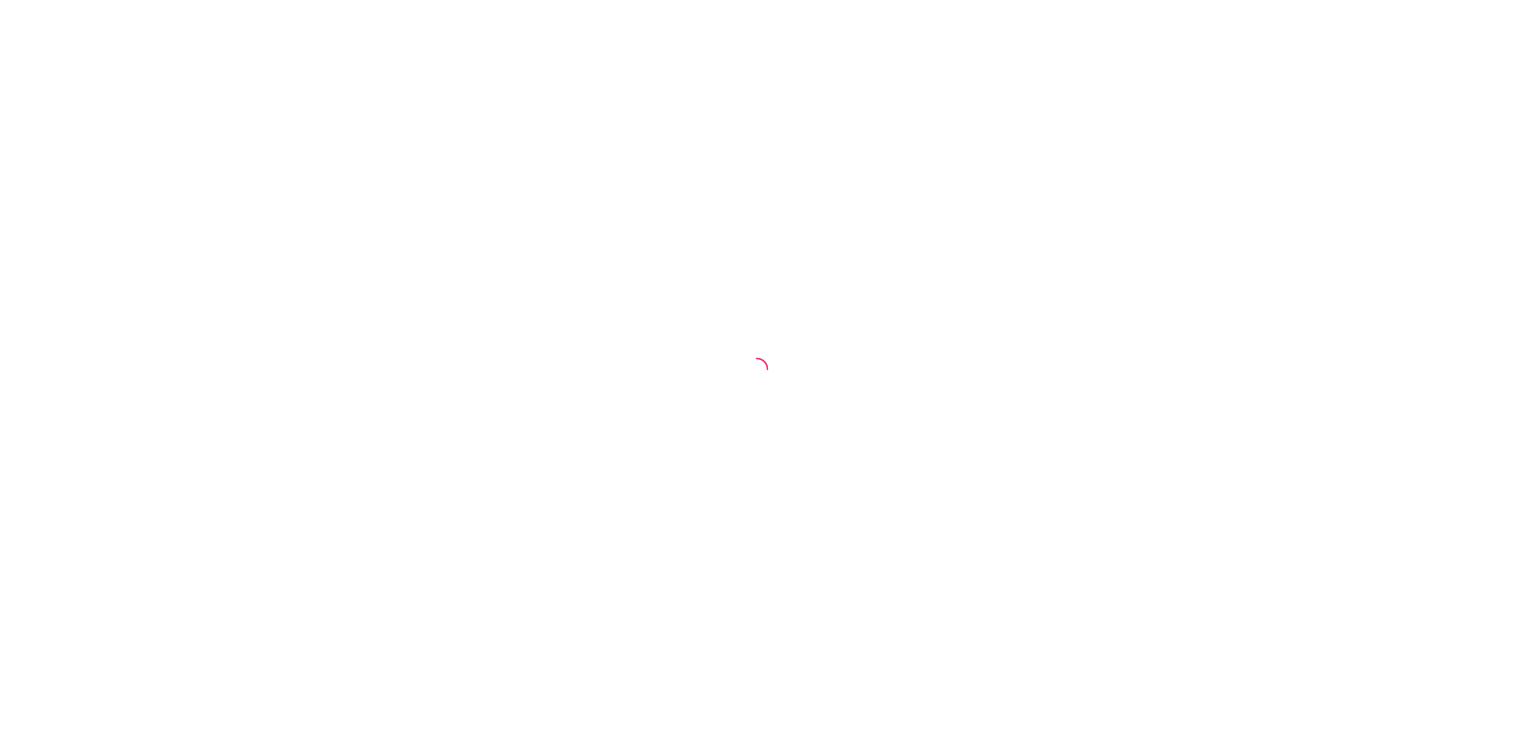 scroll, scrollTop: 0, scrollLeft: 0, axis: both 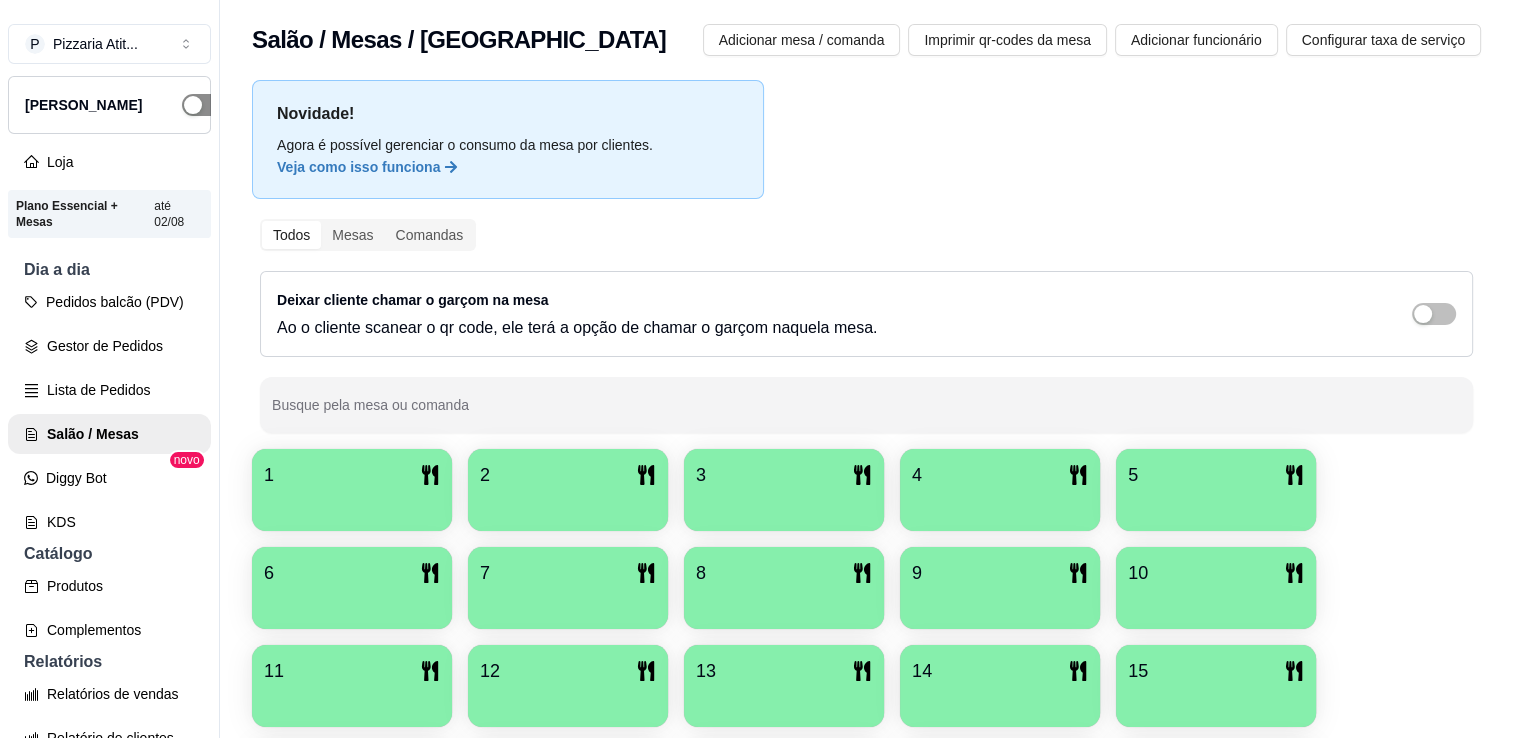 click at bounding box center (204, 105) 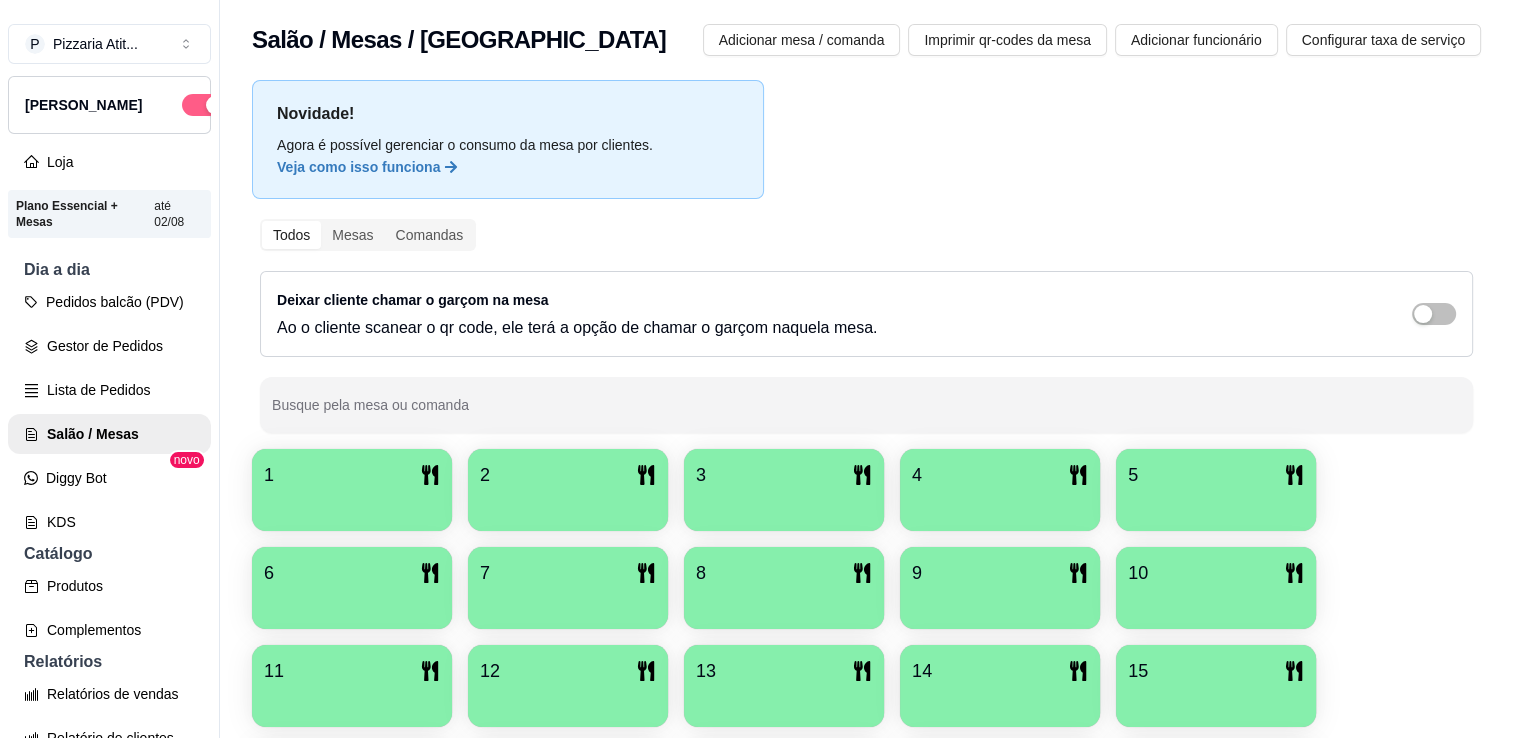 click at bounding box center (215, 105) 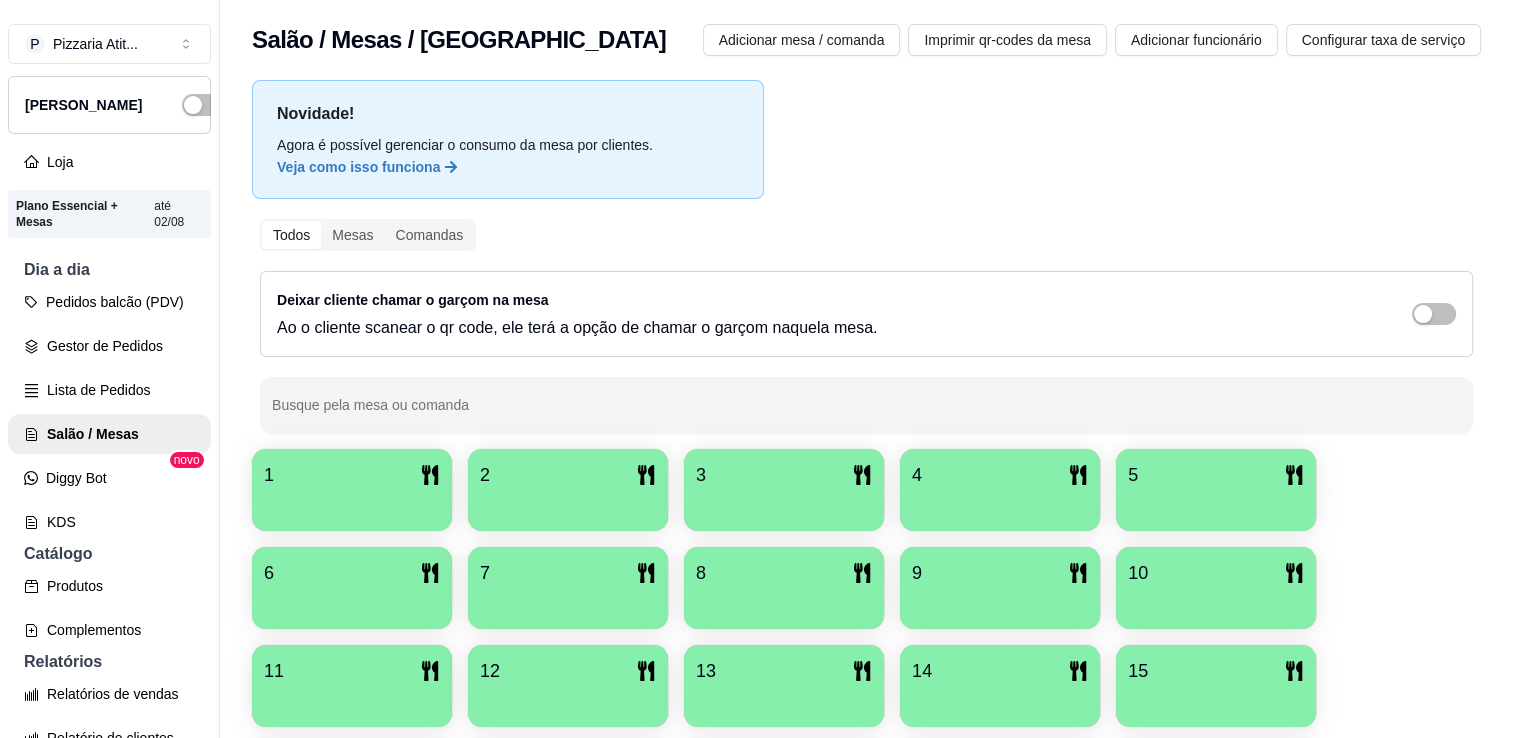 drag, startPoint x: 174, startPoint y: 106, endPoint x: 144, endPoint y: 130, distance: 38.418747 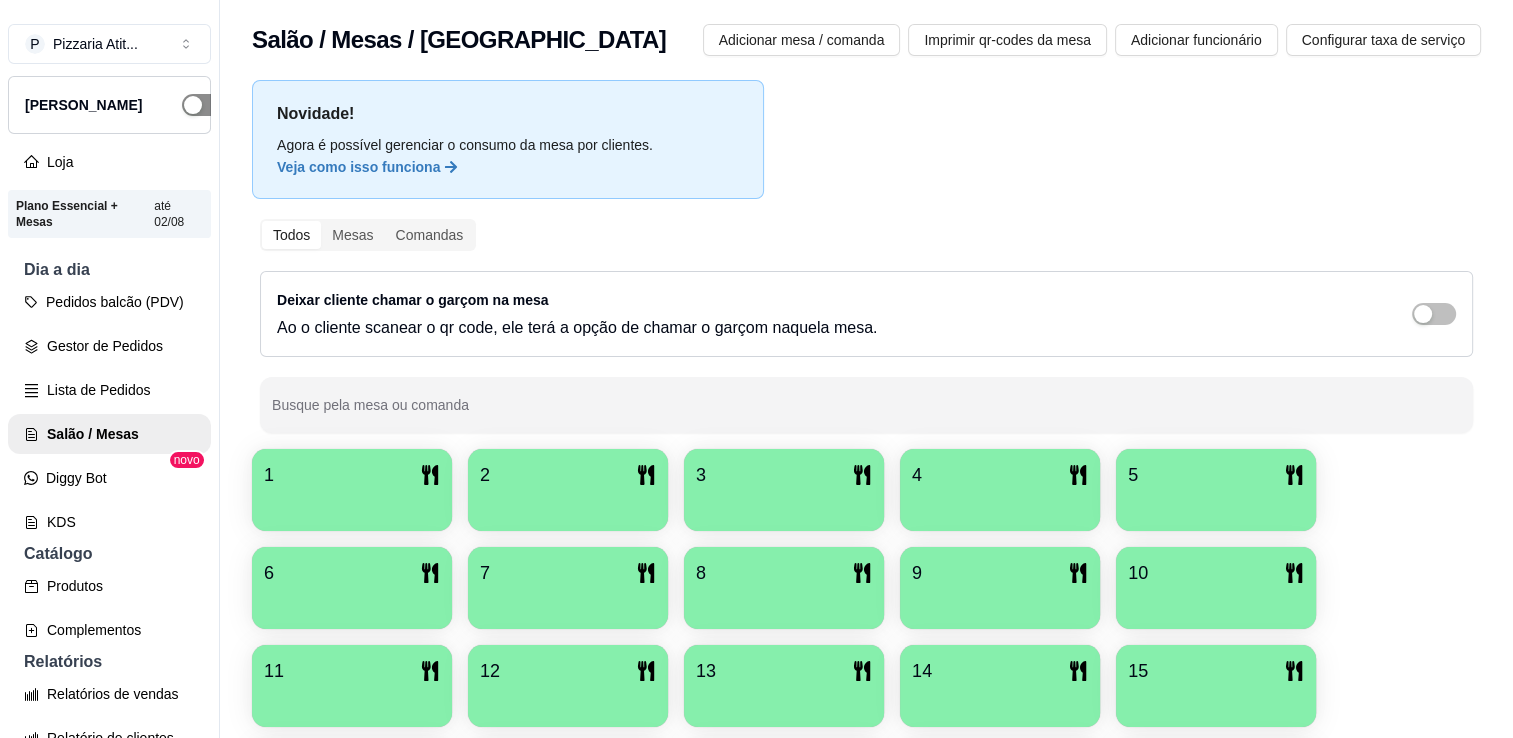 click at bounding box center [204, 105] 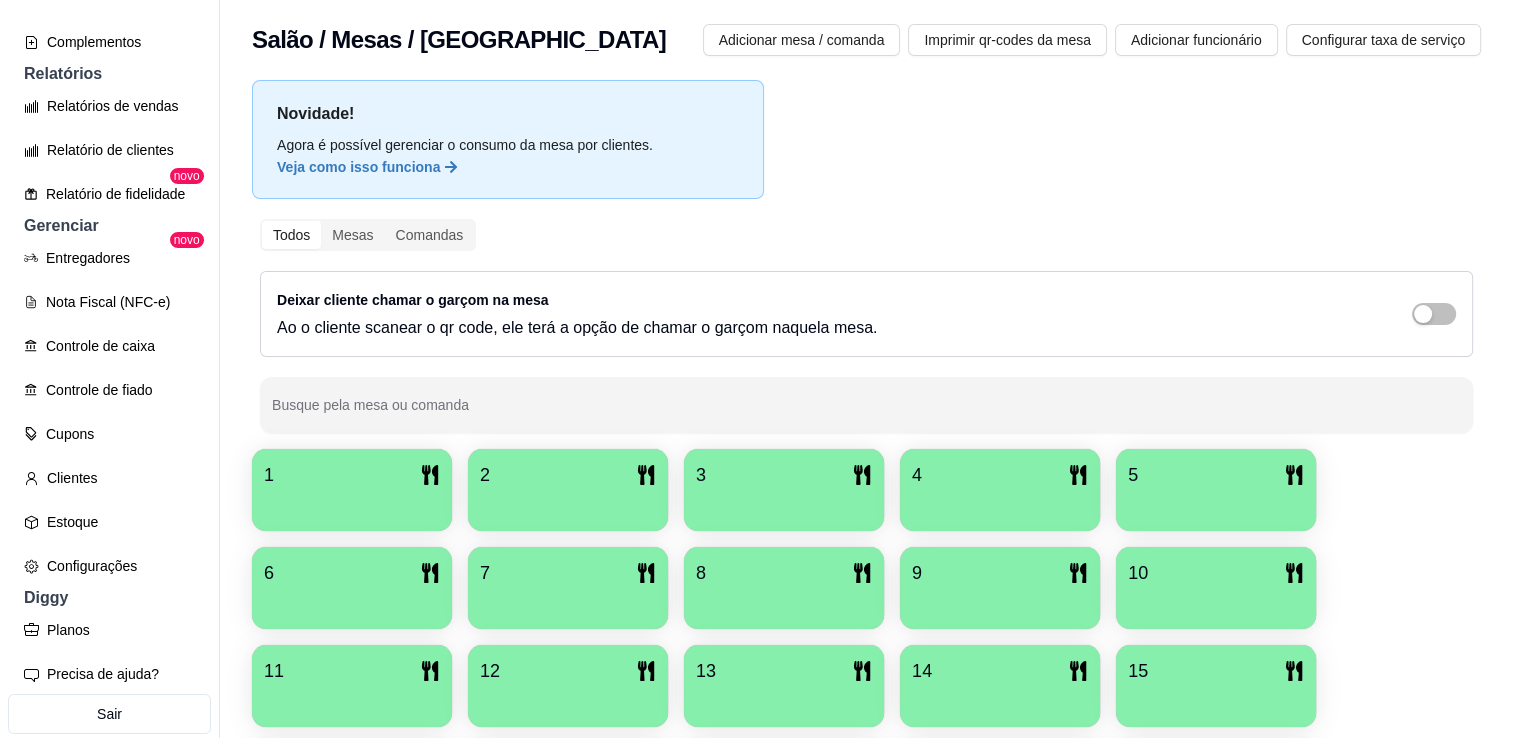 scroll, scrollTop: 585, scrollLeft: 0, axis: vertical 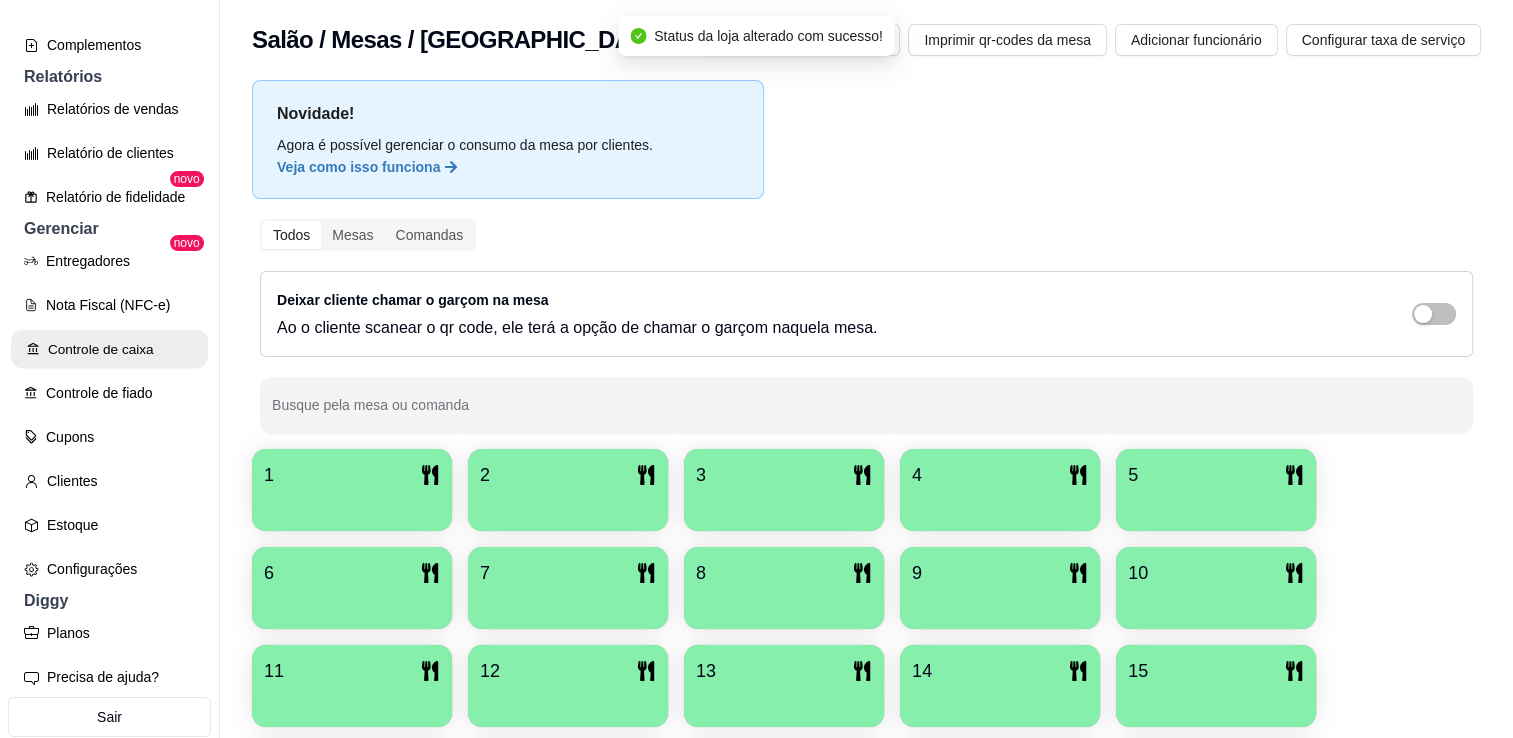 click on "Controle de caixa" at bounding box center (109, 349) 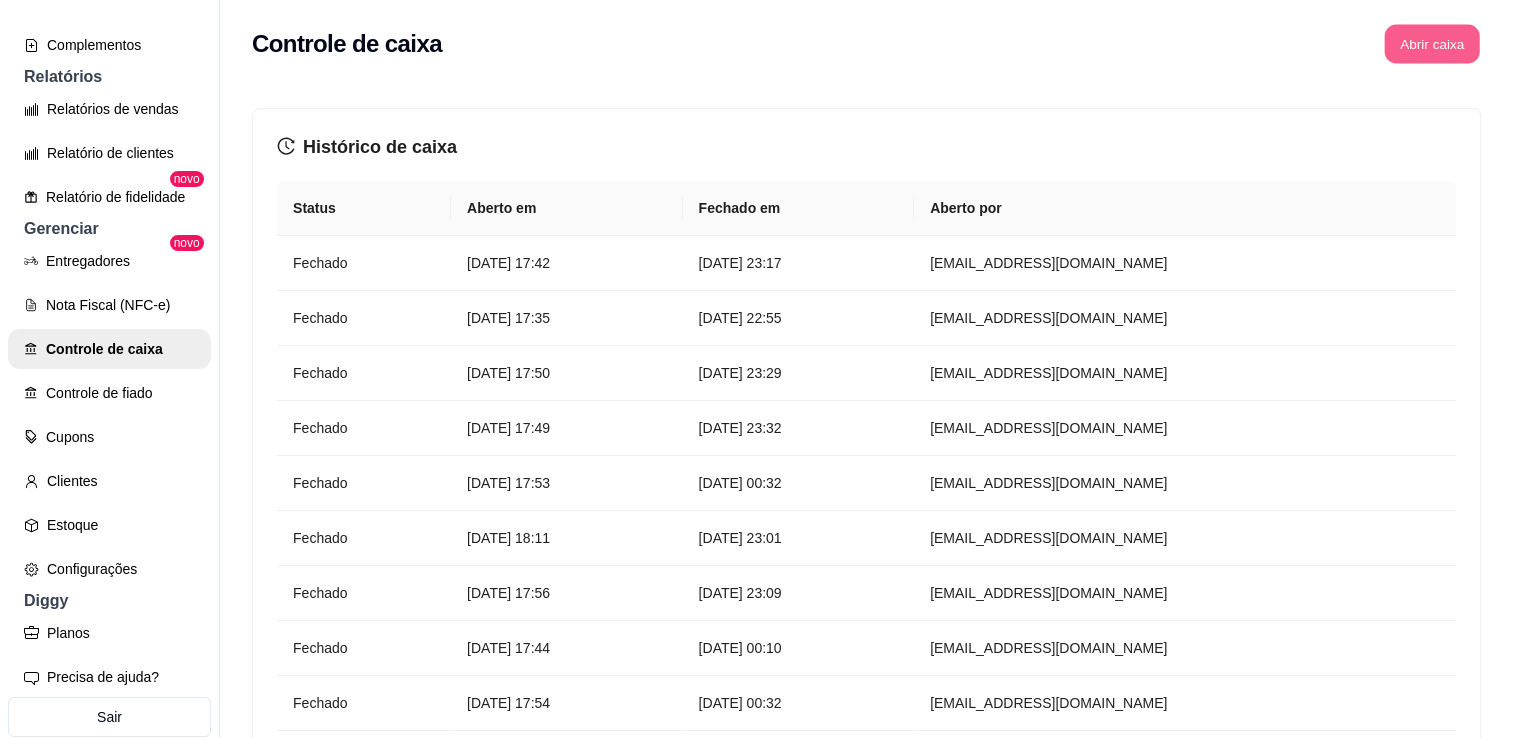 click on "Abrir caixa" at bounding box center [1431, 44] 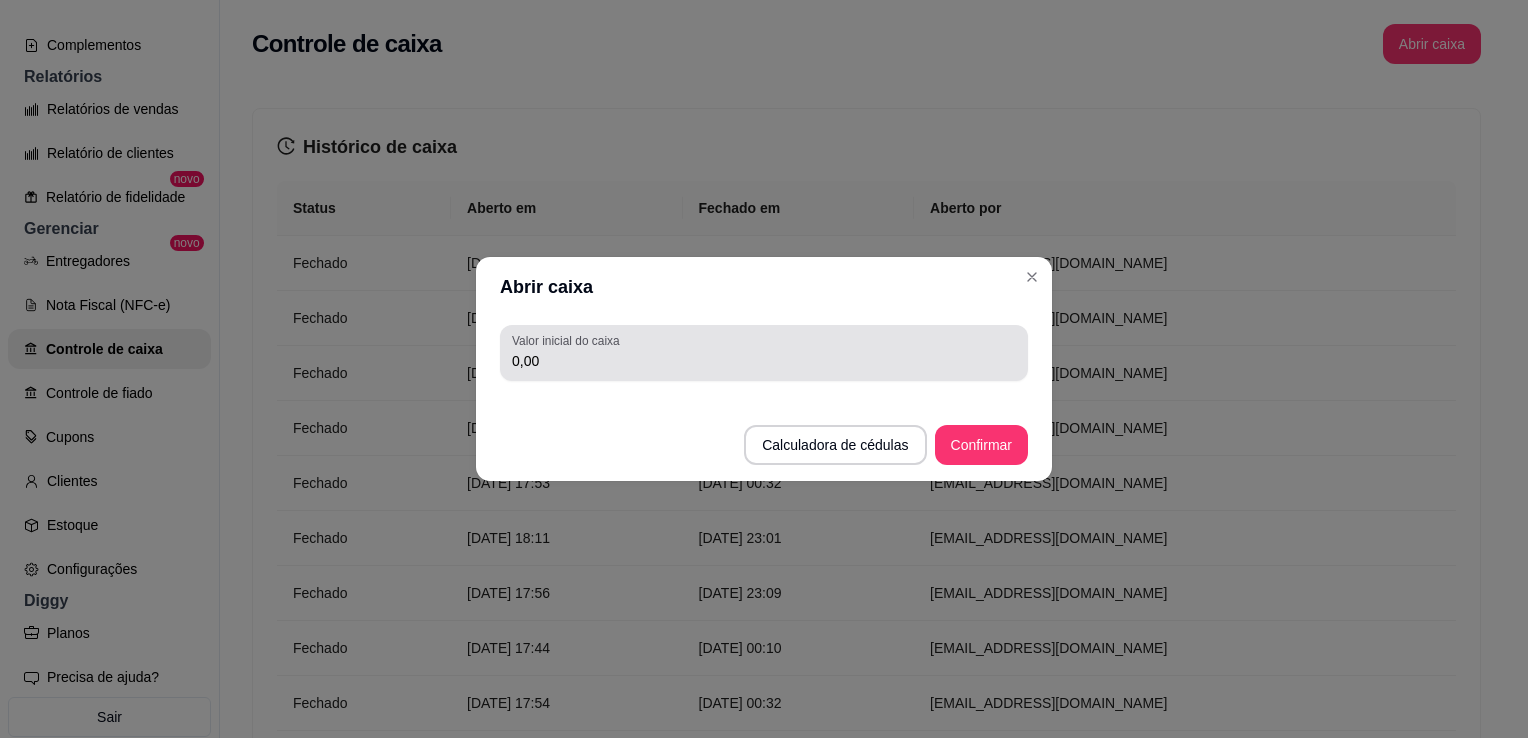 click on "0,00" at bounding box center (764, 353) 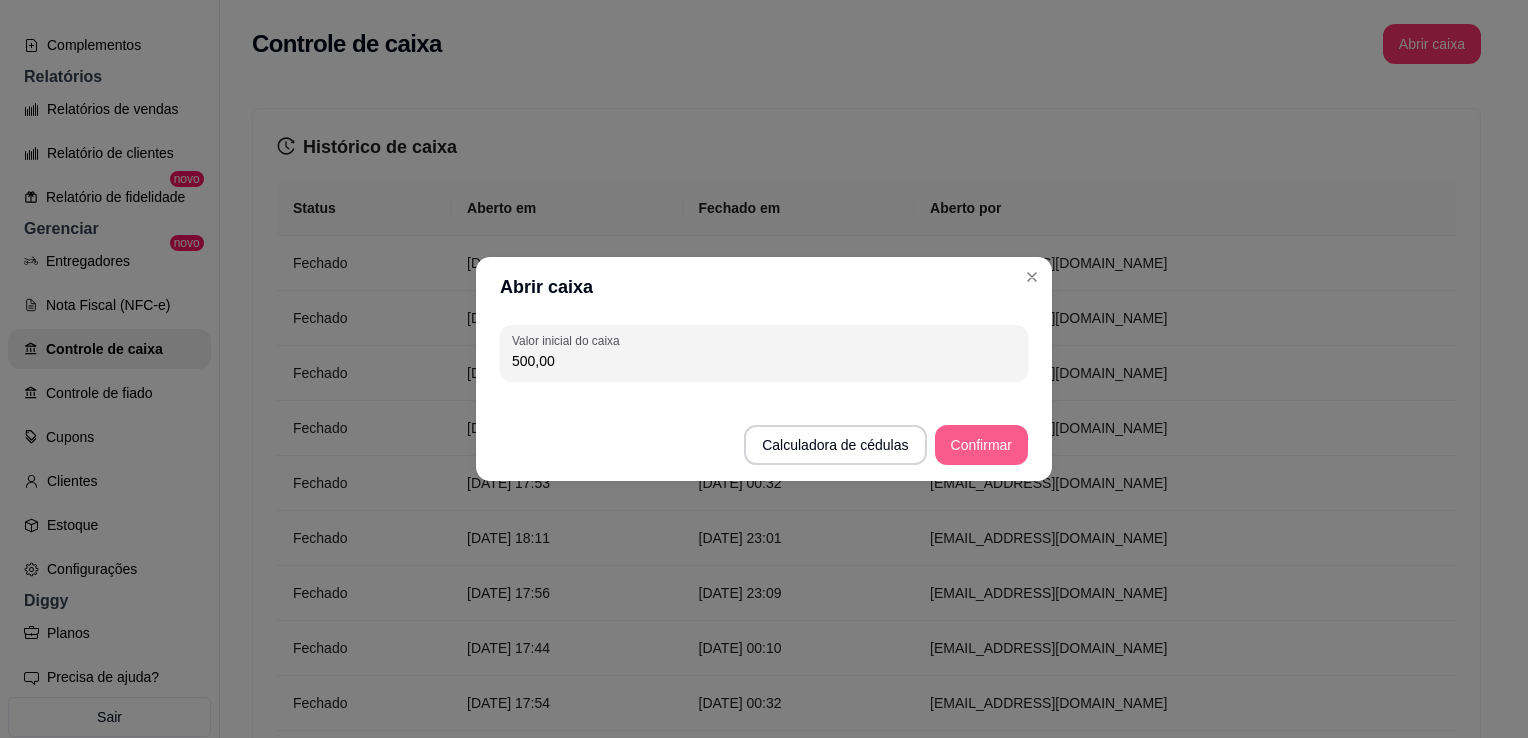 type on "500,00" 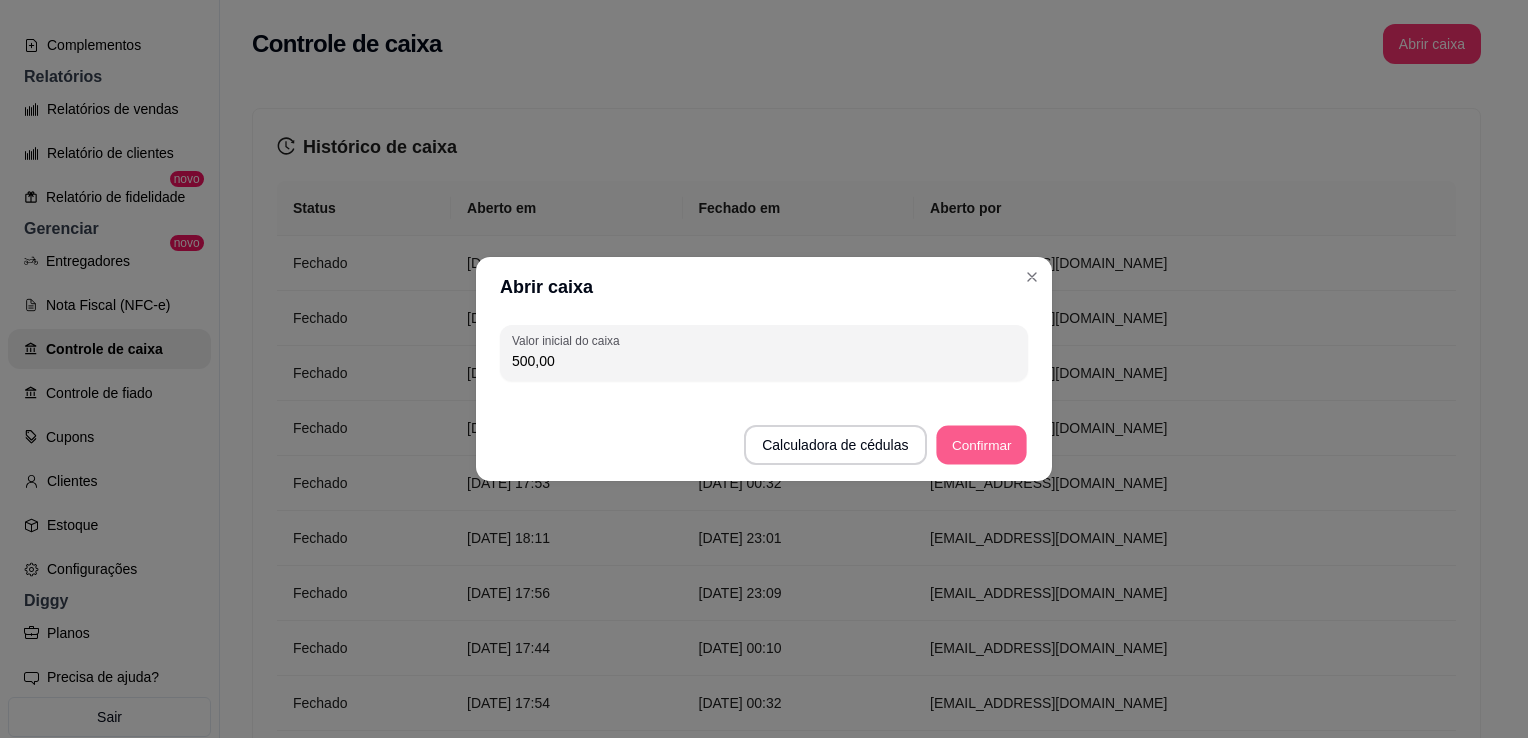 click on "Confirmar" at bounding box center (981, 445) 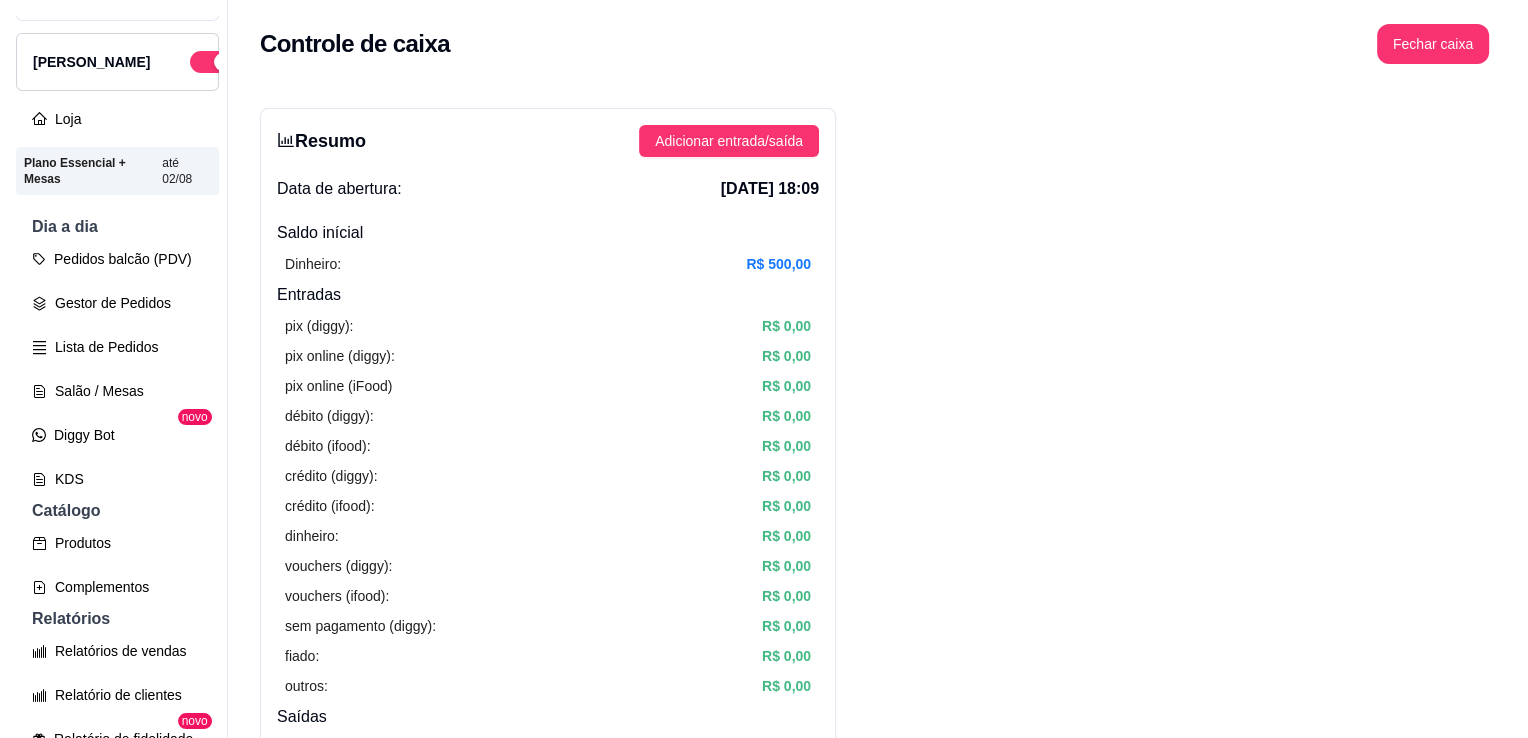 scroll, scrollTop: 20, scrollLeft: 0, axis: vertical 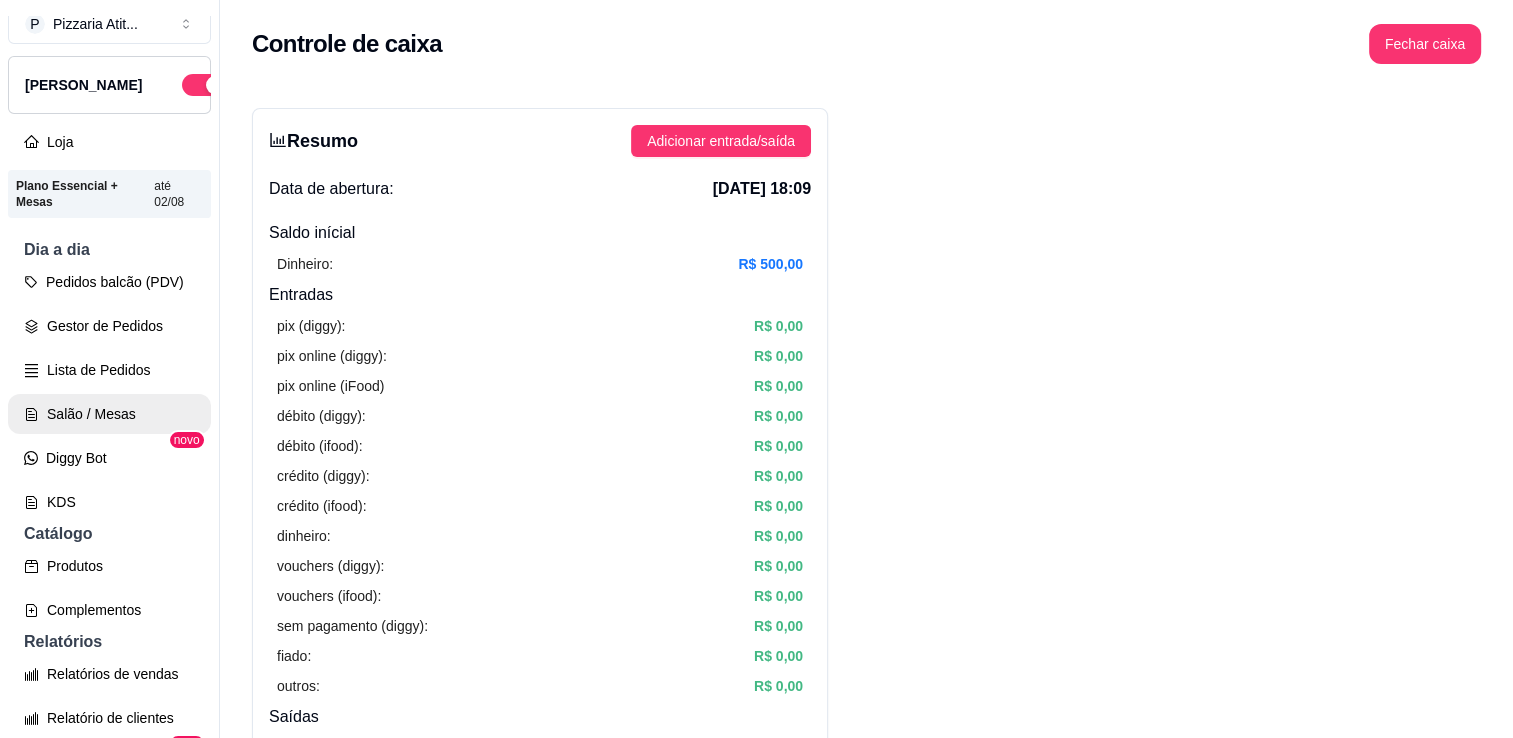 click on "Salão / Mesas" at bounding box center (109, 414) 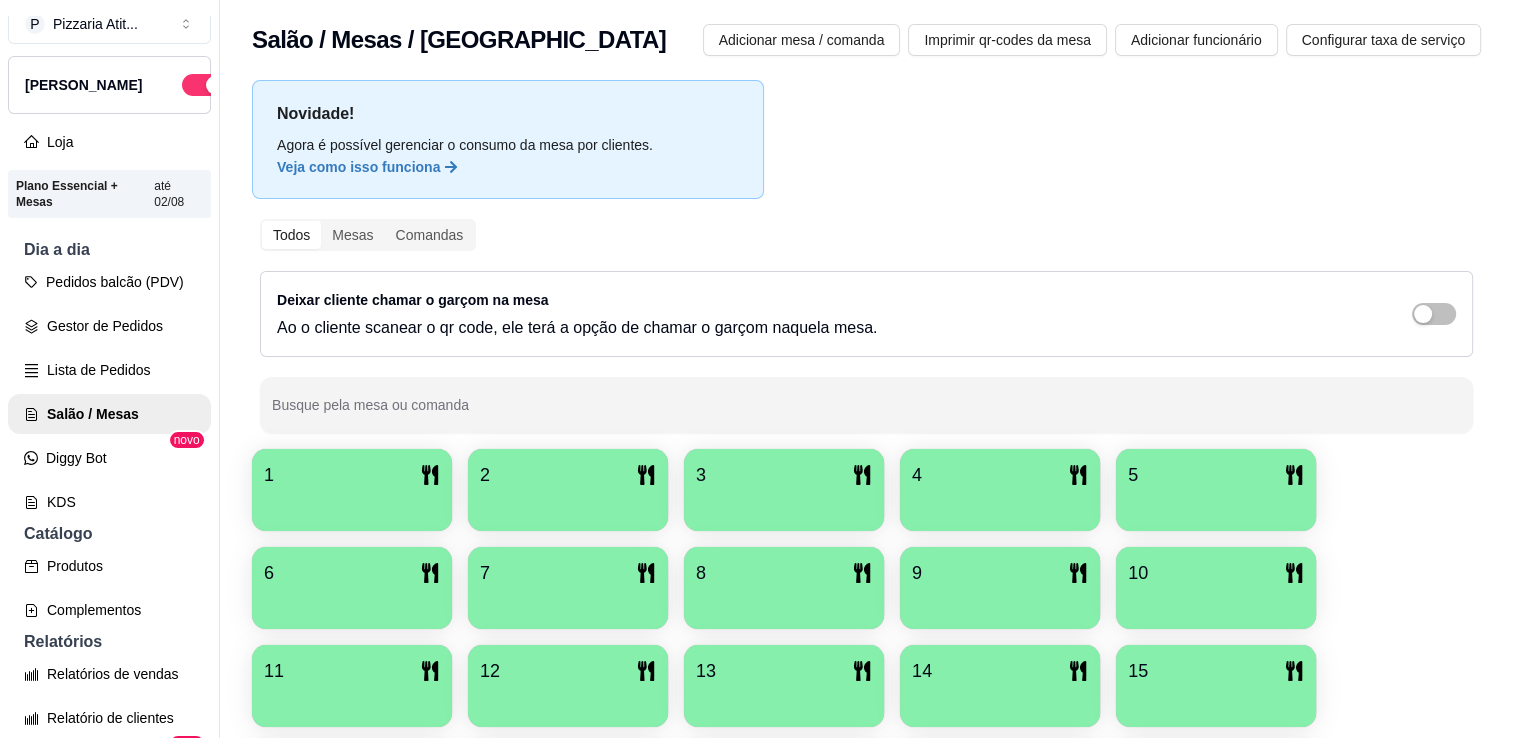 click on "Novidade! Agora é possível gerenciar o consumo da mesa por clientes.   Veja como isso funciona Todos Mesas Comandas Deixar cliente chamar o garçom na mesa Ao o cliente scanear o qr code, ele terá a opção de chamar o garçom naquela mesa. Busque pela mesa ou comanda
1 2 3 4 5 6 7 8 9 10 11 12 13 14 15 16 17 18 19 20 21 22 23 24 25 26 27 28 29 30 31 32 33 34 35 36 37 38 39 40 Letícia  R$ 14,00 21253" at bounding box center [866, 703] 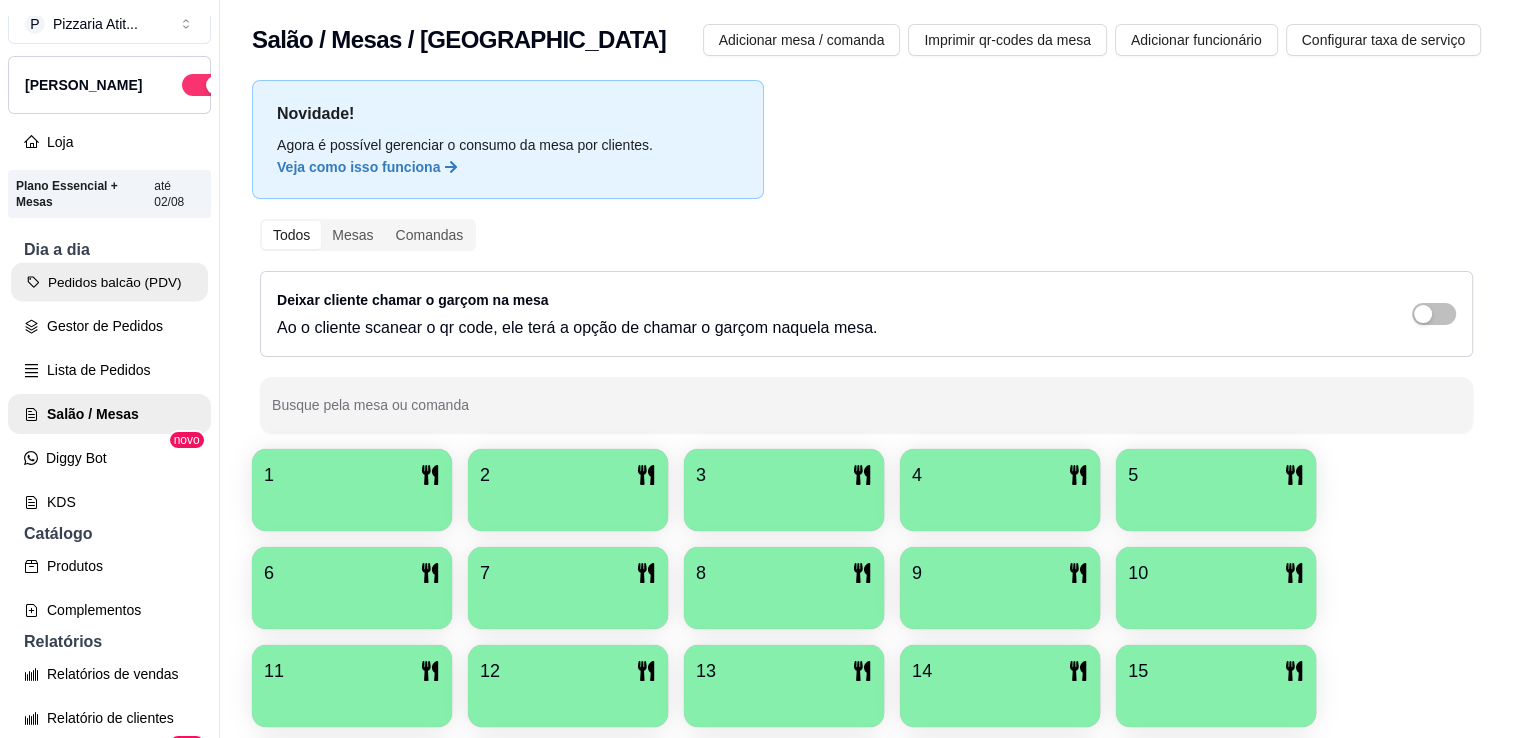 click on "Pedidos balcão (PDV)" at bounding box center [109, 282] 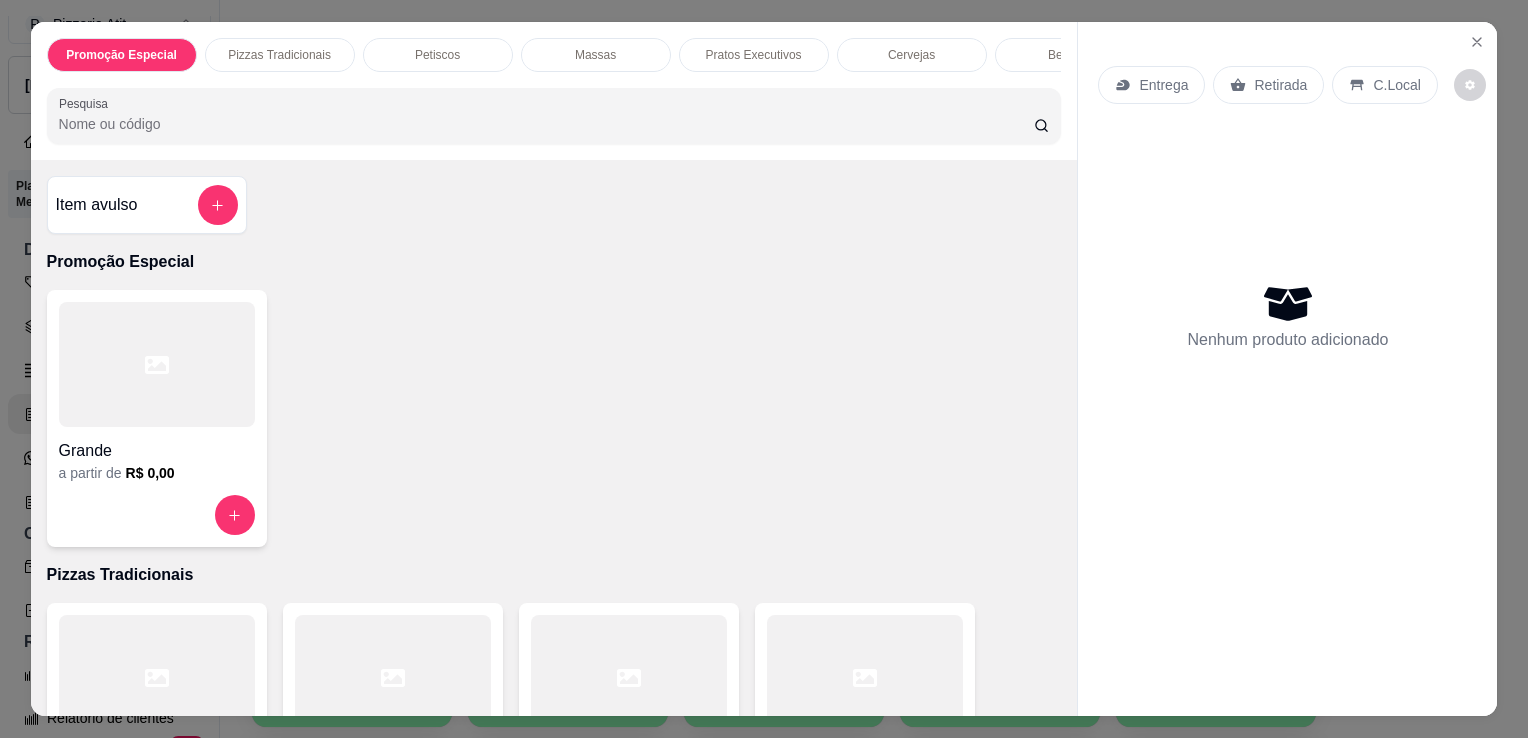 click 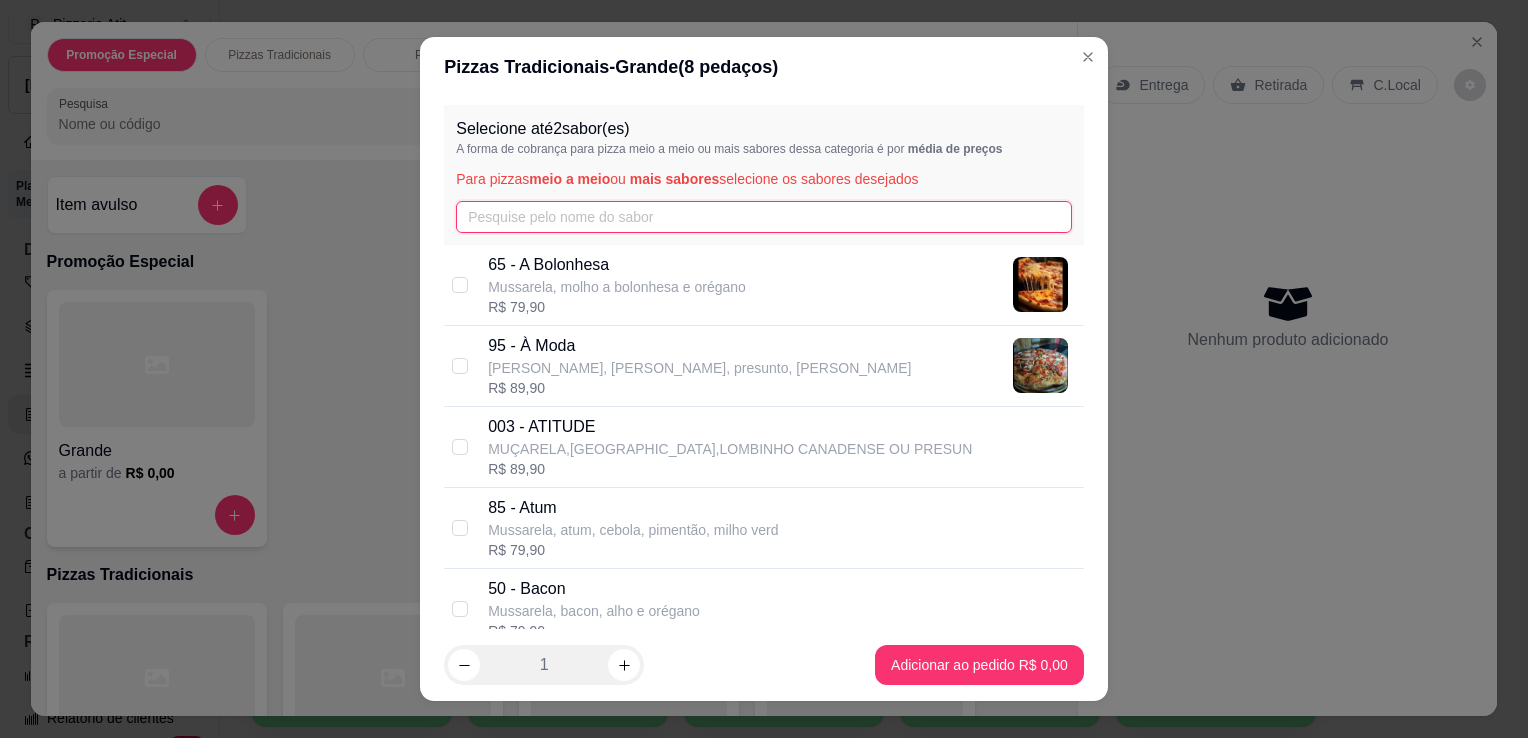 click at bounding box center [764, 217] 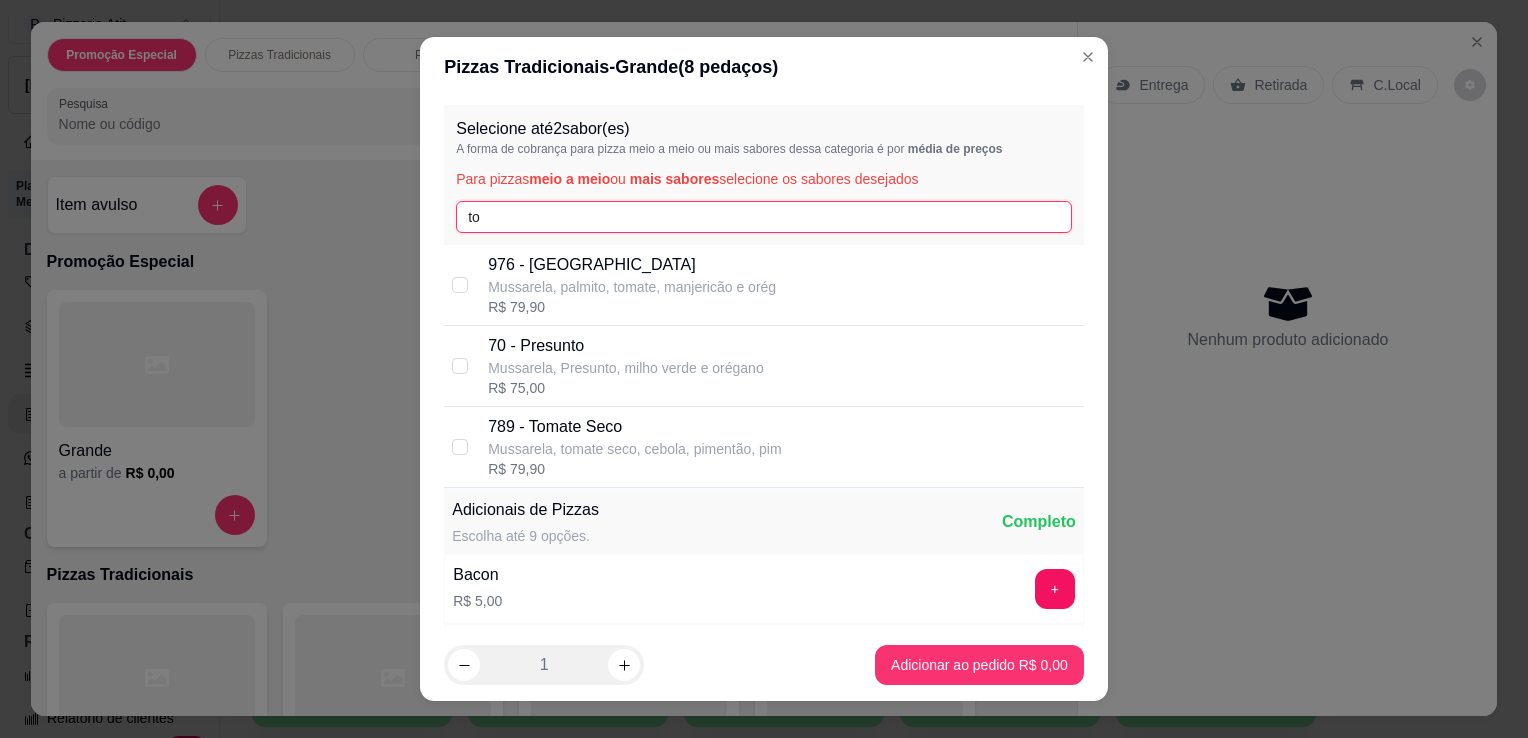 type on "to" 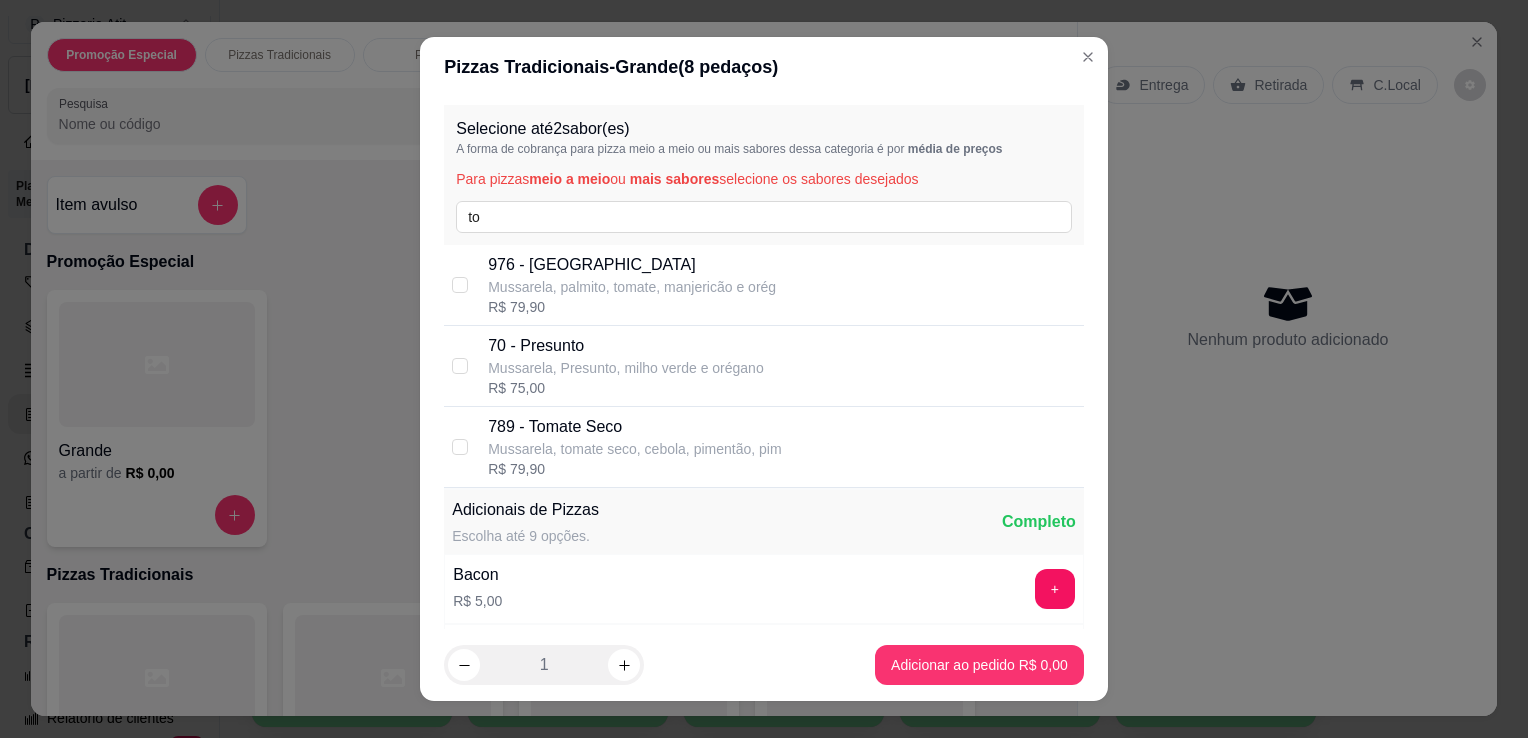 click on "R$ 79,90" at bounding box center (634, 469) 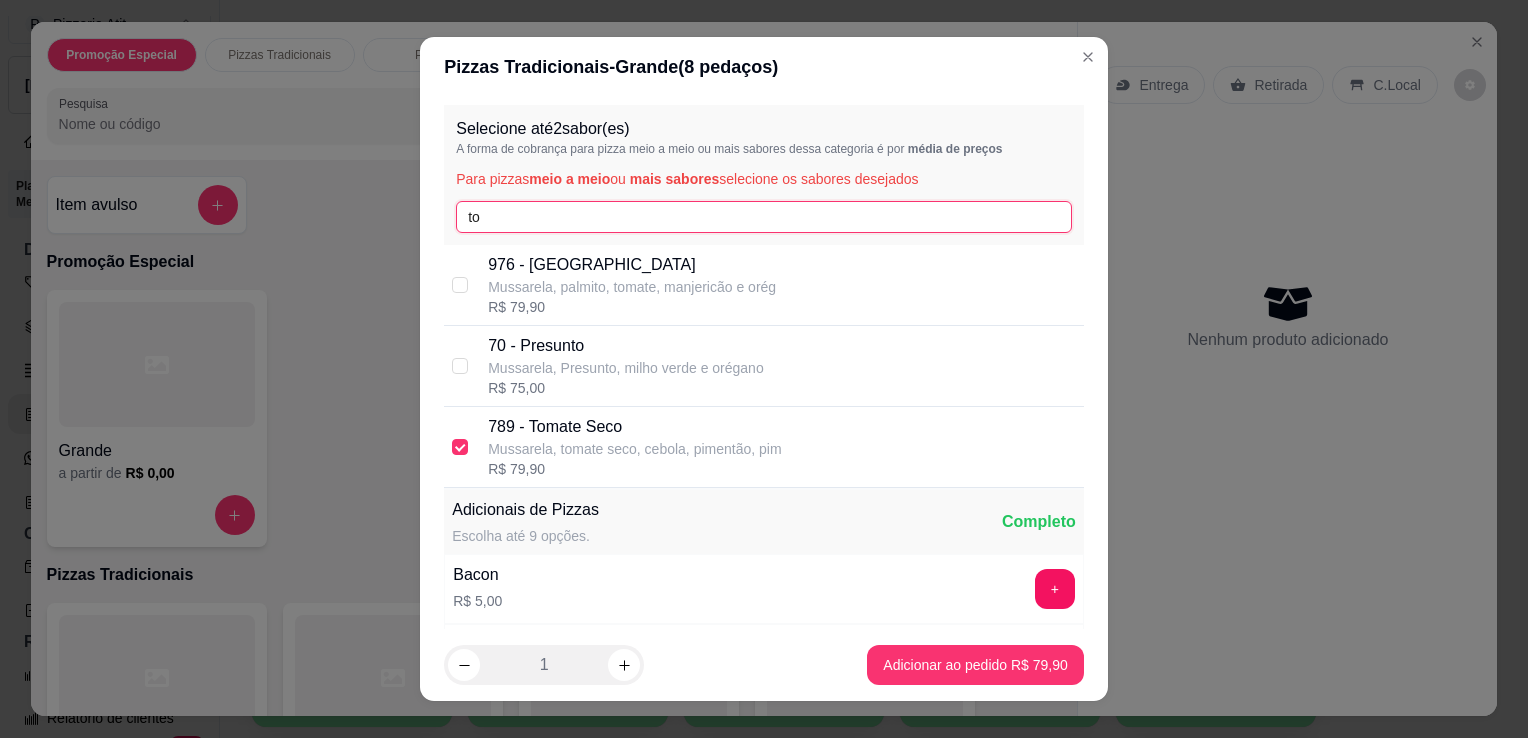 click on "to" at bounding box center [764, 217] 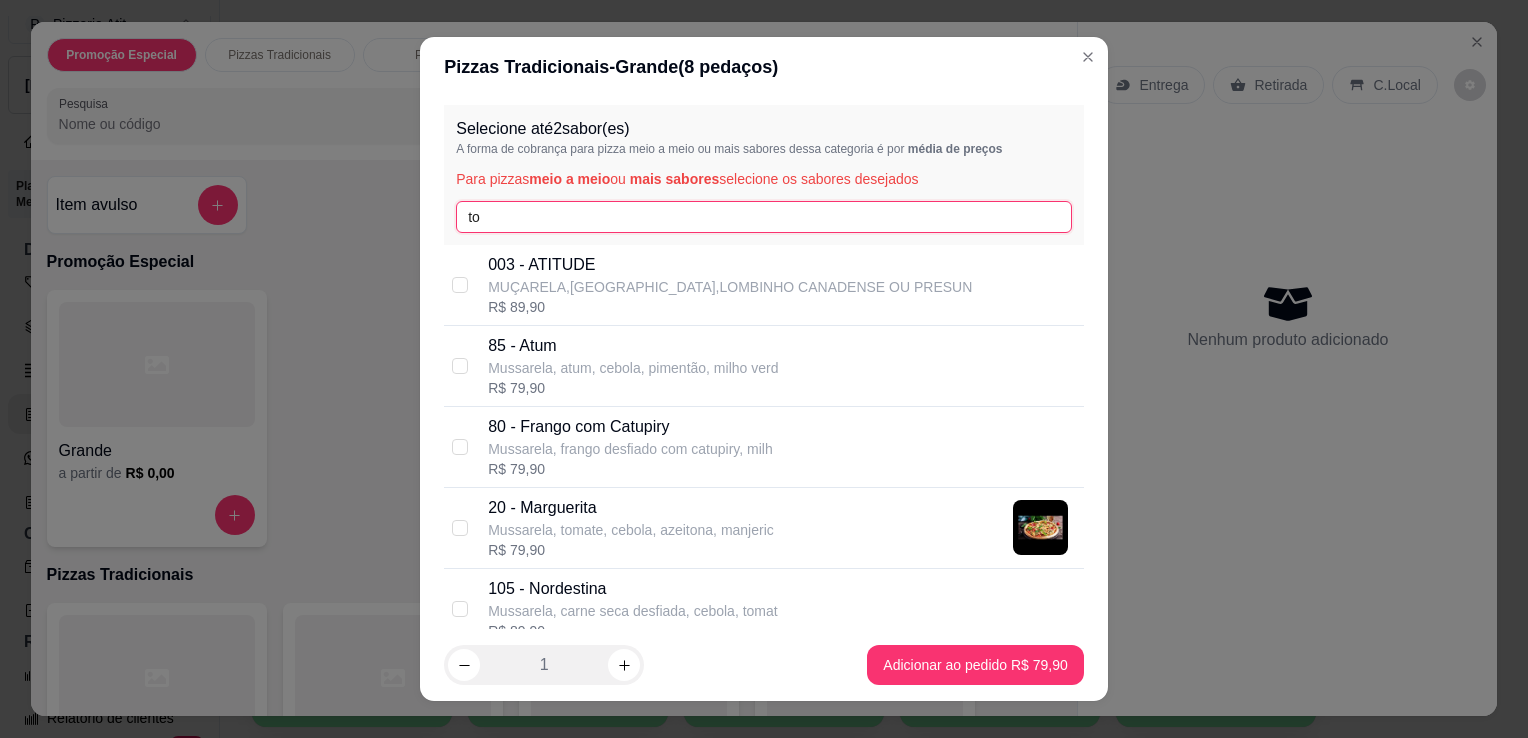 type on "t" 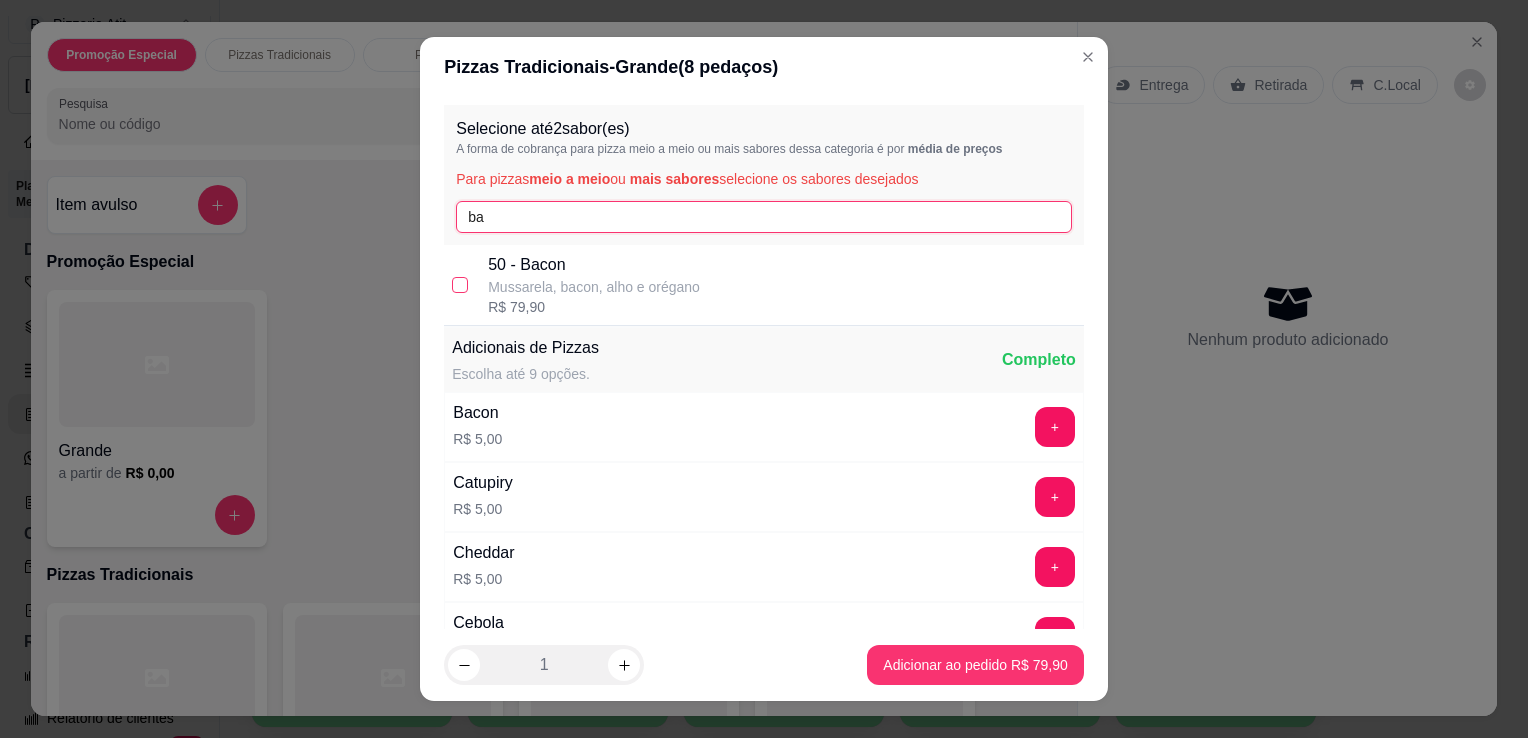 type on "ba" 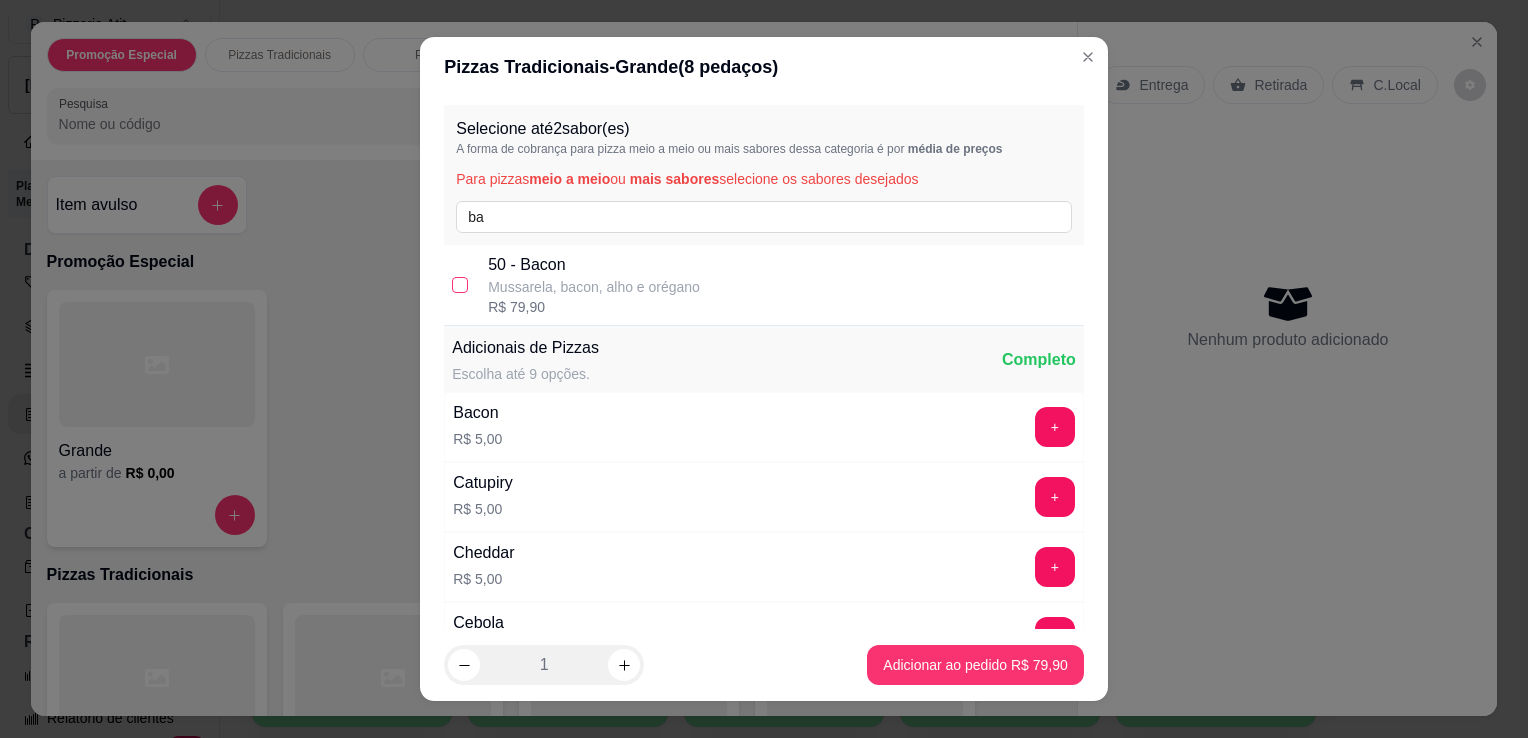 click at bounding box center (460, 285) 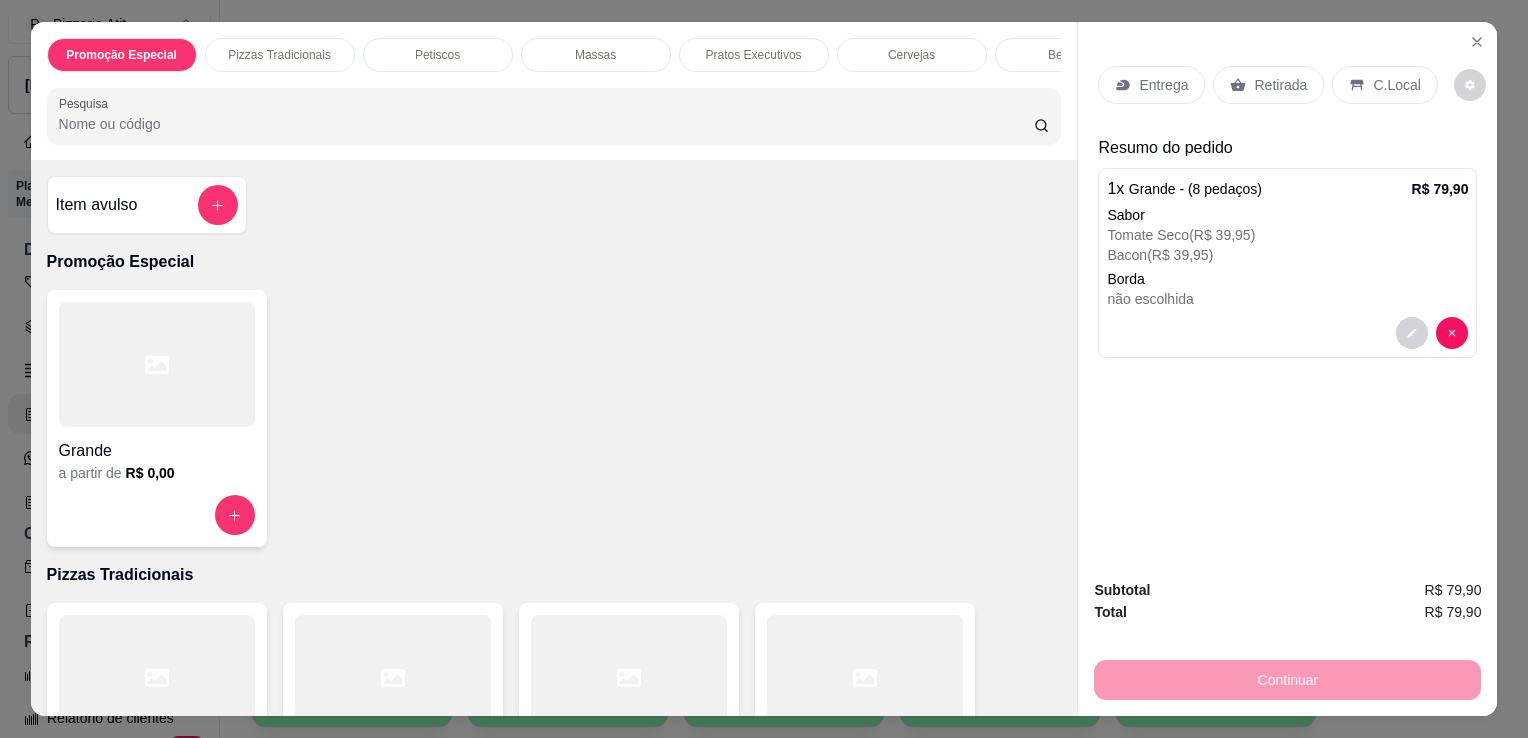 click on "Entrega" at bounding box center [1163, 85] 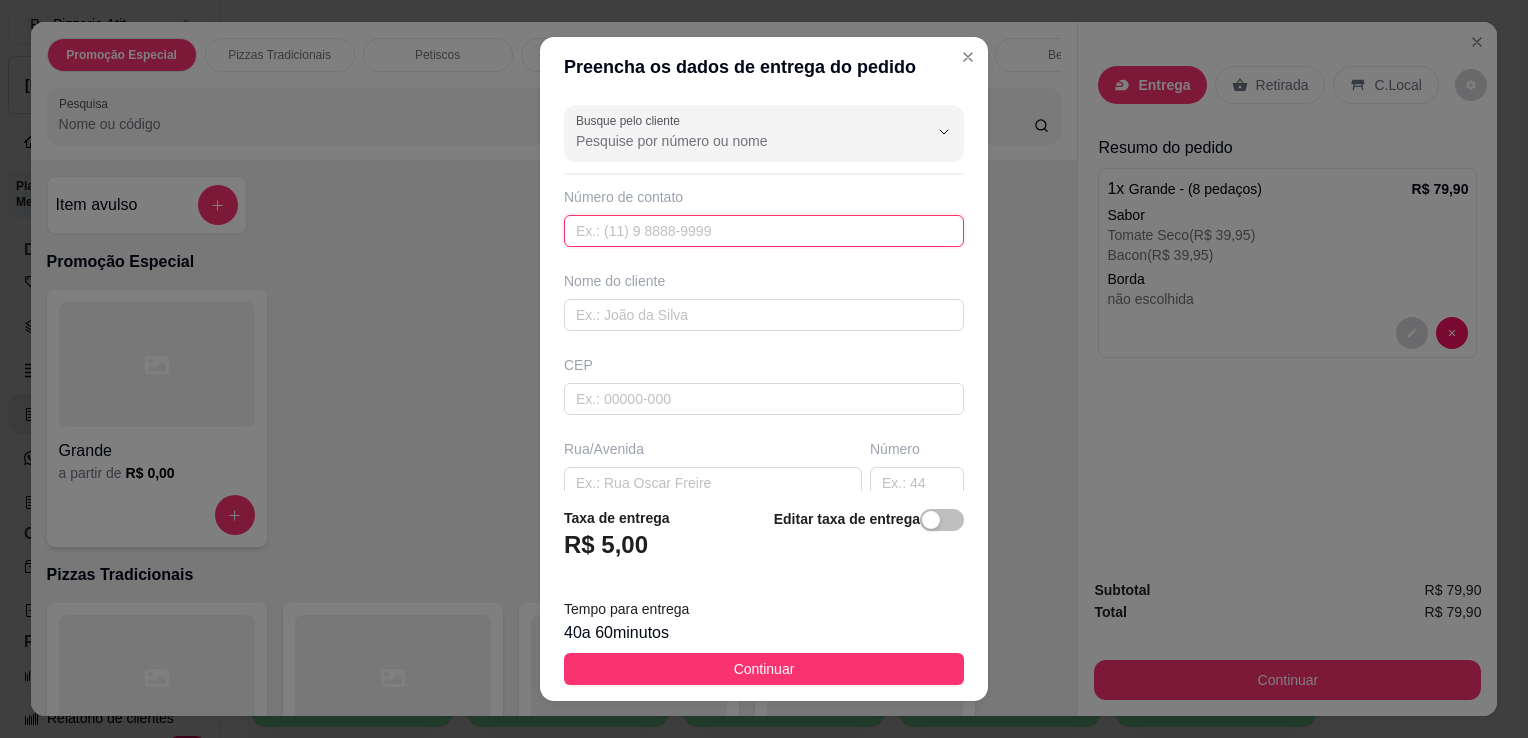 click at bounding box center [764, 231] 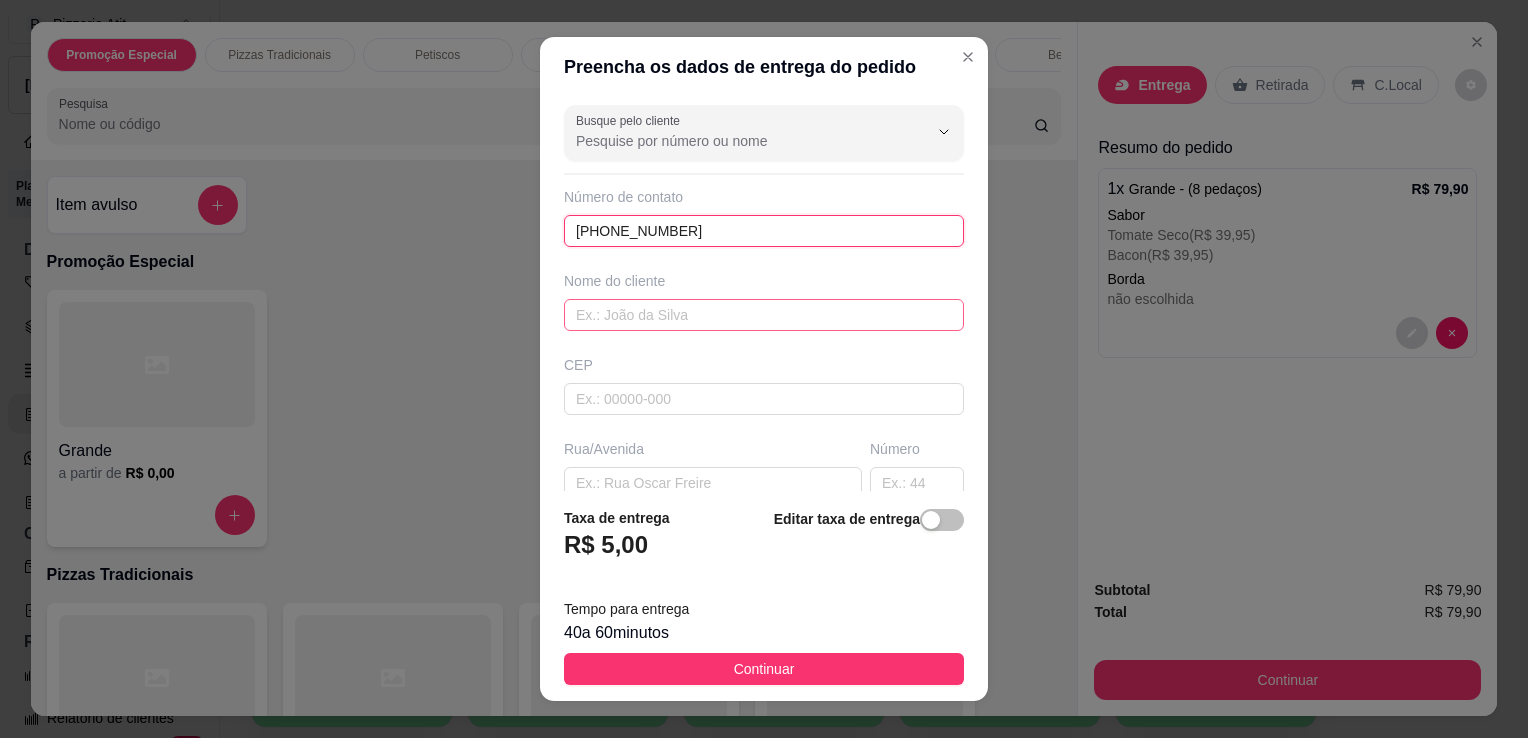 type on "[PHONE_NUMBER]" 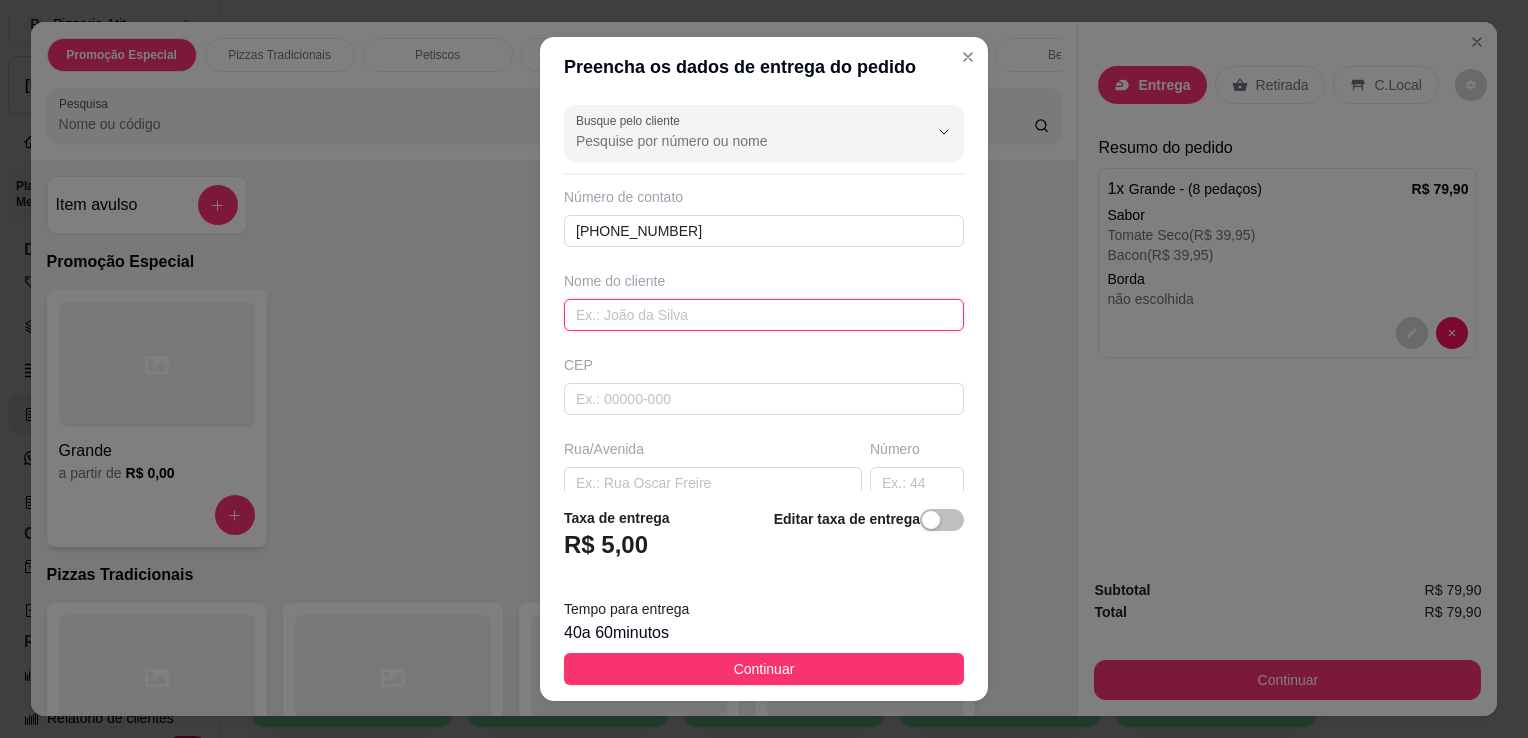 click at bounding box center (764, 315) 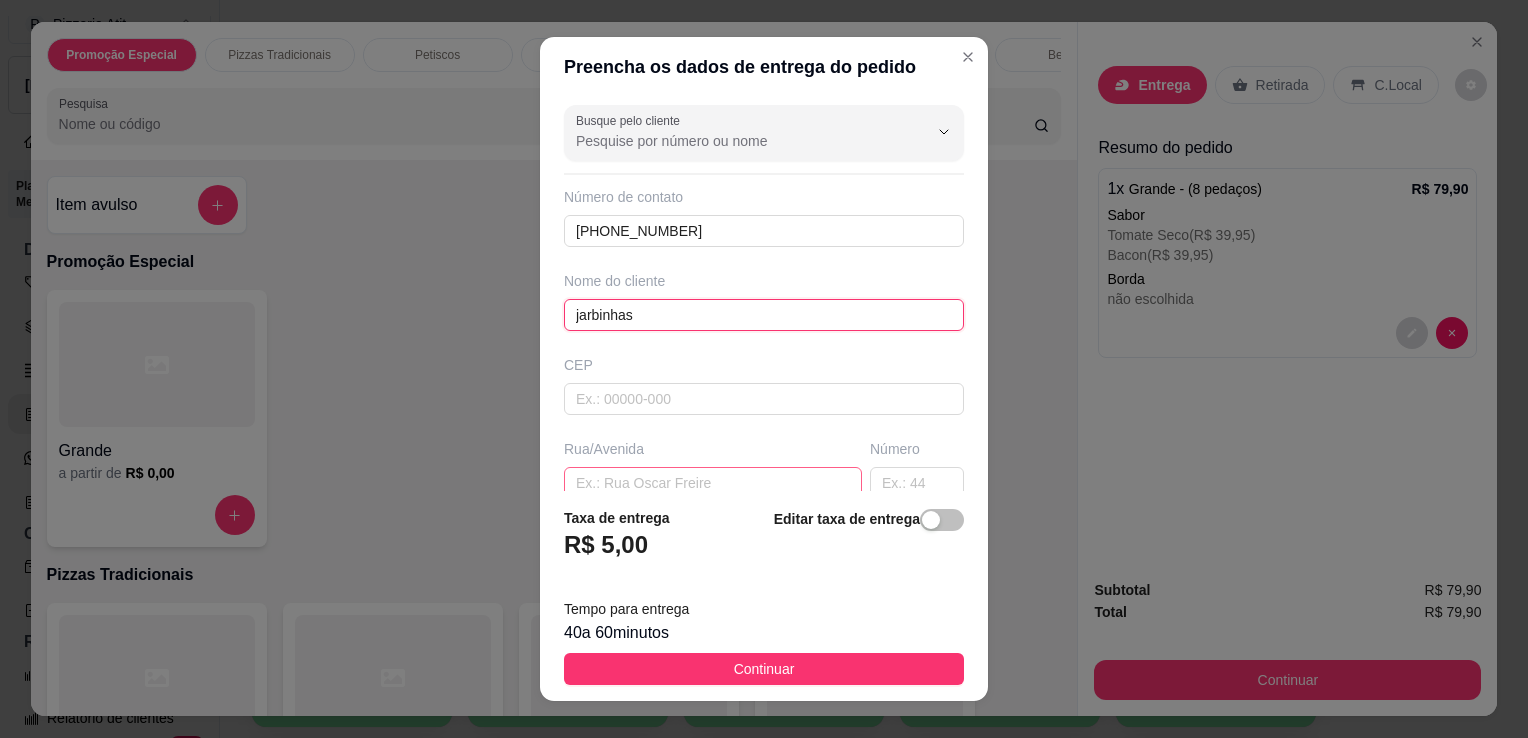 type on "jarbinhas" 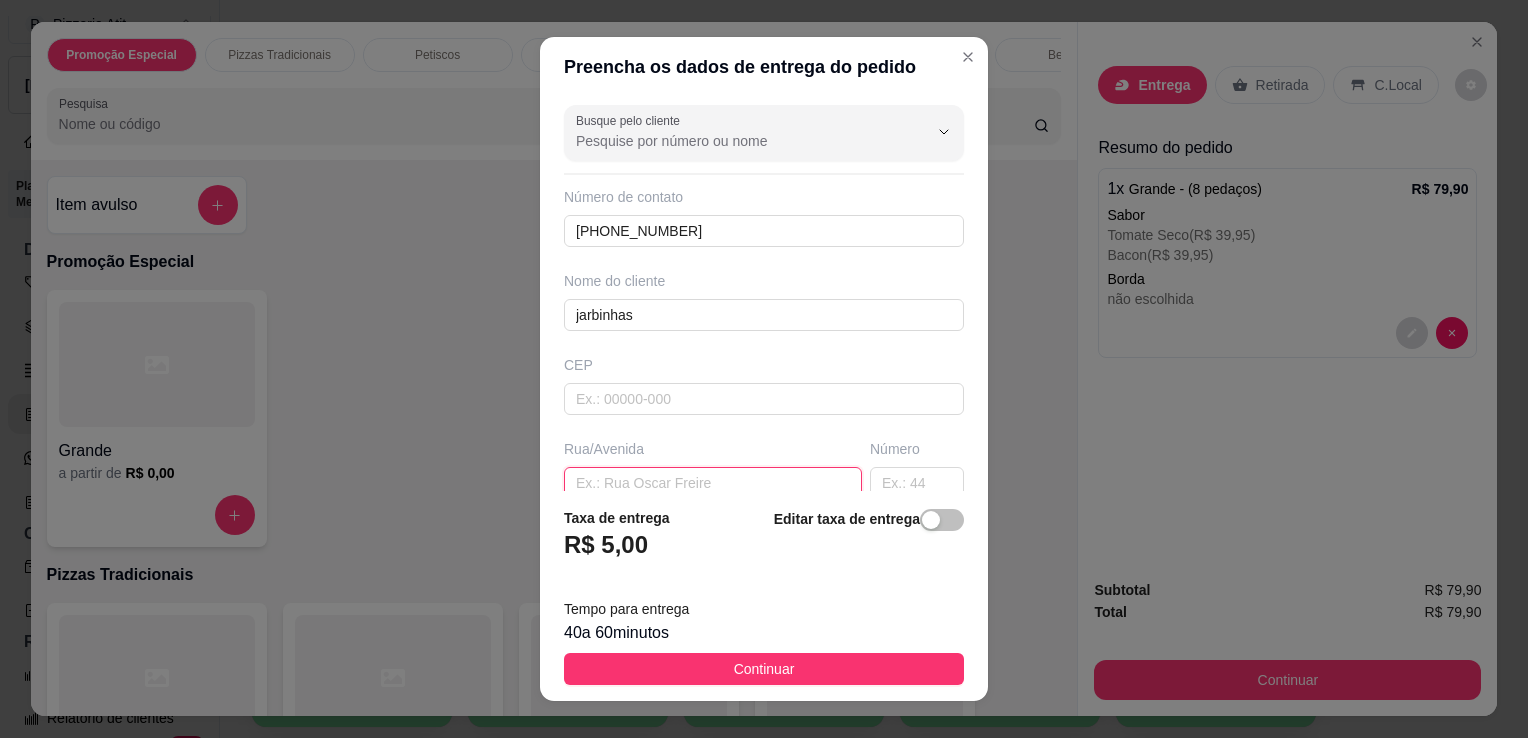click at bounding box center [713, 483] 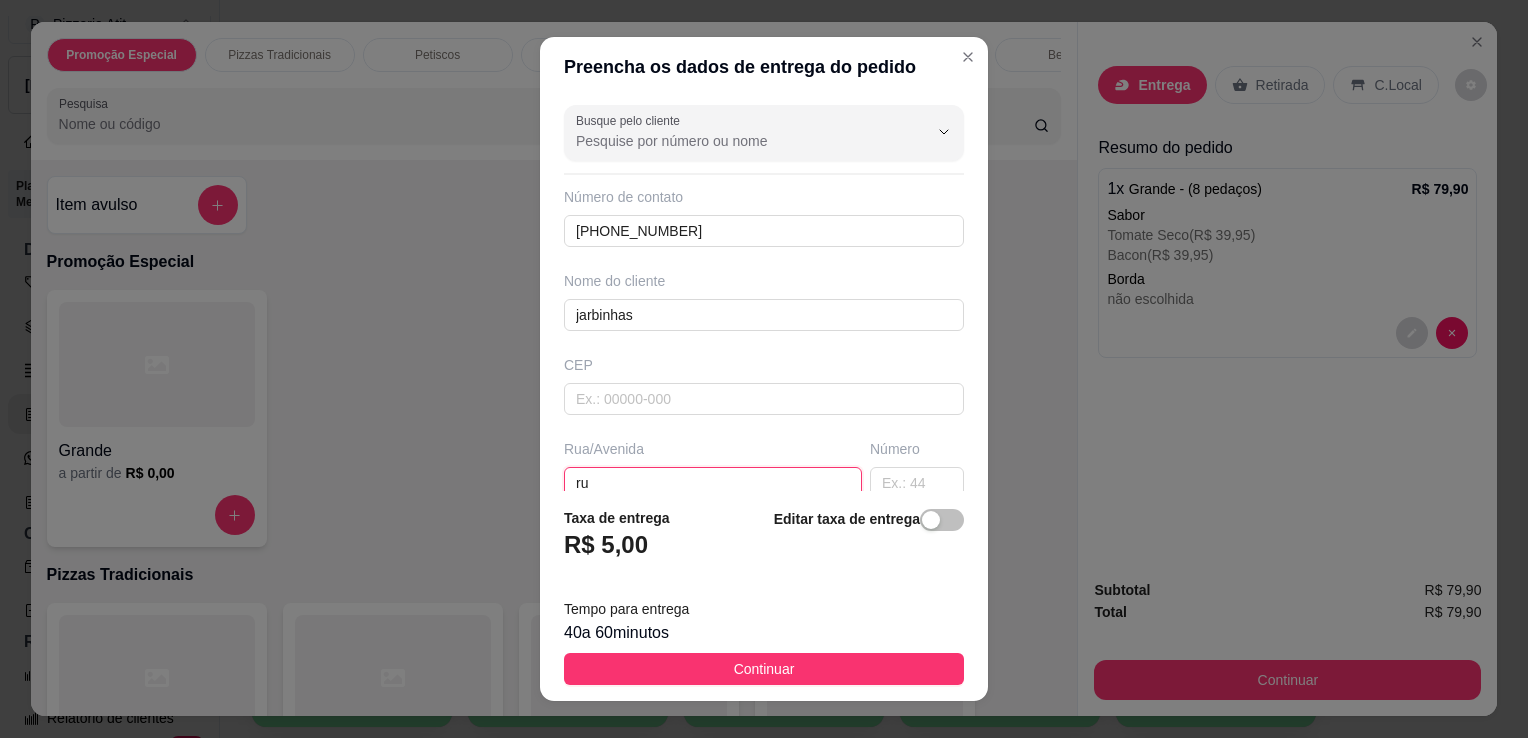 type on "r" 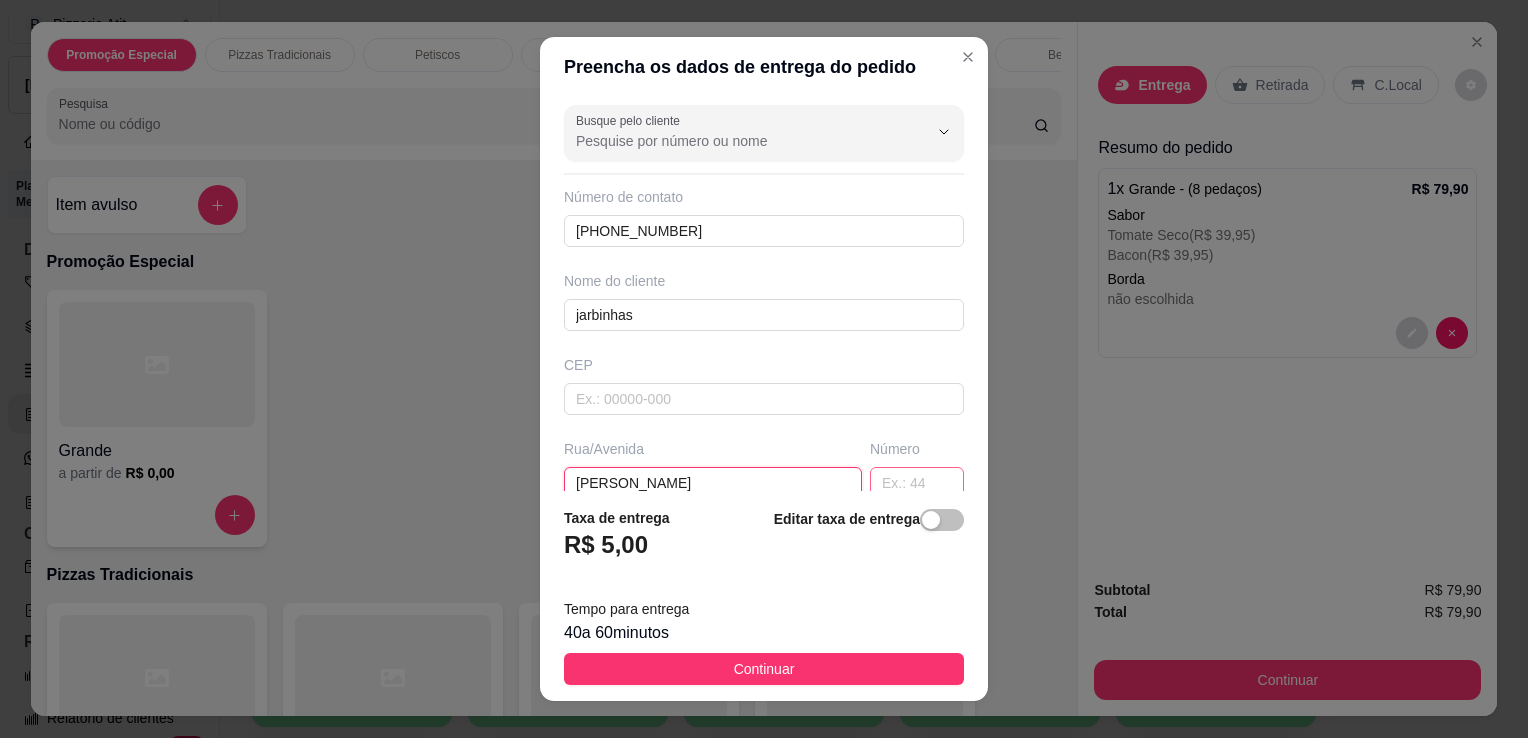 type on "[PERSON_NAME]" 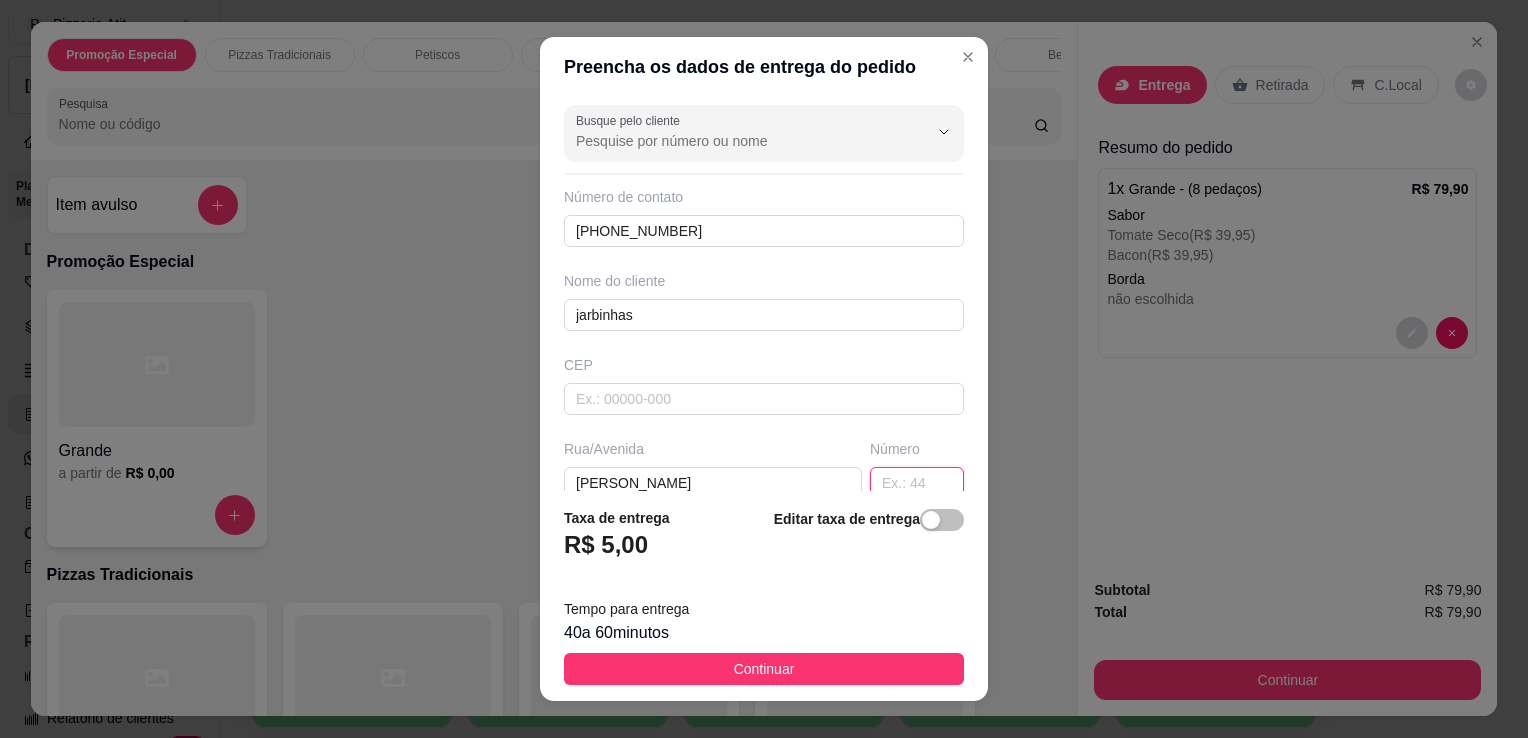click at bounding box center (917, 483) 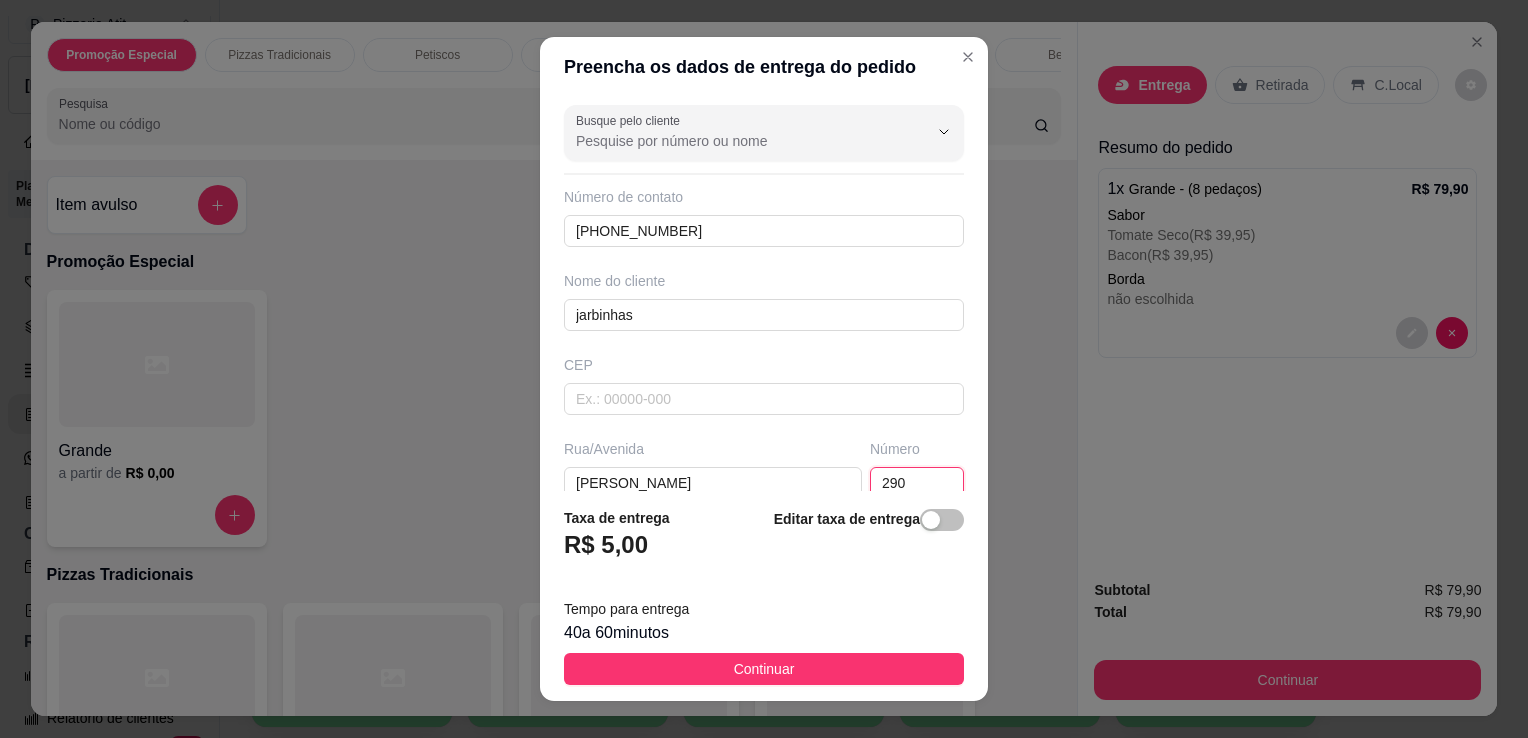 drag, startPoint x: 868, startPoint y: 472, endPoint x: 956, endPoint y: 319, distance: 176.50212 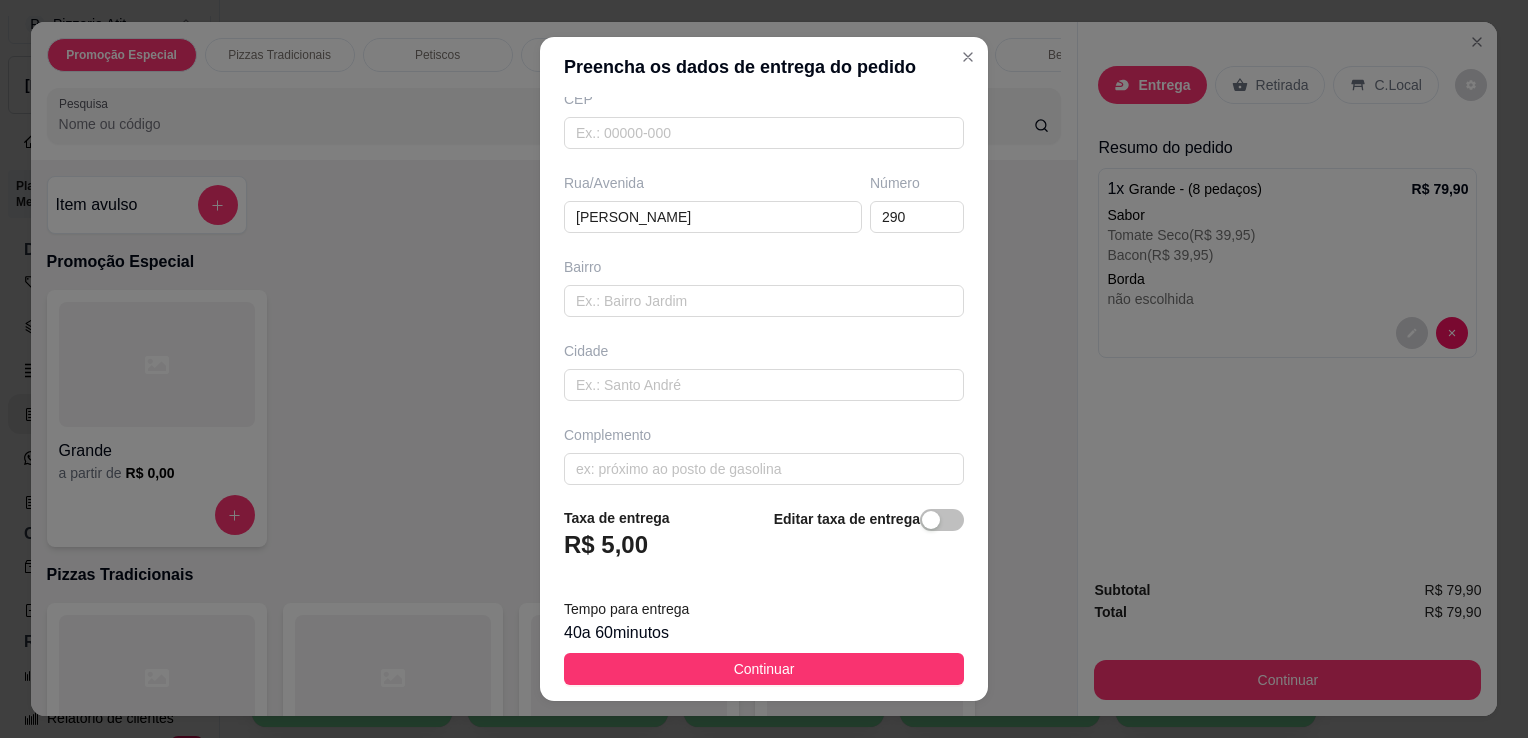 scroll, scrollTop: 276, scrollLeft: 0, axis: vertical 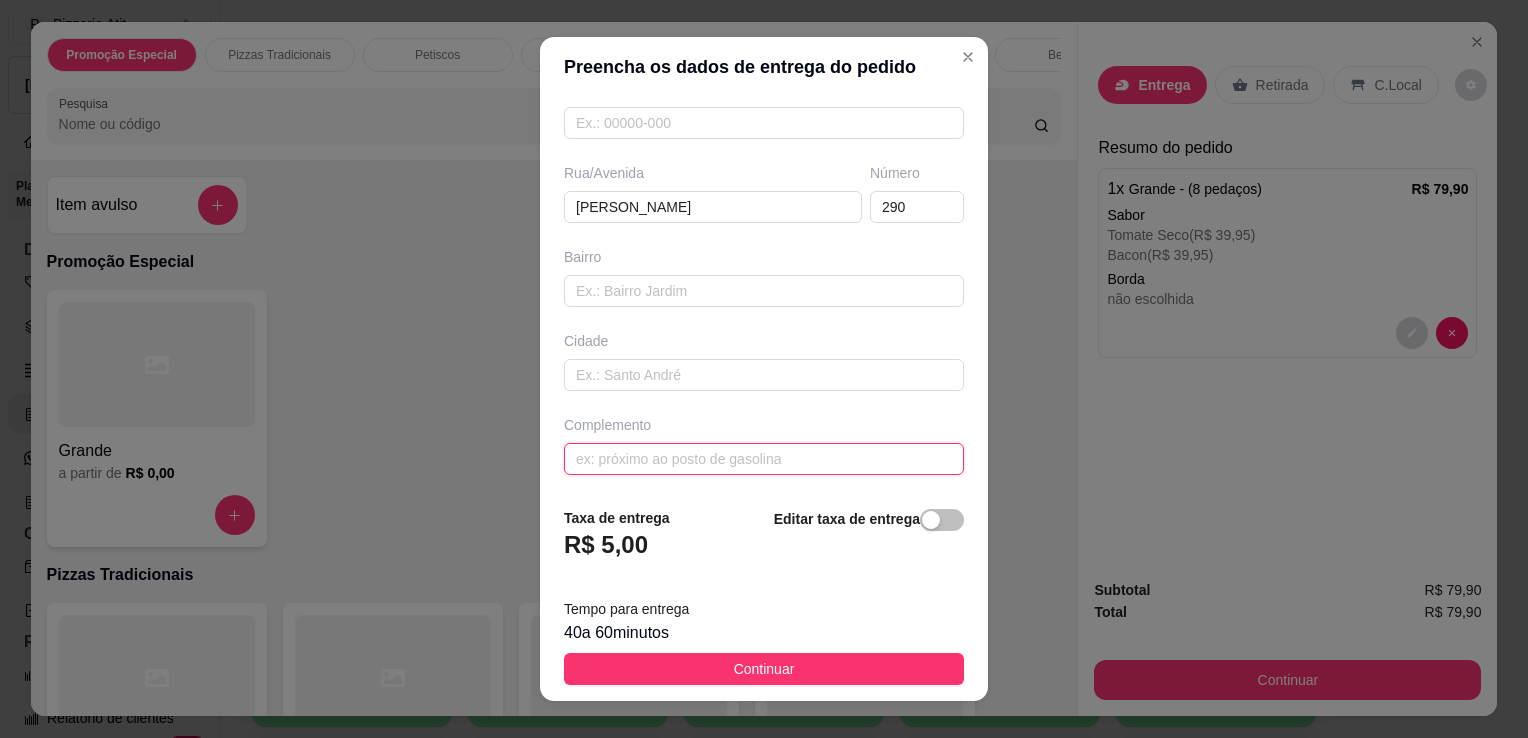 click at bounding box center (764, 459) 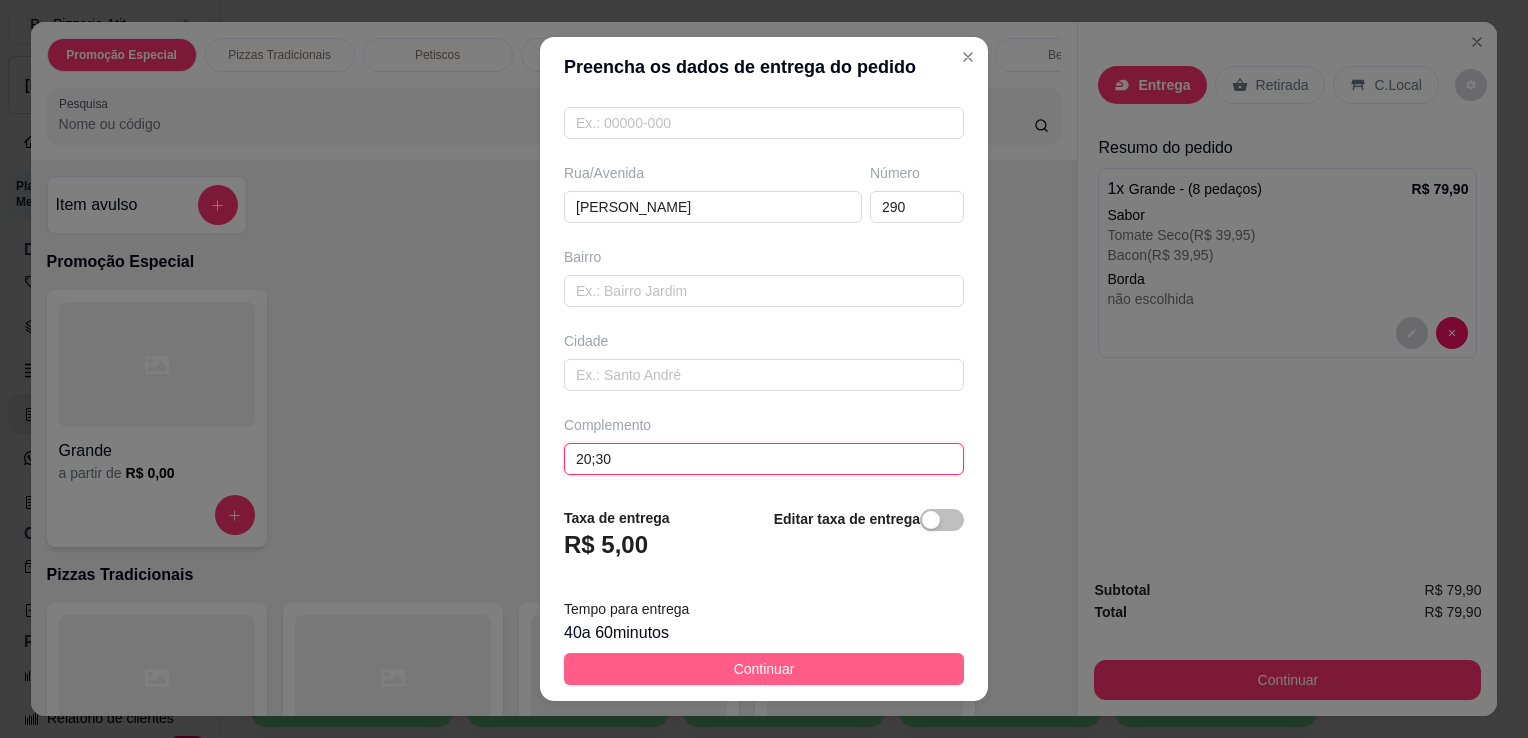 type on "20;30" 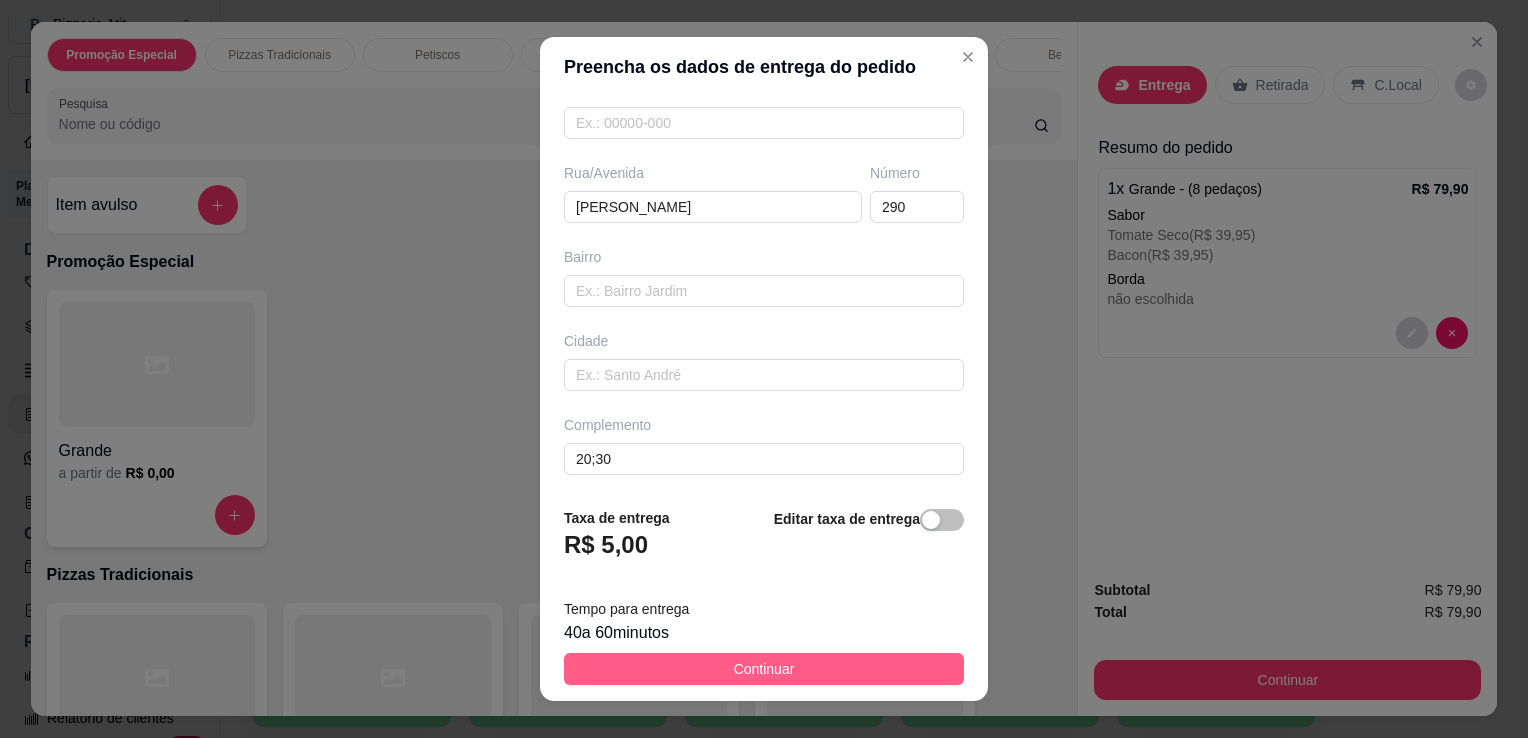 click on "Continuar" at bounding box center (764, 669) 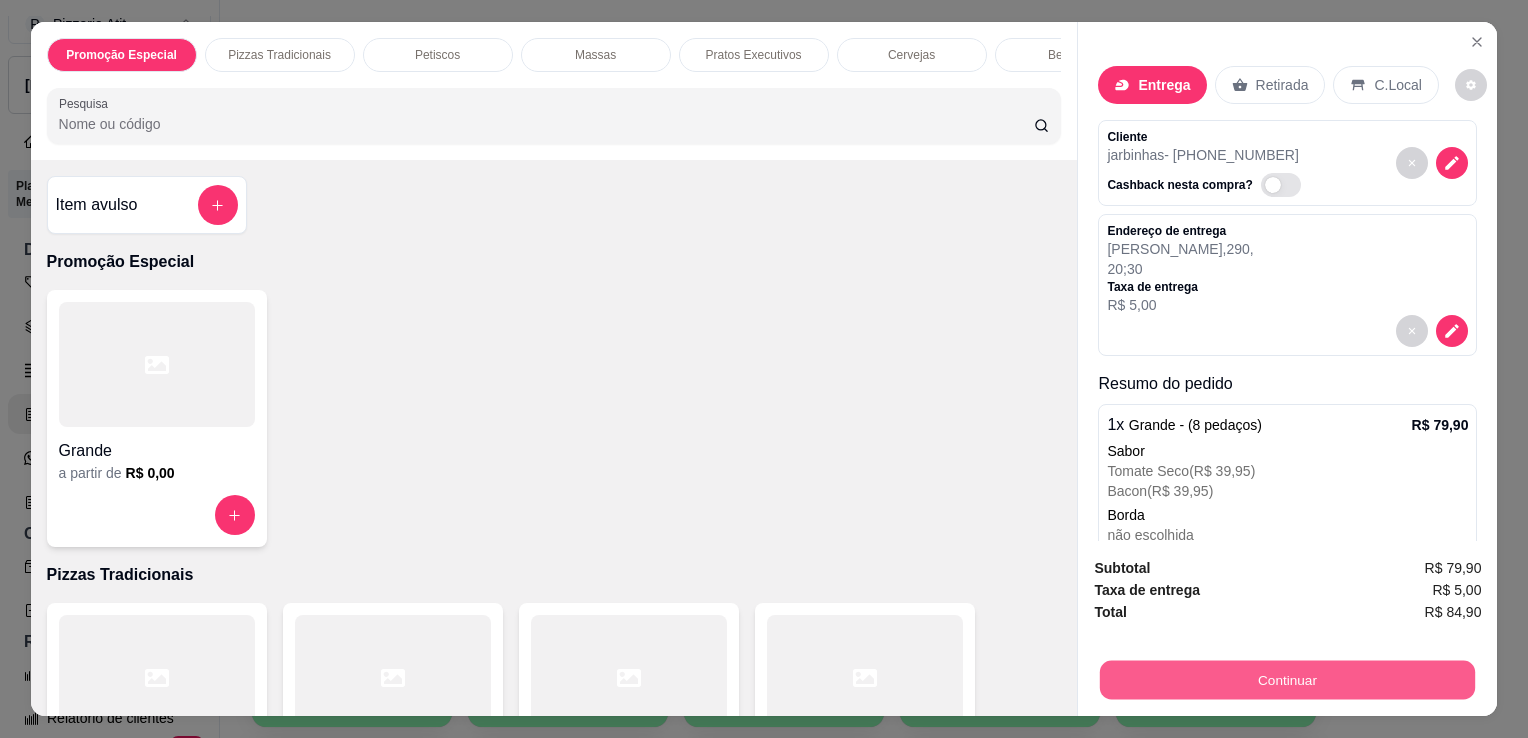 click on "Continuar" at bounding box center [1287, 679] 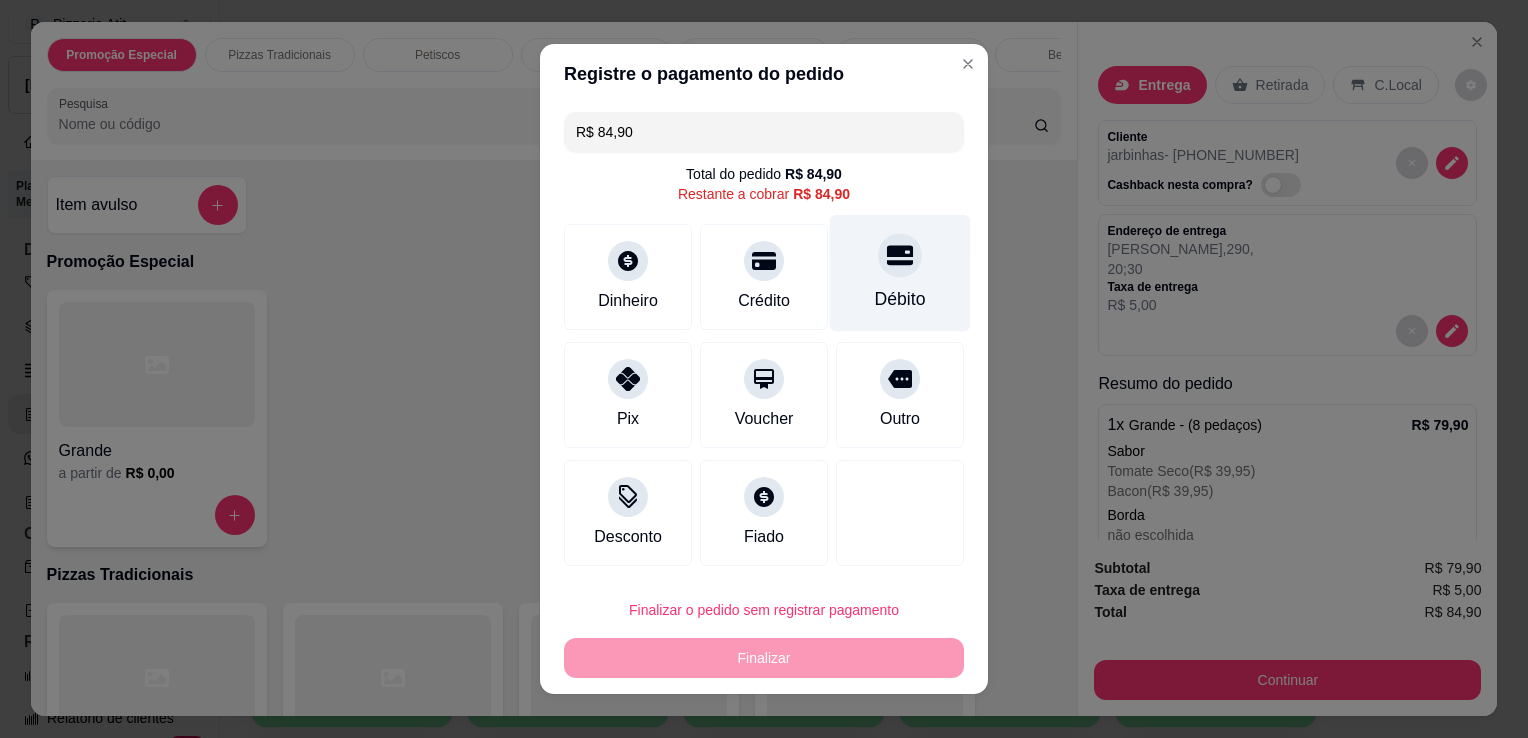 click at bounding box center [900, 255] 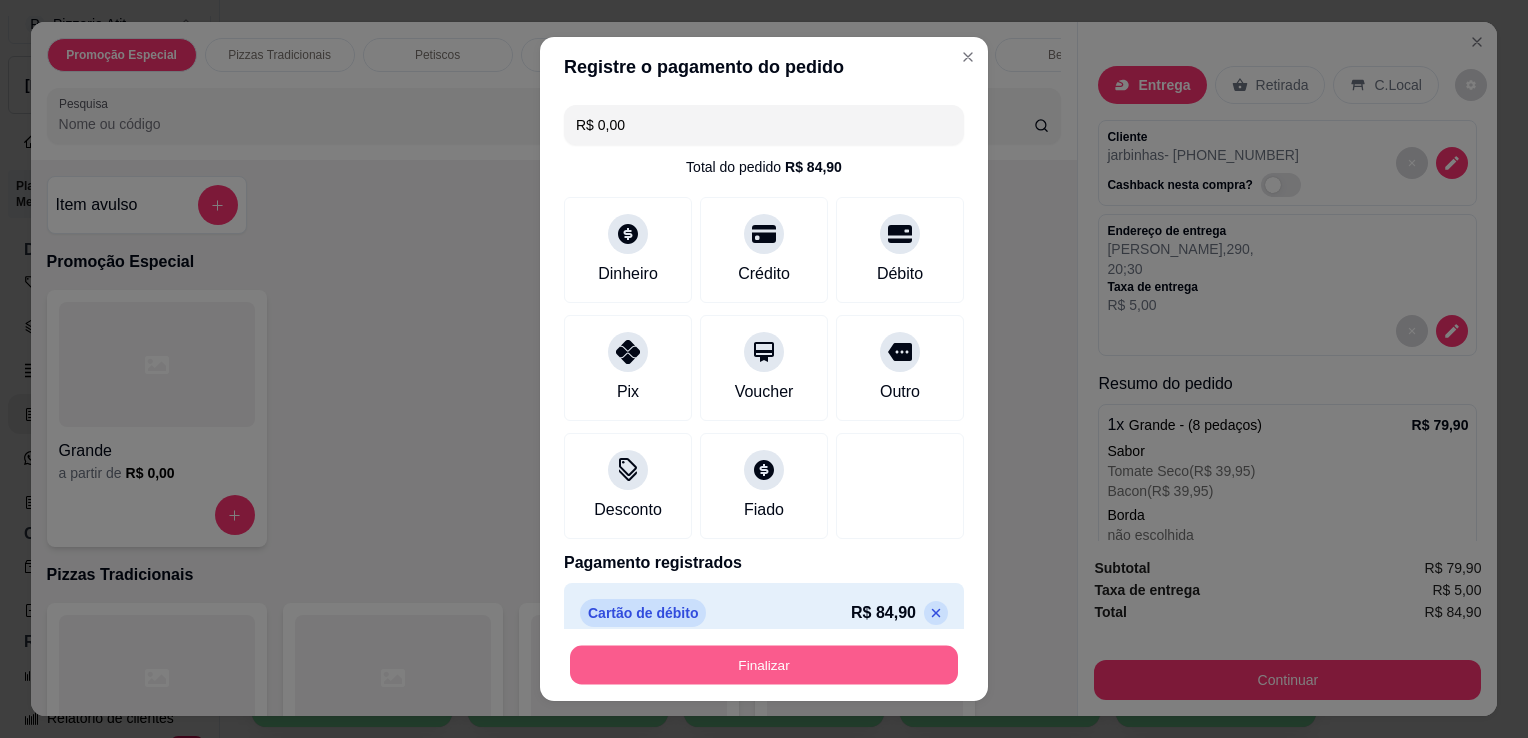 click on "Finalizar" at bounding box center (764, 665) 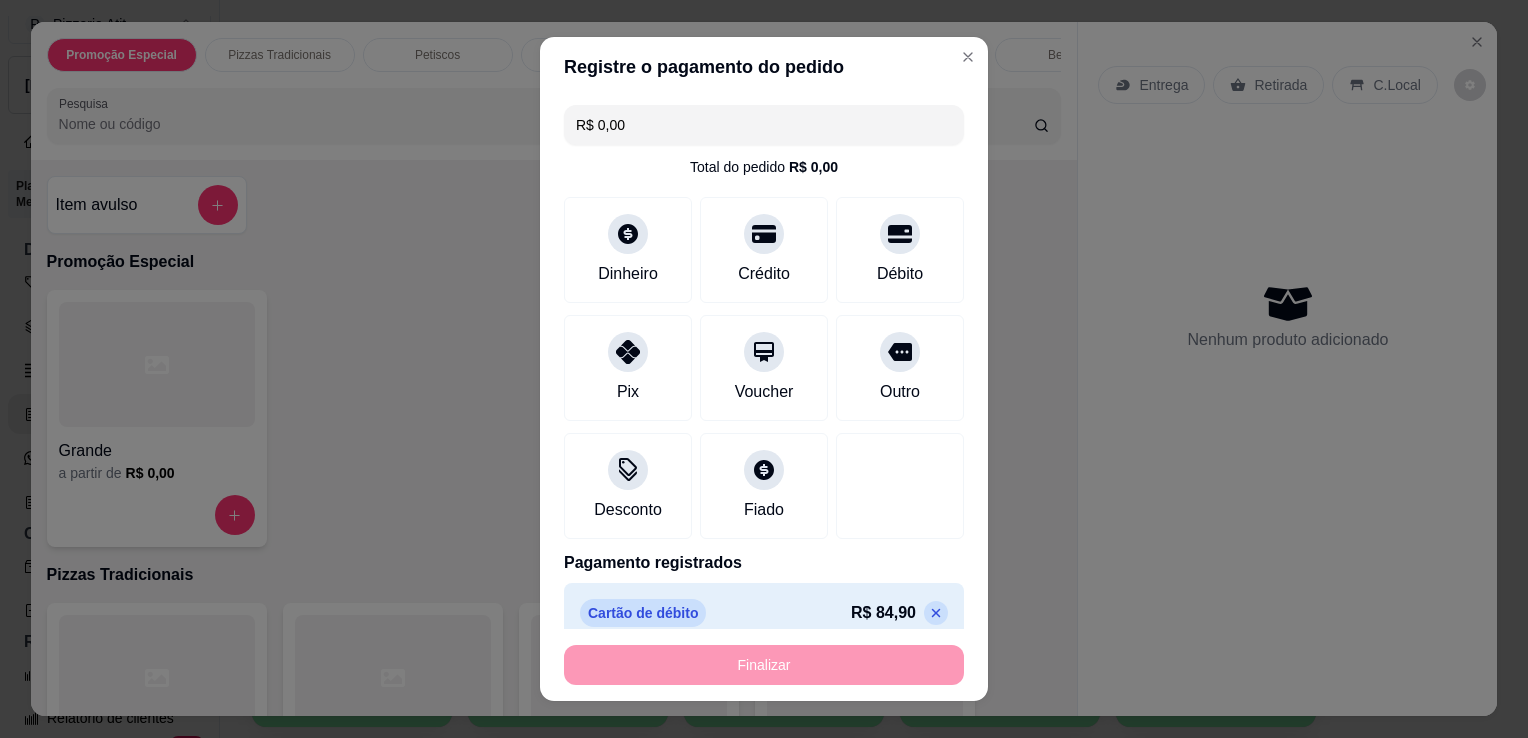 type on "-R$ 84,90" 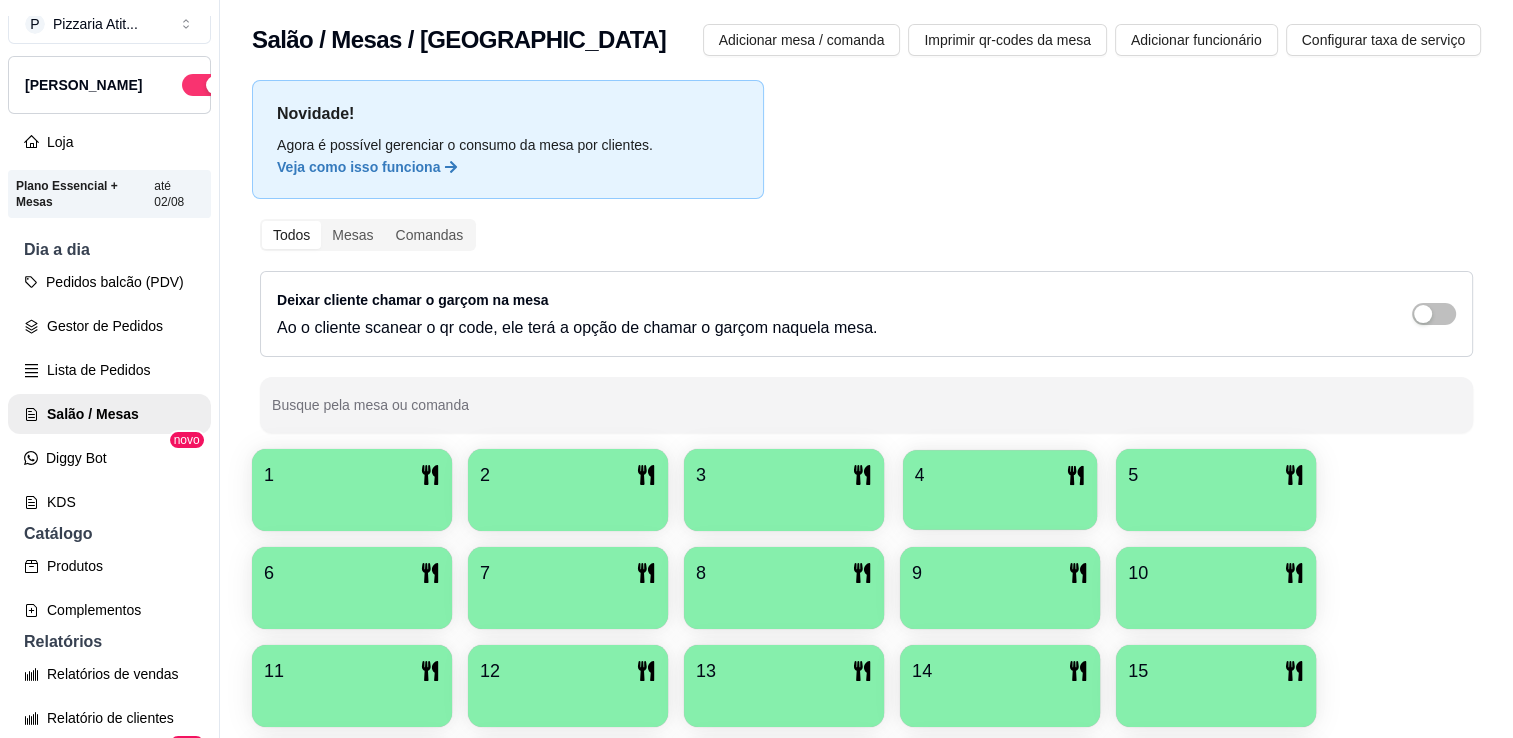 click at bounding box center [1000, 503] 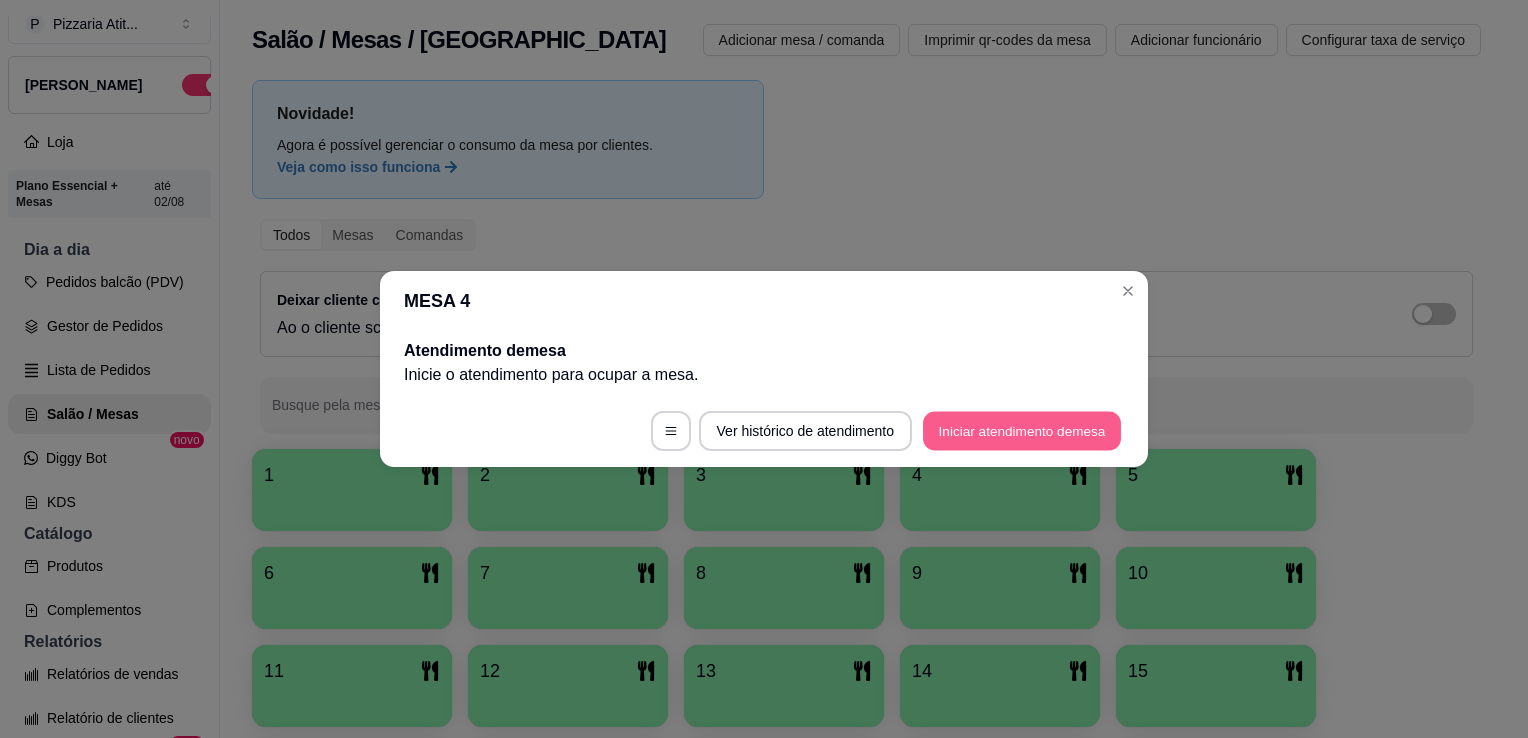 click on "Iniciar atendimento de  mesa" at bounding box center [1022, 431] 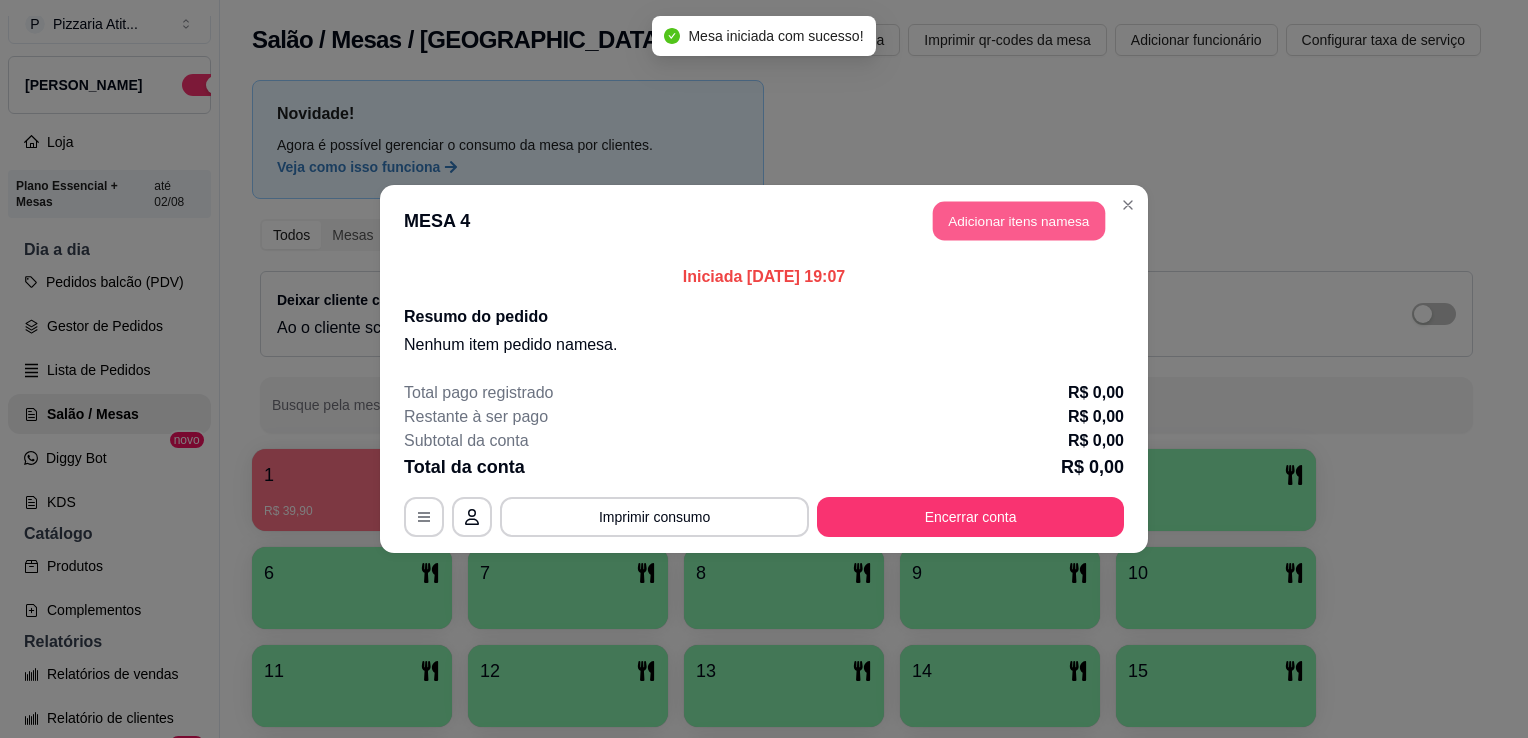 click on "Adicionar itens na  mesa" at bounding box center (1019, 221) 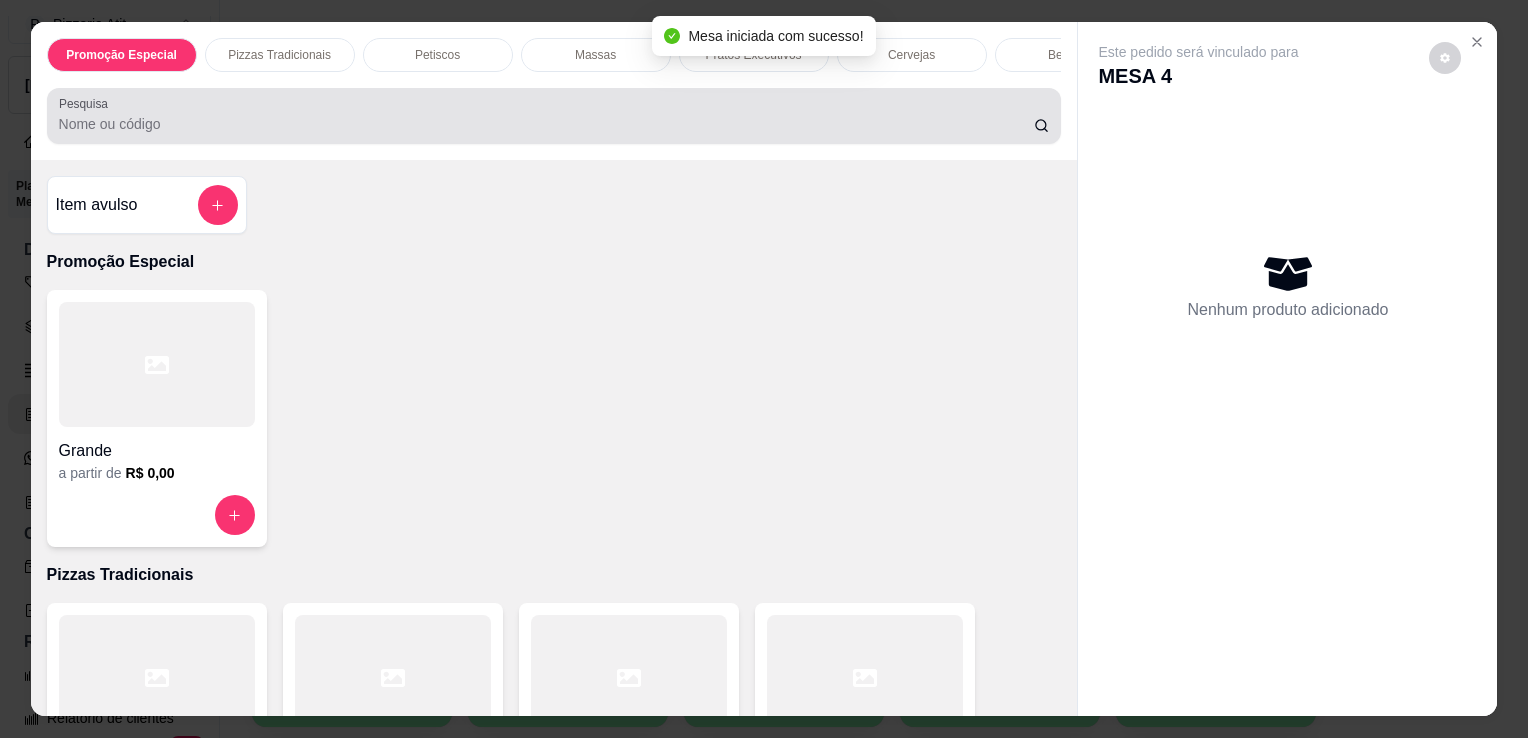 click on "Pesquisa" at bounding box center (554, 116) 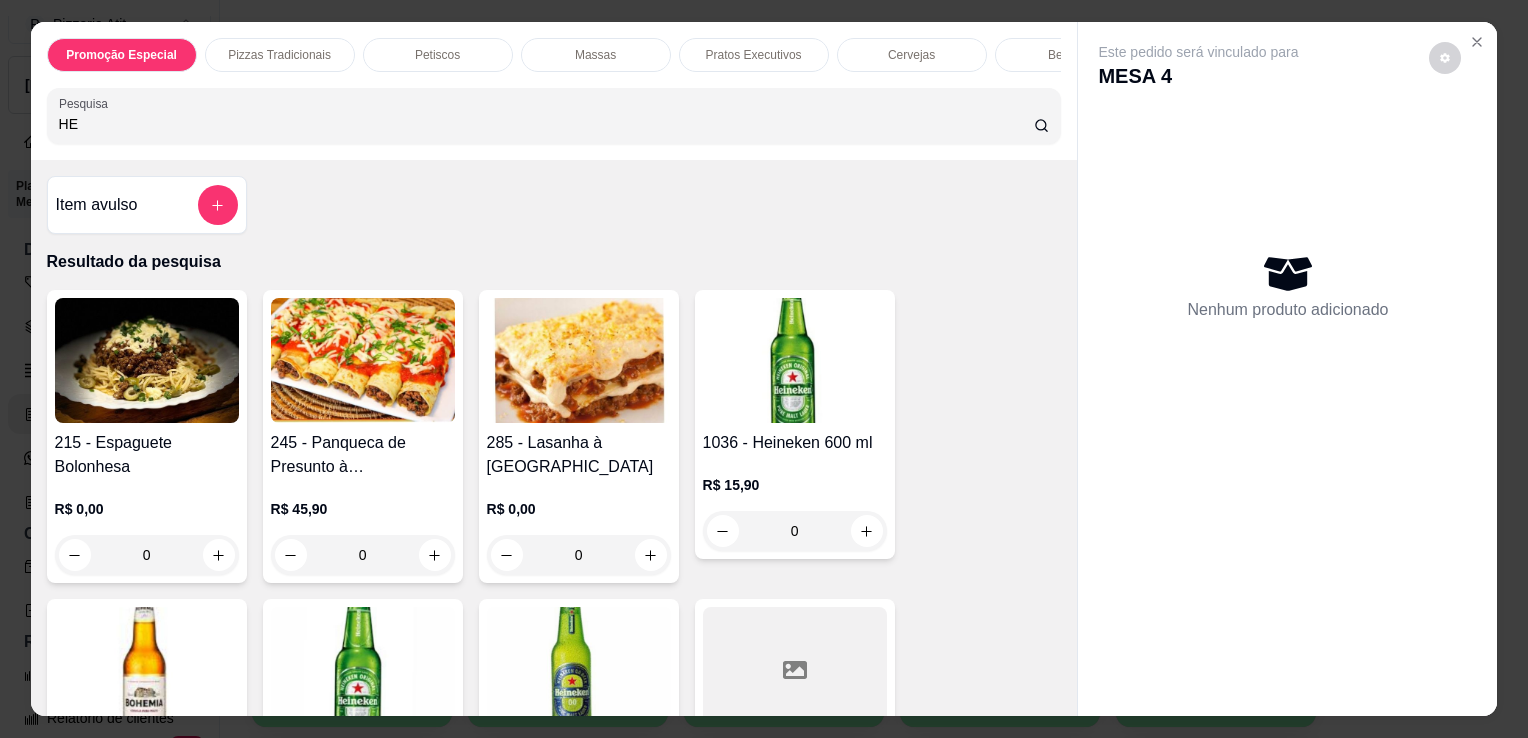 type on "HE" 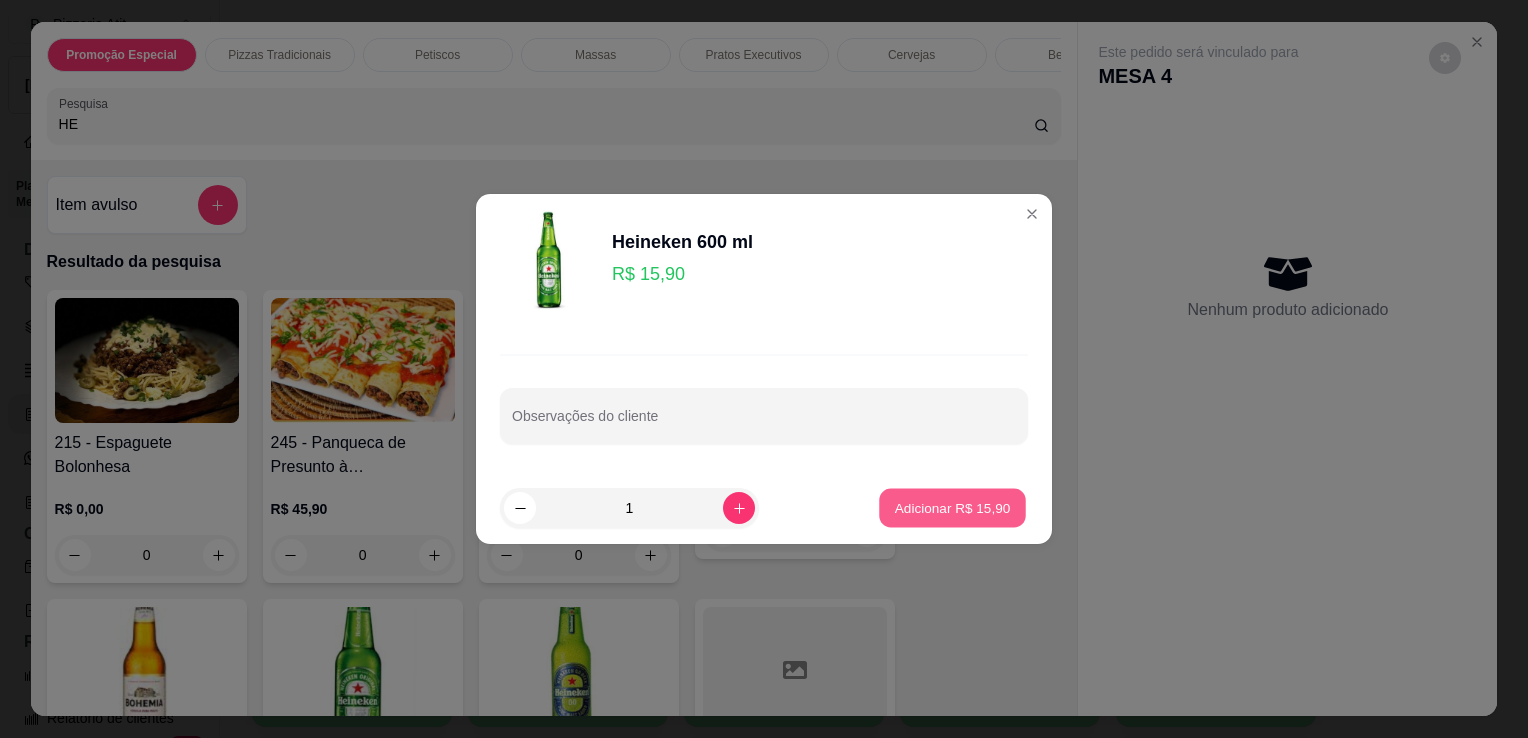 click on "Adicionar   R$ 15,90" at bounding box center (953, 507) 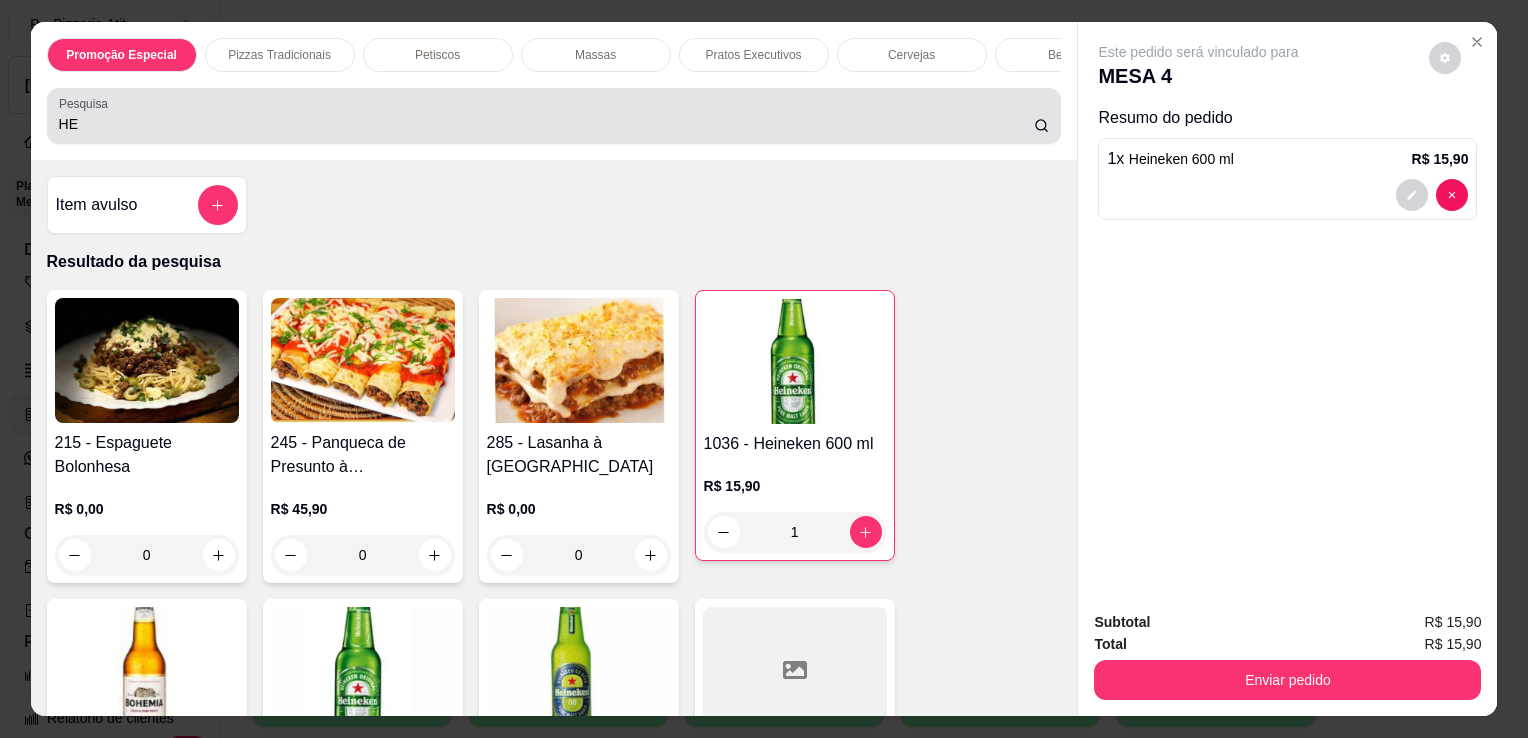 click on "HE" at bounding box center [554, 116] 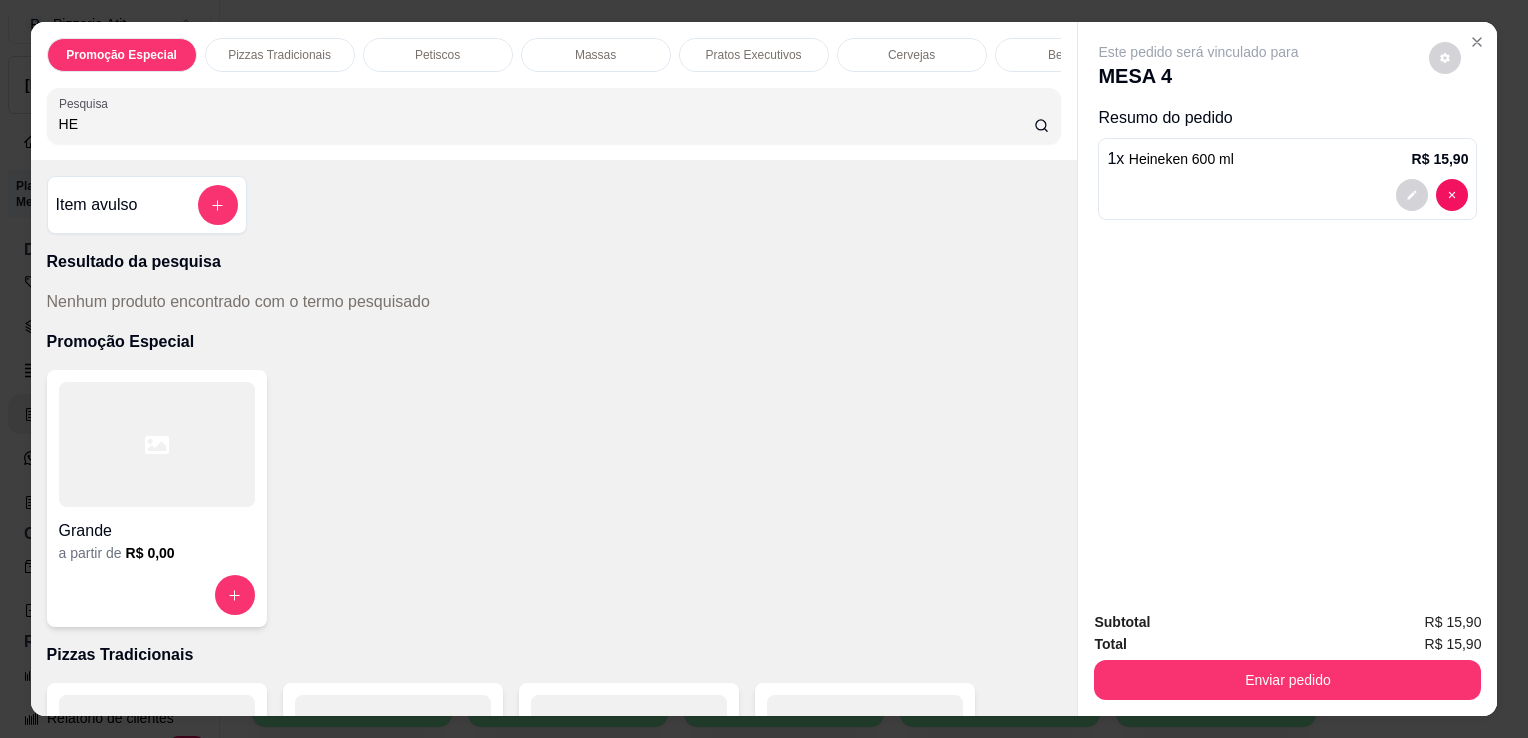 type on "H" 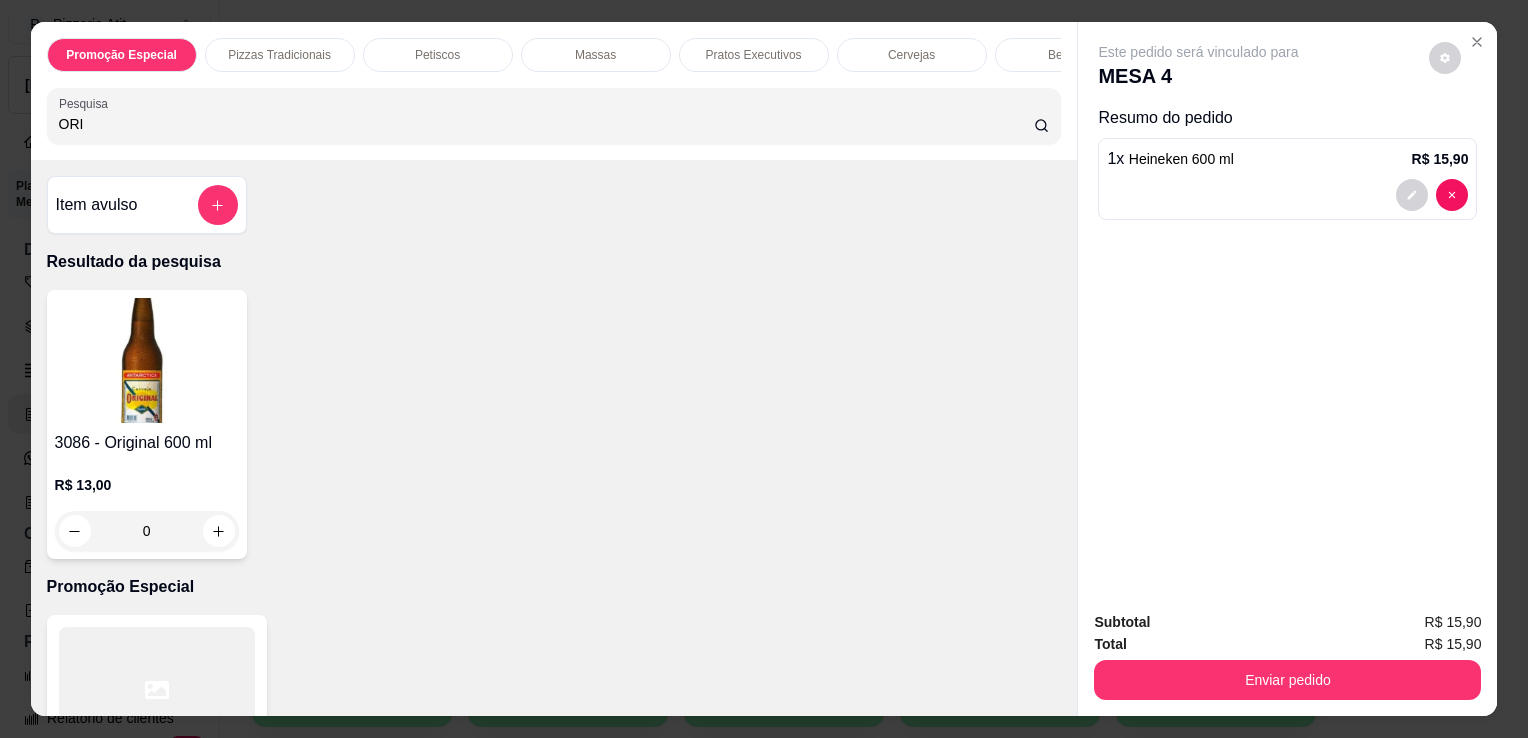 type on "ORI" 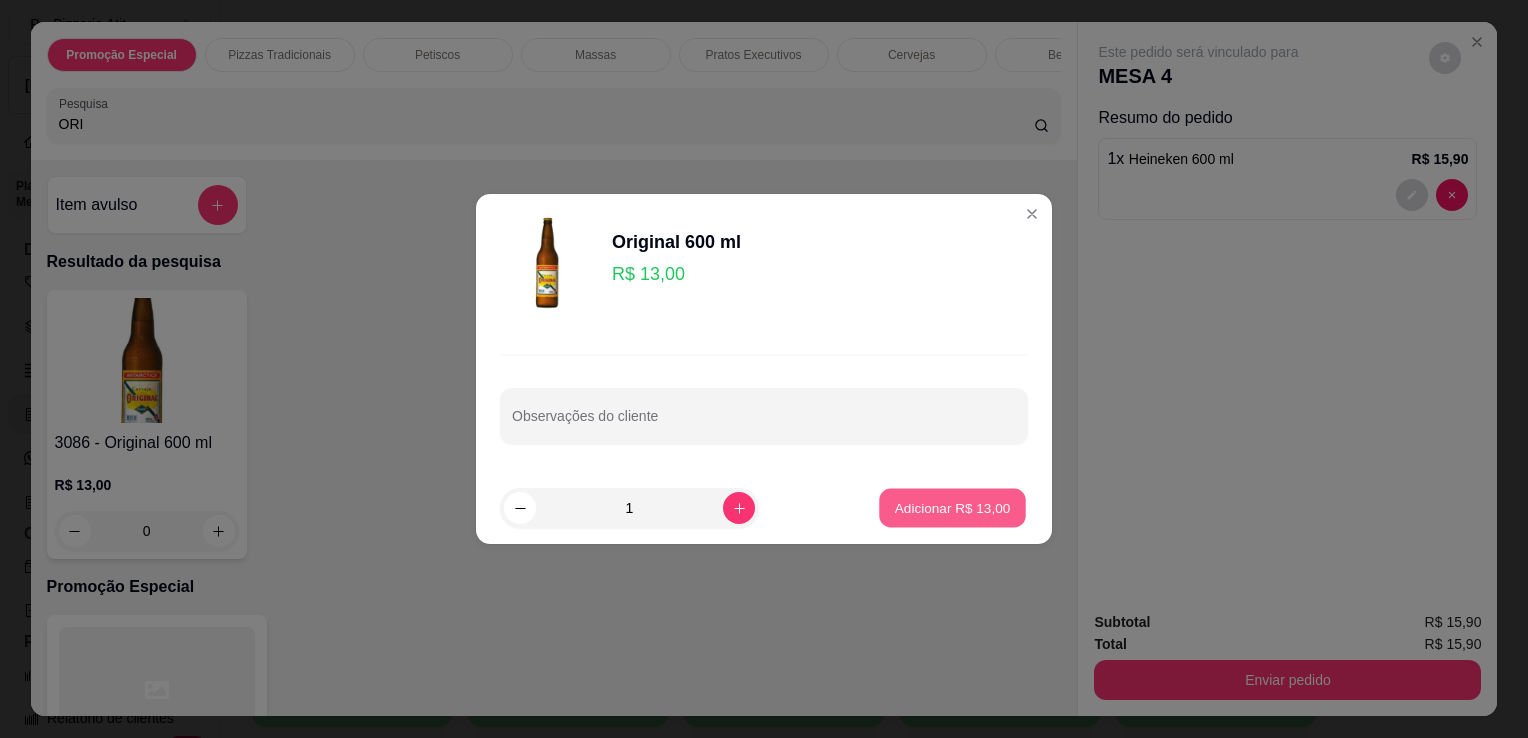 click on "Adicionar   R$ 13,00" at bounding box center (952, 508) 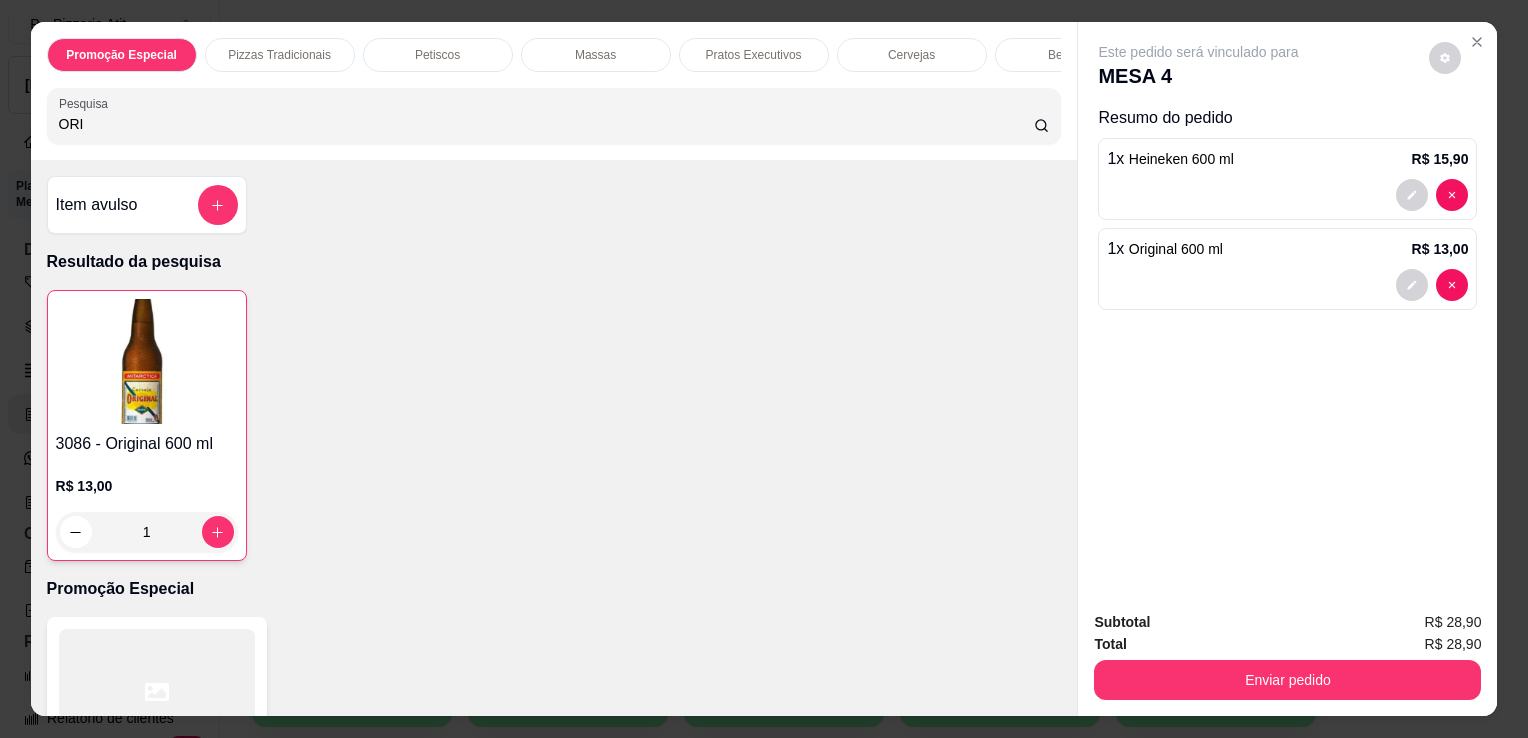 click on "ORI" at bounding box center [546, 124] 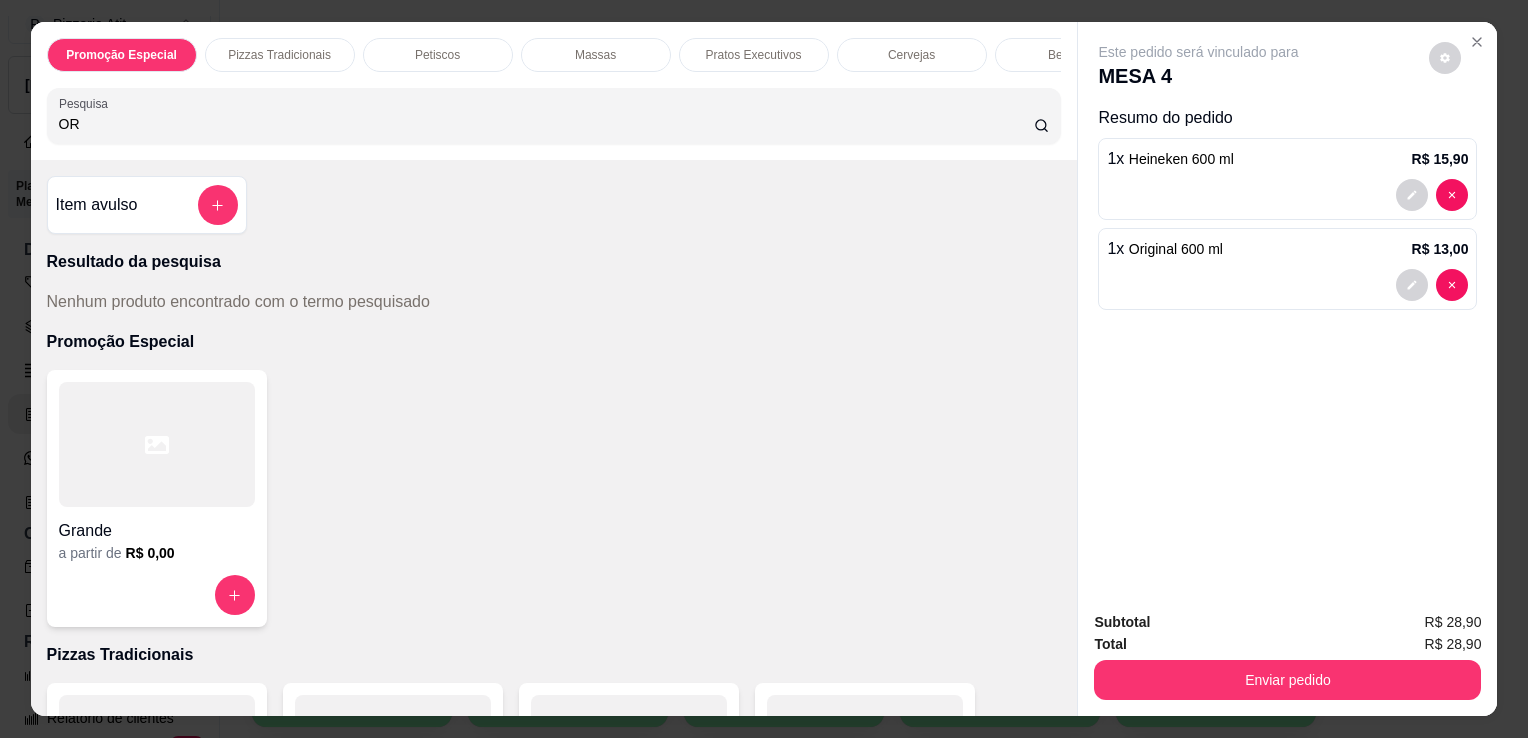 type on "O" 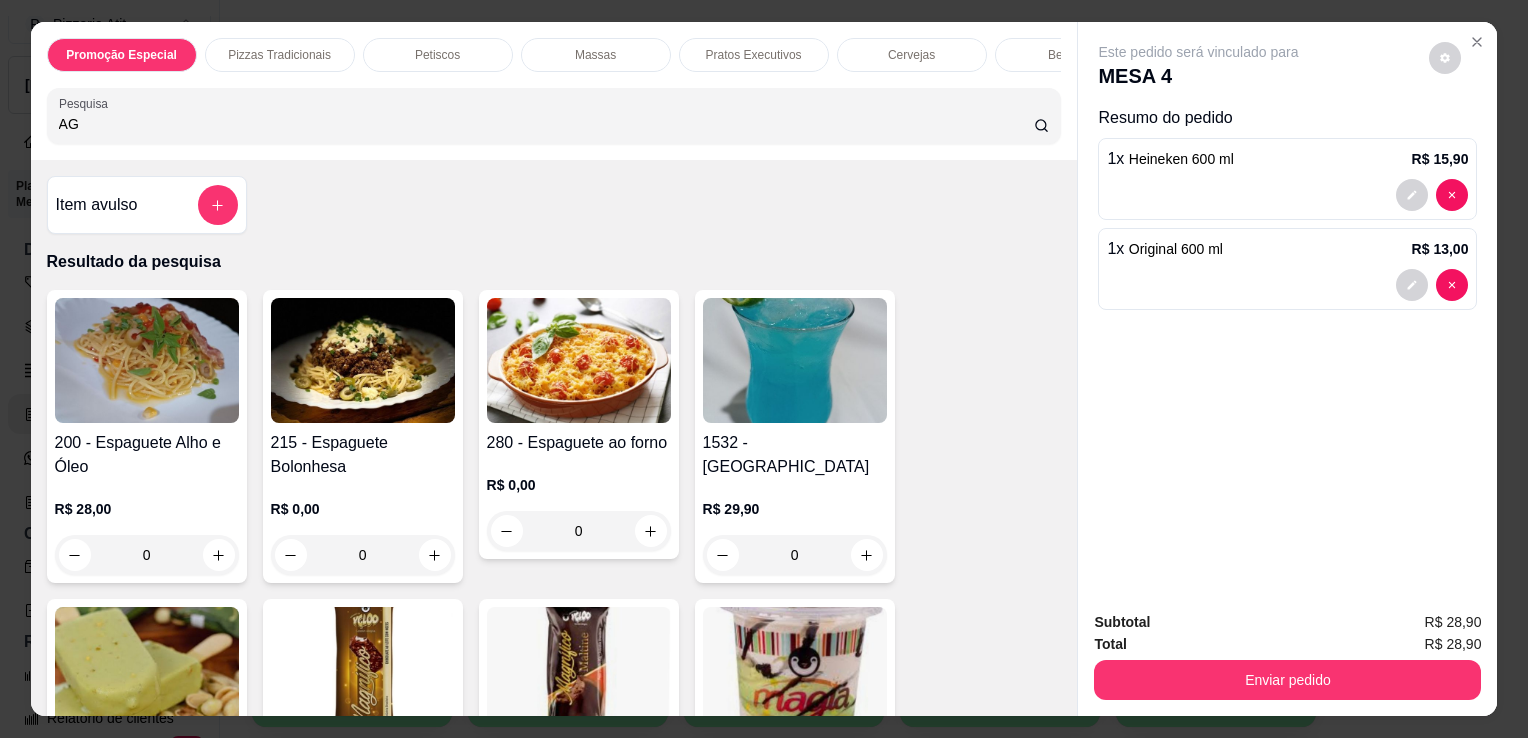 type on "AG" 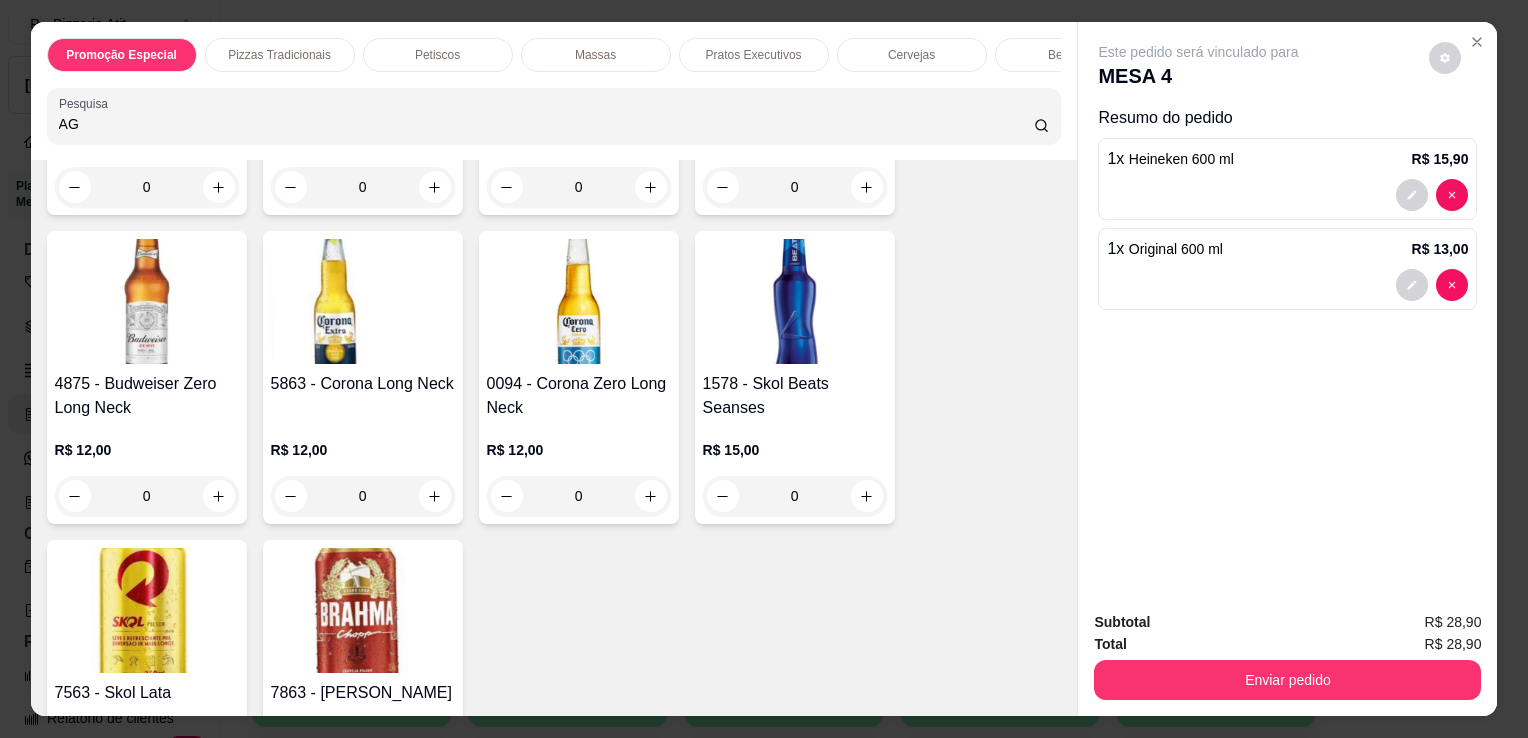 scroll, scrollTop: 5887, scrollLeft: 0, axis: vertical 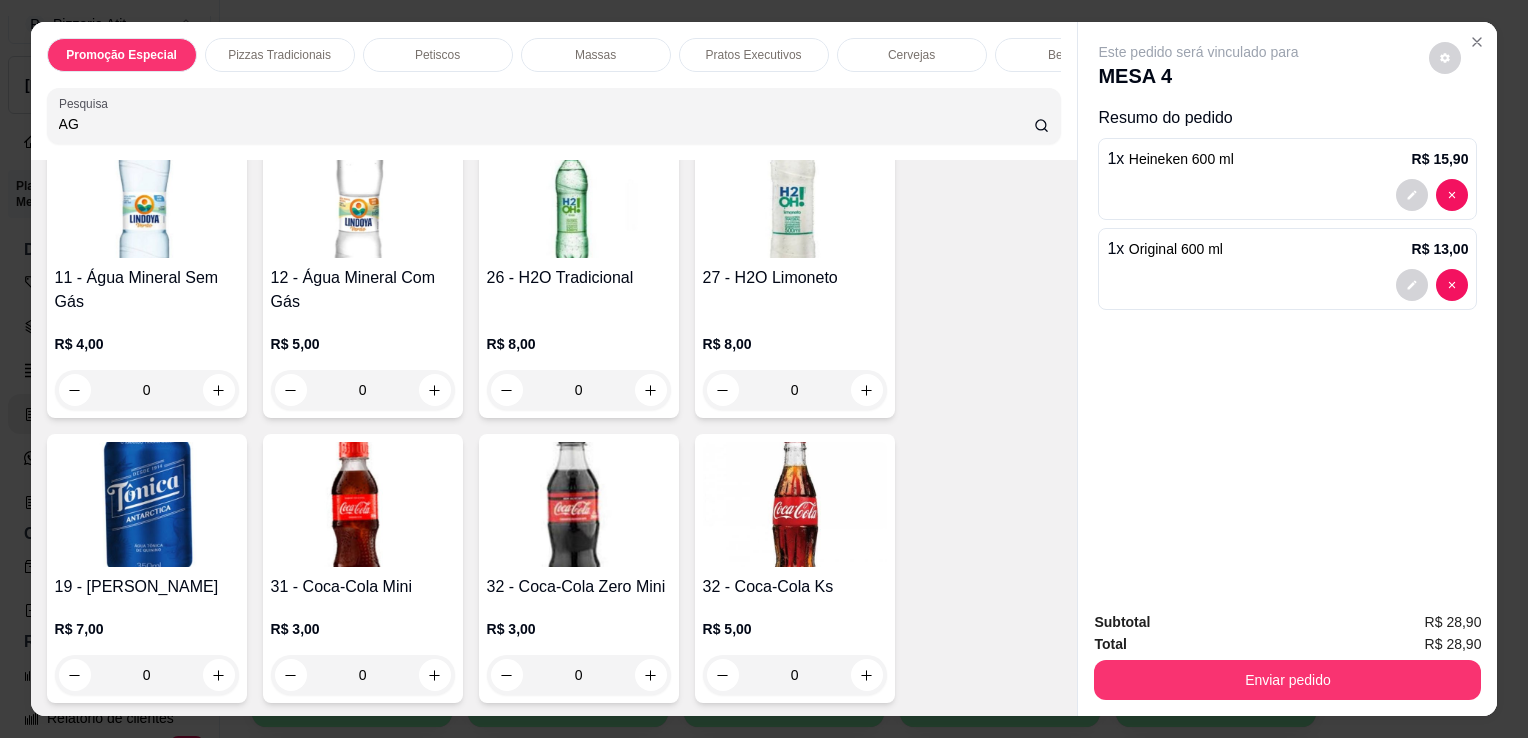 click on "R$ 5,00 0" at bounding box center (363, 362) 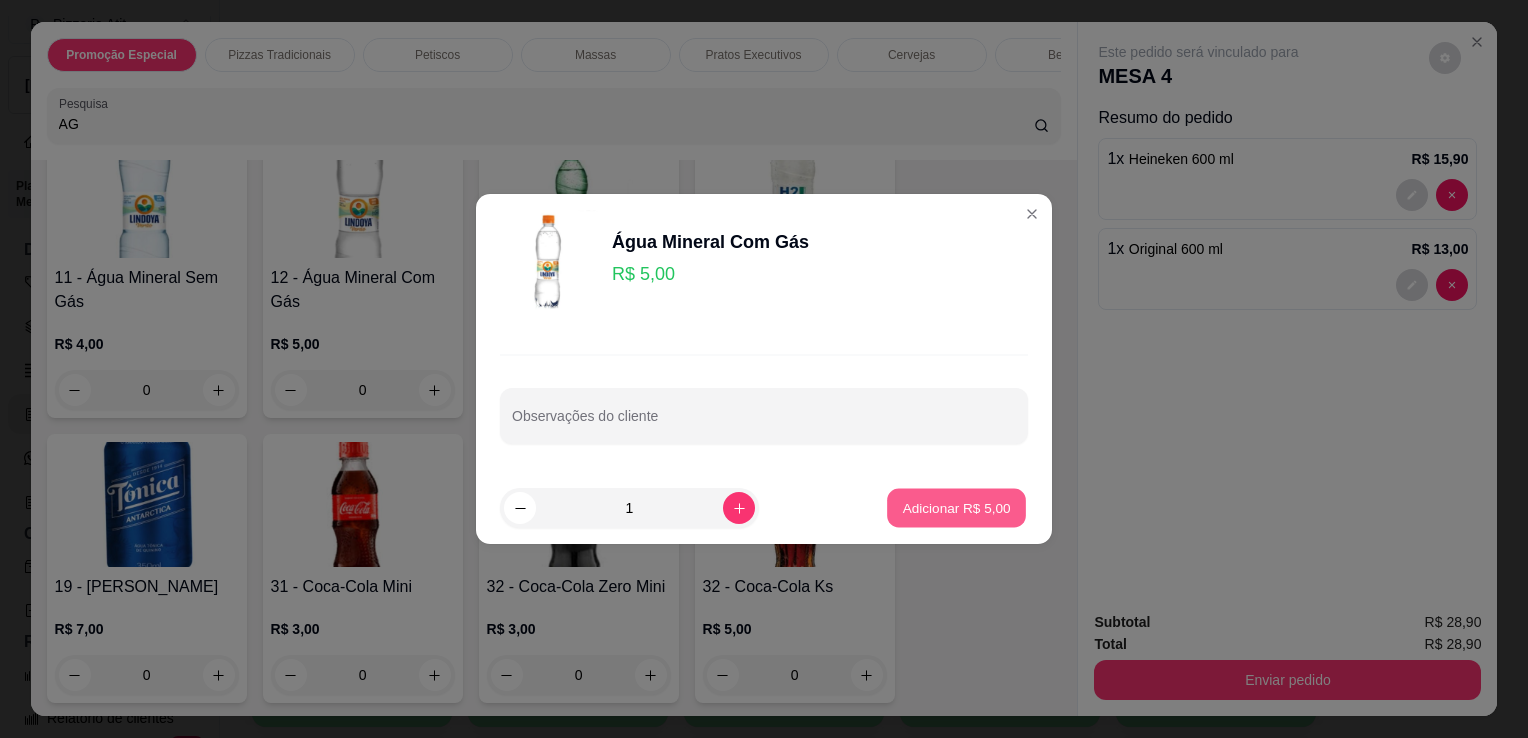 click on "Adicionar   R$ 5,00" at bounding box center [956, 507] 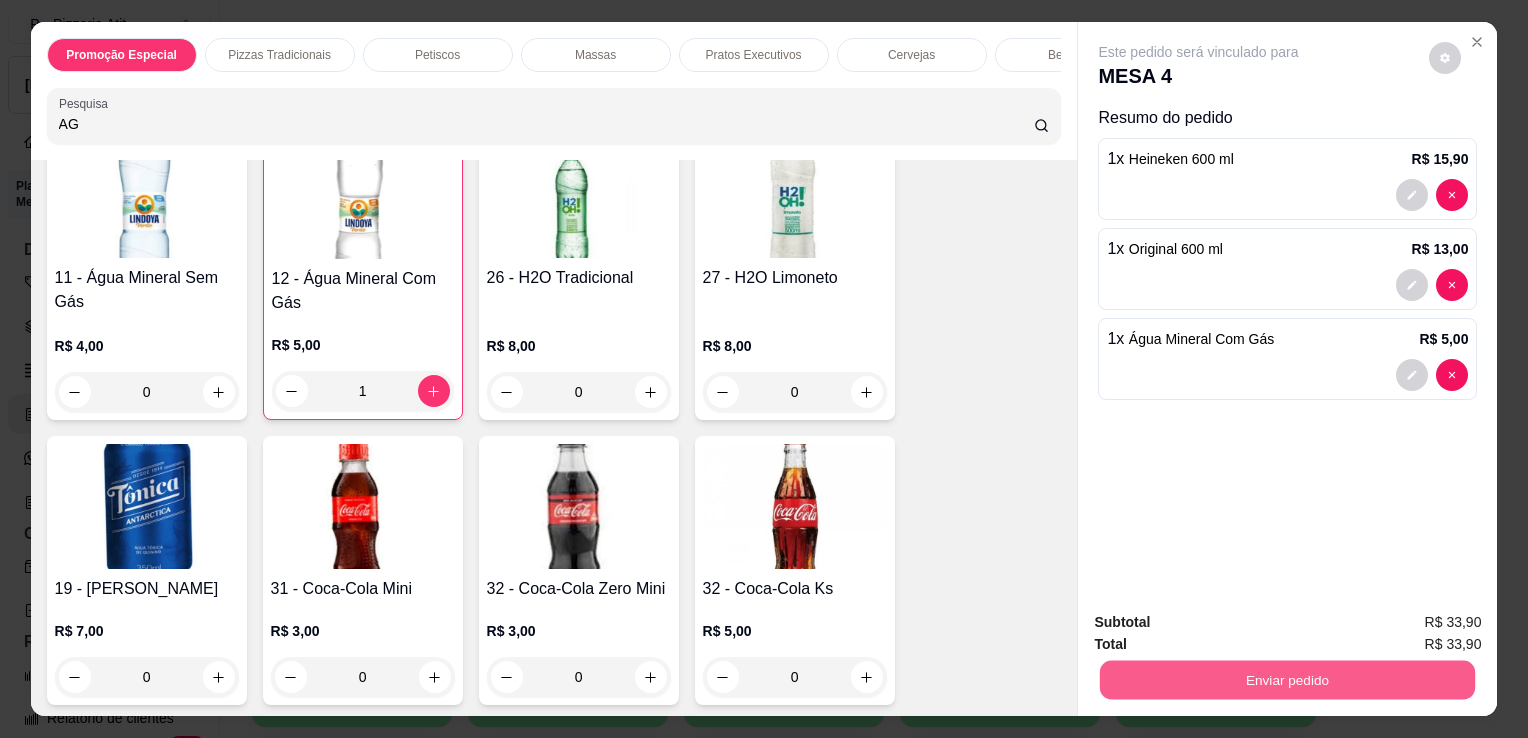 click on "Enviar pedido" at bounding box center [1287, 679] 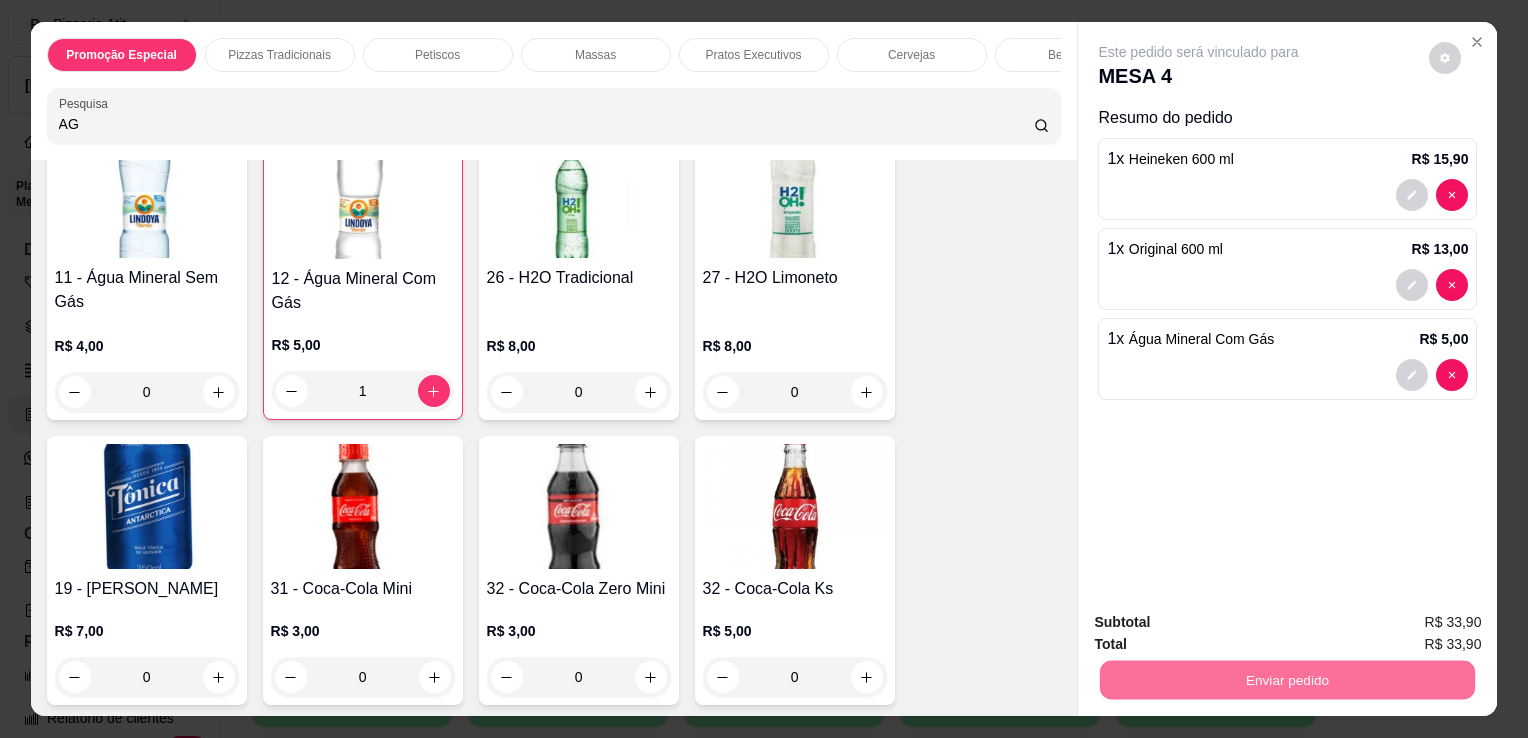 click on "Não registrar e enviar pedido" at bounding box center [1222, 623] 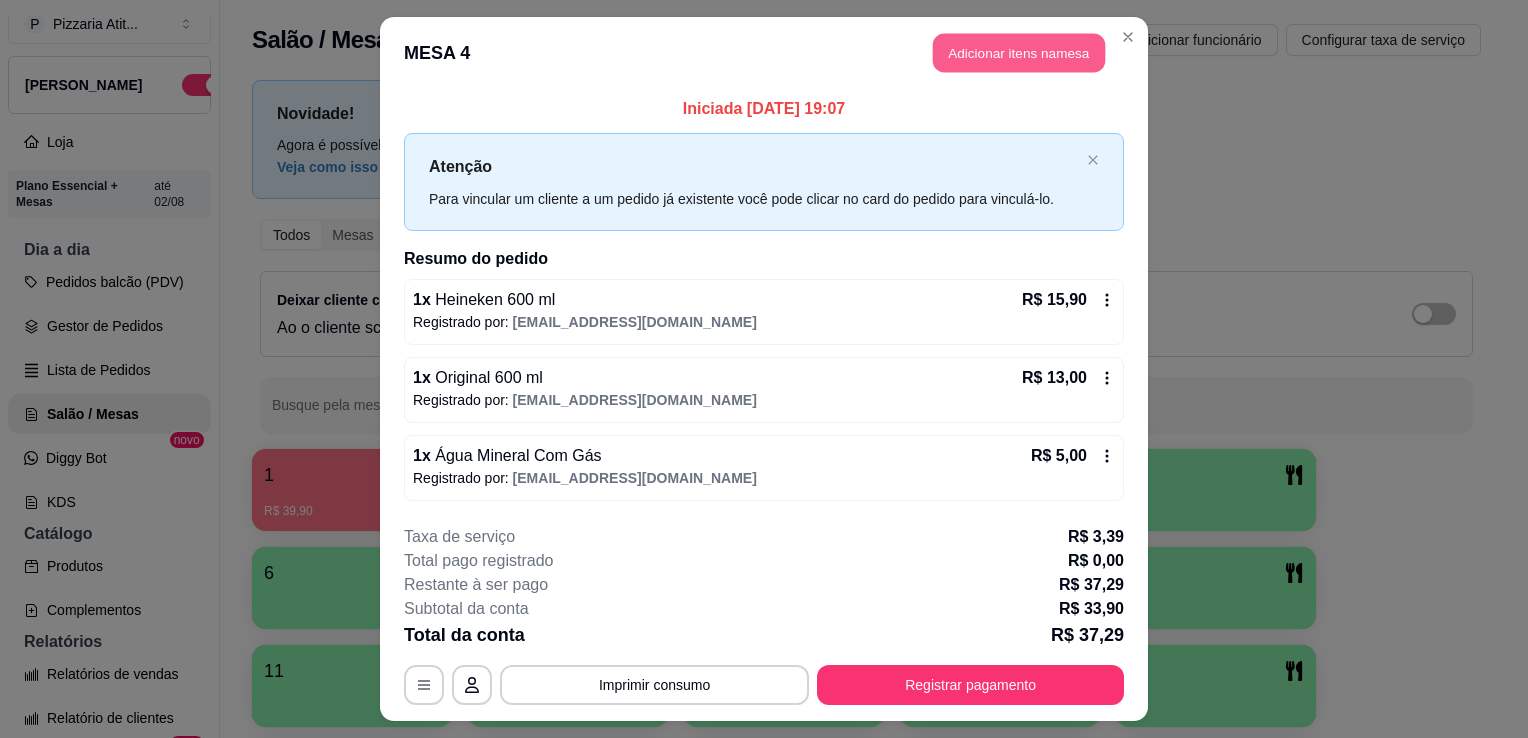 click on "Adicionar itens na  mesa" at bounding box center (1019, 53) 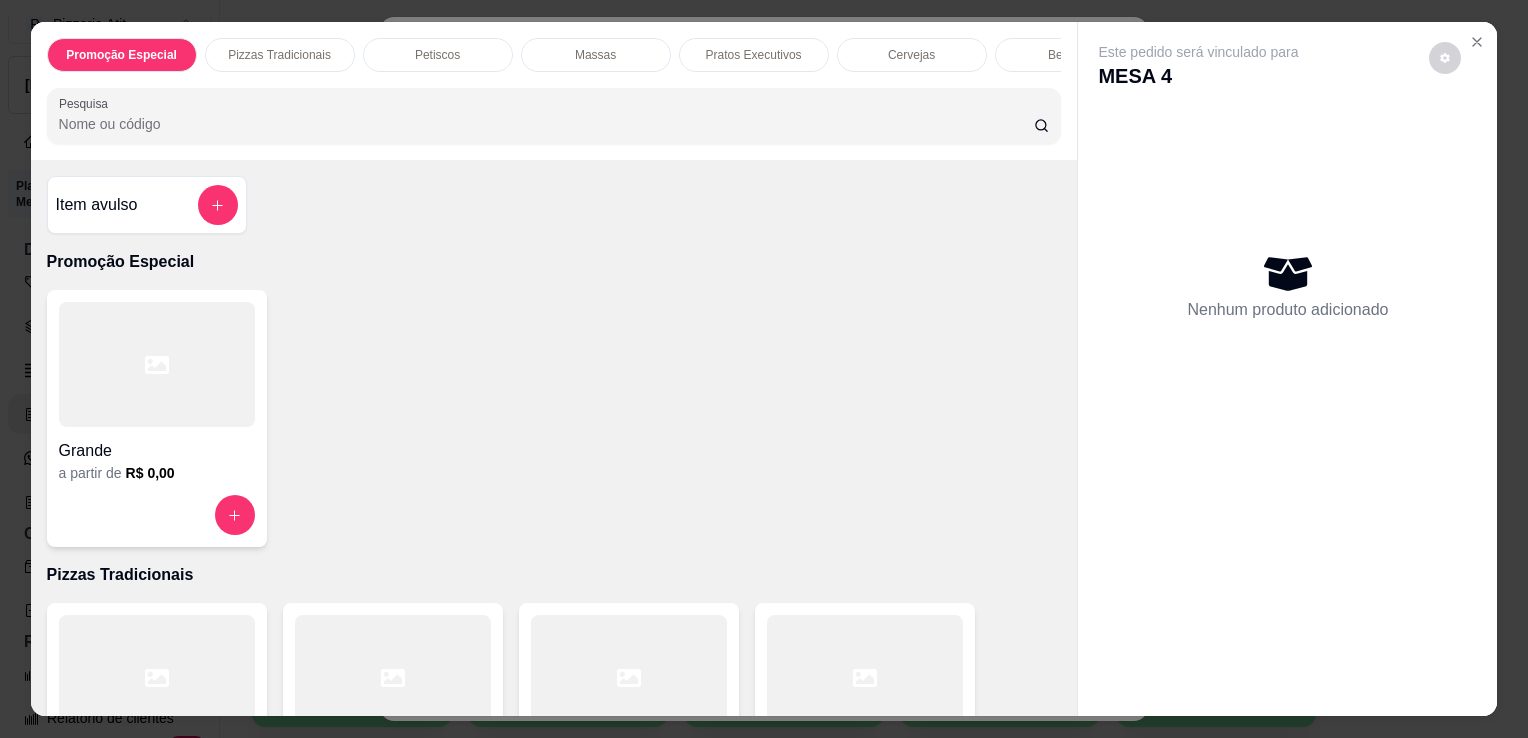 click on "Promoção Especial Pizzas Tradicionais Petiscos Massas Pratos Executivos Cervejas Bebidas Doses Drinks  Vinhos Doces Picolé  PIZZAS DOCES  Pesquisa" at bounding box center (554, 91) 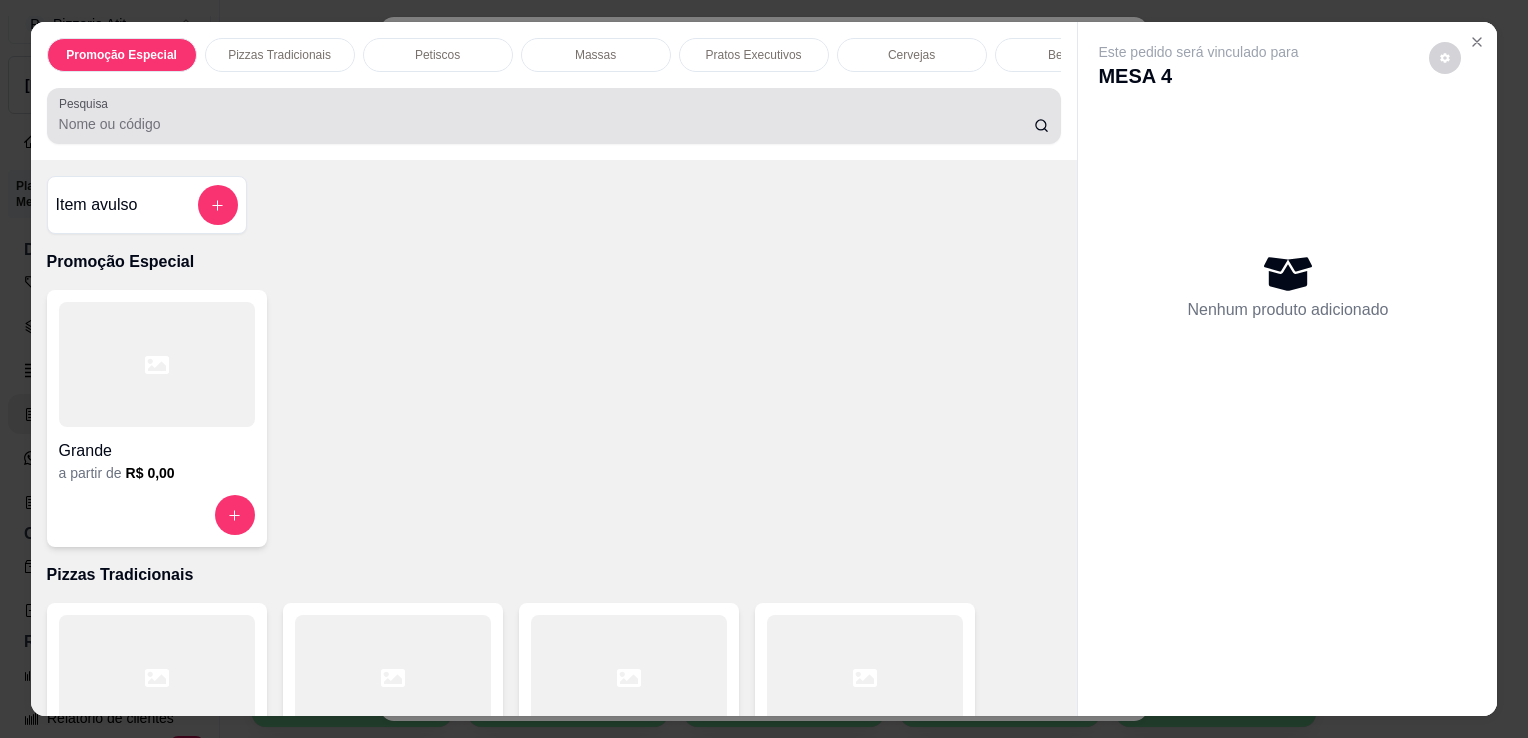 click at bounding box center [554, 116] 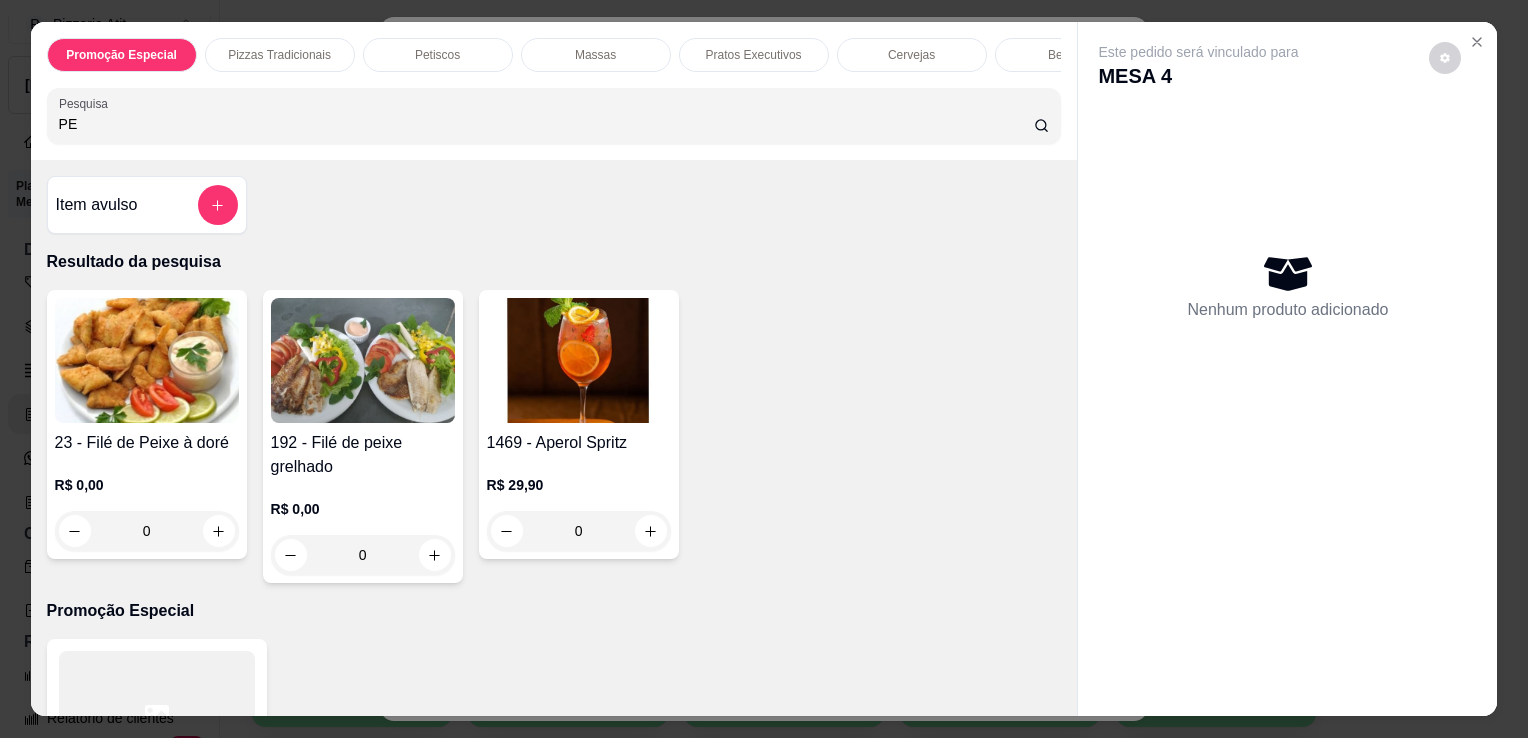 type on "PE" 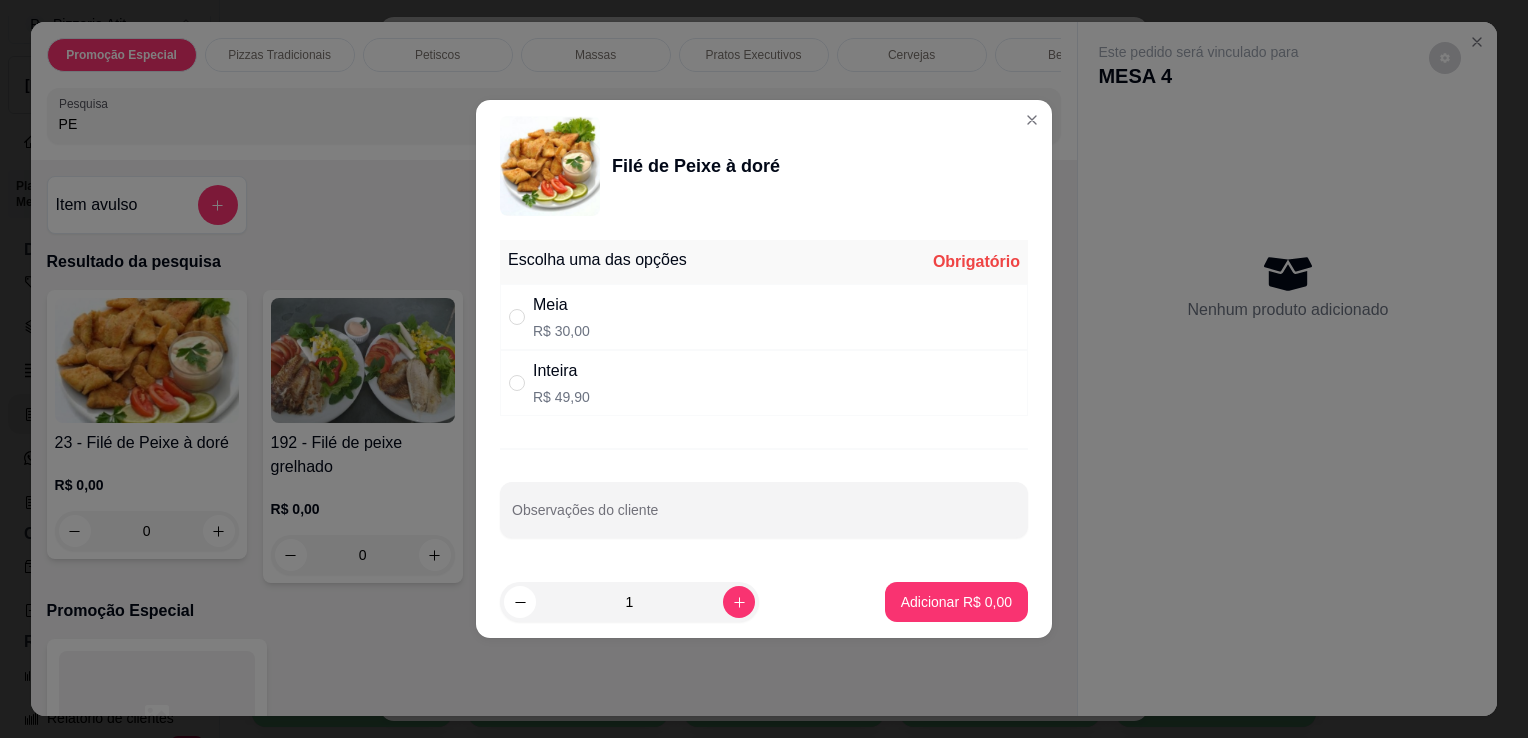 click on "Inteira R$ 49,90" at bounding box center [764, 383] 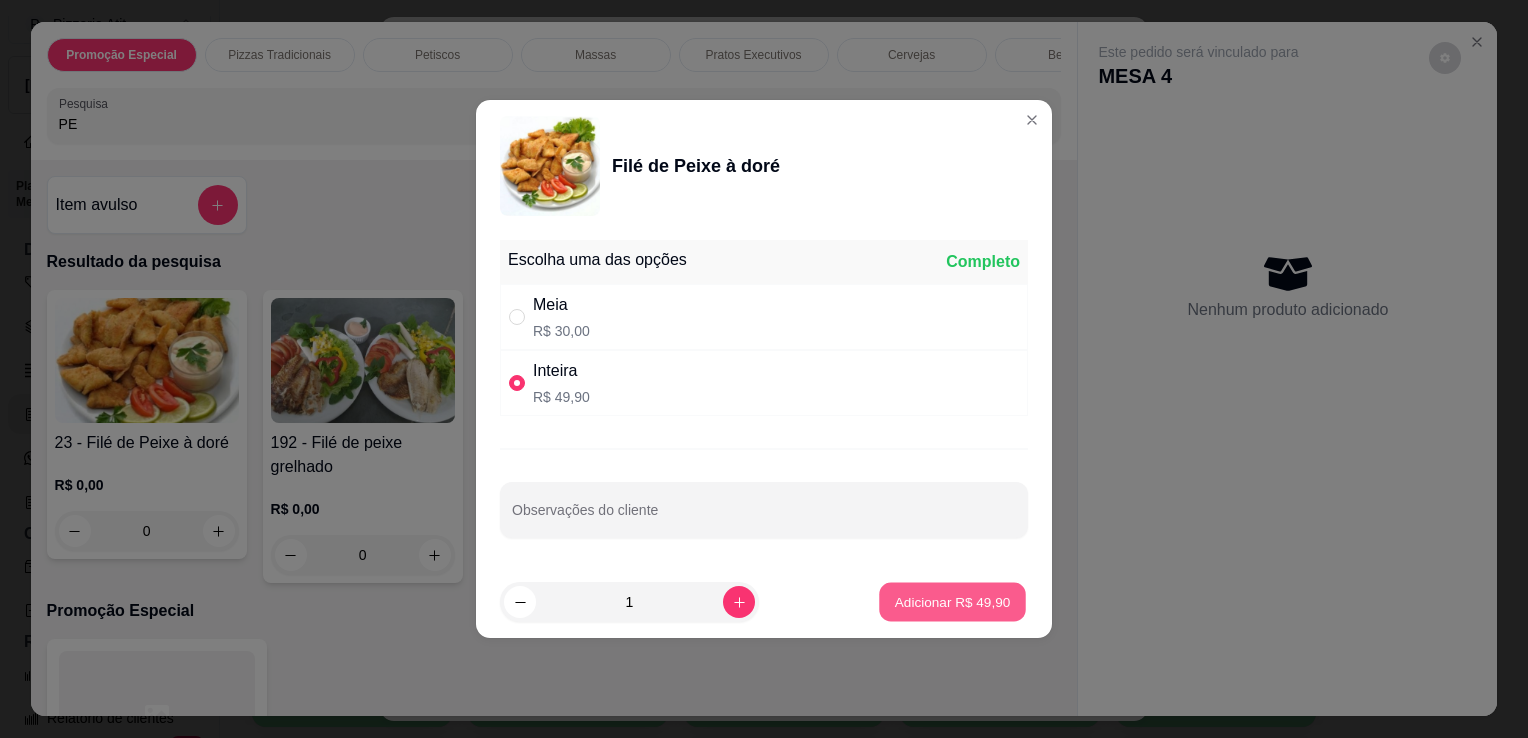 click on "Adicionar   R$ 49,90" at bounding box center [953, 601] 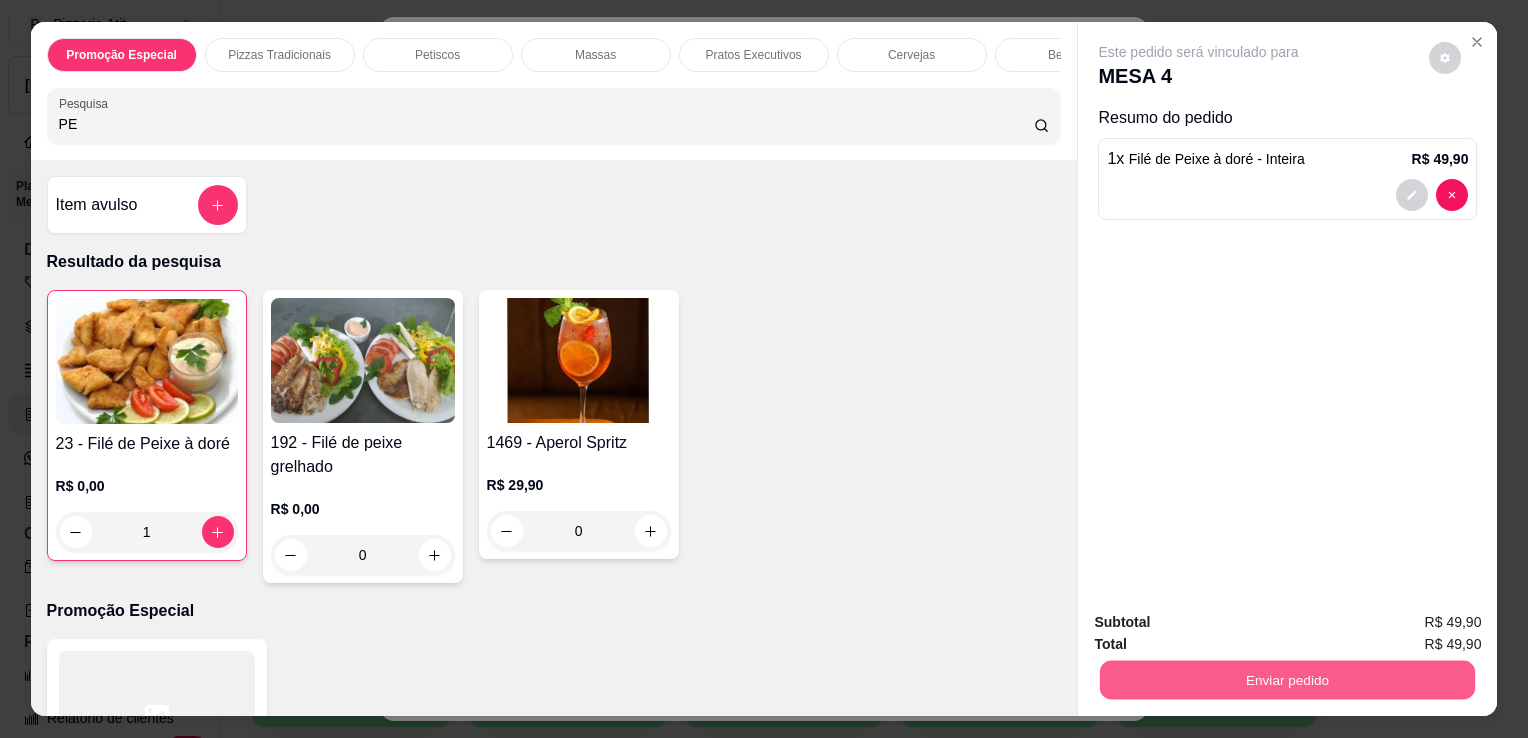 click on "Enviar pedido" at bounding box center [1287, 679] 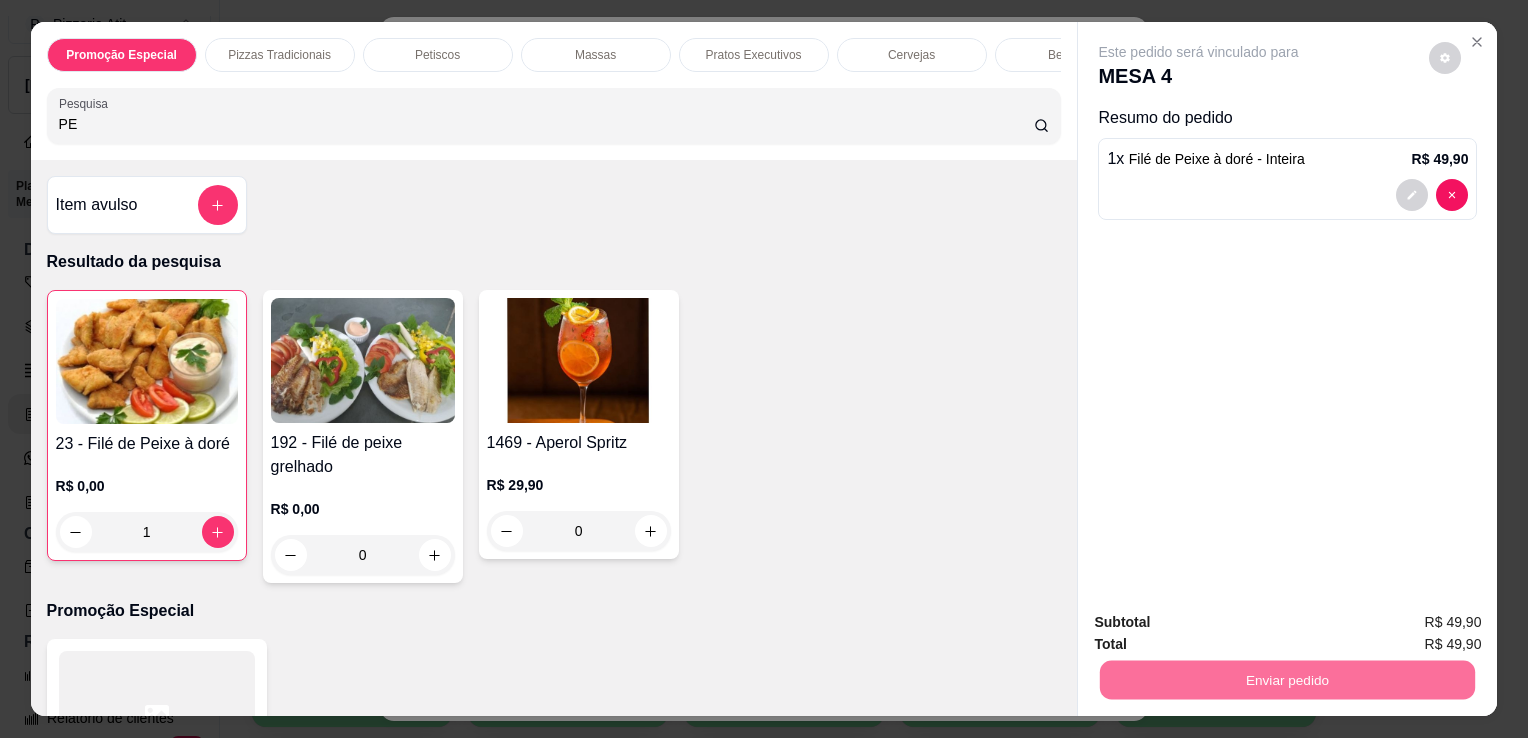 click on "Não registrar e enviar pedido" at bounding box center [1222, 623] 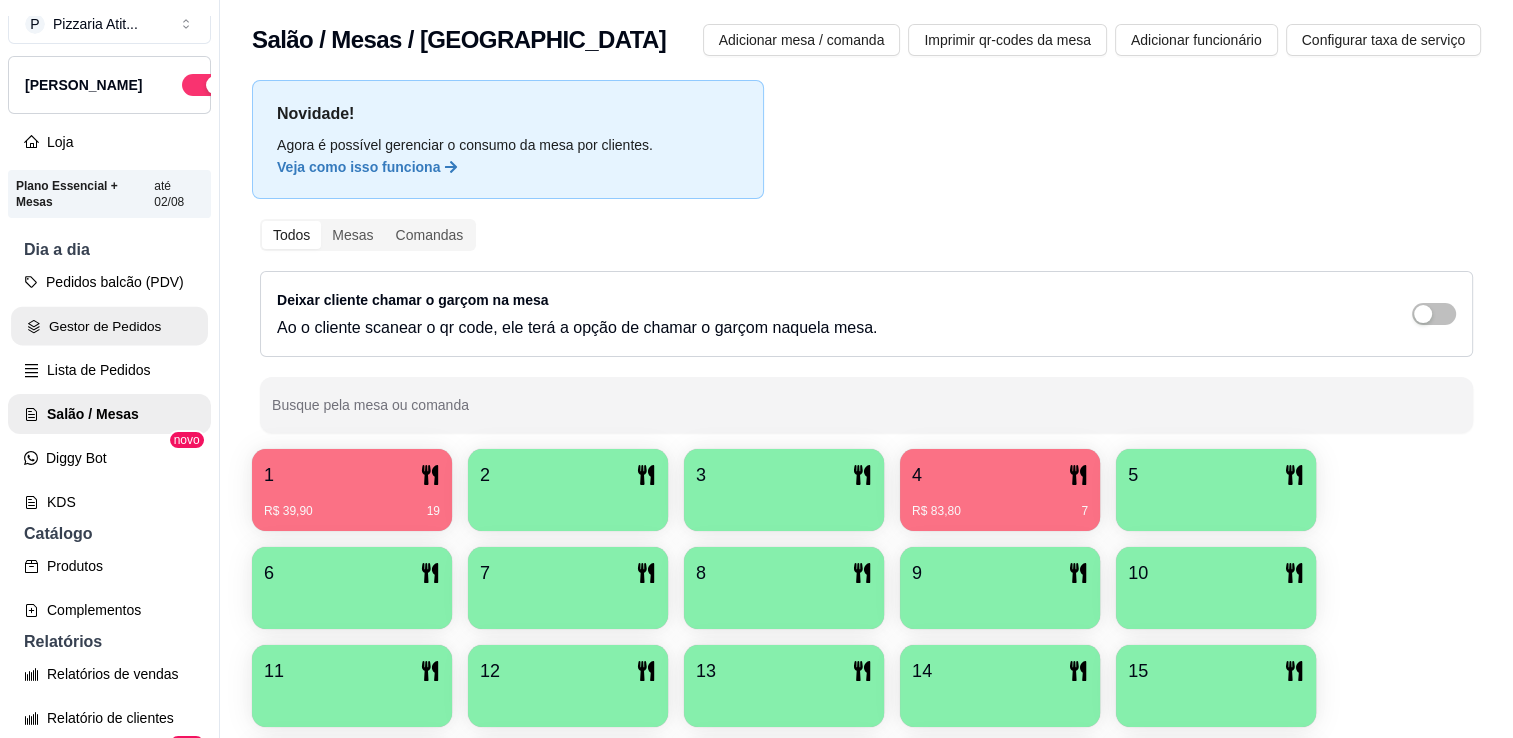 click on "Gestor de Pedidos" at bounding box center [109, 326] 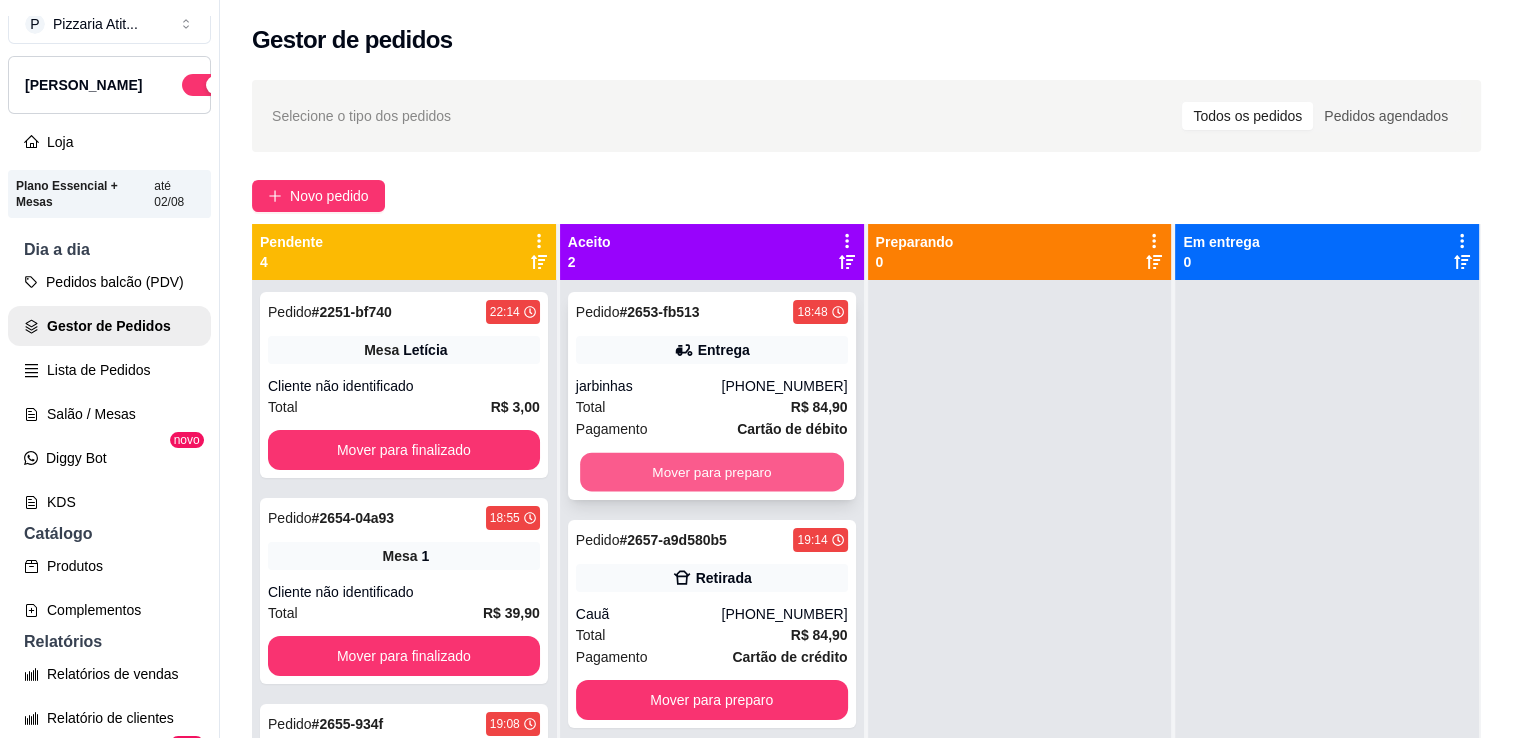 click on "Mover para preparo" at bounding box center [712, 472] 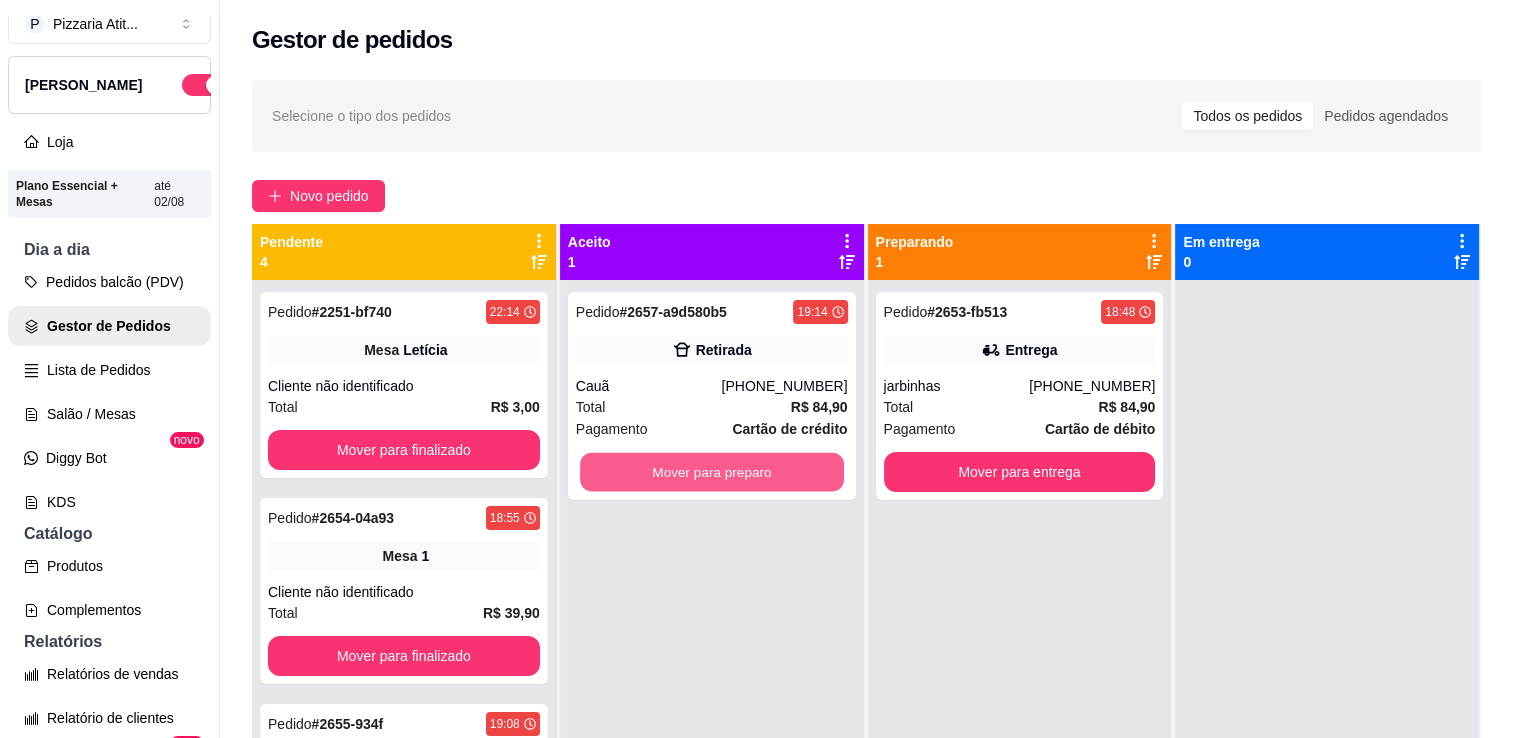 click on "Mover para preparo" at bounding box center [712, 472] 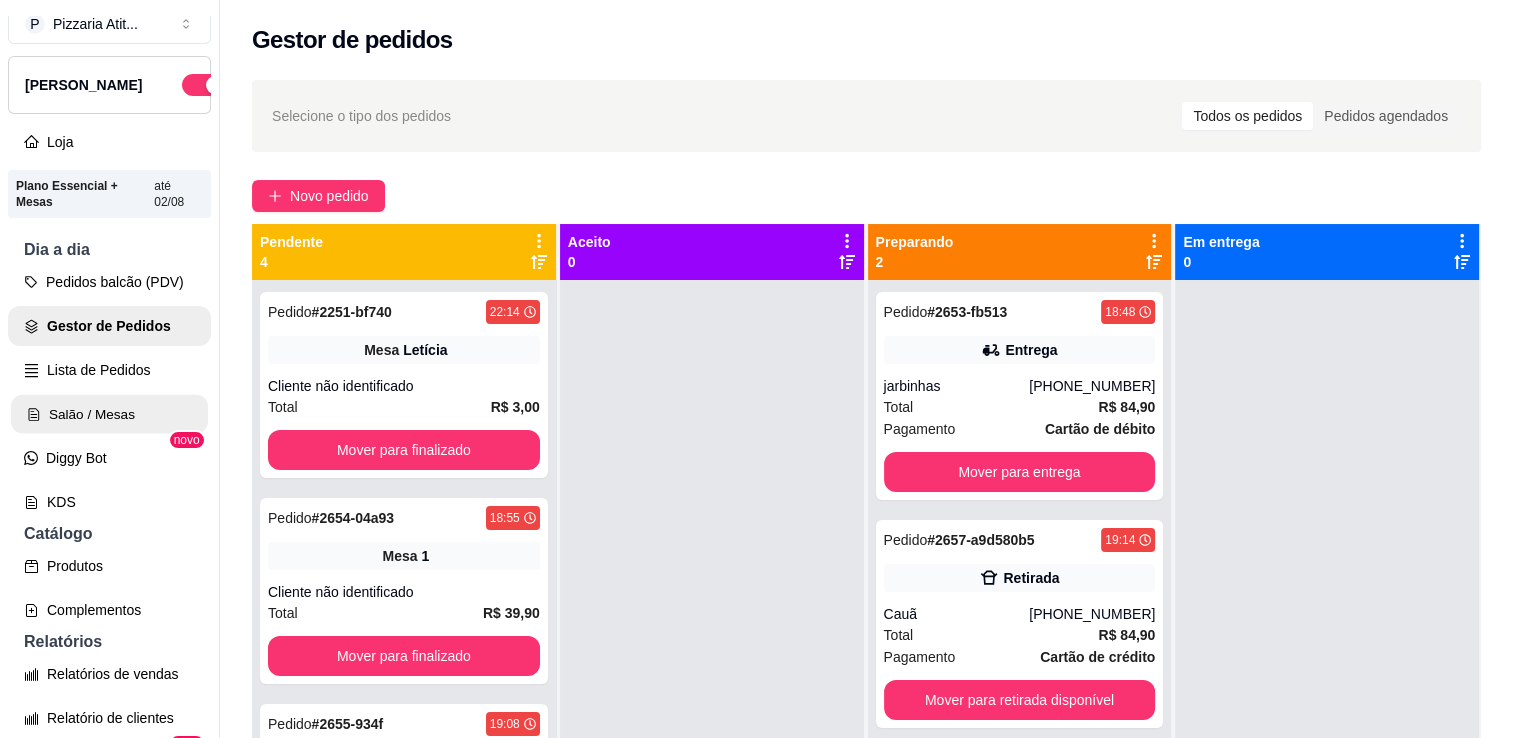click on "Salão / Mesas" at bounding box center (109, 414) 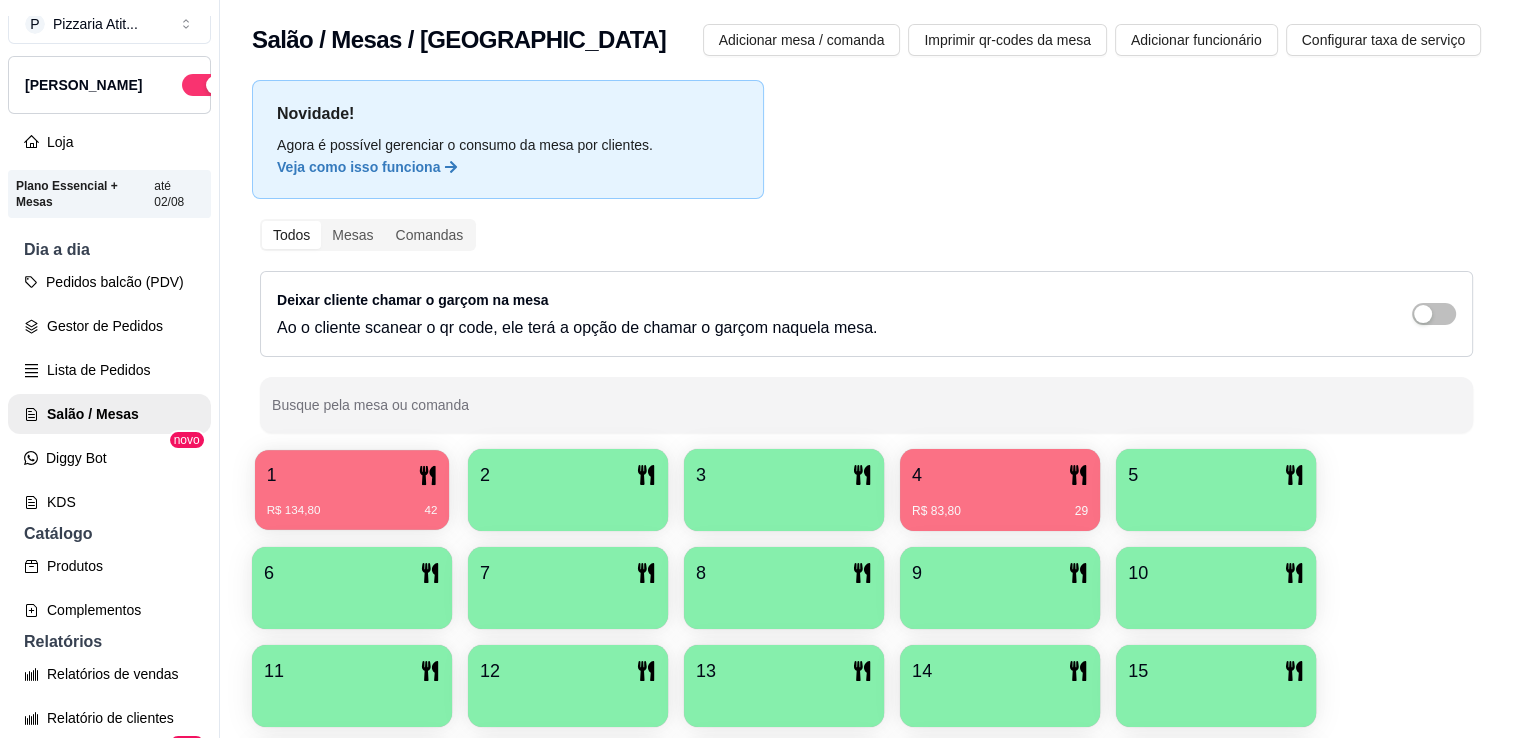 click on "1" at bounding box center (352, 475) 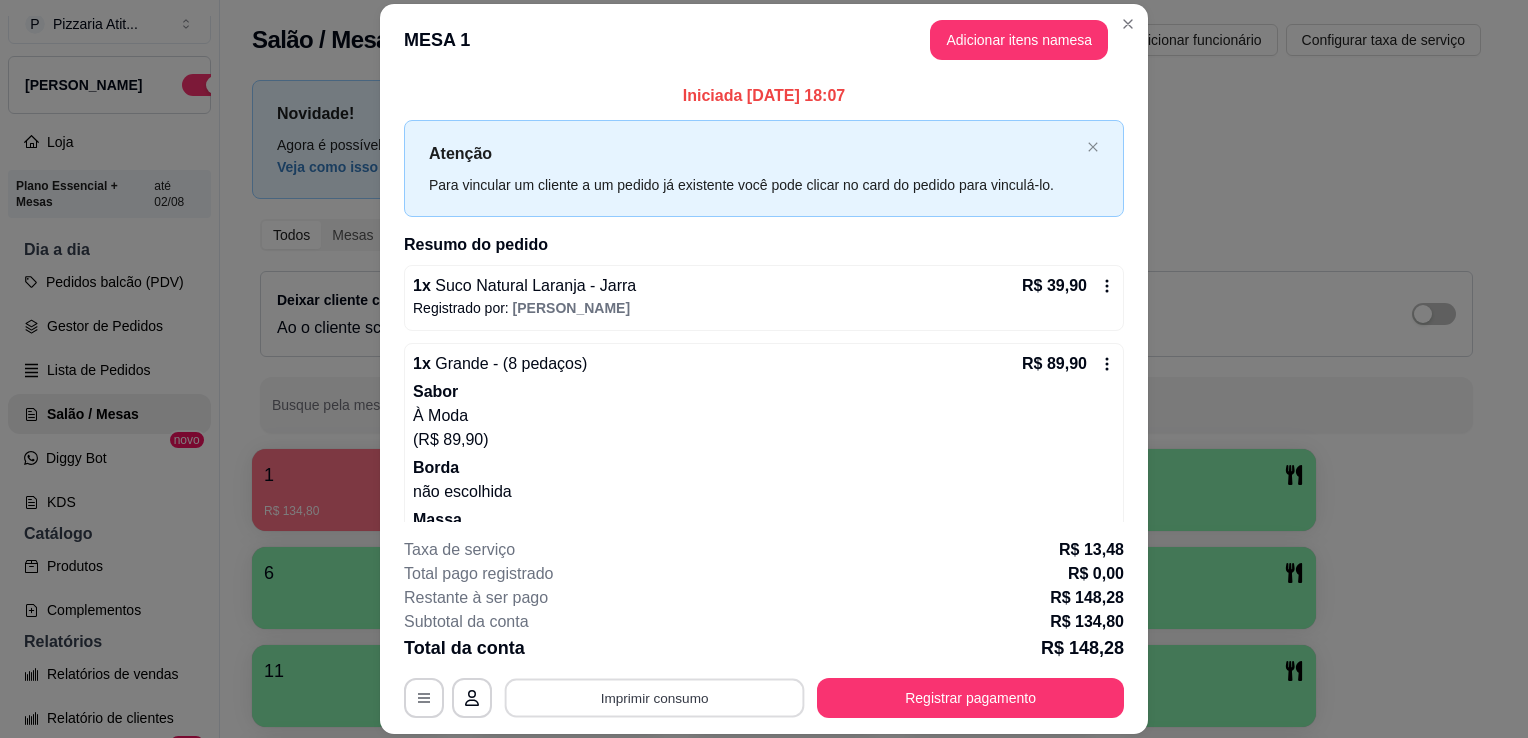 click on "Imprimir consumo" at bounding box center [655, 698] 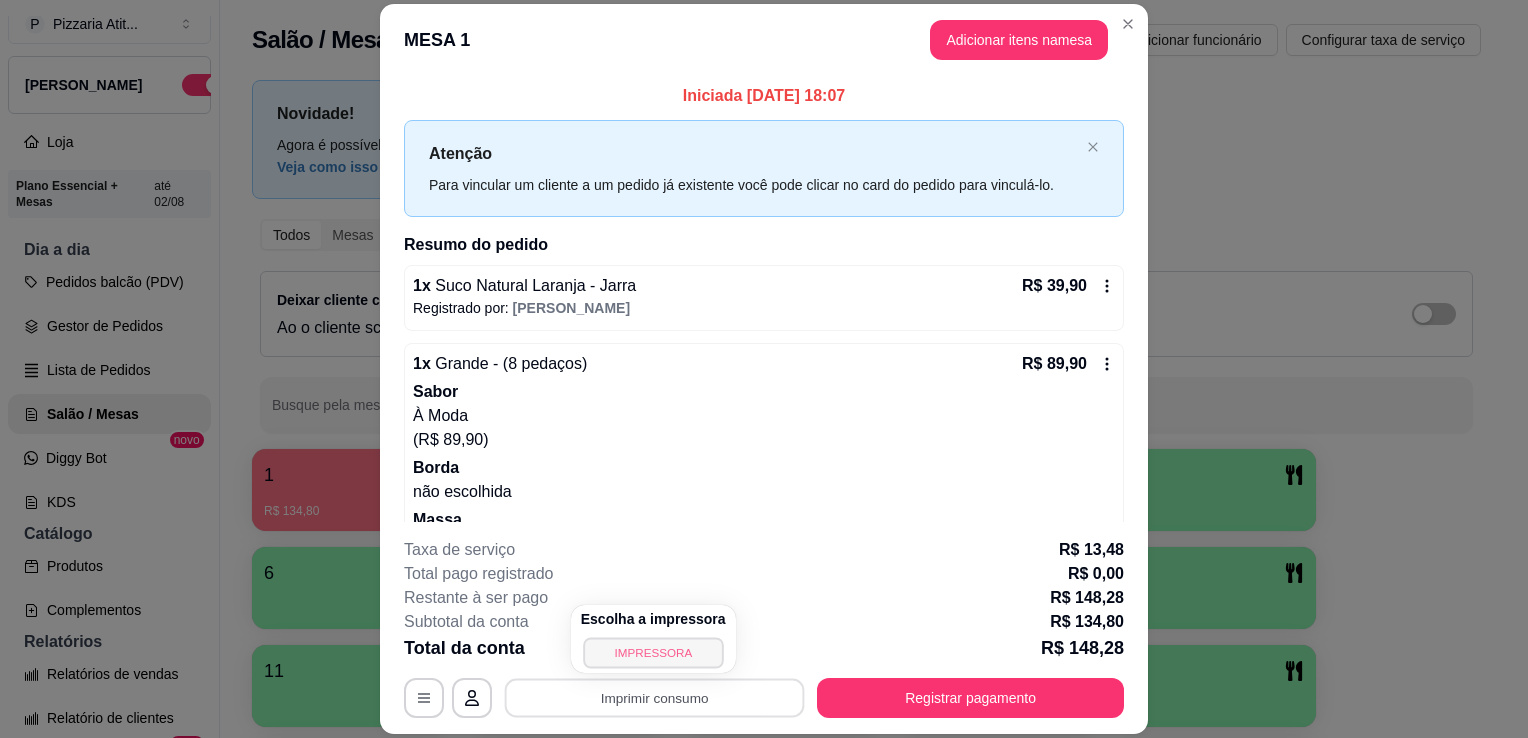 click on "IMPRESSORA" at bounding box center [653, 652] 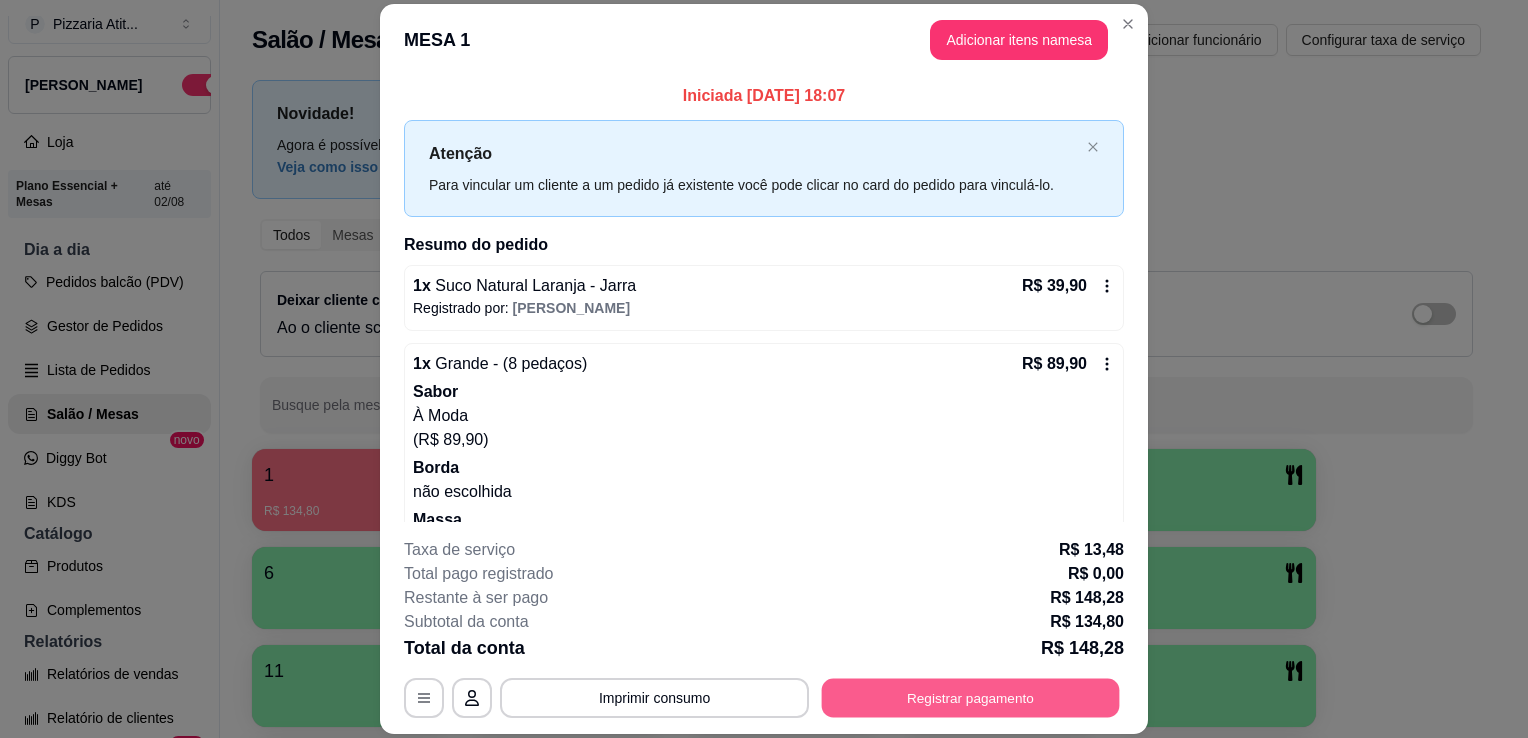 click on "Registrar pagamento" at bounding box center (971, 698) 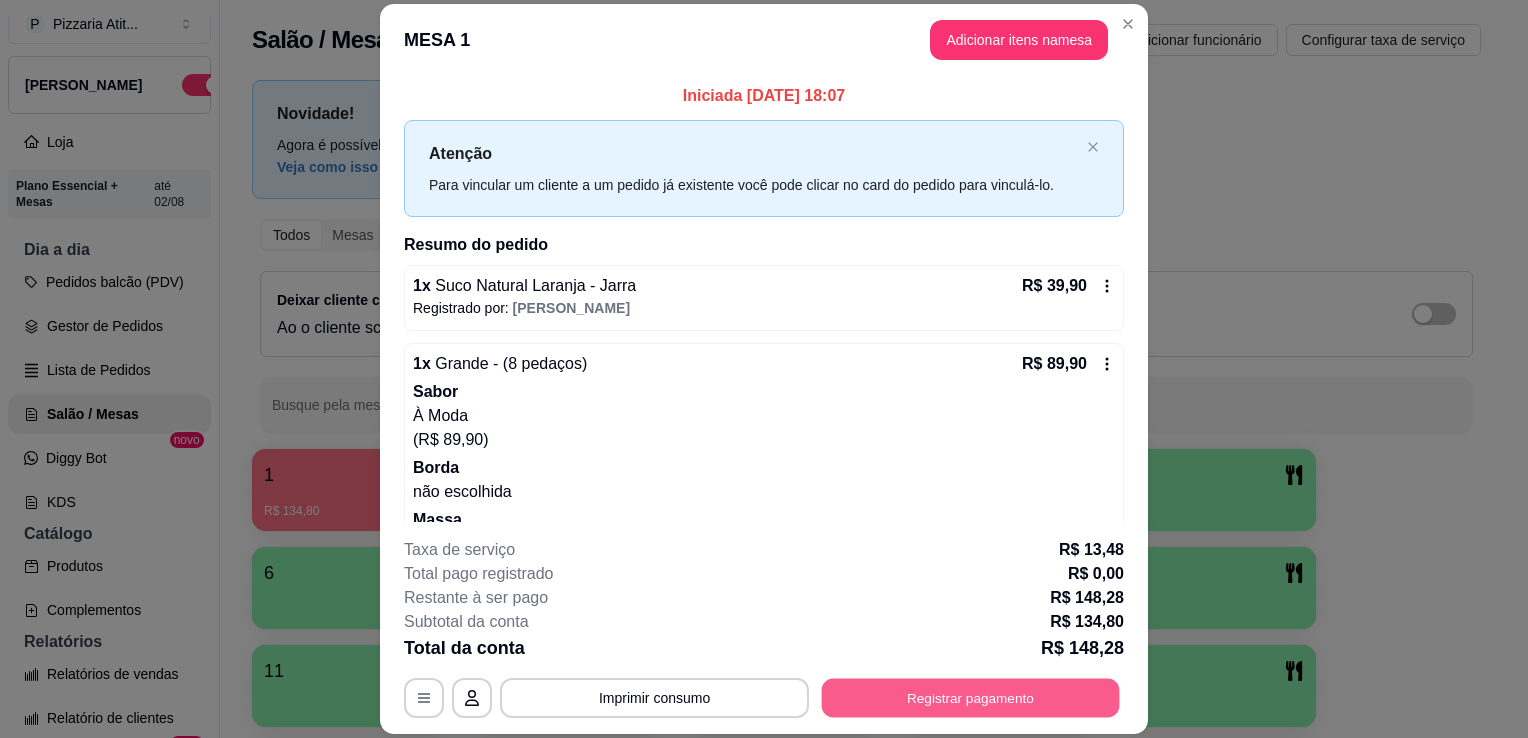 click on "Registrar pagamento" at bounding box center [971, 698] 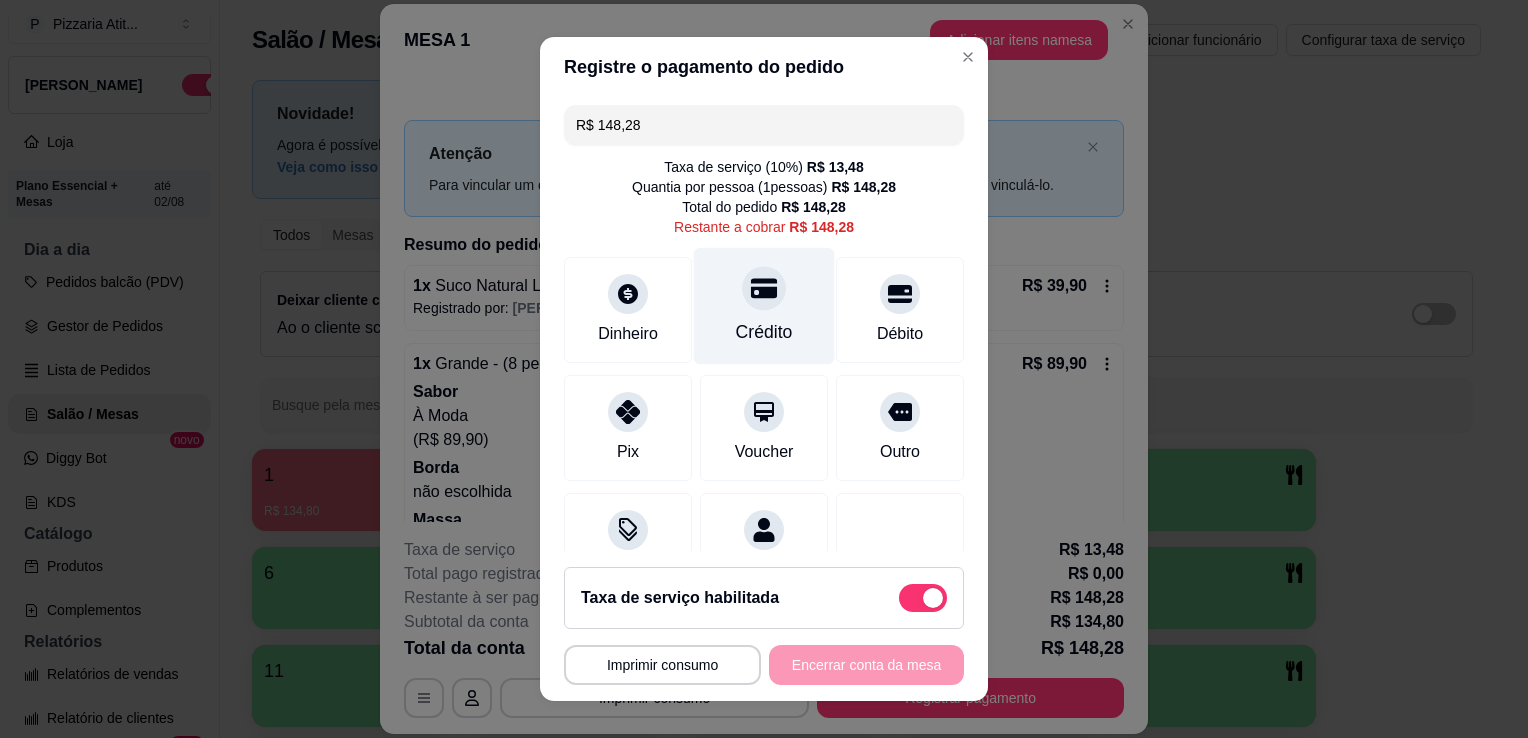 click on "Crédito" at bounding box center [764, 332] 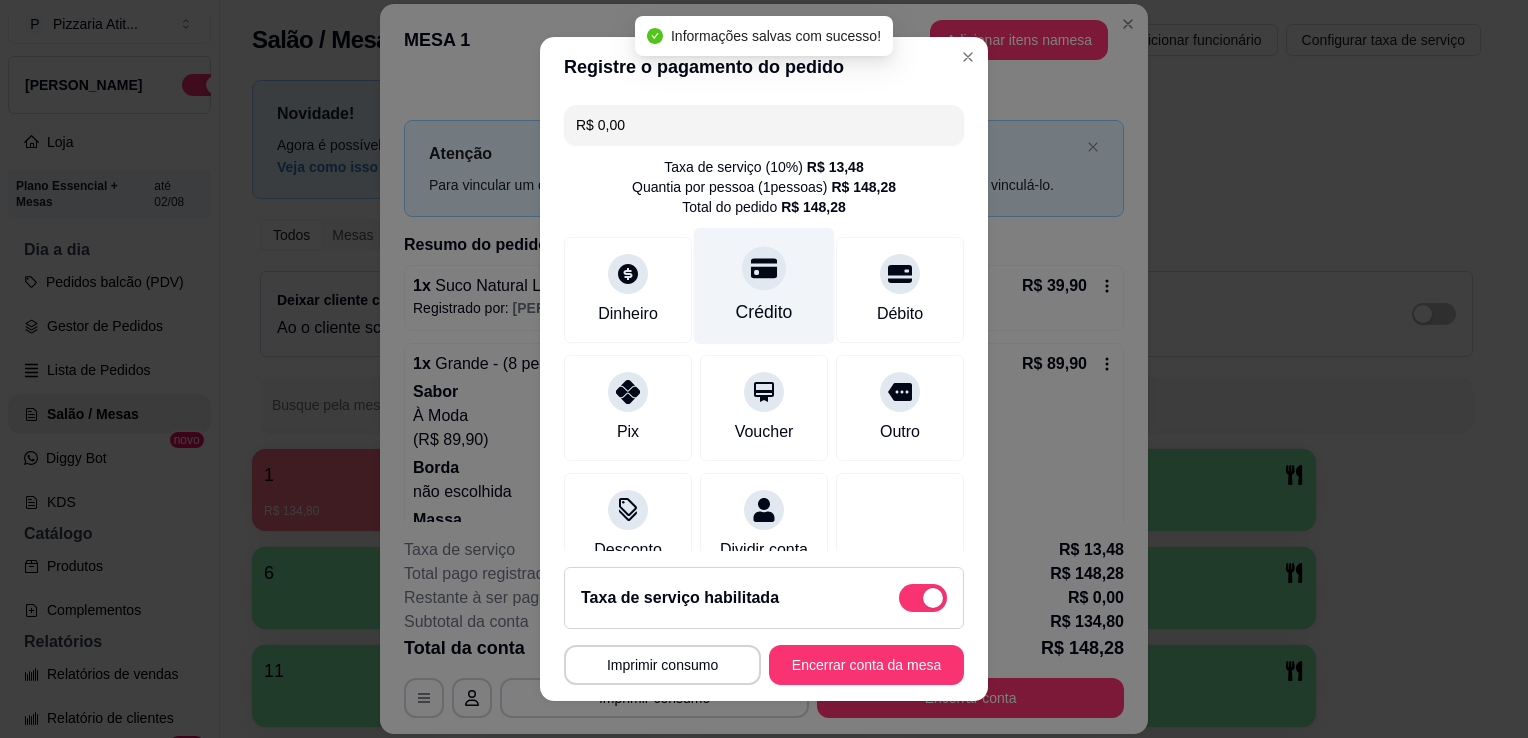 type on "R$ 0,00" 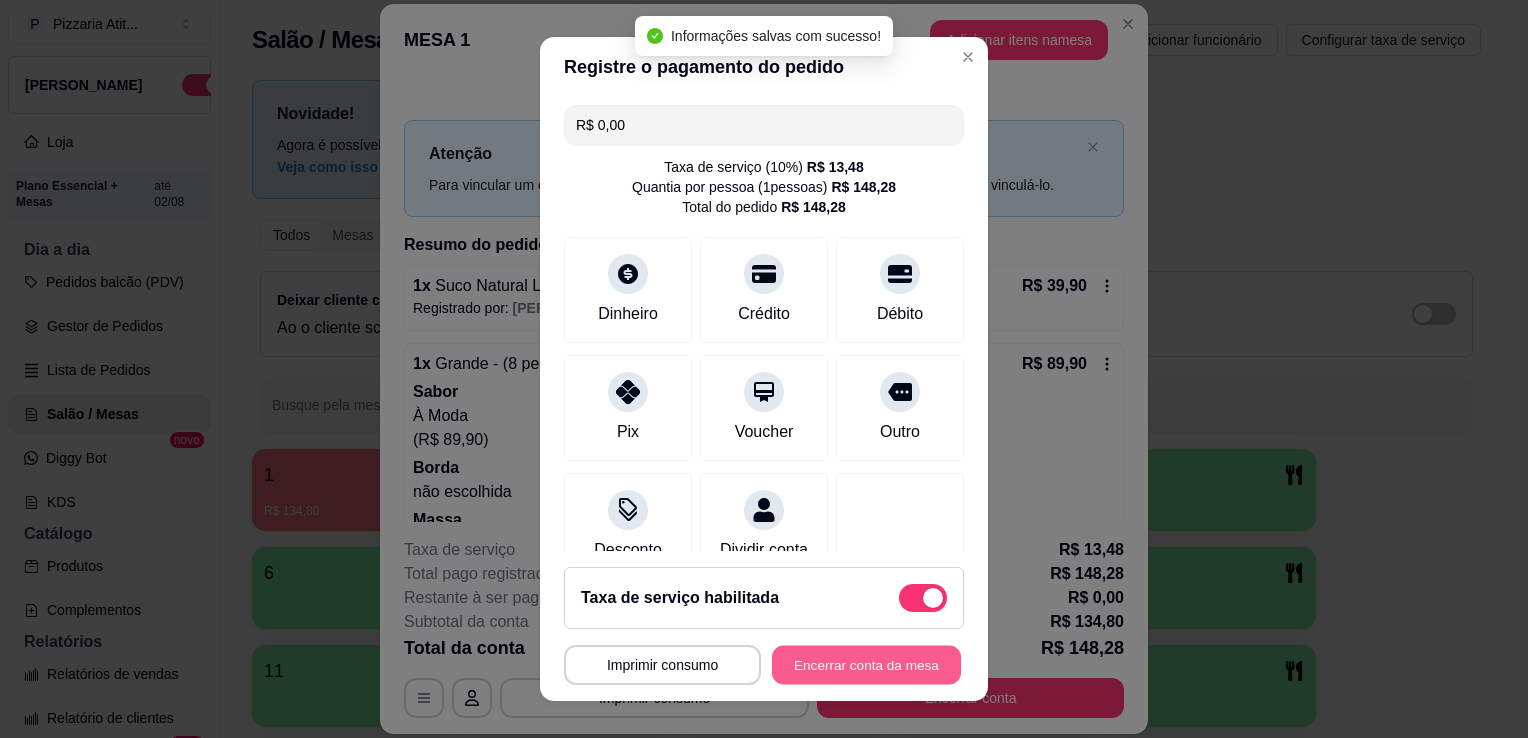 click on "Encerrar conta da mesa" at bounding box center [866, 665] 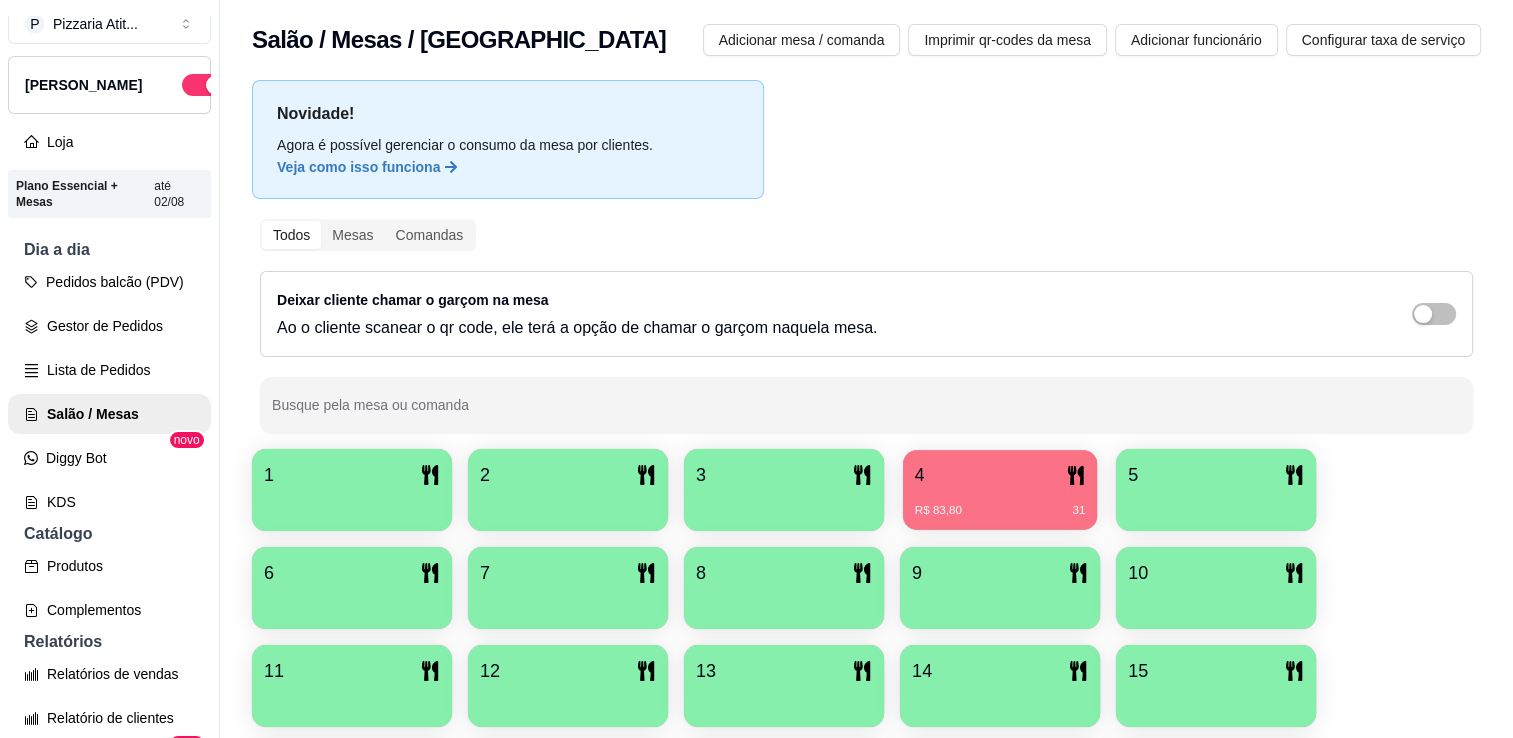 click on "4" at bounding box center [1000, 475] 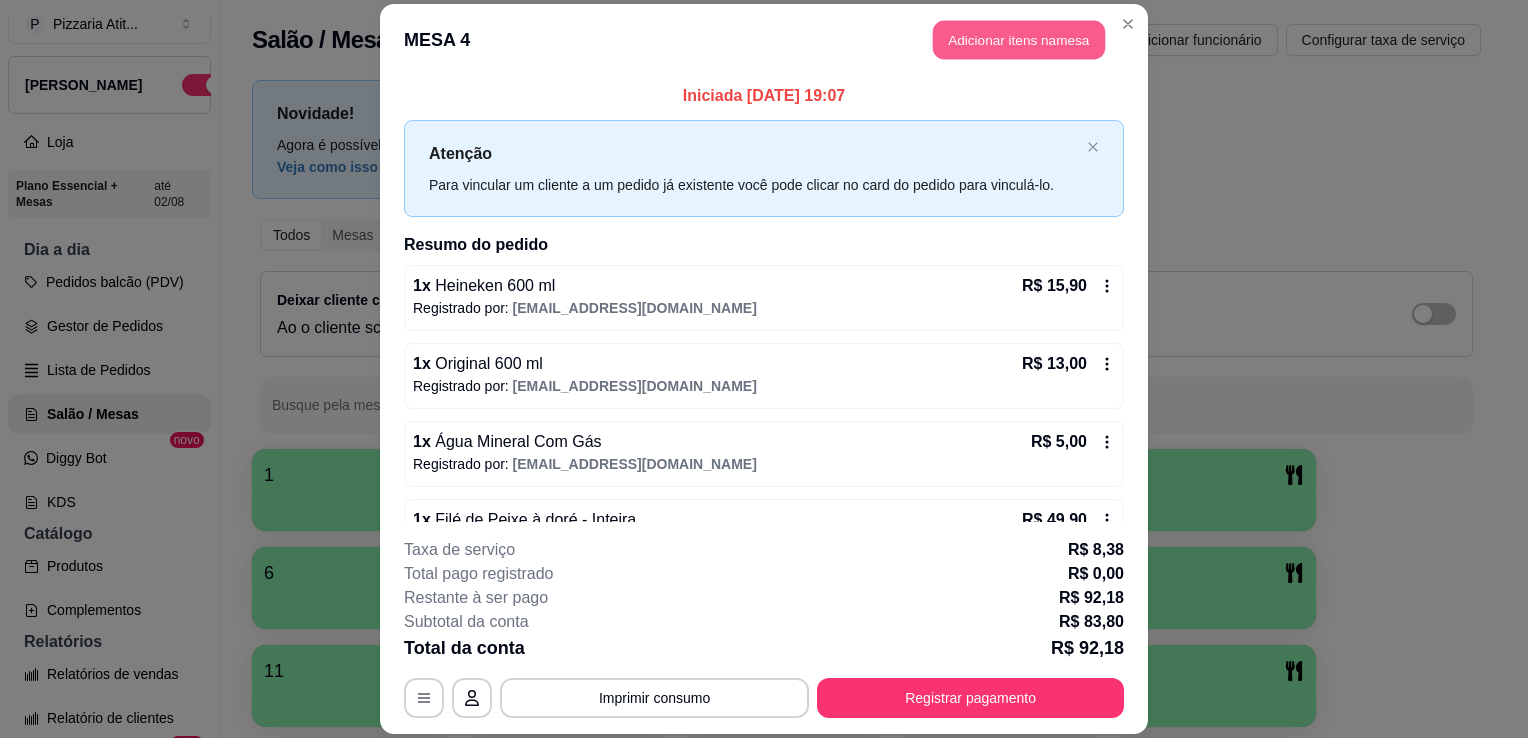 click on "Adicionar itens na  mesa" at bounding box center [1019, 39] 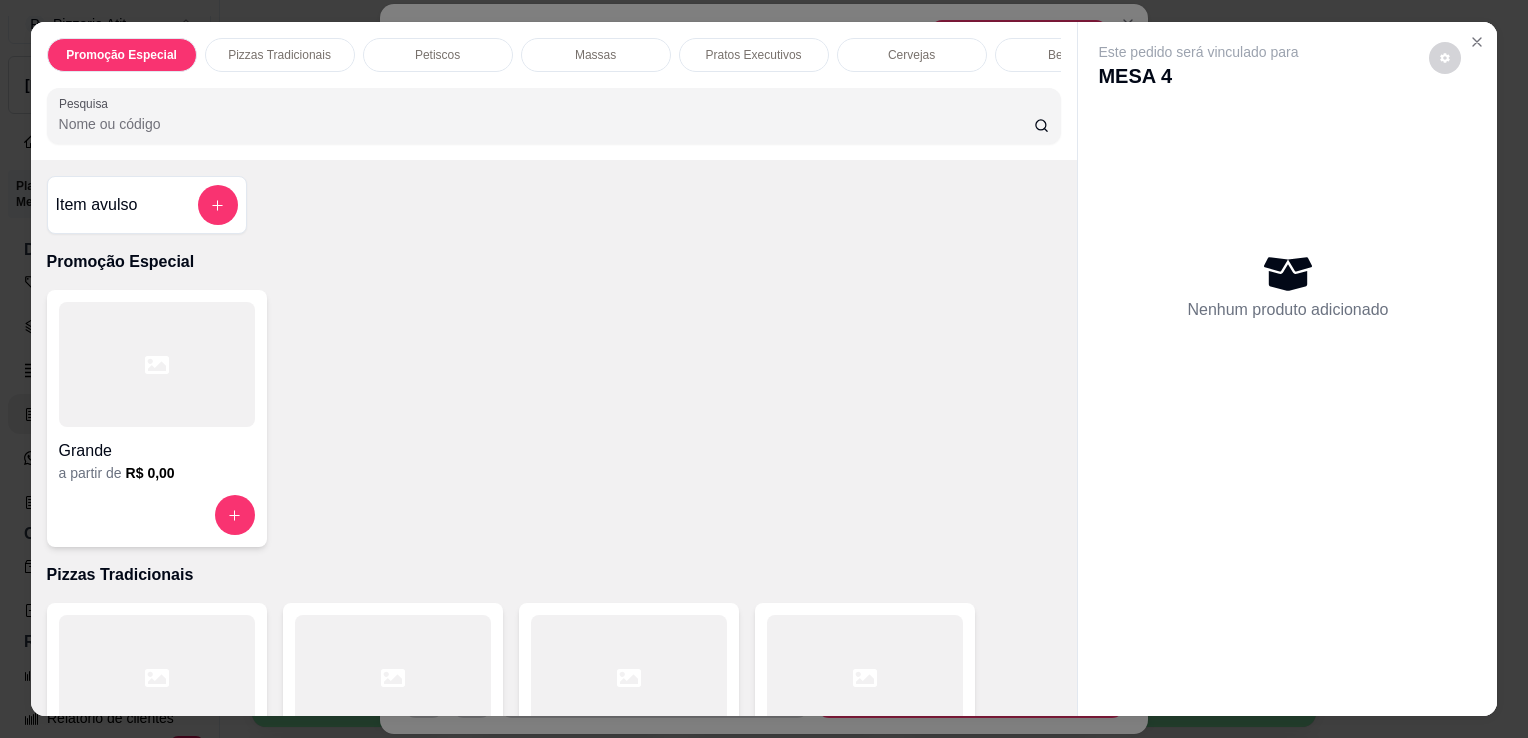 click on "Pesquisa" at bounding box center (546, 124) 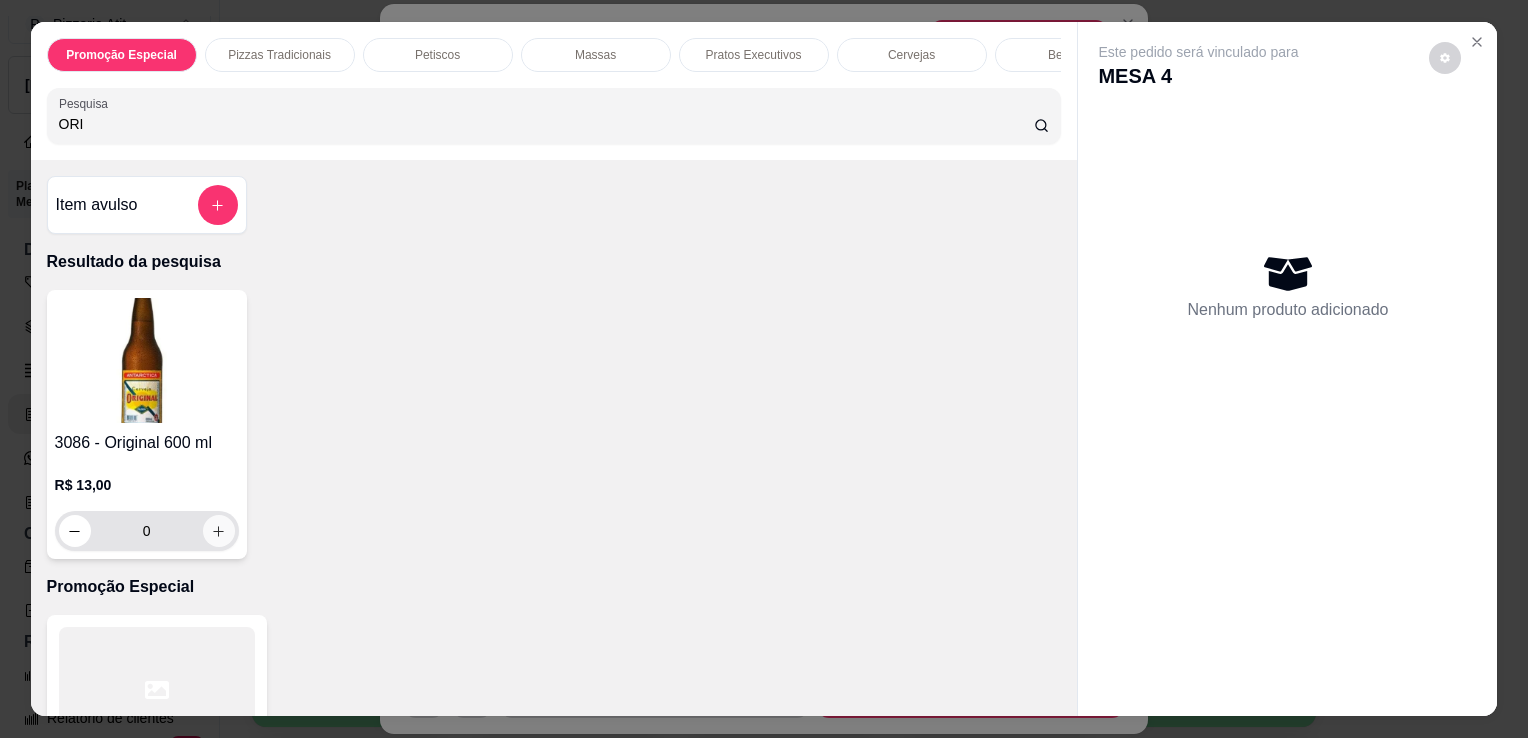 type on "ORI" 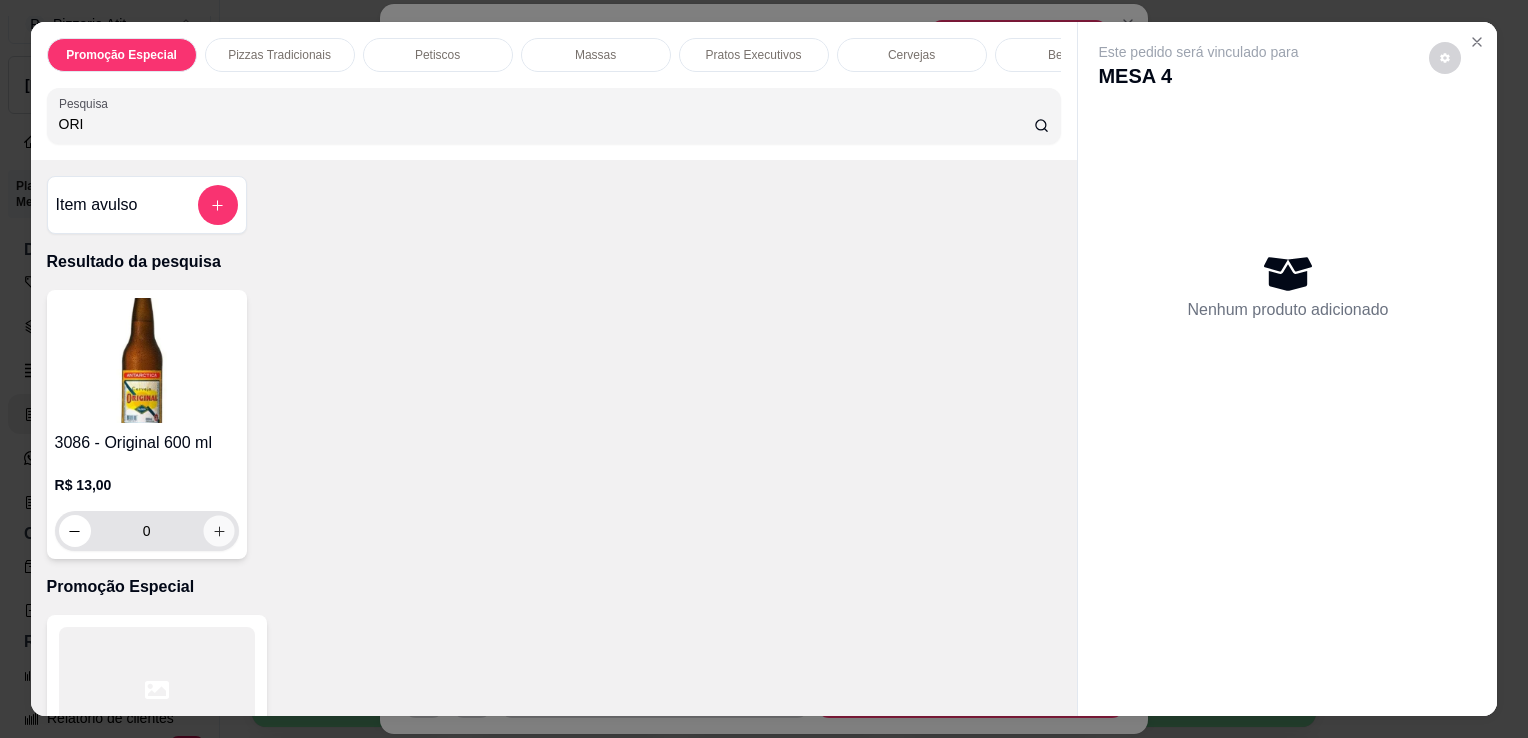 click at bounding box center [218, 531] 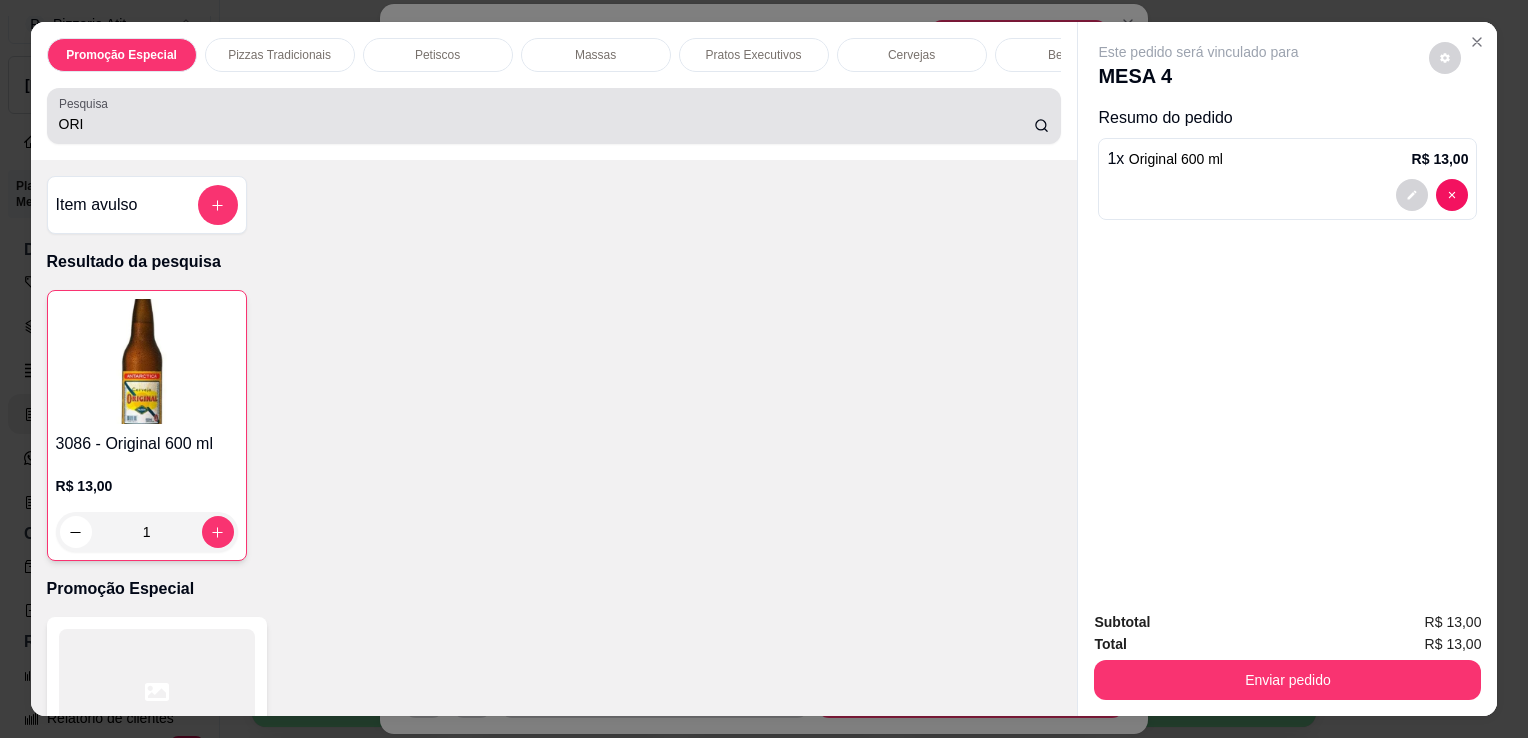 click on "Pesquisa ORI" at bounding box center [554, 116] 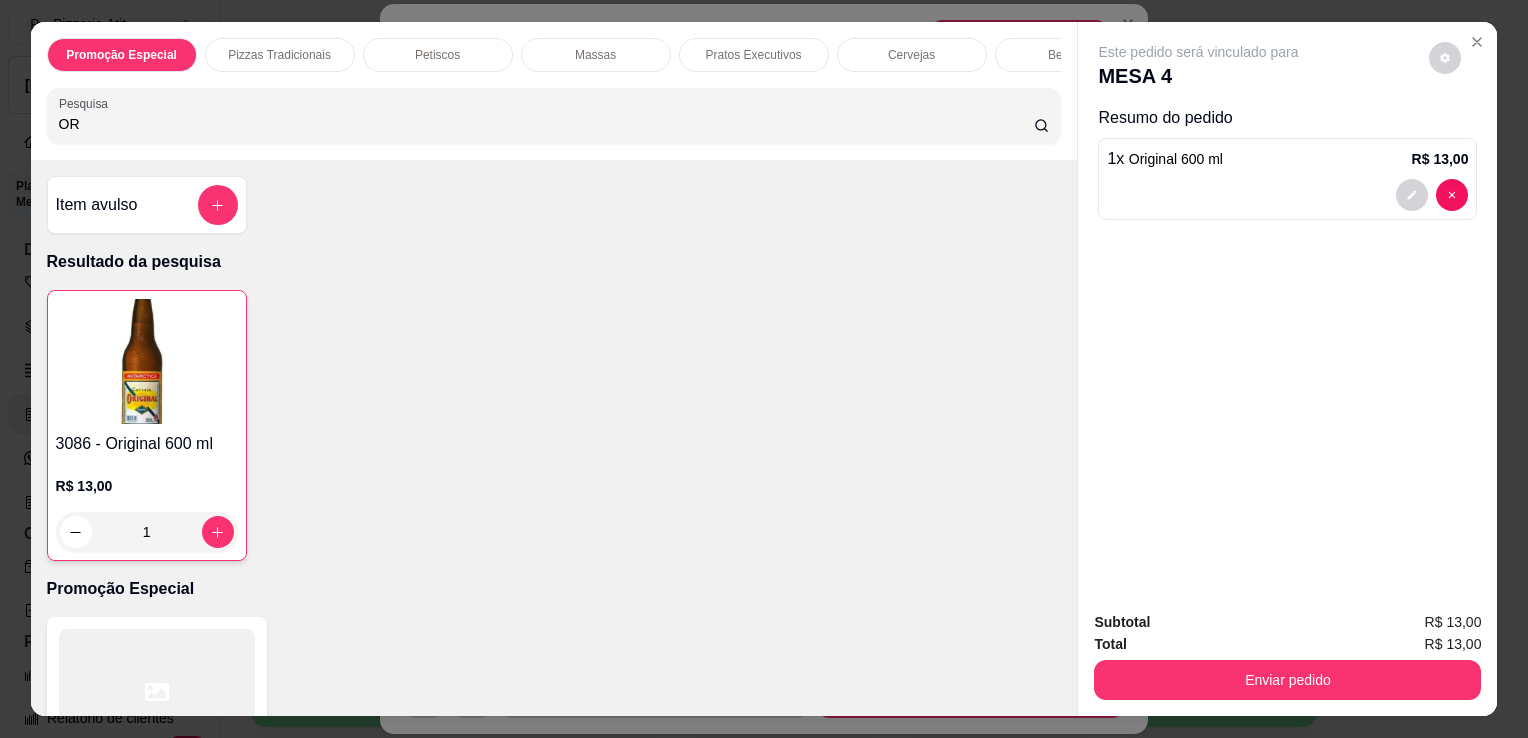 type on "O" 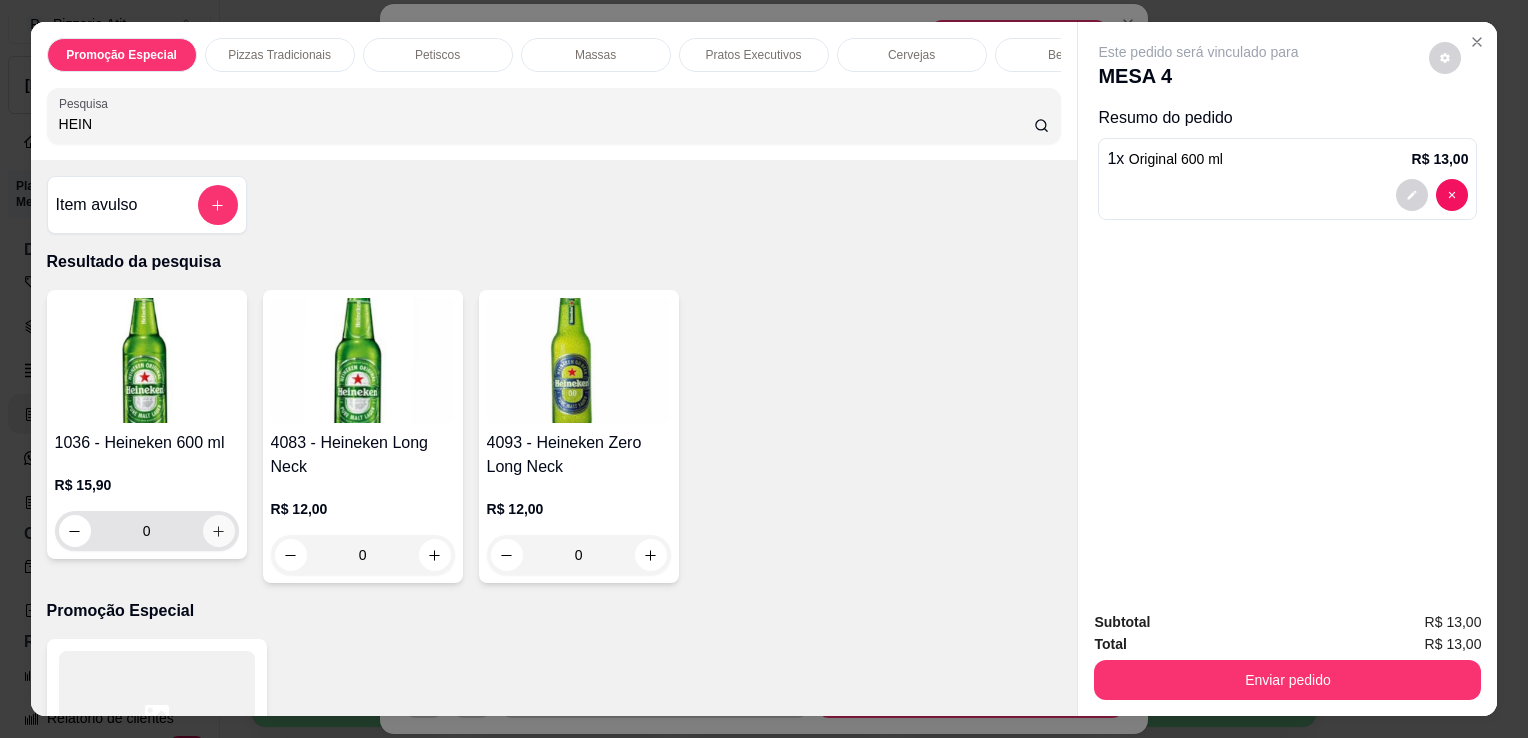 type on "HEIN" 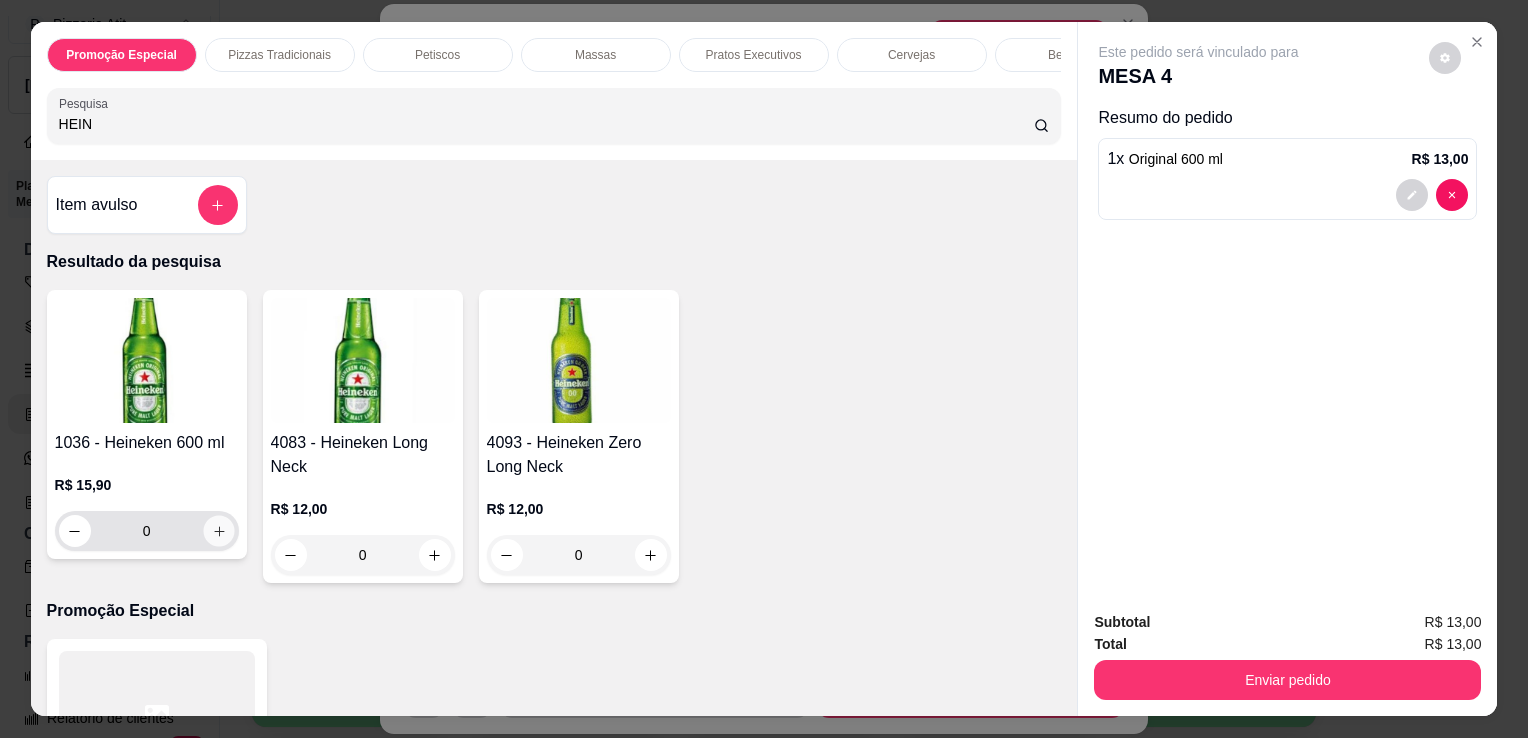 click 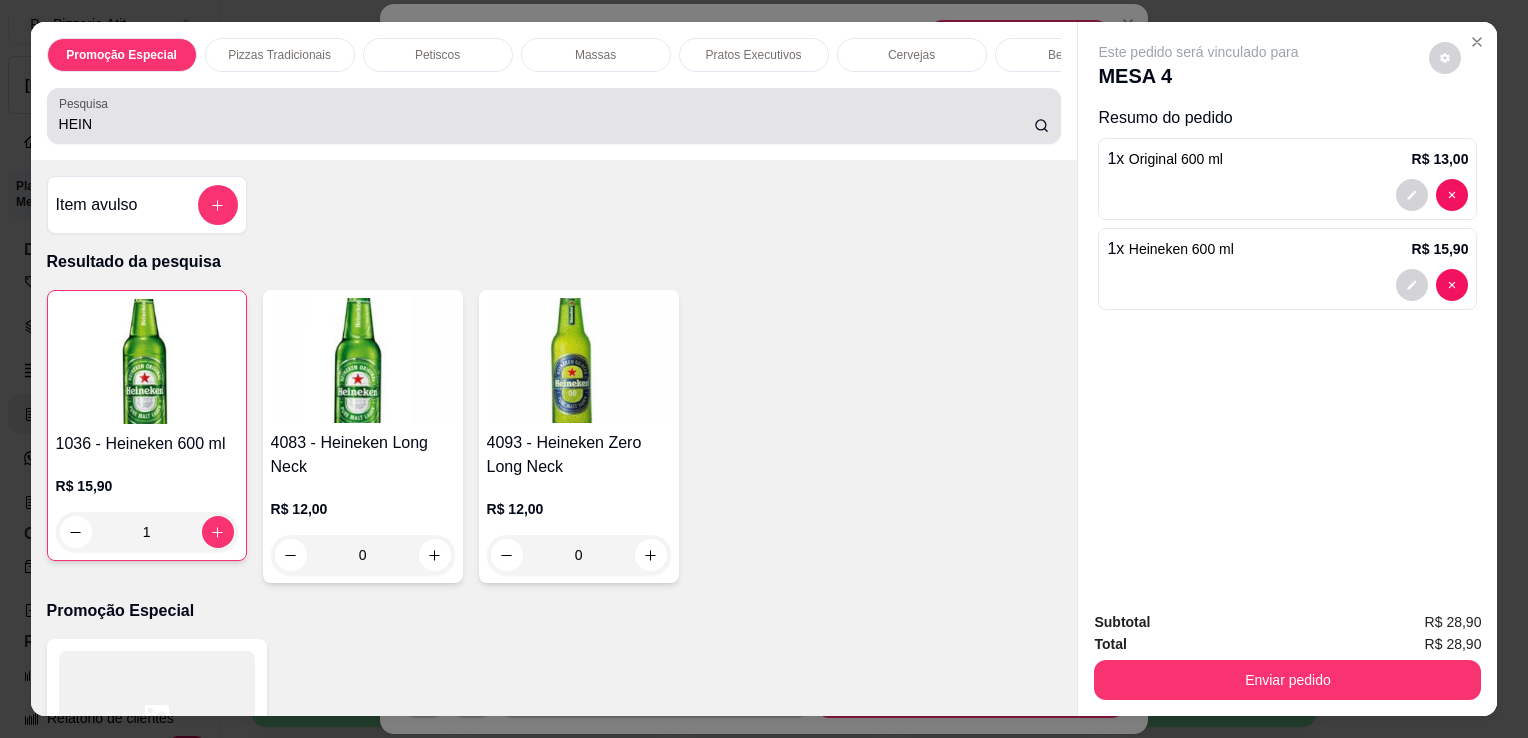 click on "HEIN" at bounding box center [546, 124] 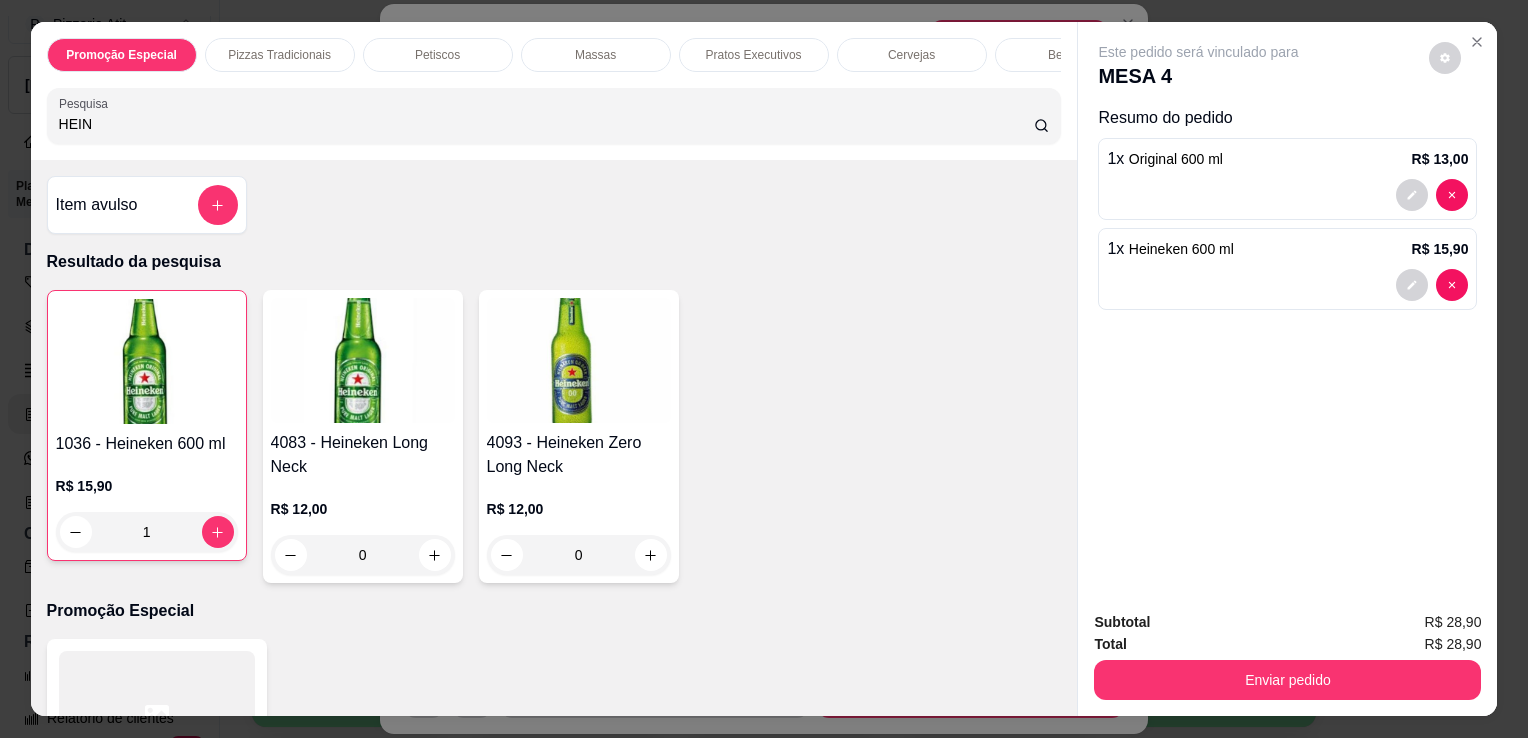 click on "HEIN" at bounding box center [546, 124] 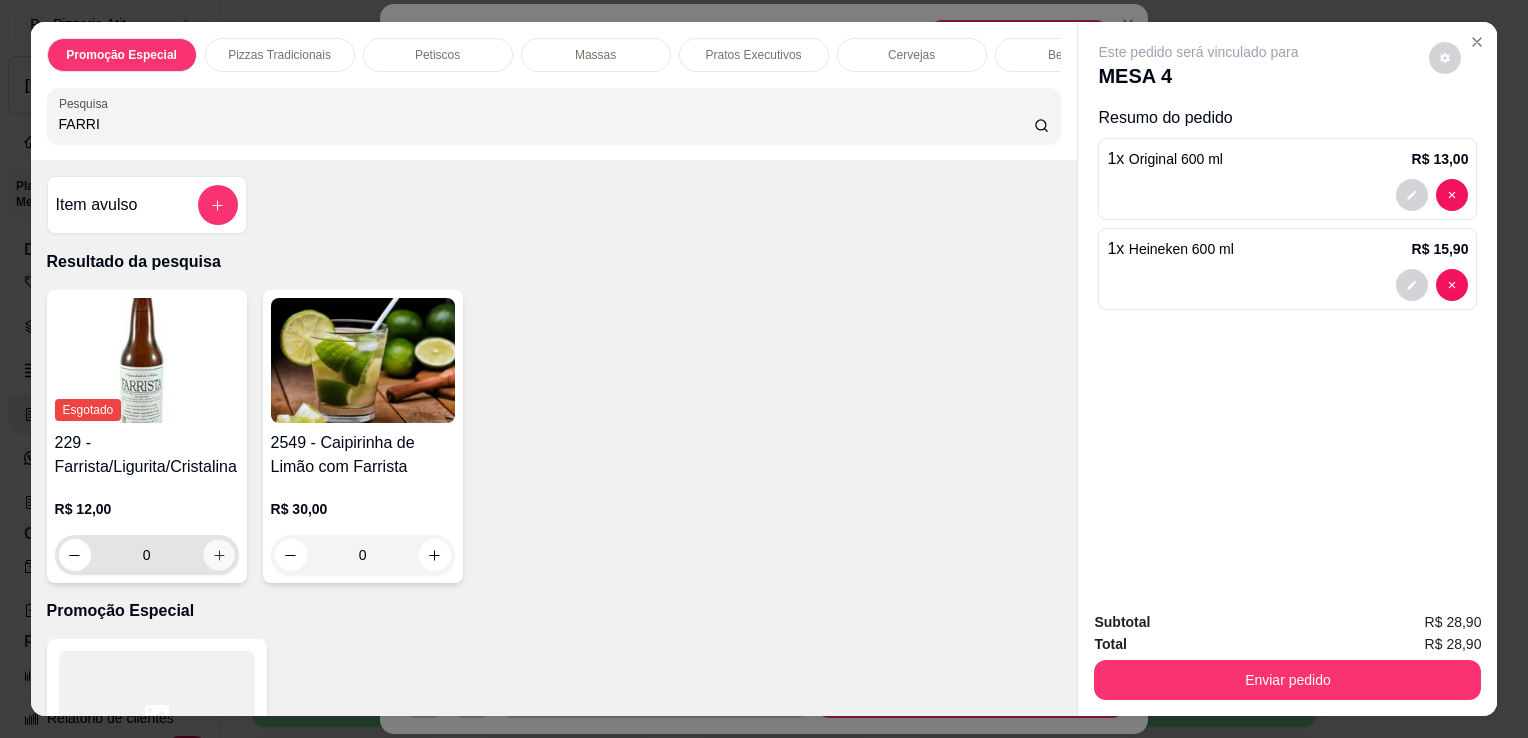 click 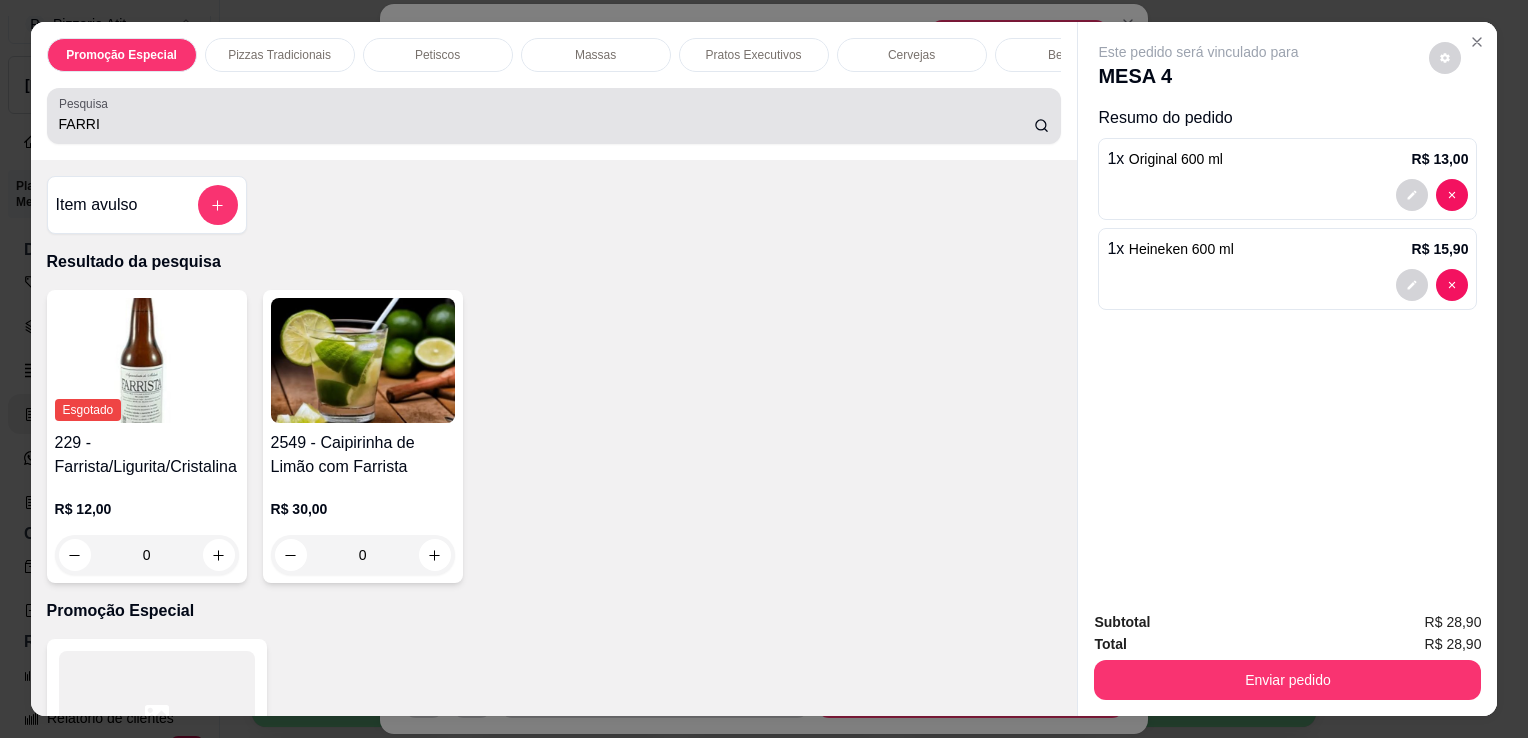 click on "FARRI" at bounding box center [554, 116] 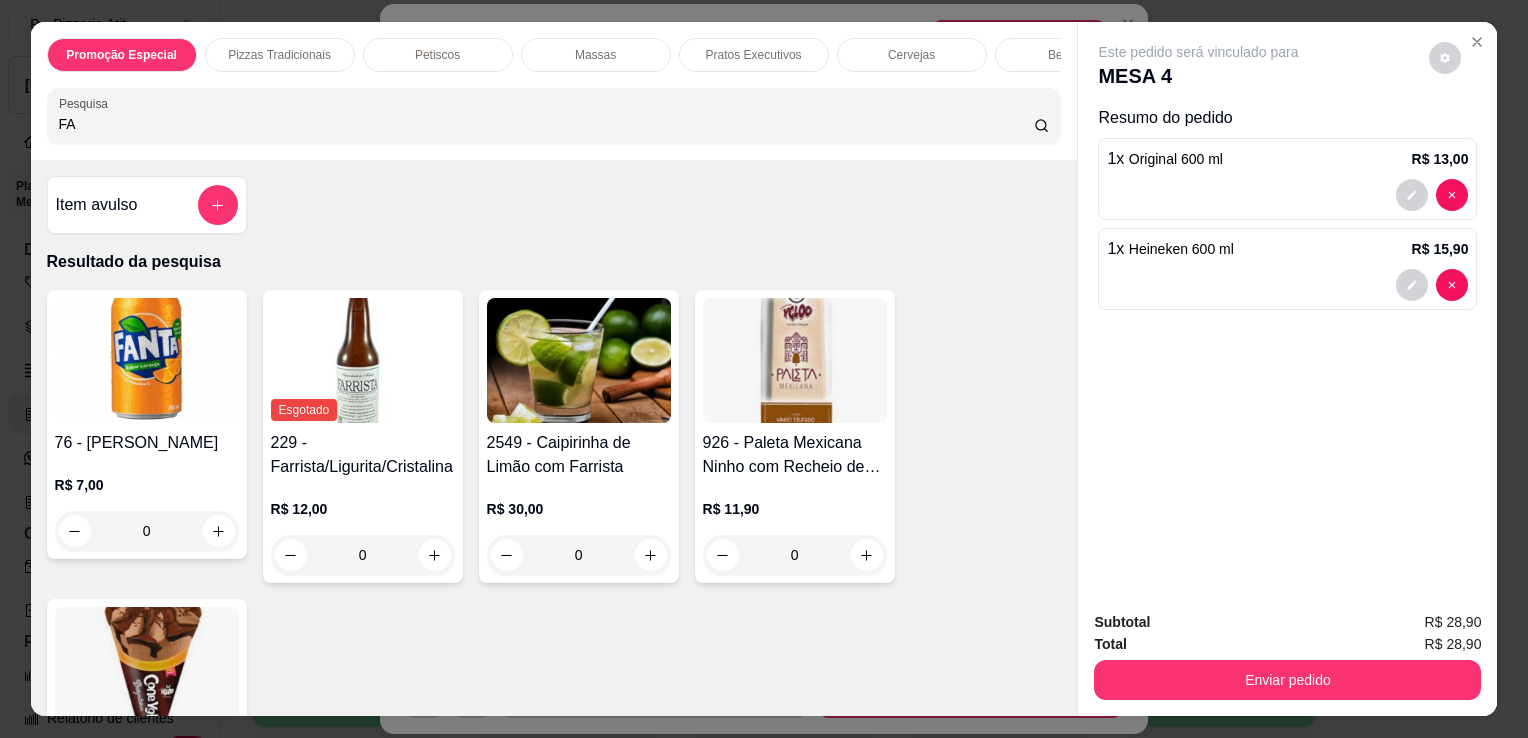 type on "F" 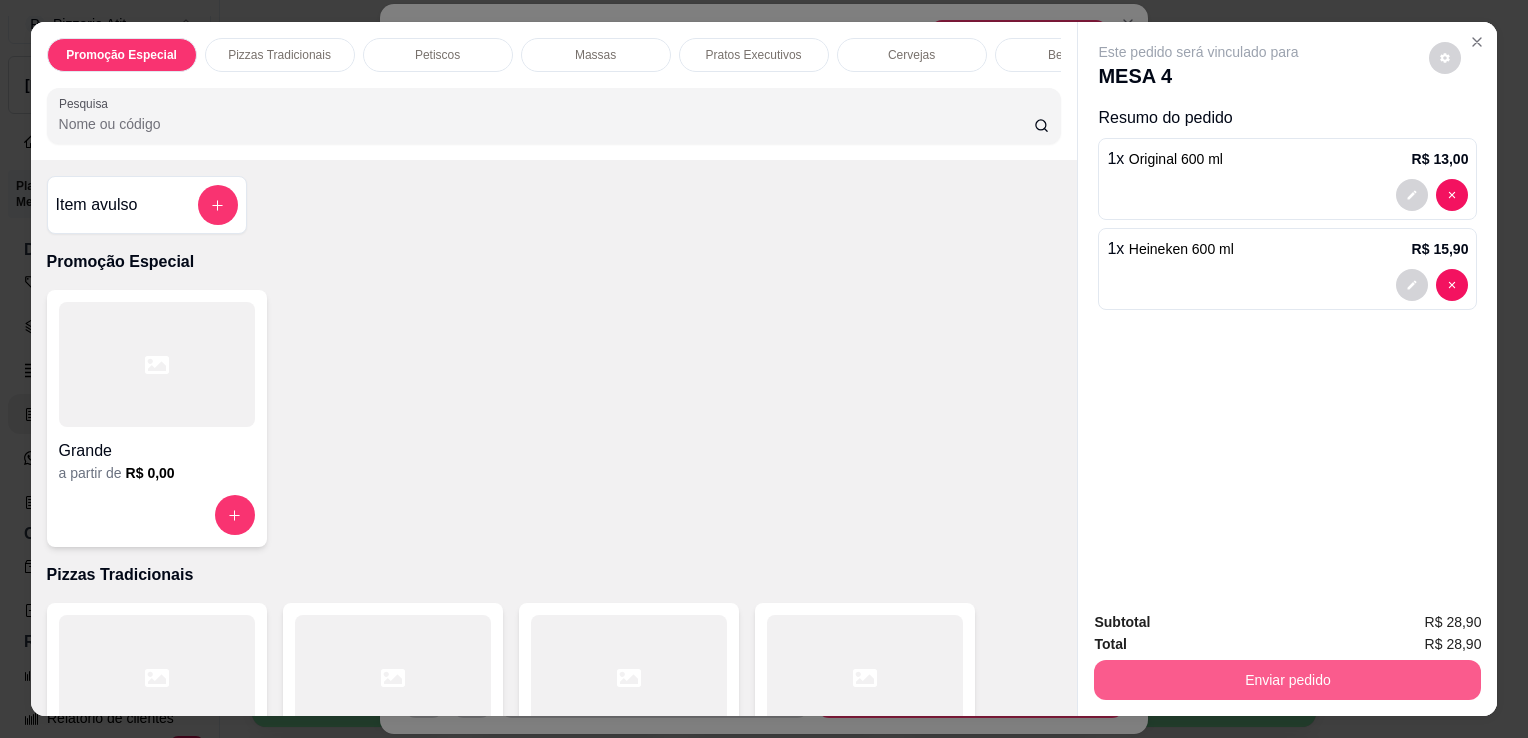 type 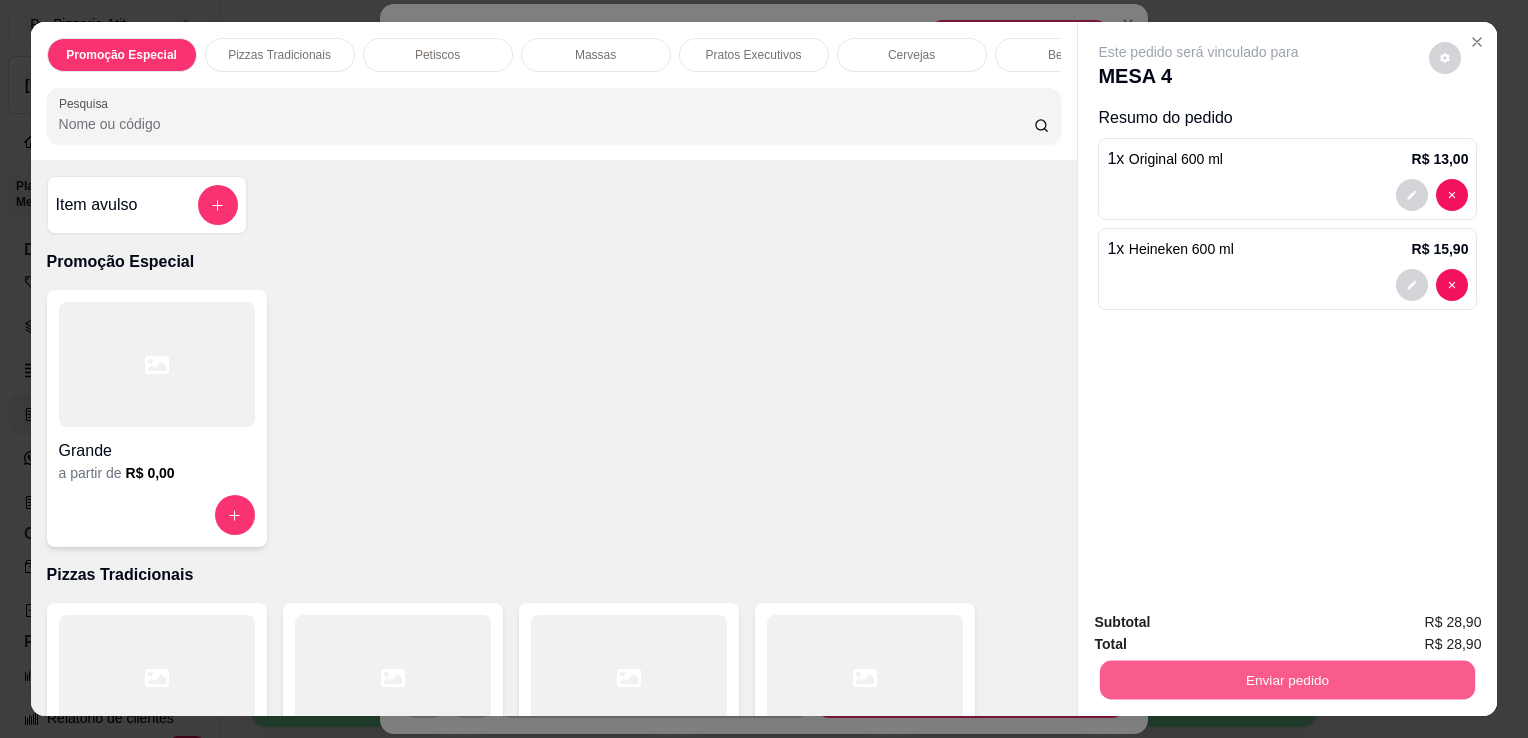 click on "Enviar pedido" at bounding box center [1287, 679] 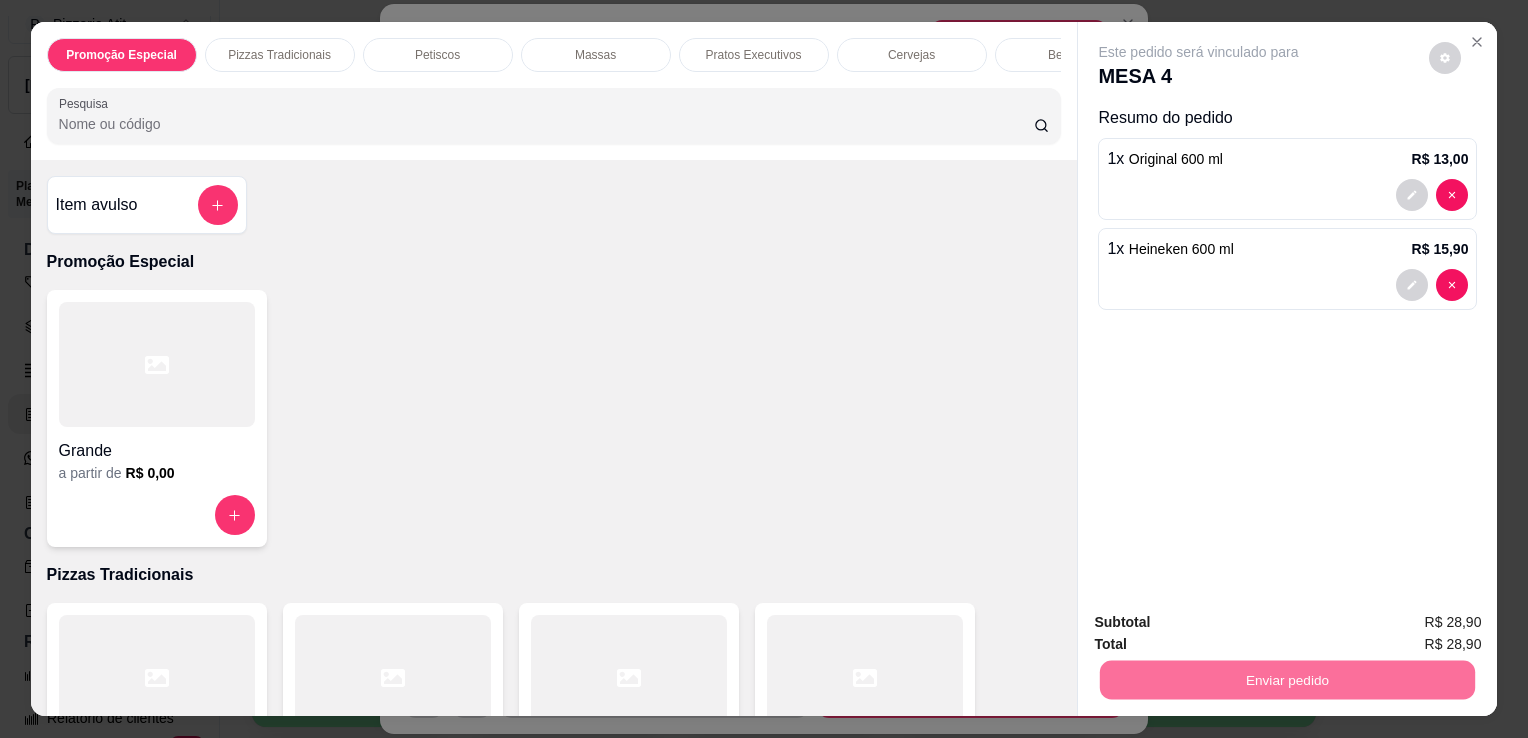 click on "Não registrar e enviar pedido" at bounding box center [1222, 623] 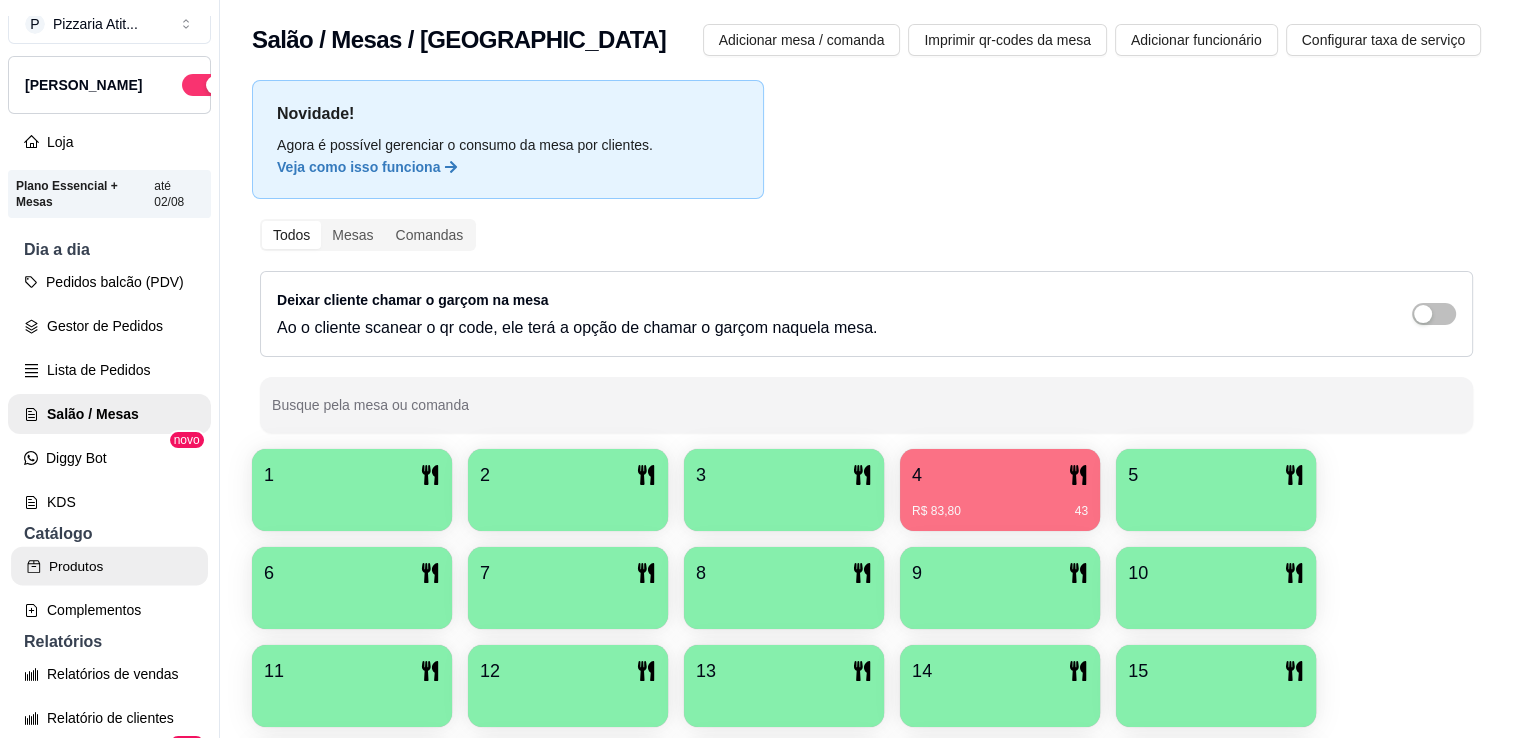 click on "Produtos" at bounding box center (109, 566) 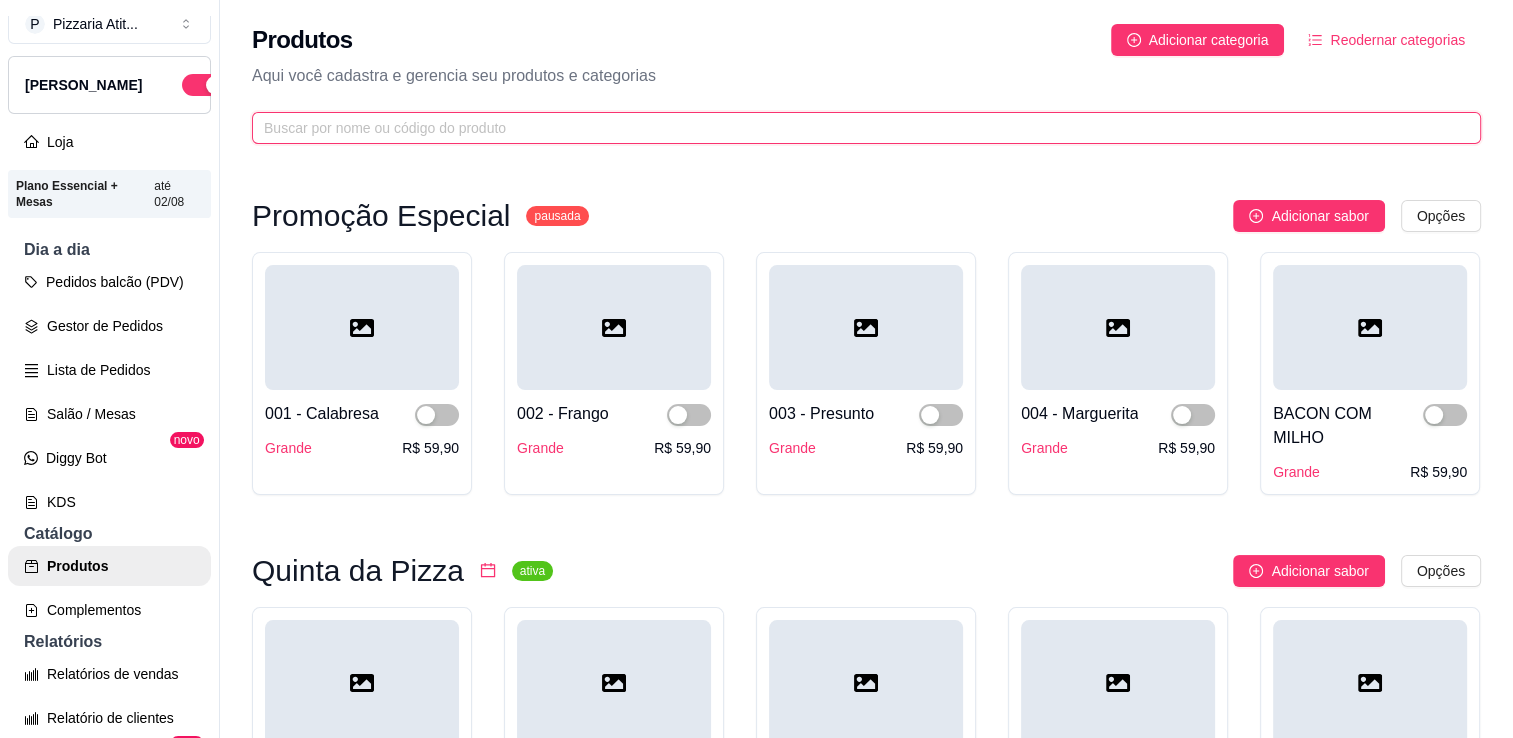 click at bounding box center (858, 128) 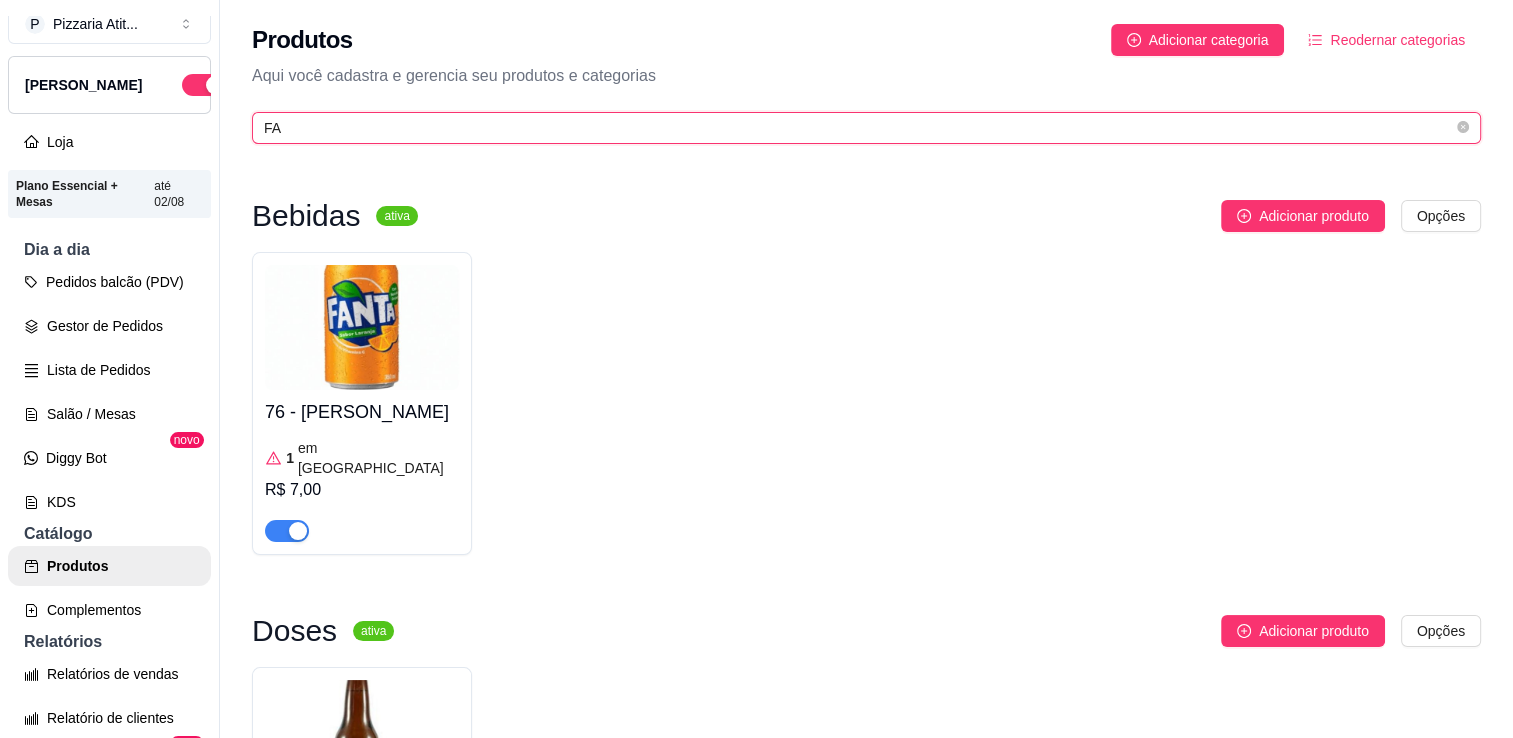 type on "FA" 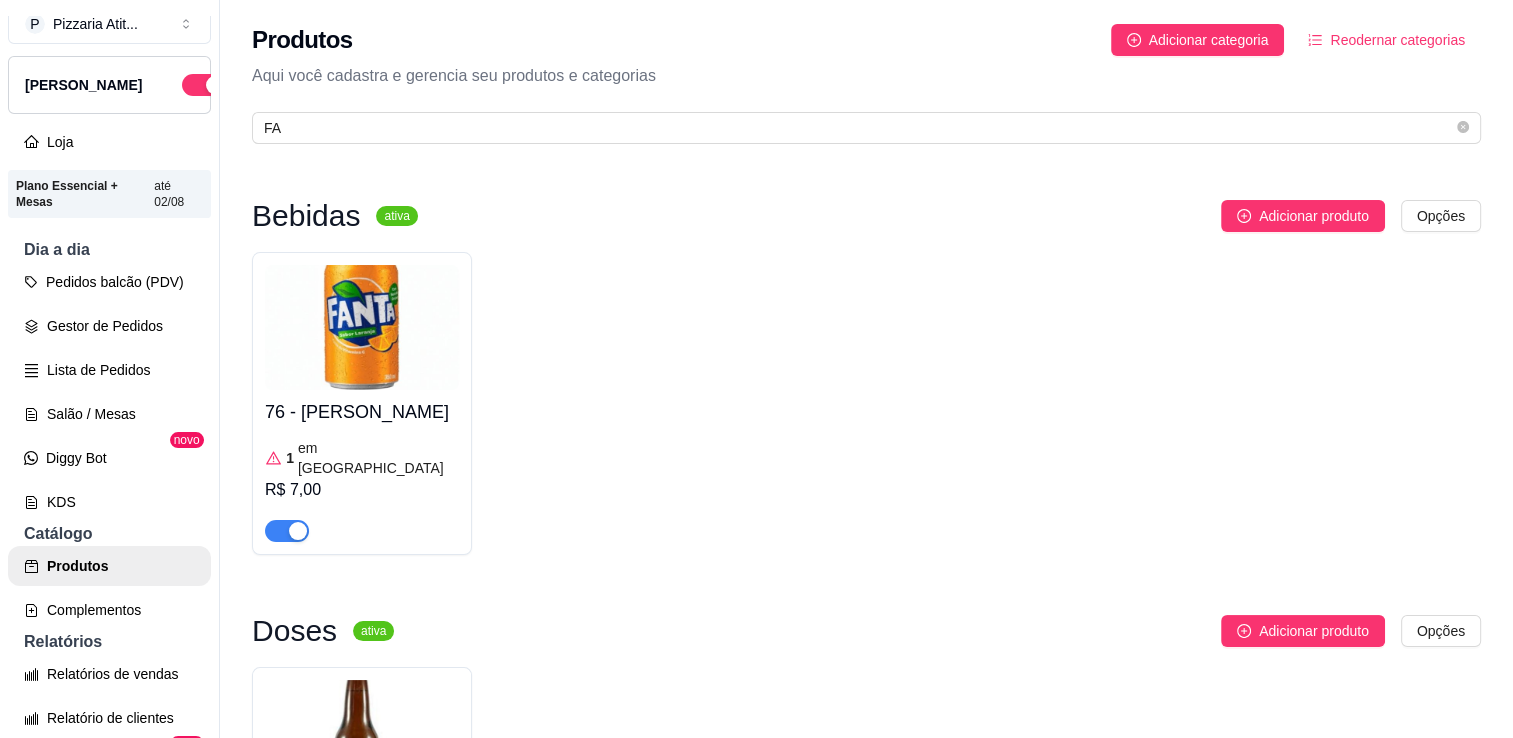 click on "229 - Farrista/Ligurita/Cristalina   0 em estoque R$ 12,00" at bounding box center [362, 832] 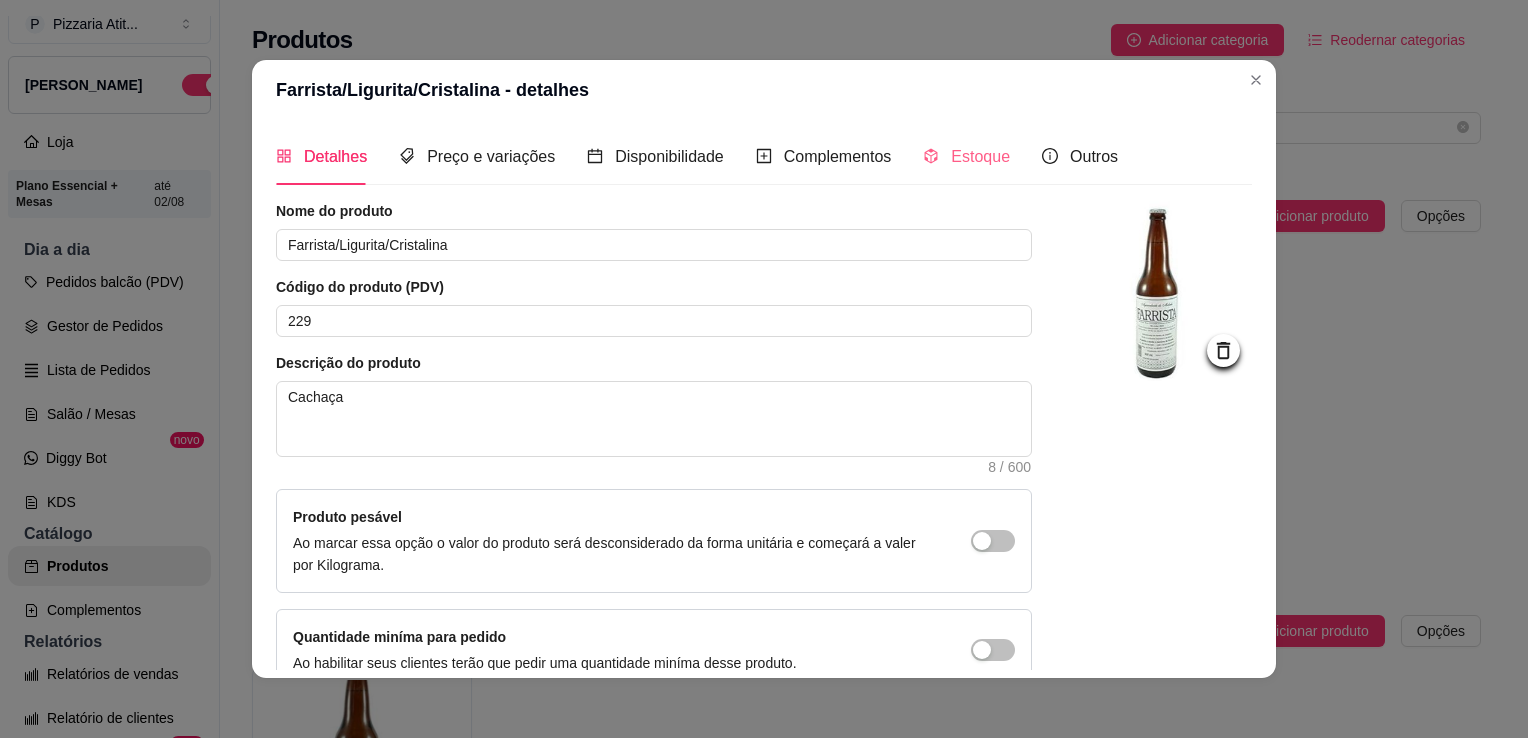 click on "Estoque" at bounding box center [966, 156] 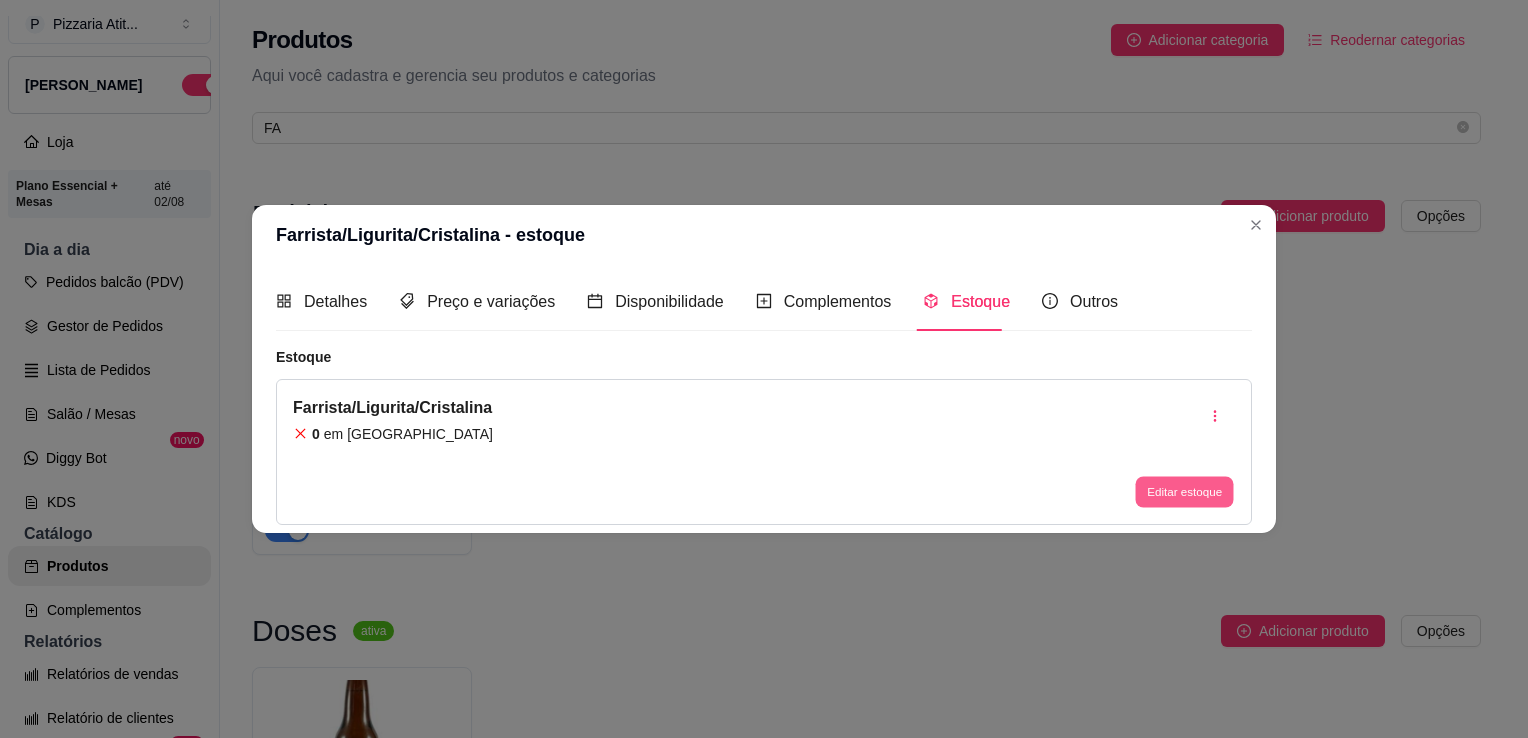 click on "Editar estoque" at bounding box center [1184, 491] 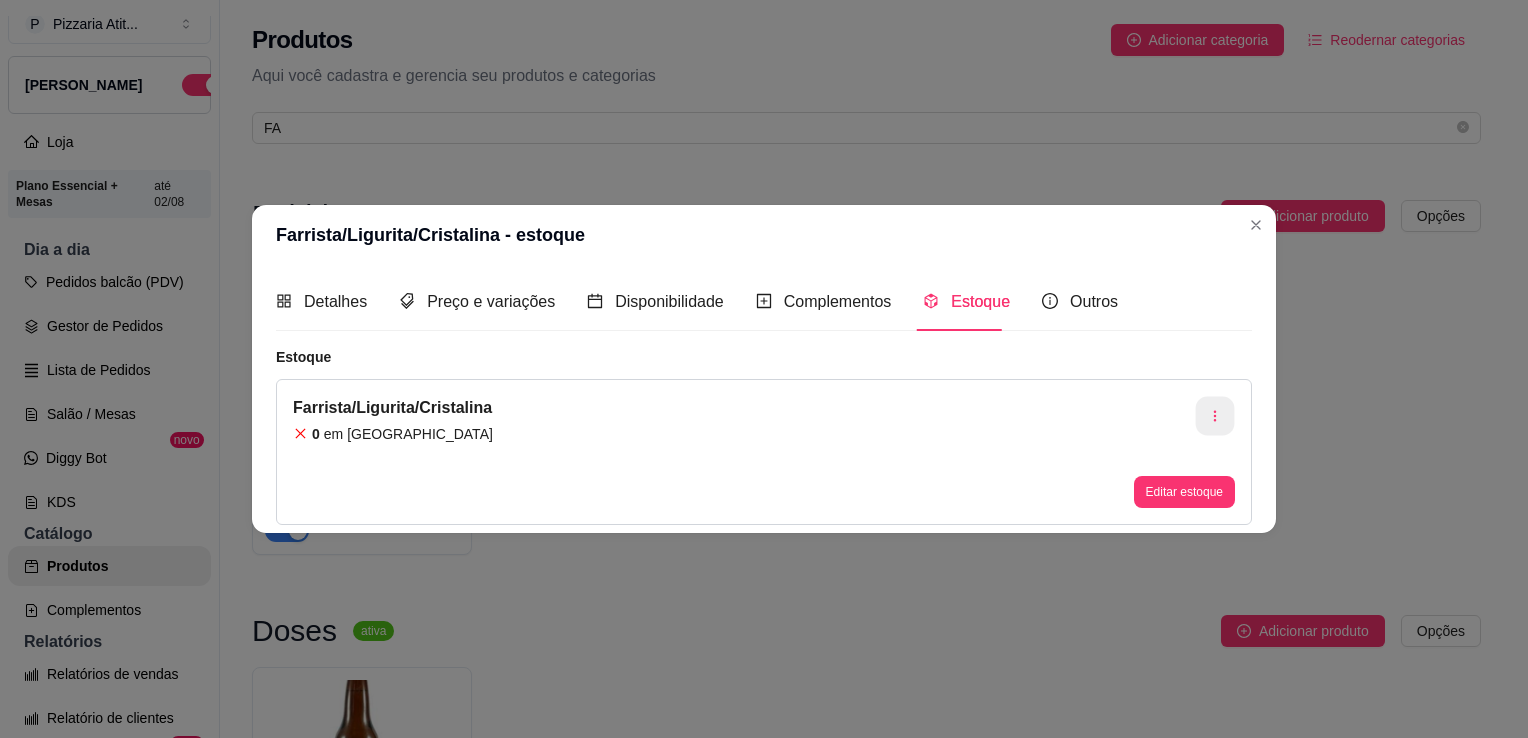 click 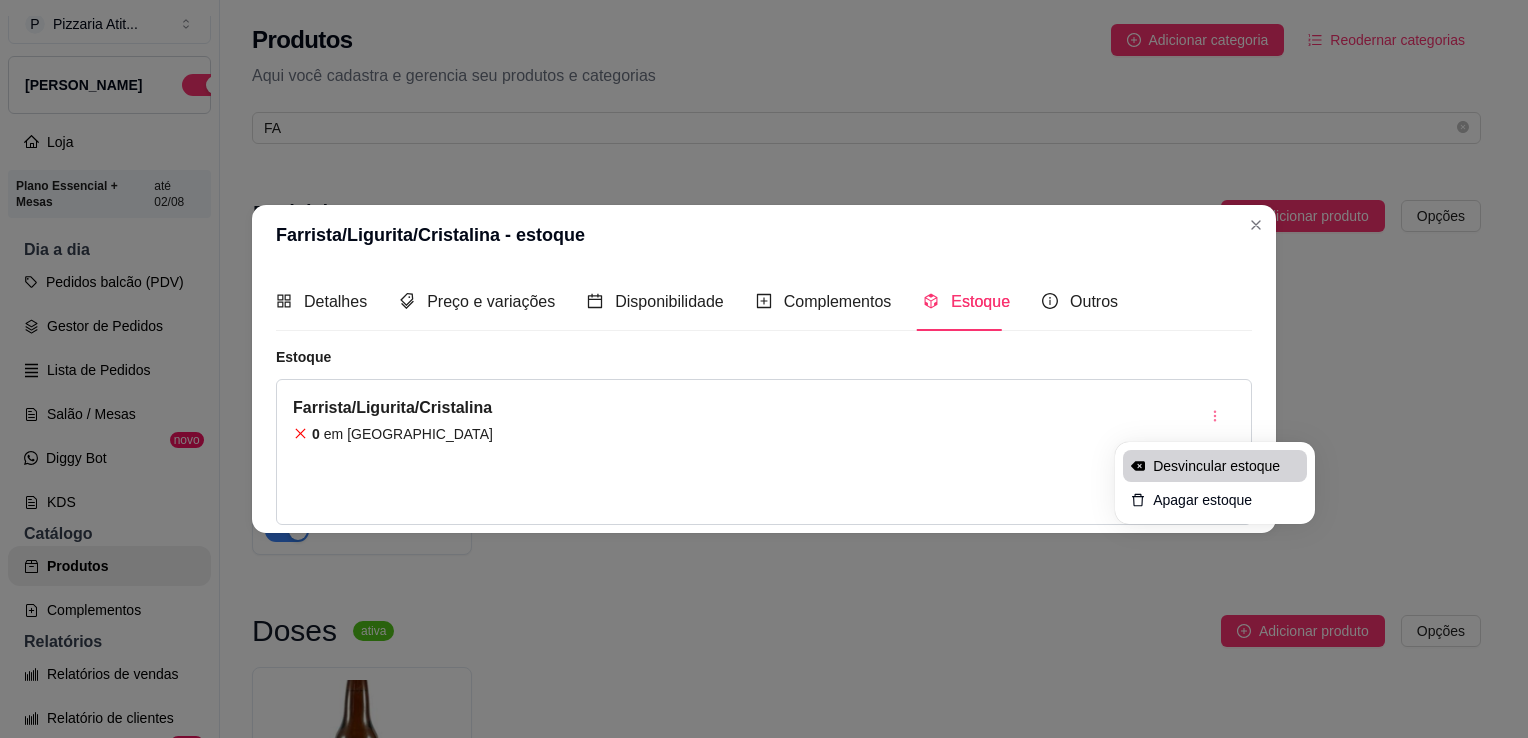 click on "Desvincular estoque" at bounding box center [1226, 466] 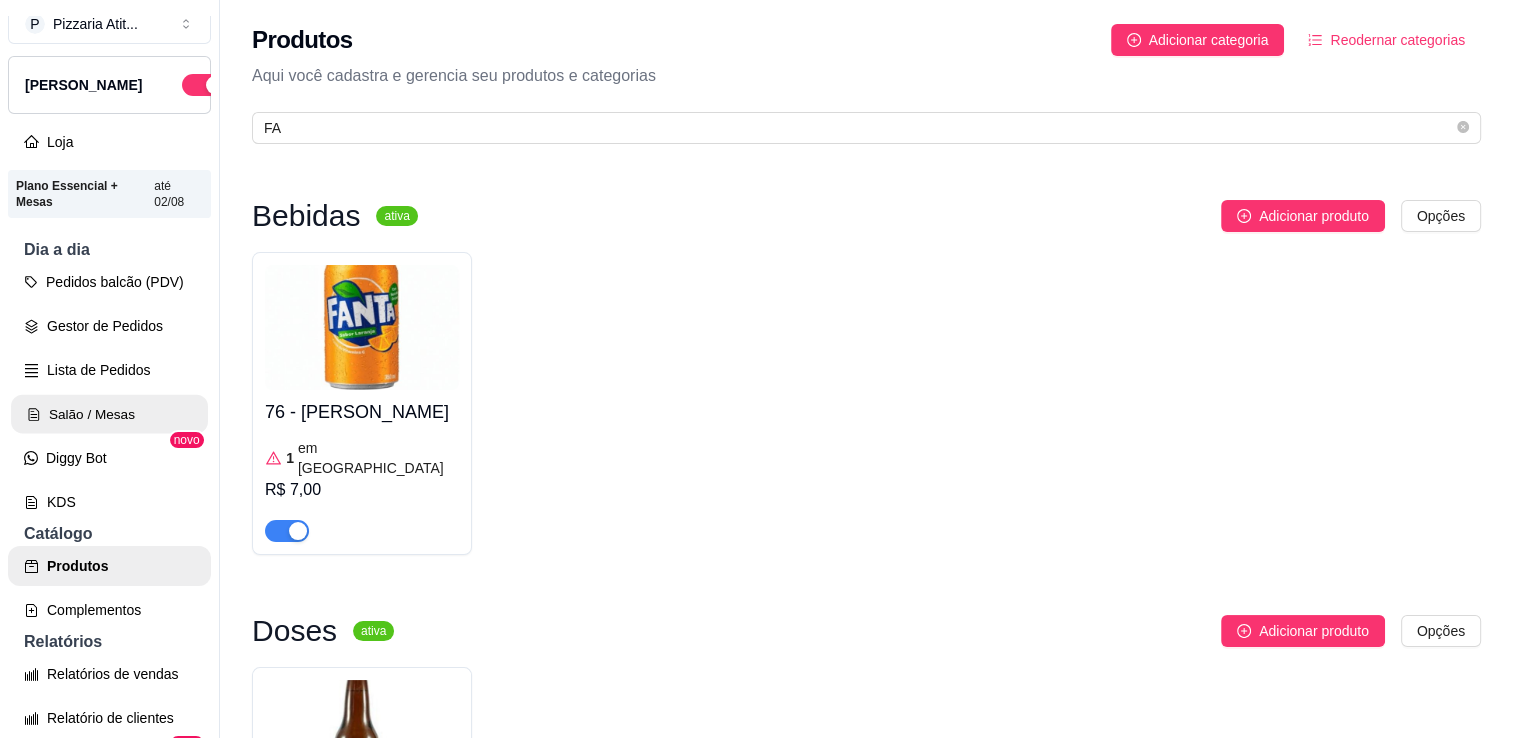 click on "Salão / Mesas" at bounding box center (109, 414) 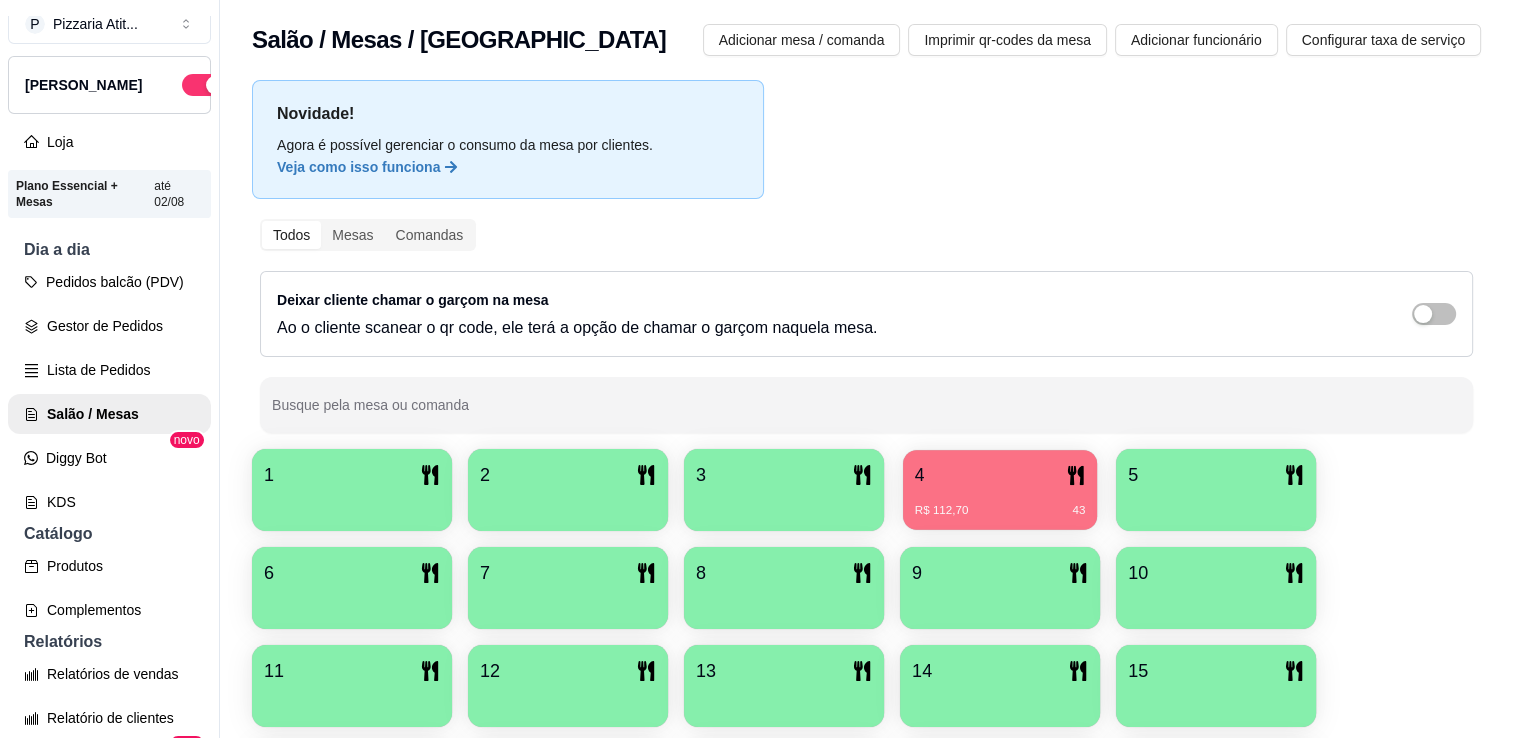 click on "R$ 112,70 43" at bounding box center [1000, 511] 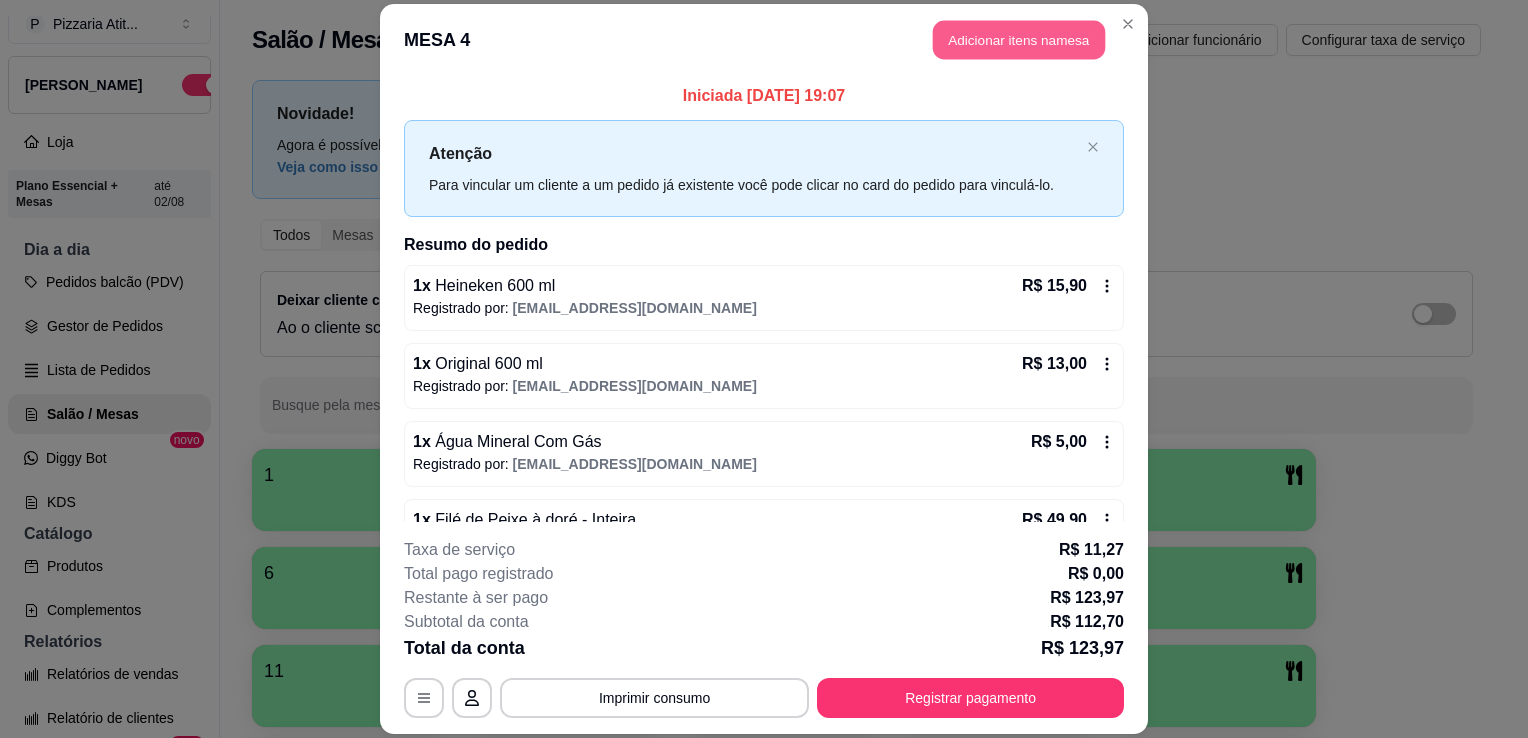 click on "Adicionar itens na  mesa" at bounding box center (1019, 39) 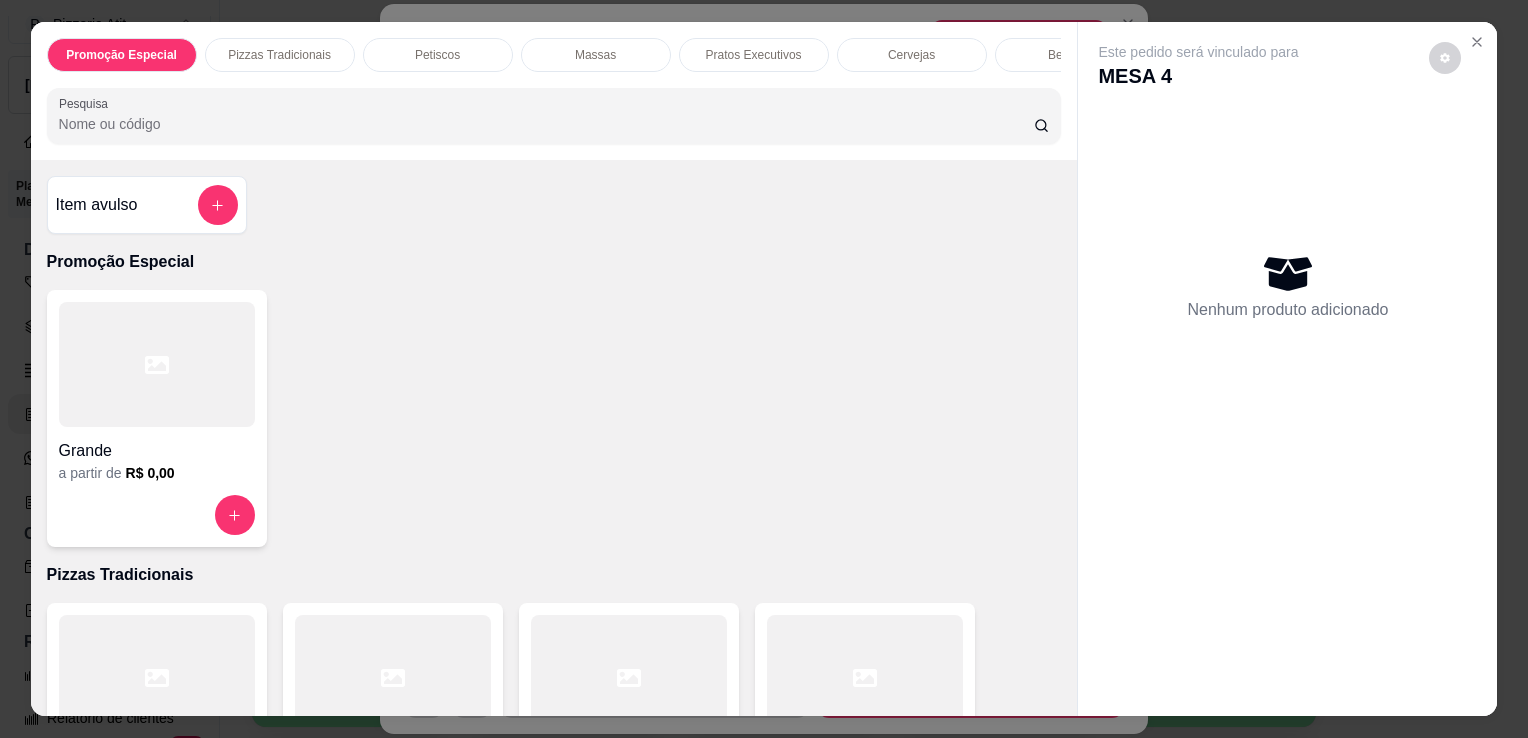 click on "Pesquisa" at bounding box center [546, 124] 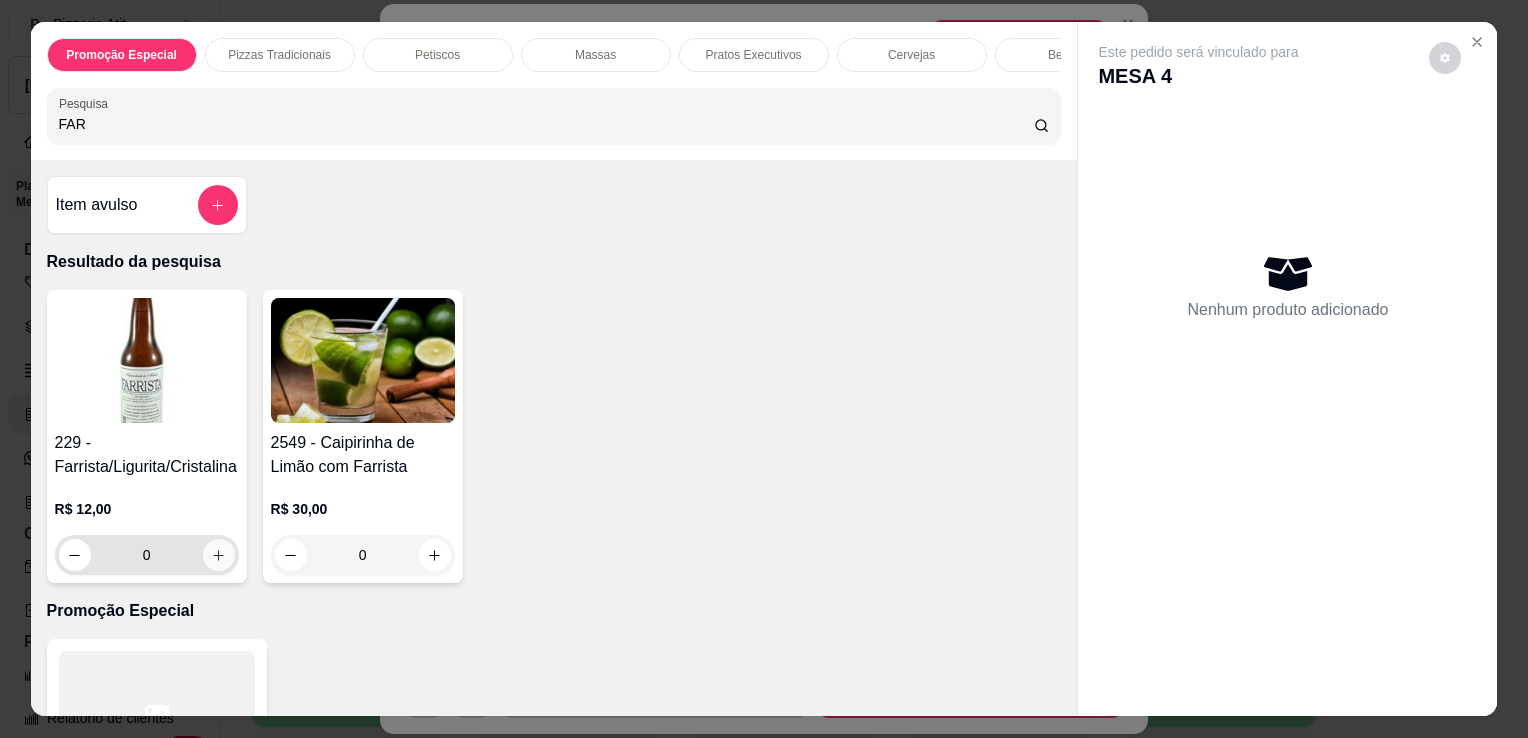 type on "FAR" 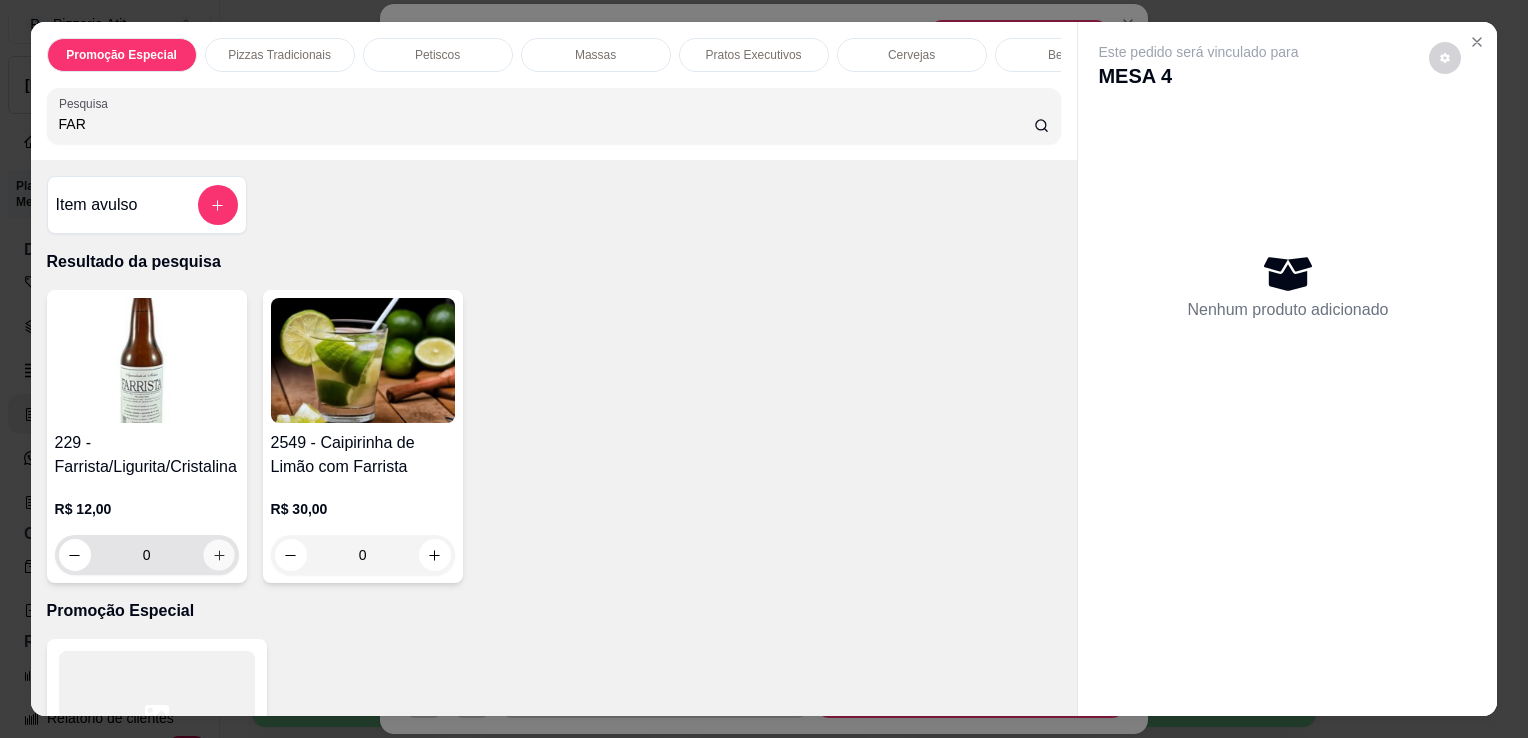click 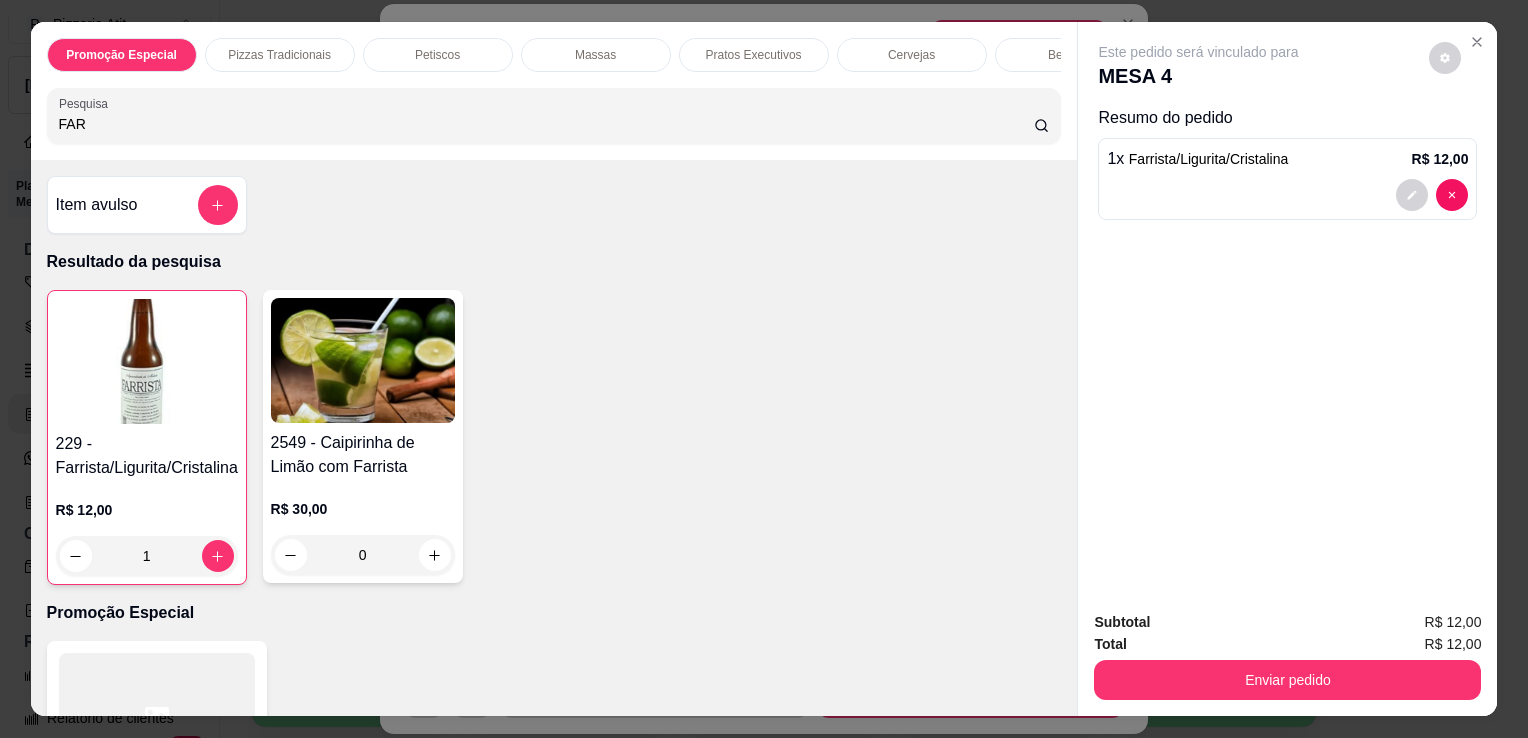click on "Este pedido será vinculado para   MESA 4 Resumo do pedido 1 x   Farrista/Ligurita/Cristalina R$ 12,00" at bounding box center (1287, 308) 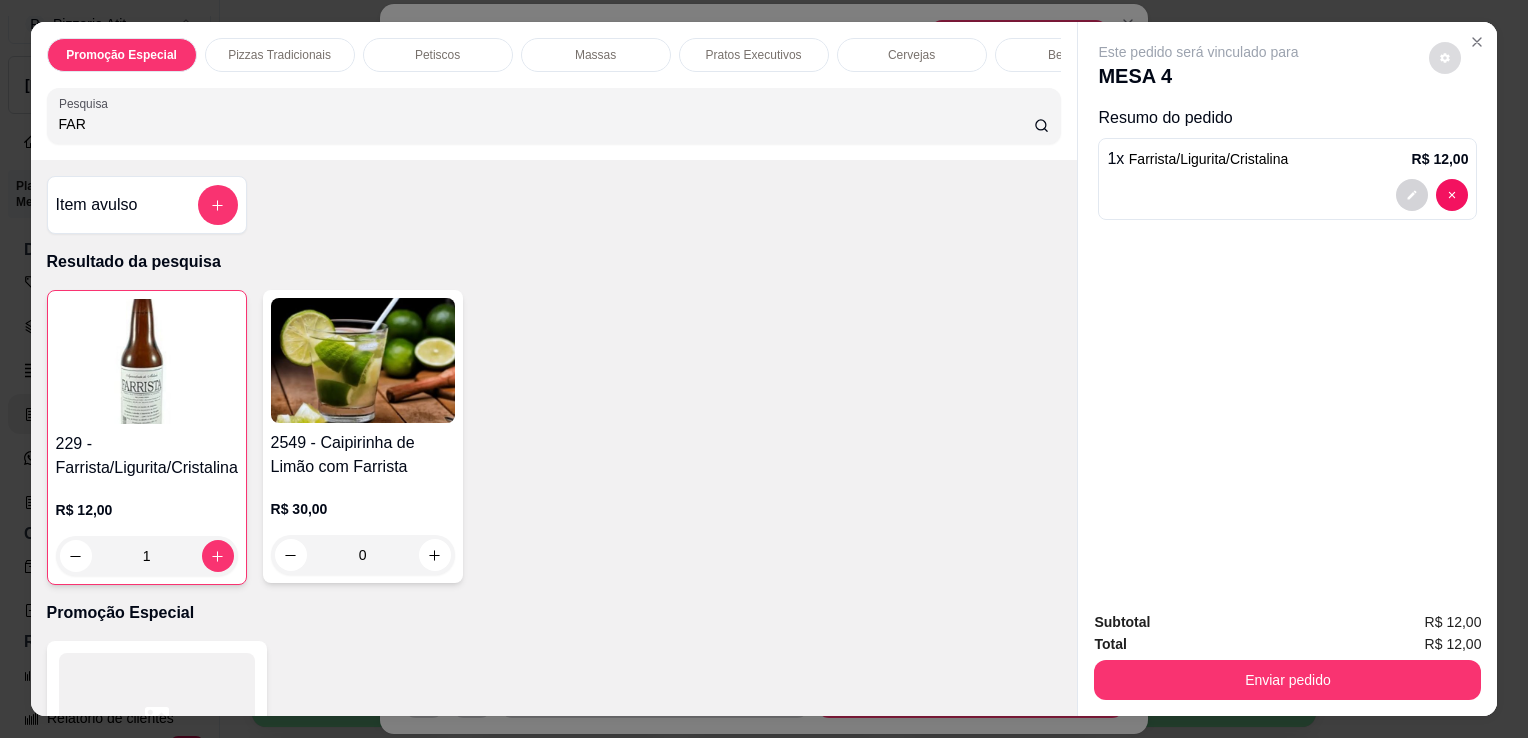 click at bounding box center (1445, 58) 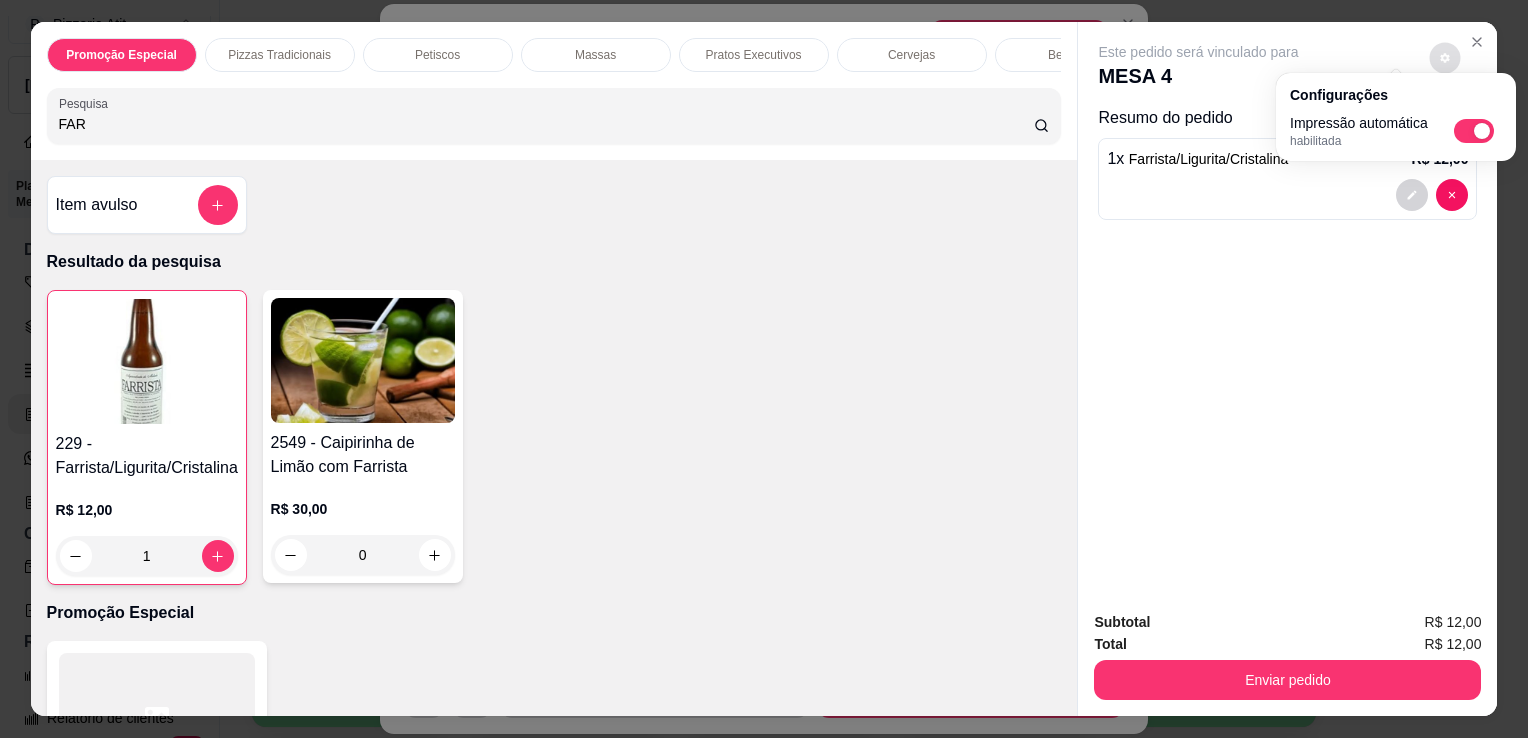 click at bounding box center [1482, 131] 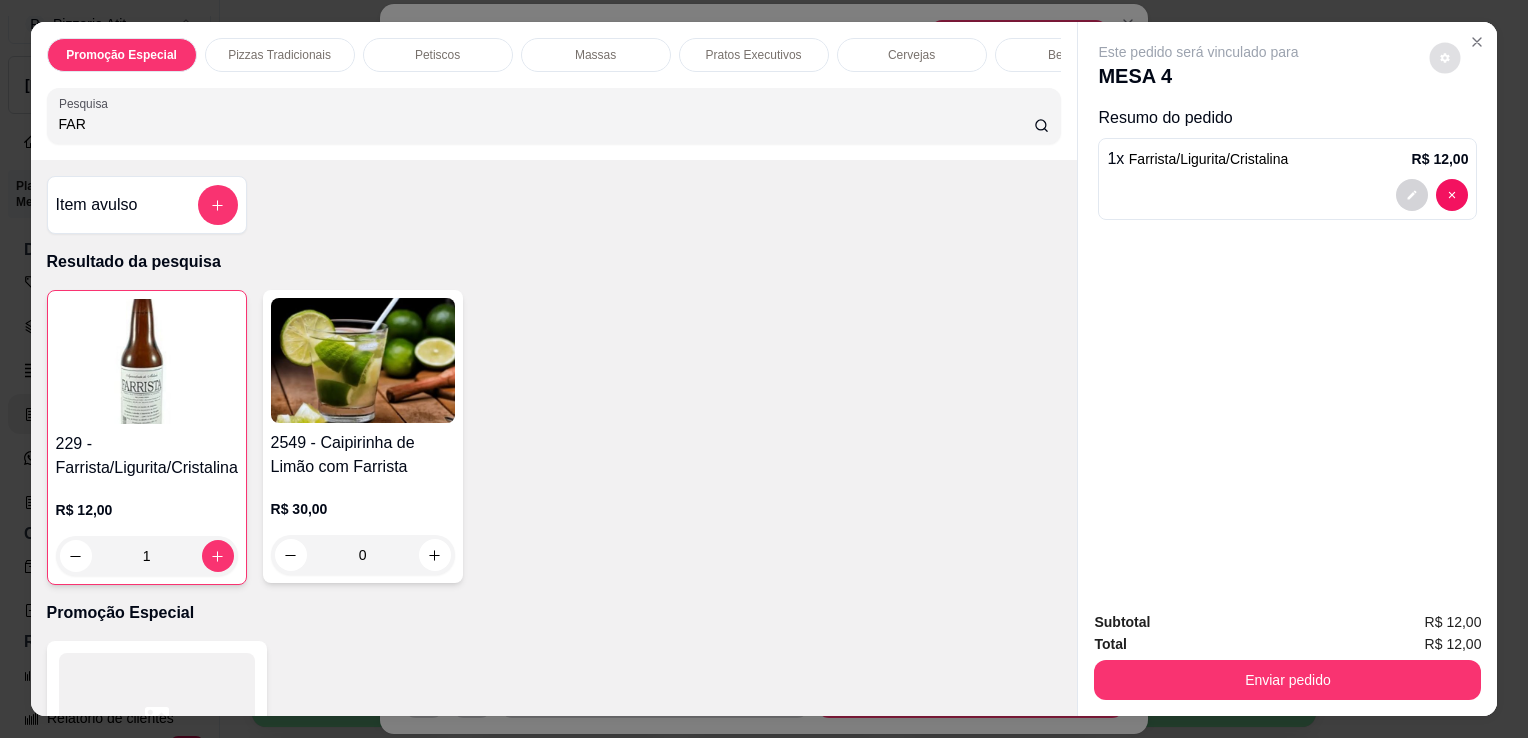 click on "Total R$ 12,00" at bounding box center (1287, 644) 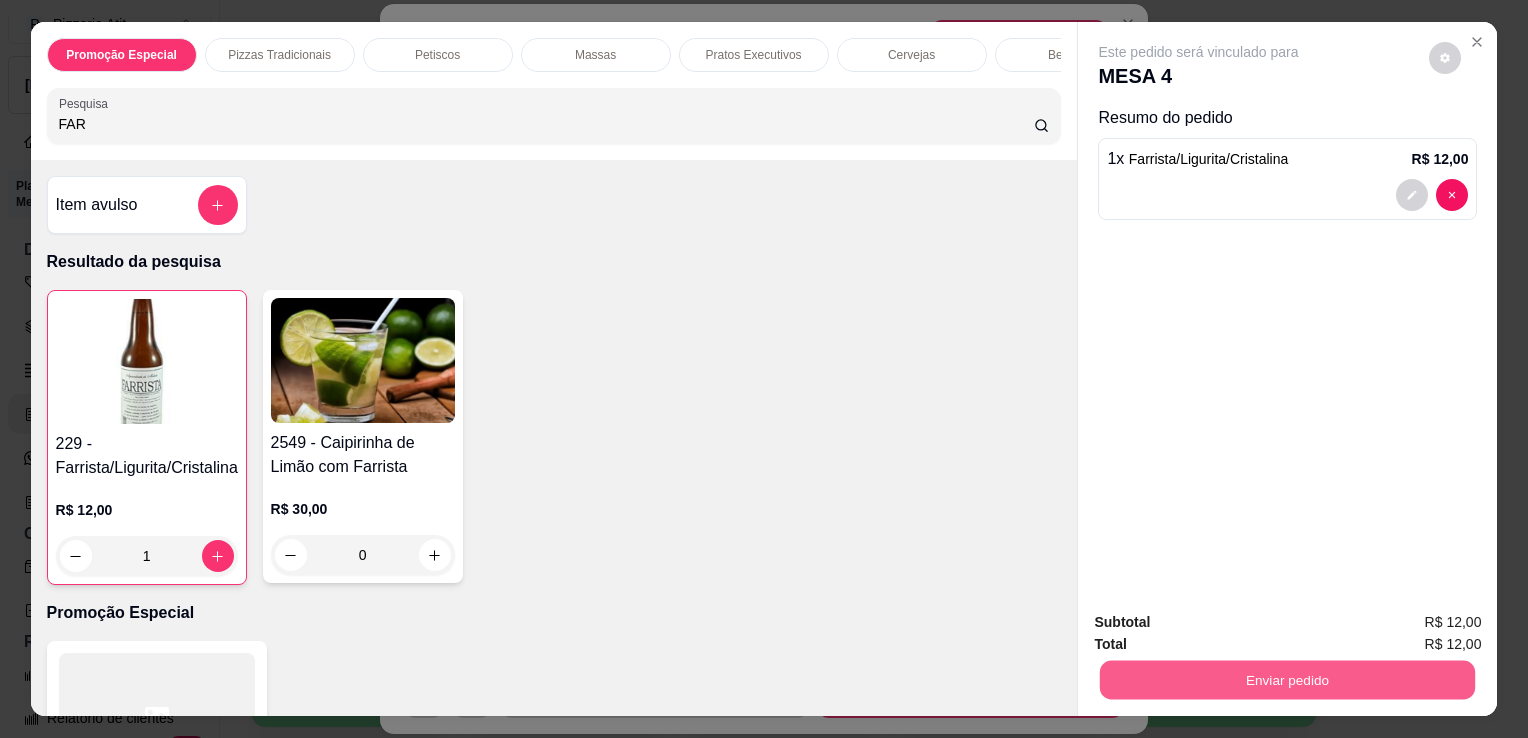 click on "Enviar pedido" at bounding box center (1287, 679) 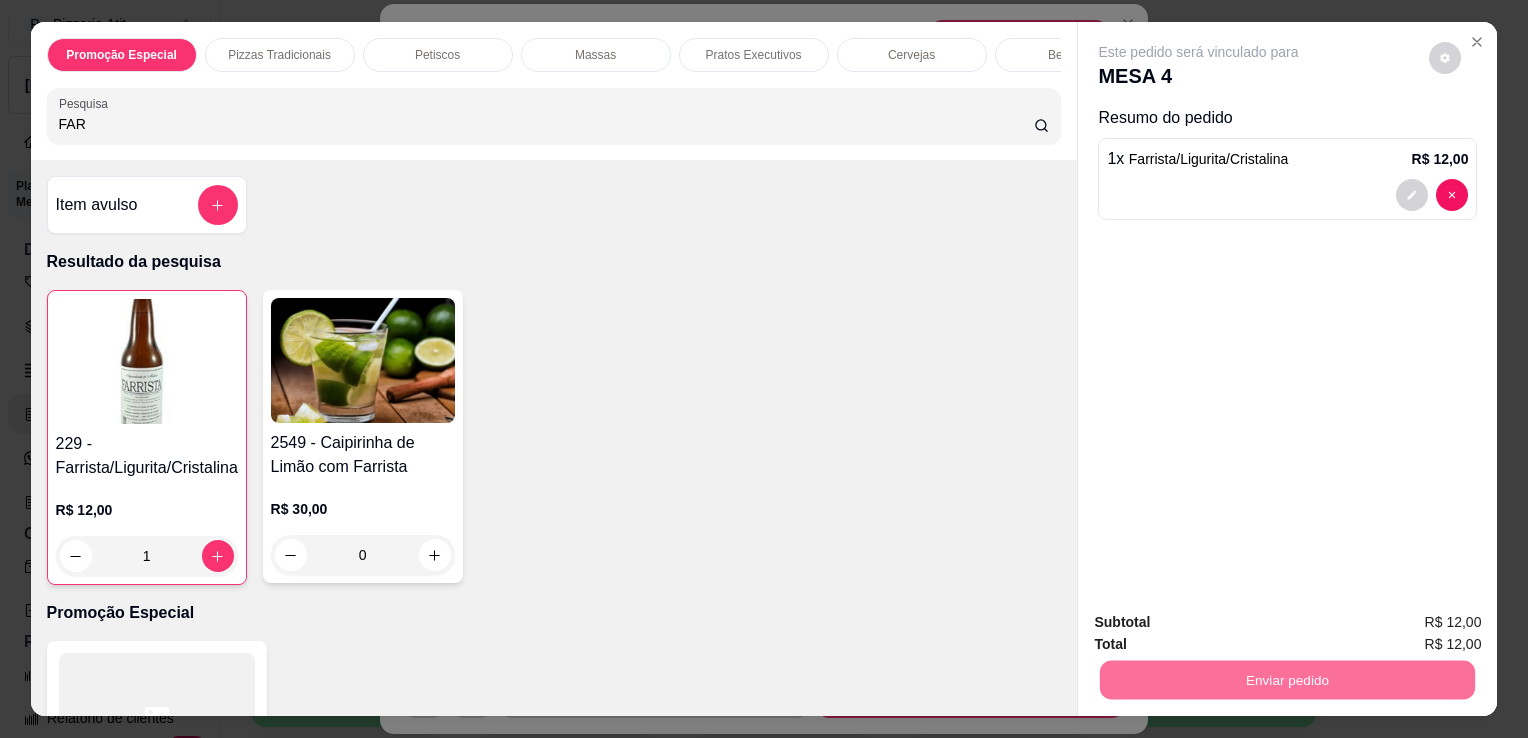 click on "Não registrar e enviar pedido" at bounding box center [1222, 623] 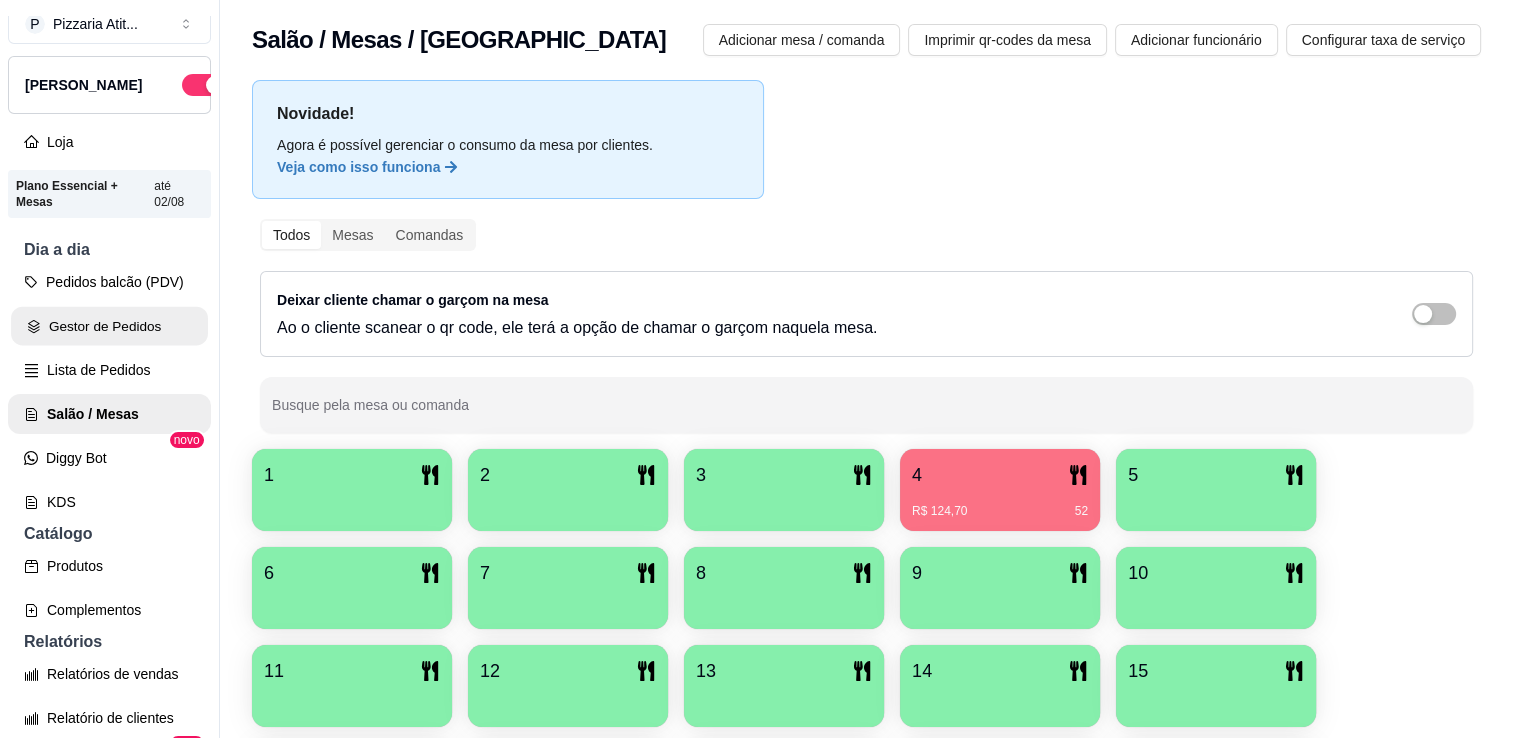 click on "Gestor de Pedidos" at bounding box center (109, 326) 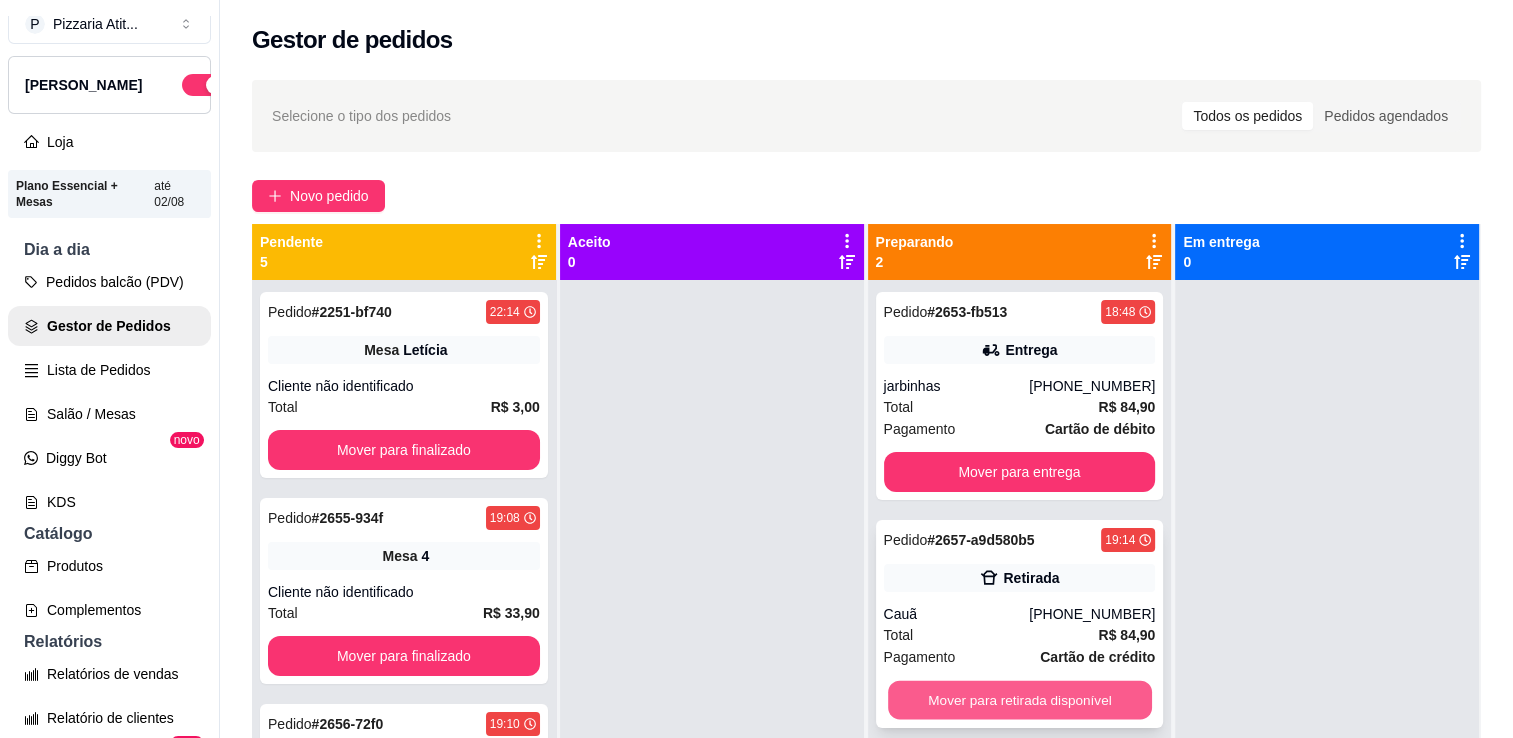 click on "Mover para retirada disponível" at bounding box center (1020, 700) 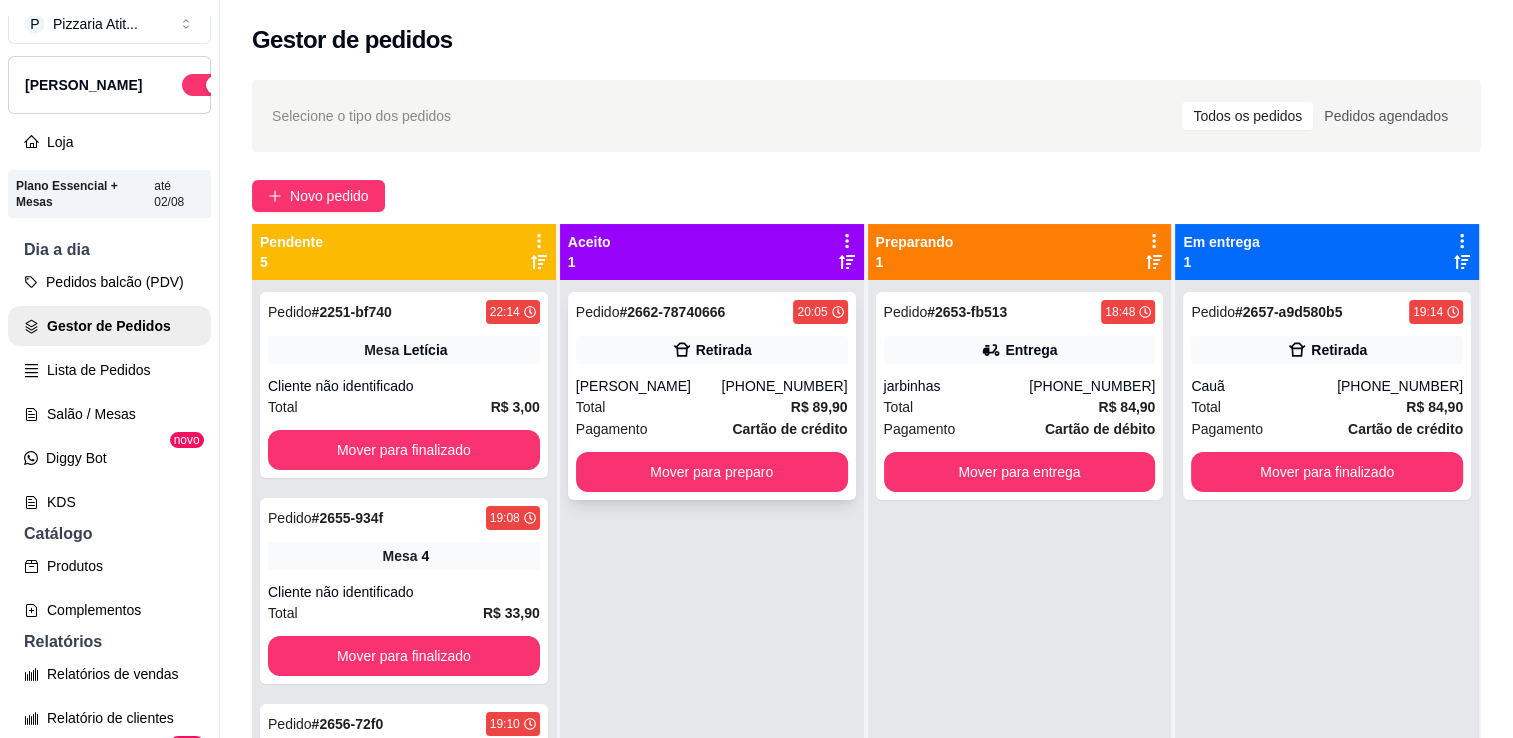 click on "Pedido  # 2662-78740666 20:05 Retirada [PERSON_NAME]  [PHONE_NUMBER] Total R$ 89,90 Pagamento Cartão de crédito Mover para preparo" at bounding box center [712, 396] 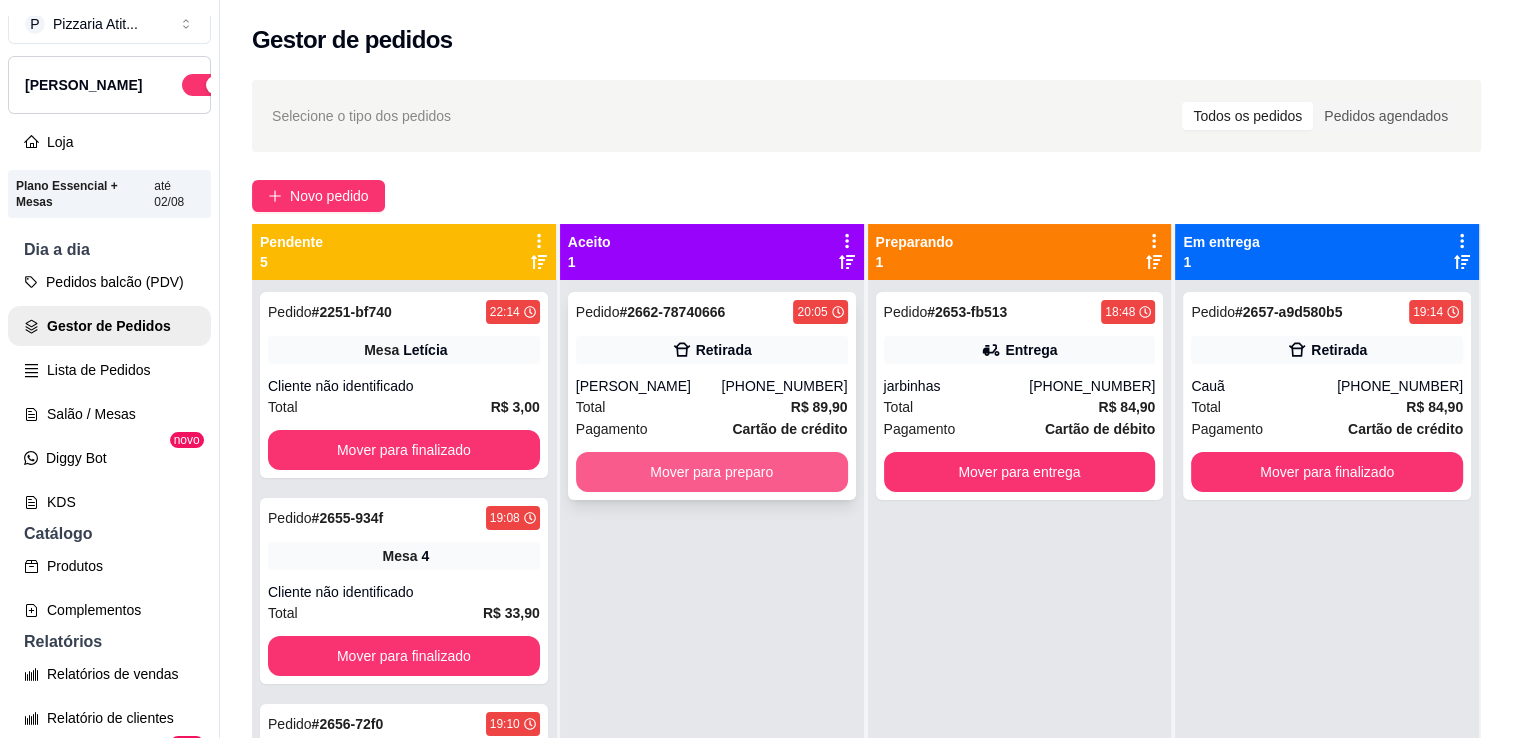 click on "Mover para preparo" at bounding box center [712, 472] 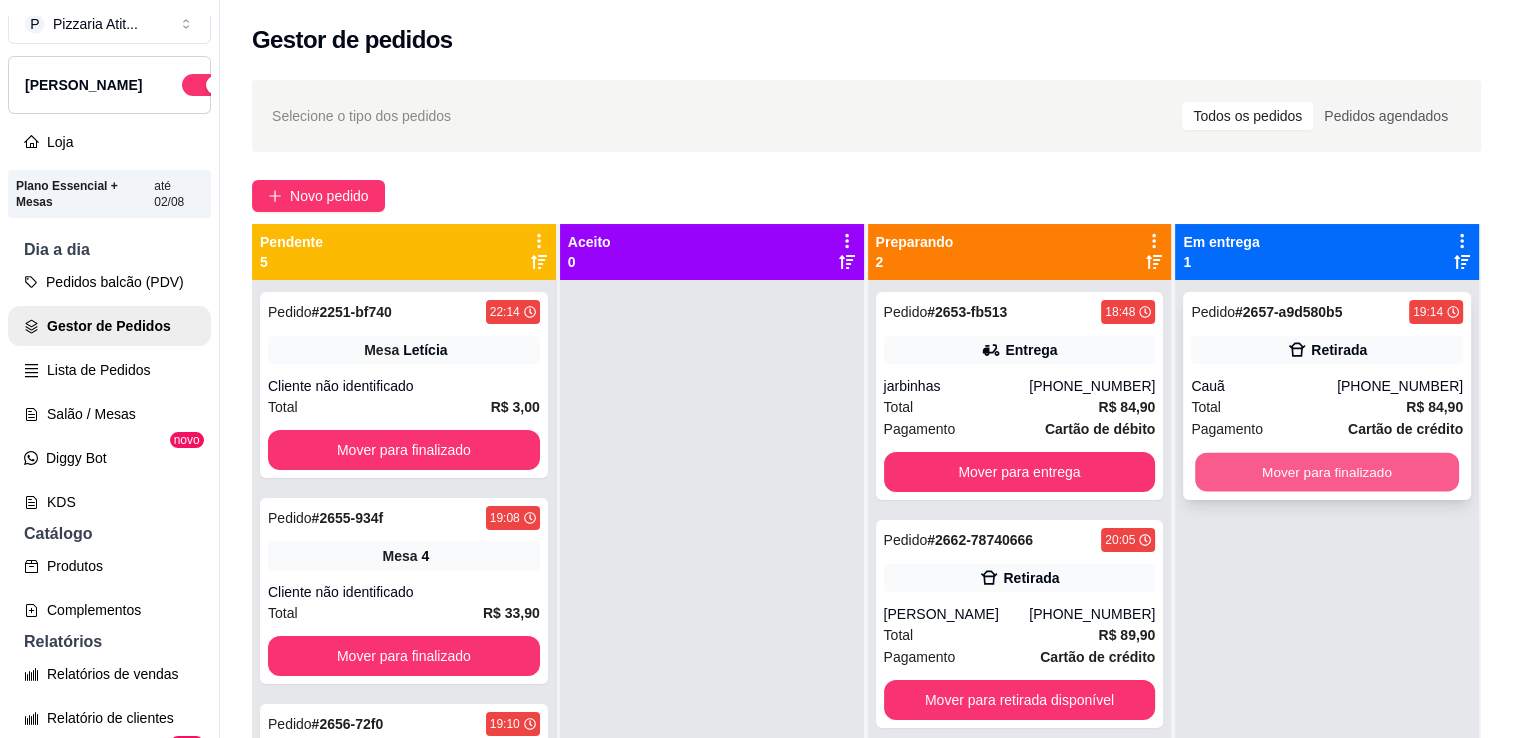 click on "Mover para finalizado" at bounding box center (1327, 472) 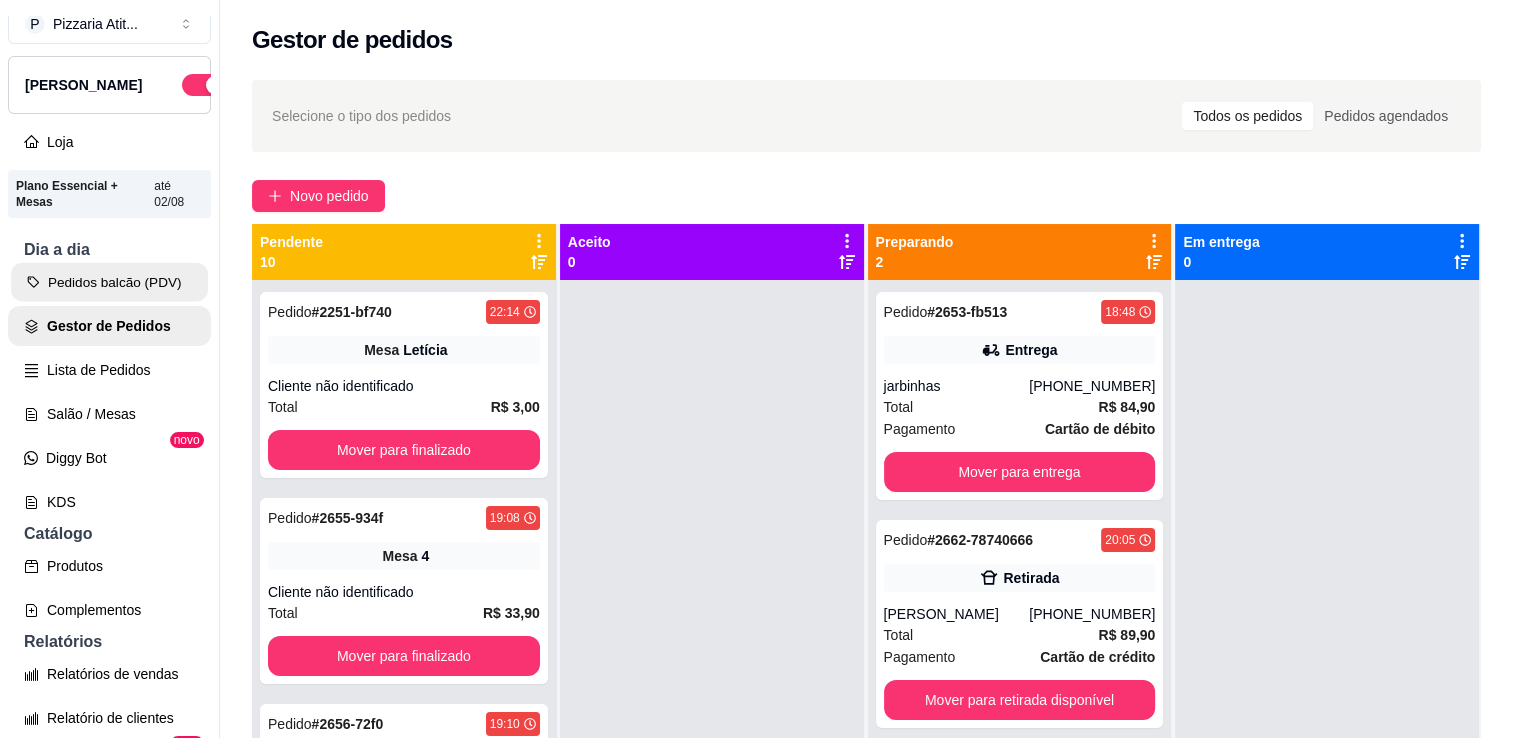 click on "Pedidos balcão (PDV)" at bounding box center (109, 282) 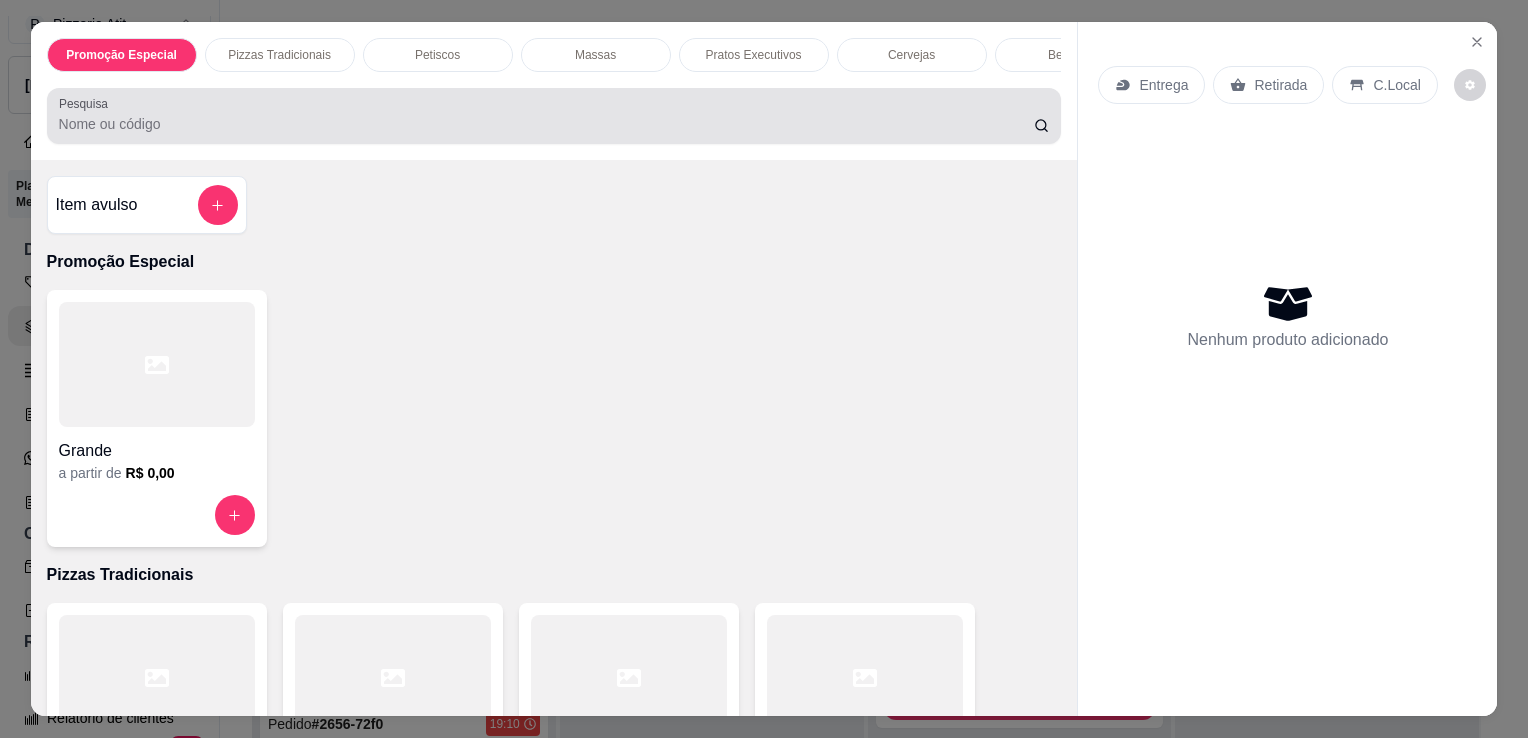 click at bounding box center [554, 116] 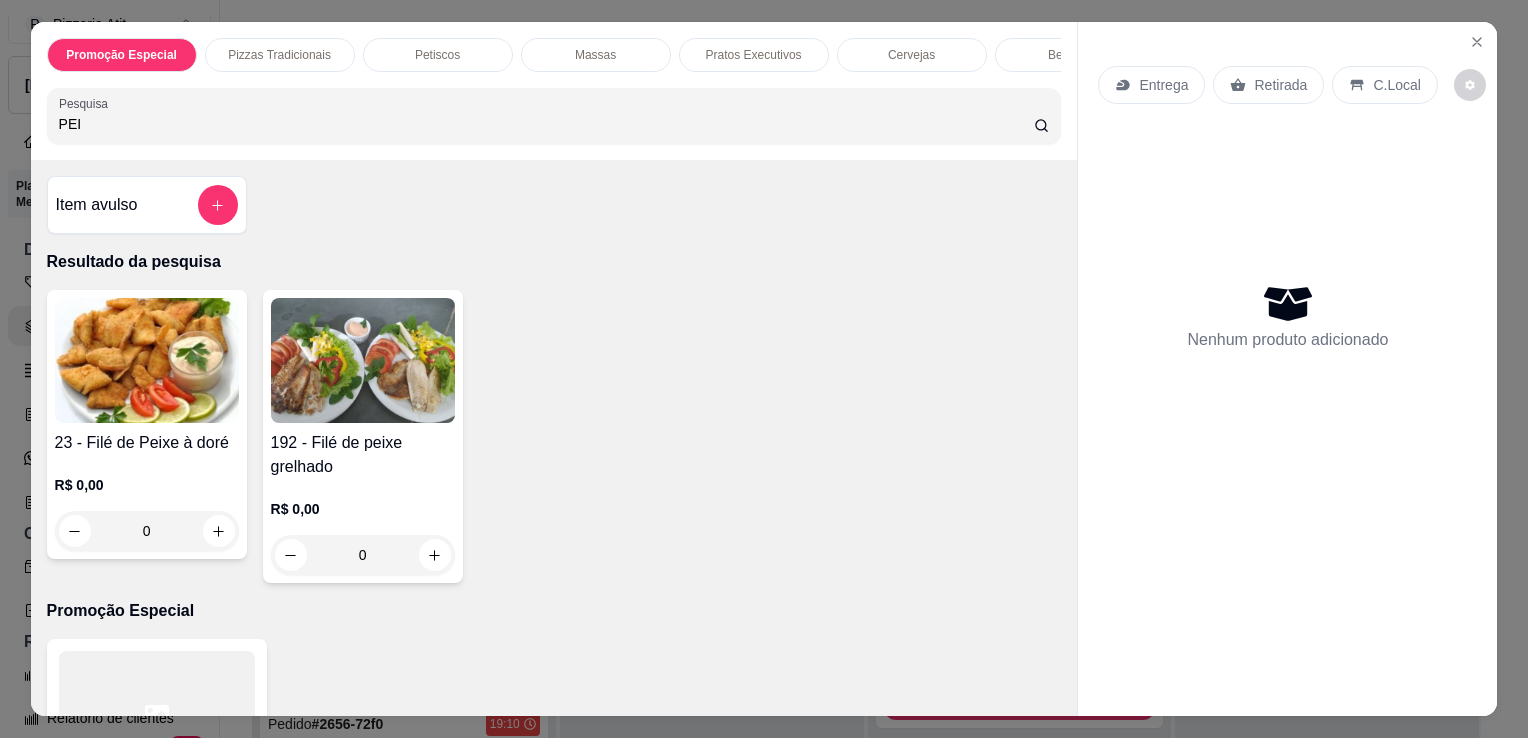 type on "PEI" 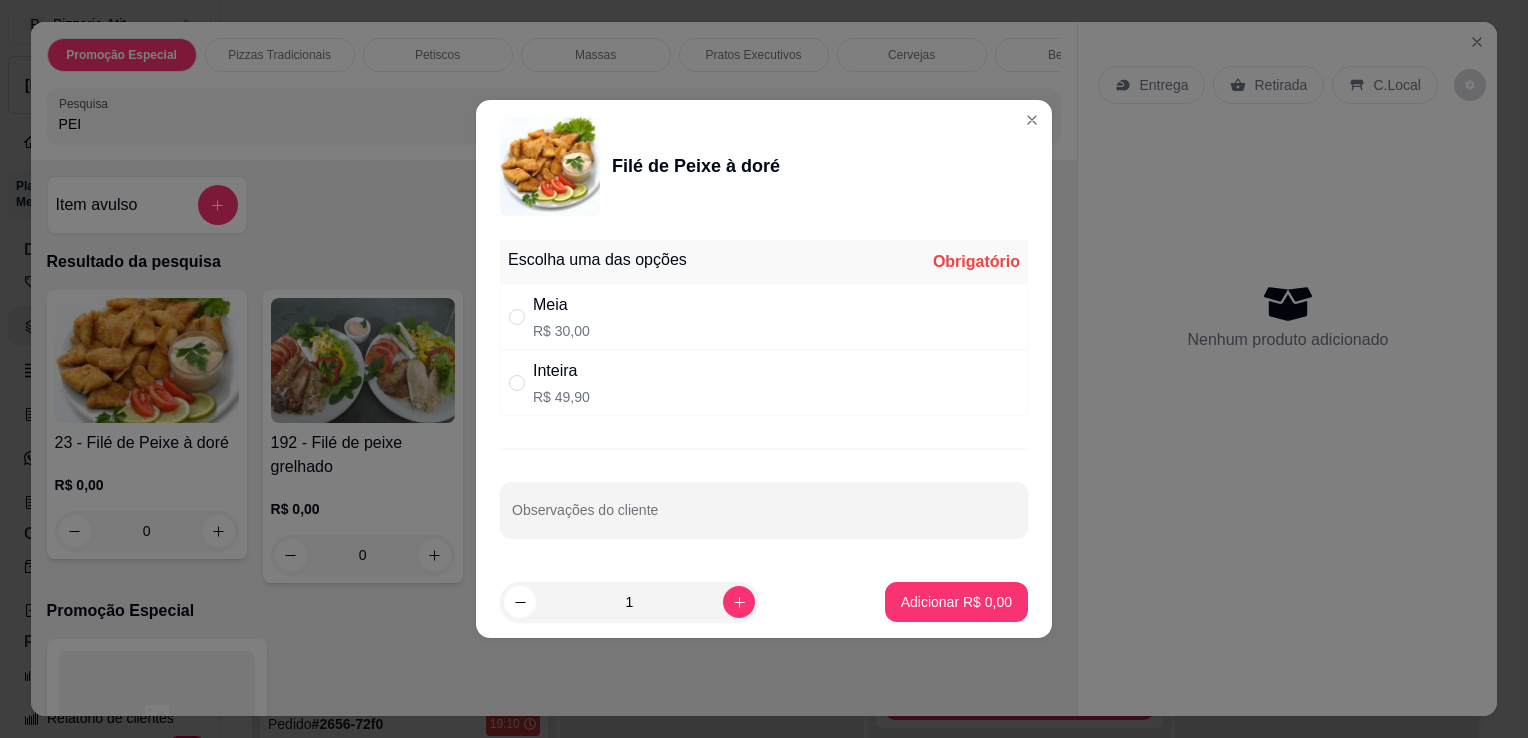 click on "Meia  R$ 30,00" at bounding box center [764, 317] 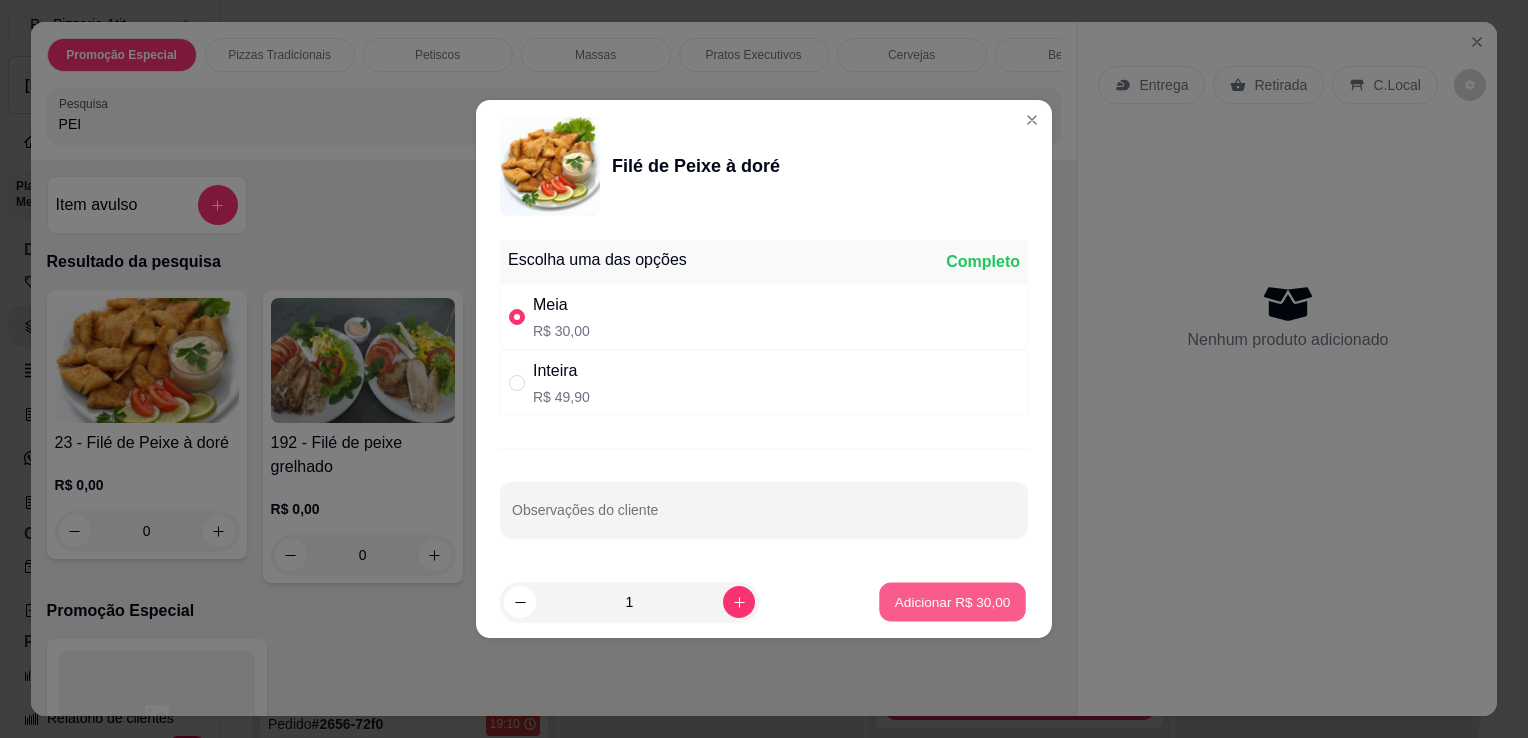 click on "Adicionar   R$ 30,00" at bounding box center [952, 602] 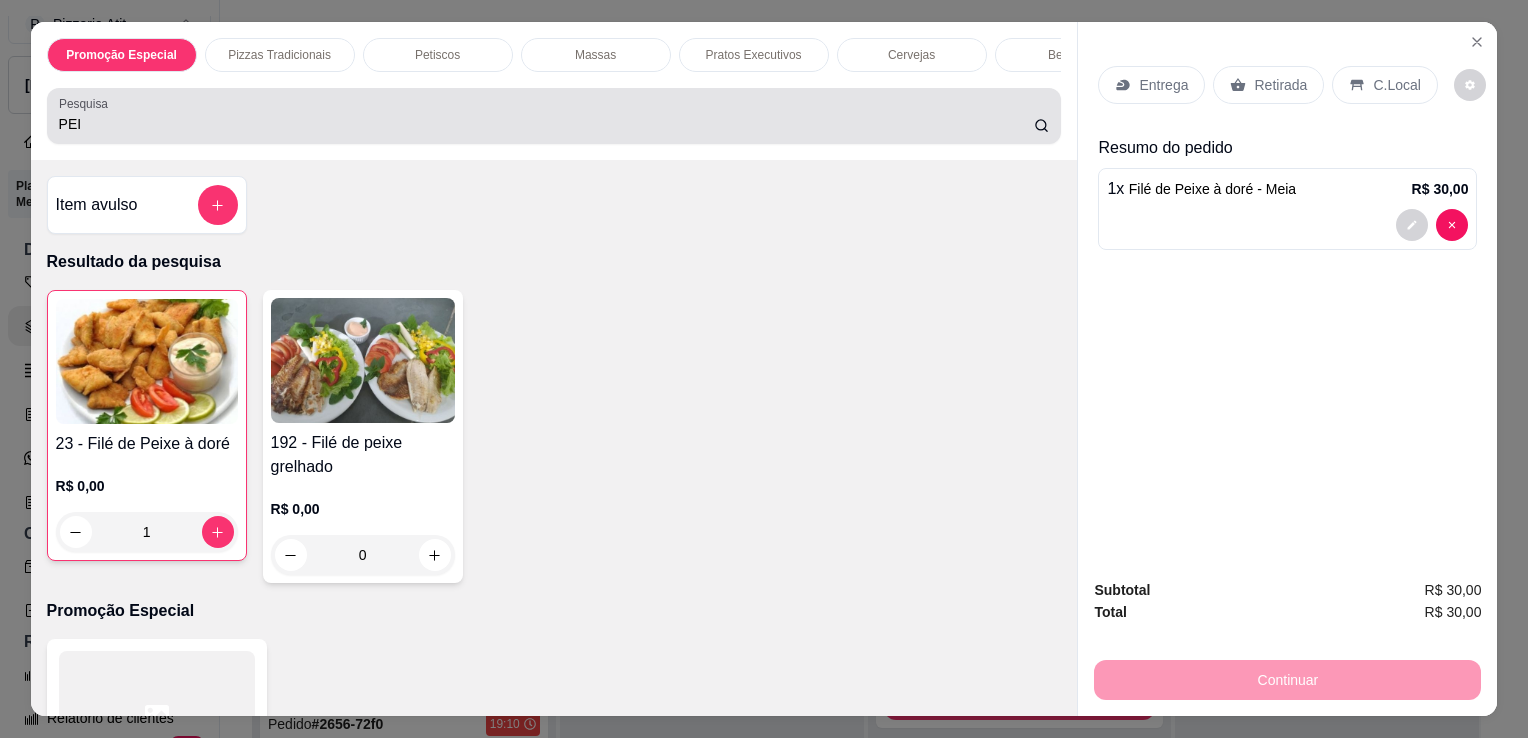 click on "PEI" at bounding box center [546, 124] 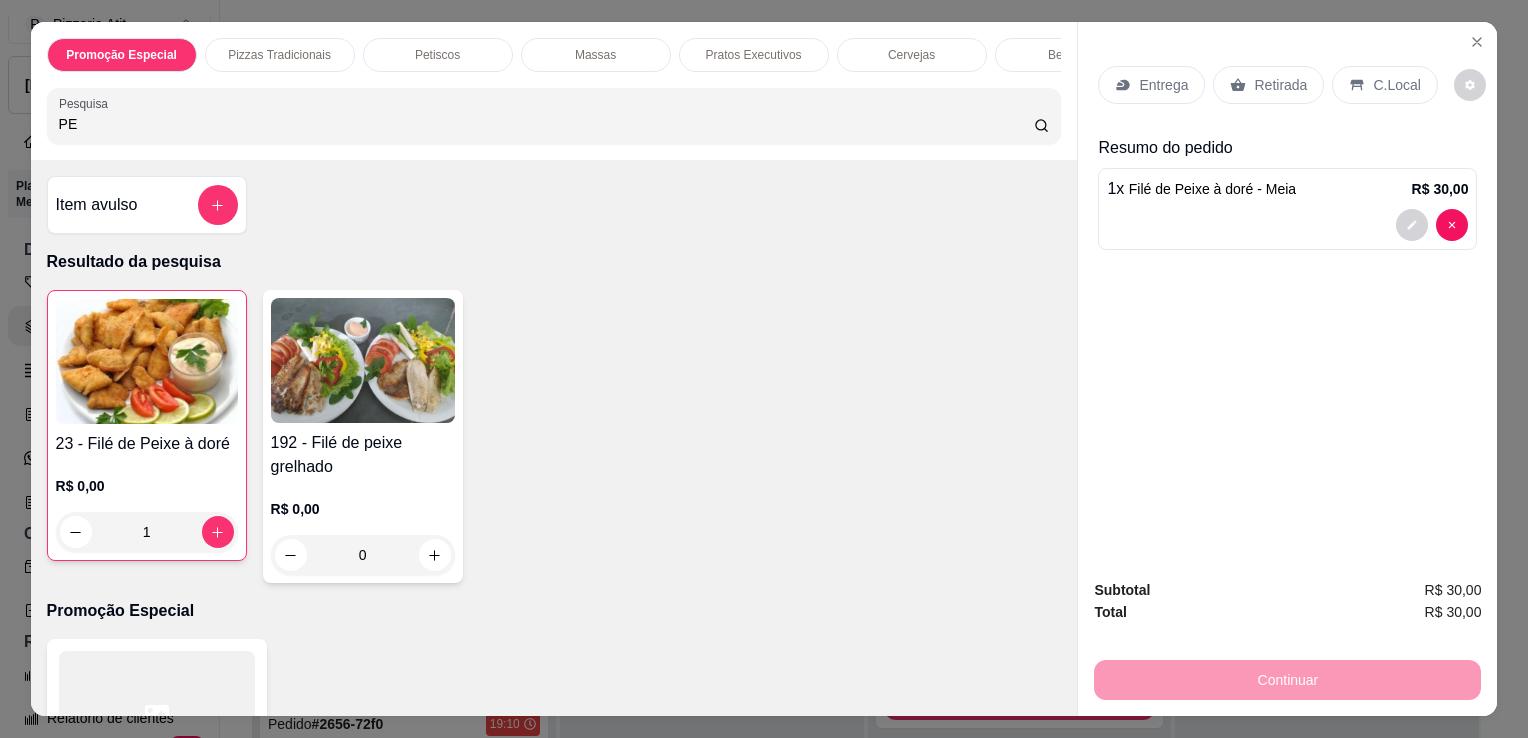 type on "P" 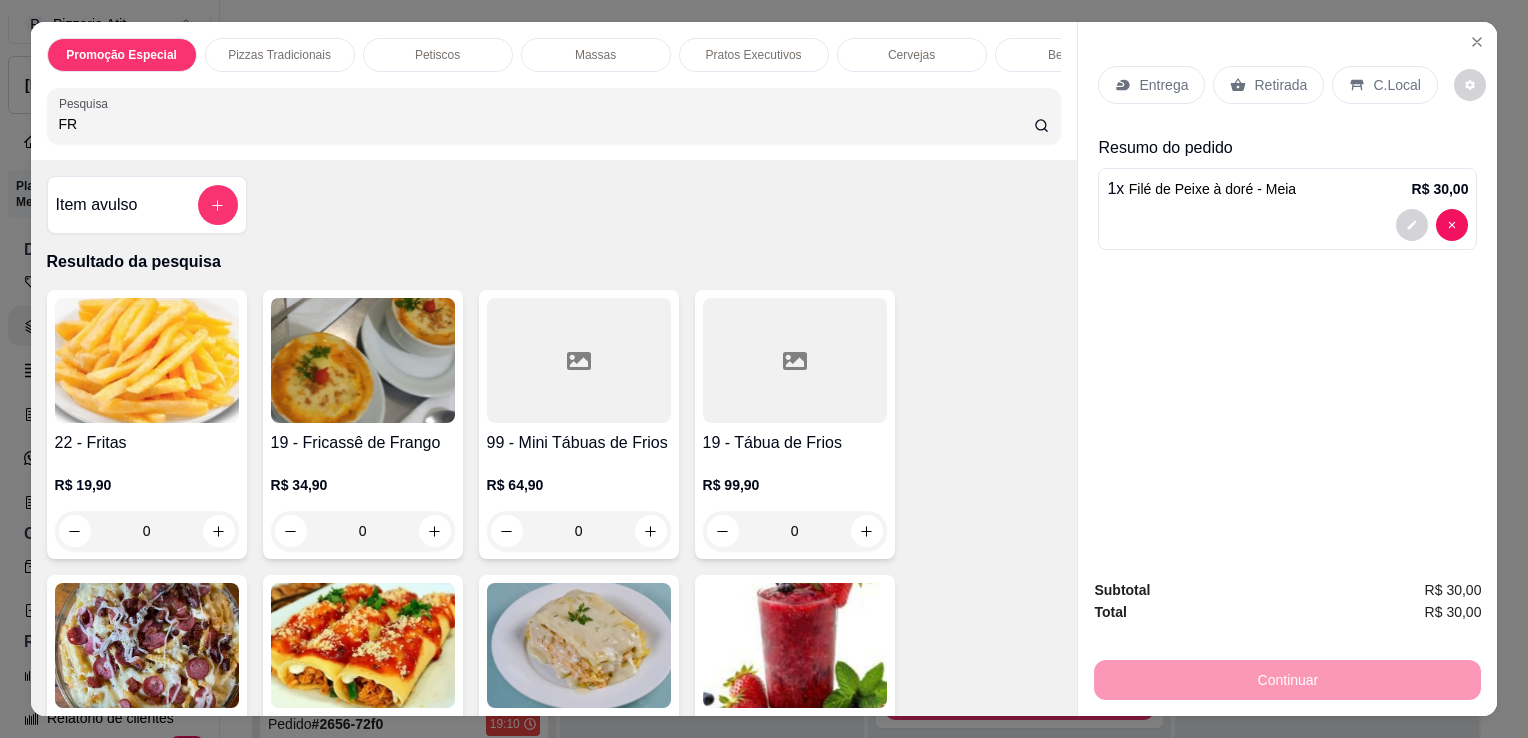 type on "FR" 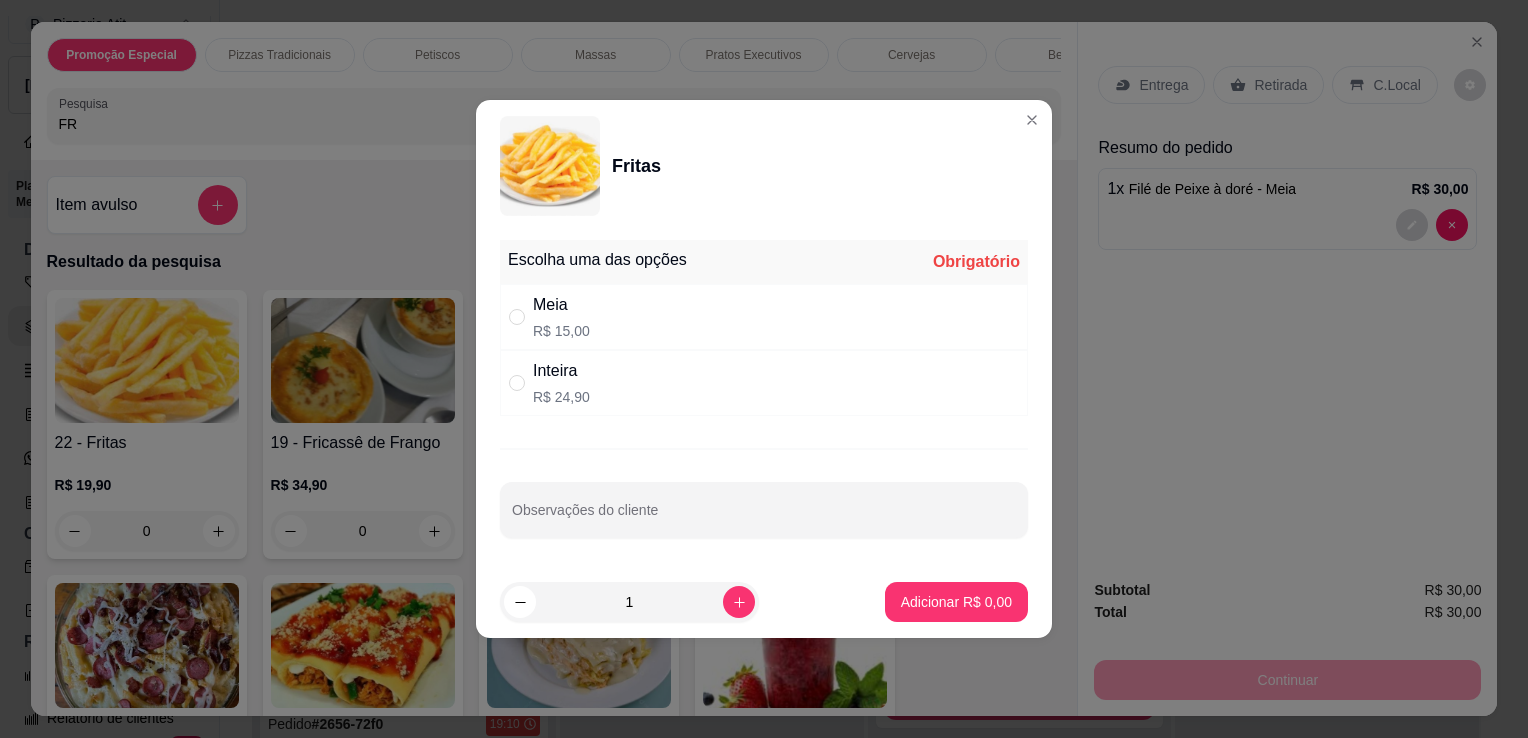 click on "Meia  R$ 15,00" at bounding box center [764, 317] 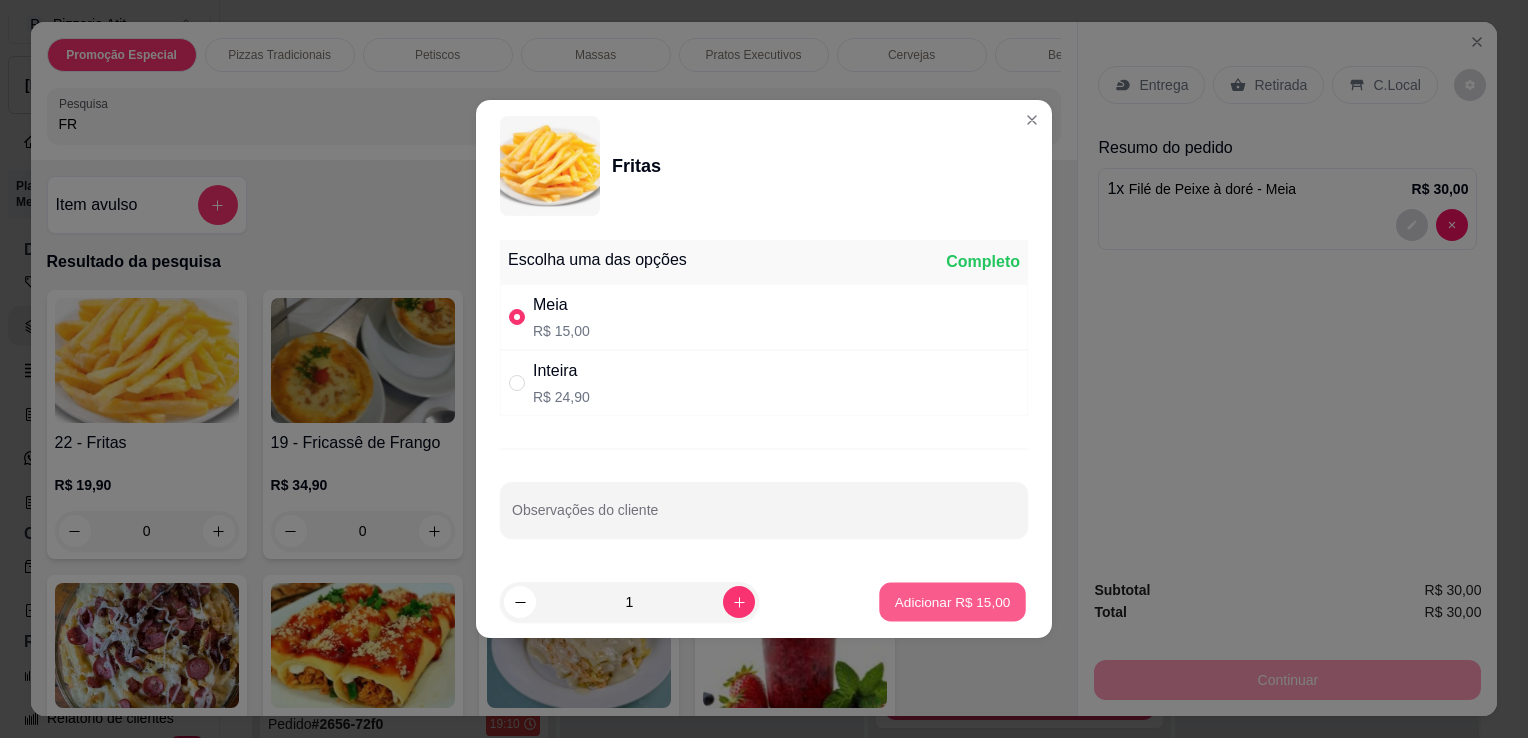 click on "Adicionar   R$ 15,00" at bounding box center (953, 601) 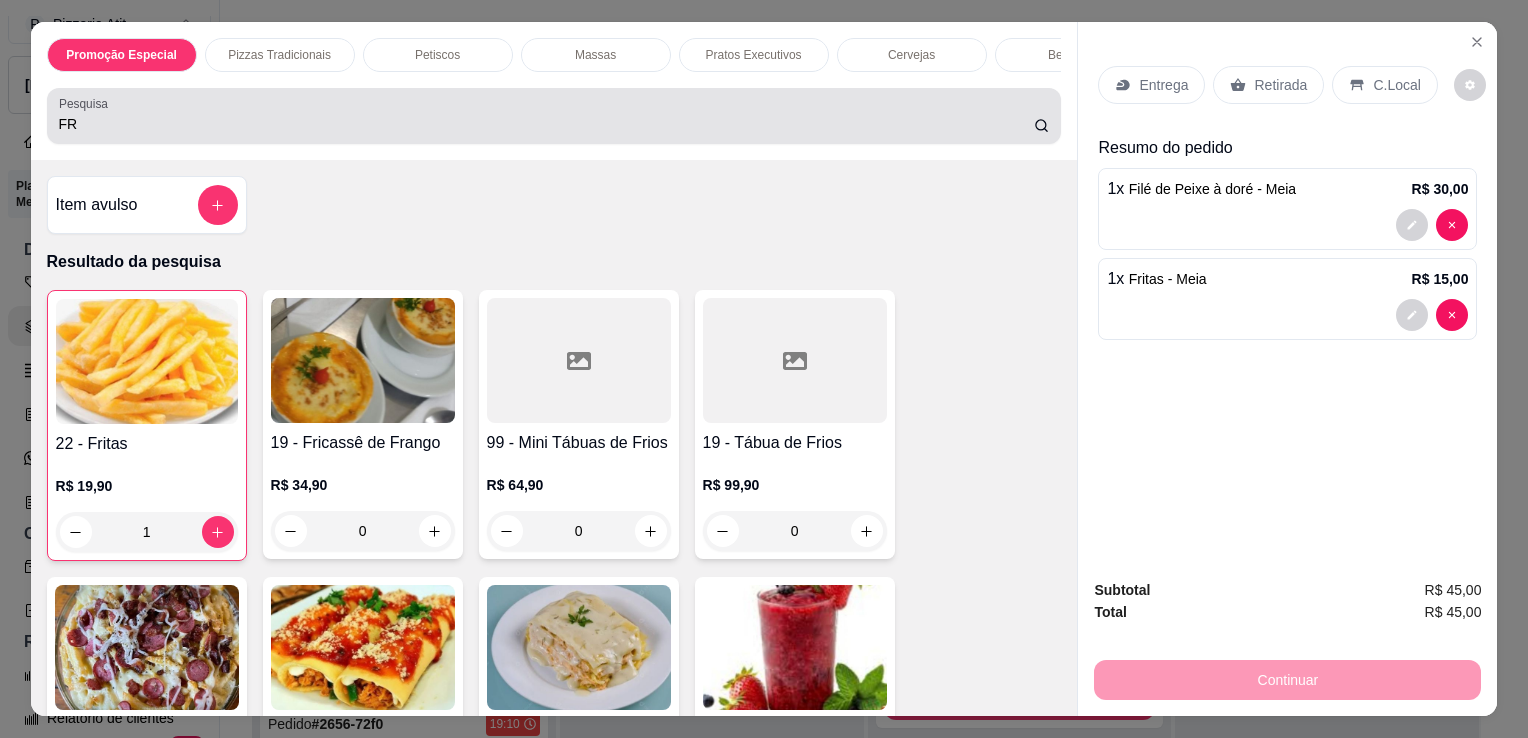 click on "Pesquisa FR" at bounding box center [554, 116] 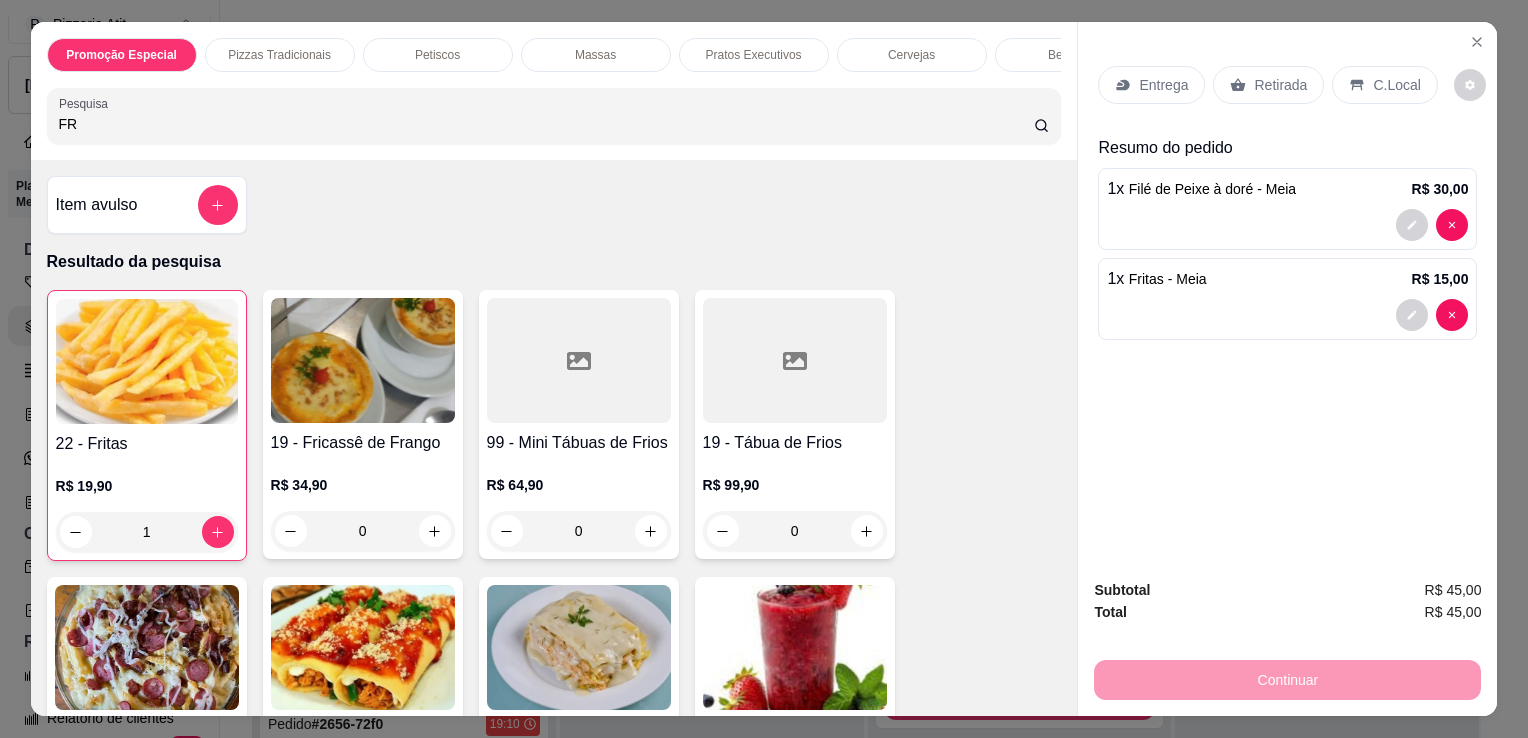 type on "F" 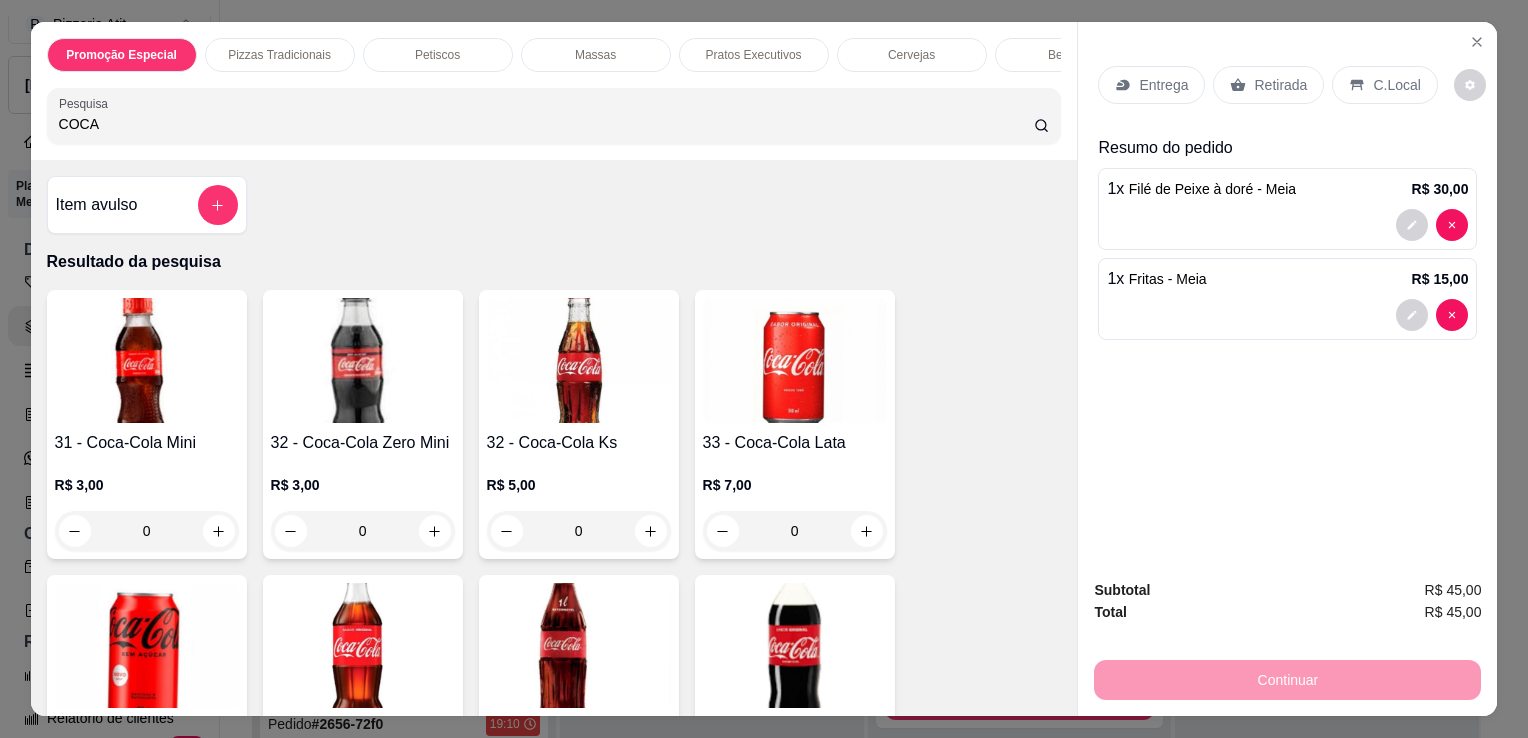 type on "COCA" 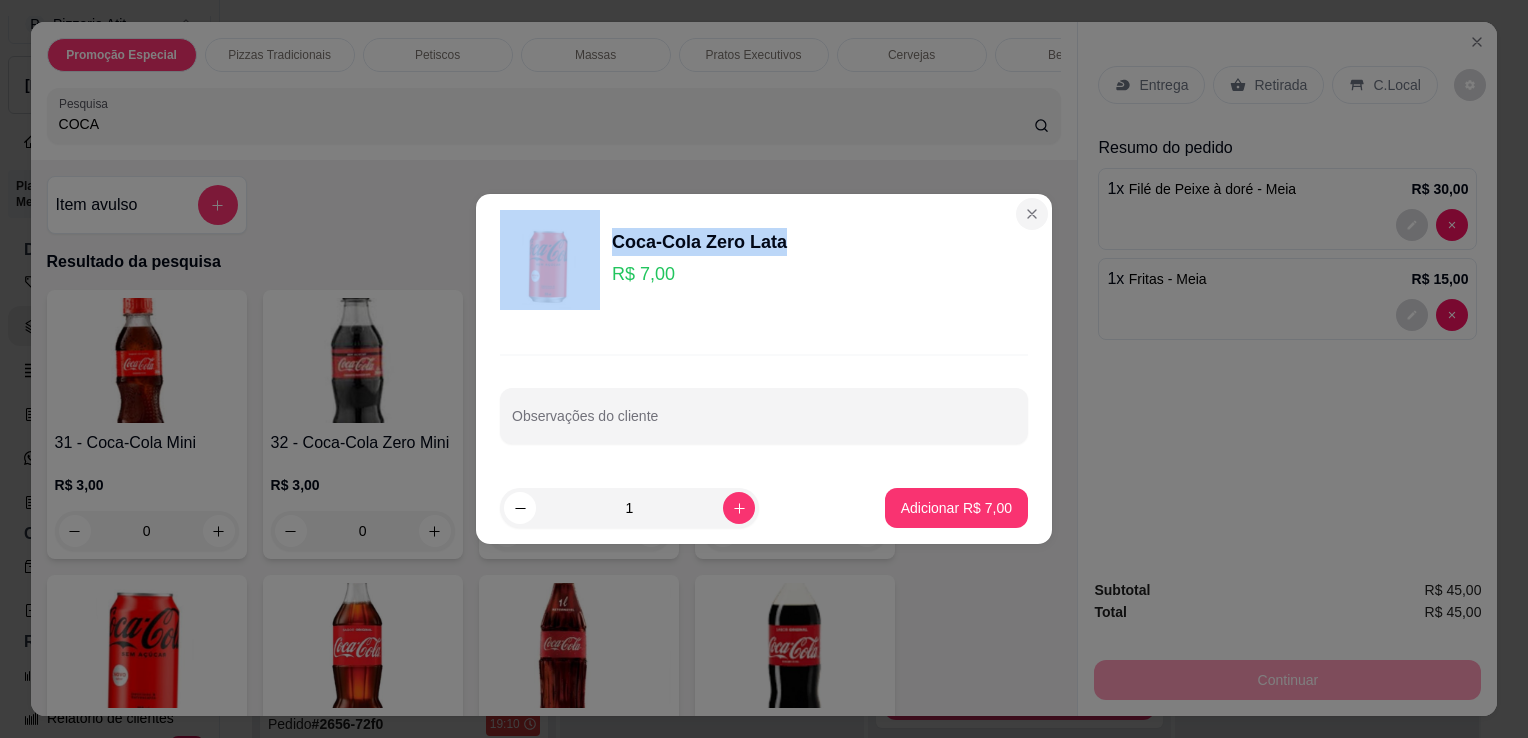 drag, startPoint x: 1016, startPoint y: 197, endPoint x: 1016, endPoint y: 211, distance: 14 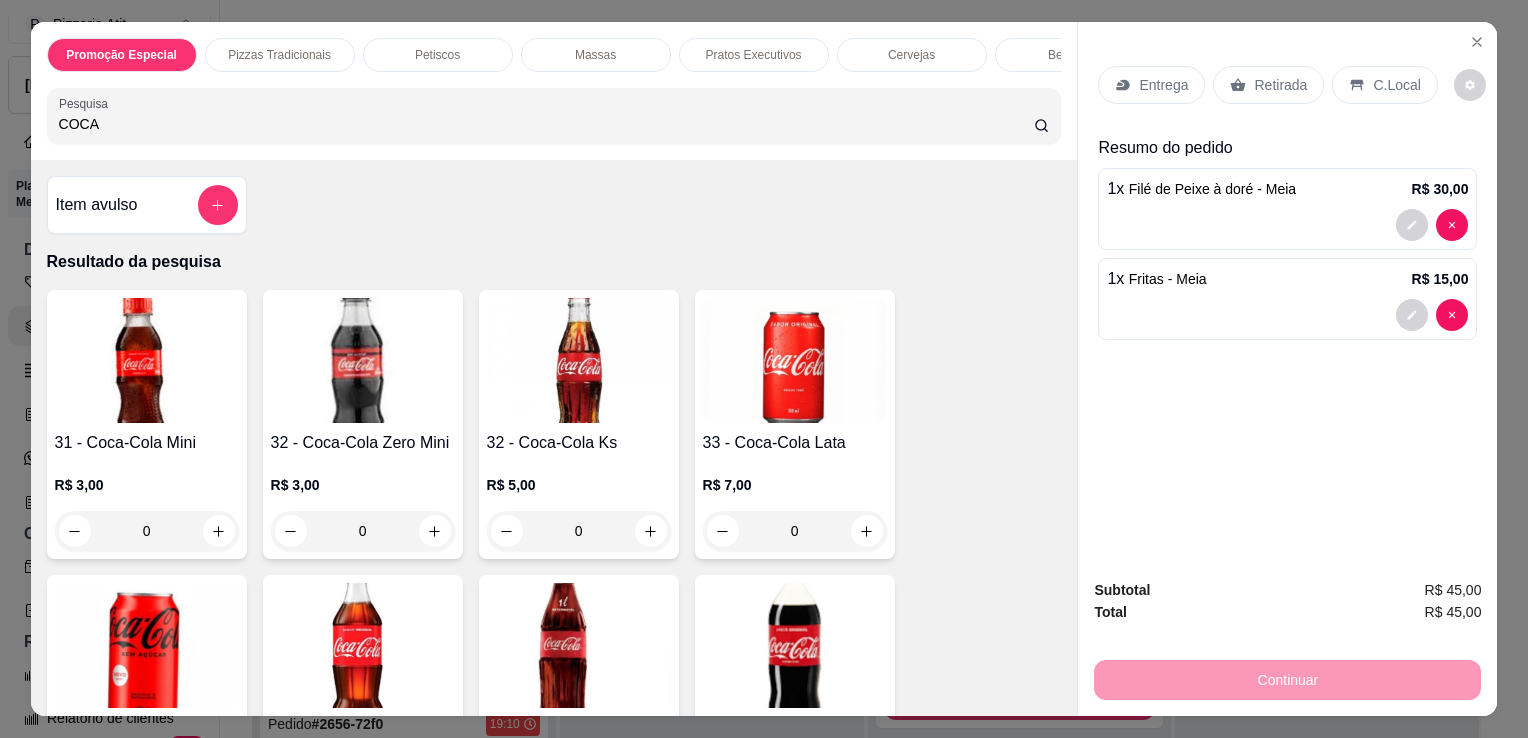 click at bounding box center (795, 360) 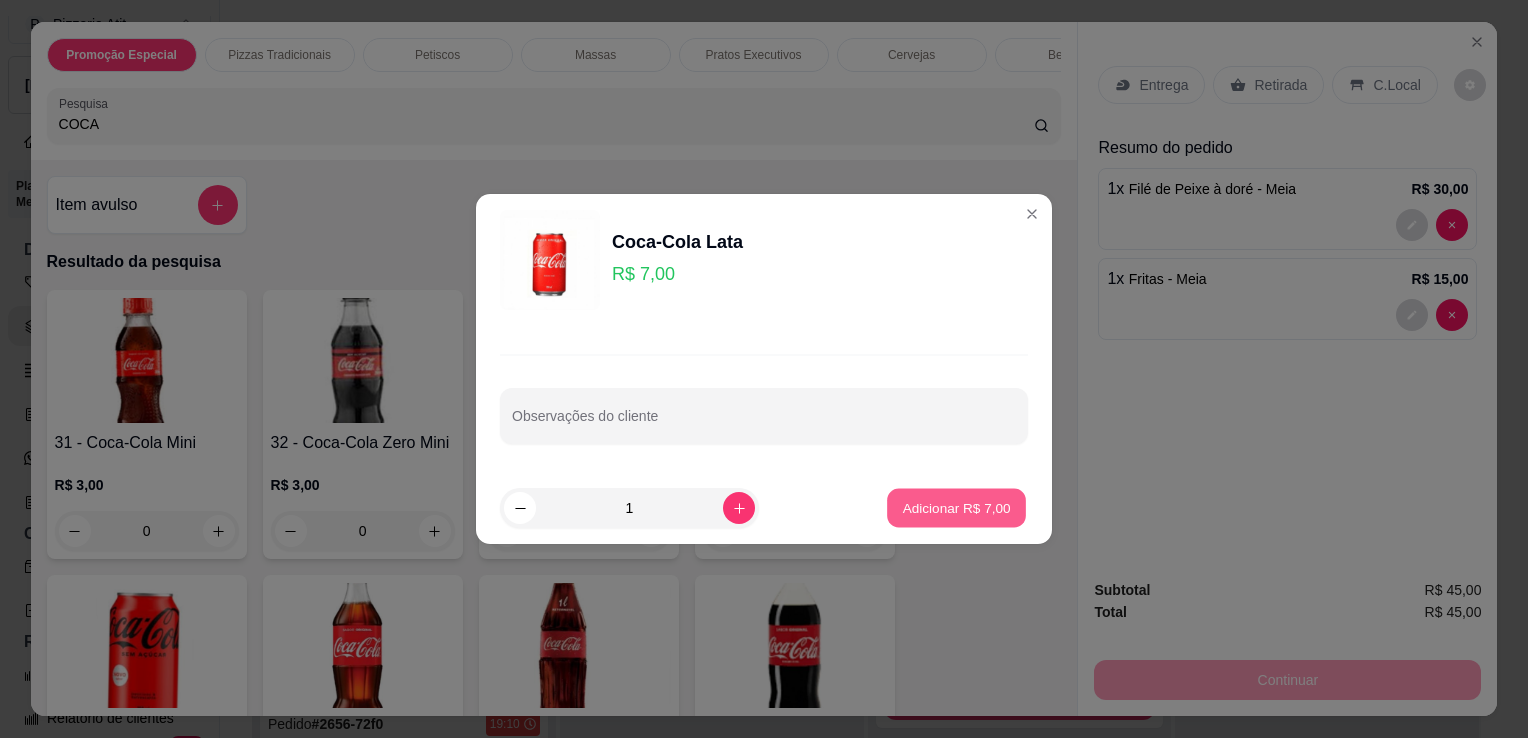 click on "Adicionar   R$ 7,00" at bounding box center [956, 508] 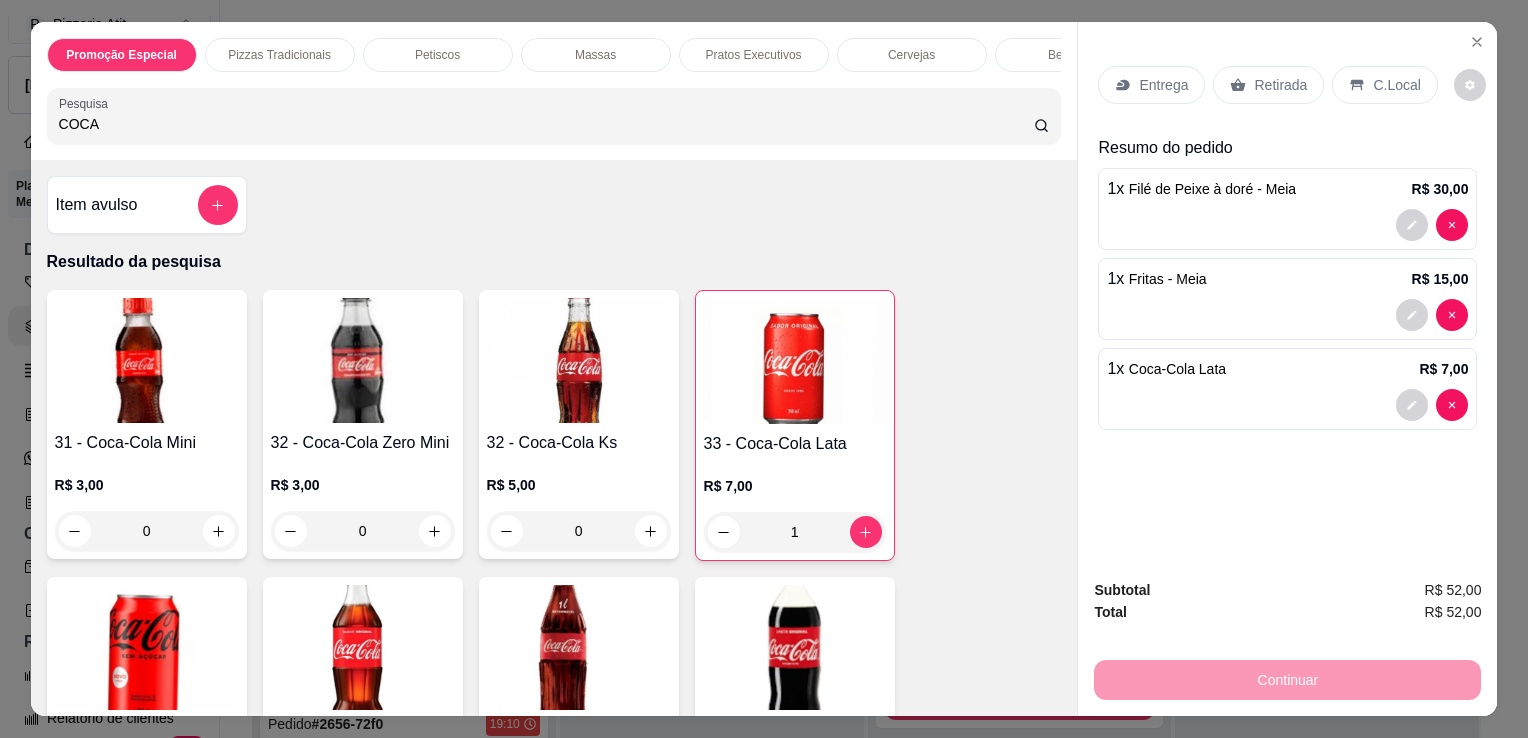 click on "Entrega" at bounding box center [1163, 85] 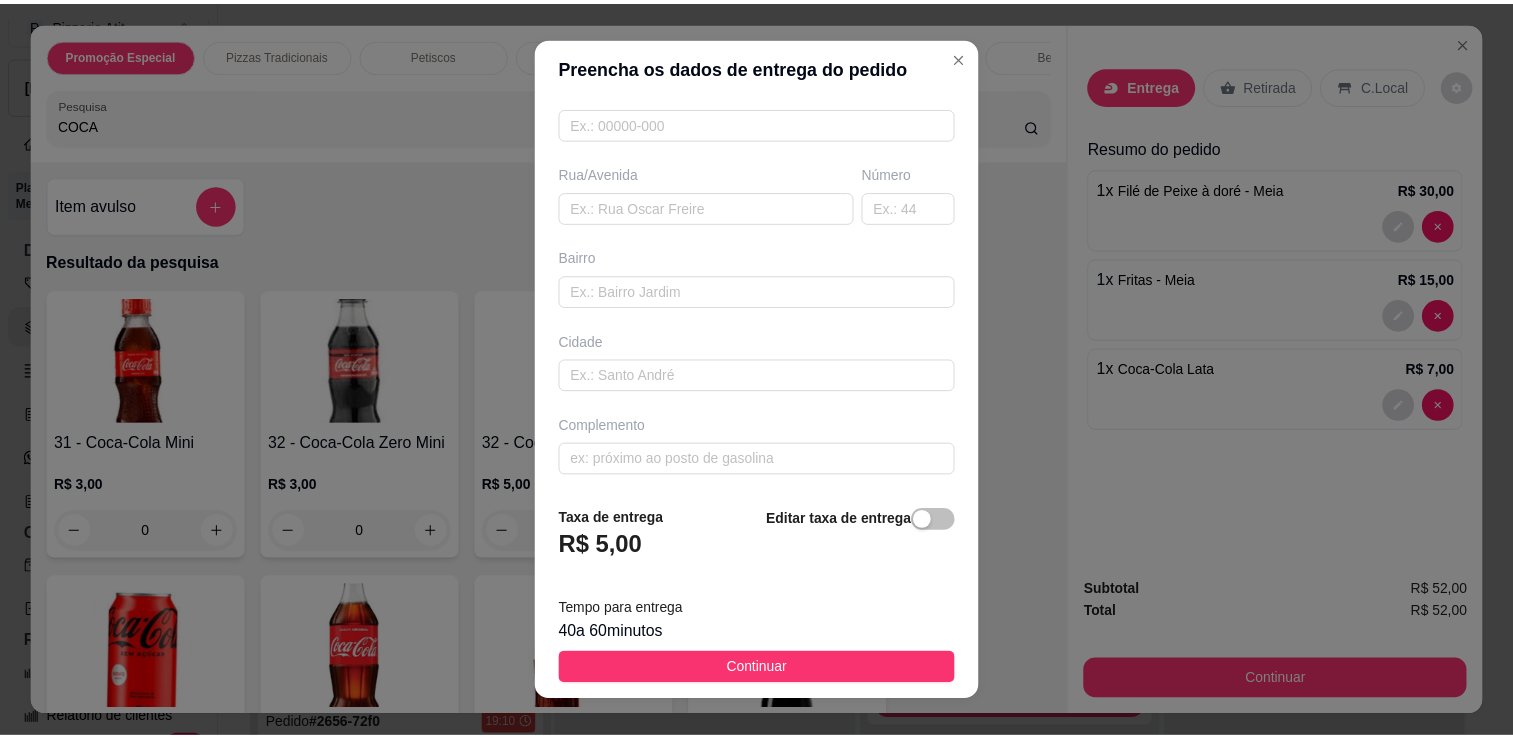 scroll, scrollTop: 0, scrollLeft: 0, axis: both 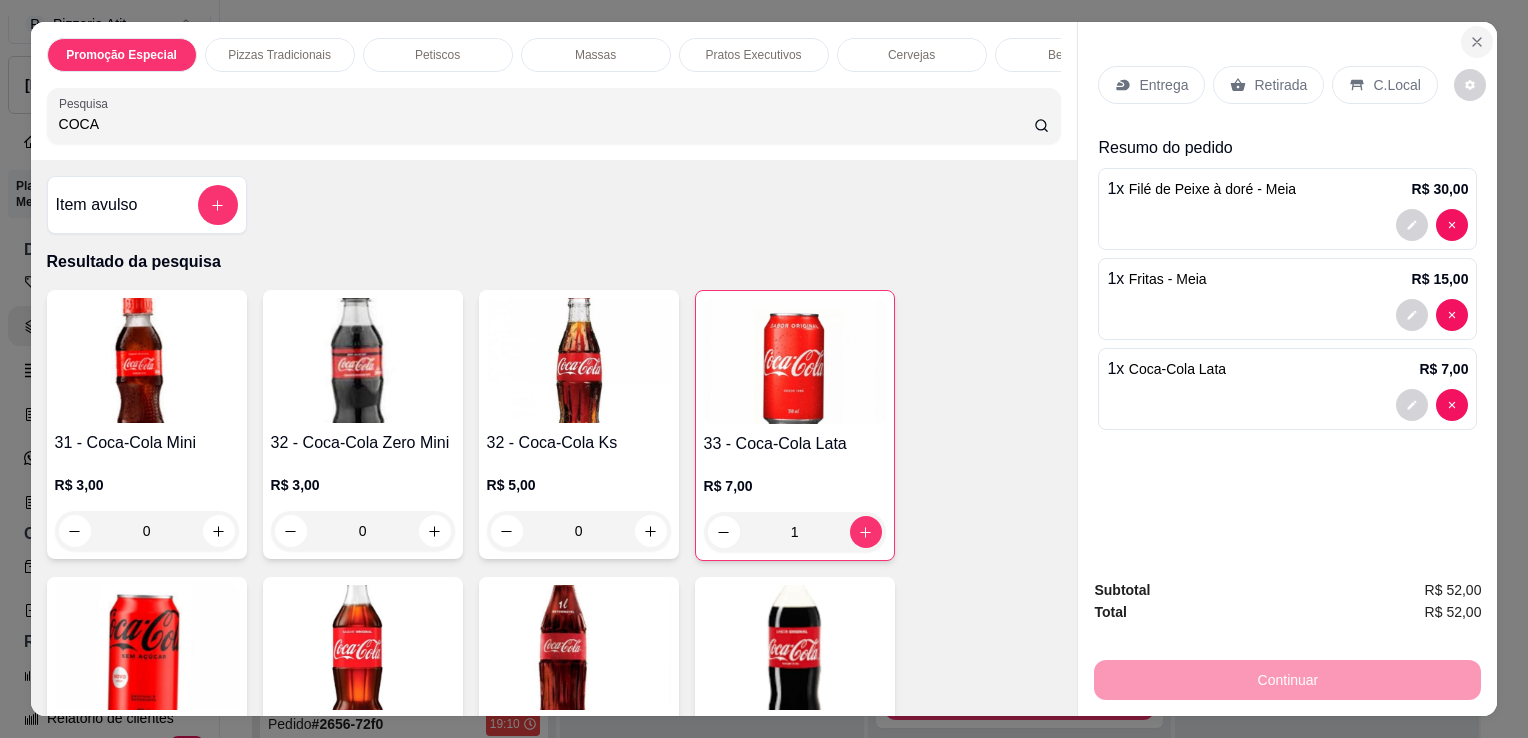 click at bounding box center [1477, 42] 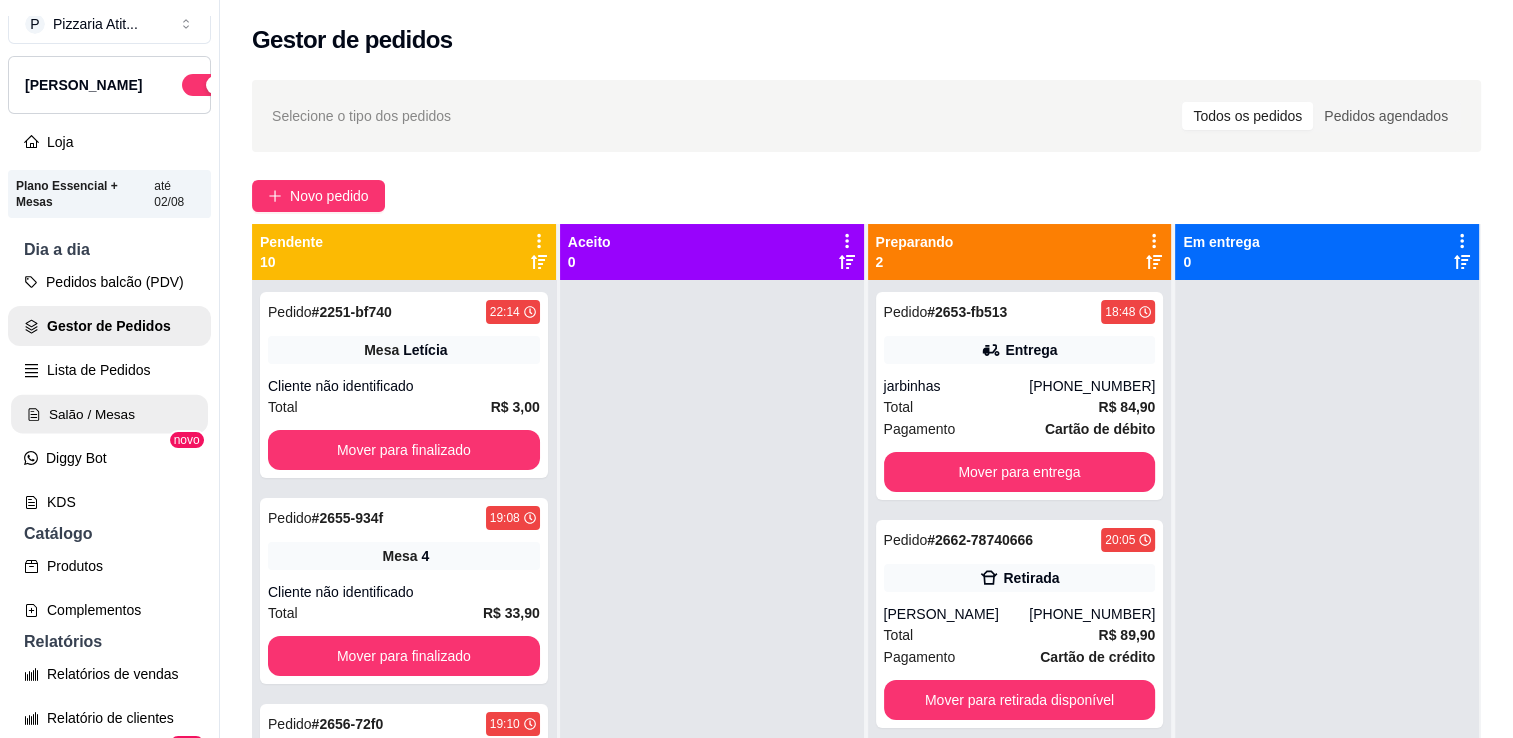 click on "Salão / Mesas" at bounding box center [109, 414] 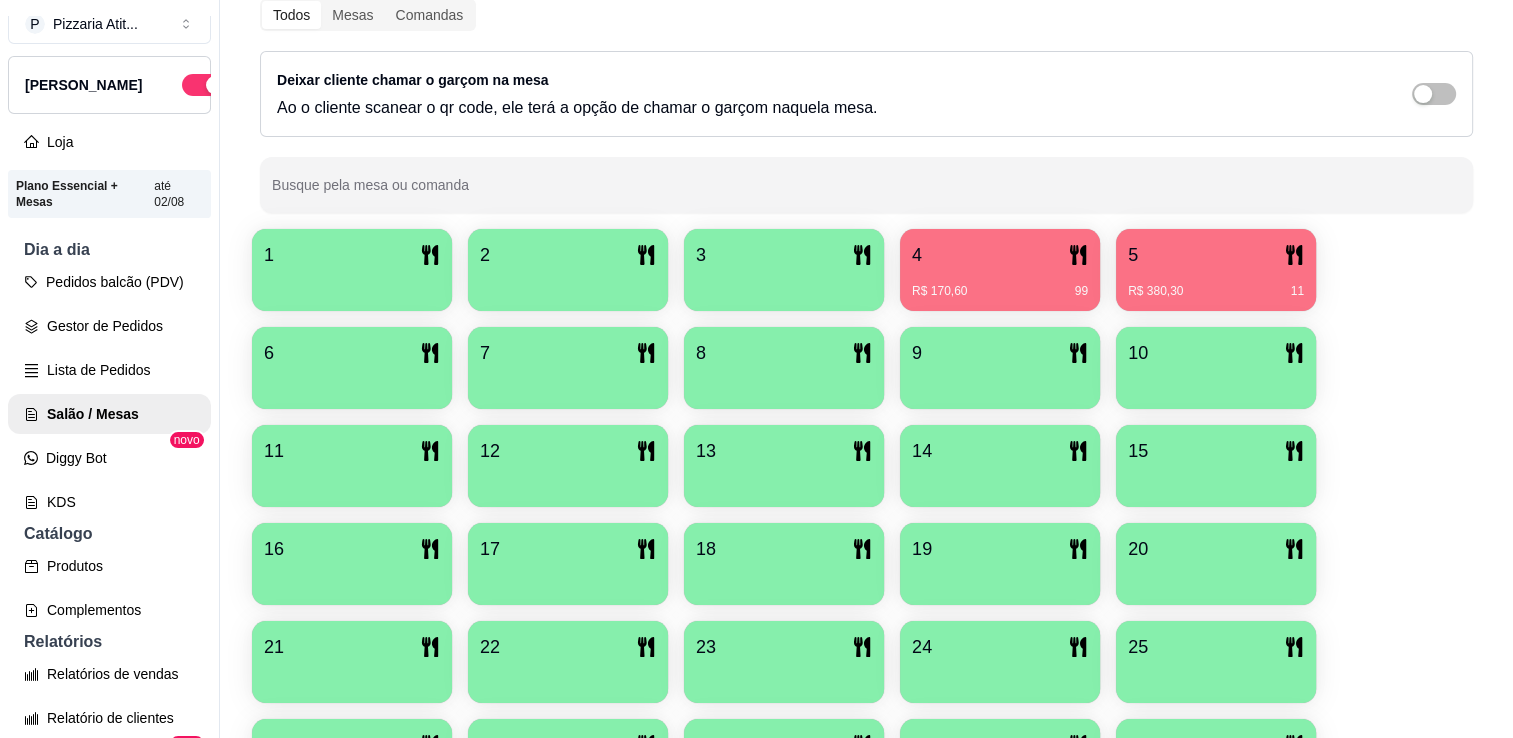 scroll, scrollTop: 472, scrollLeft: 0, axis: vertical 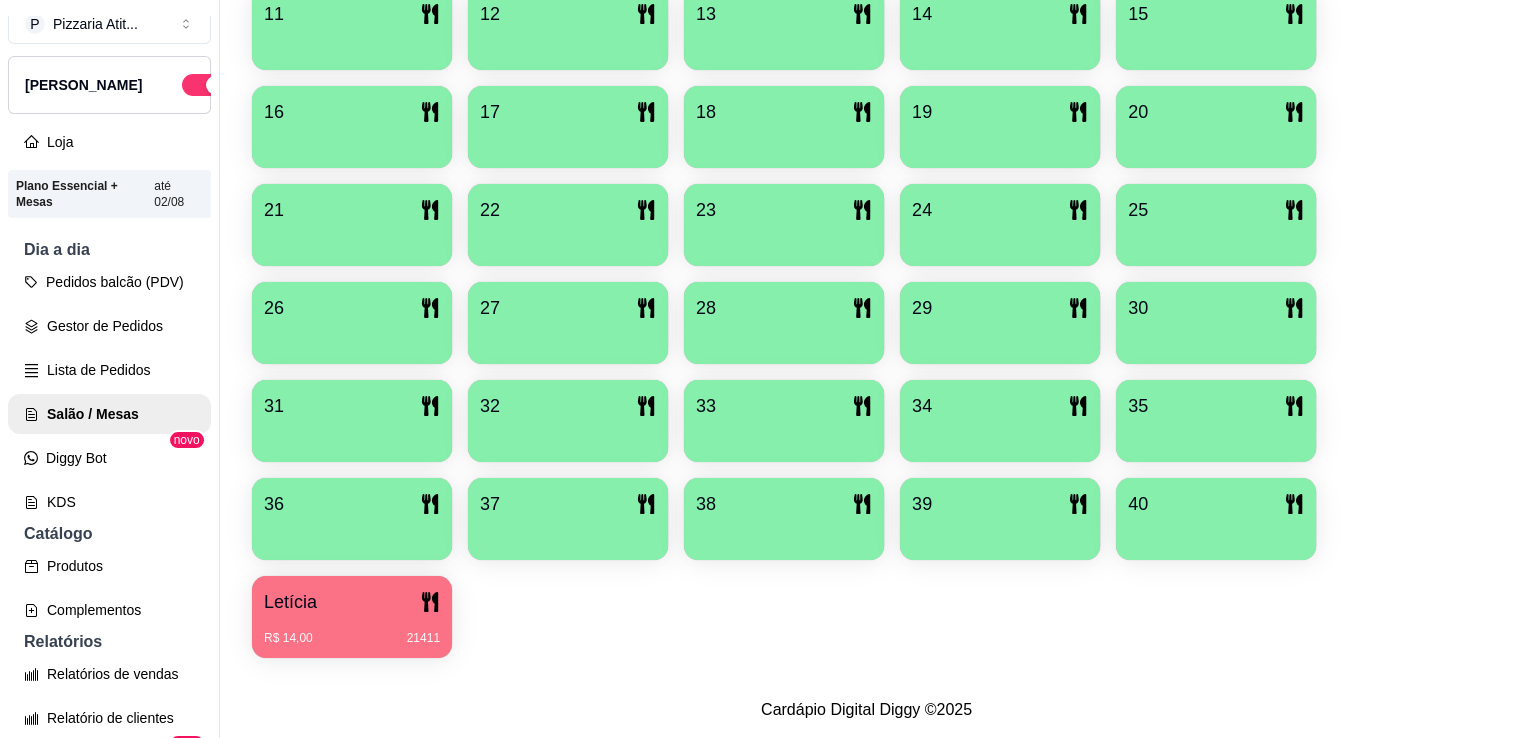 click on "1 2 3 4 R$ 170,60 99 5 R$ 380,30 11 6 7 8 9 10 11 12 13 14 15 16 17 18 19 20 21 22 23 24 25 26 27 28 29 30 31 32 33 34 35 36 37 38 39 40 Letícia  R$ 14,00 21411" at bounding box center [866, 225] 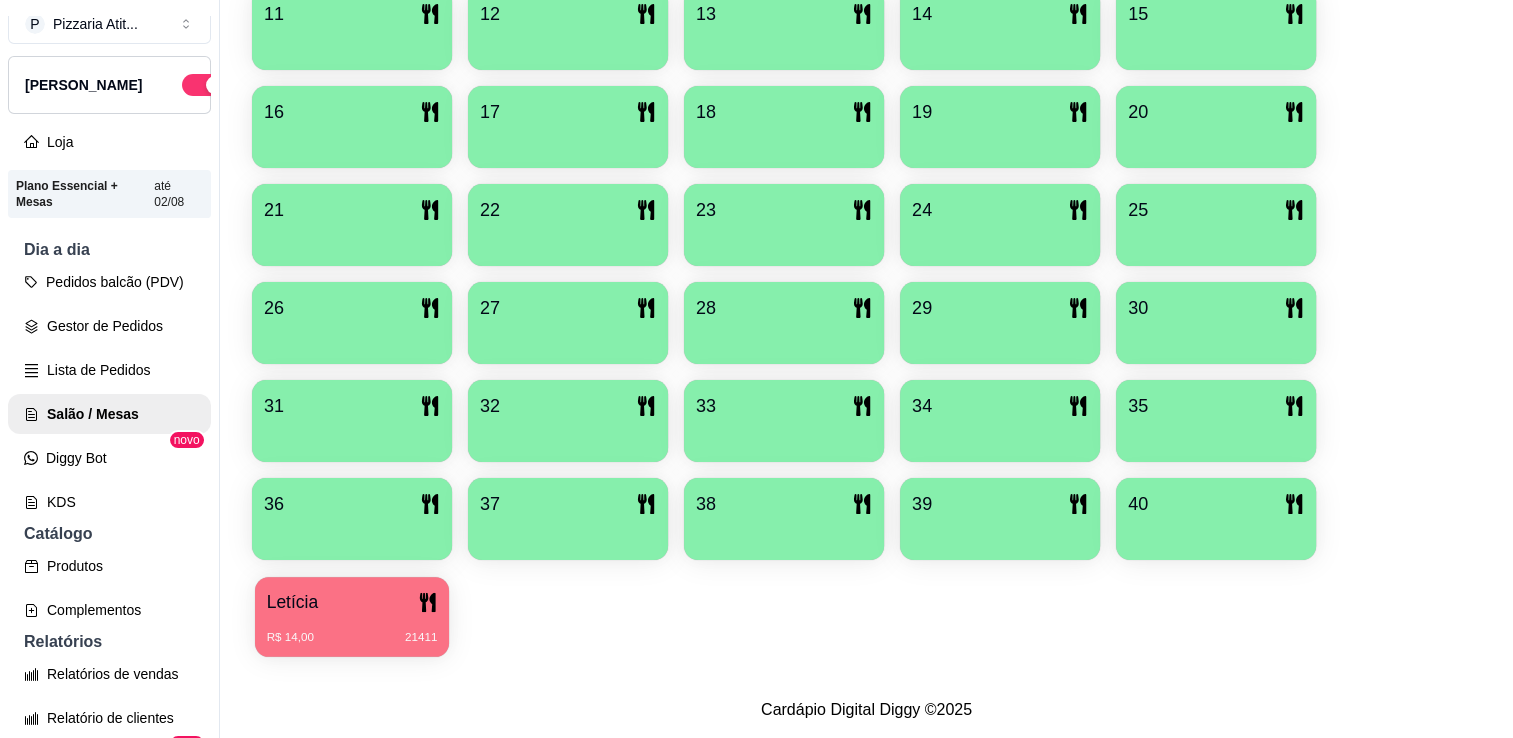 click on "Letícia  R$ 14,00 21411" at bounding box center [352, 617] 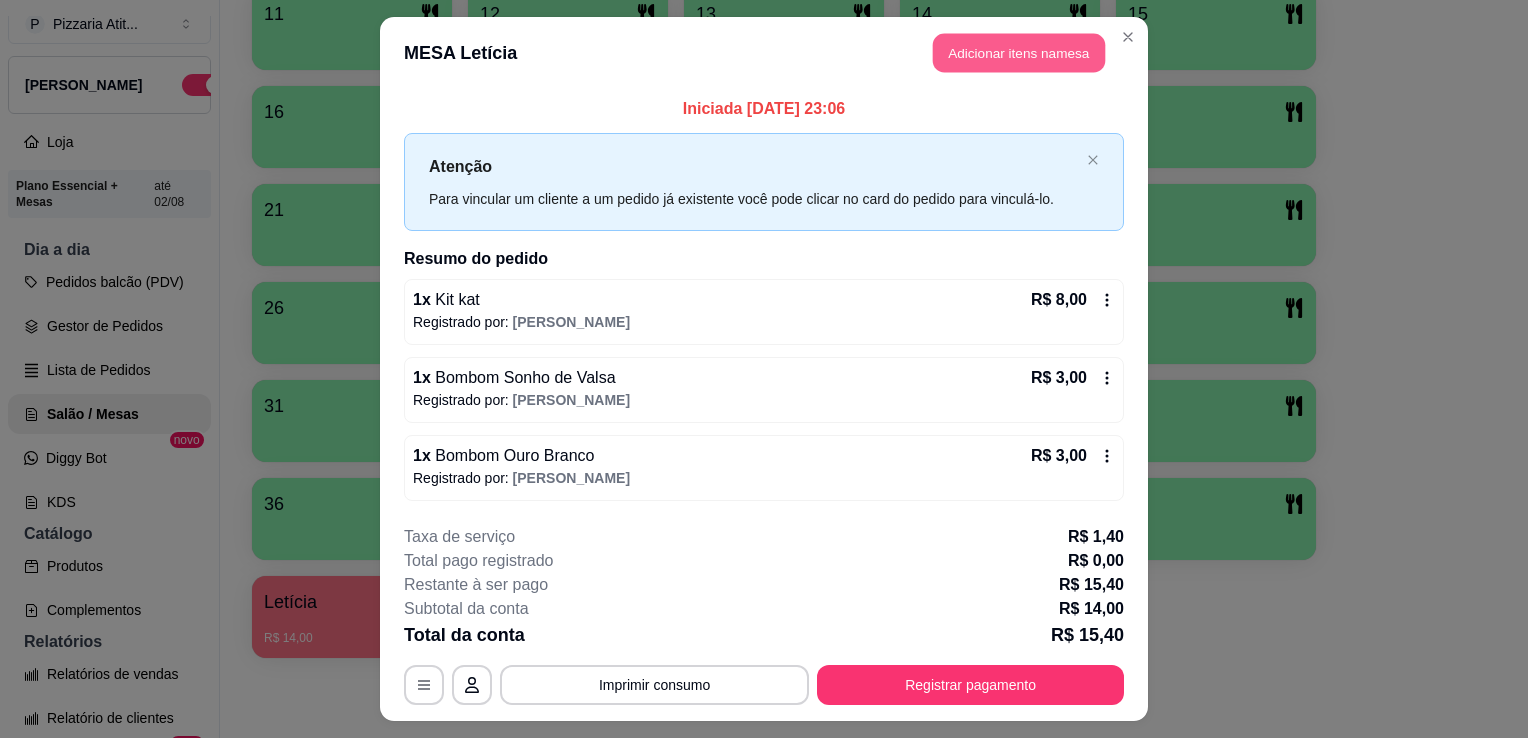 click on "Adicionar itens na  mesa" at bounding box center (1019, 53) 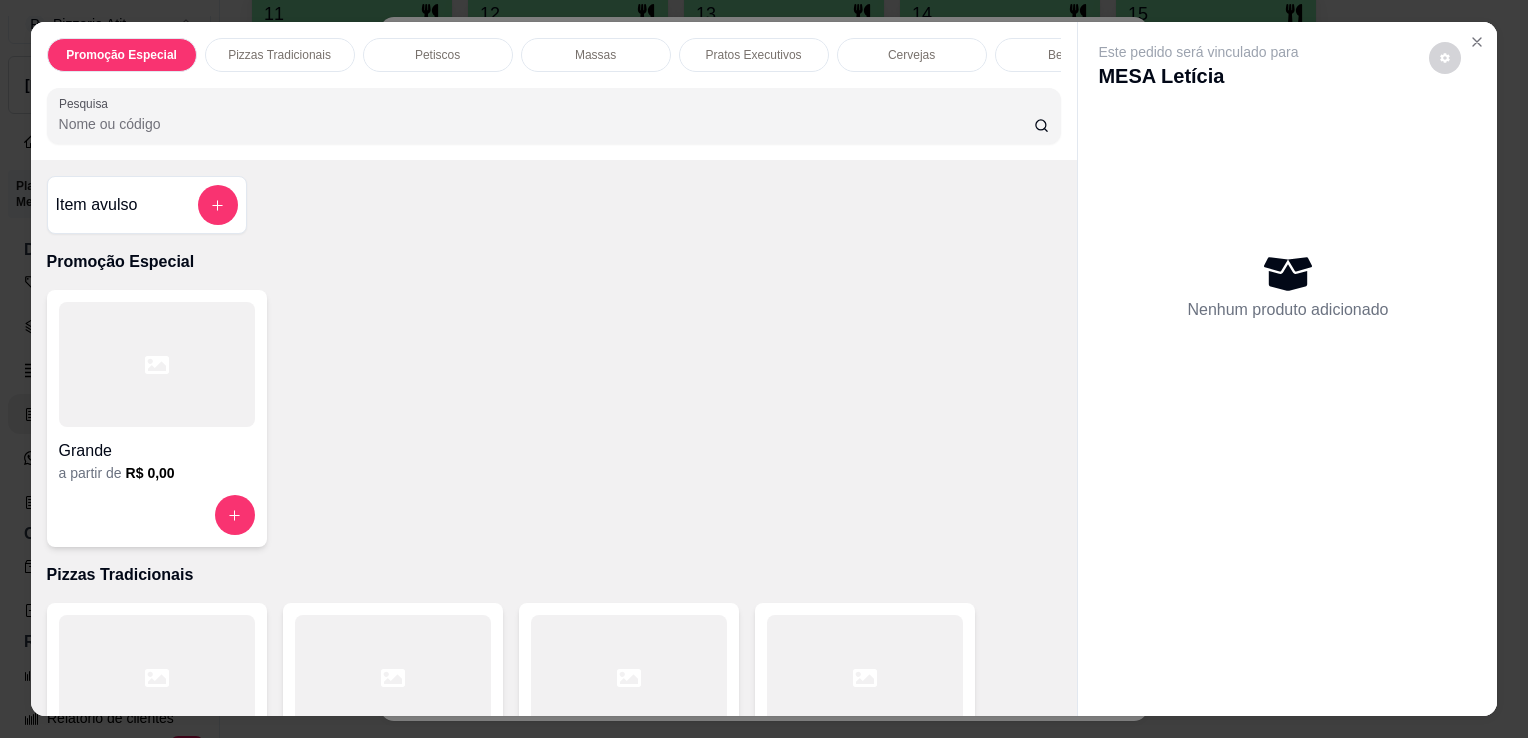 click on "Pesquisa" at bounding box center (546, 124) 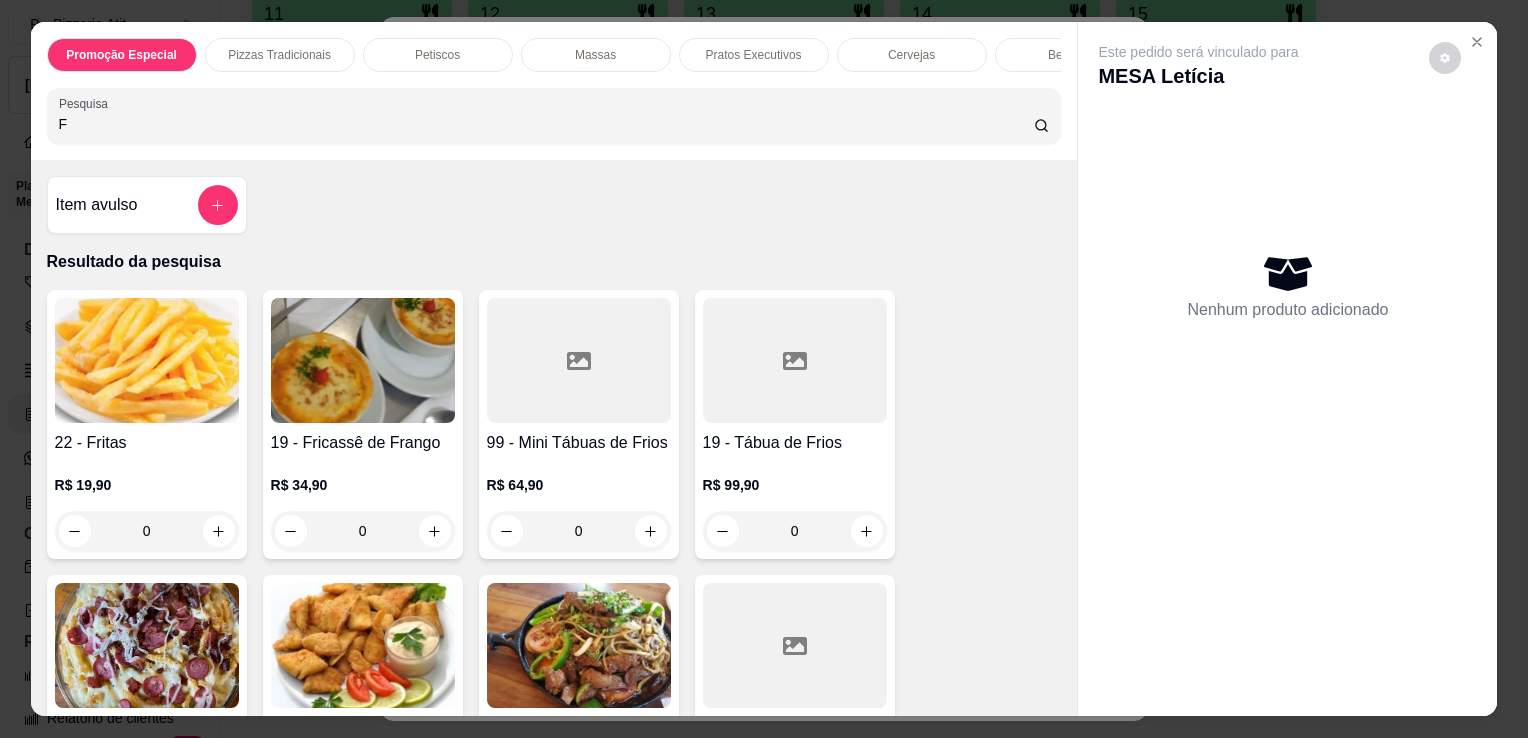type on "F" 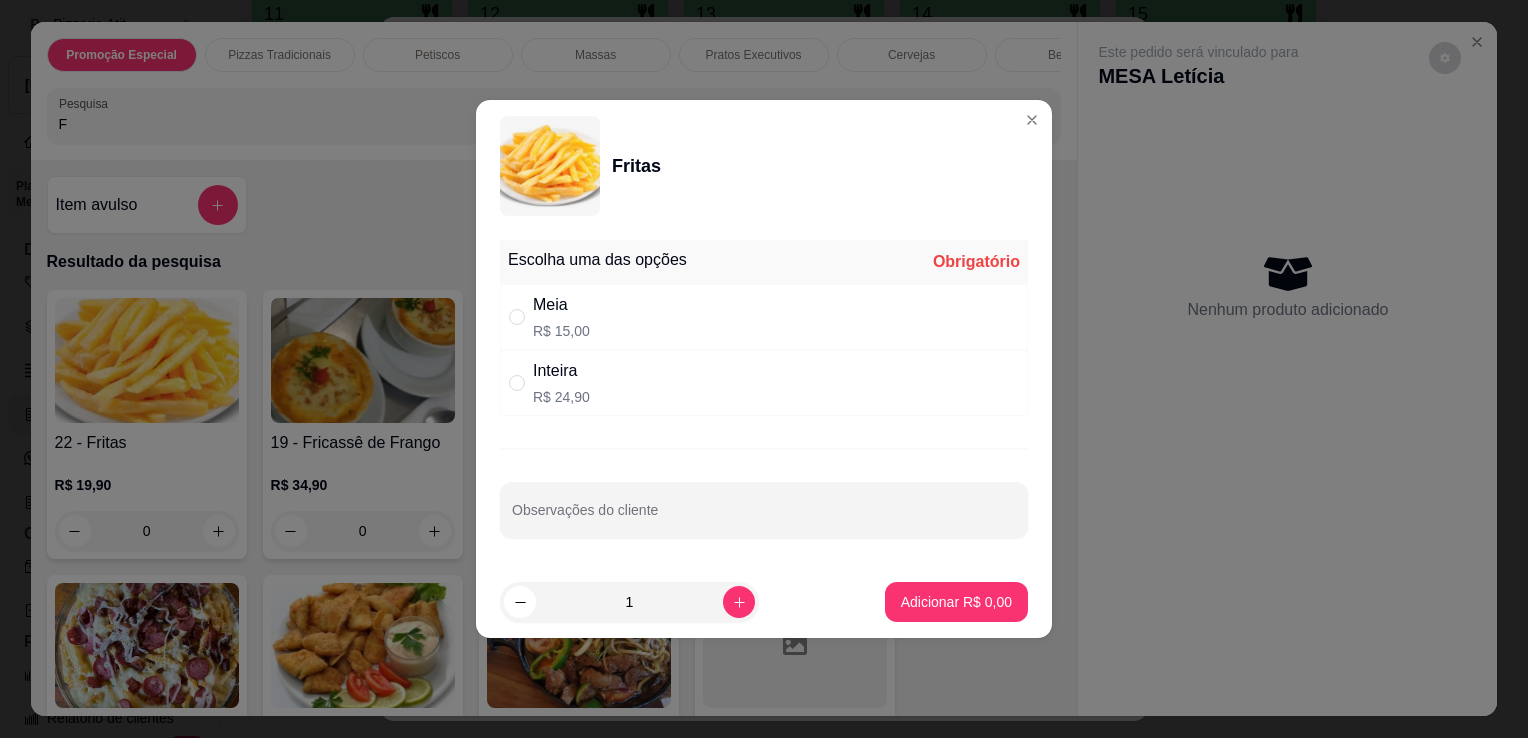 click on "Meia  R$ 15,00" at bounding box center [764, 317] 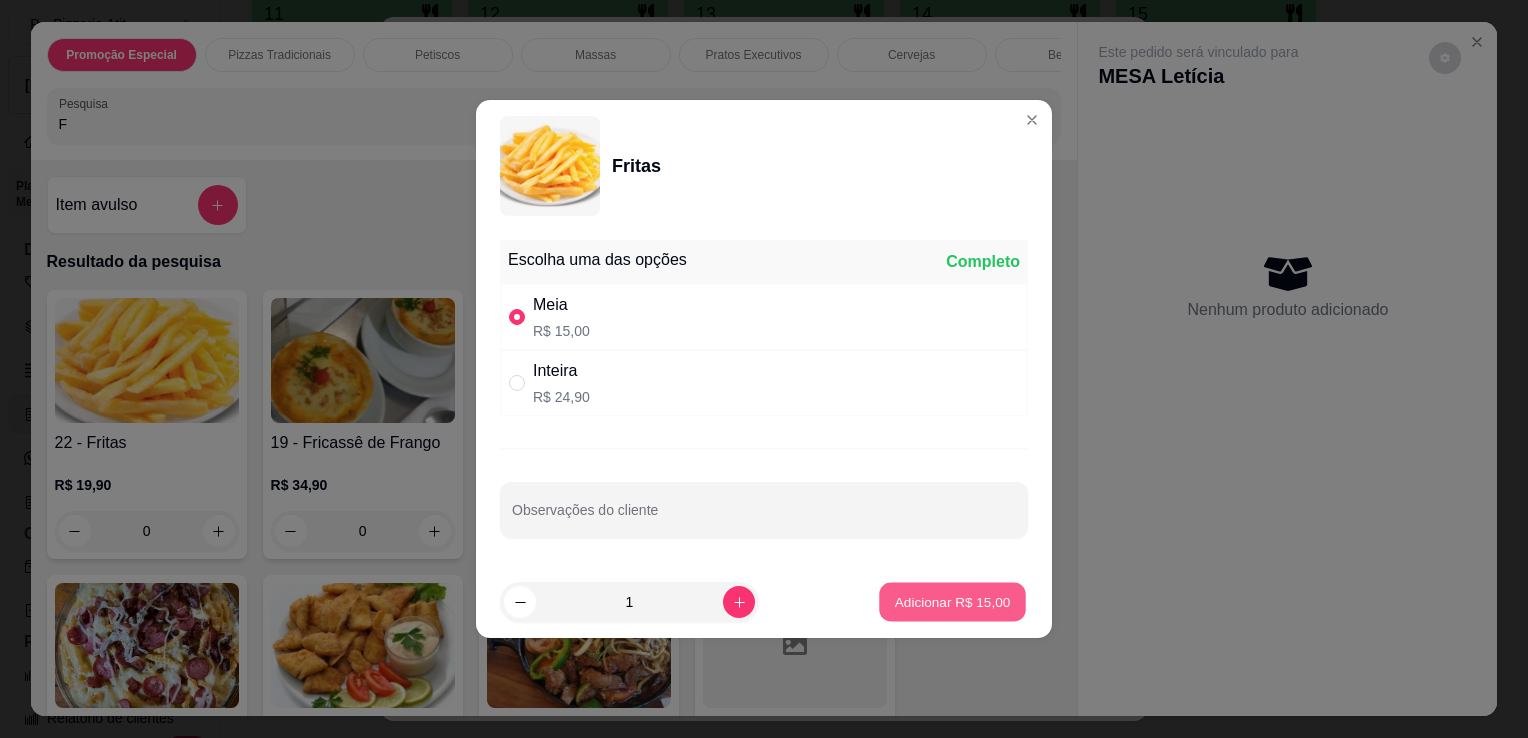 click on "Adicionar   R$ 15,00" at bounding box center (953, 601) 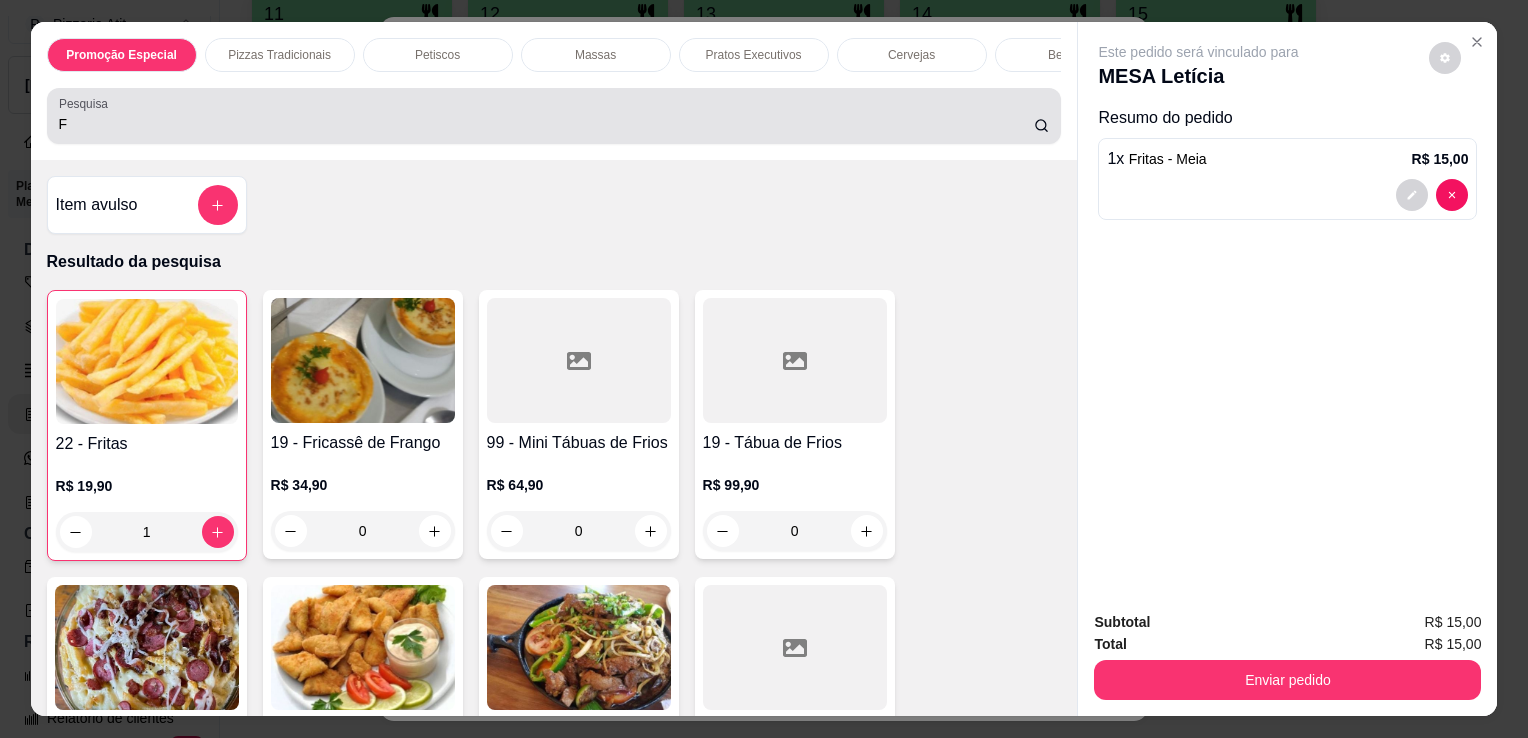 click on "F" at bounding box center (554, 116) 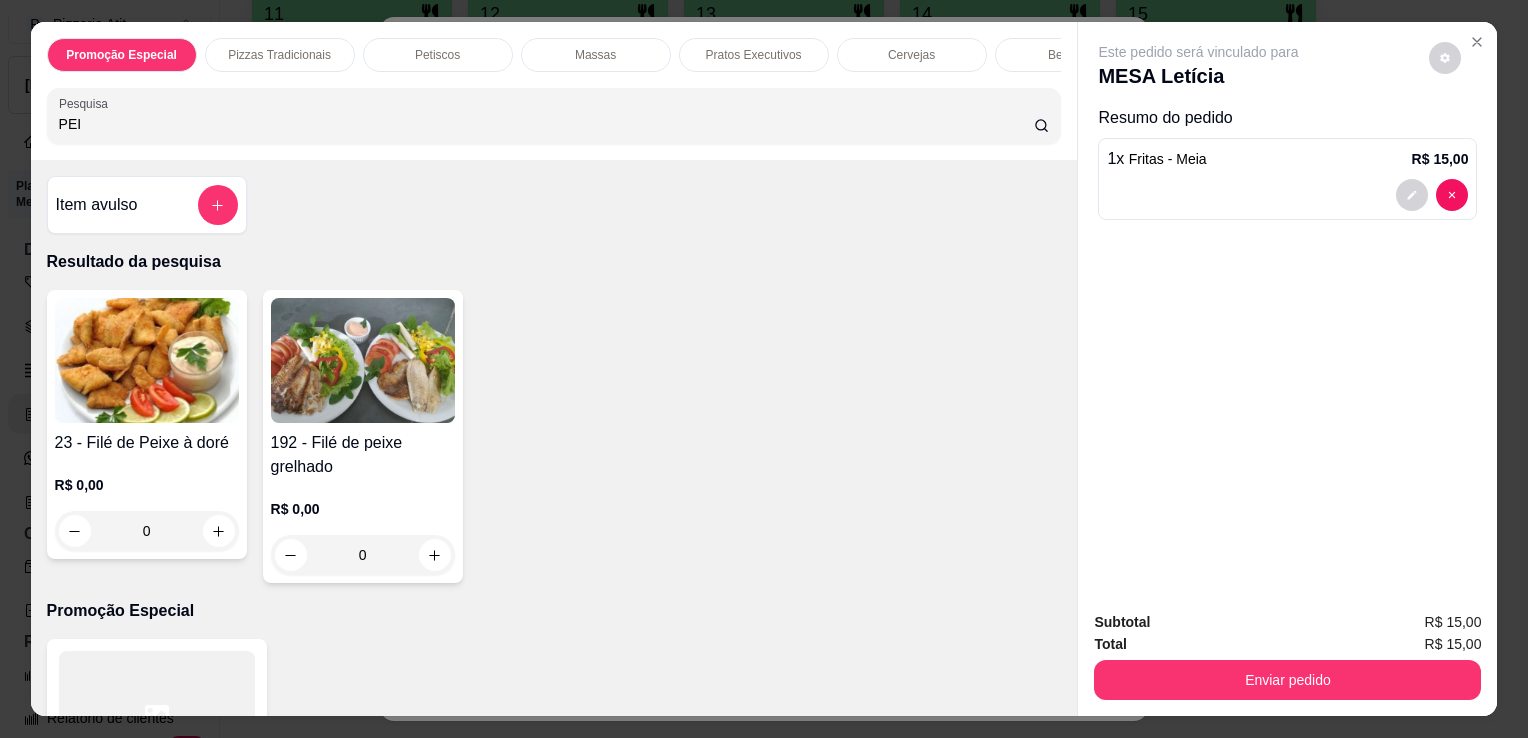 type on "PEI" 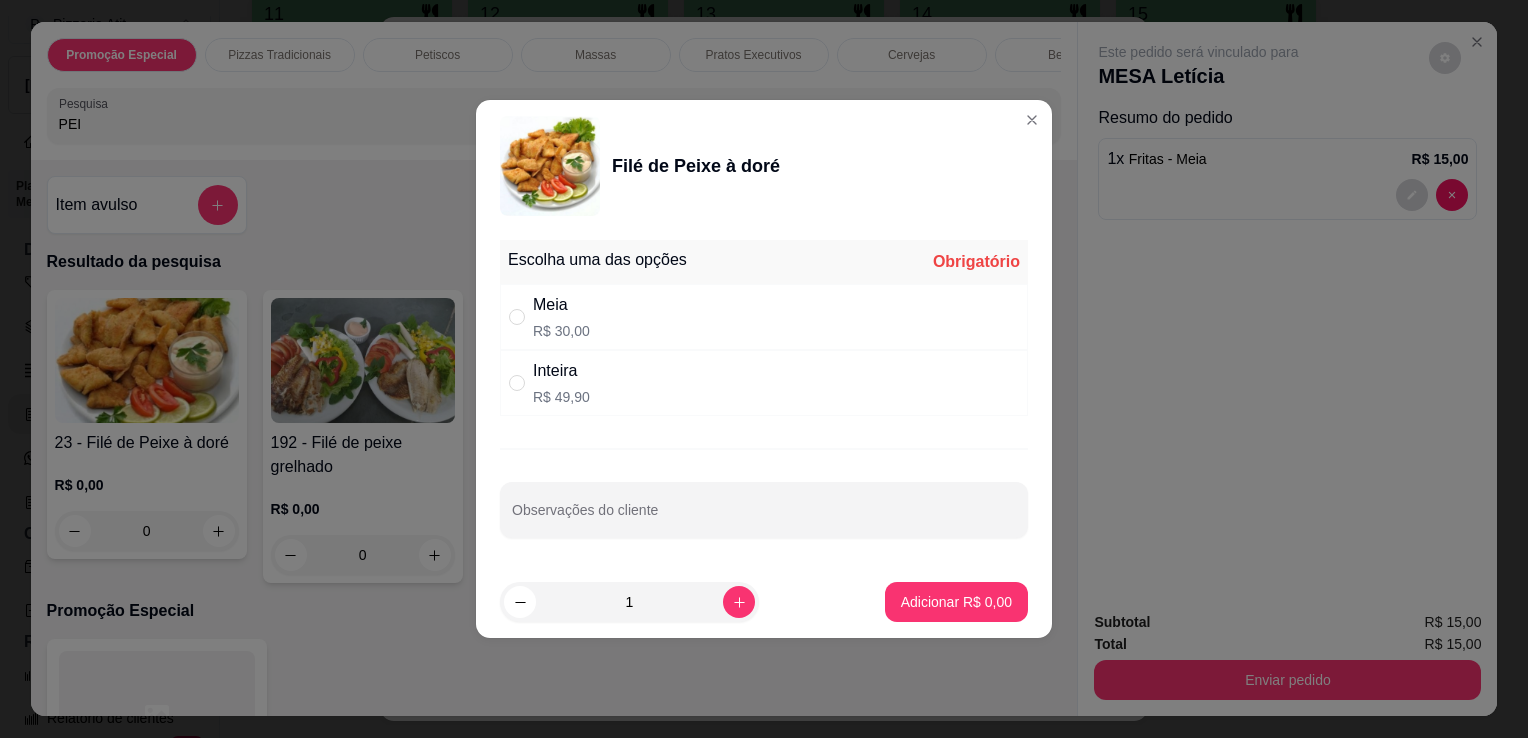 click on "Meia  R$ 30,00" at bounding box center (764, 317) 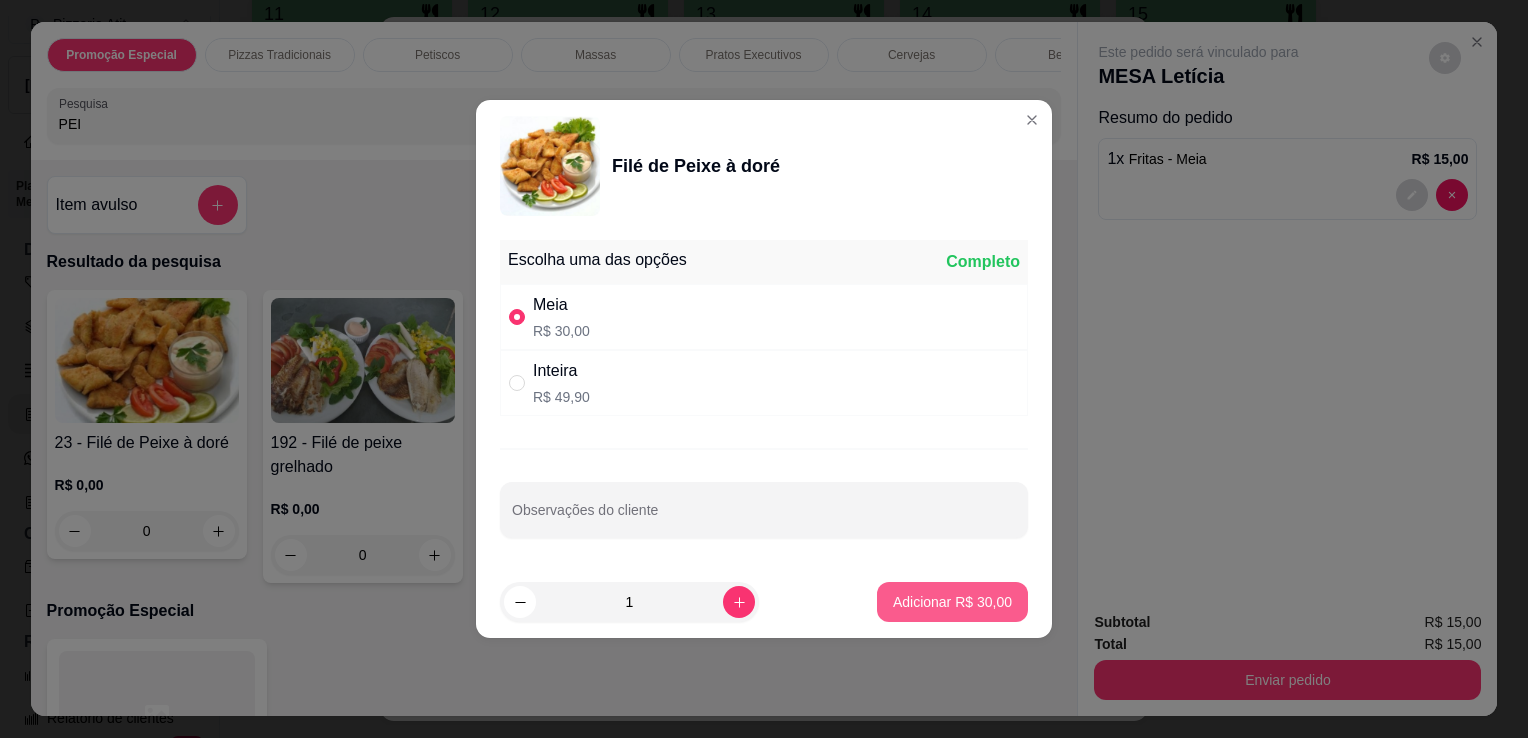 click on "Adicionar   R$ 30,00" at bounding box center [952, 602] 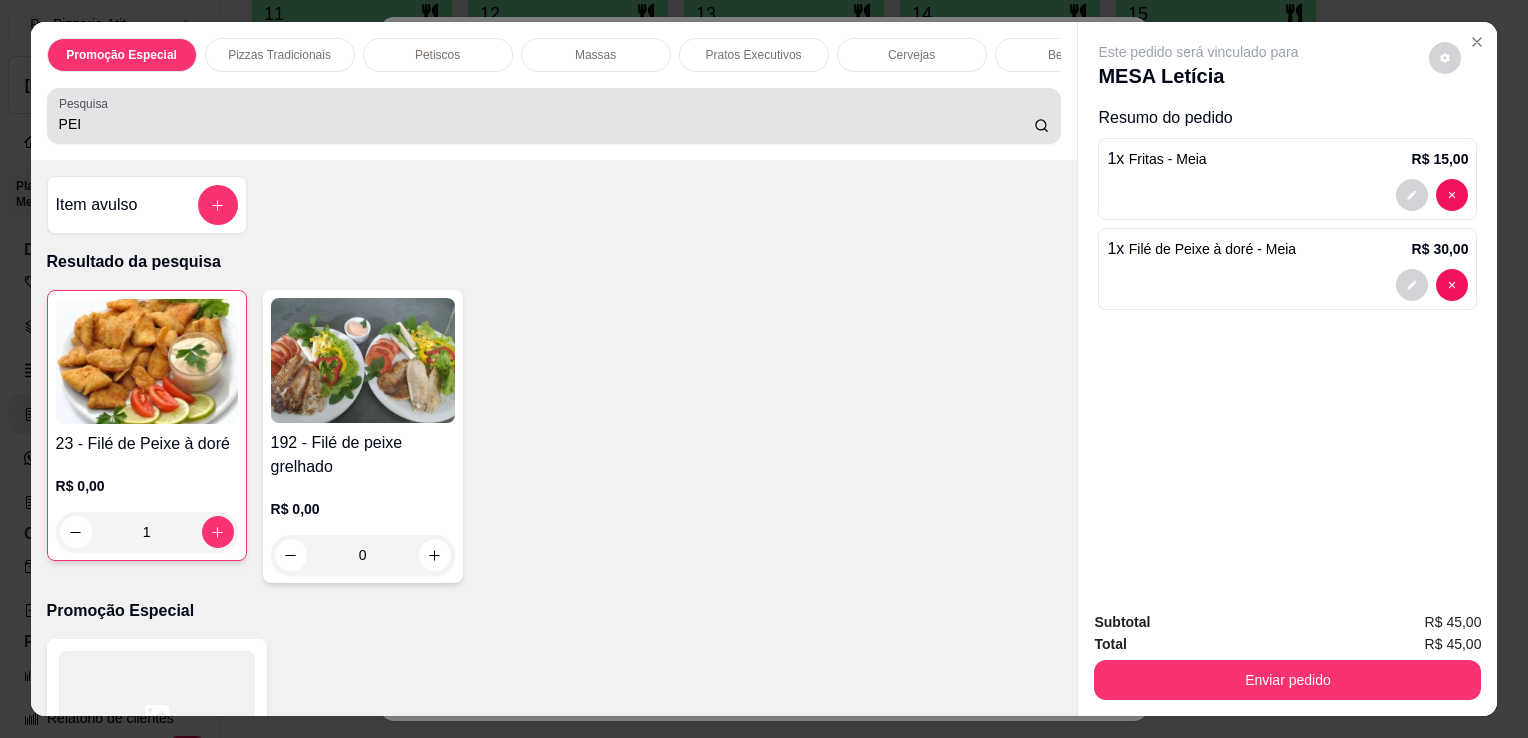 click on "PEI" at bounding box center [554, 116] 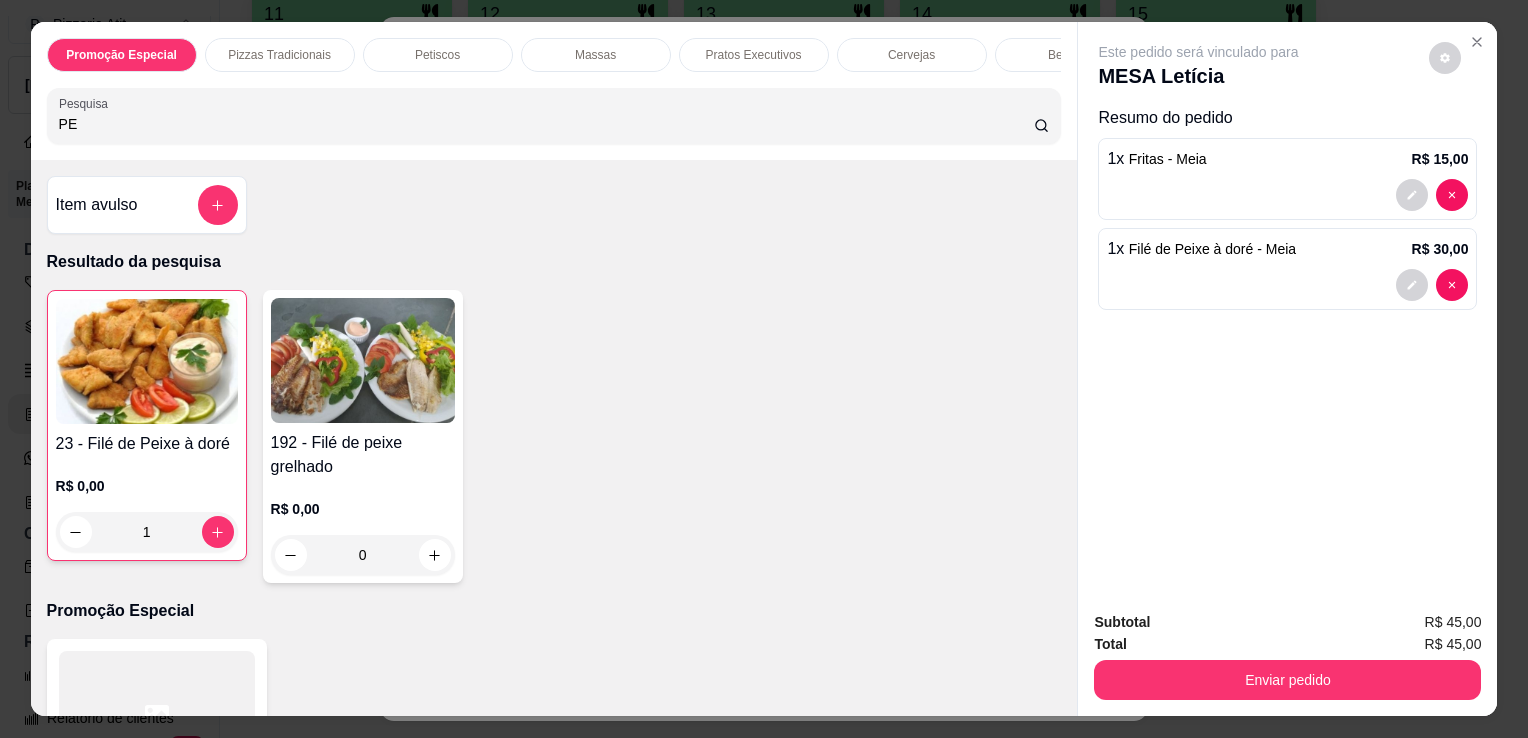 type on "P" 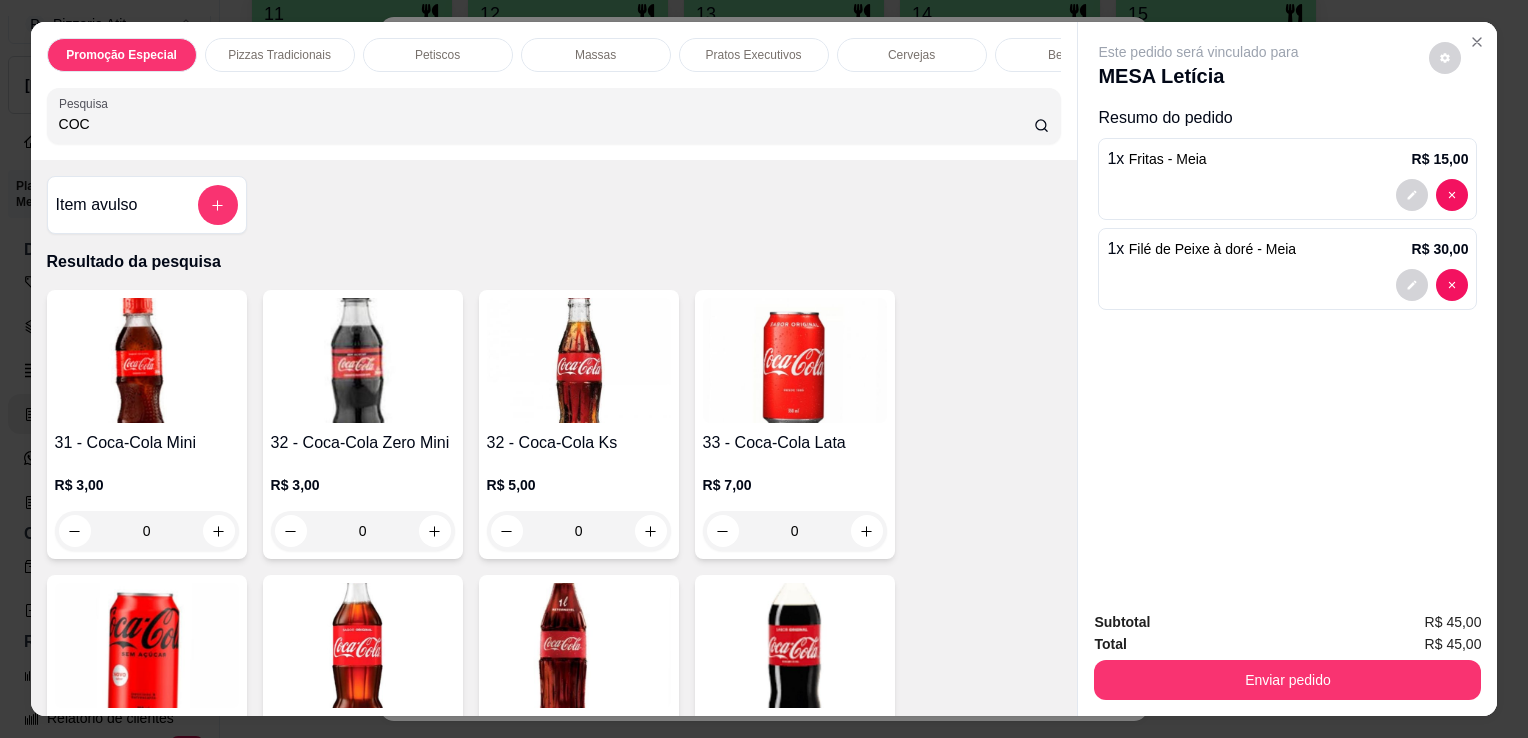 type on "COC" 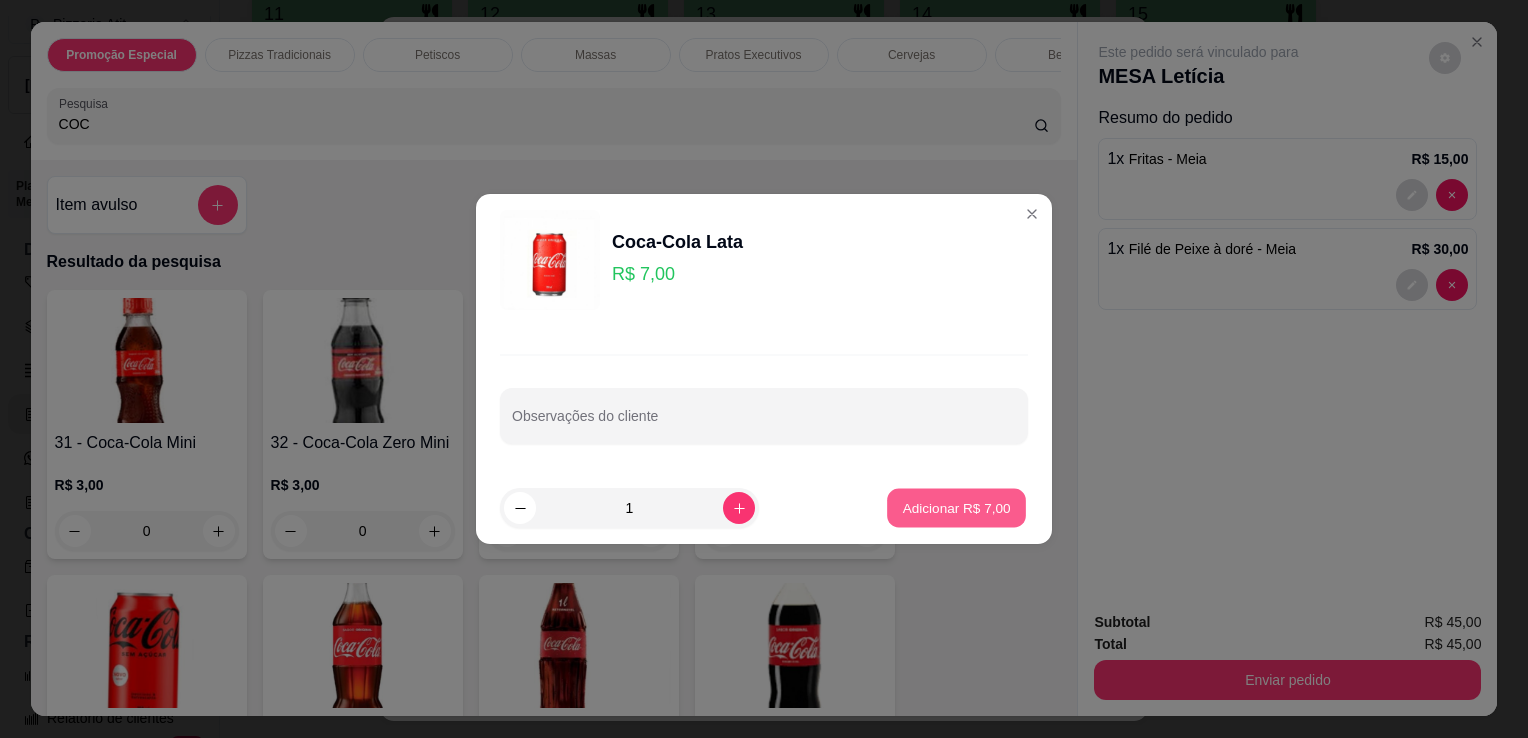 click on "Adicionar   R$ 7,00" at bounding box center [956, 507] 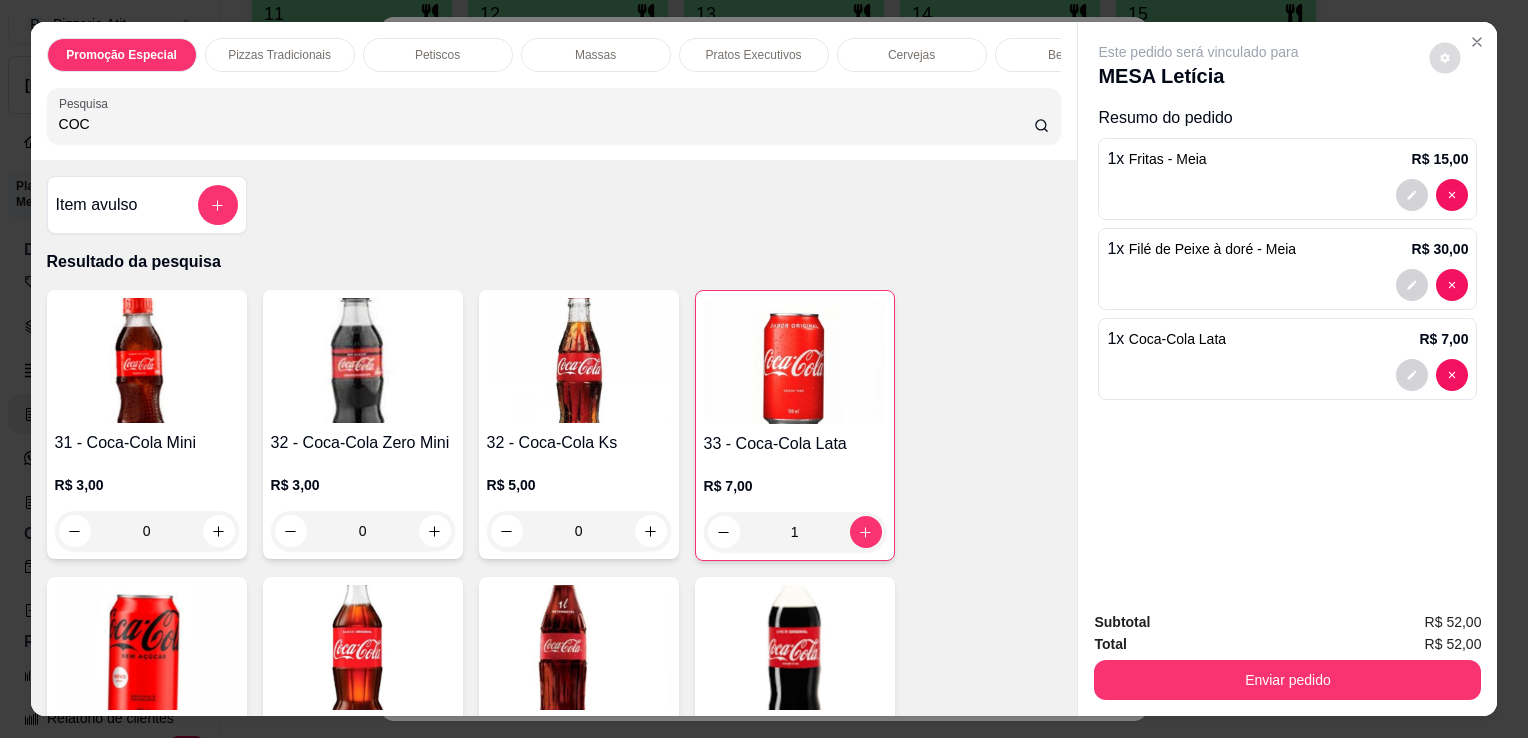 click at bounding box center (1445, 58) 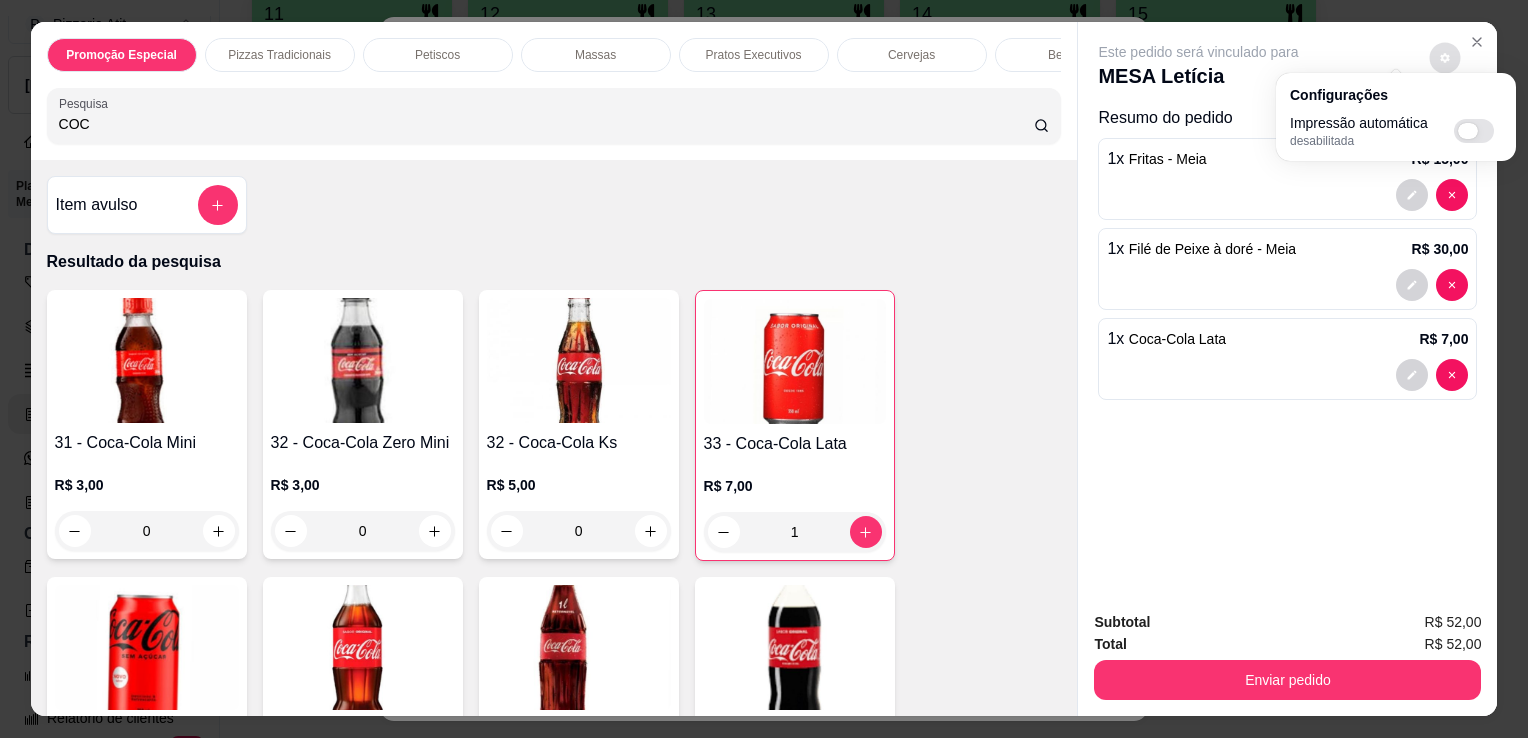 click at bounding box center [1474, 131] 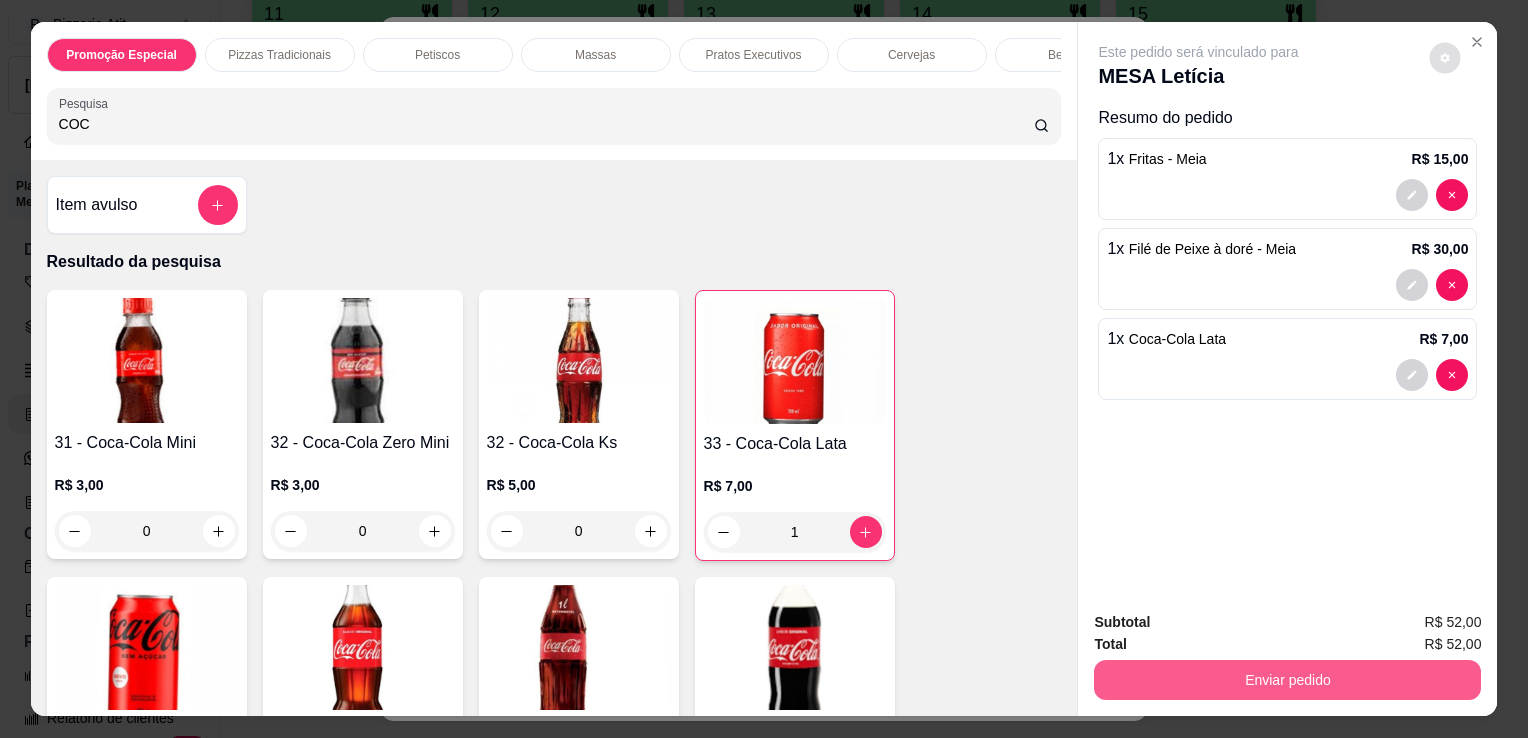 click on "Enviar pedido" at bounding box center (1287, 680) 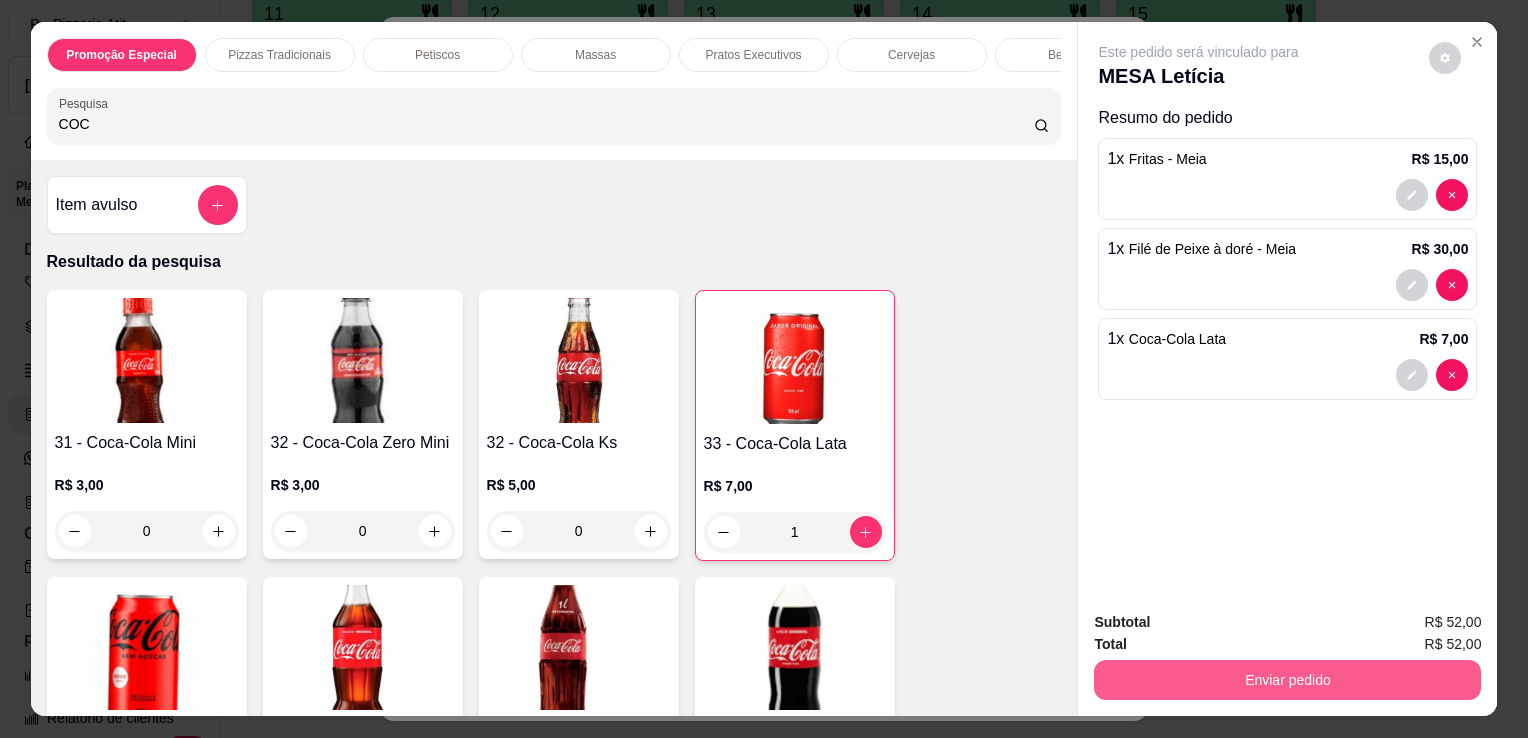 click on "Enviar pedido" at bounding box center [1287, 680] 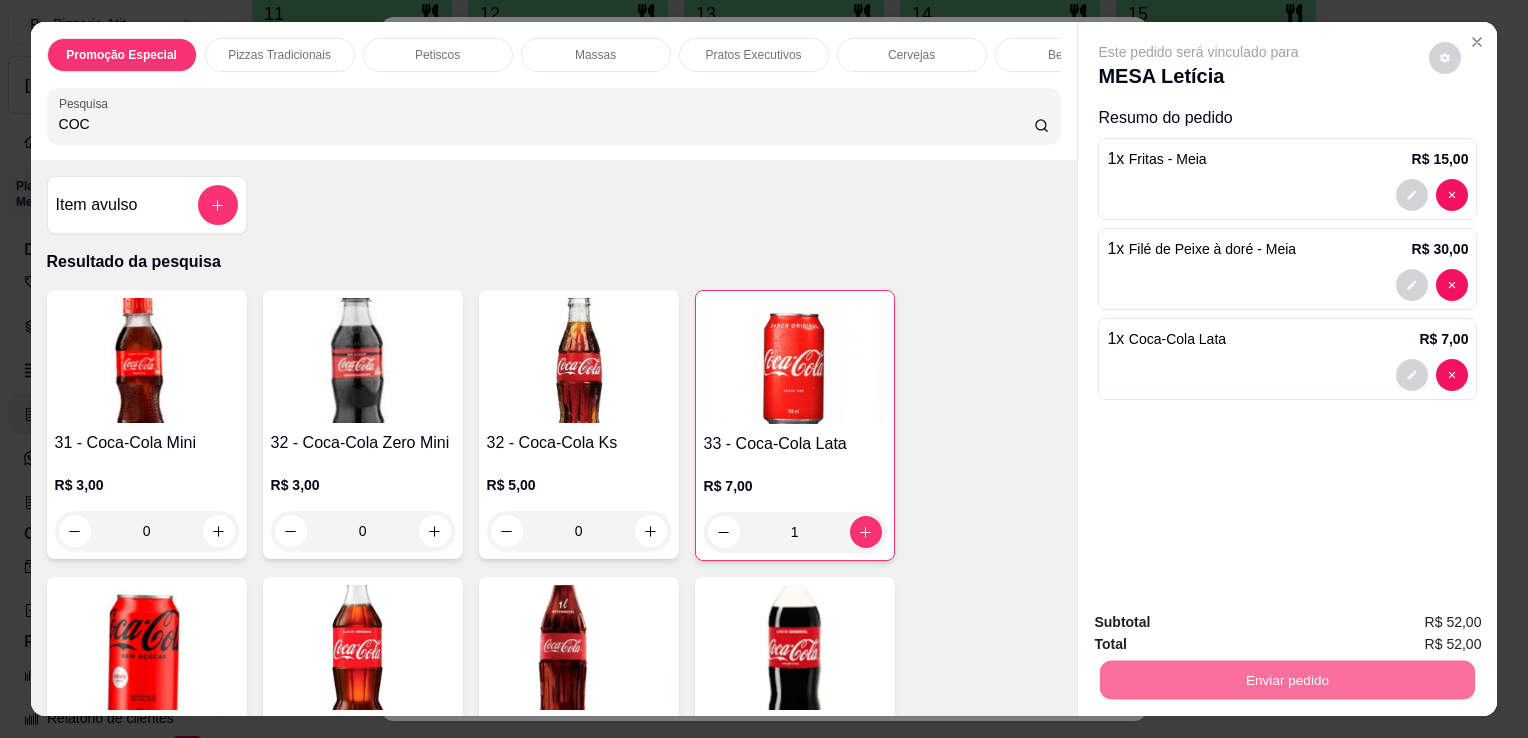 click on "Não registrar e enviar pedido" at bounding box center (1222, 623) 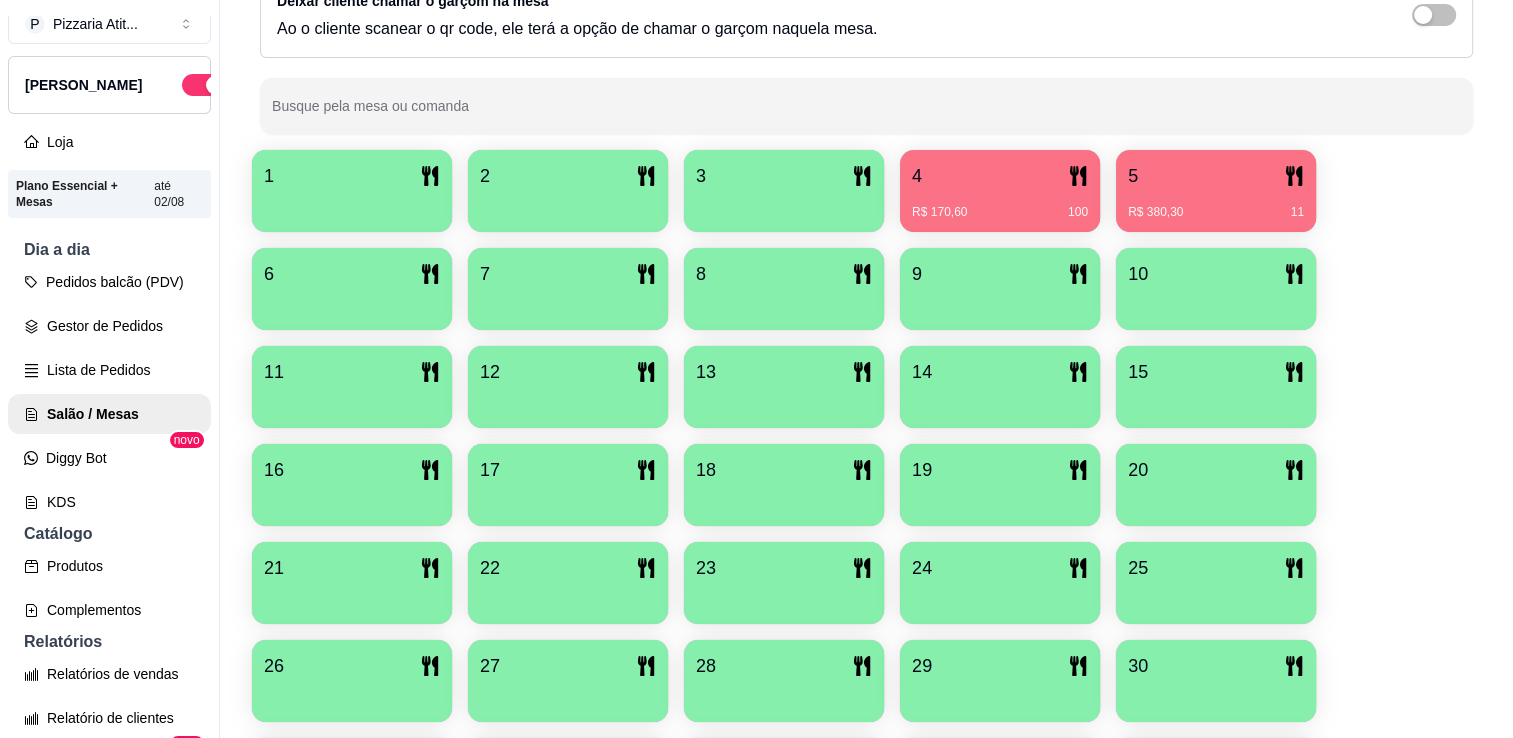 scroll, scrollTop: 297, scrollLeft: 0, axis: vertical 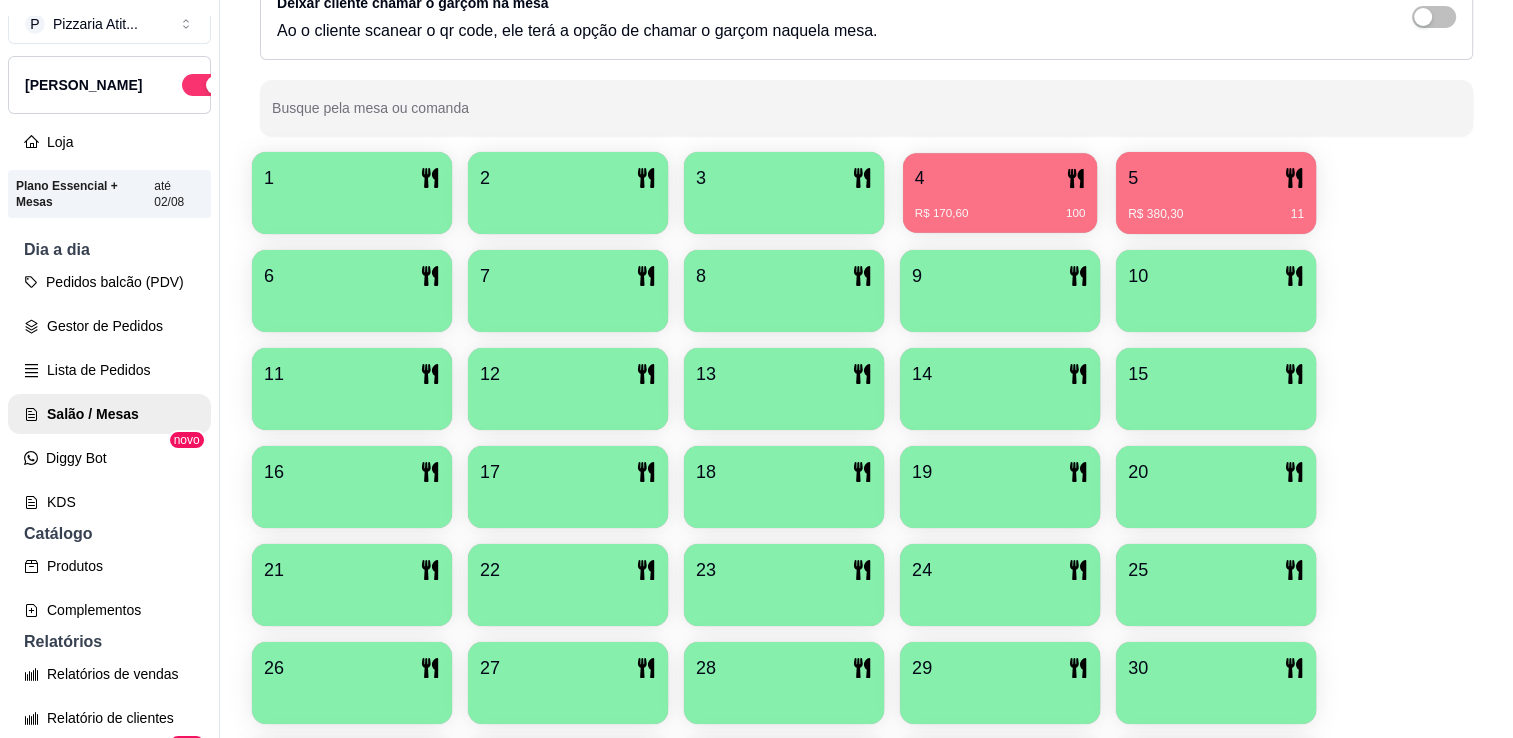 click on "R$ 170,60 100" at bounding box center [1000, 206] 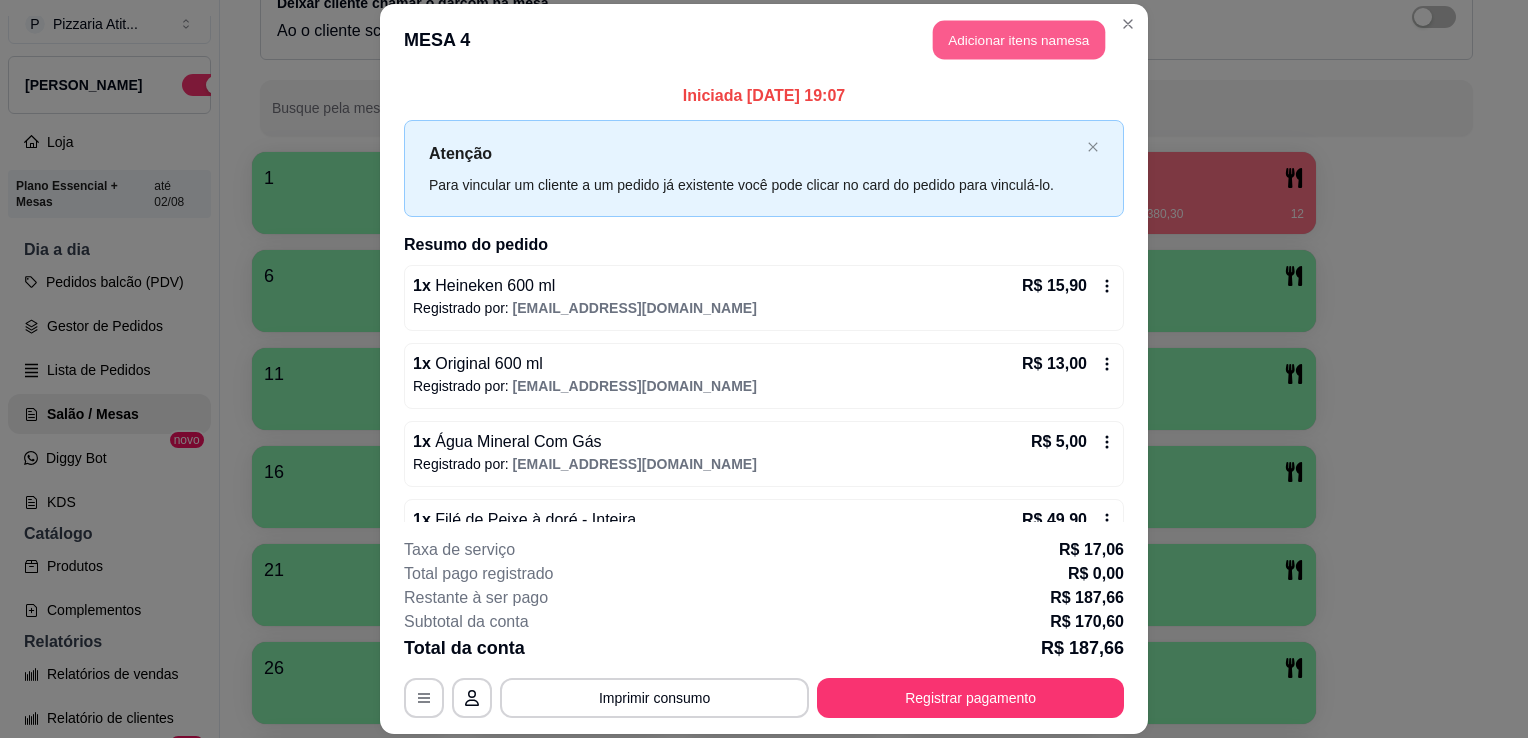 click on "Adicionar itens na  mesa" at bounding box center [1019, 39] 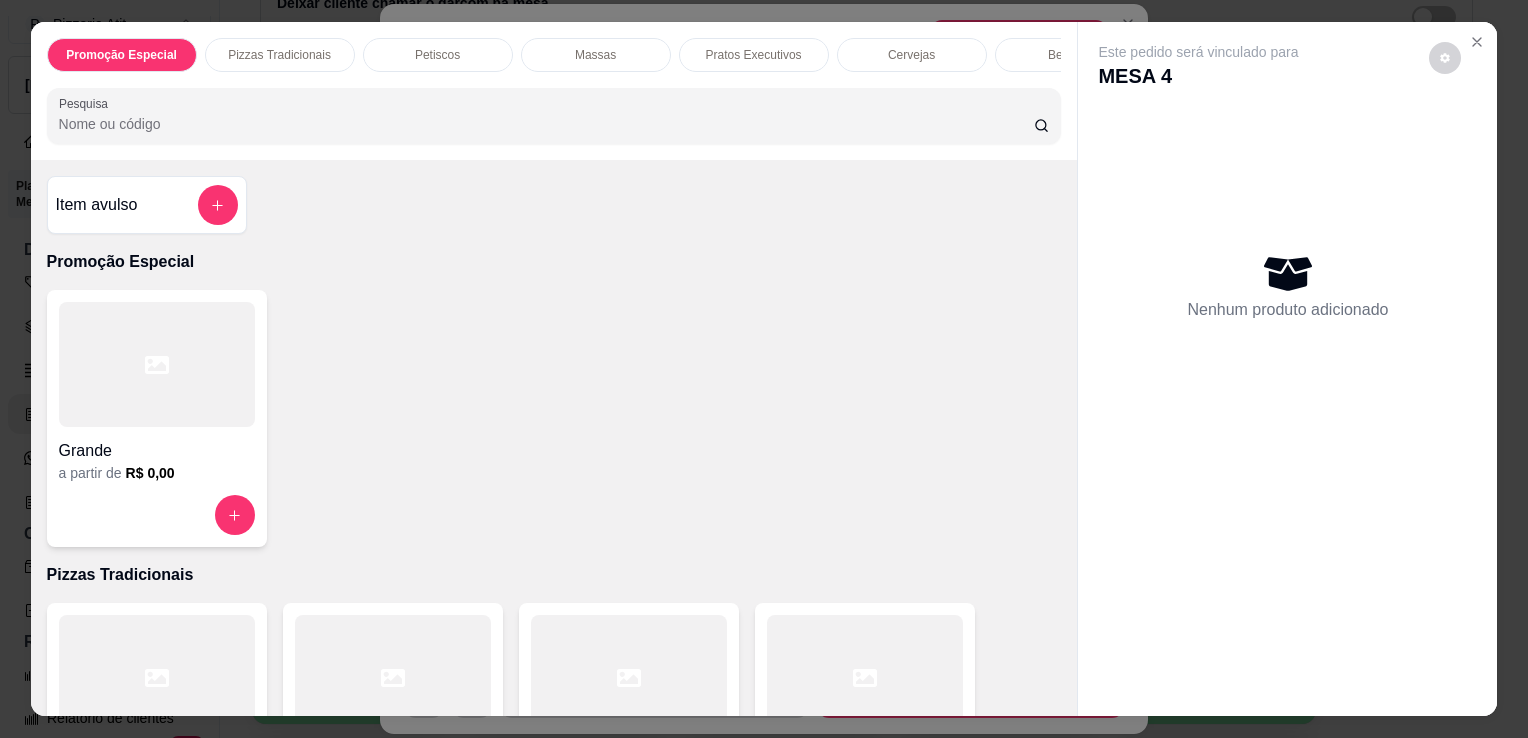 click on "Pesquisa" at bounding box center [546, 124] 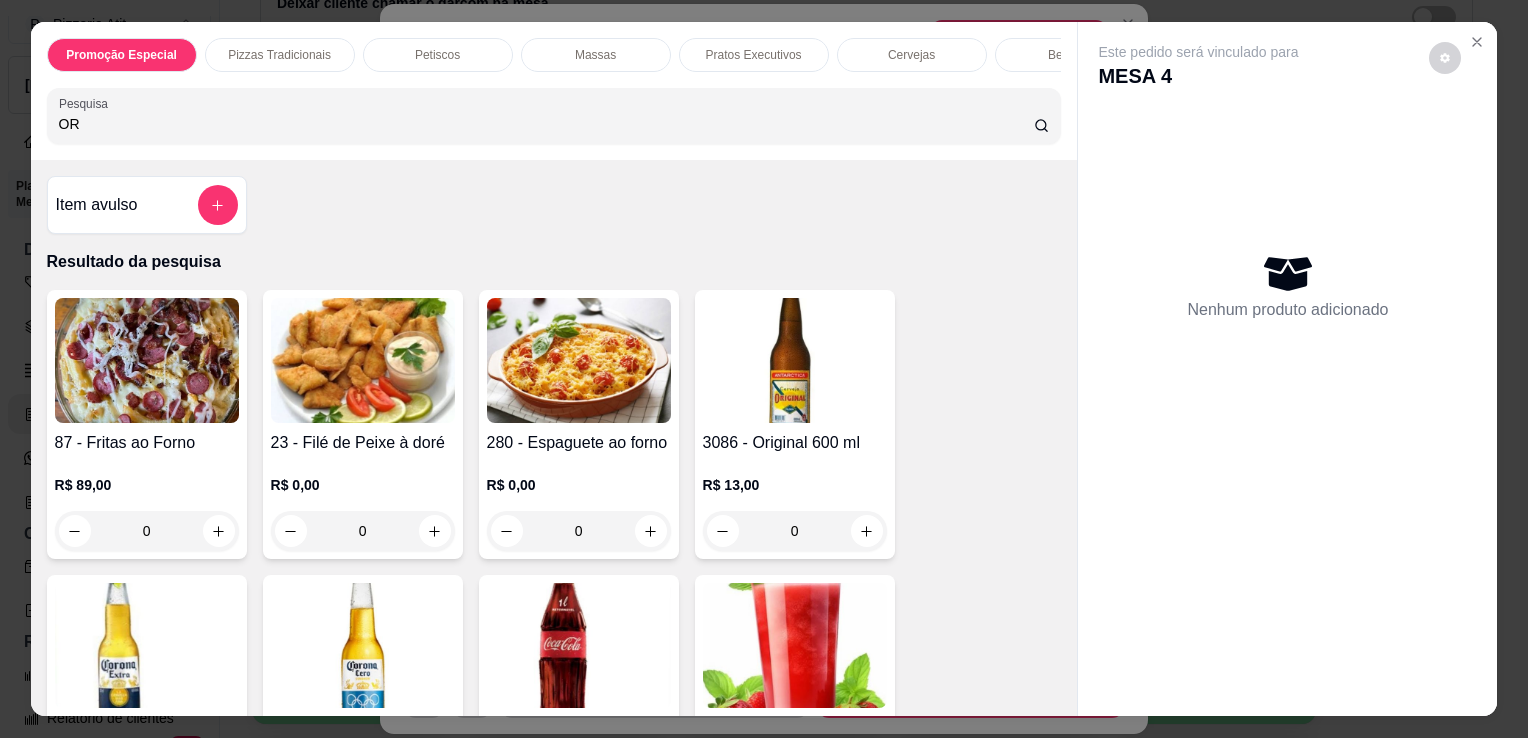type on "OR" 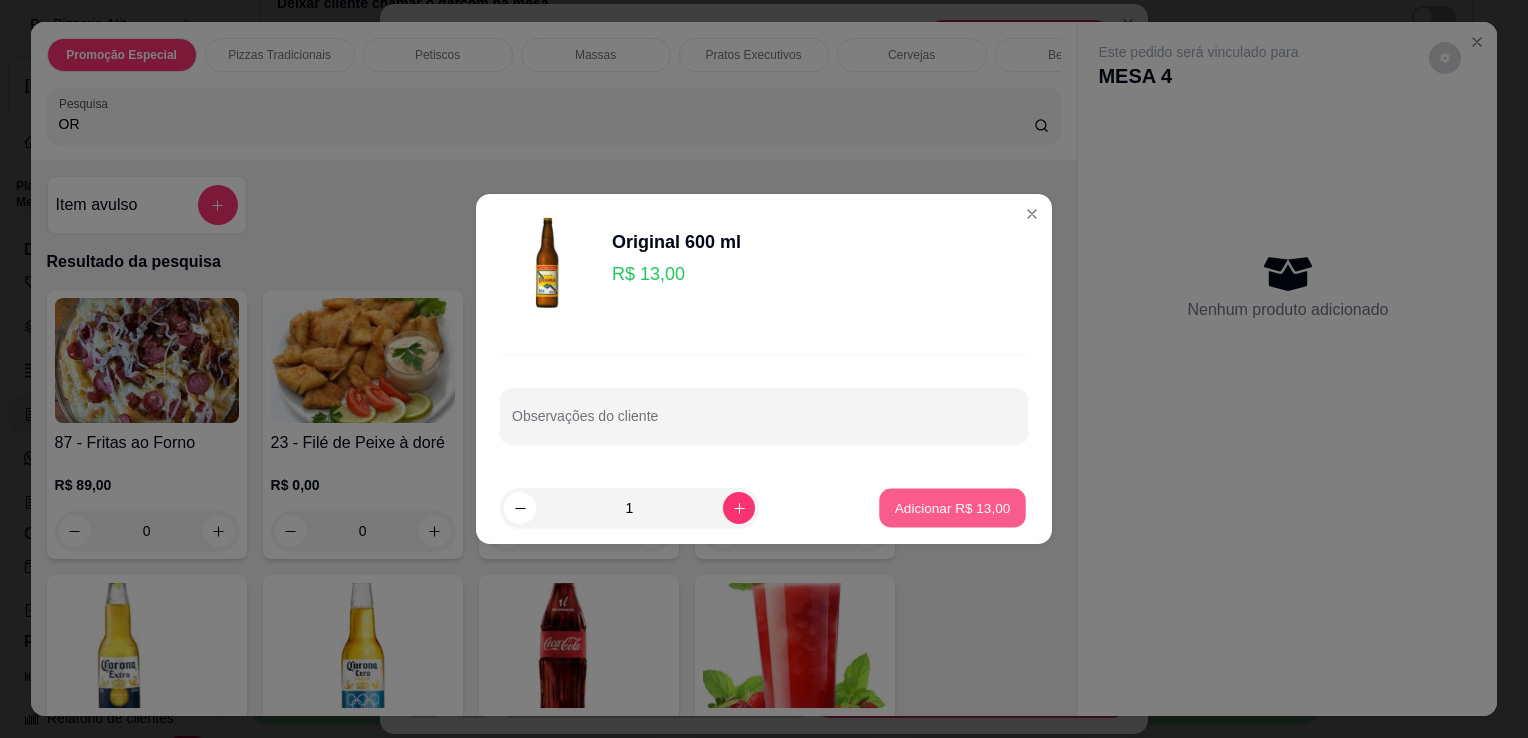 click on "Adicionar   R$ 13,00" at bounding box center (952, 508) 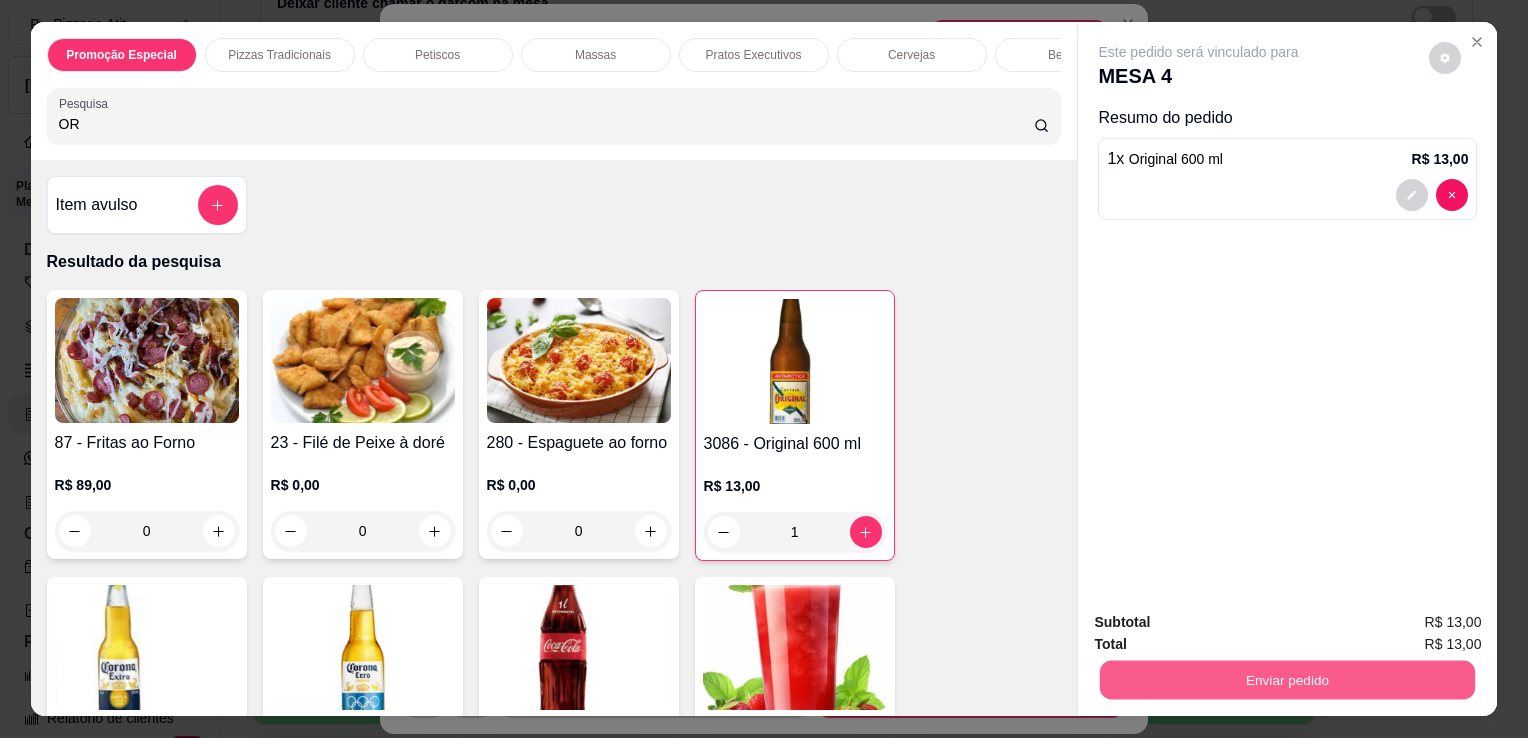 click on "Enviar pedido" at bounding box center (1287, 679) 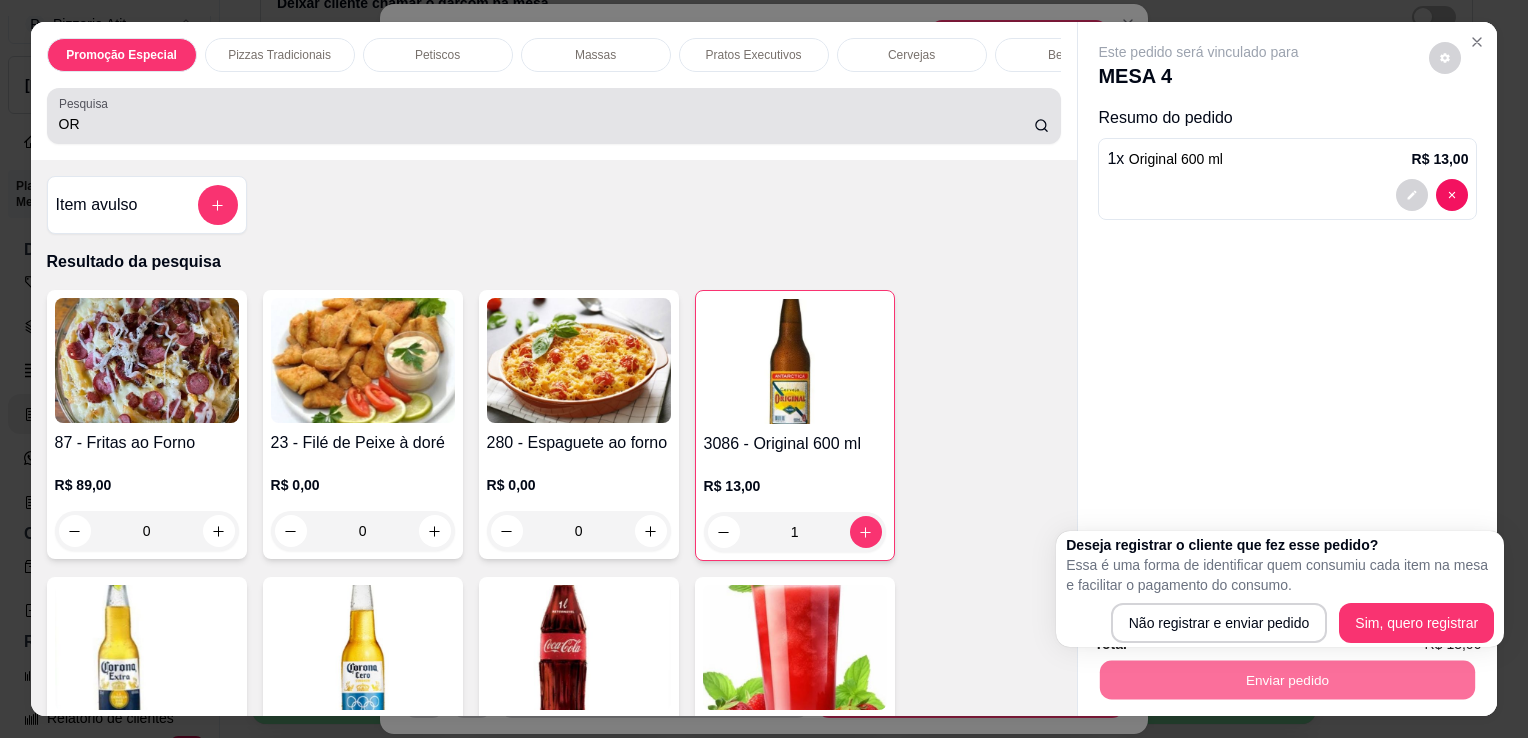 click on "OR" at bounding box center [554, 116] 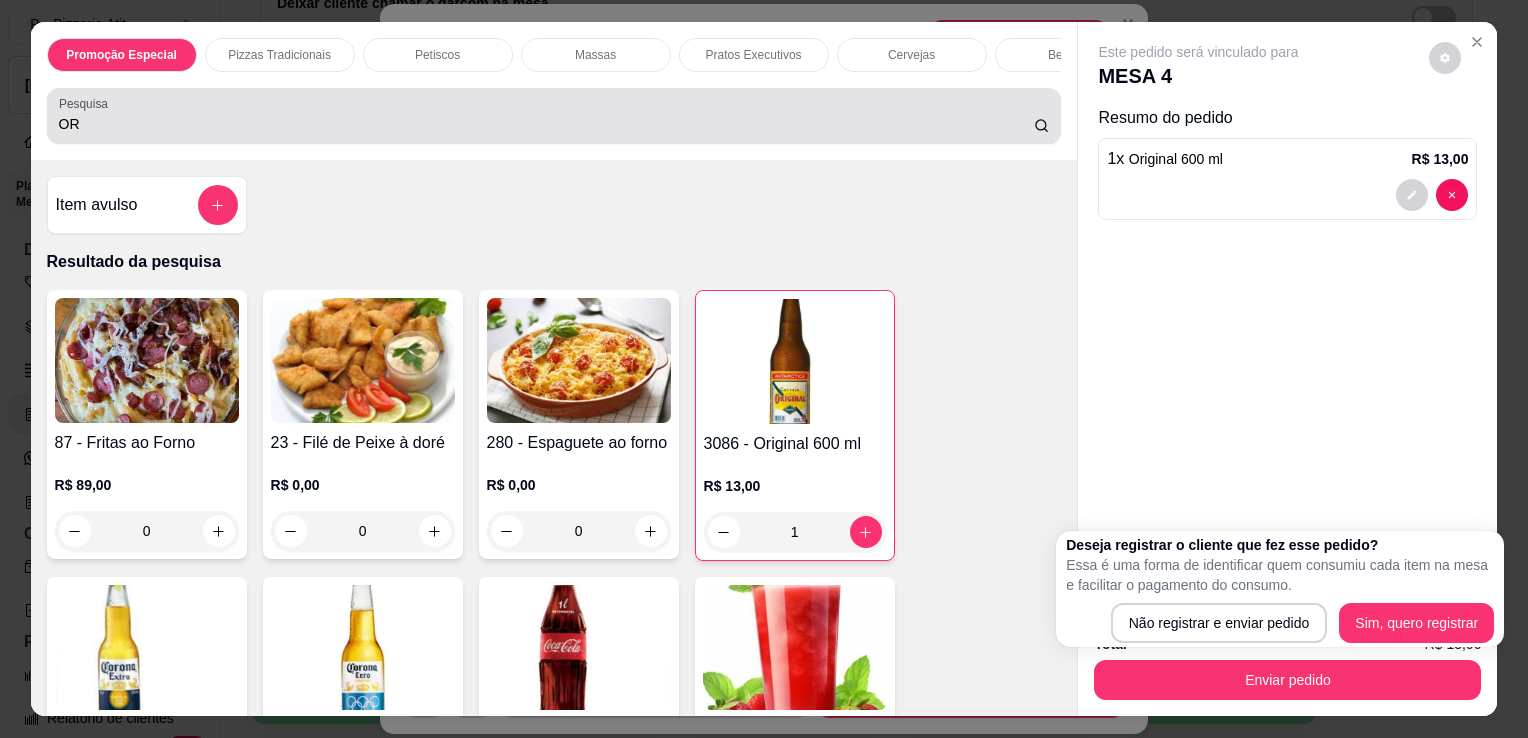 click on "OR" at bounding box center (554, 116) 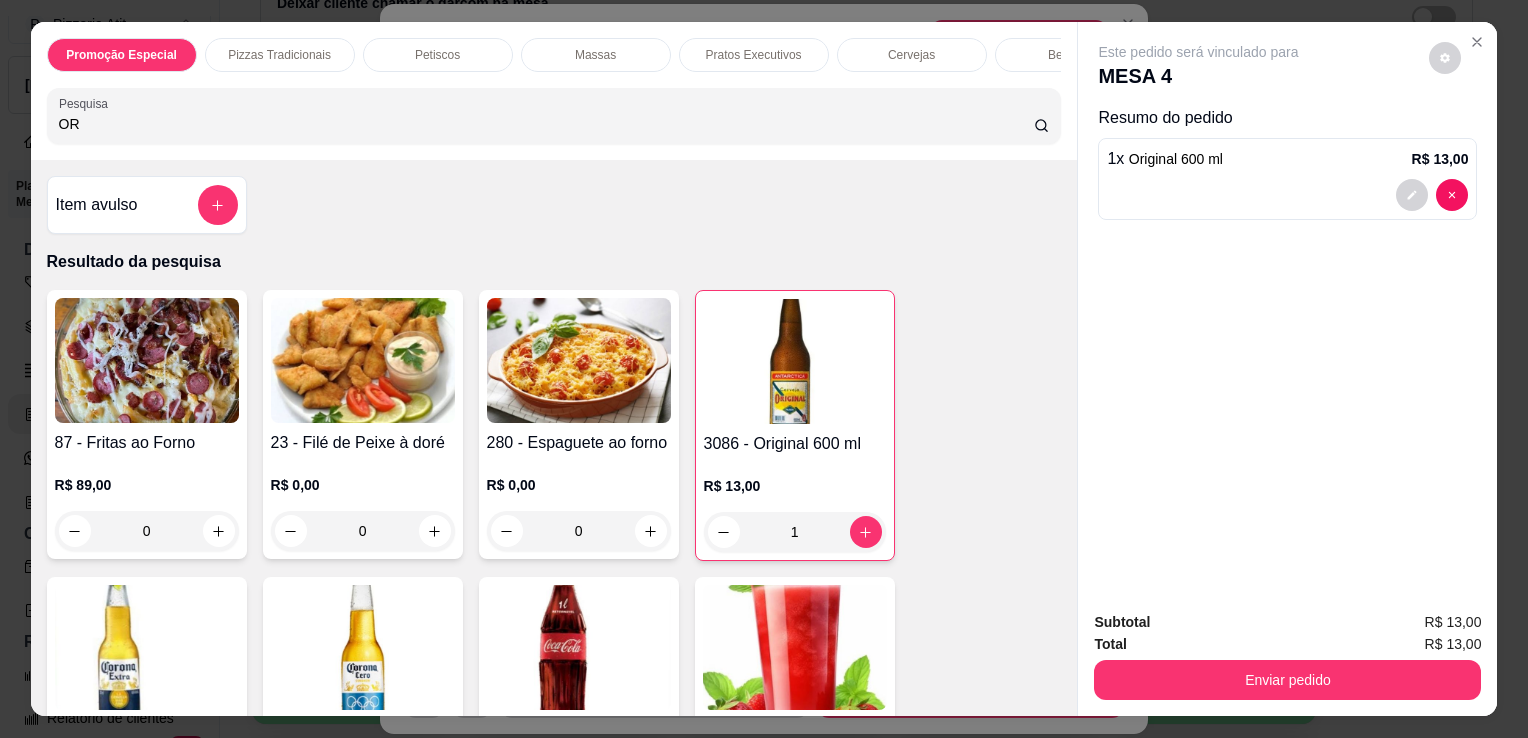 click on "OR" at bounding box center [554, 116] 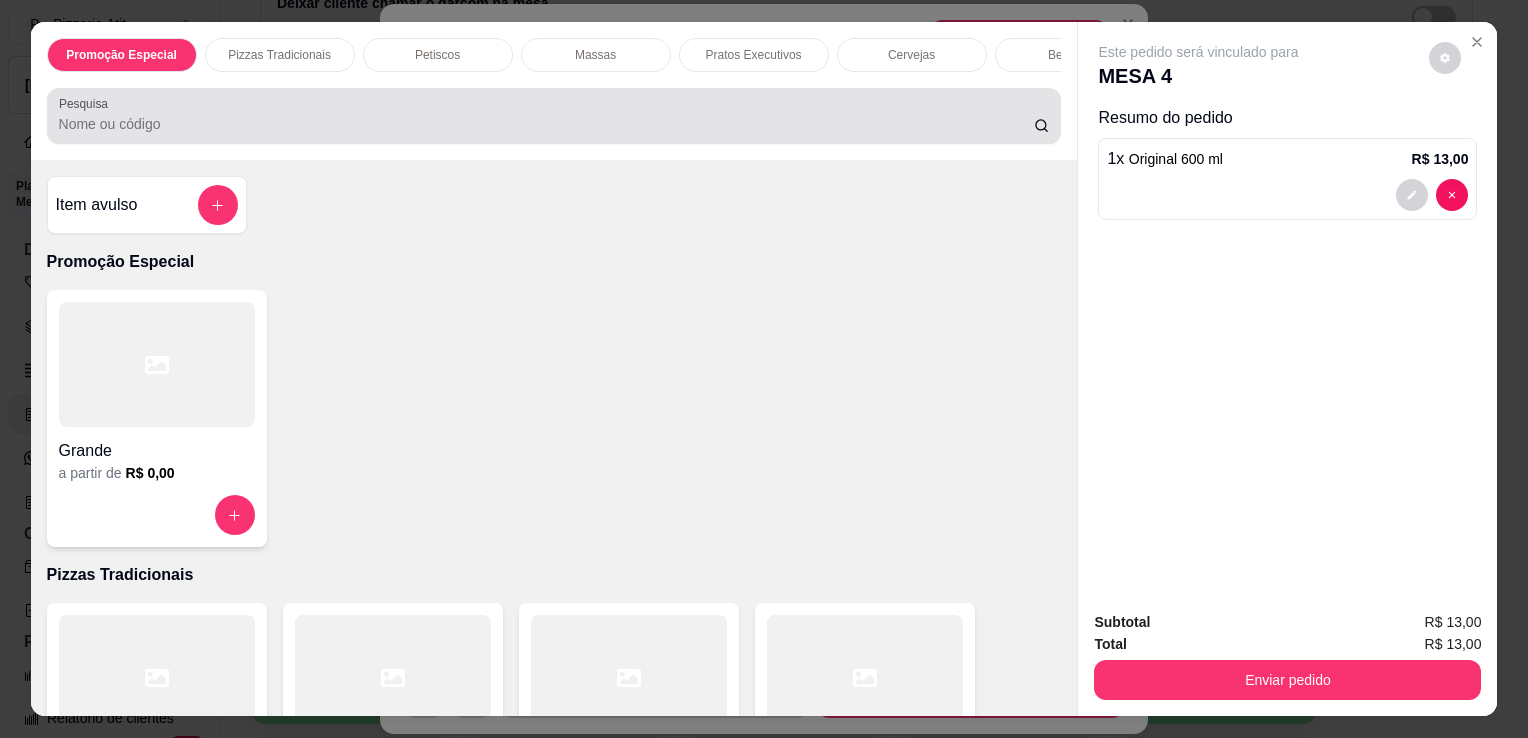 click at bounding box center [554, 116] 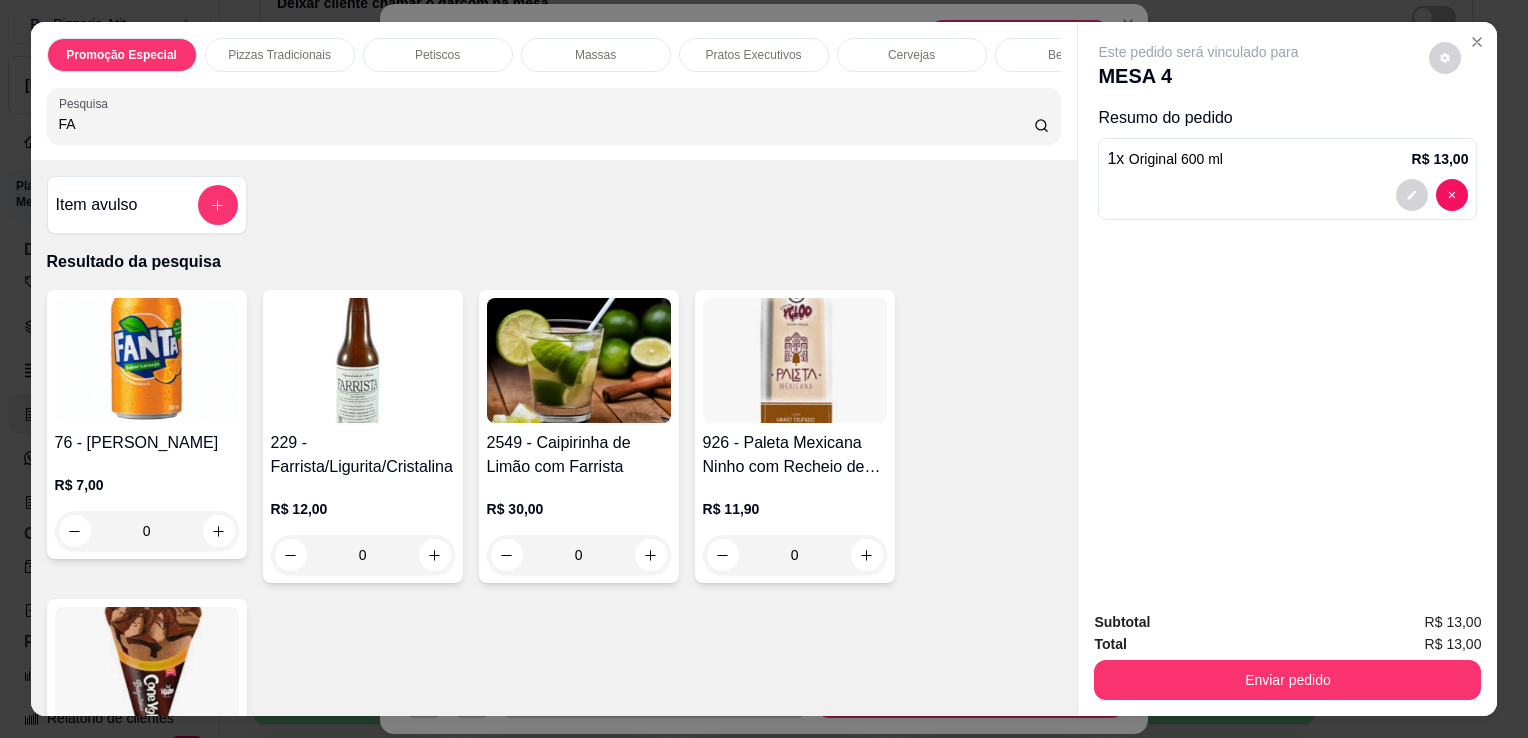 type on "FA" 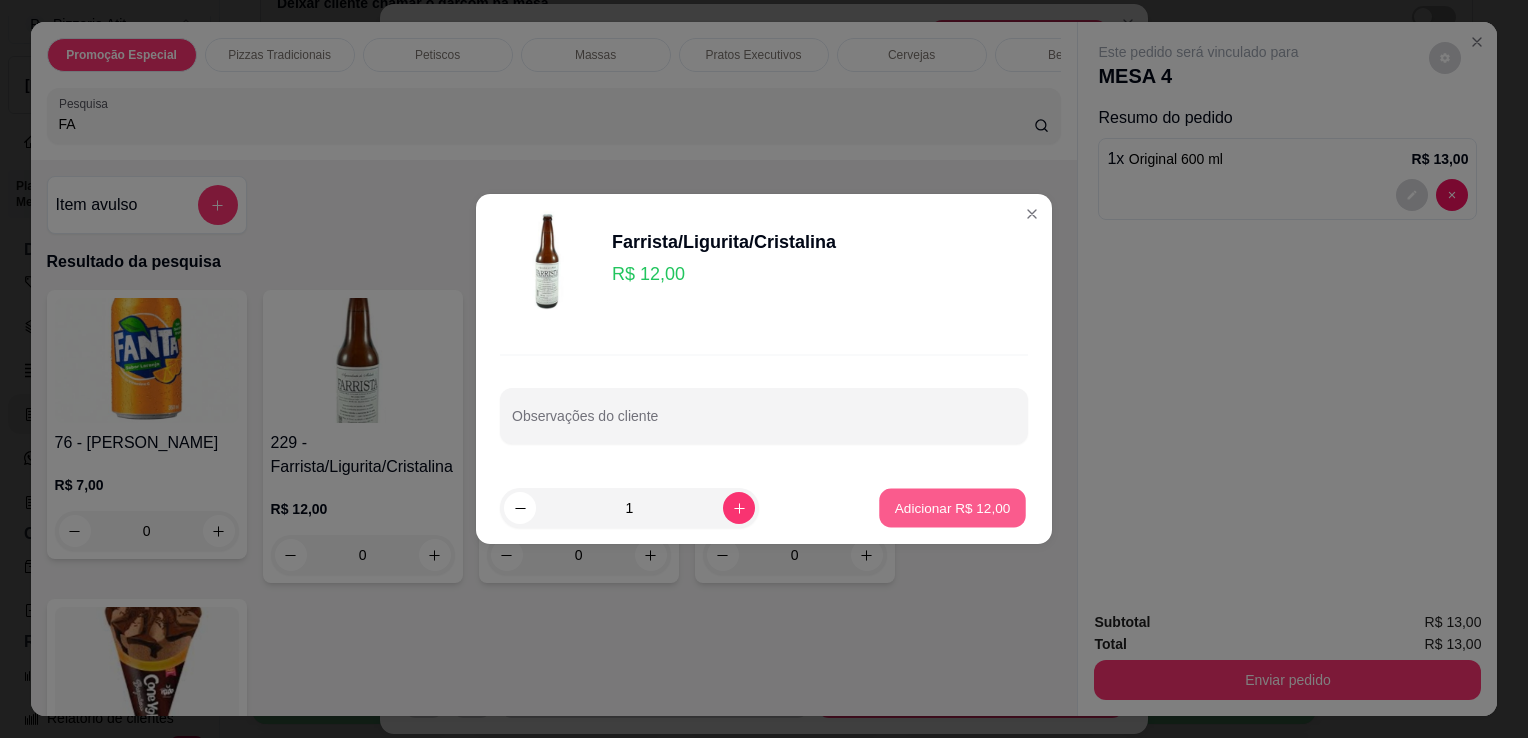 click on "Adicionar   R$ 12,00" at bounding box center [953, 507] 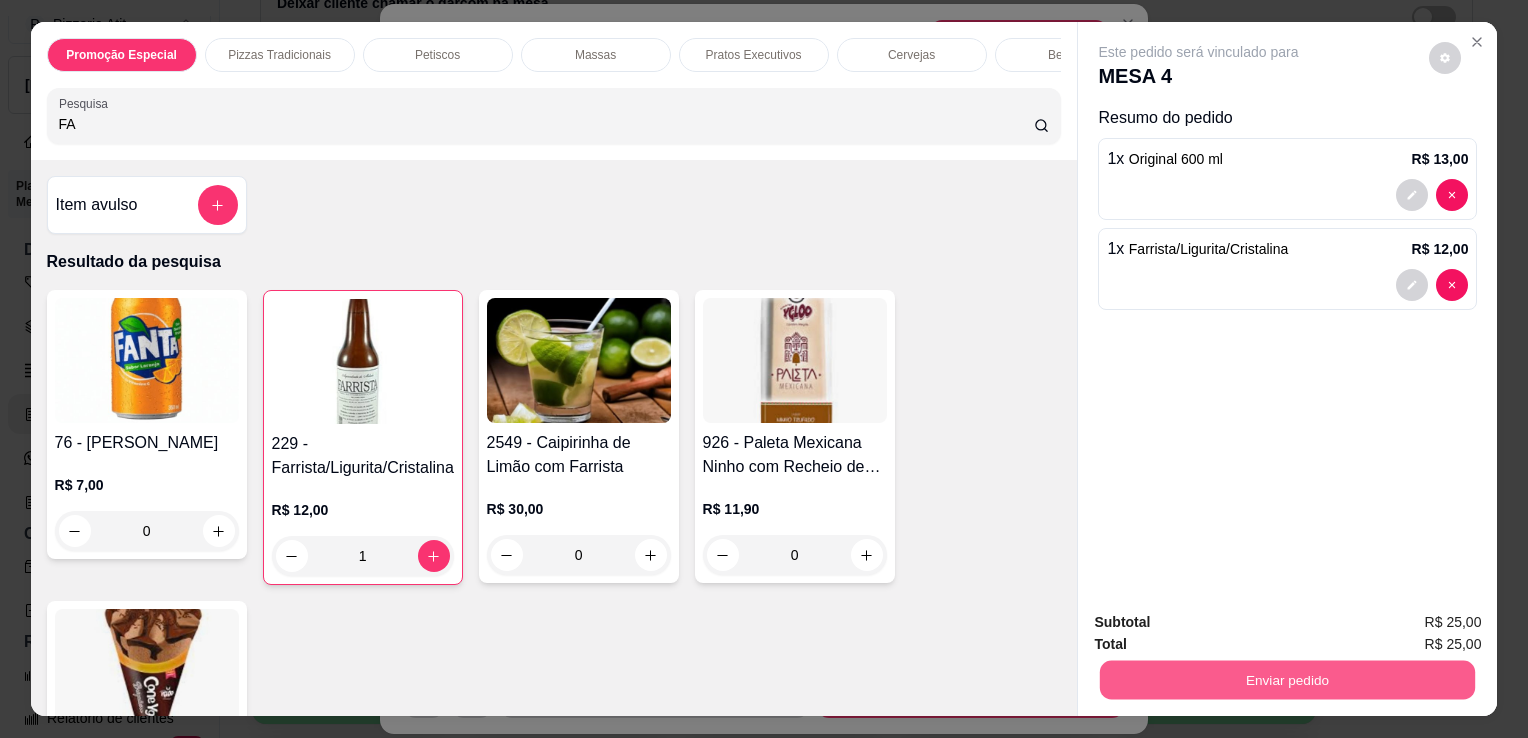 click on "Enviar pedido" at bounding box center (1287, 679) 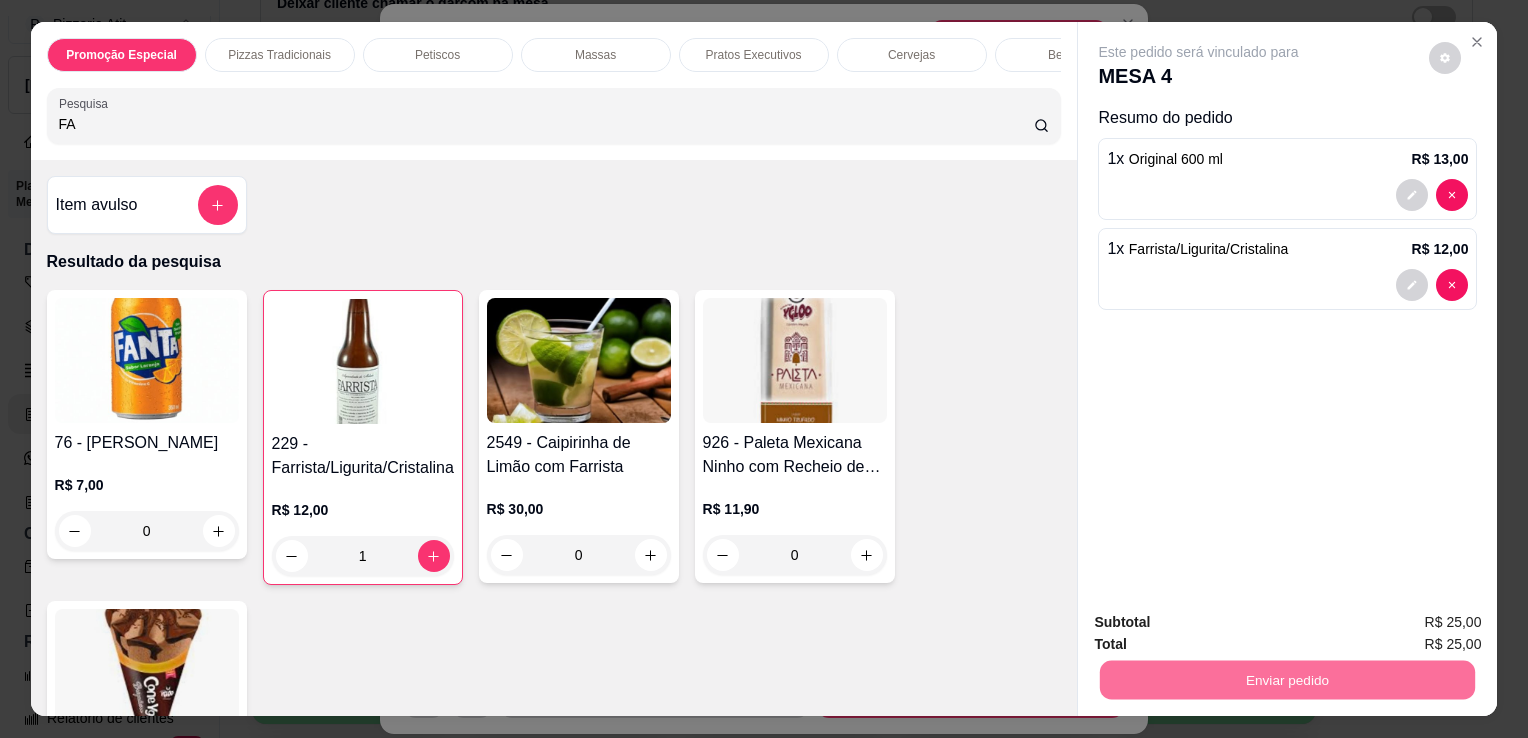 click on "Não registrar e enviar pedido" at bounding box center (1222, 623) 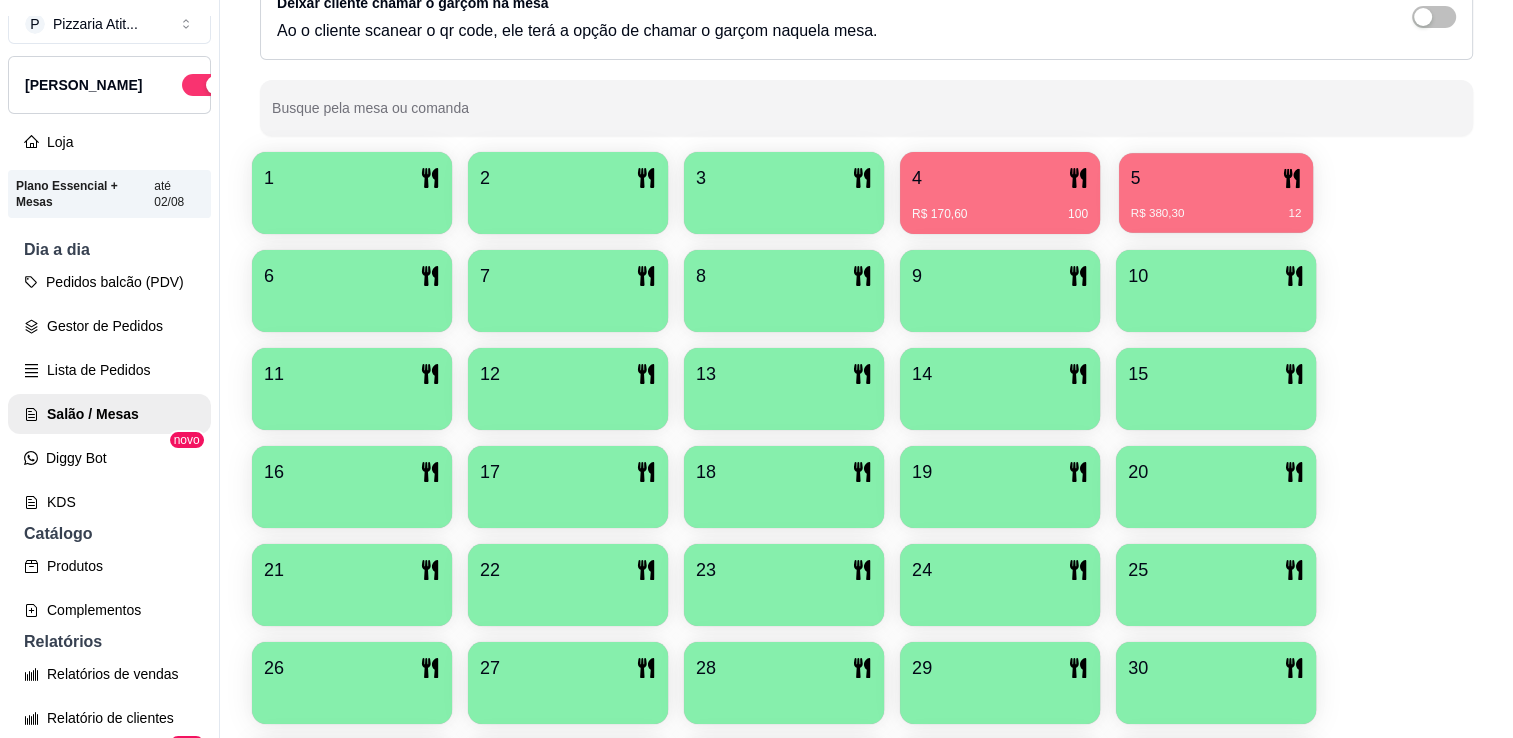 click on "5" at bounding box center [1216, 178] 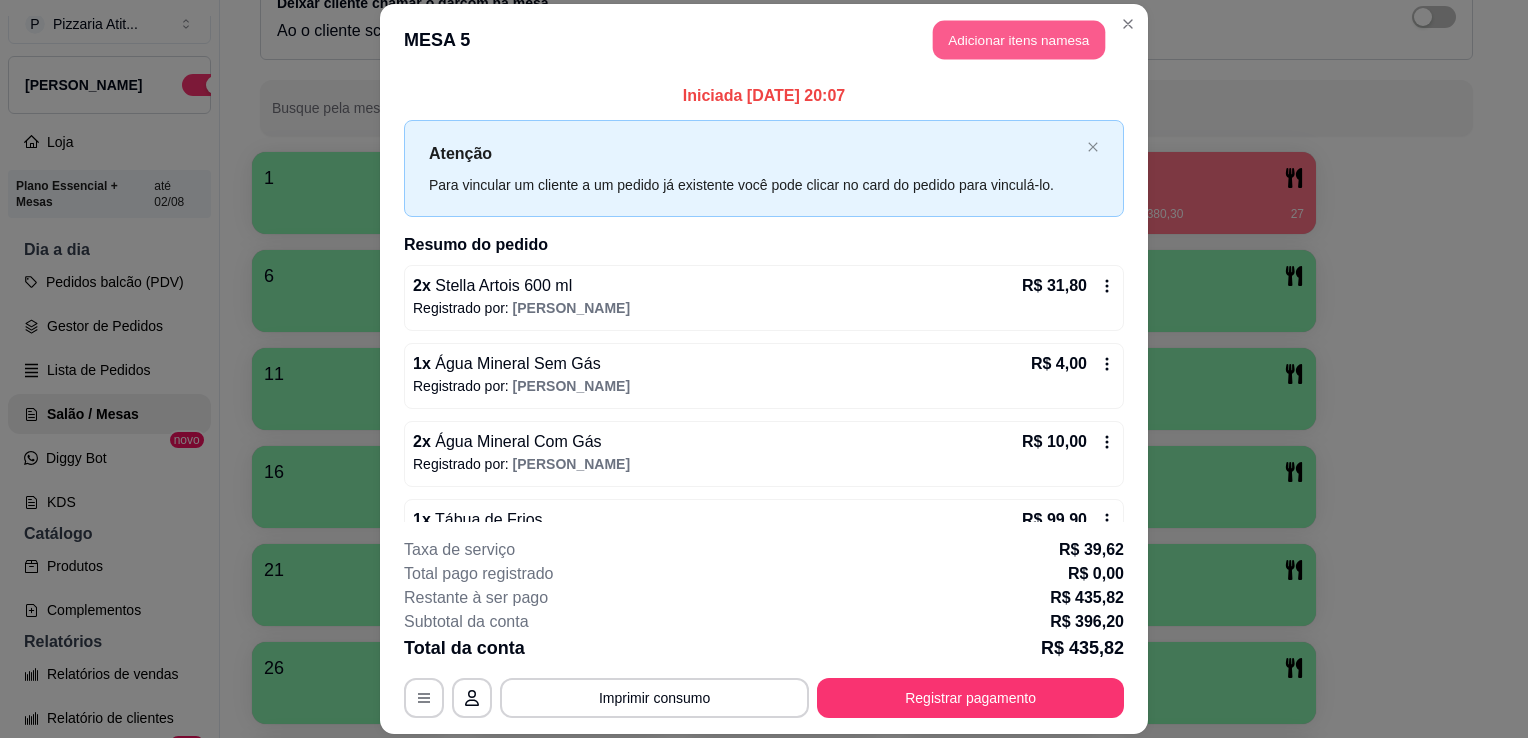click on "Adicionar itens na  mesa" at bounding box center [1019, 39] 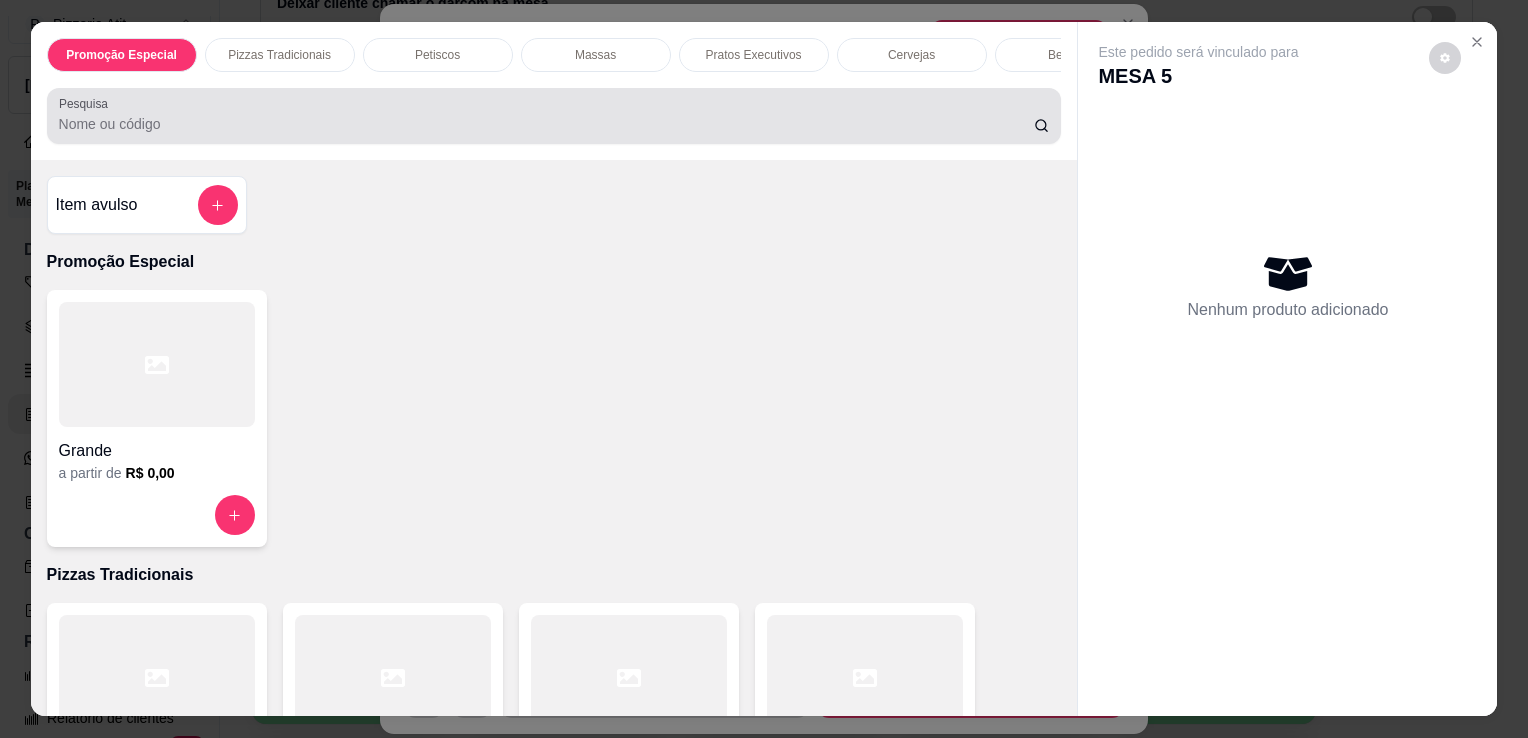 click at bounding box center [554, 116] 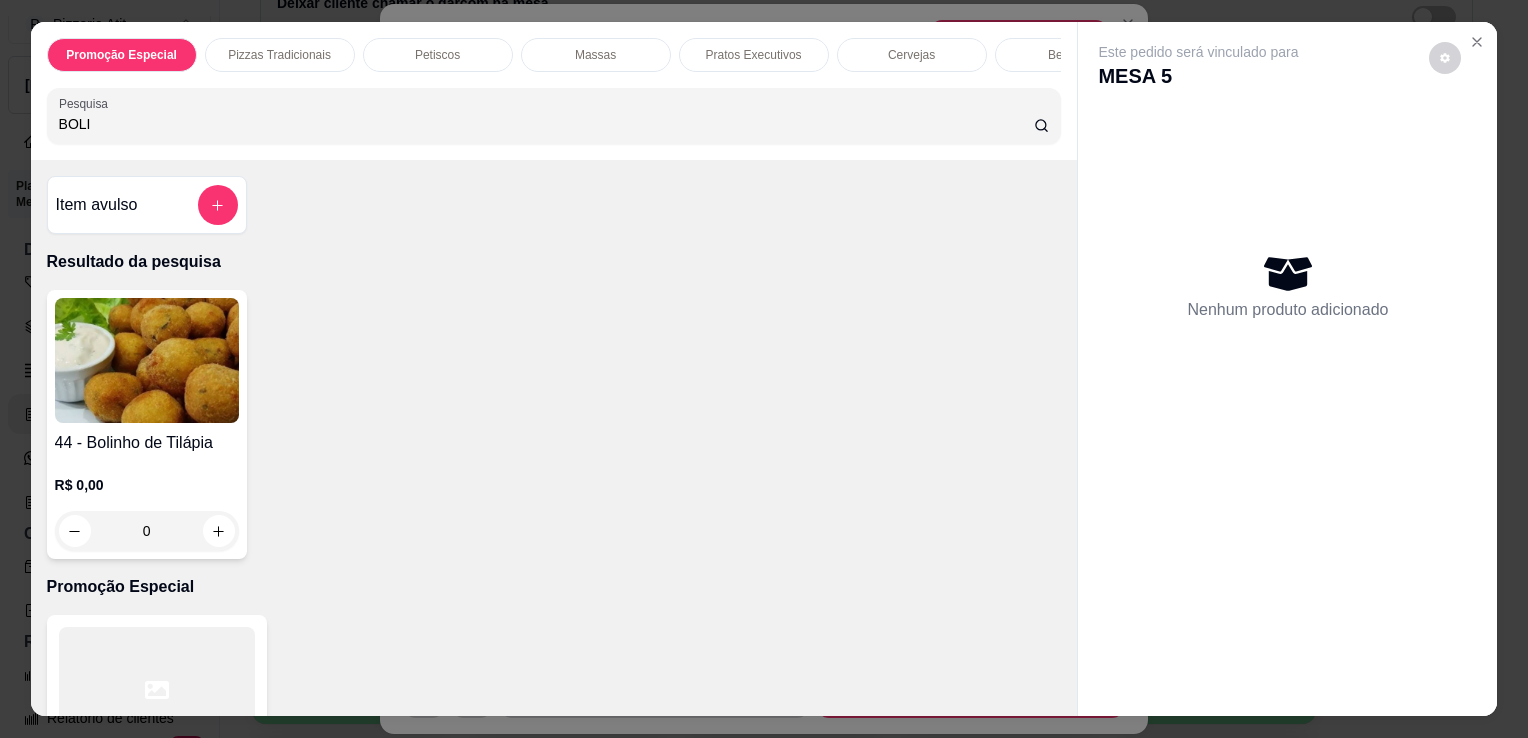 type on "BOLI" 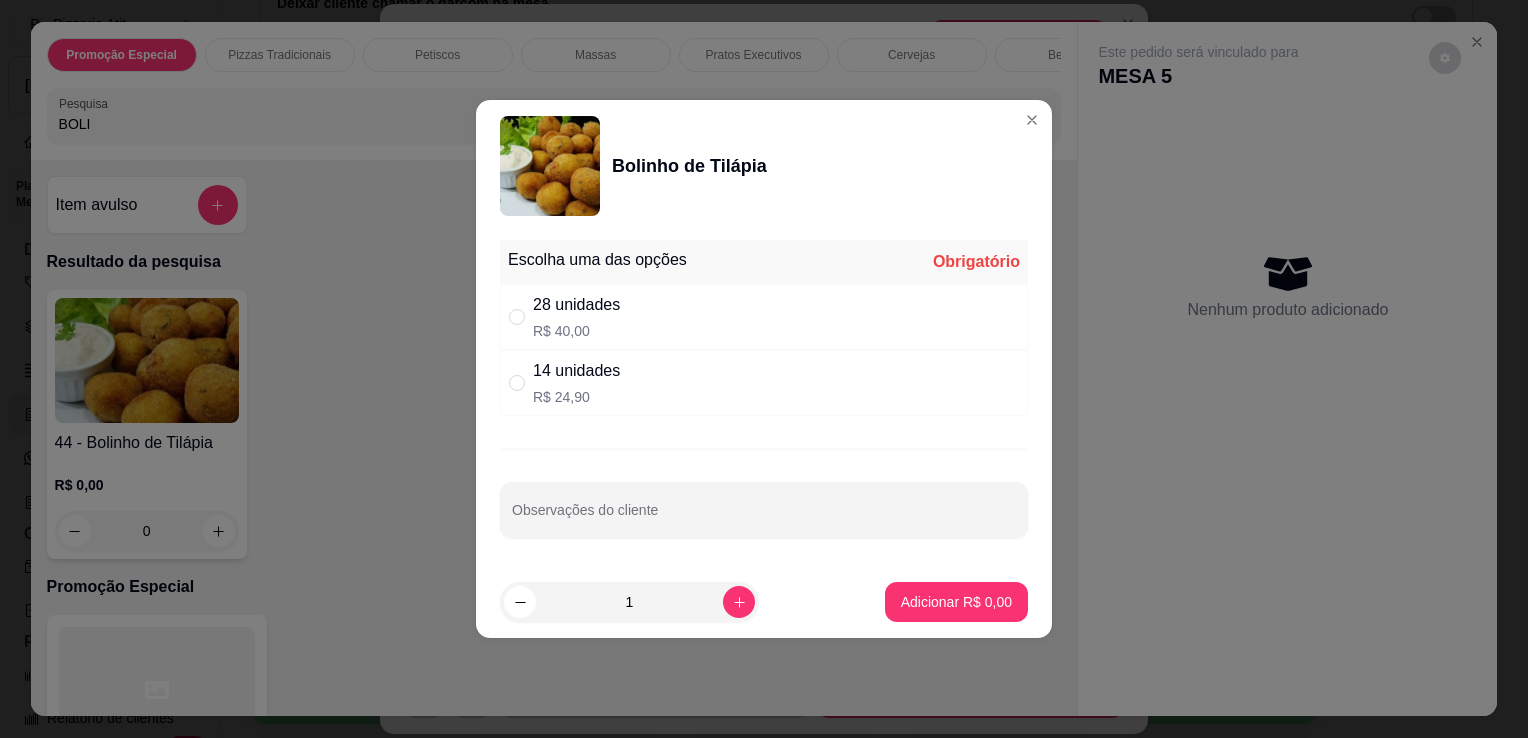 click on "28 unidades R$ 40,00" at bounding box center [764, 317] 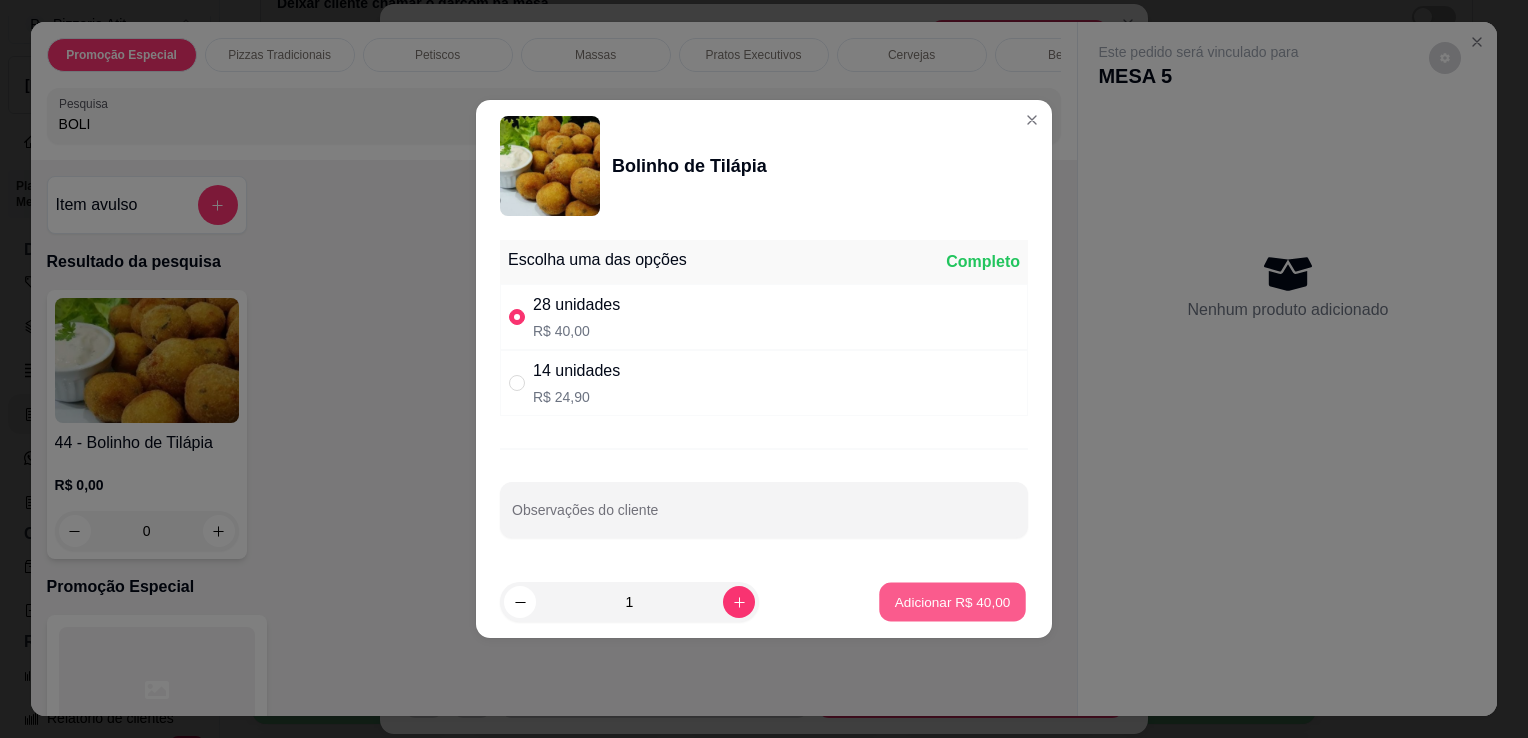 click on "Adicionar   R$ 40,00" at bounding box center [953, 601] 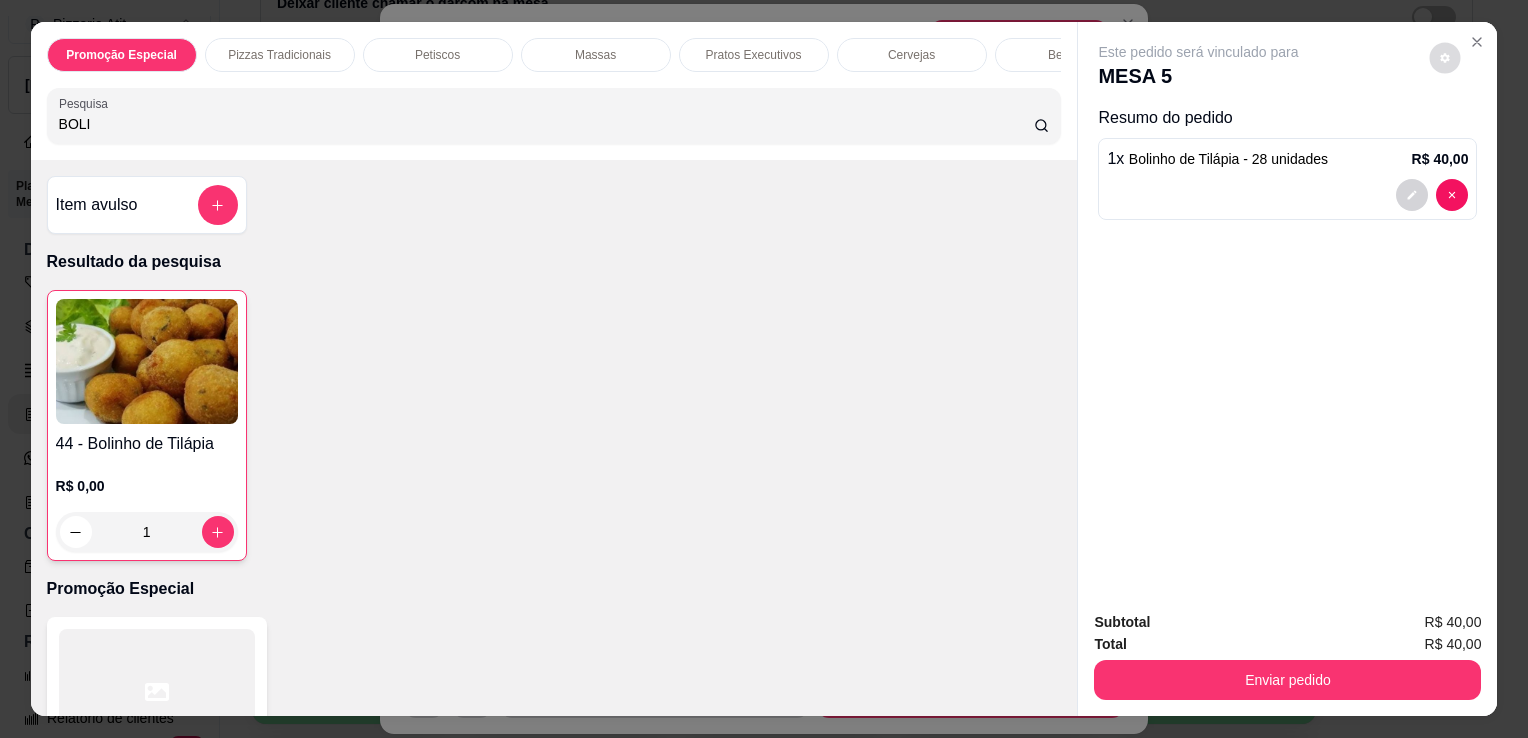click at bounding box center [1445, 58] 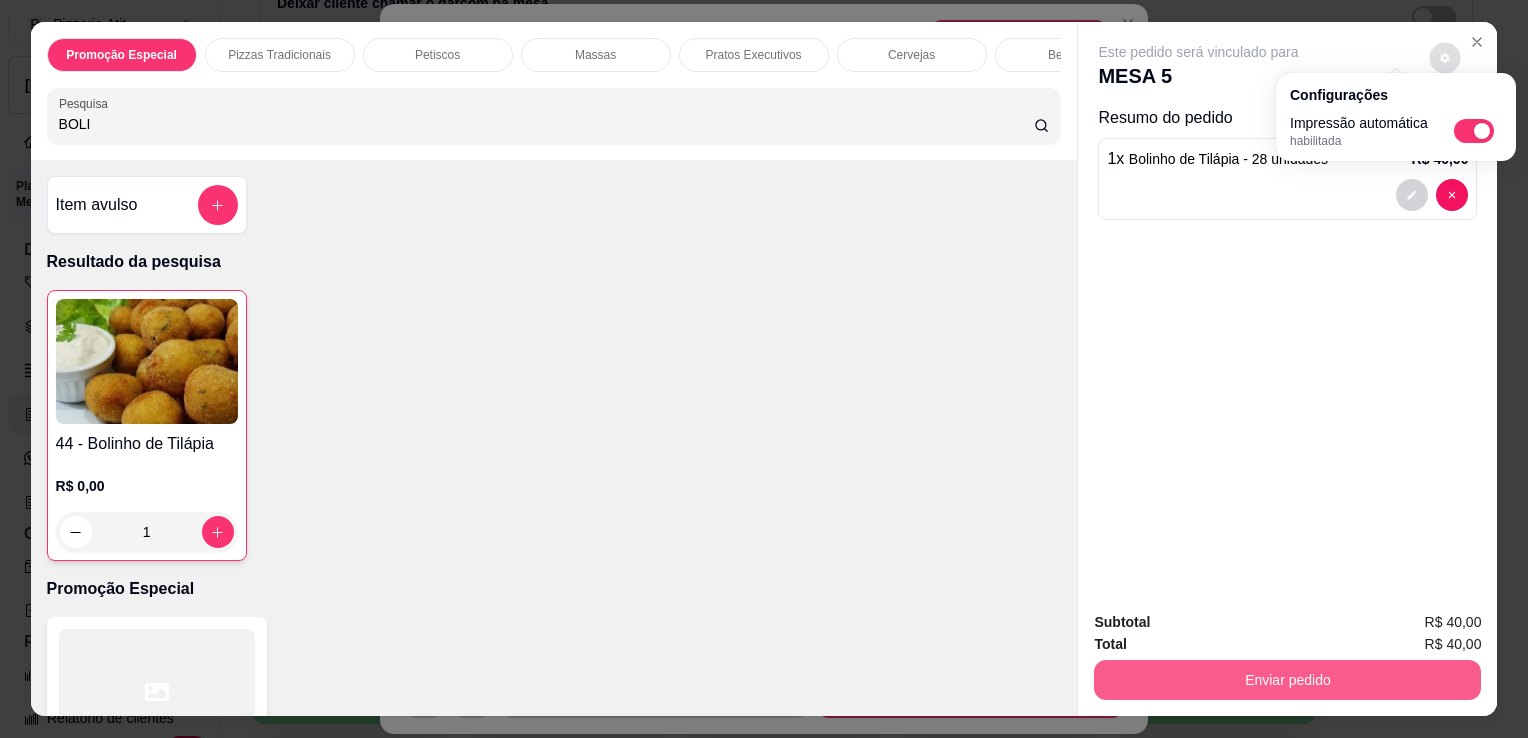 click on "Enviar pedido" at bounding box center (1287, 680) 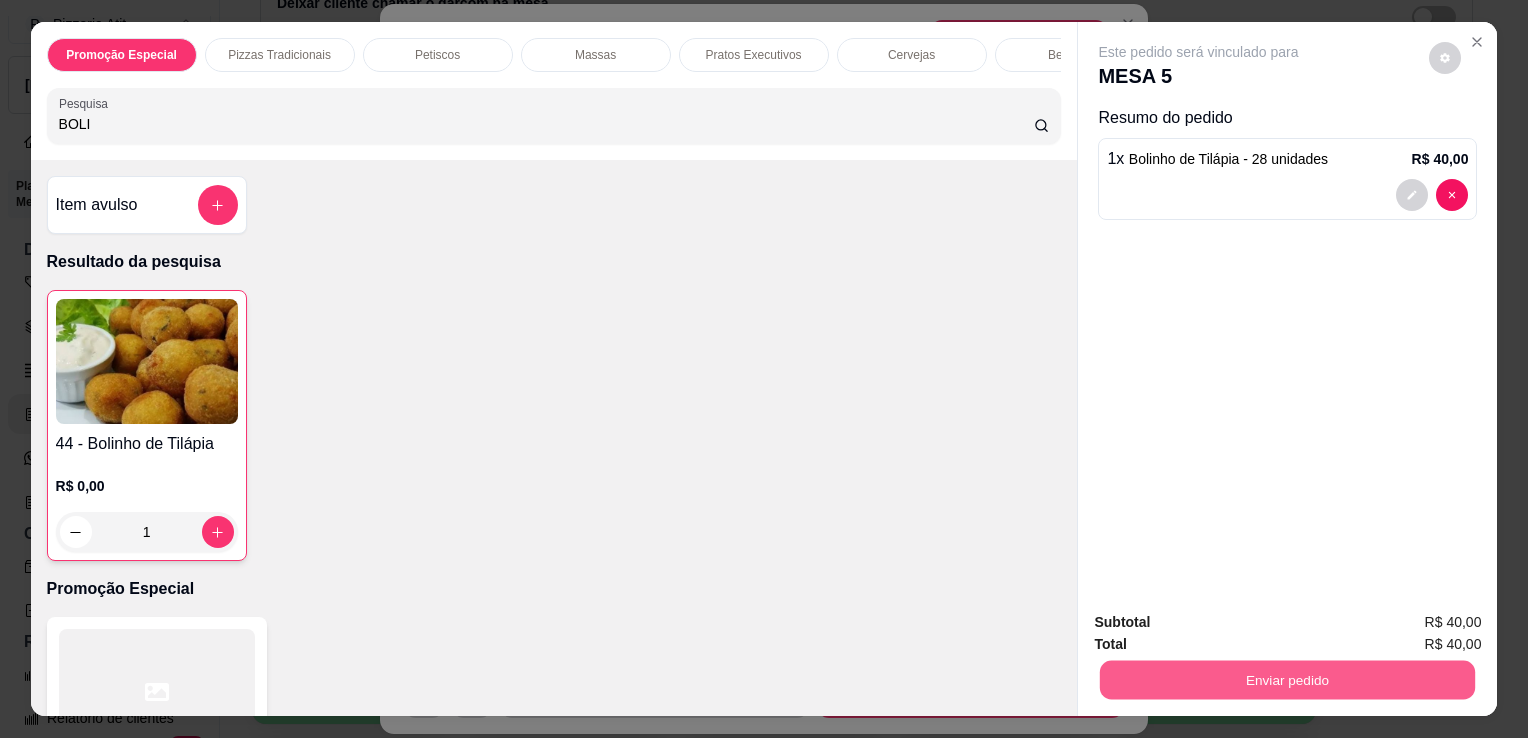 click on "Enviar pedido" at bounding box center [1287, 679] 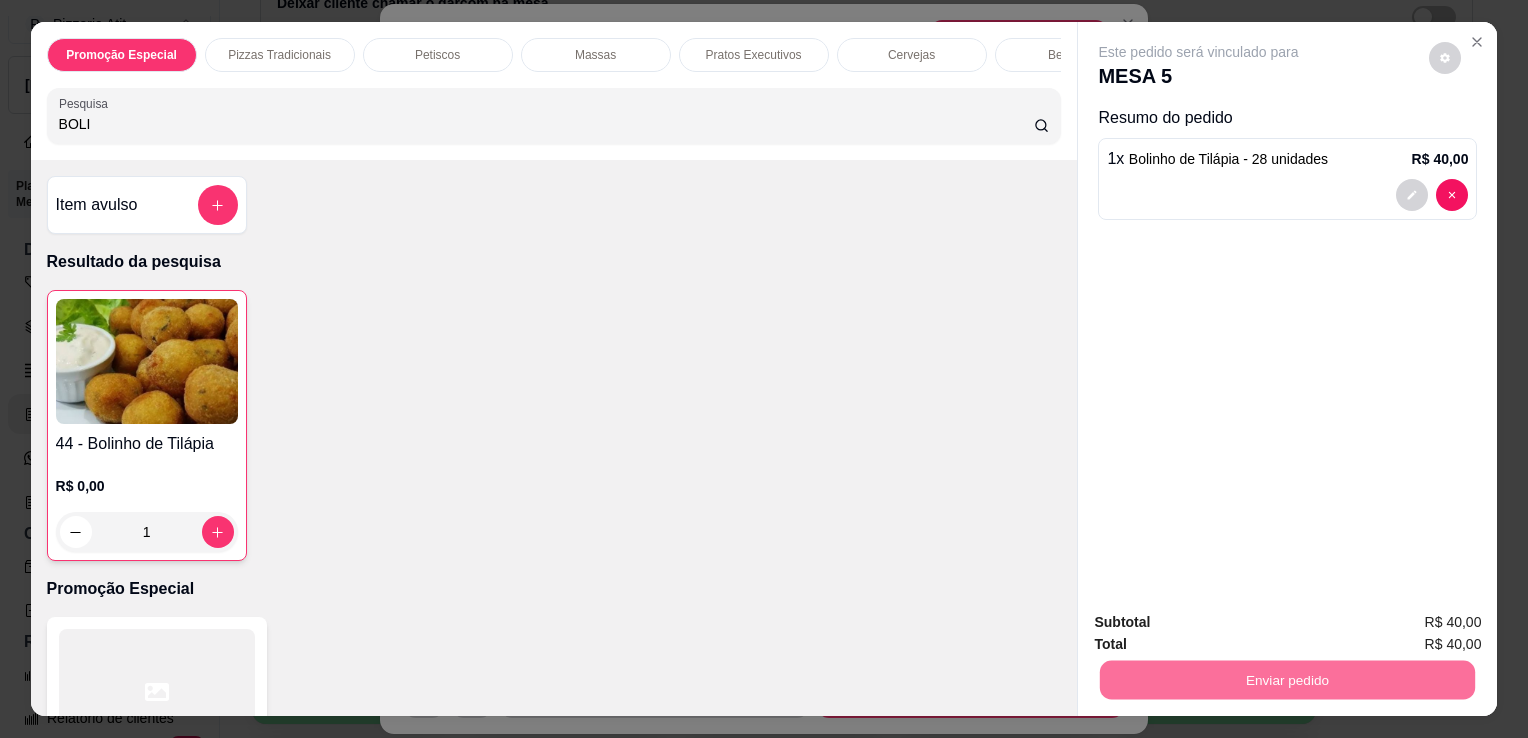 click on "Não registrar e enviar pedido" at bounding box center (1222, 624) 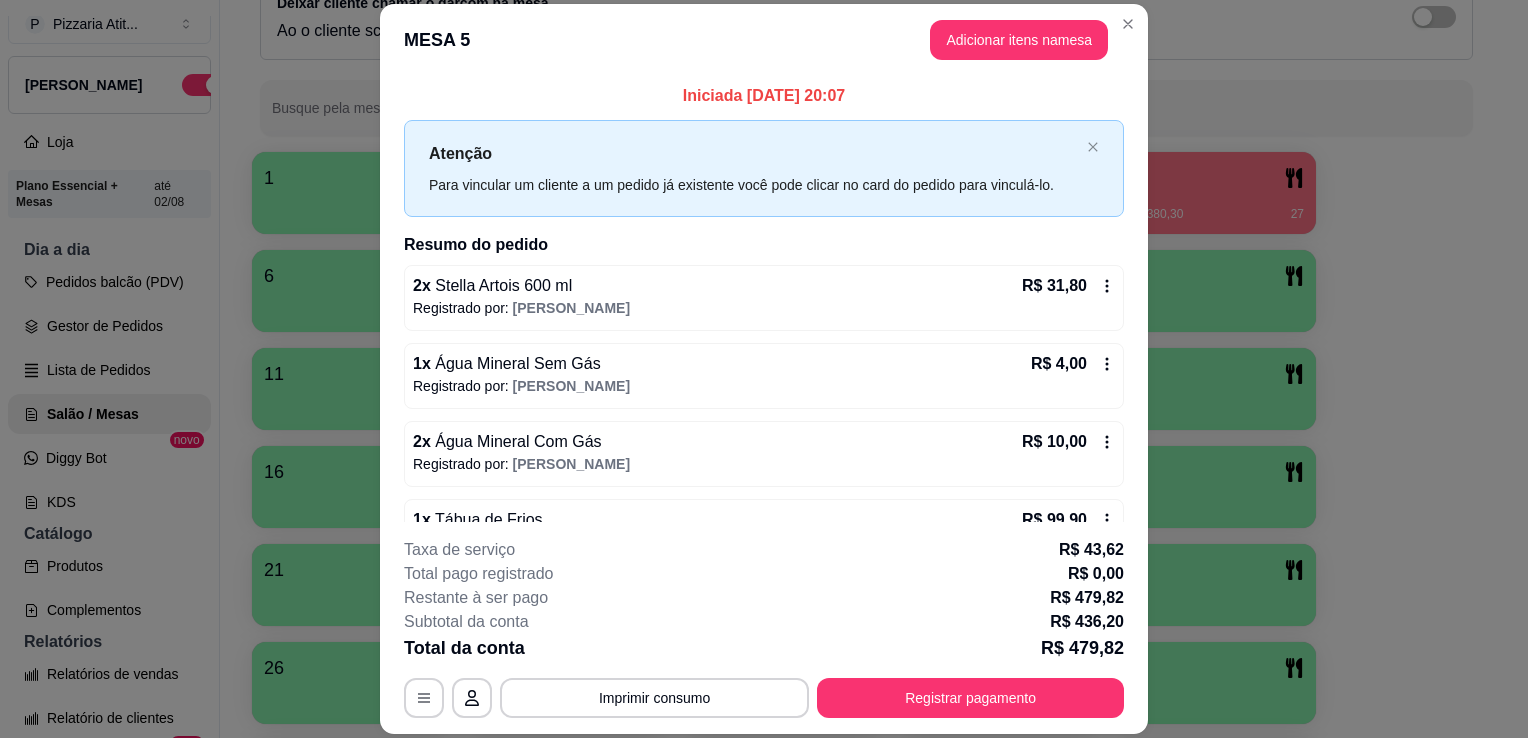 click on "MESA 5 Adicionar itens na  mesa" at bounding box center (764, 40) 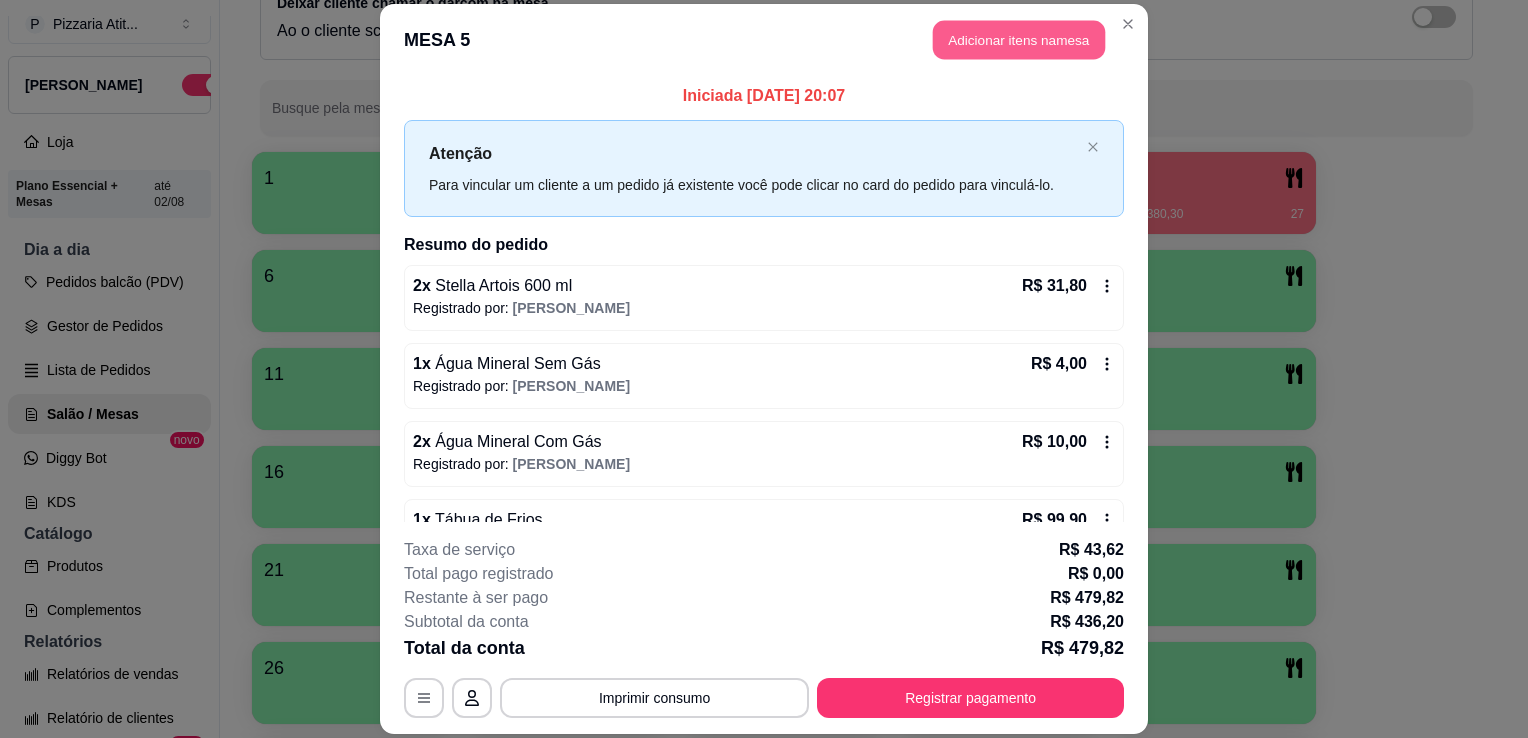 click on "Adicionar itens na  mesa" at bounding box center (1019, 39) 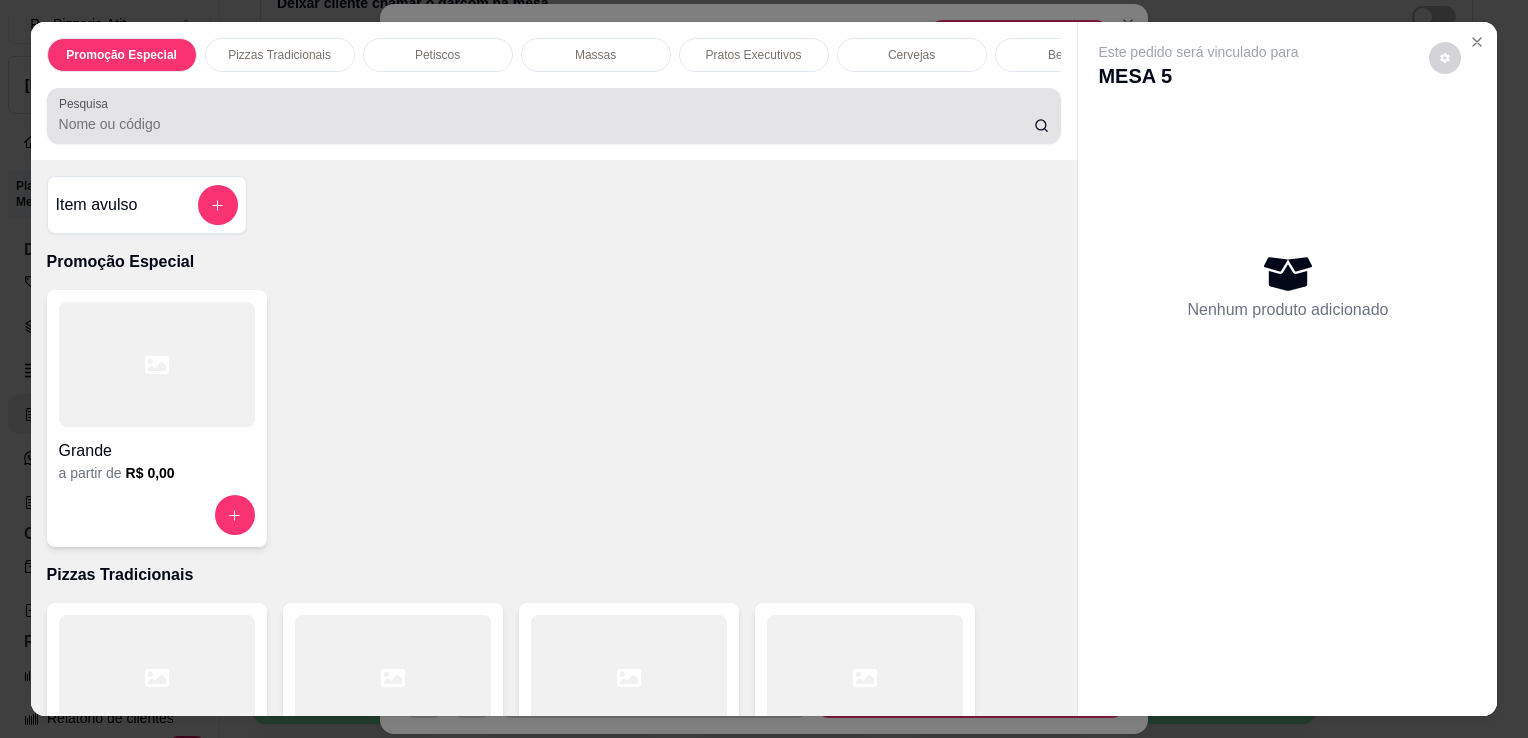 click on "Pesquisa" at bounding box center [546, 124] 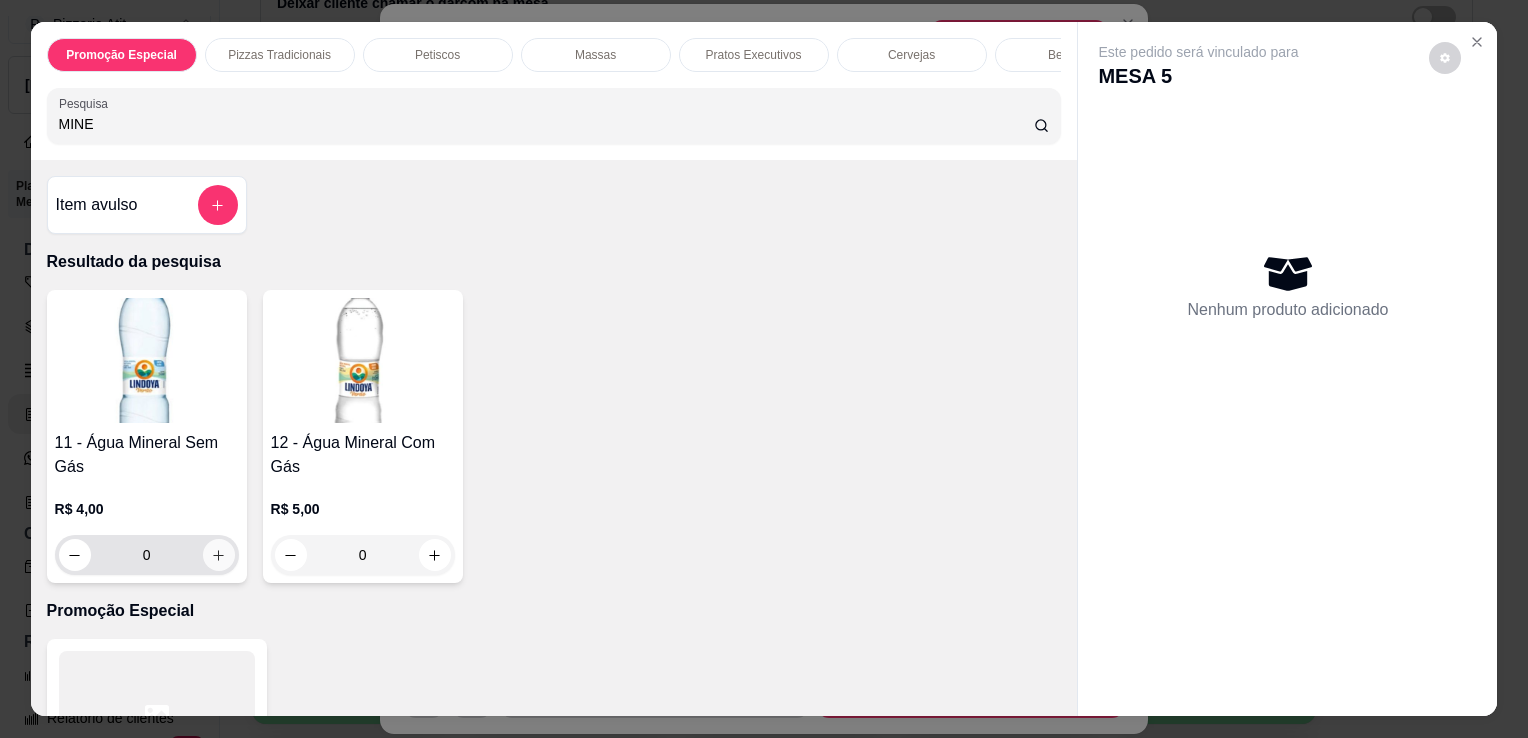type on "MINE" 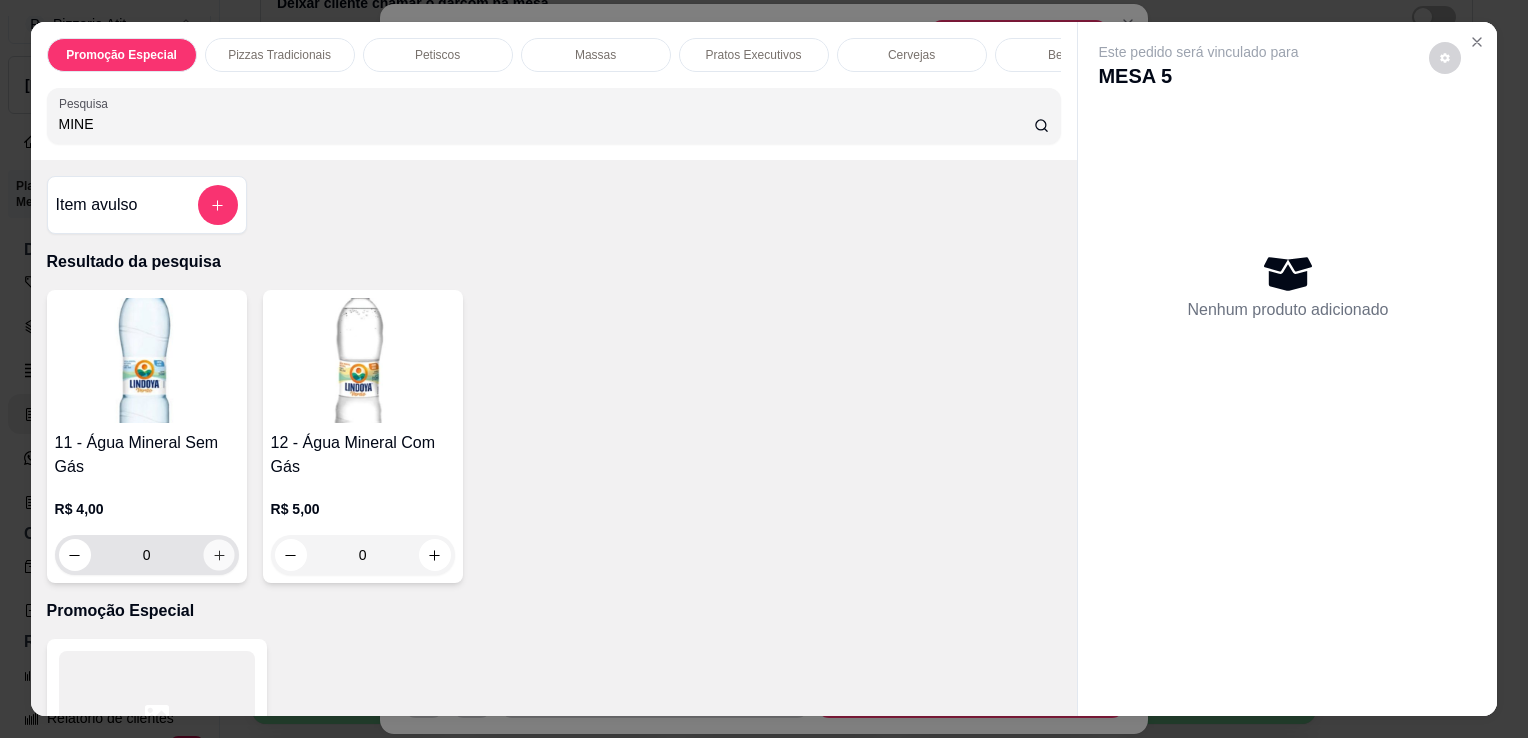 click 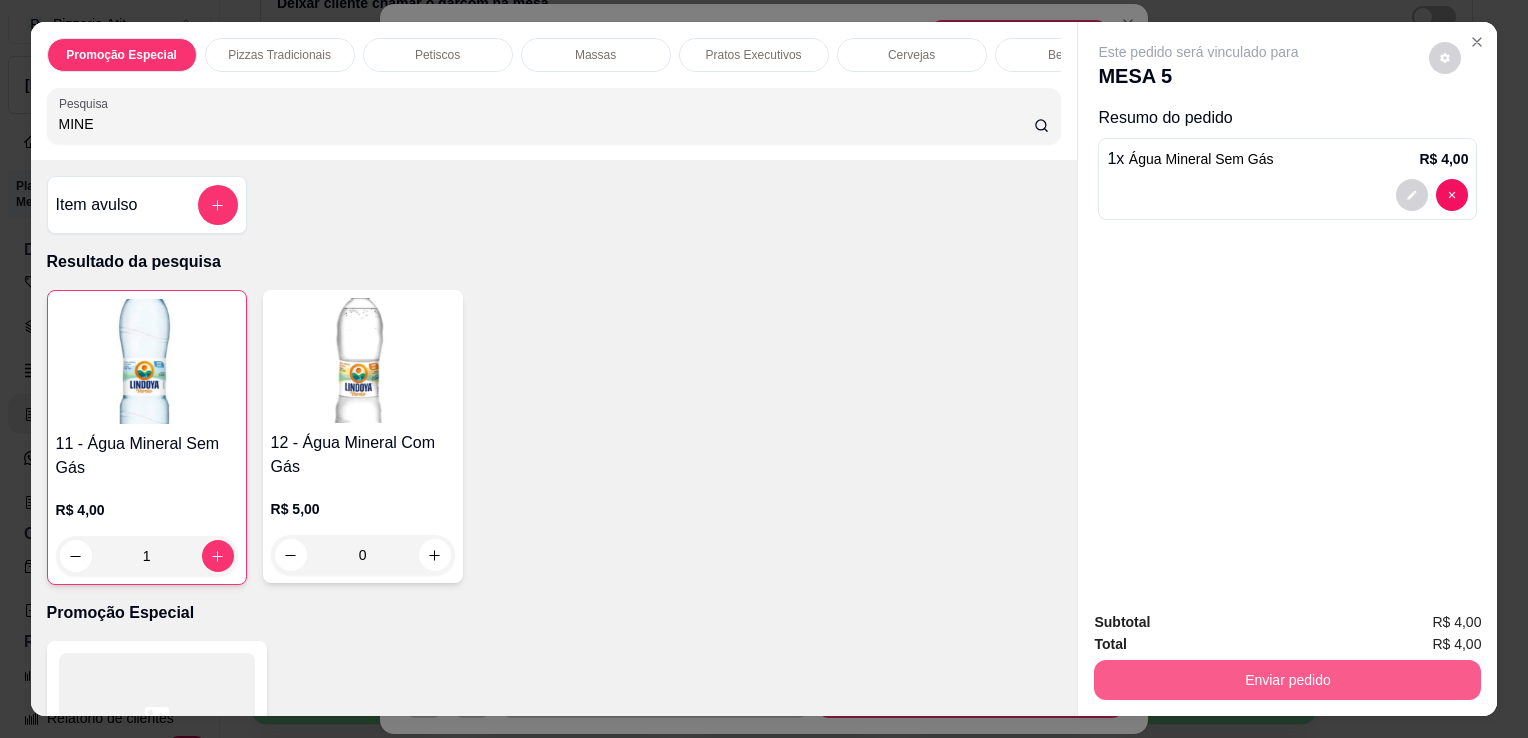 click on "Enviar pedido" at bounding box center (1287, 680) 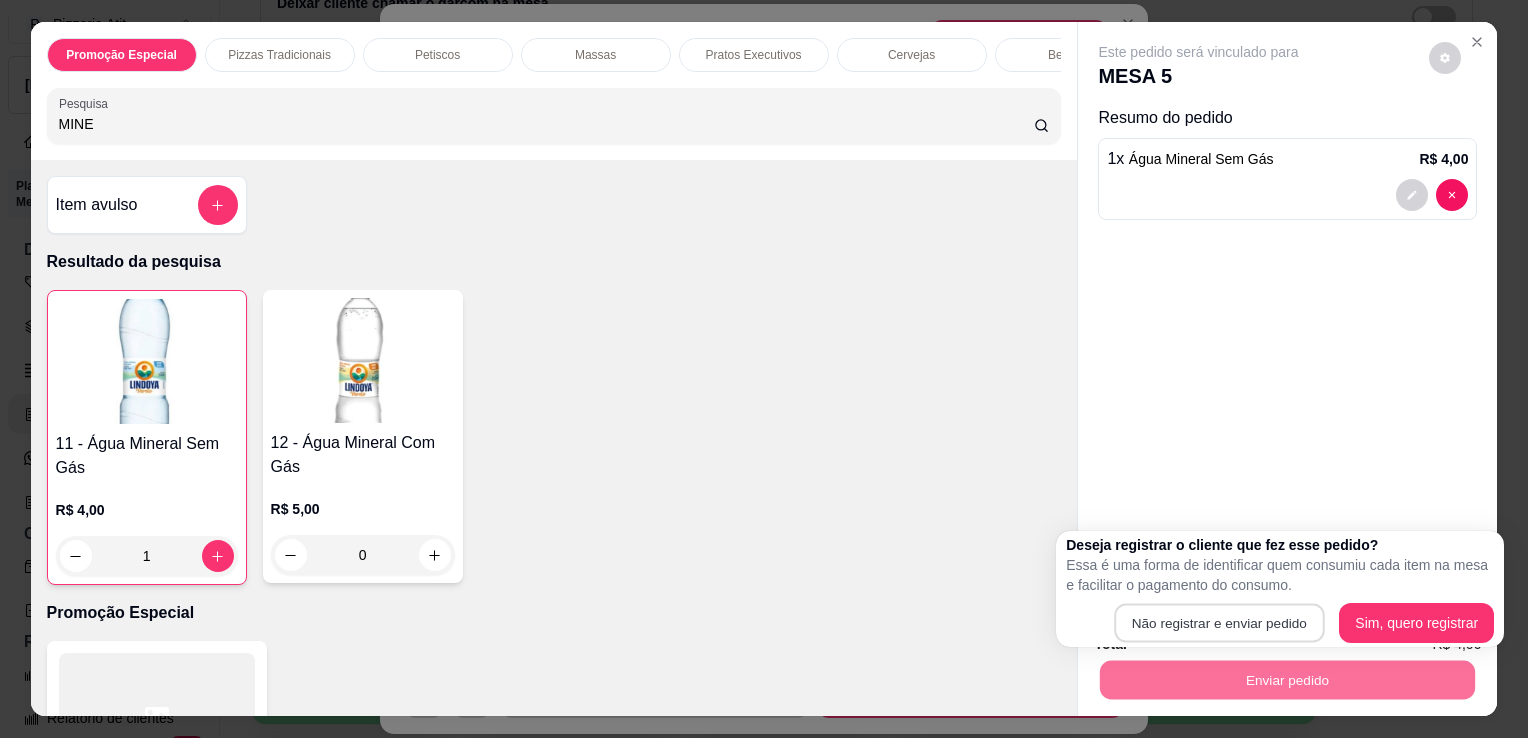 click on "Não registrar e enviar pedido" at bounding box center (1219, 623) 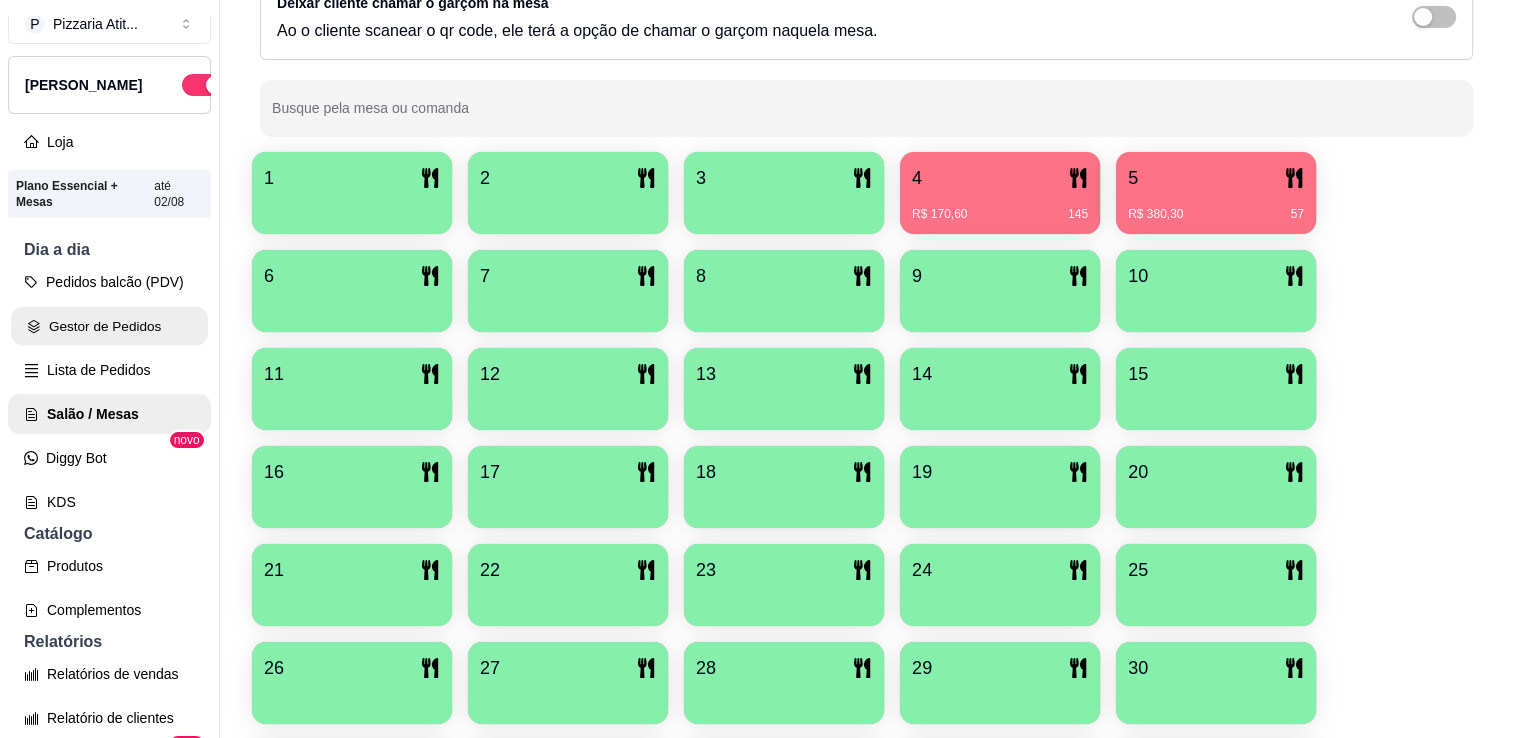 click on "Gestor de Pedidos" at bounding box center [109, 326] 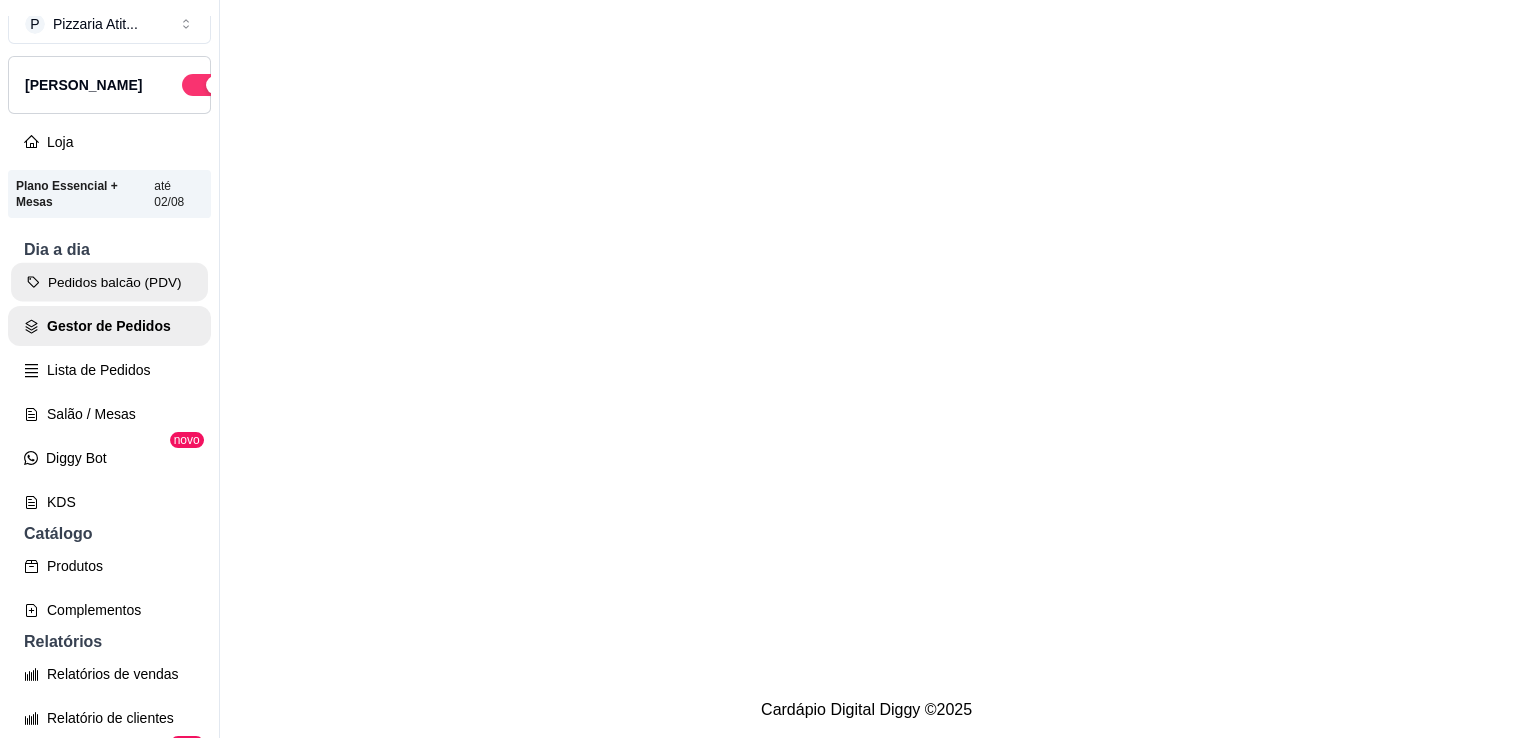 click on "Pedidos balcão (PDV)" at bounding box center [109, 282] 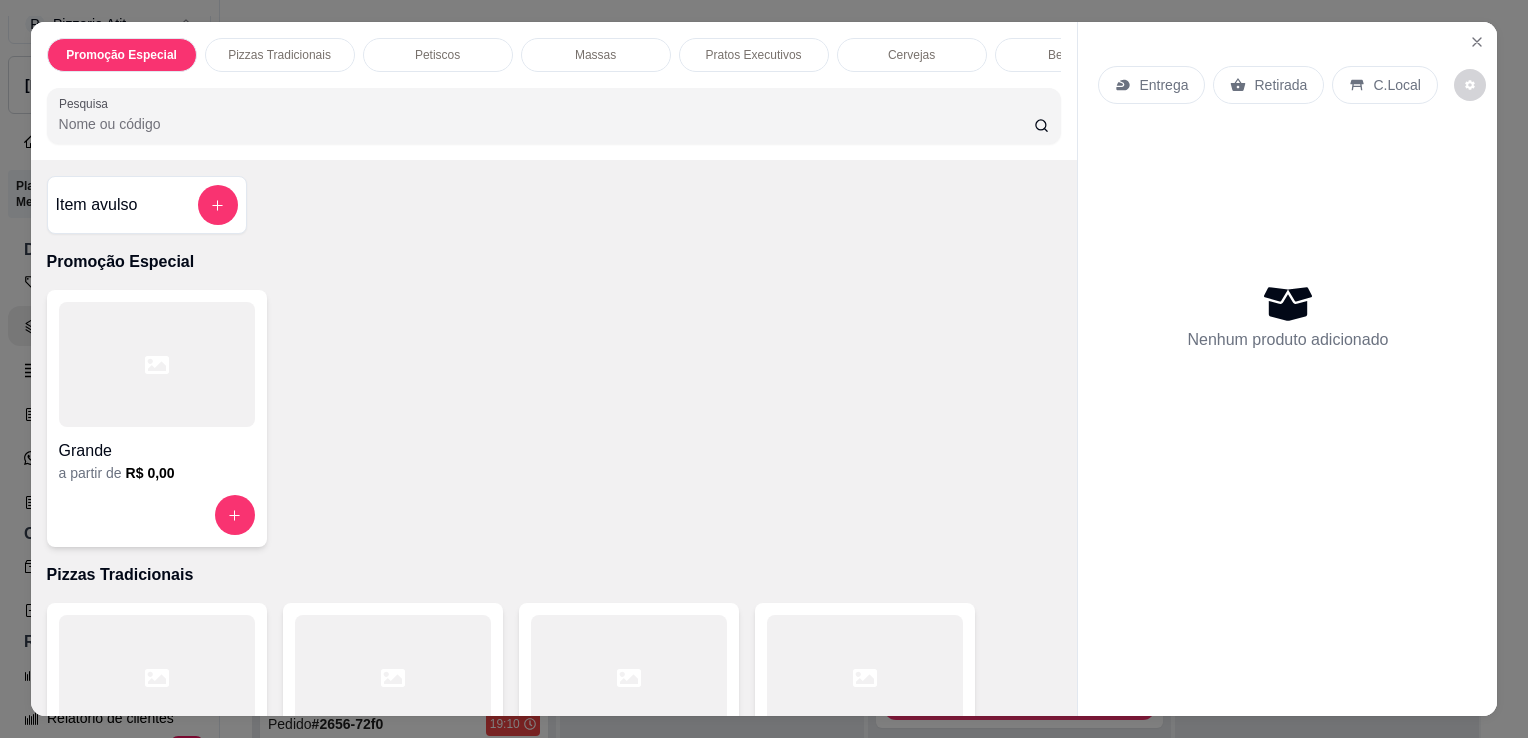 click on "Pesquisa" at bounding box center [546, 124] 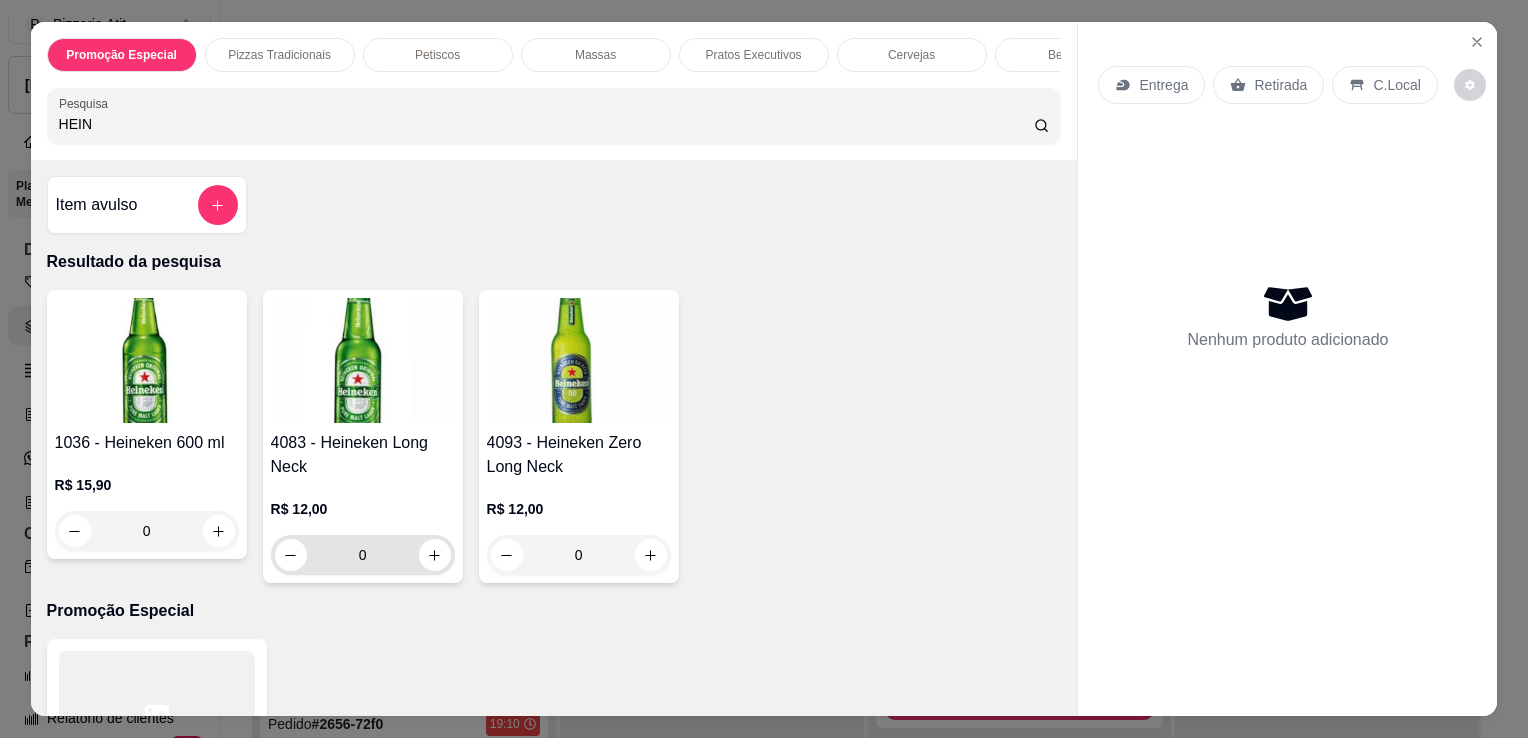 type on "HEIN" 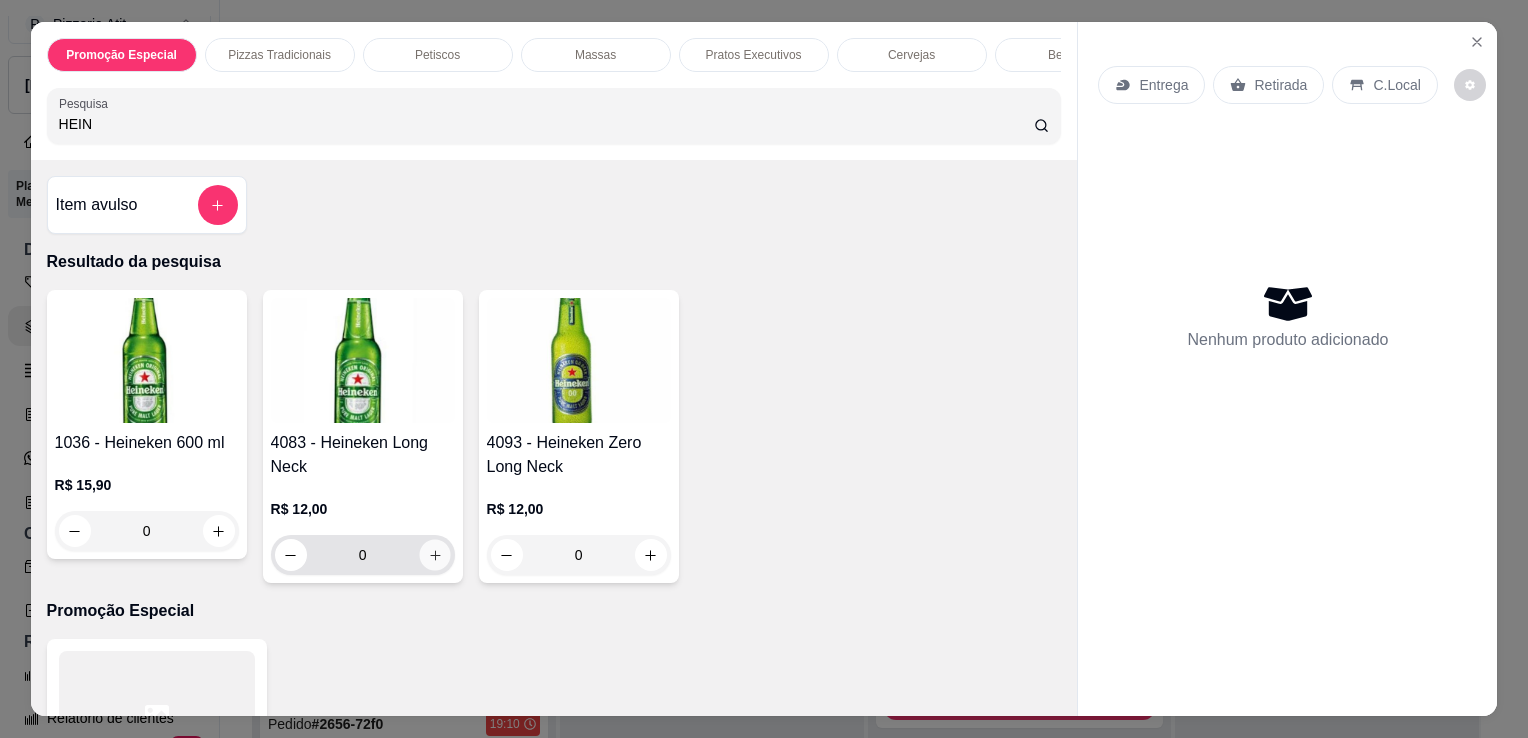 click at bounding box center [434, 555] 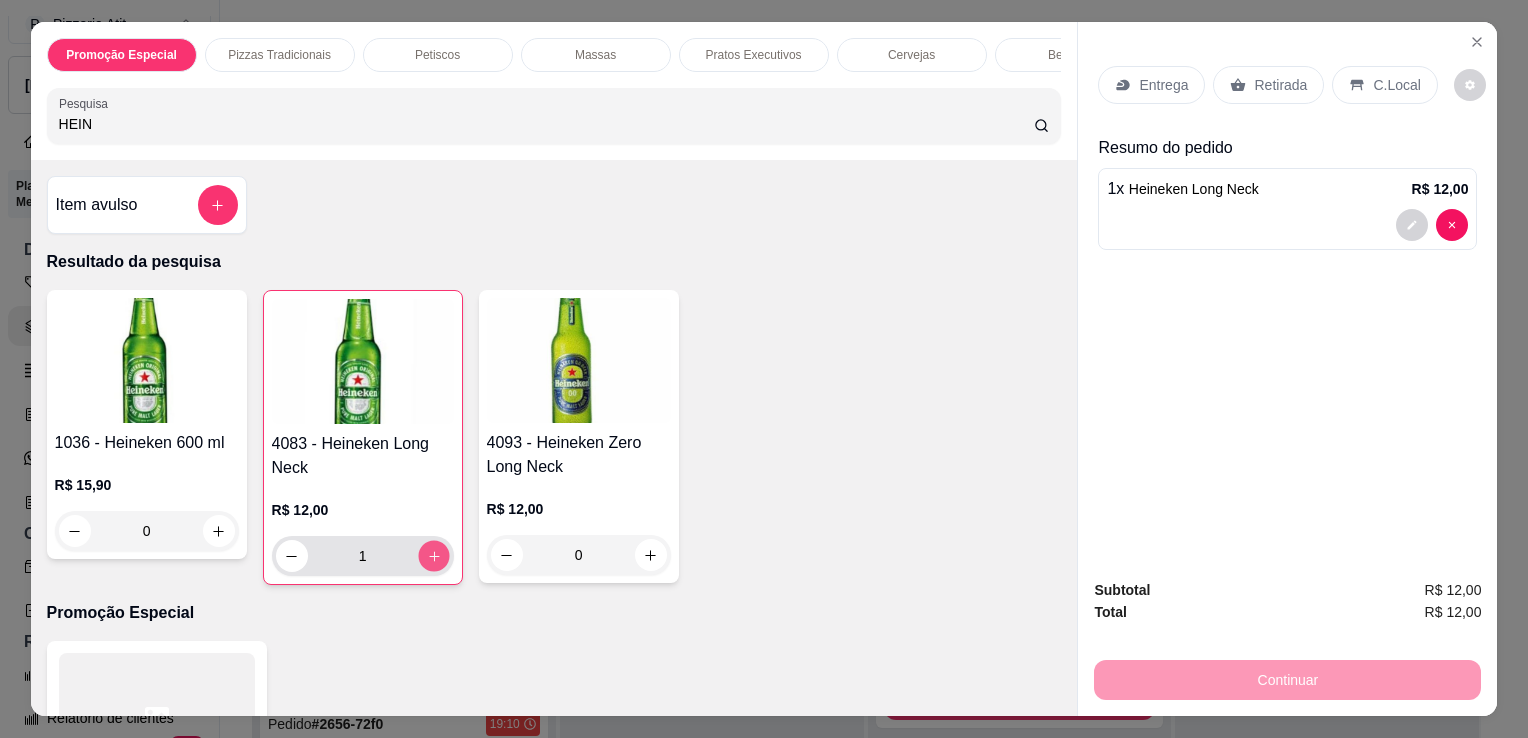 click at bounding box center [433, 556] 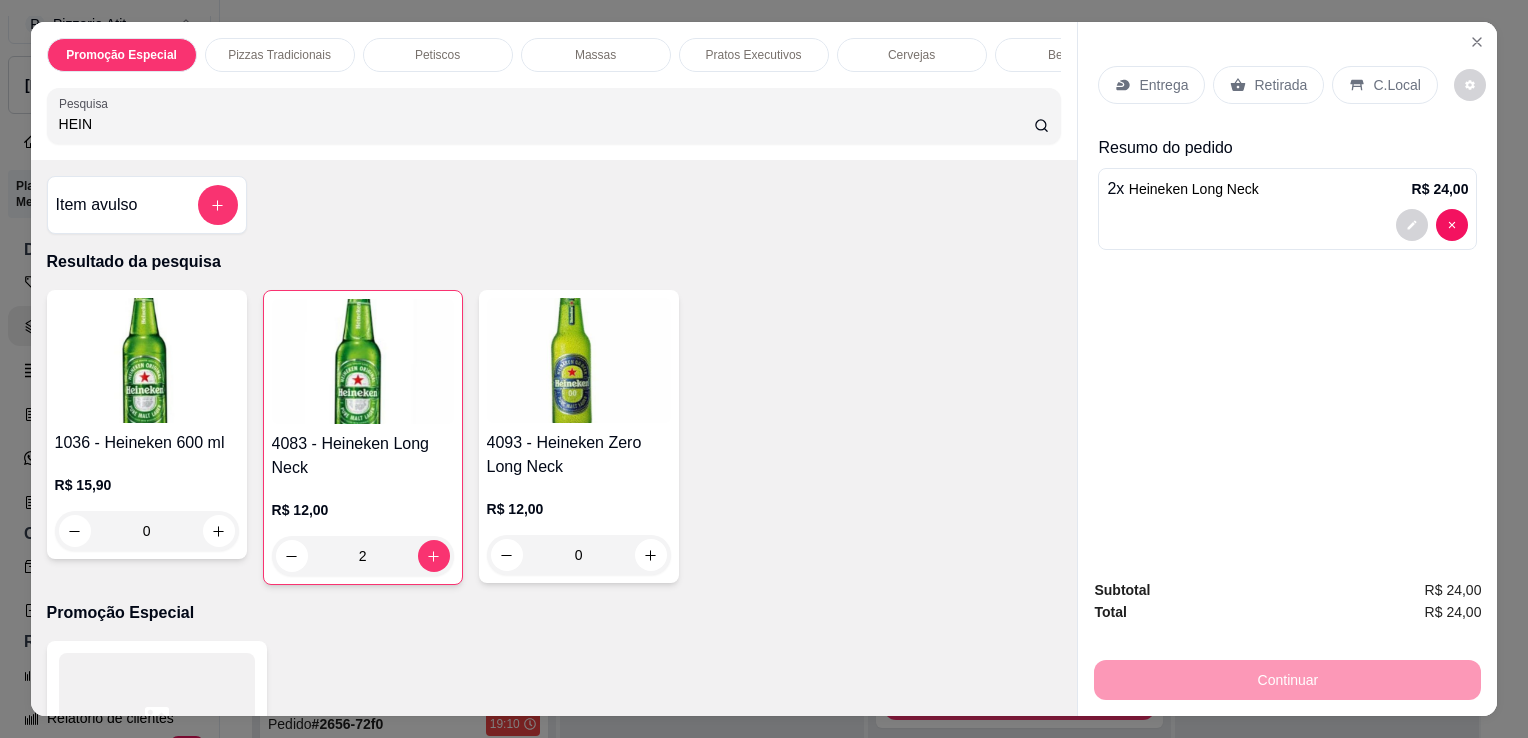 click on "C.Local" at bounding box center [1396, 85] 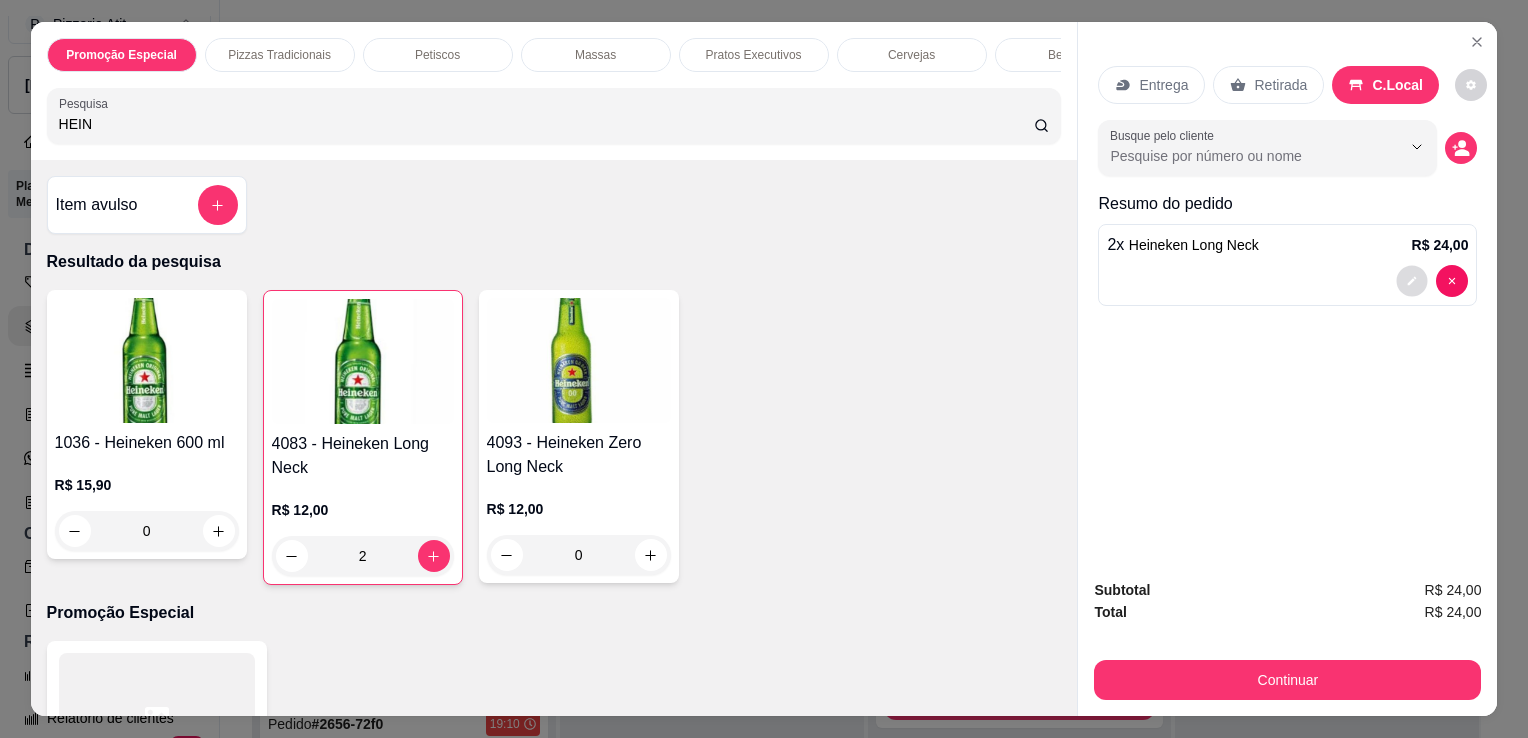 click 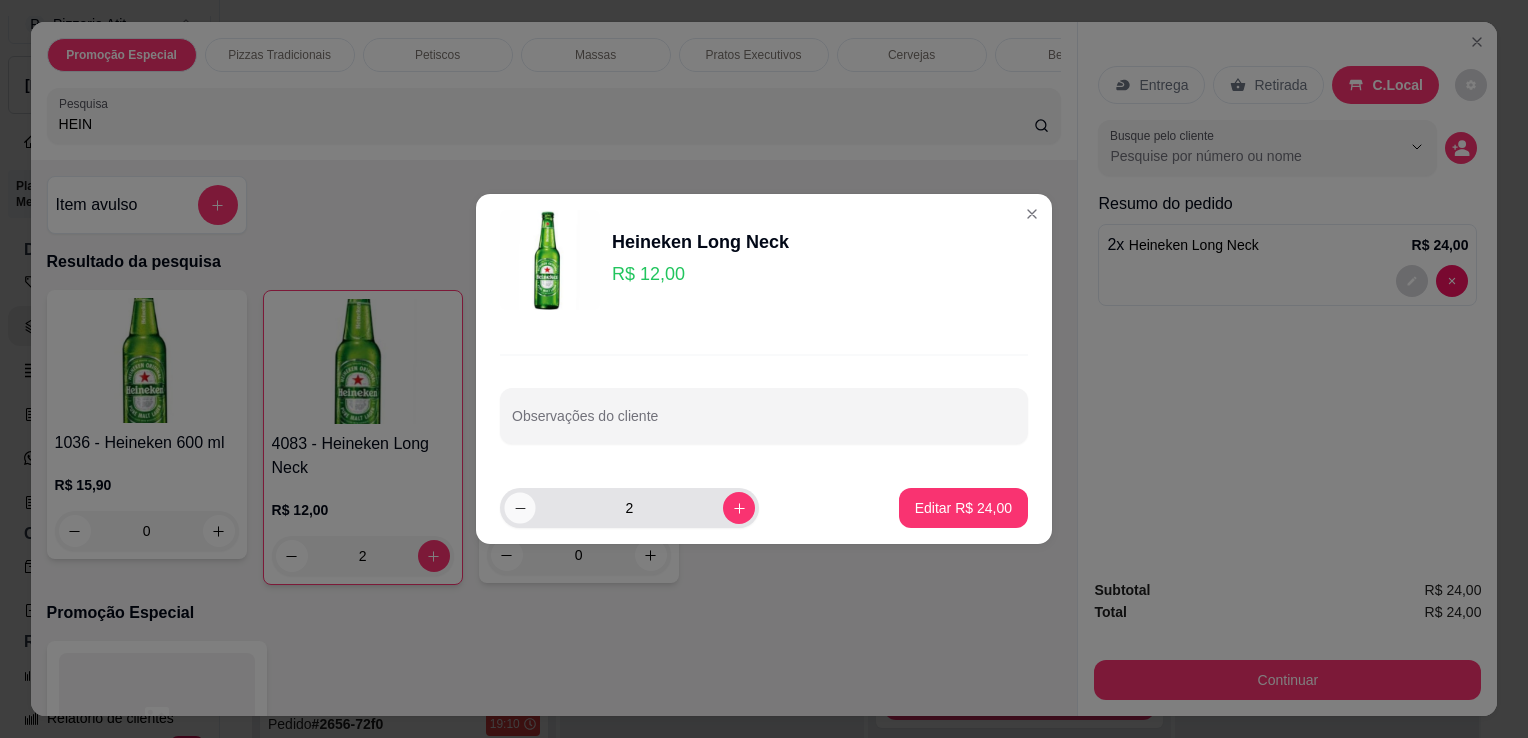 click at bounding box center [519, 507] 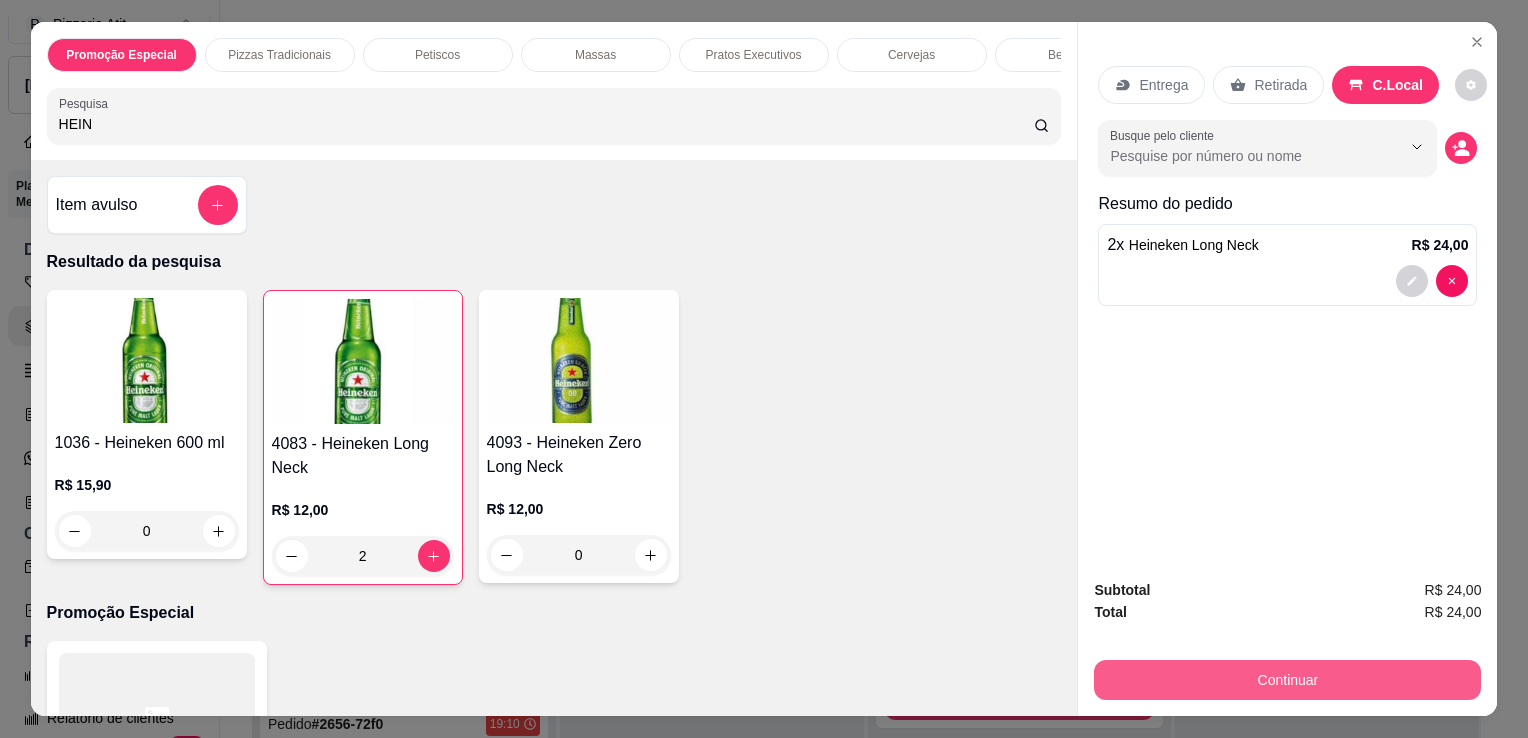 click on "Continuar" at bounding box center (1287, 680) 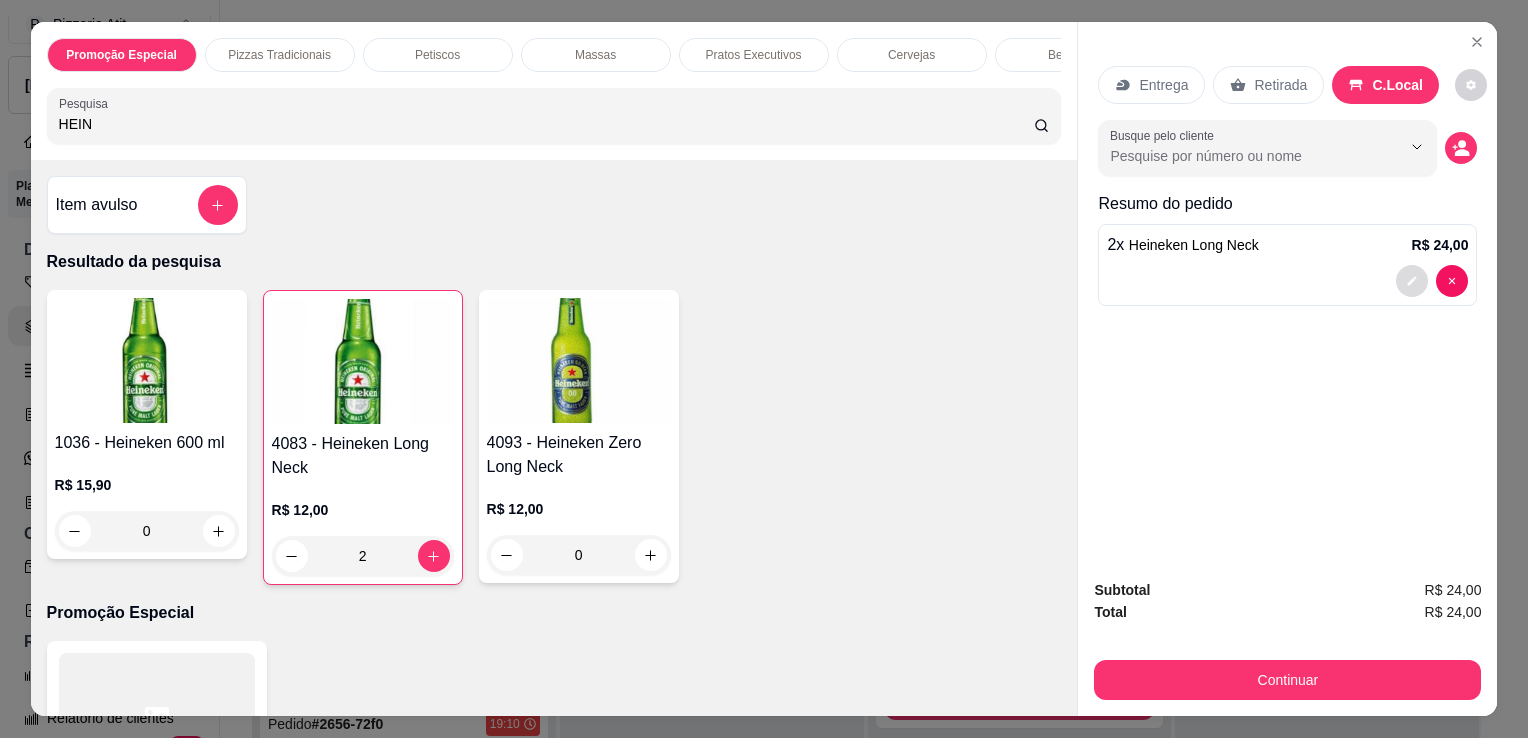 click 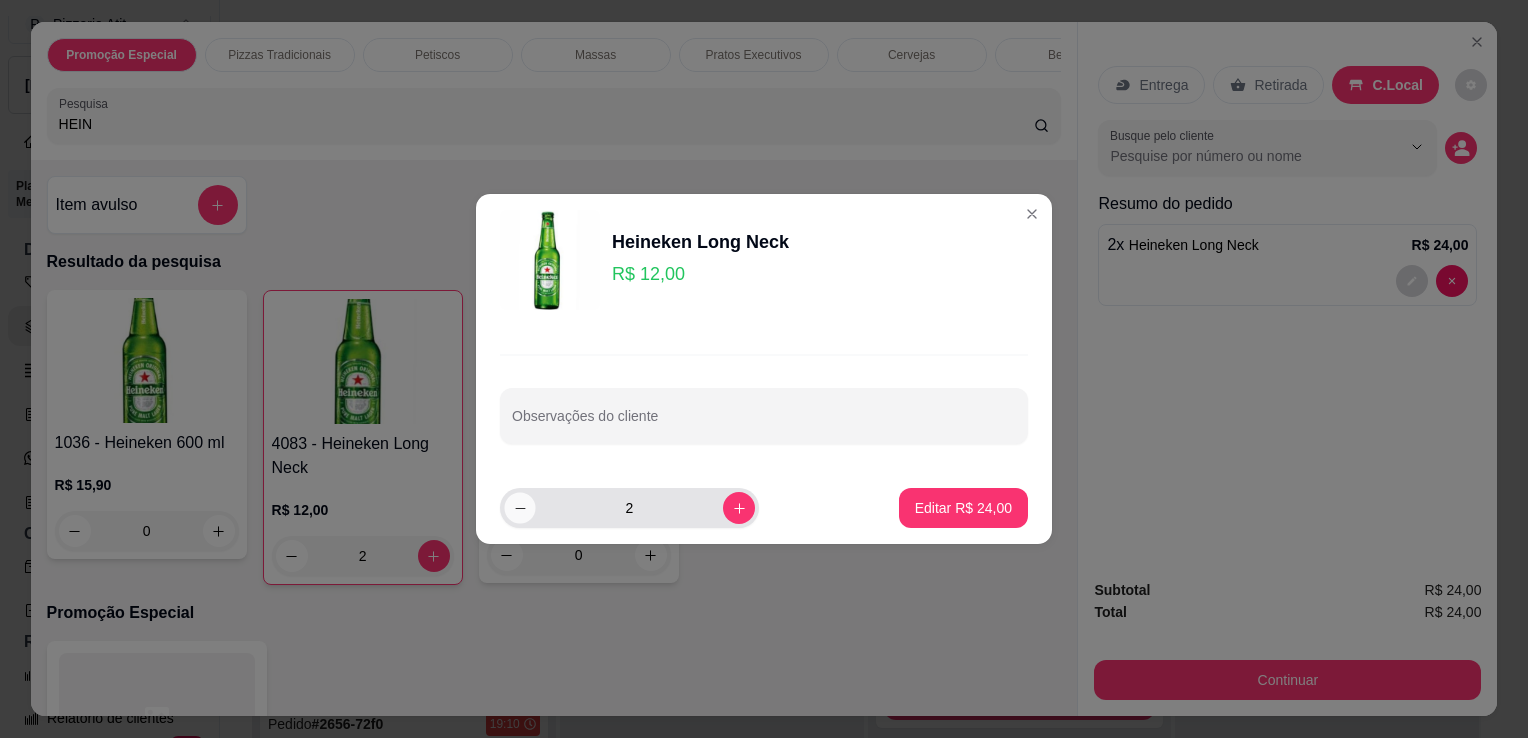 click at bounding box center [519, 507] 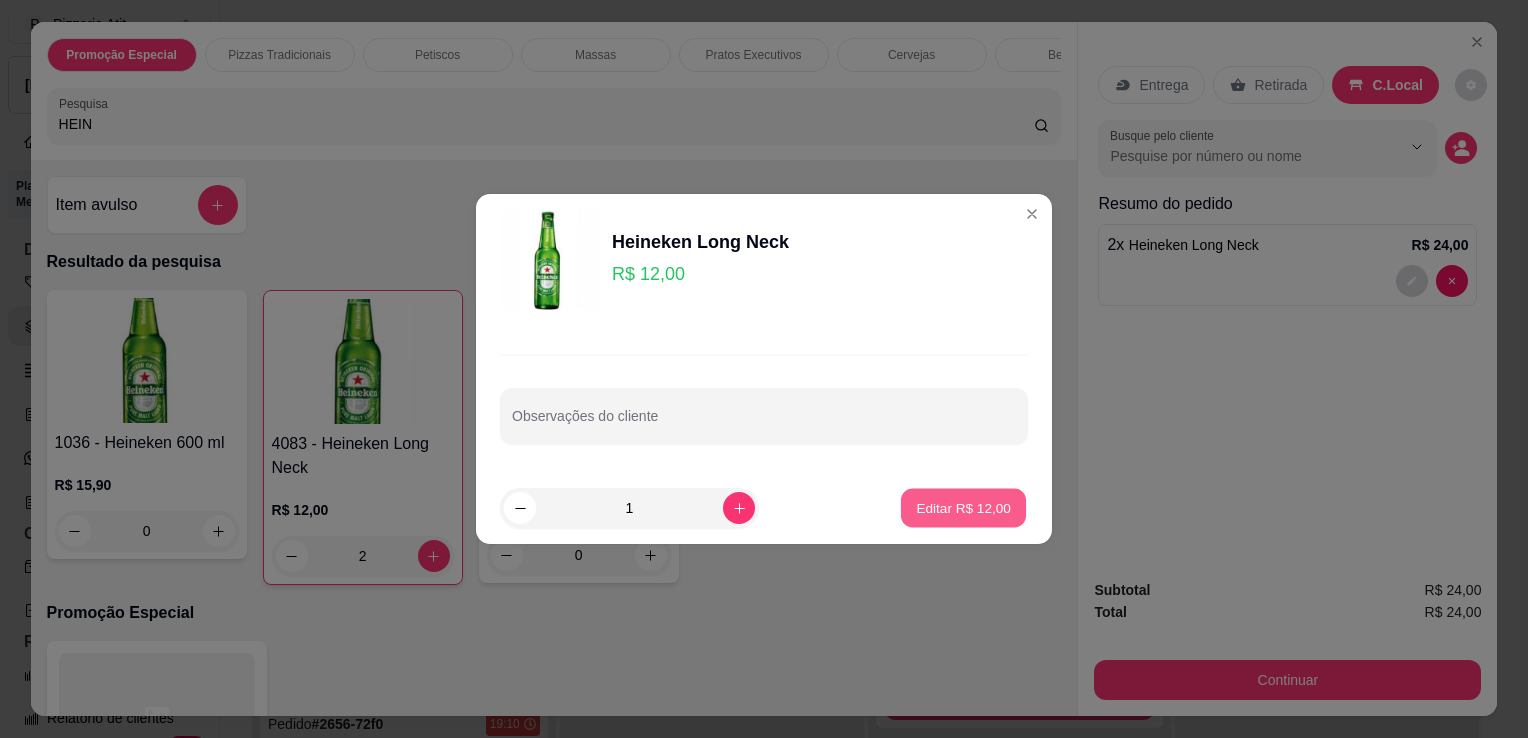 click on "Editar   R$ 12,00" at bounding box center (963, 507) 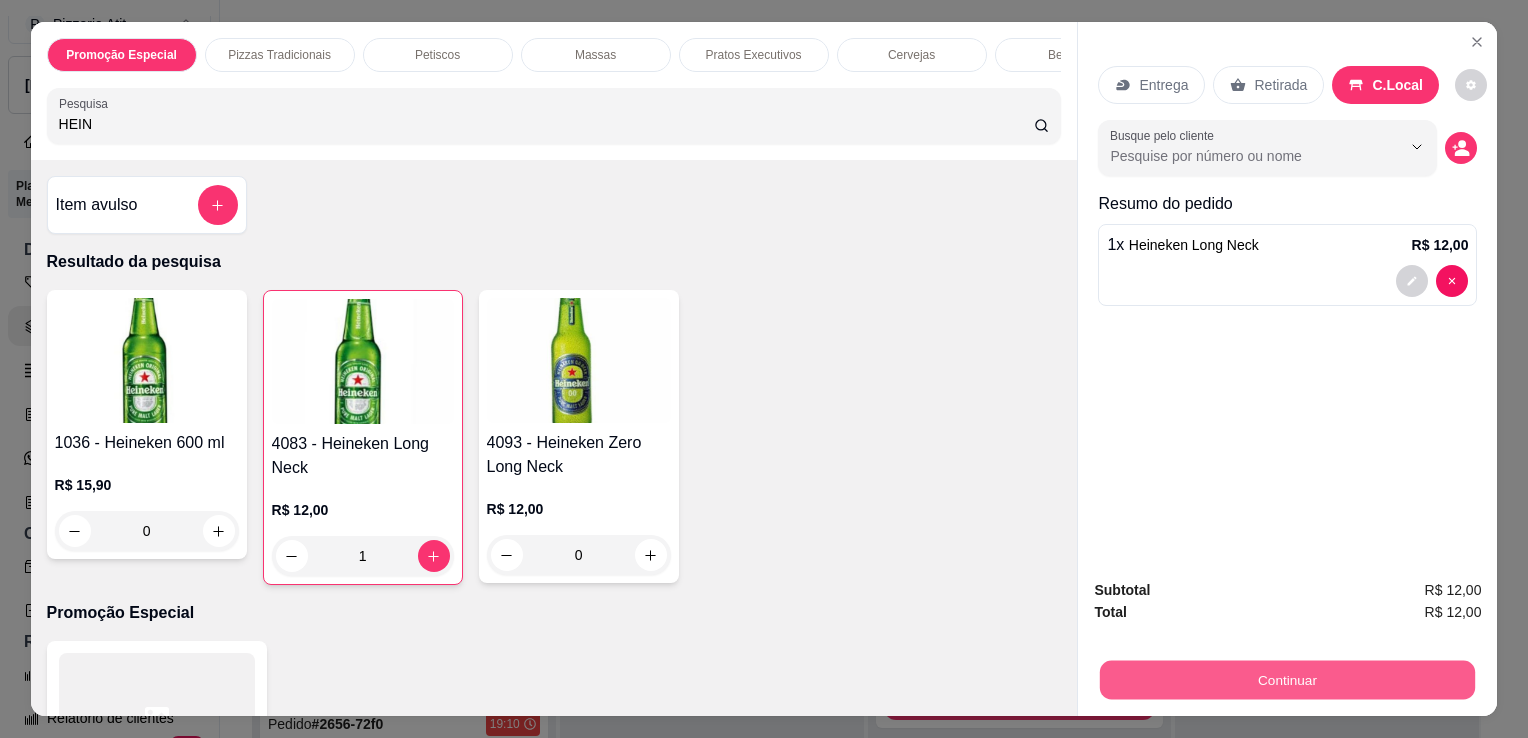 click on "Continuar" at bounding box center [1287, 679] 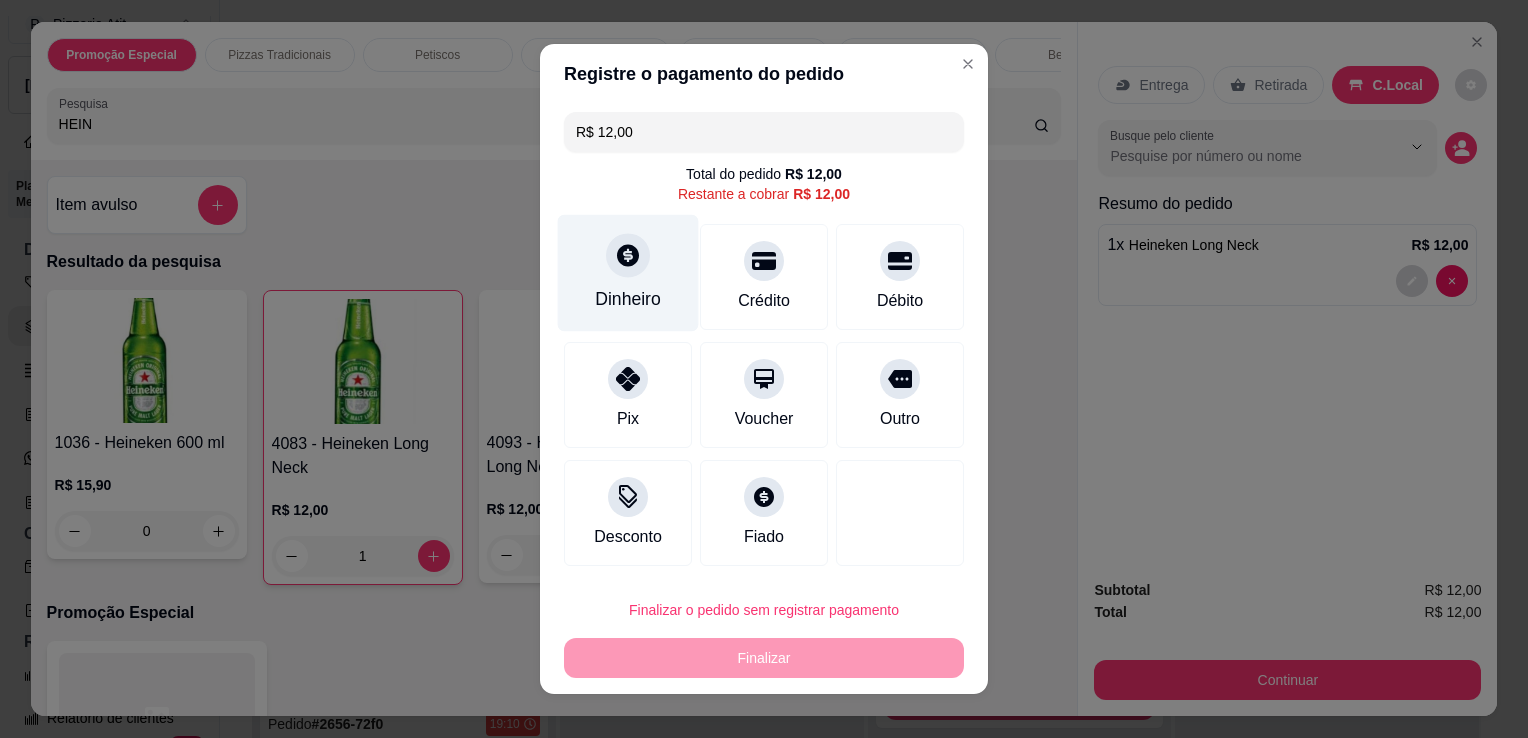 click on "Dinheiro" at bounding box center (628, 273) 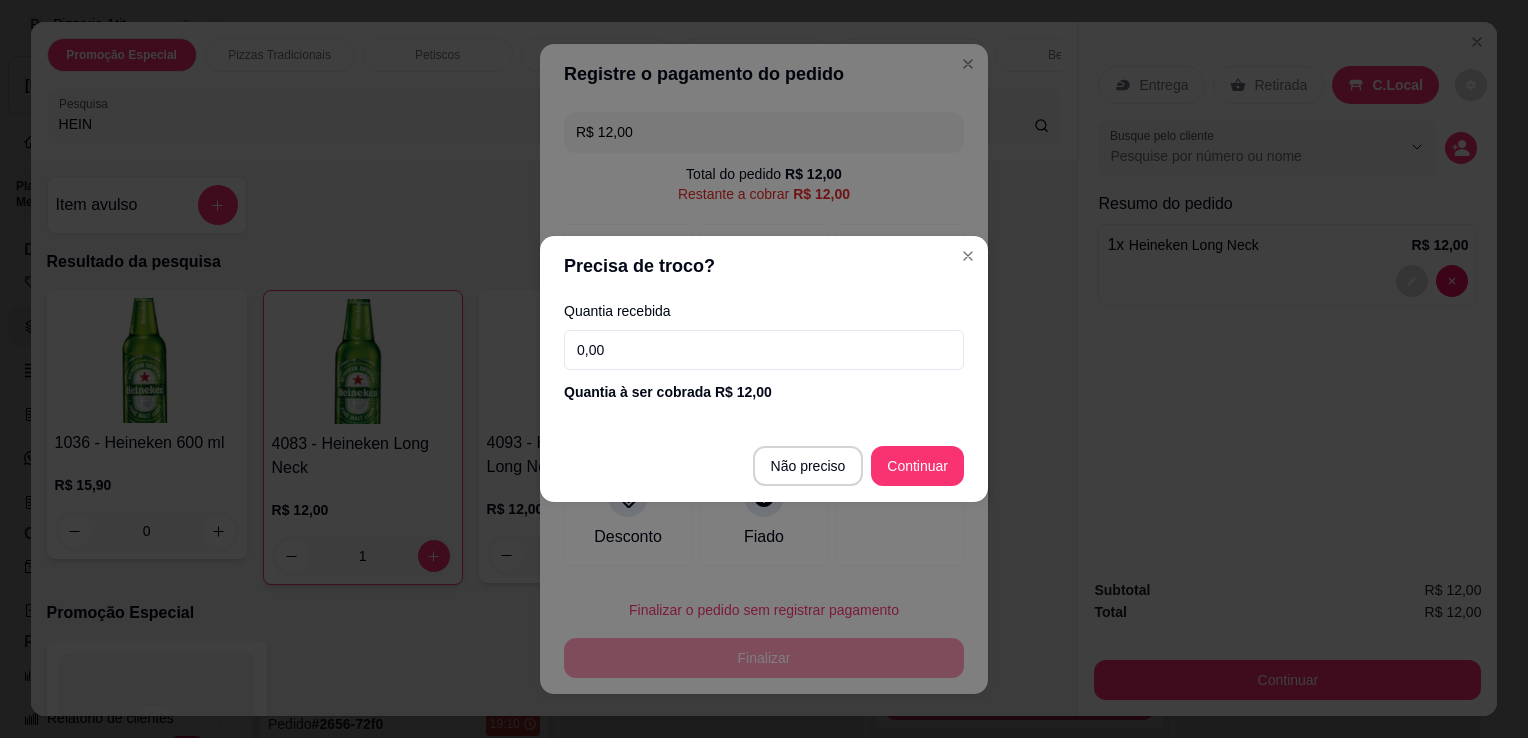 click on "0,00" at bounding box center [764, 350] 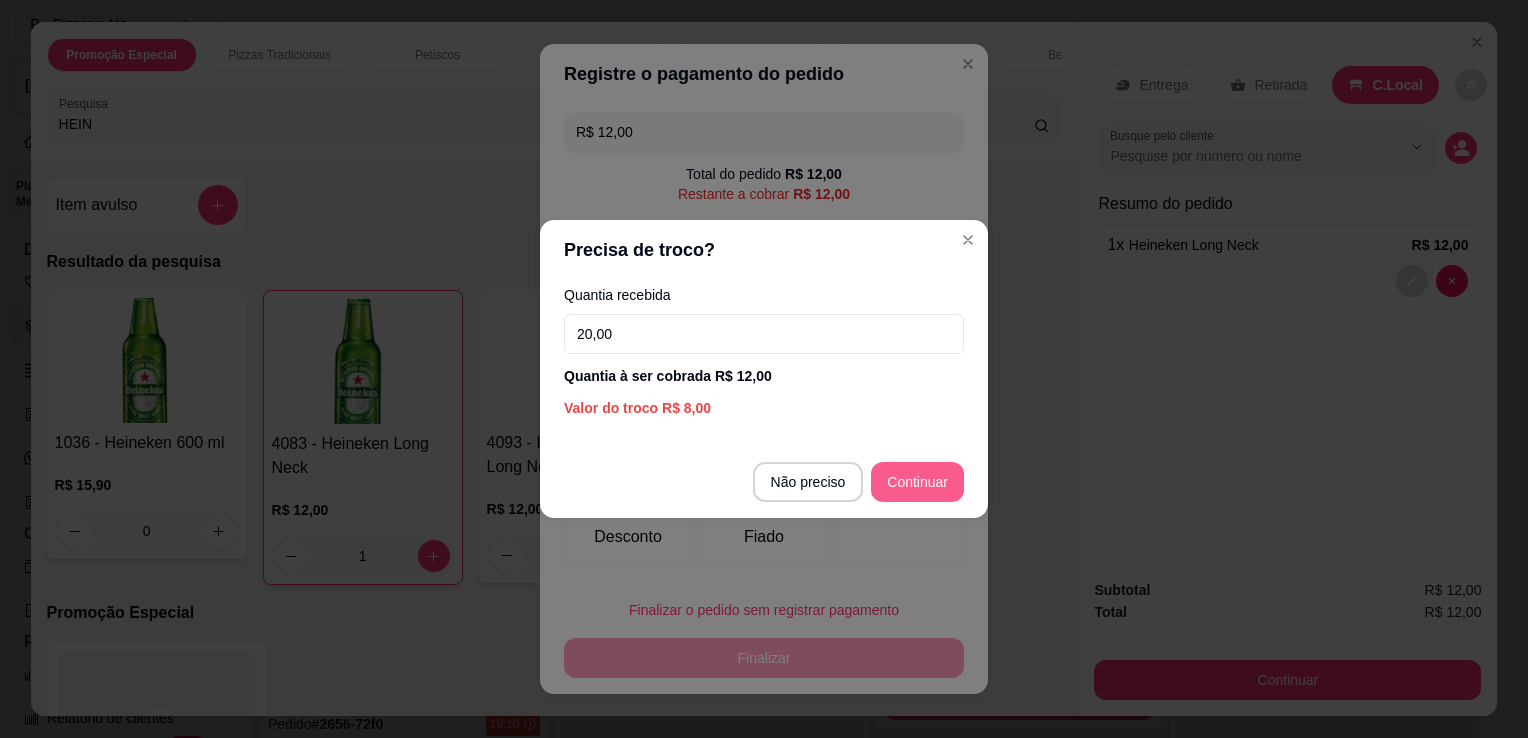 type on "20,00" 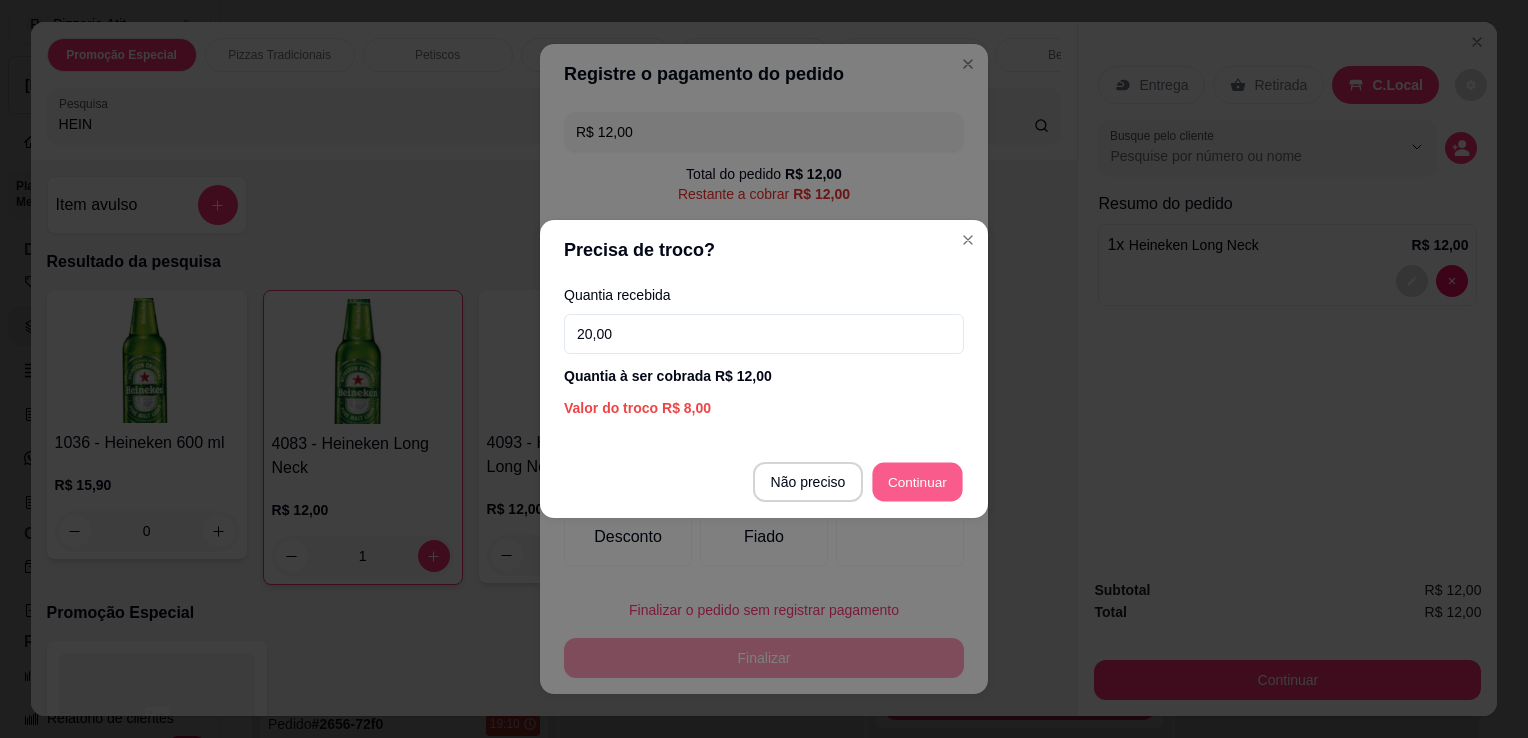 type on "R$ 0,00" 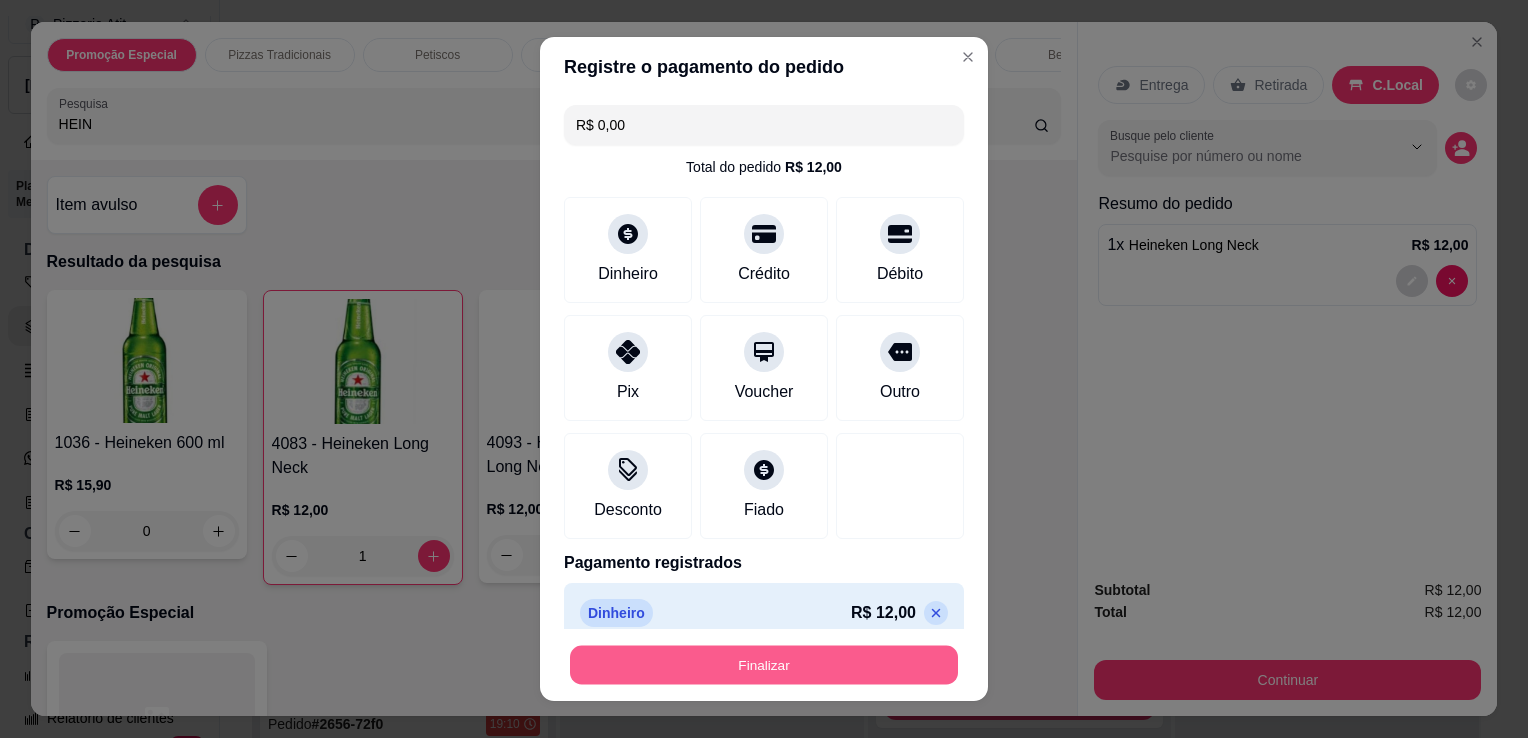 click on "Finalizar" at bounding box center (764, 665) 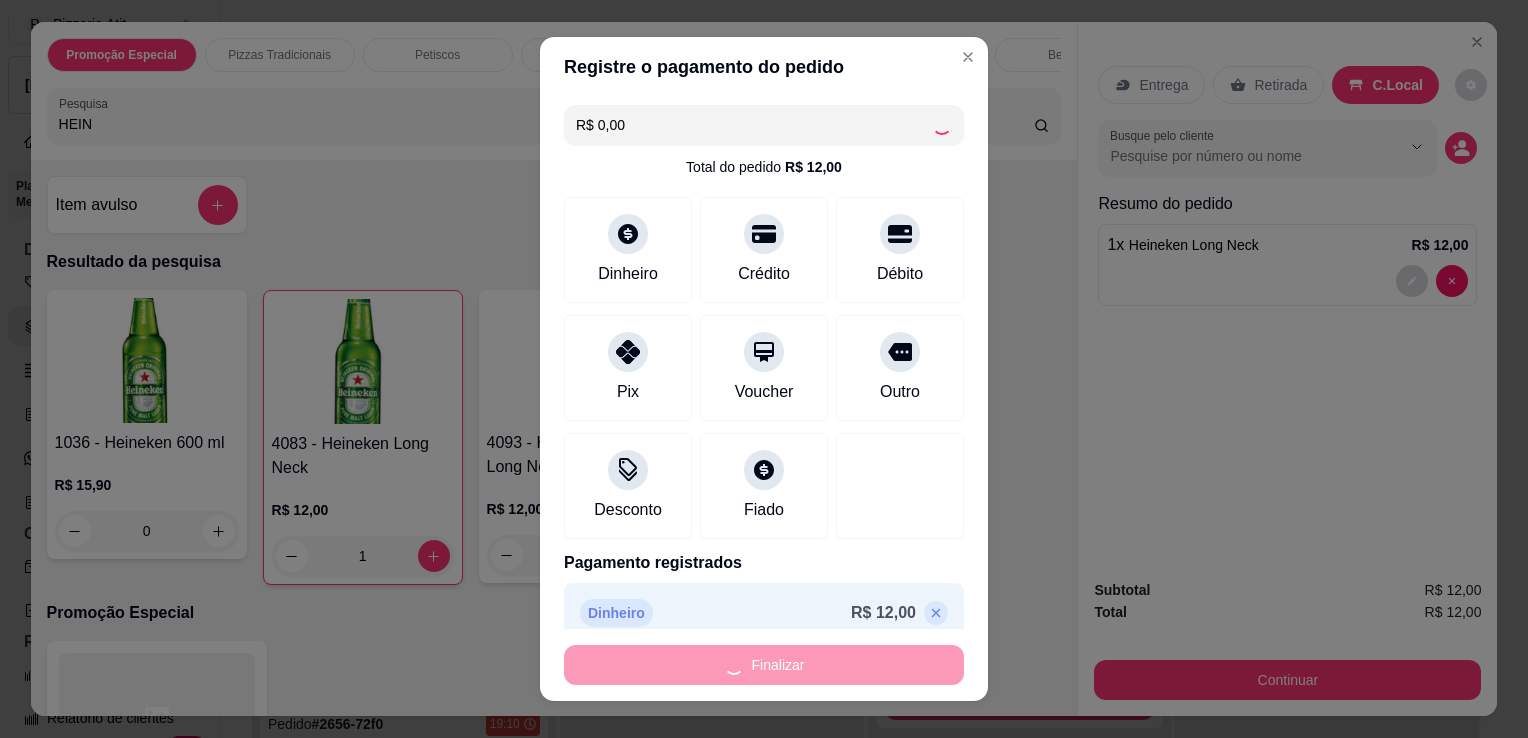 type on "0" 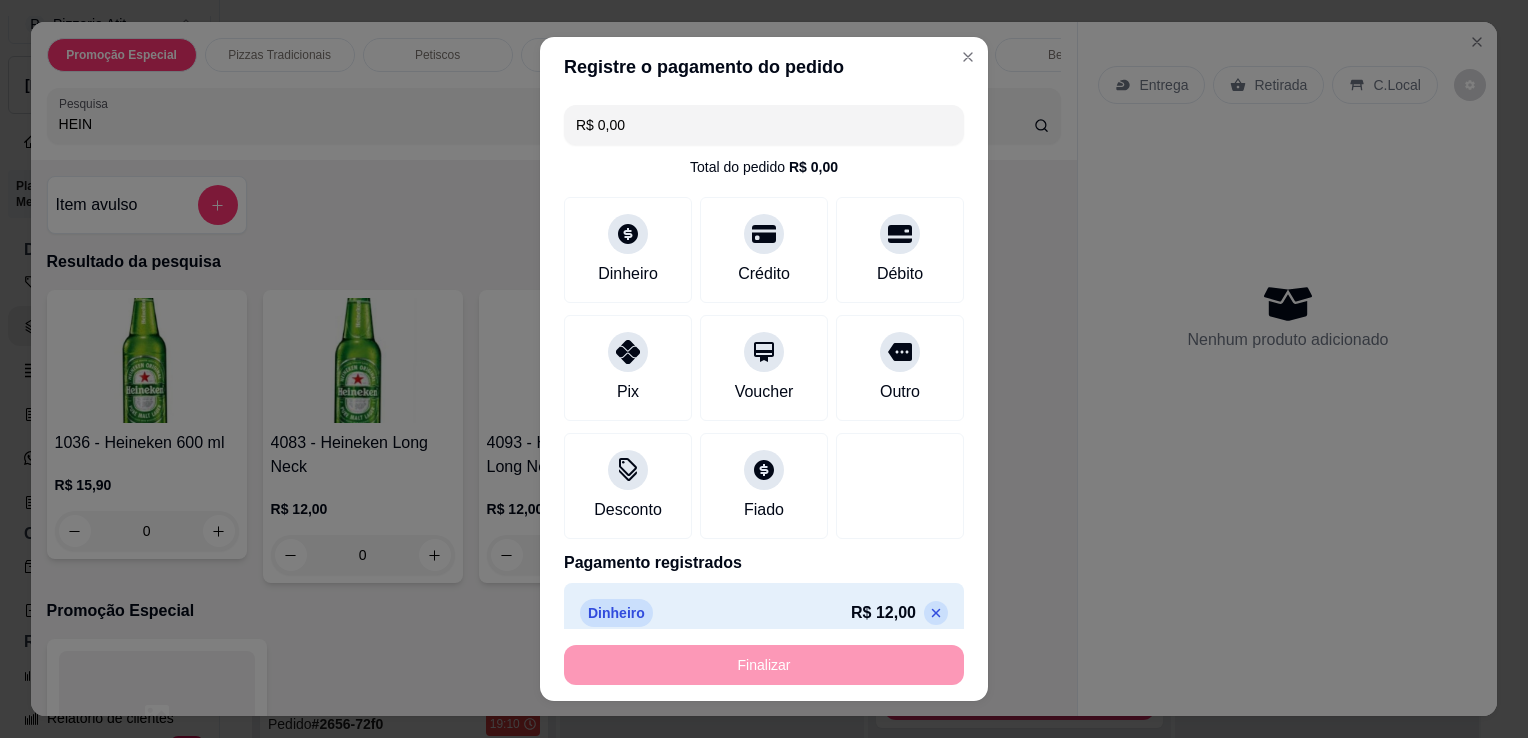 type on "-R$ 12,00" 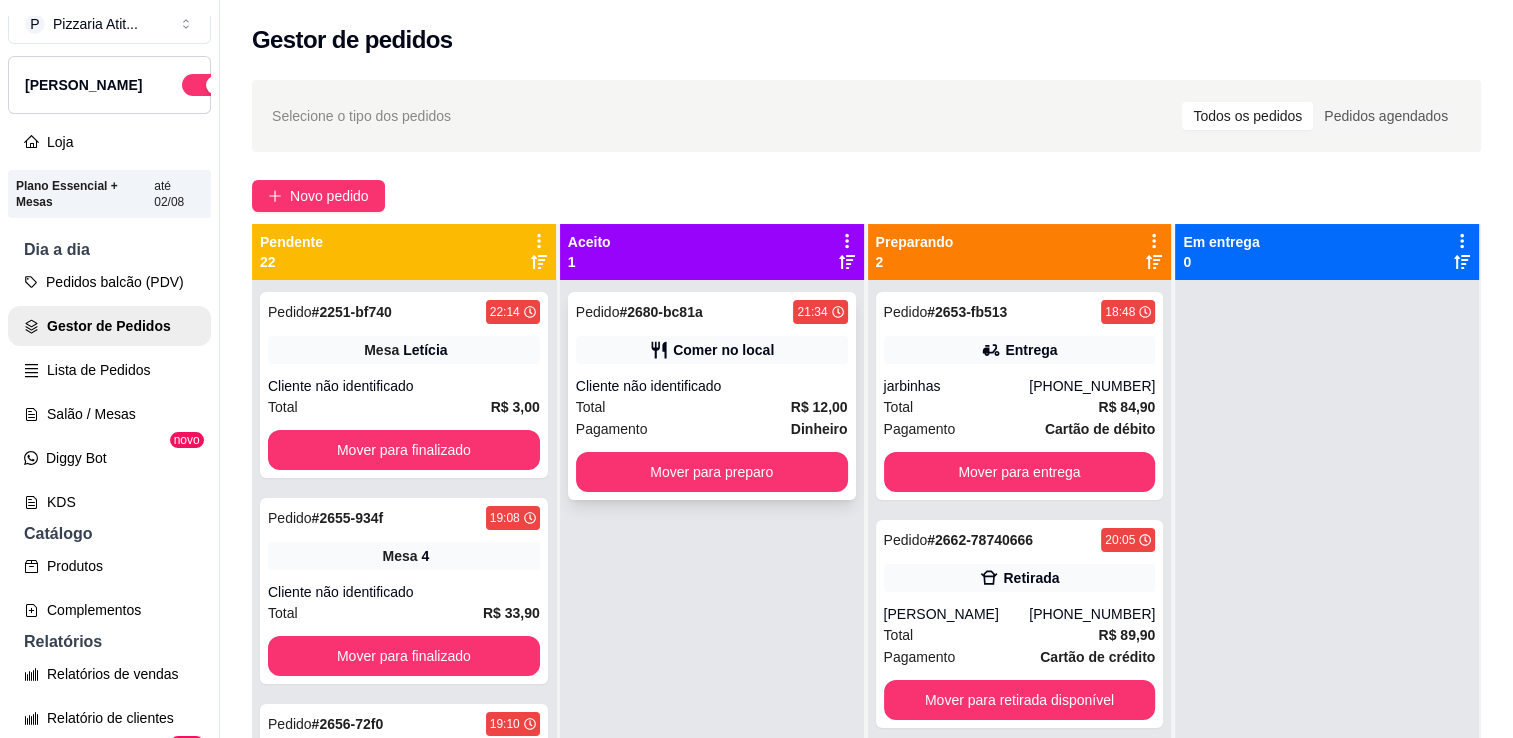 click on "Total R$ 12,00" at bounding box center [712, 407] 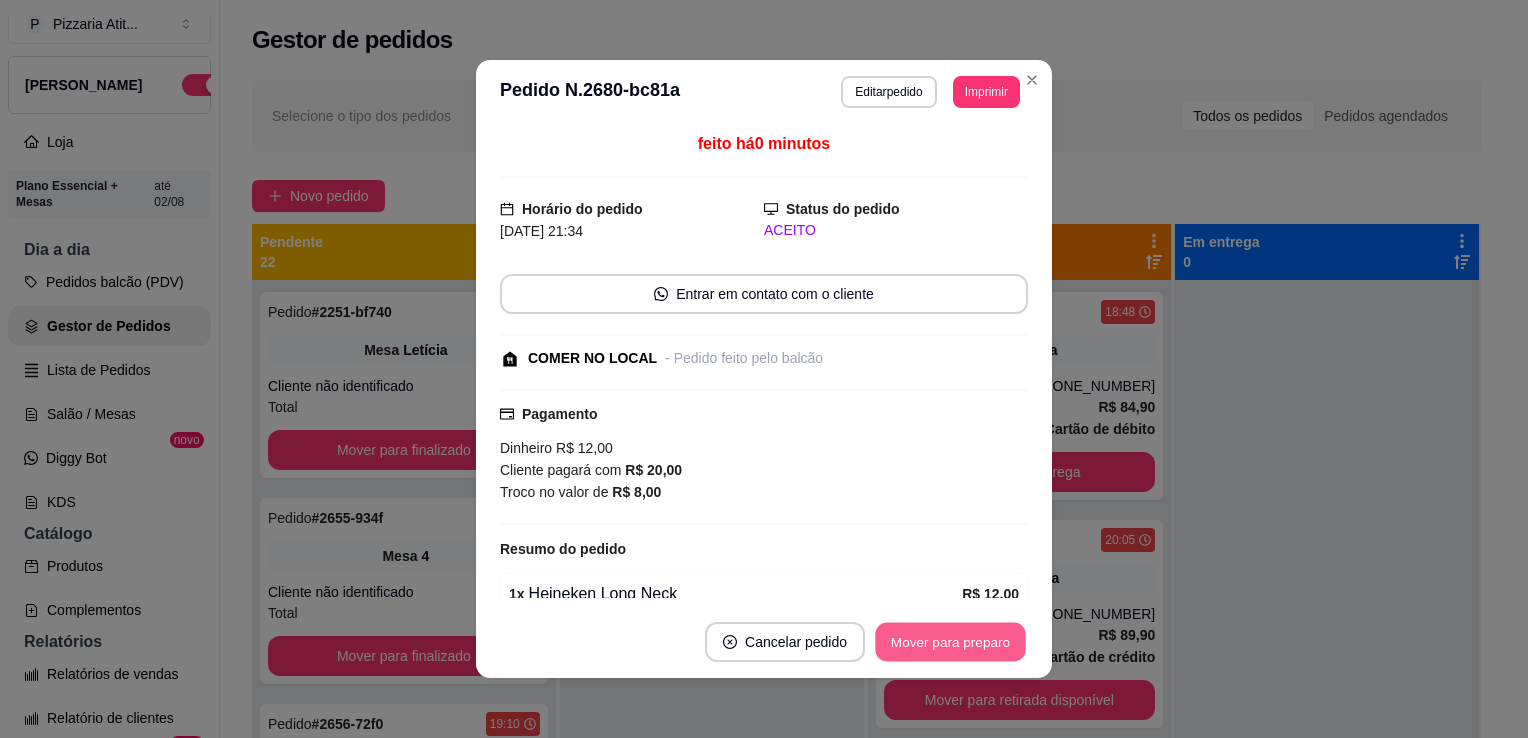 click on "Mover para preparo" at bounding box center (950, 642) 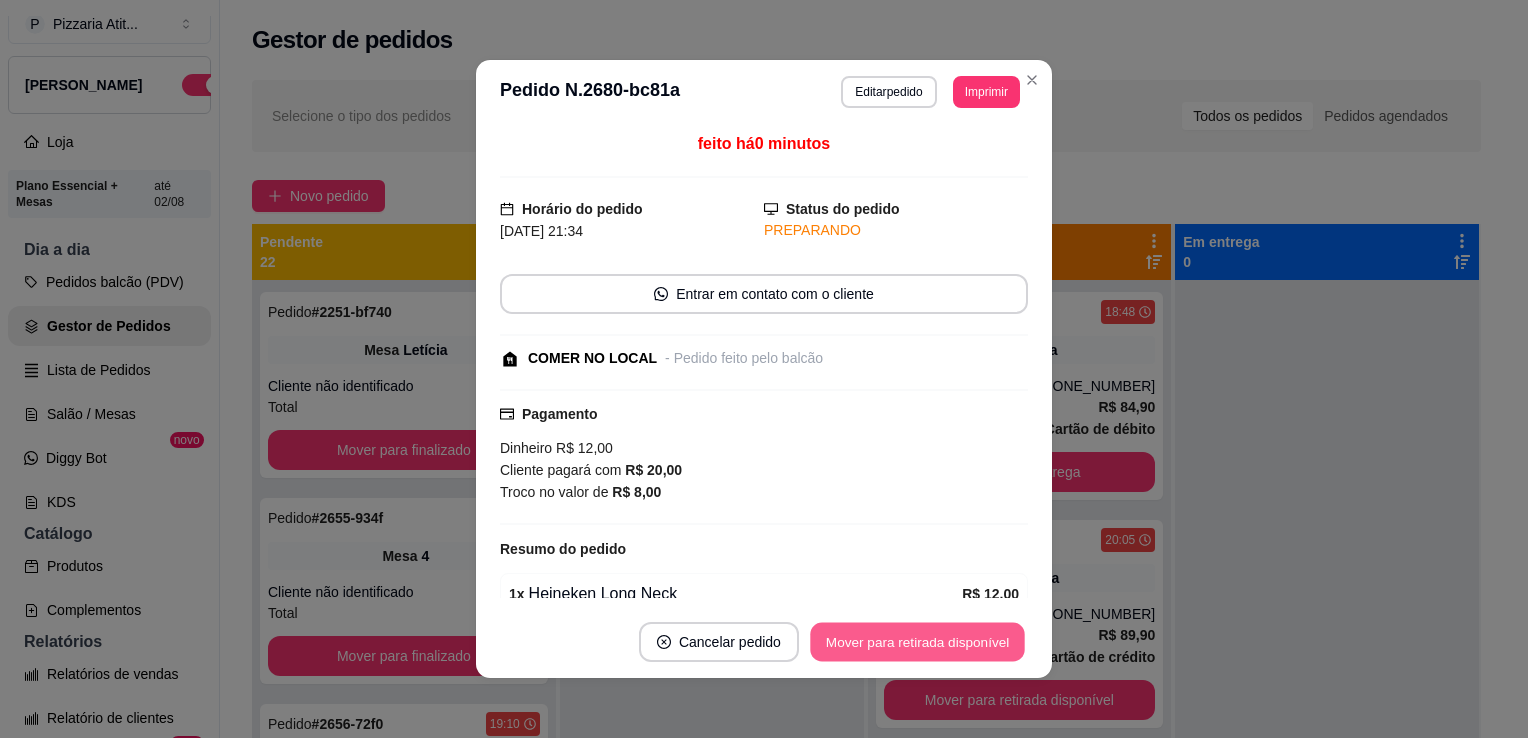 click on "Mover para retirada disponível" at bounding box center [917, 642] 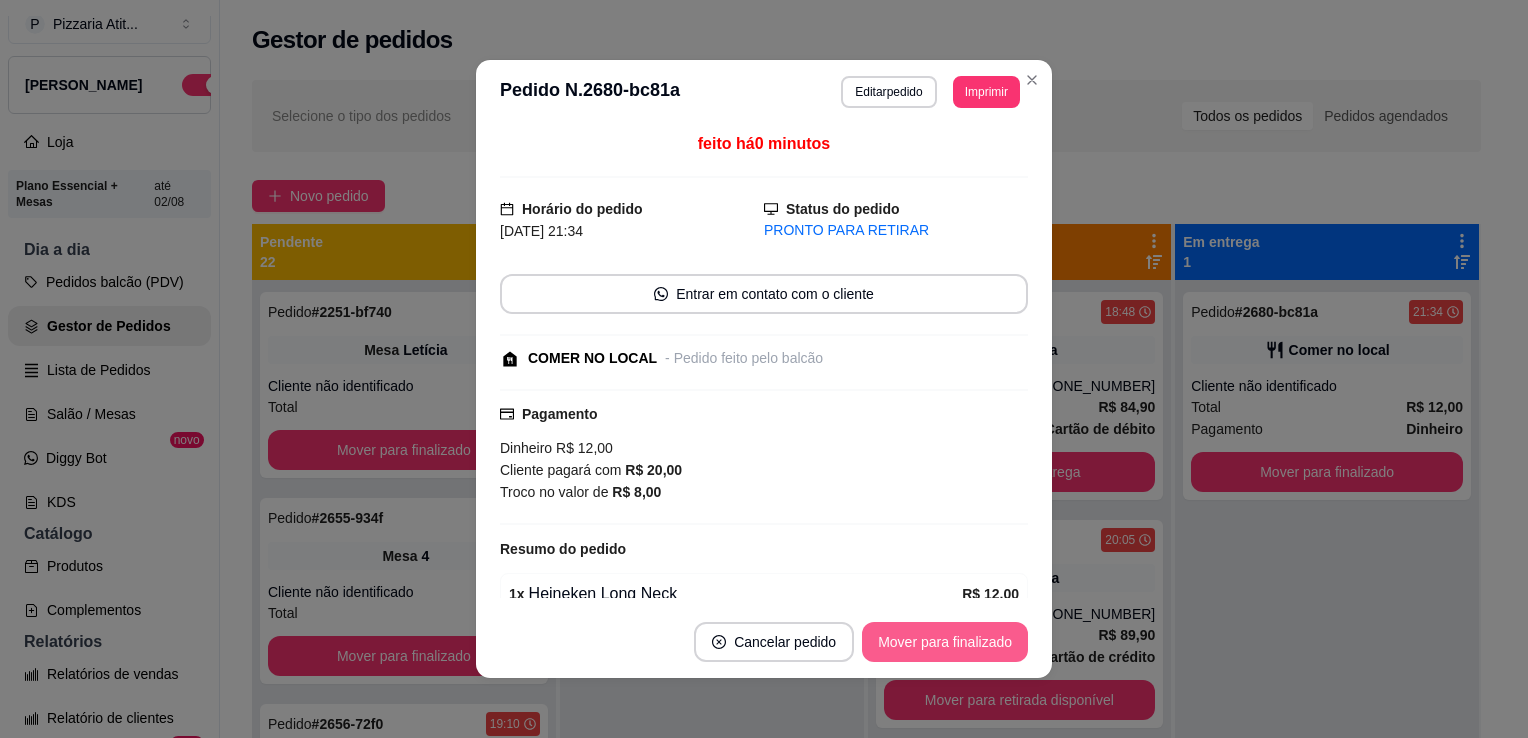 click on "Mover para finalizado" at bounding box center [945, 642] 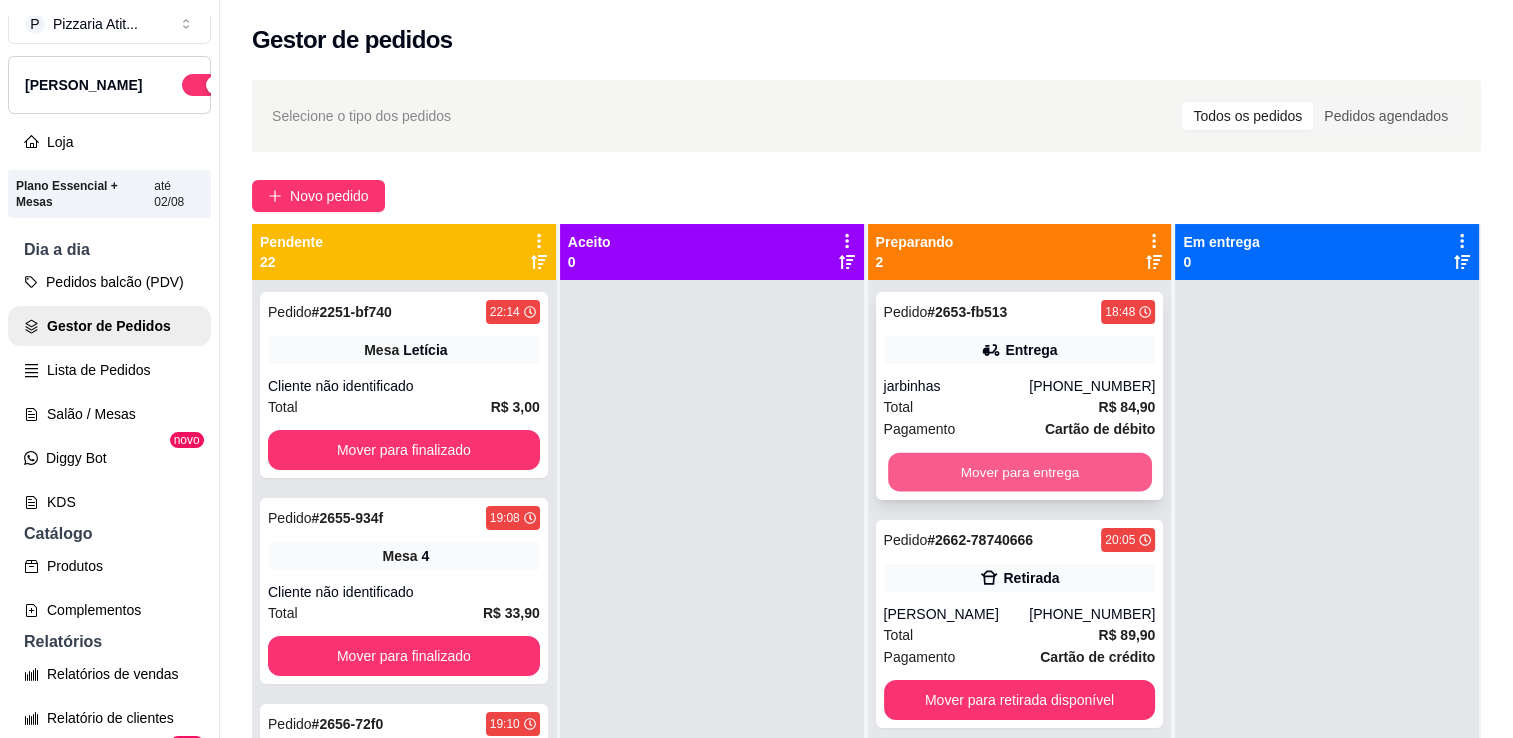 click on "Mover para entrega" at bounding box center (1020, 472) 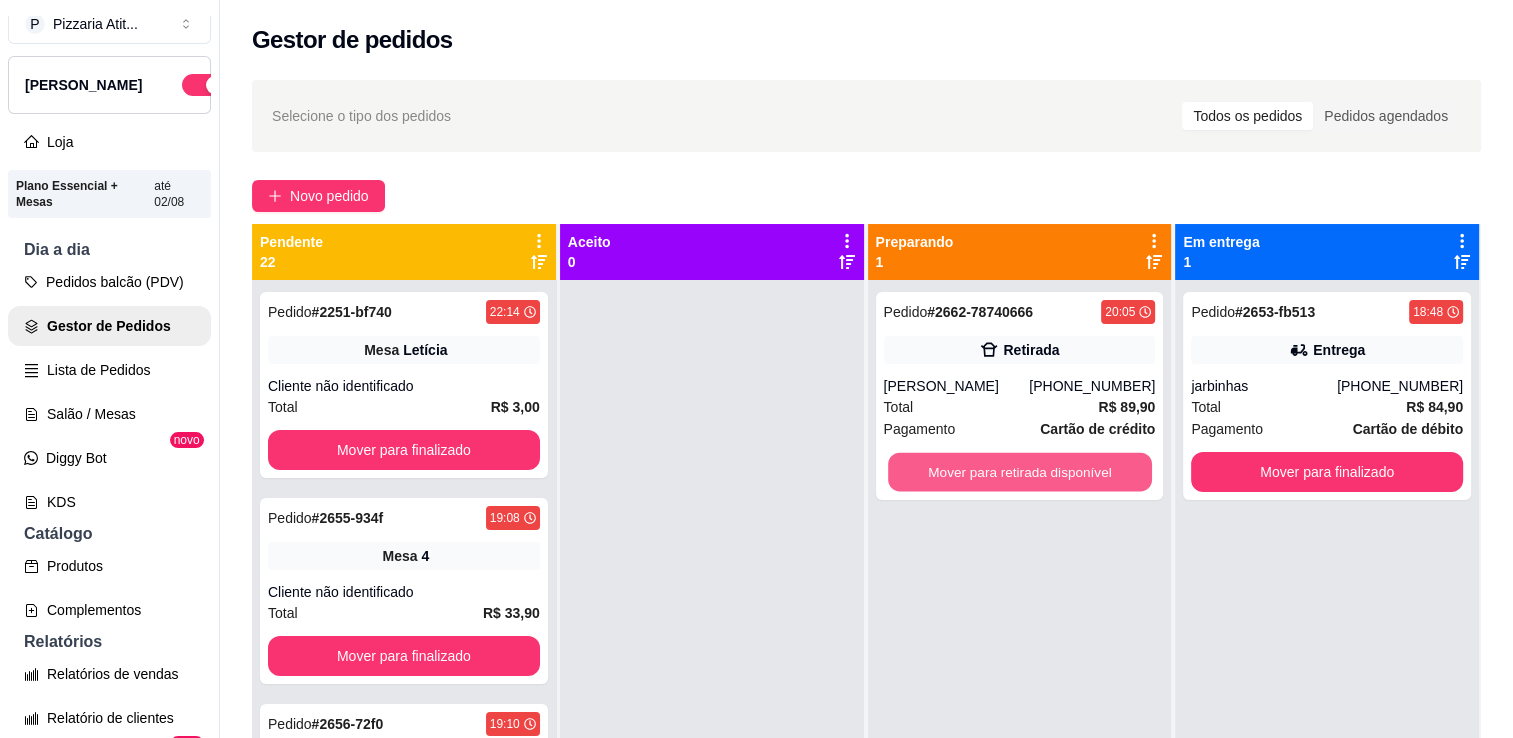 click on "Mover para retirada disponível" at bounding box center [1020, 472] 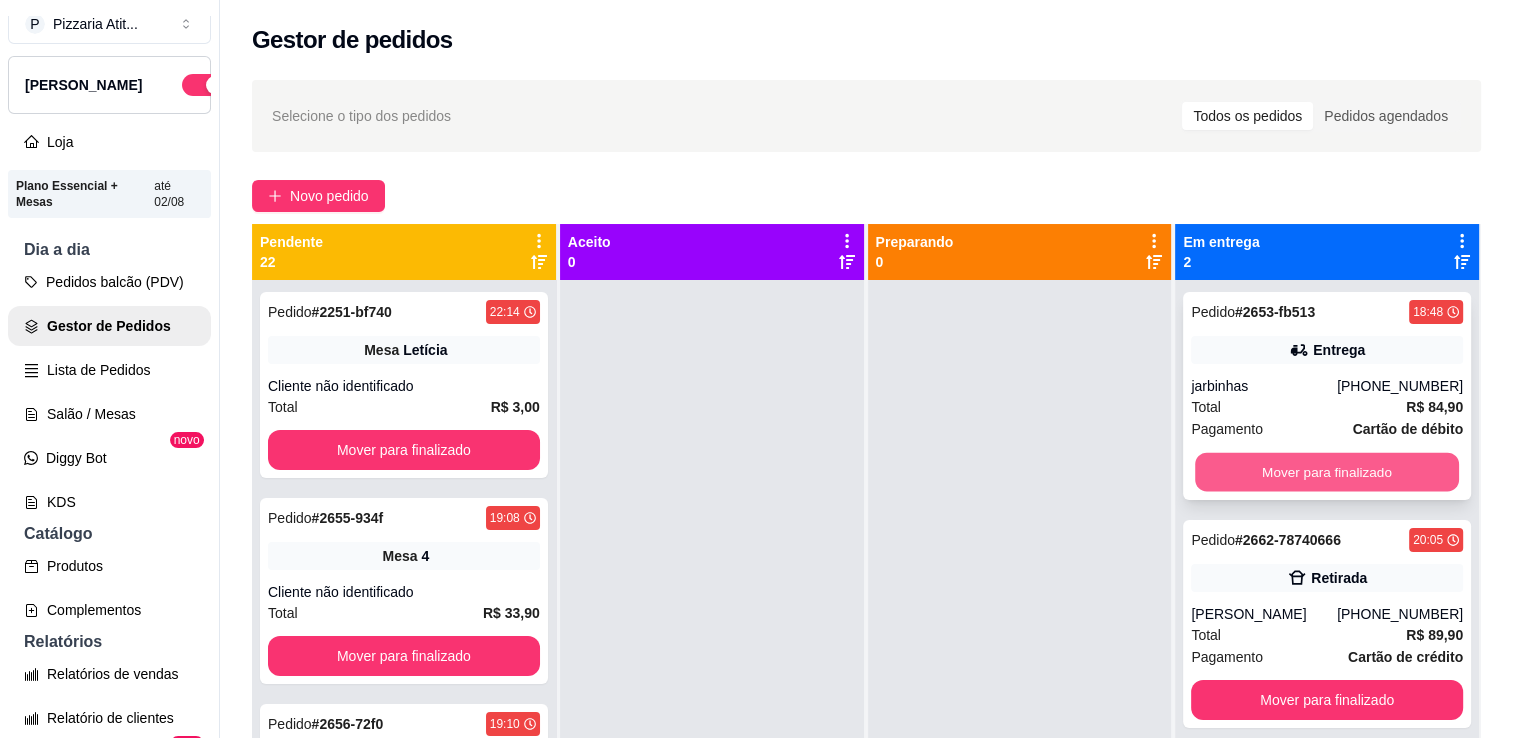 click on "Mover para finalizado" at bounding box center [1327, 472] 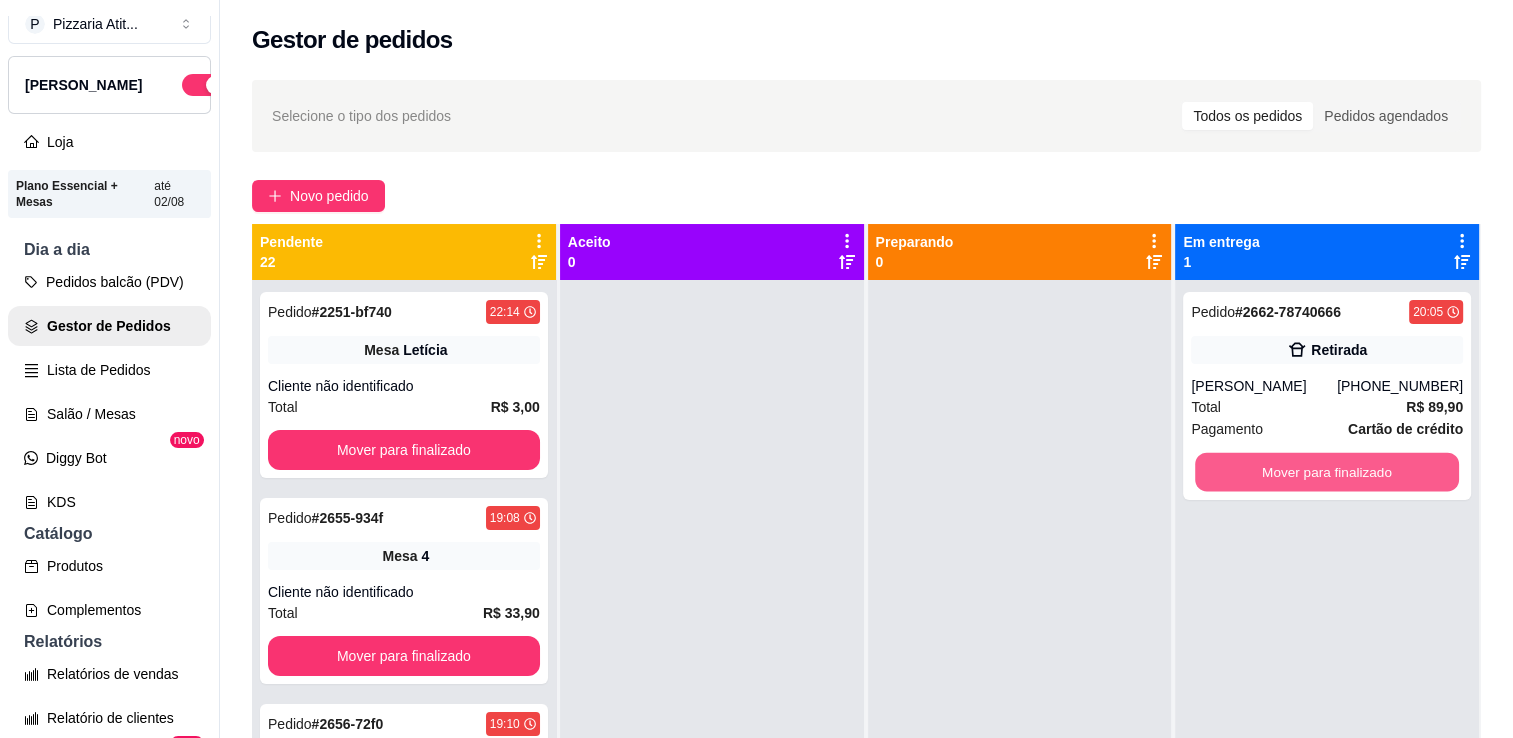click on "Mover para finalizado" at bounding box center (1327, 472) 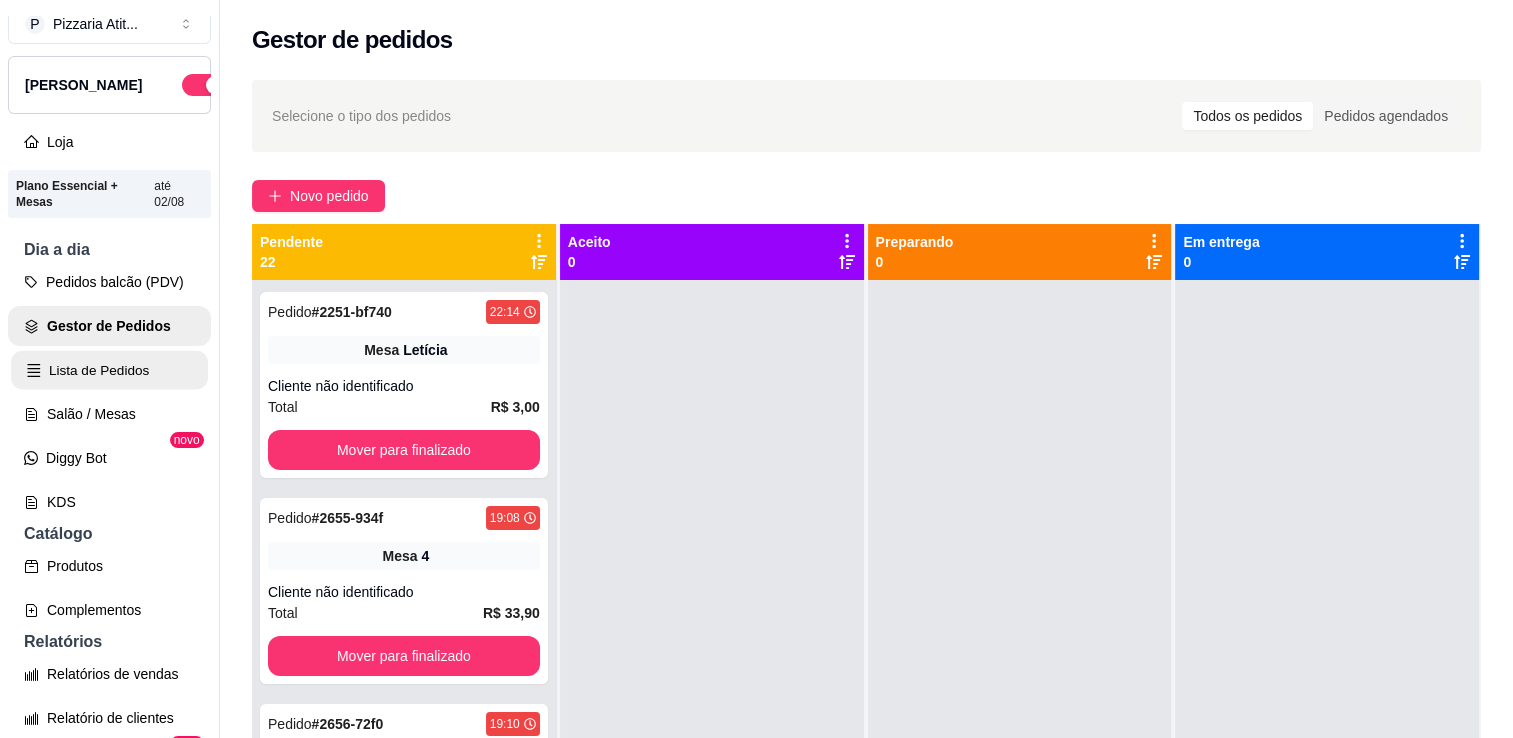 click on "Lista de Pedidos" at bounding box center (109, 370) 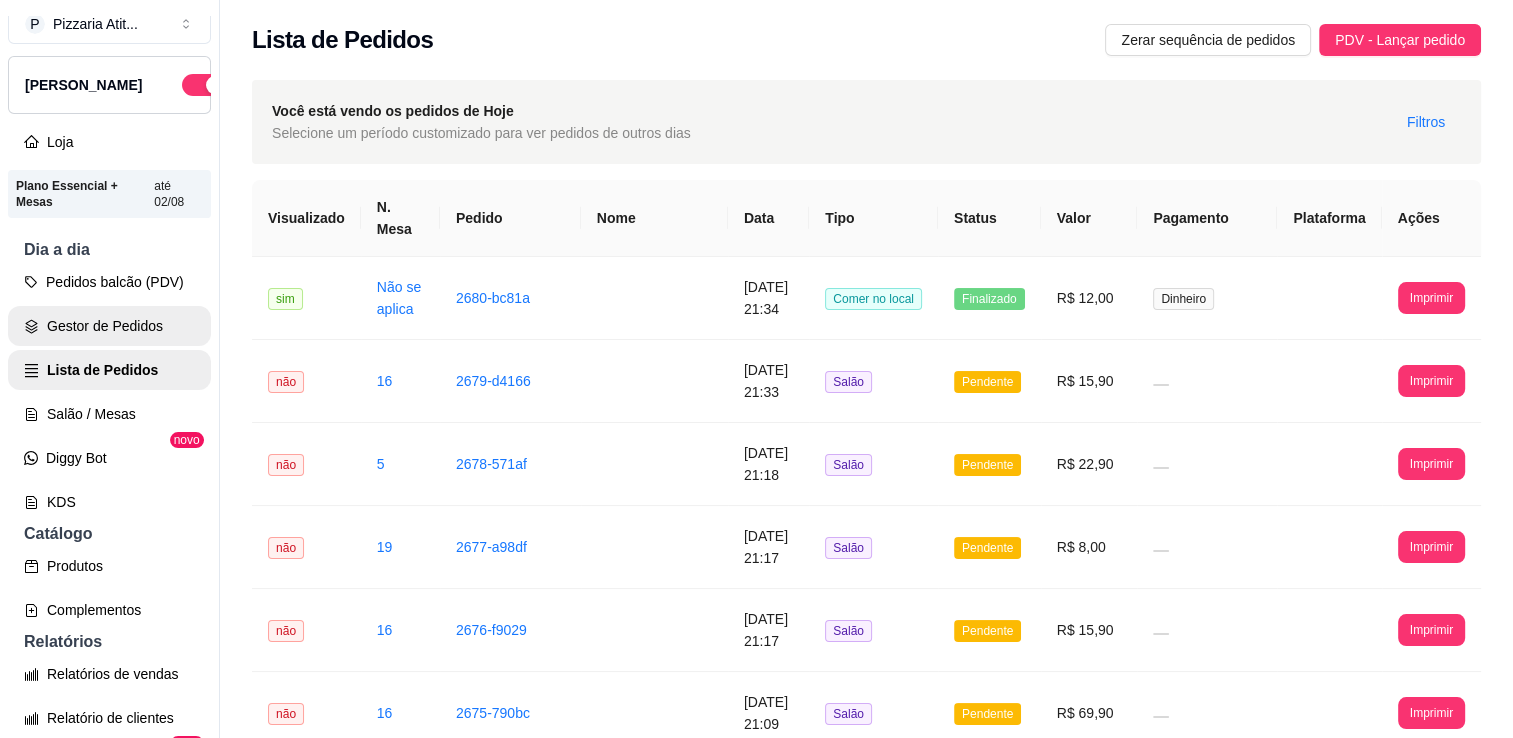 click on "Gestor de Pedidos" at bounding box center (109, 326) 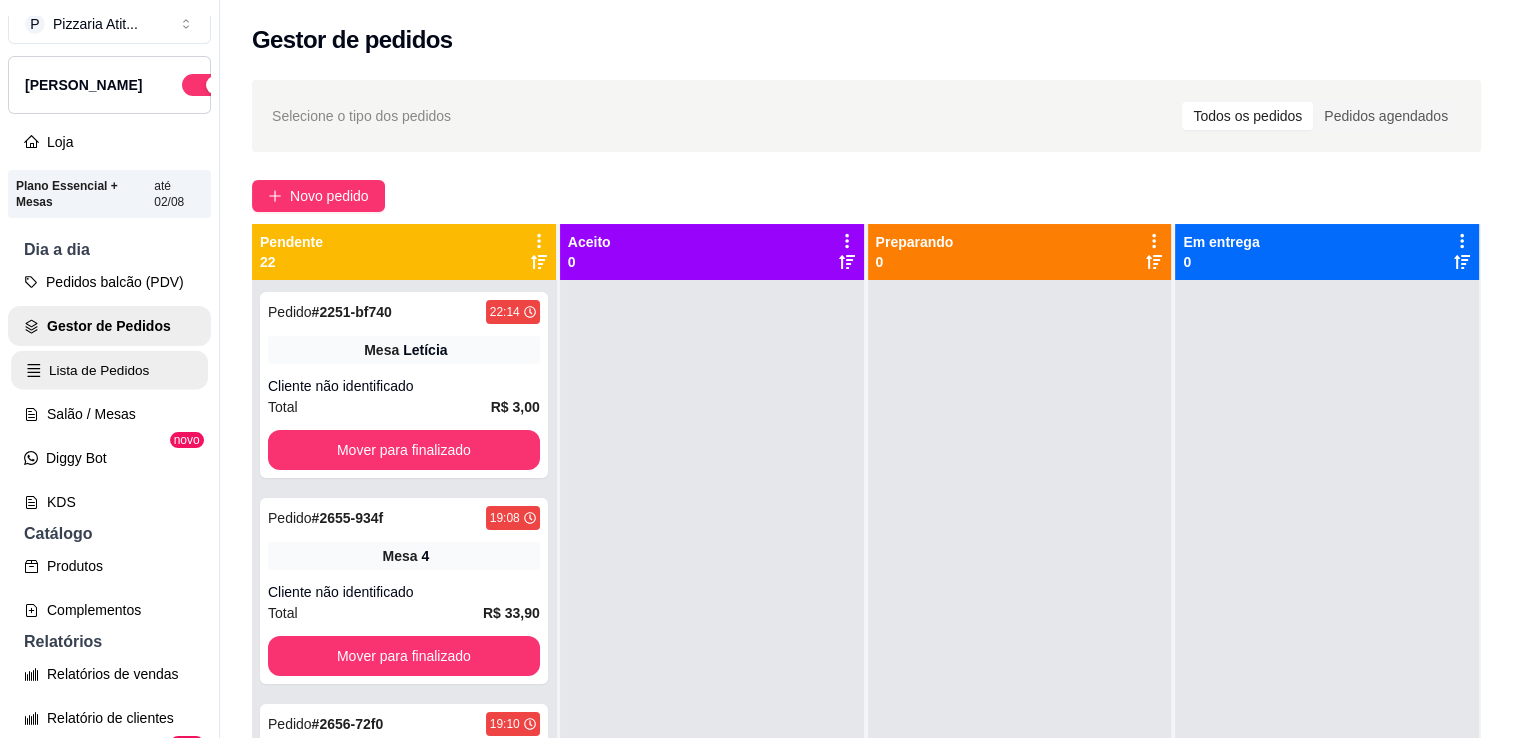 click on "Lista de Pedidos" at bounding box center (109, 370) 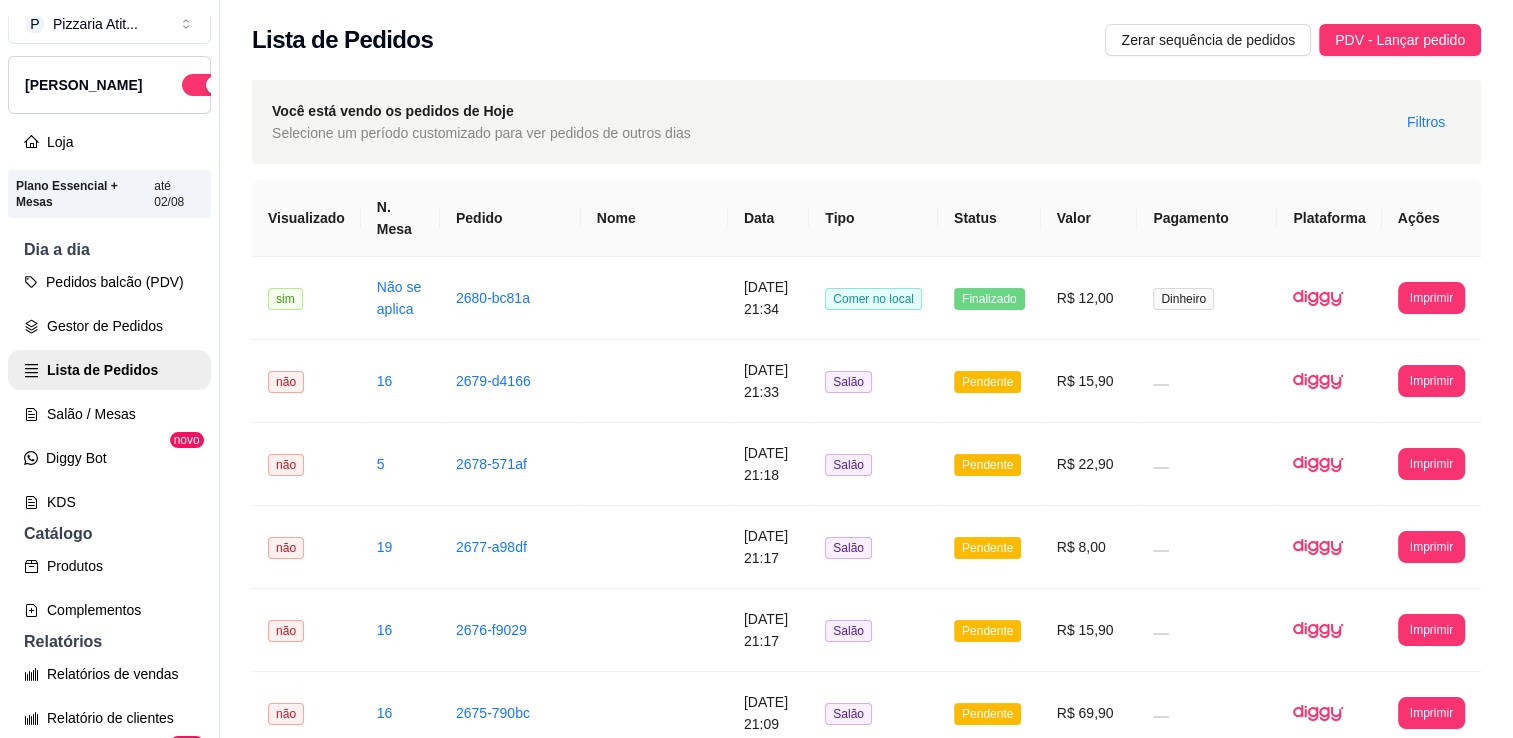 click on "Pedidos balcão (PDV) Gestor de Pedidos Lista de Pedidos Salão / Mesas Diggy Bot novo KDS" at bounding box center [109, 392] 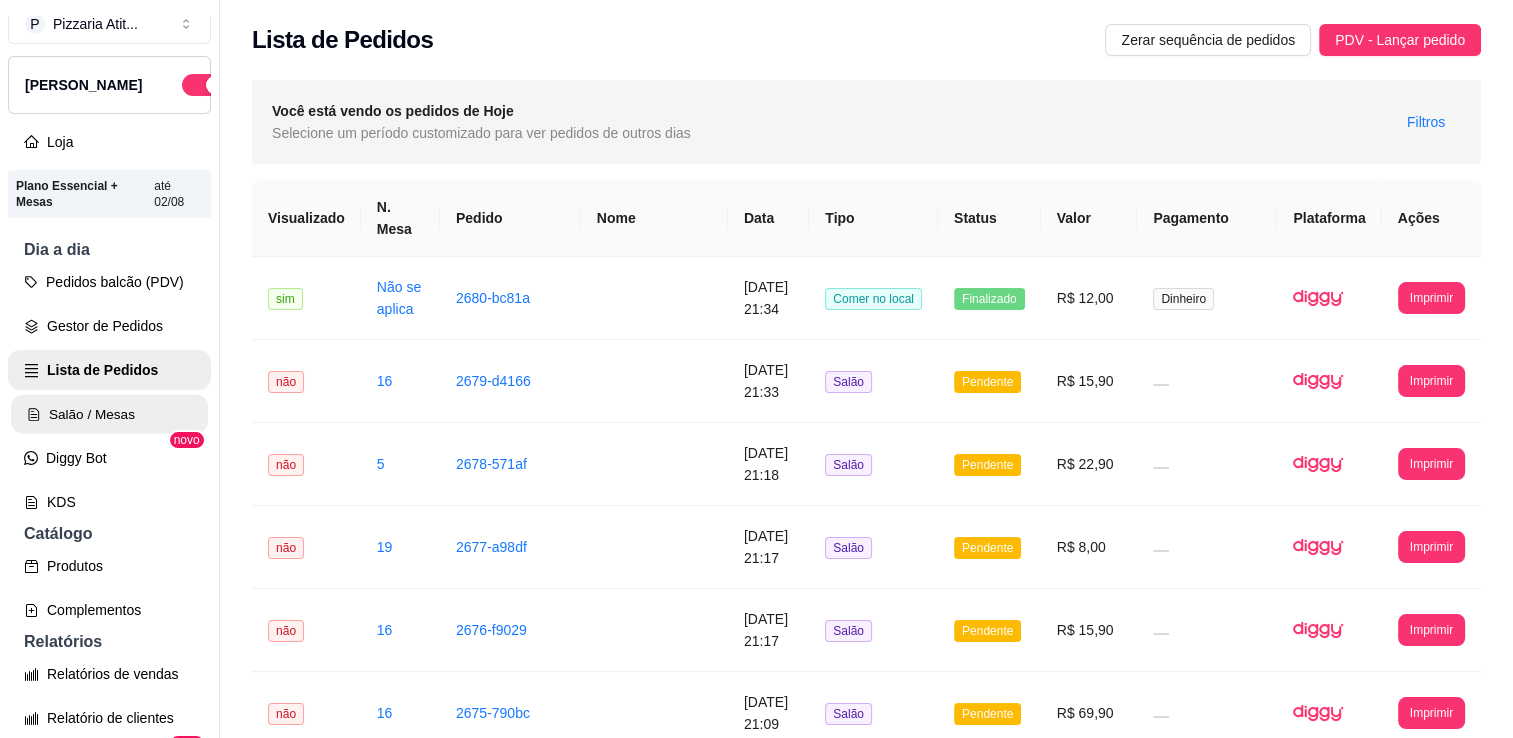 click on "Salão / Mesas" at bounding box center [109, 414] 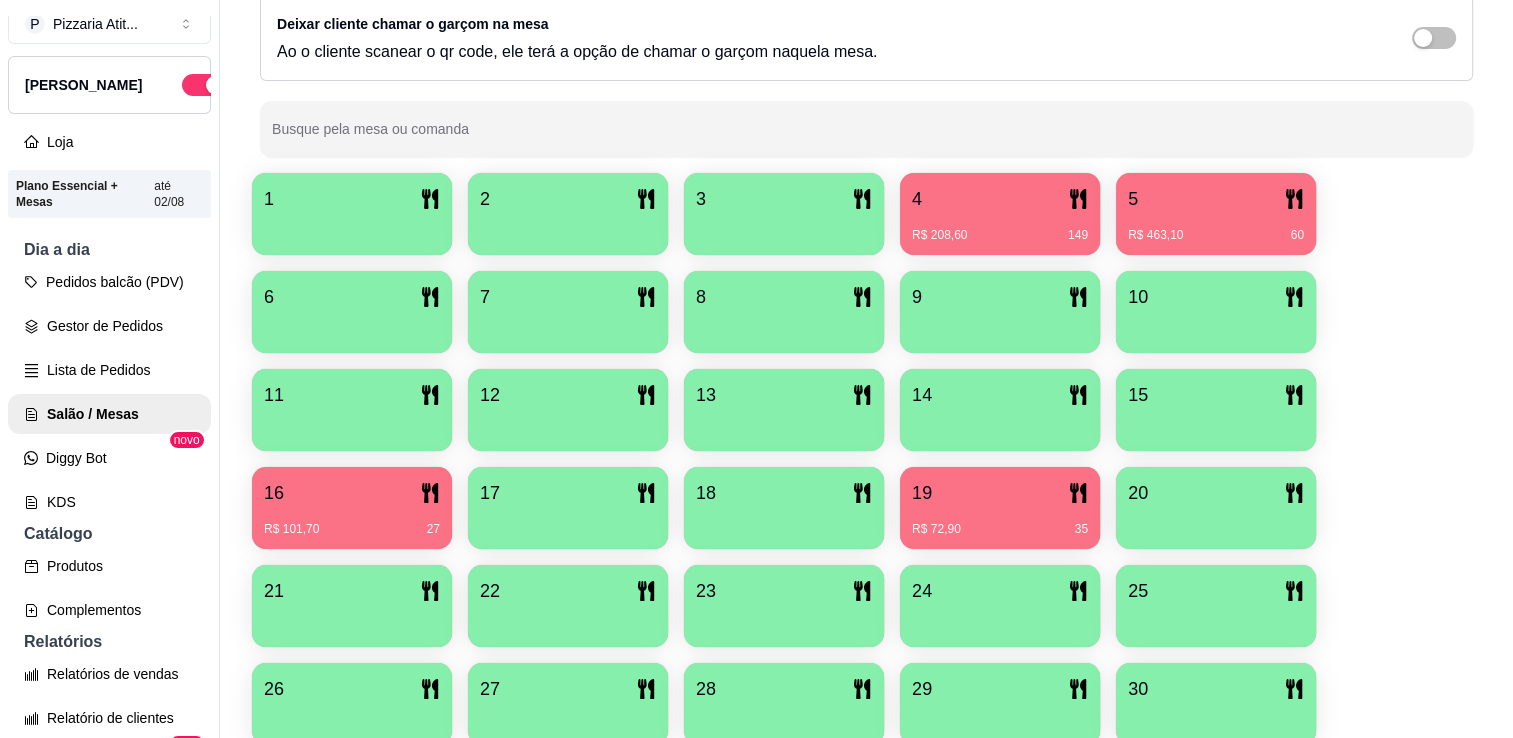 scroll, scrollTop: 280, scrollLeft: 0, axis: vertical 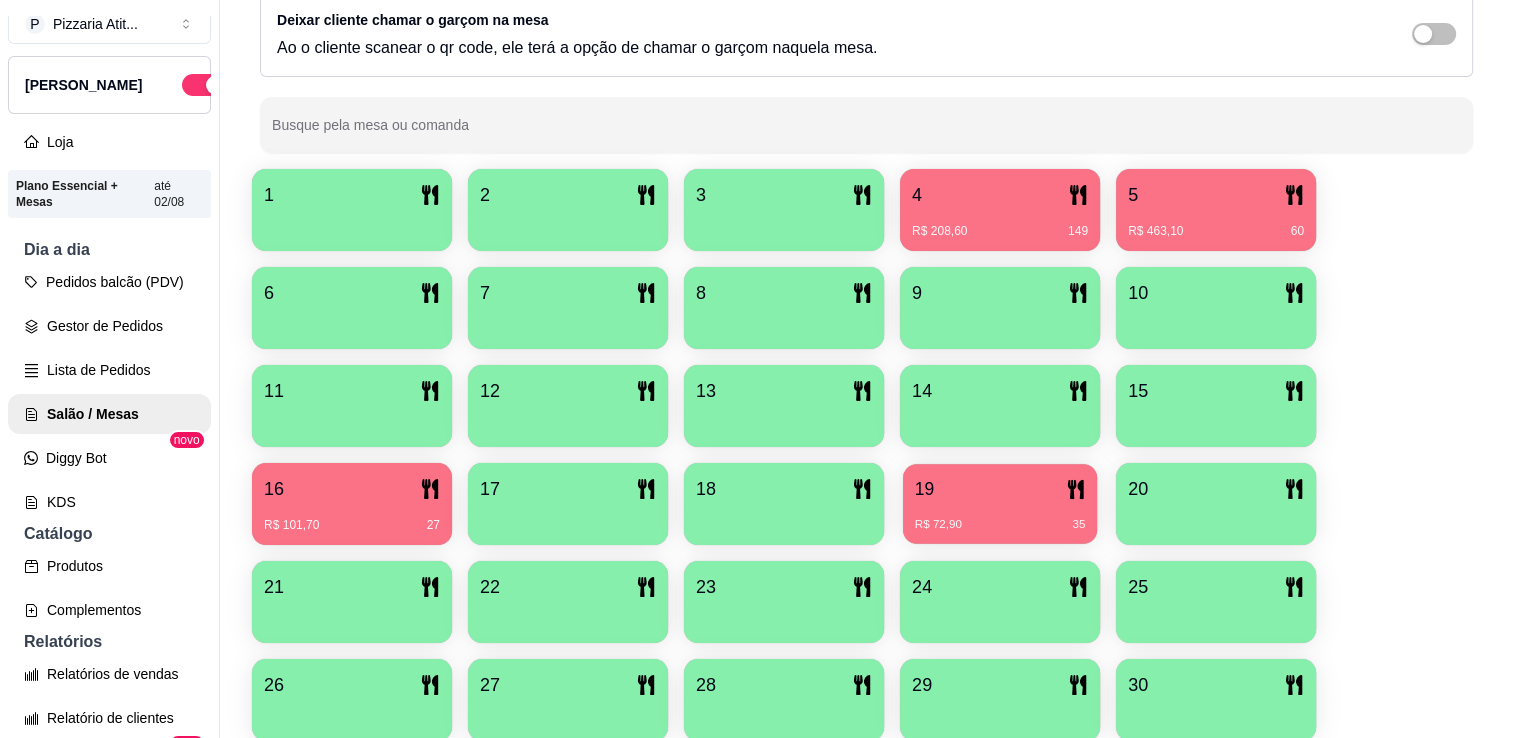 click on "R$ 72,90" at bounding box center (938, 525) 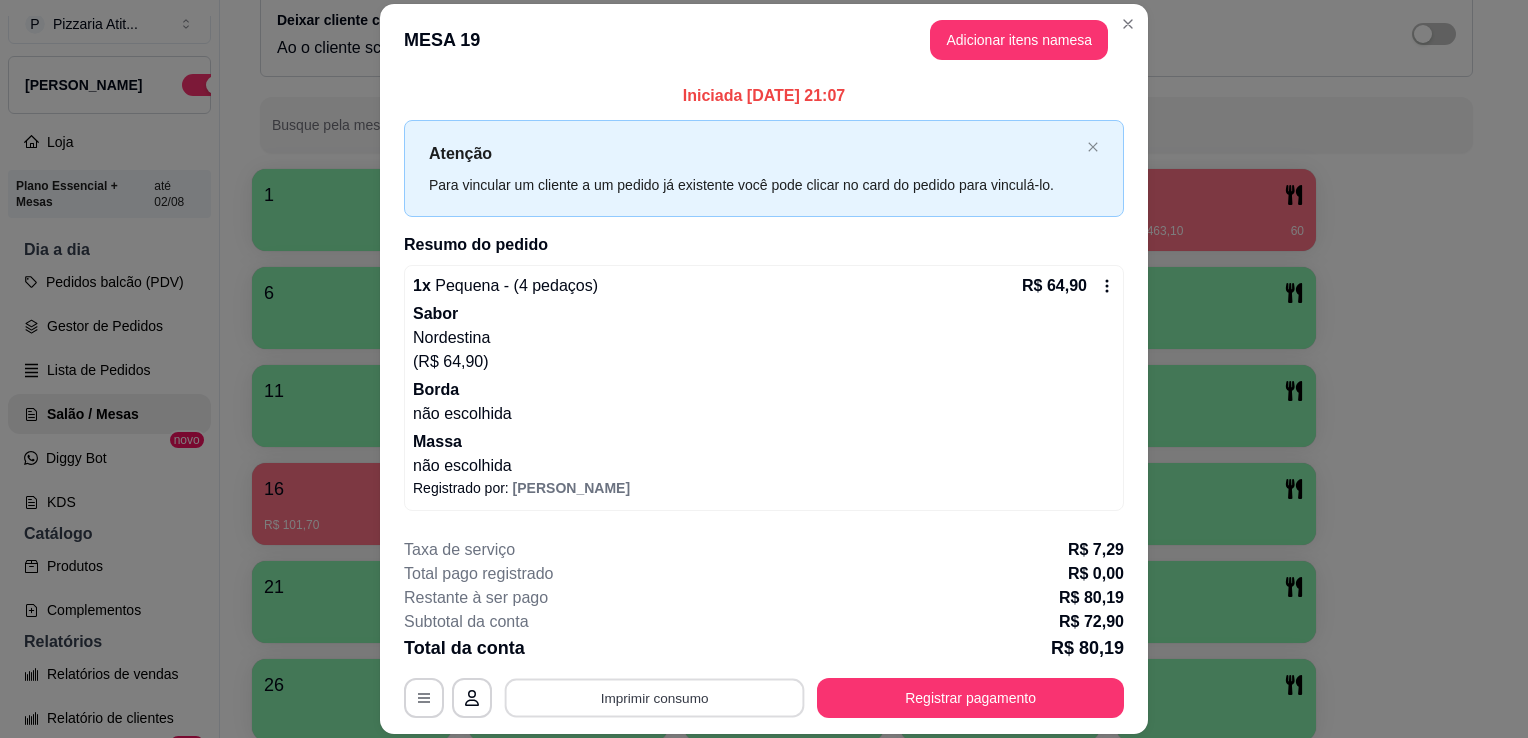 click on "Imprimir consumo" at bounding box center [655, 698] 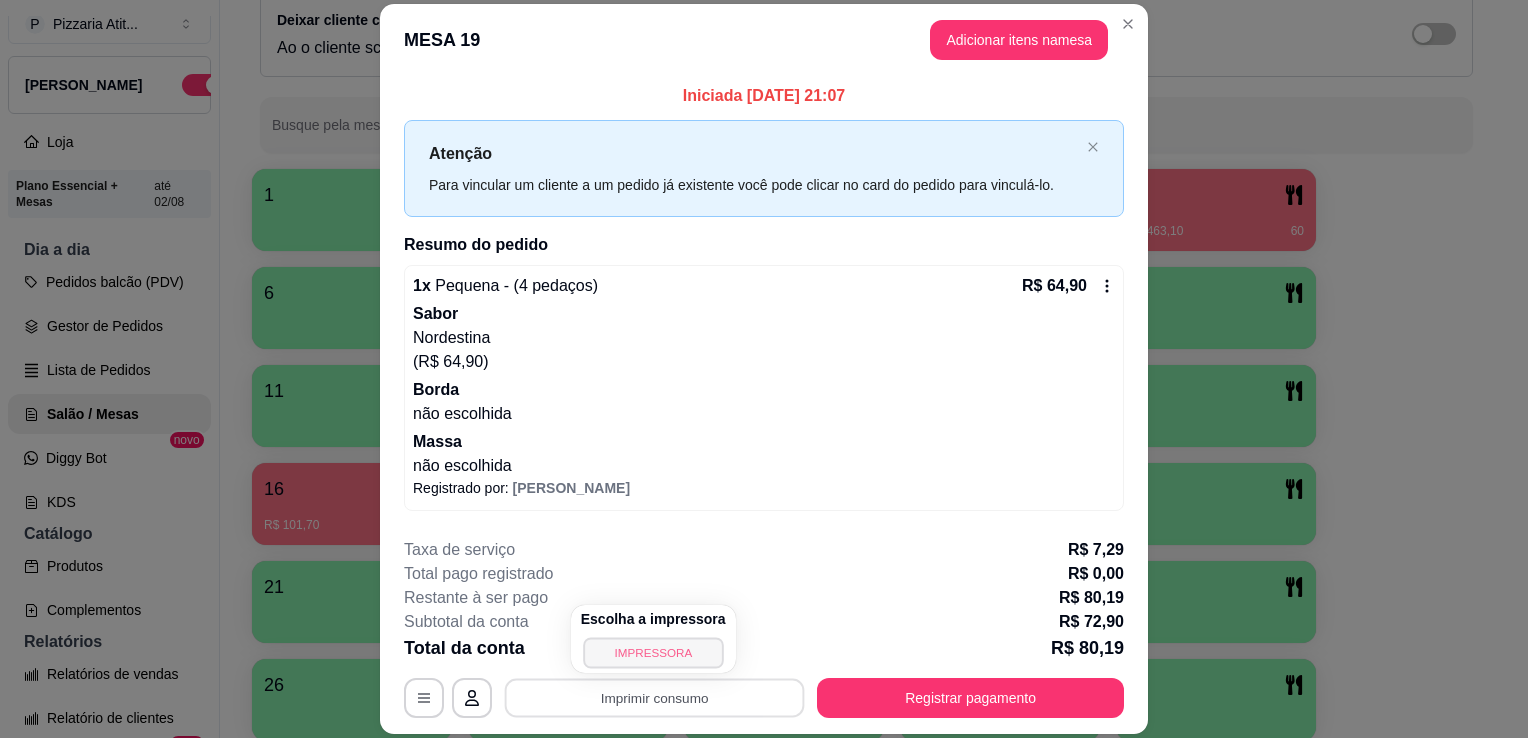 click on "IMPRESSORA" at bounding box center [653, 652] 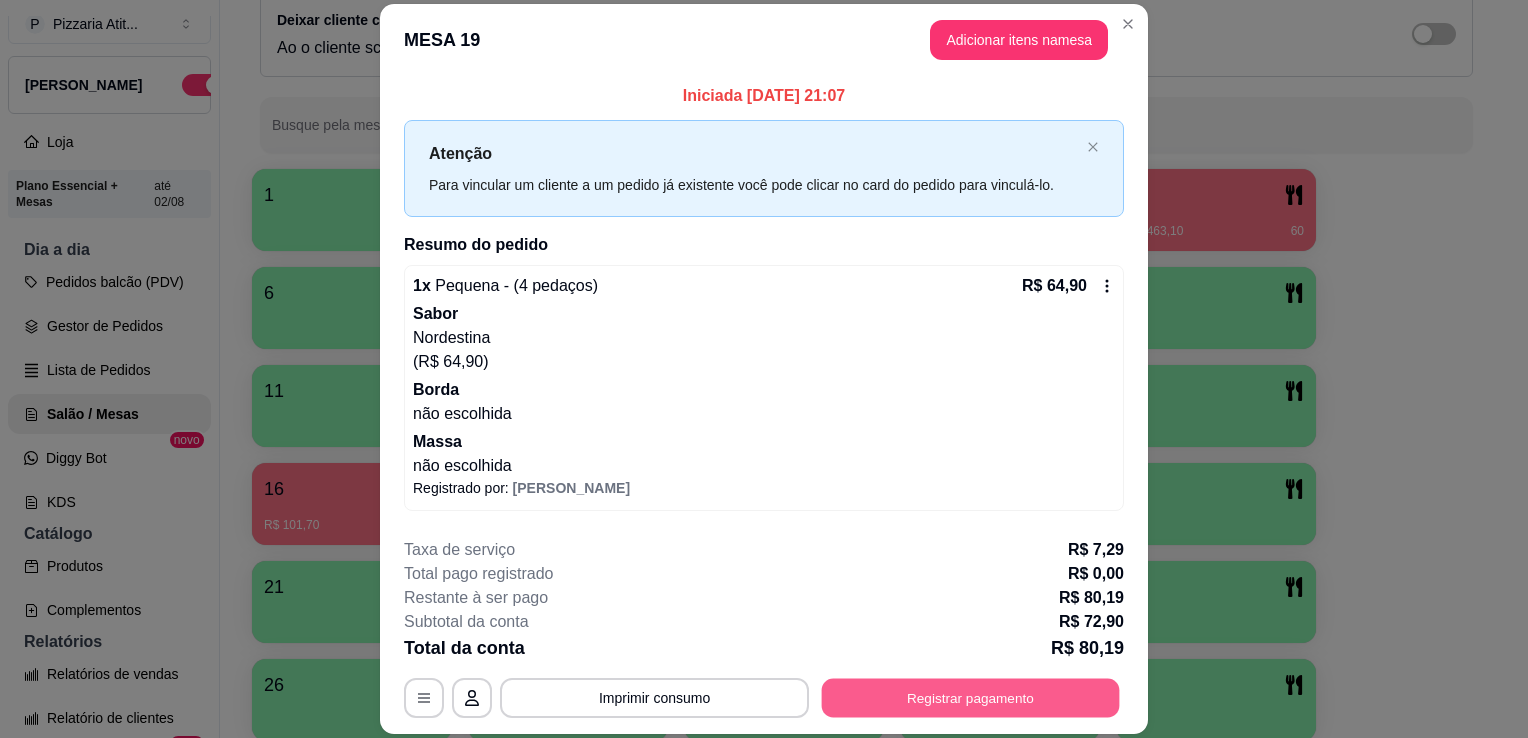 click on "Registrar pagamento" at bounding box center (971, 698) 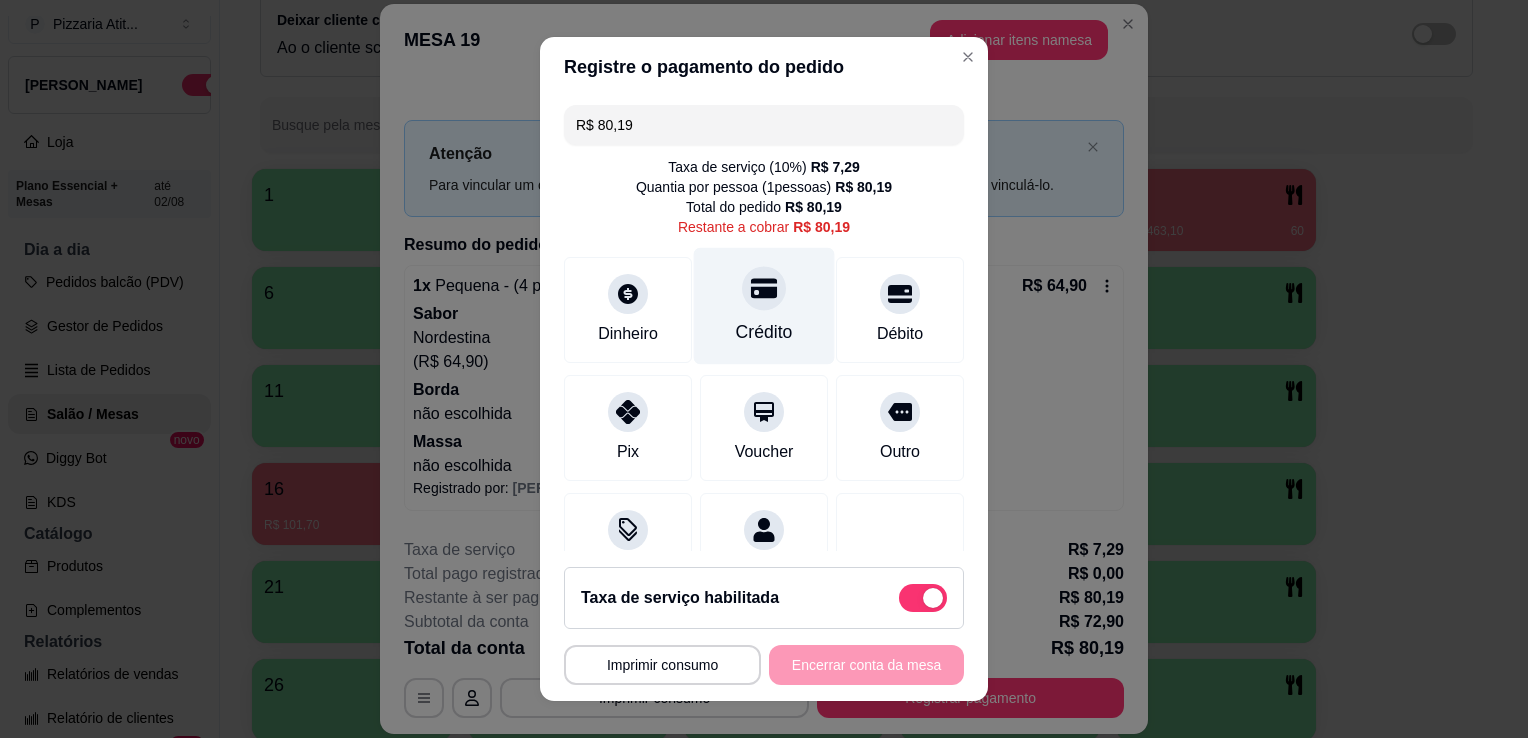 click on "Crédito" at bounding box center [764, 306] 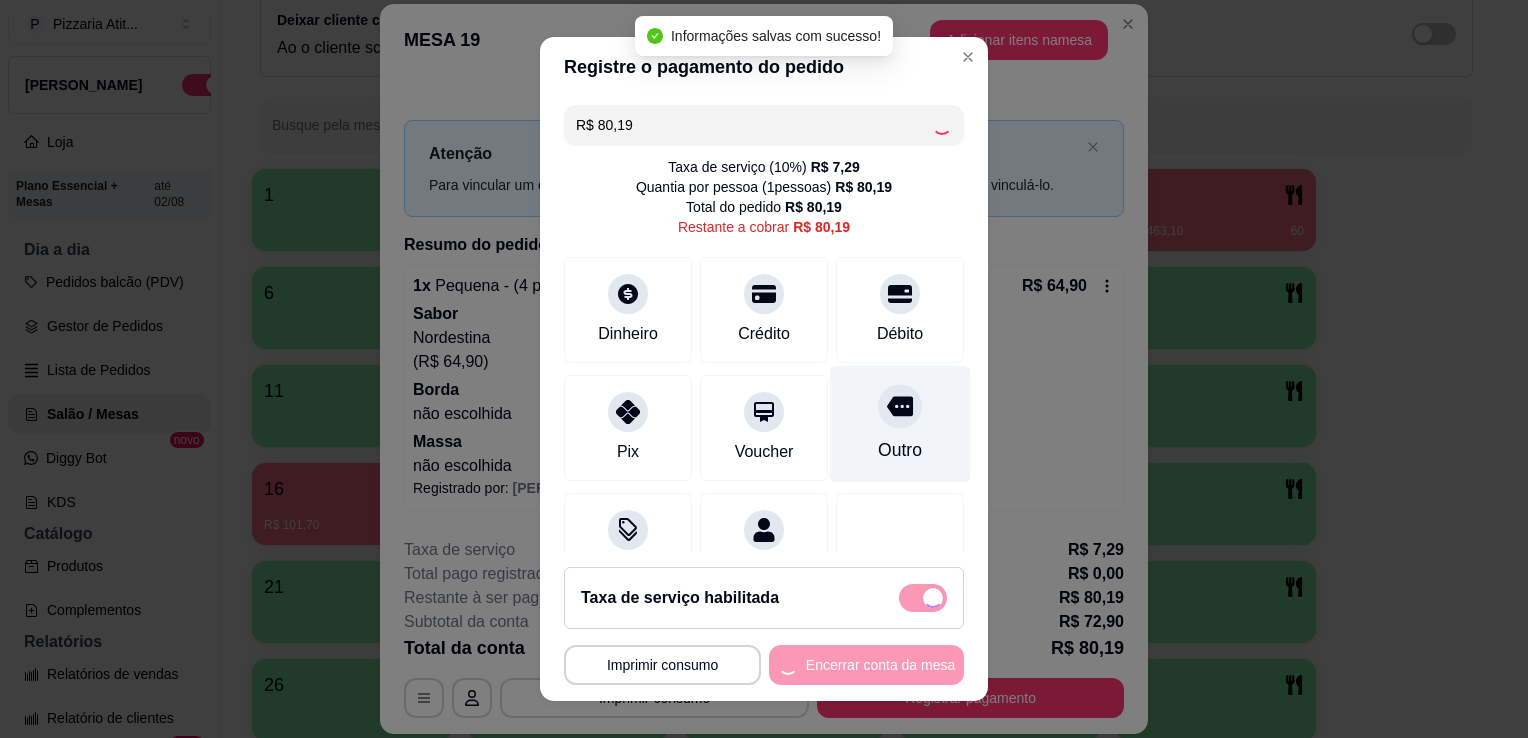 type on "R$ 0,00" 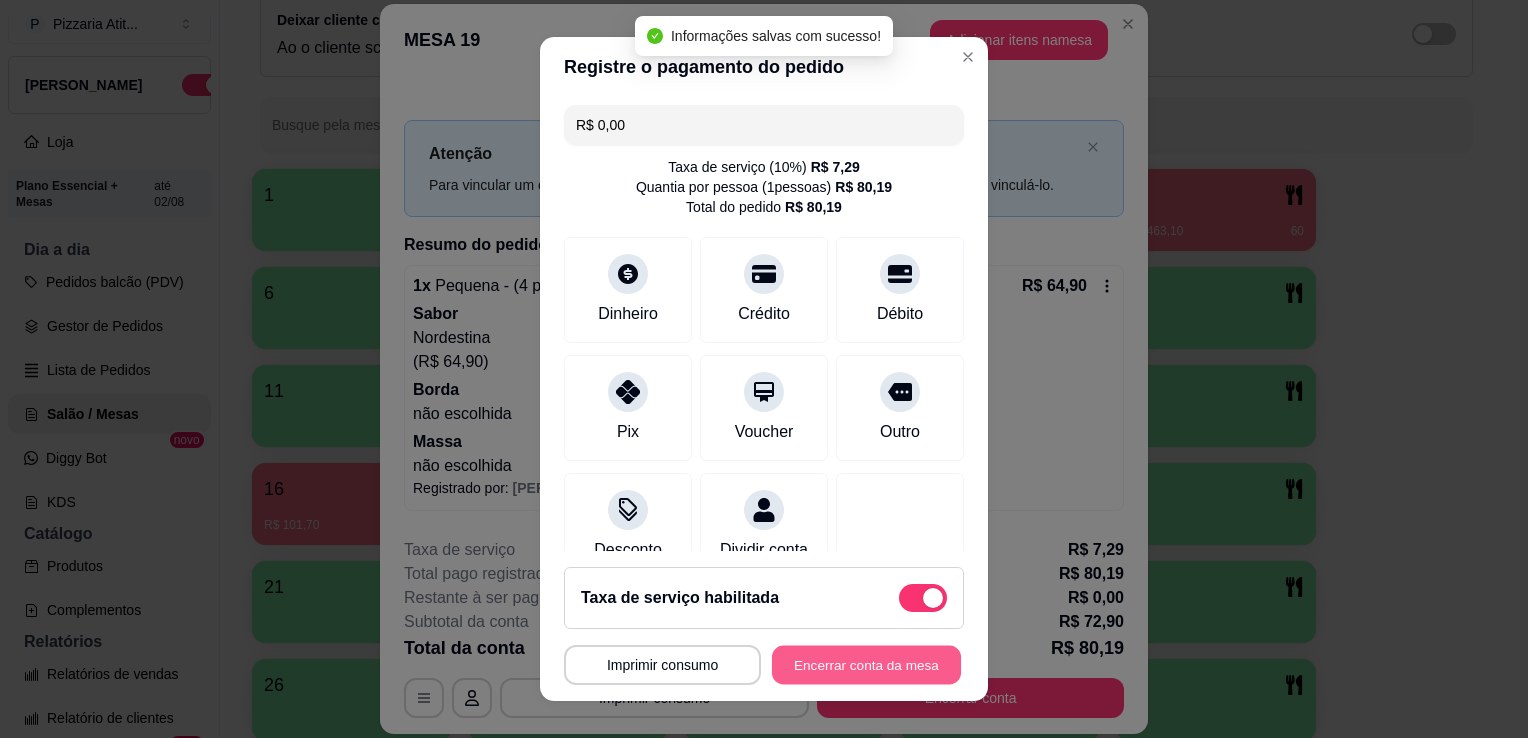 click on "Encerrar conta da mesa" at bounding box center (866, 665) 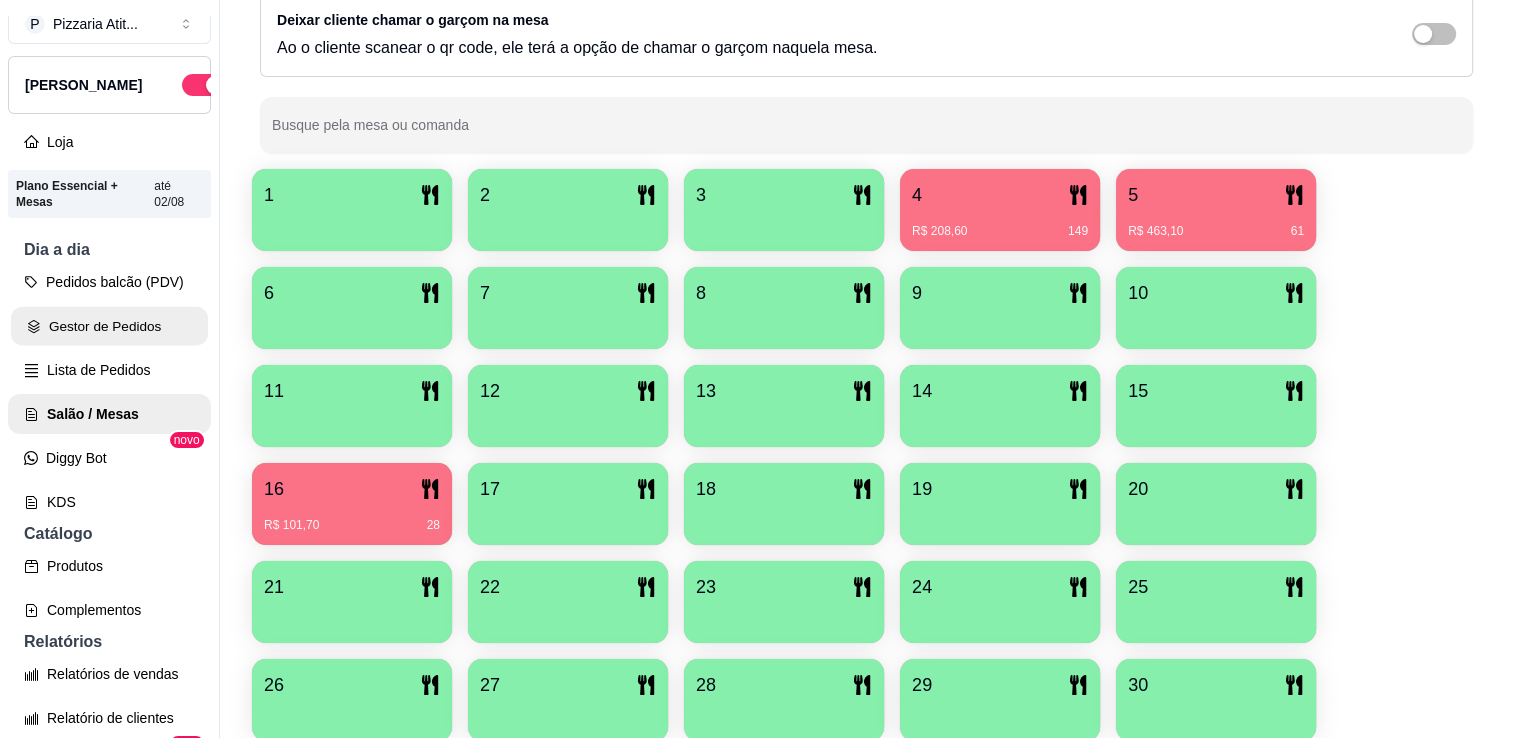 click on "Gestor de Pedidos" at bounding box center (109, 326) 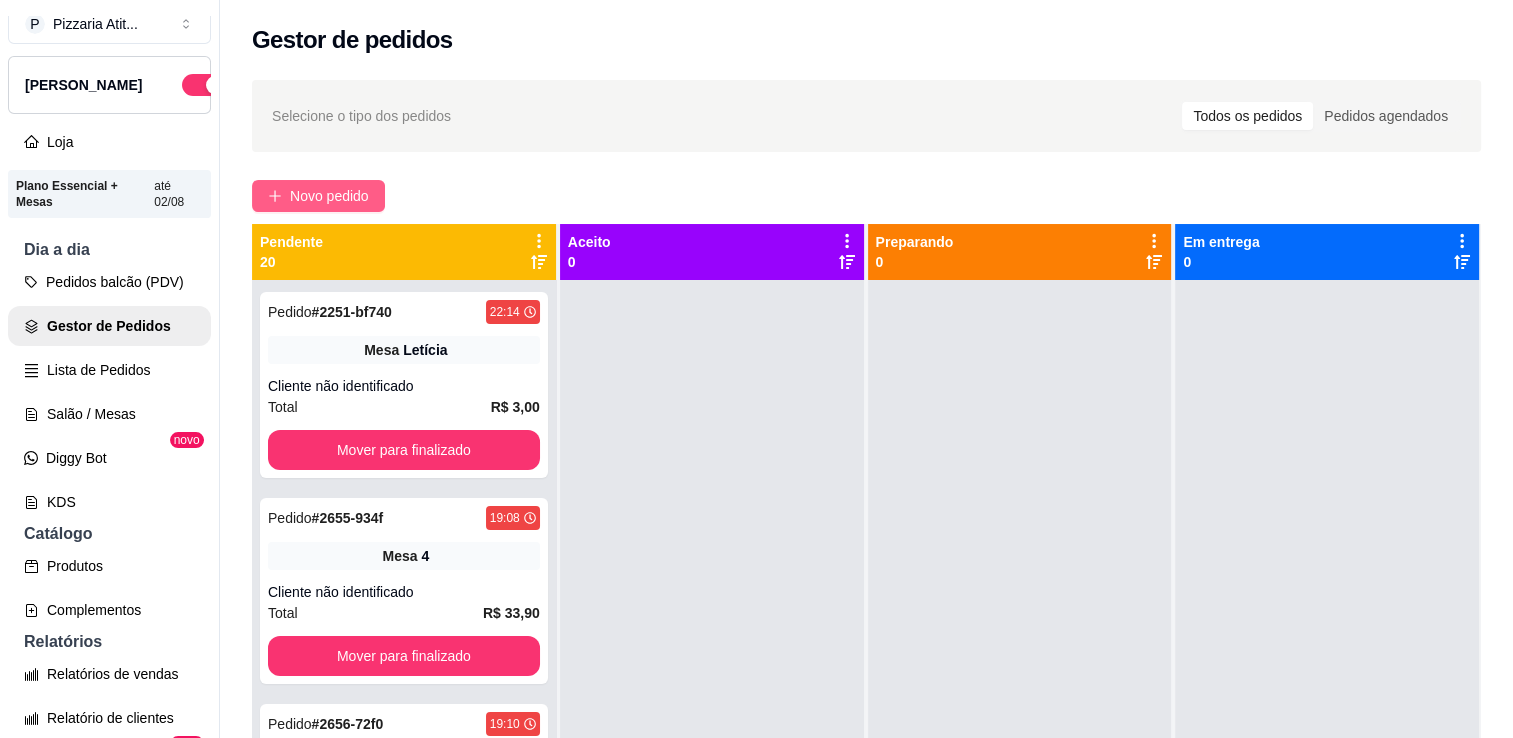 click on "Novo pedido" at bounding box center [329, 196] 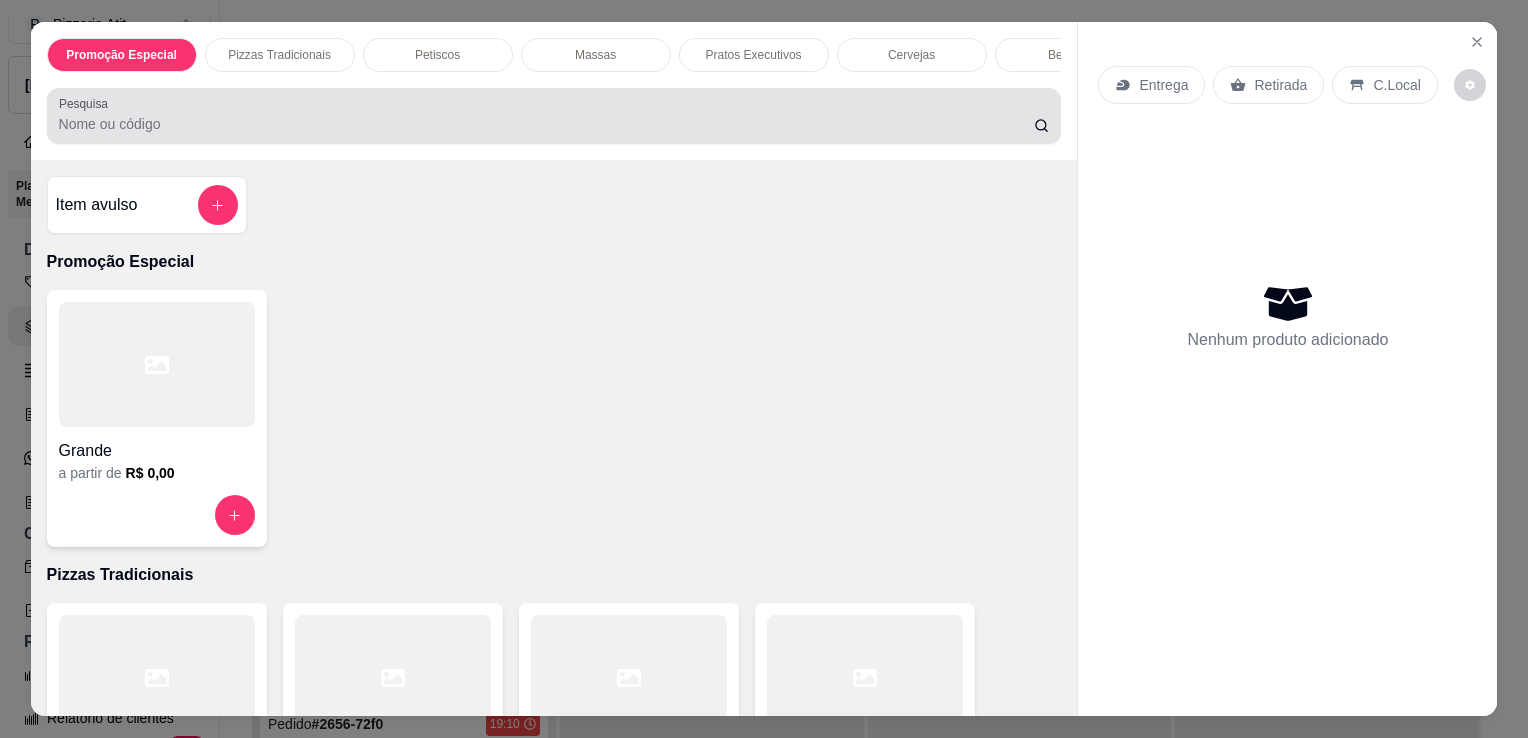 click at bounding box center (554, 116) 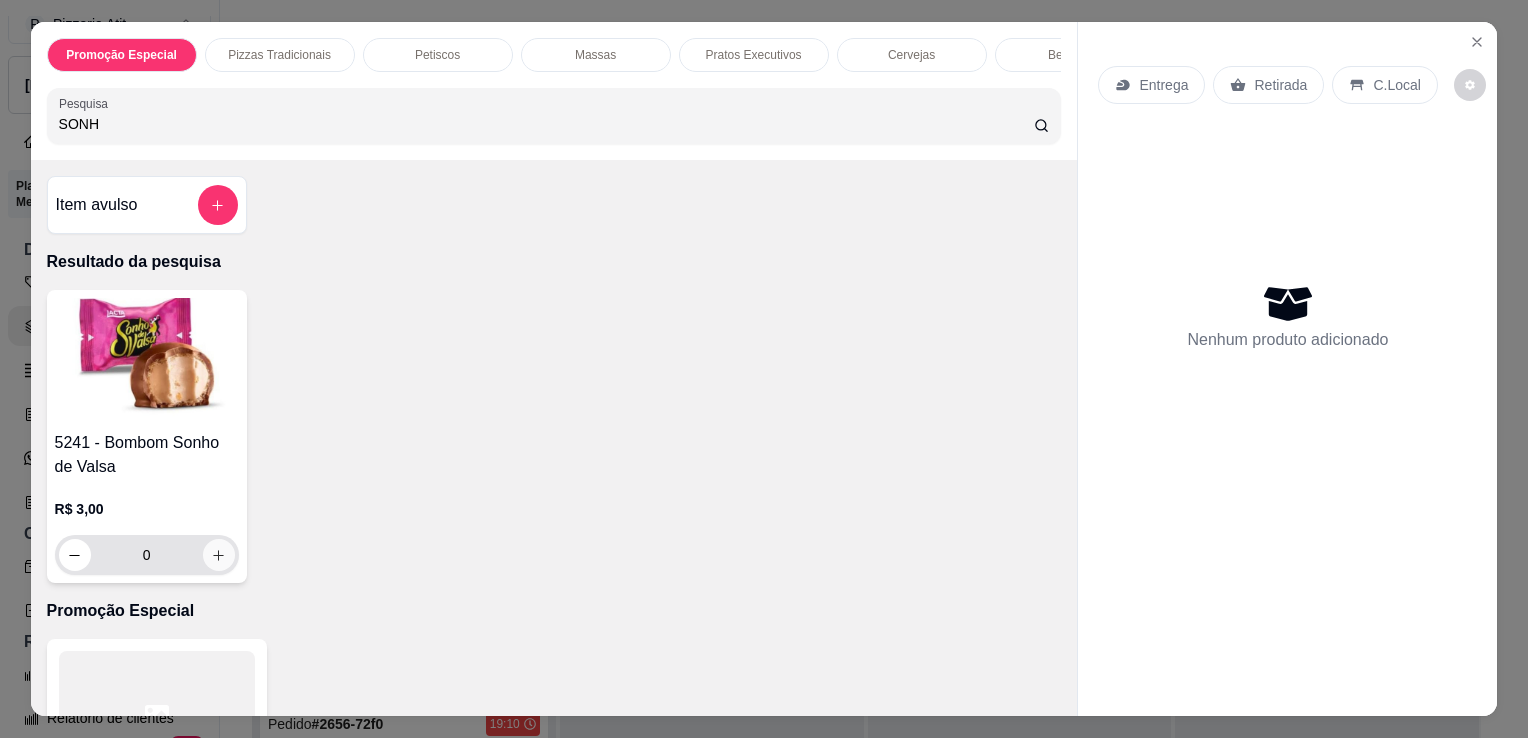 type on "SONH" 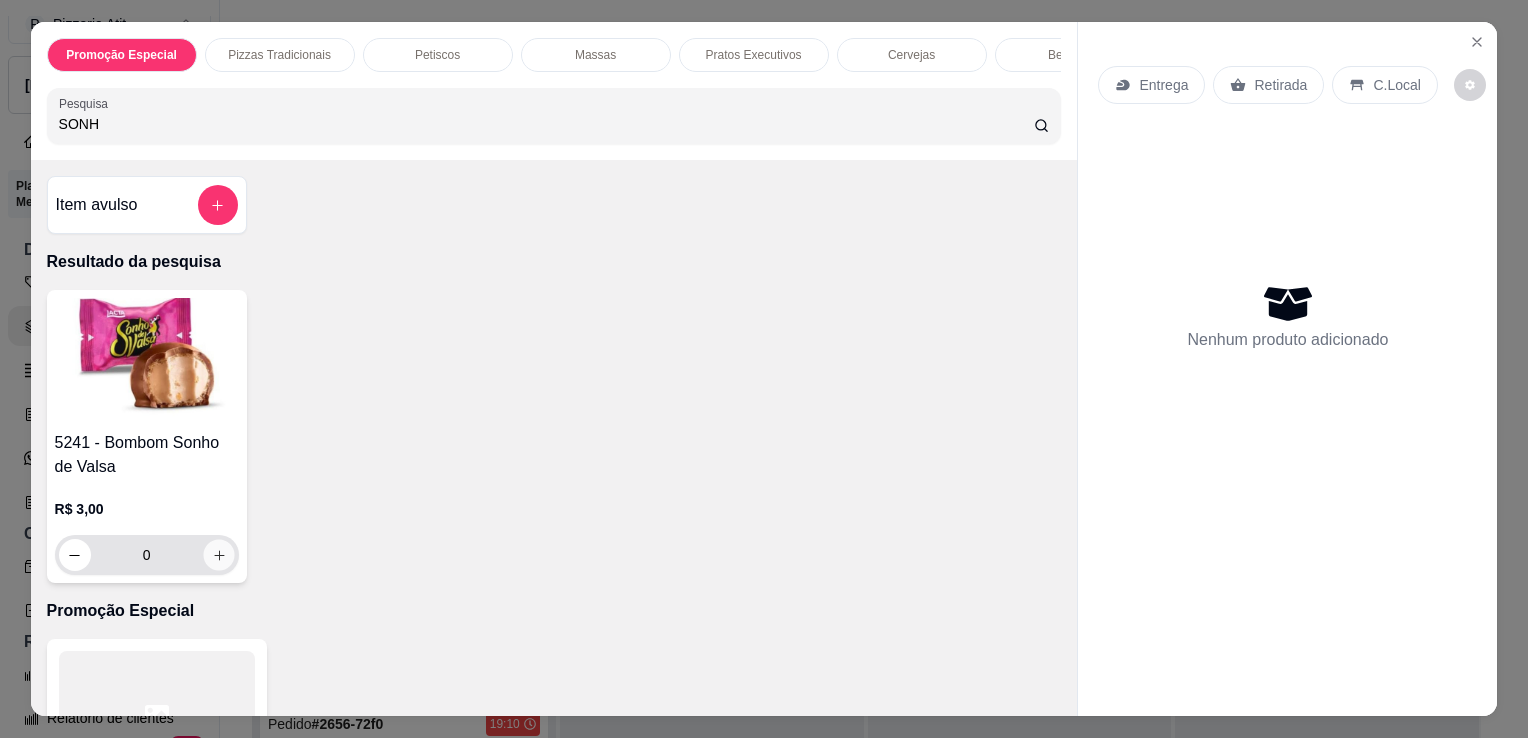 click 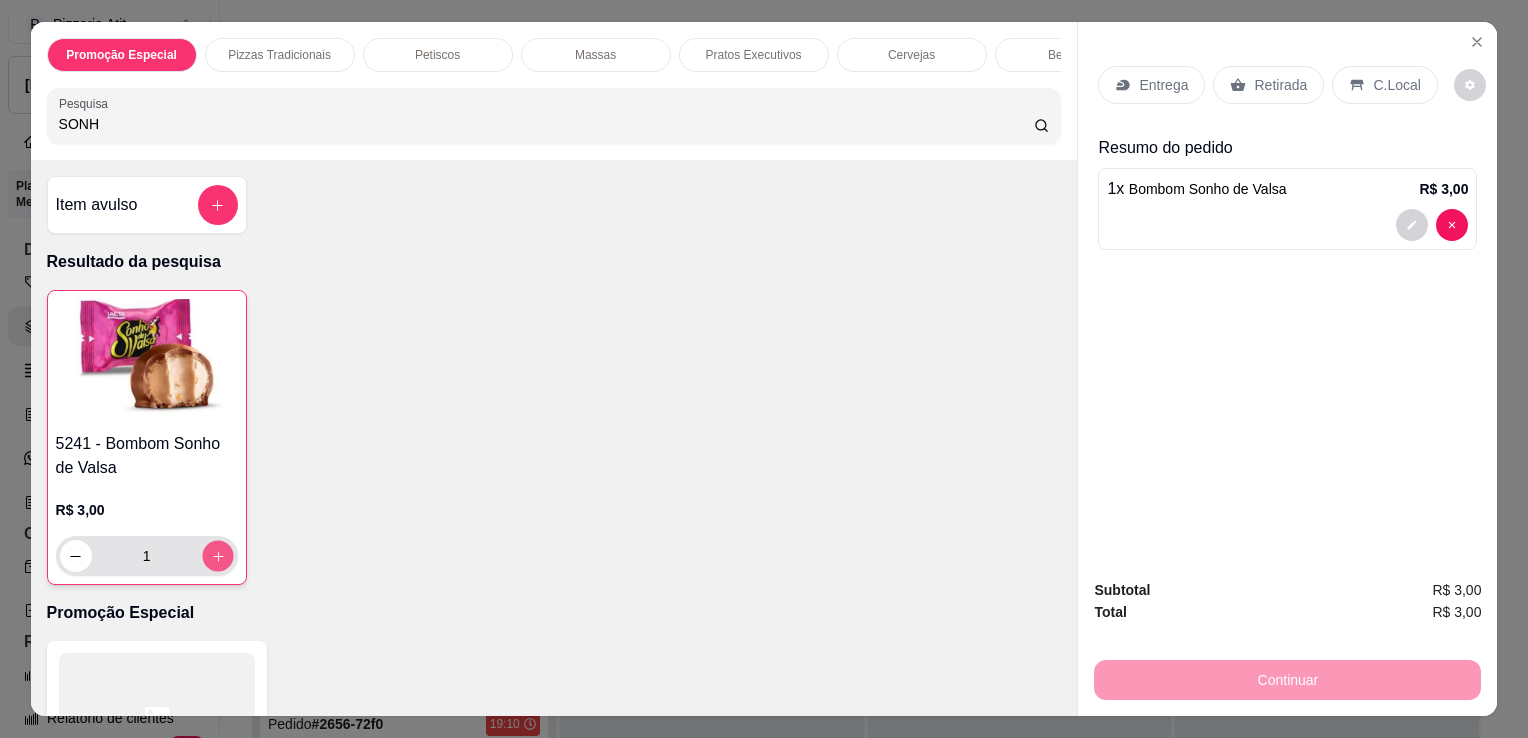 click 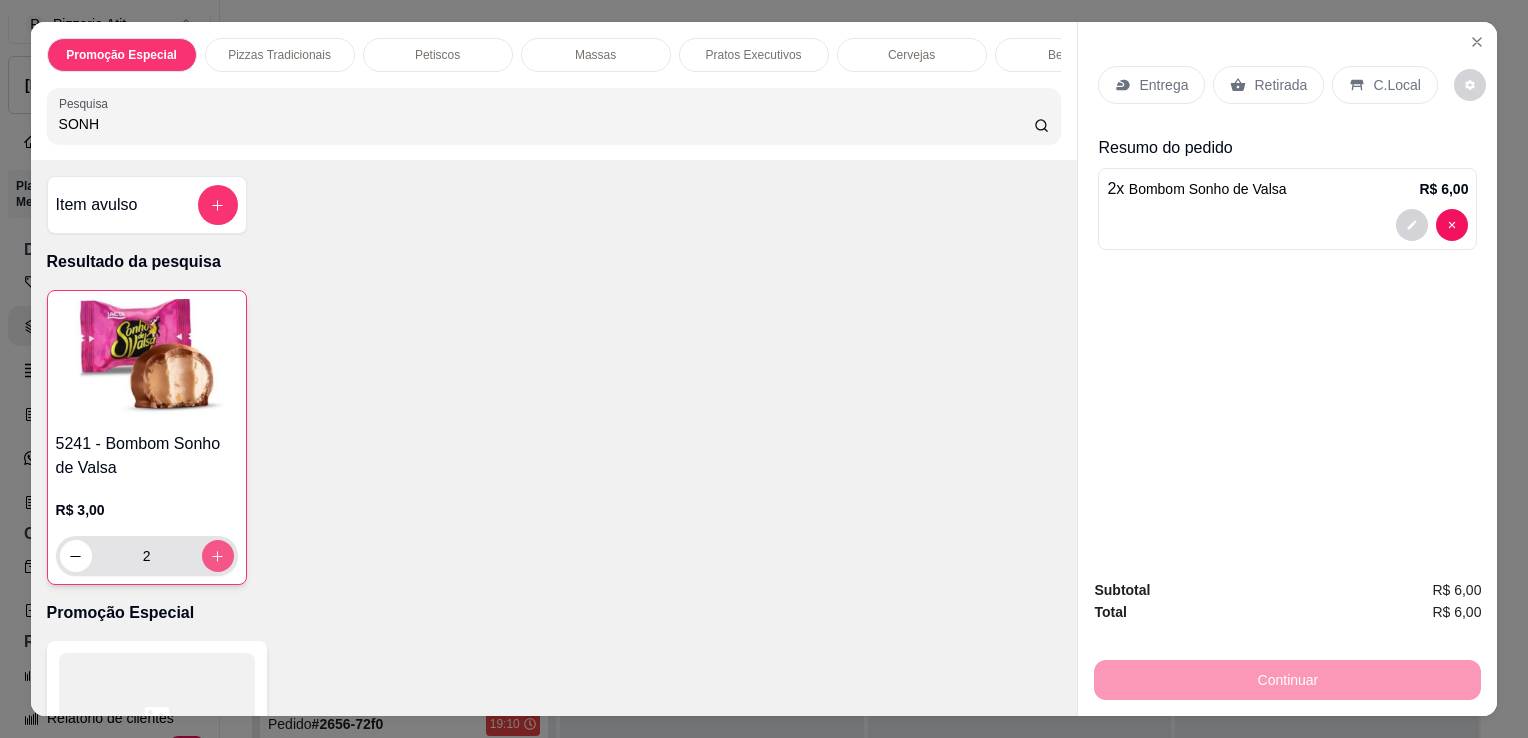 click 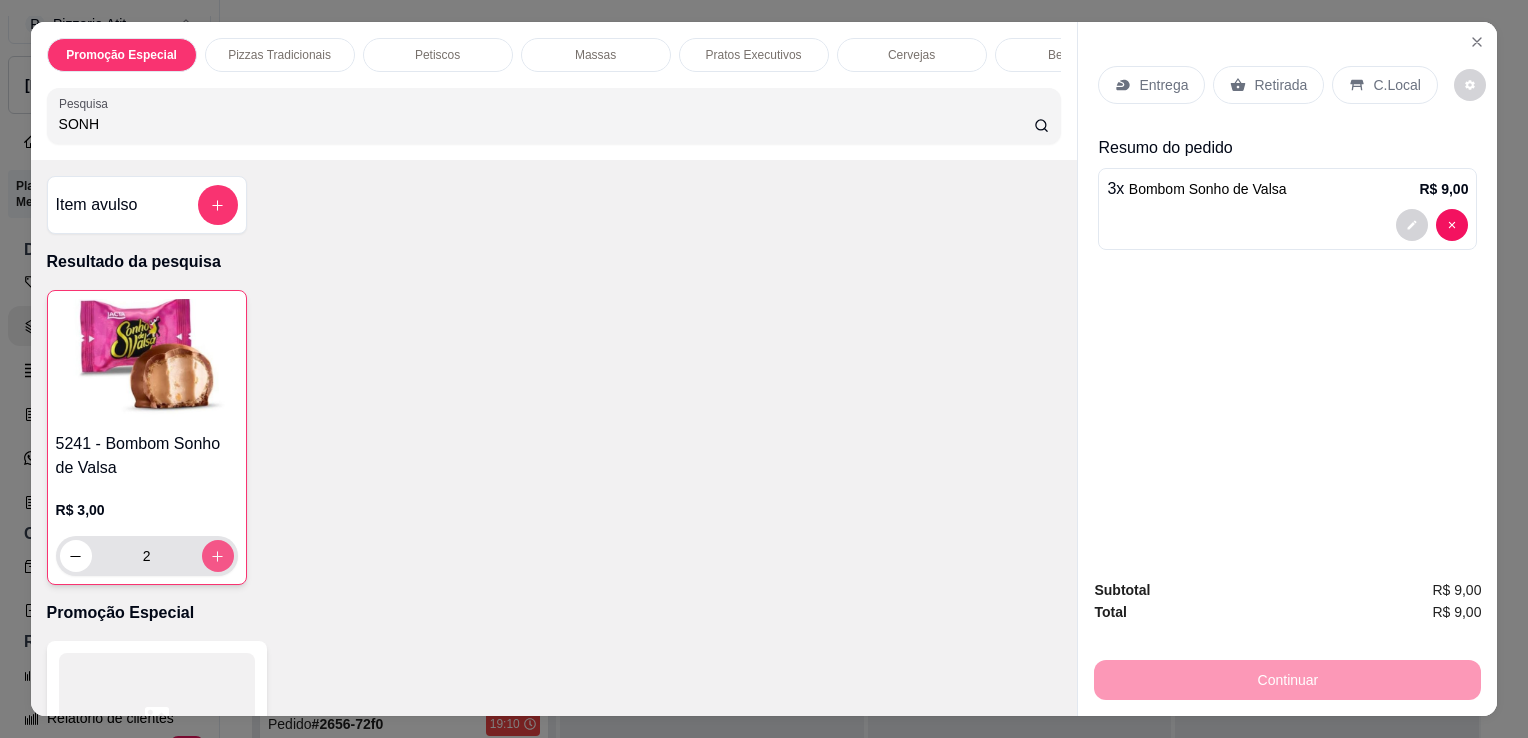 type on "3" 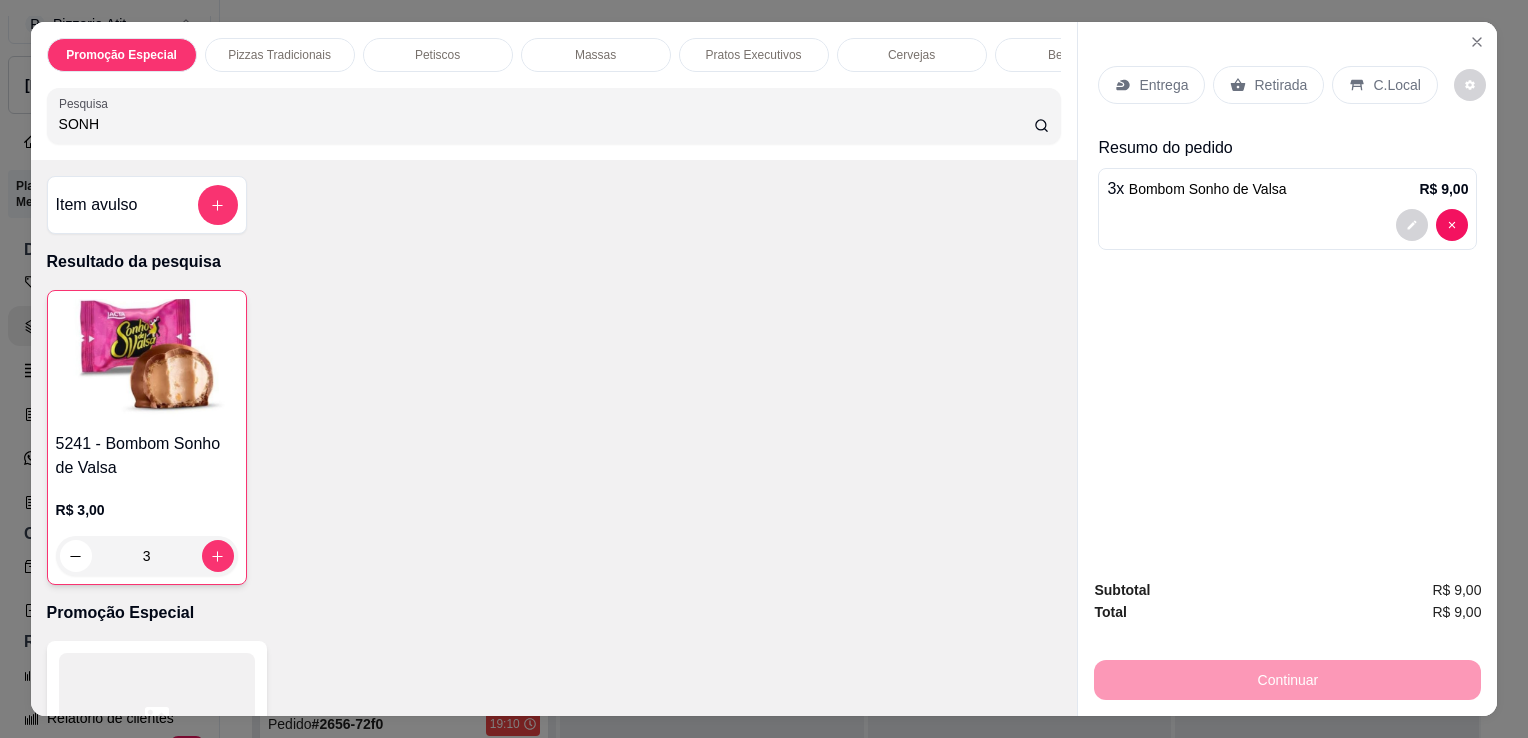 click on "C.Local" at bounding box center (1384, 85) 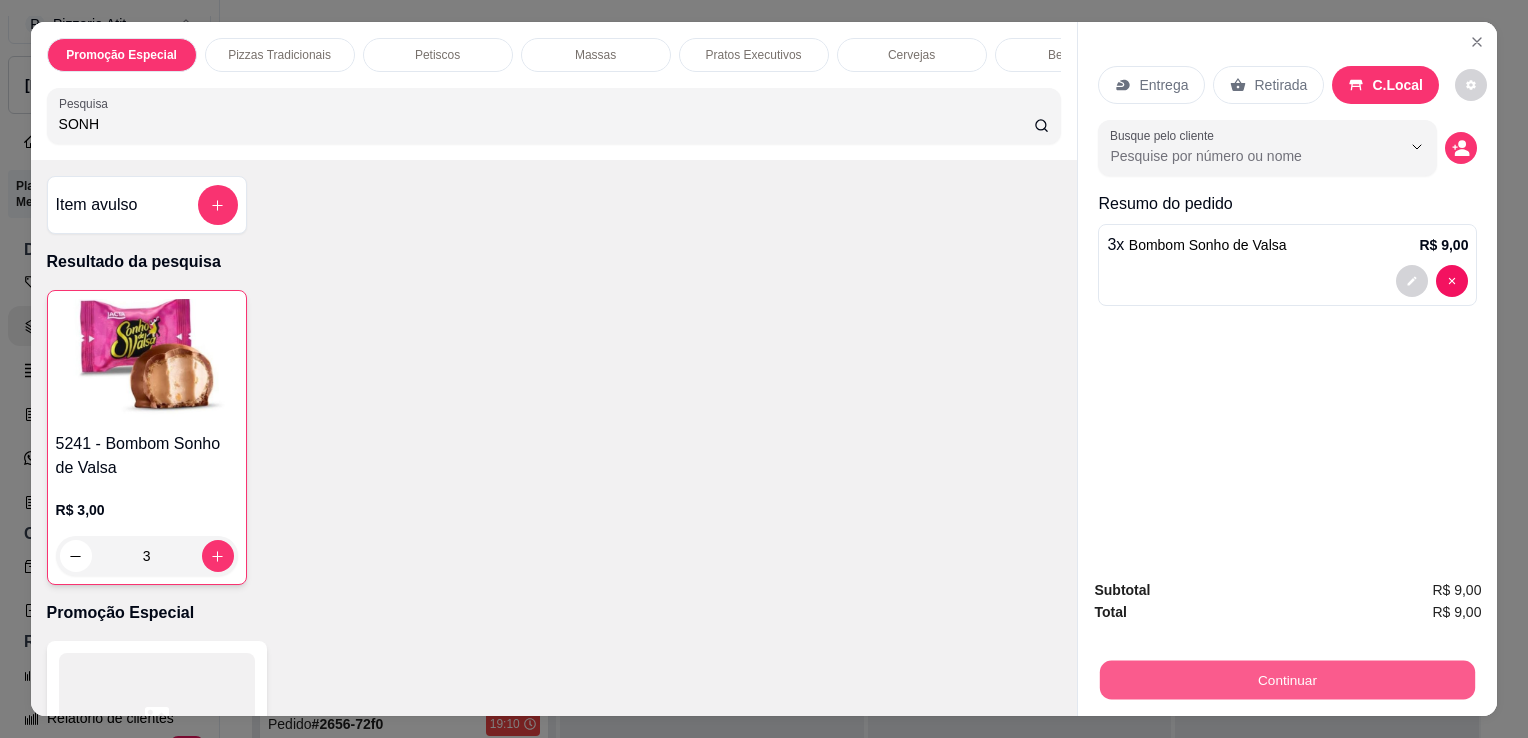 click on "Continuar" at bounding box center [1287, 679] 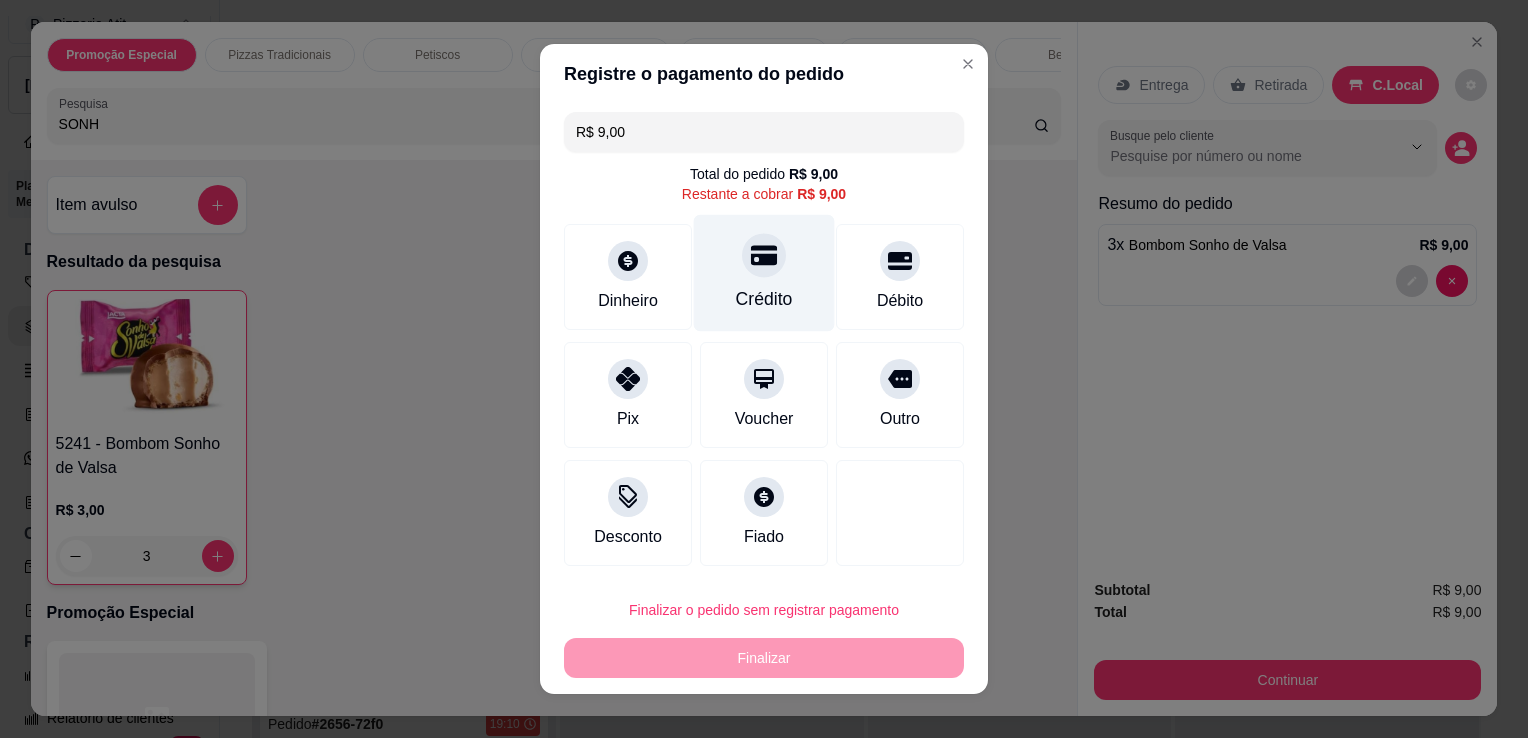 click at bounding box center (764, 255) 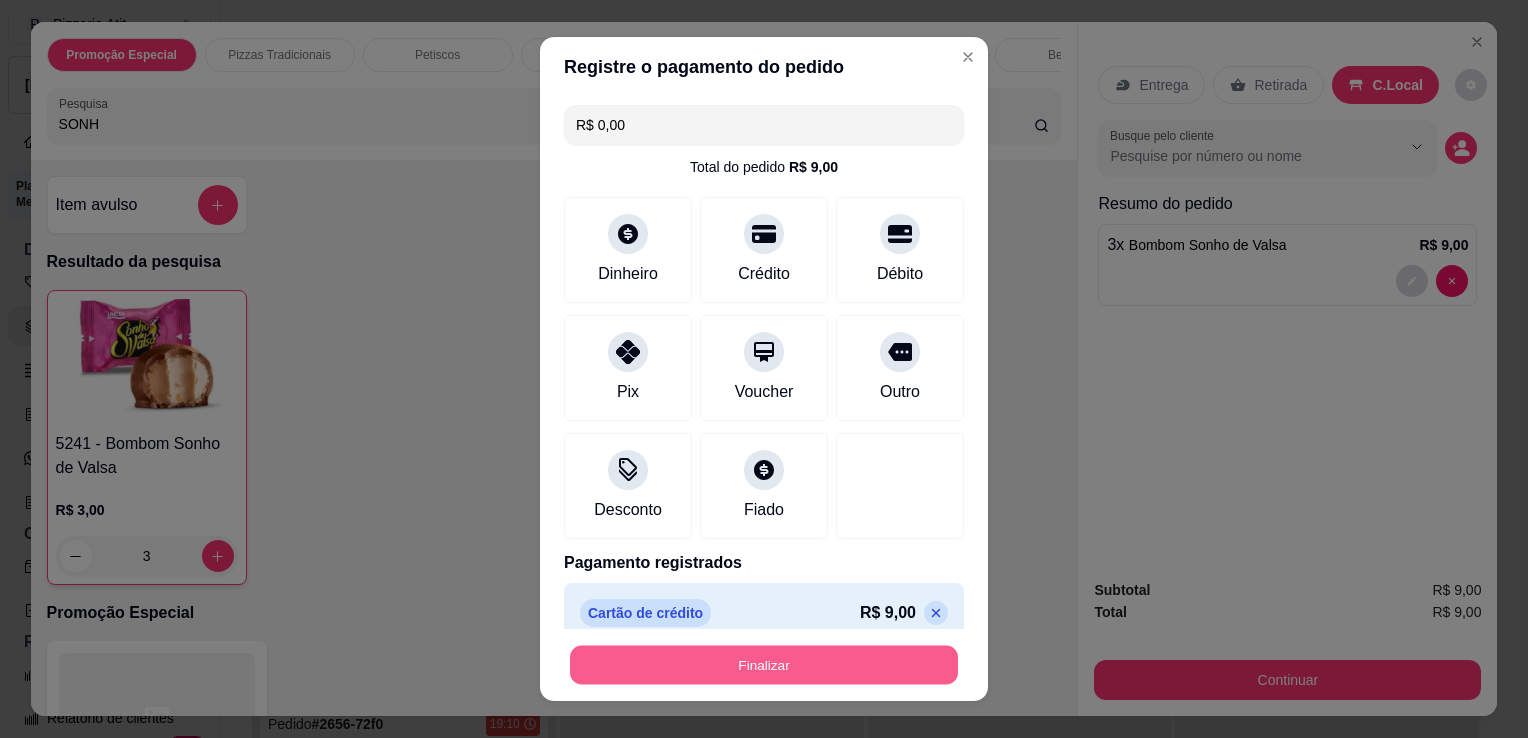 click on "Finalizar" at bounding box center [764, 665] 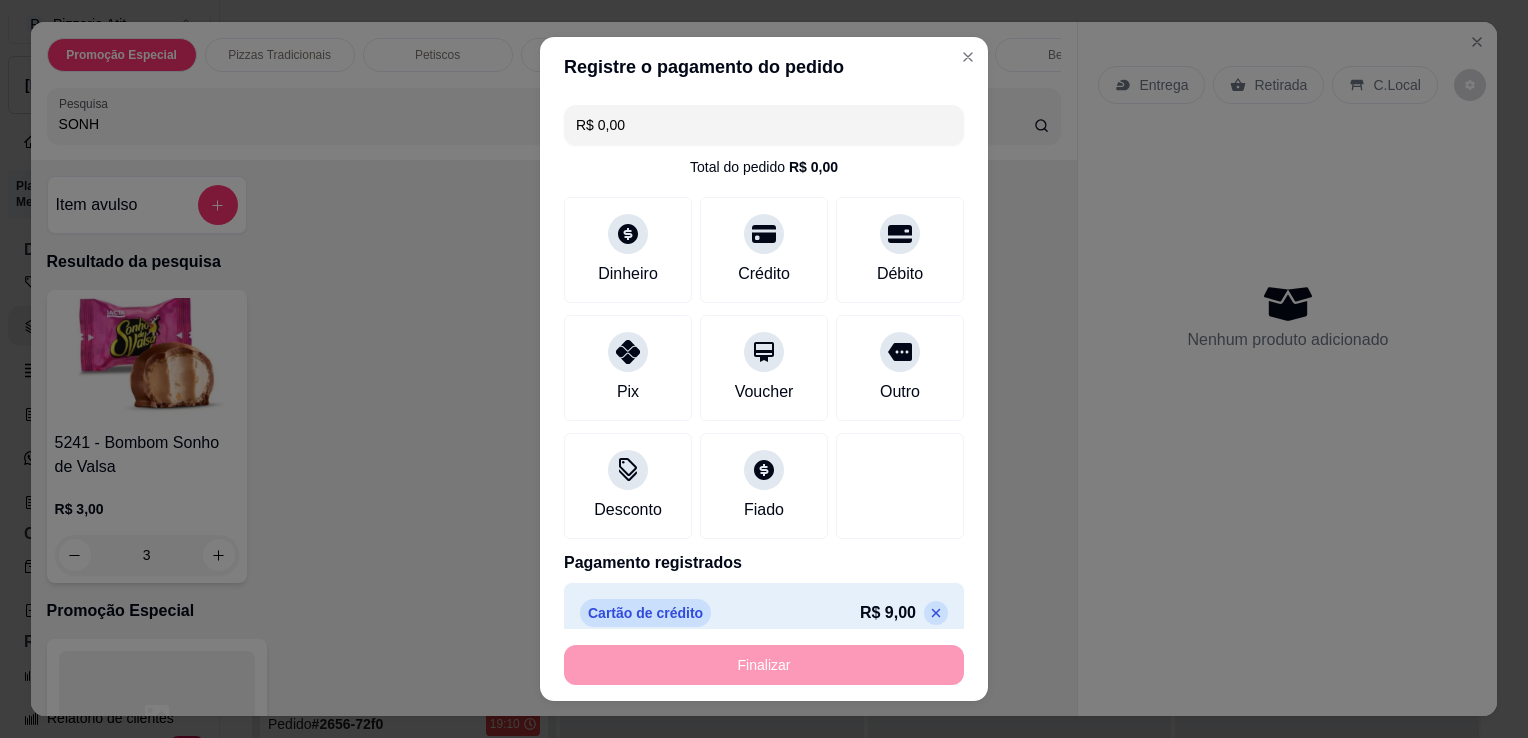 type on "0" 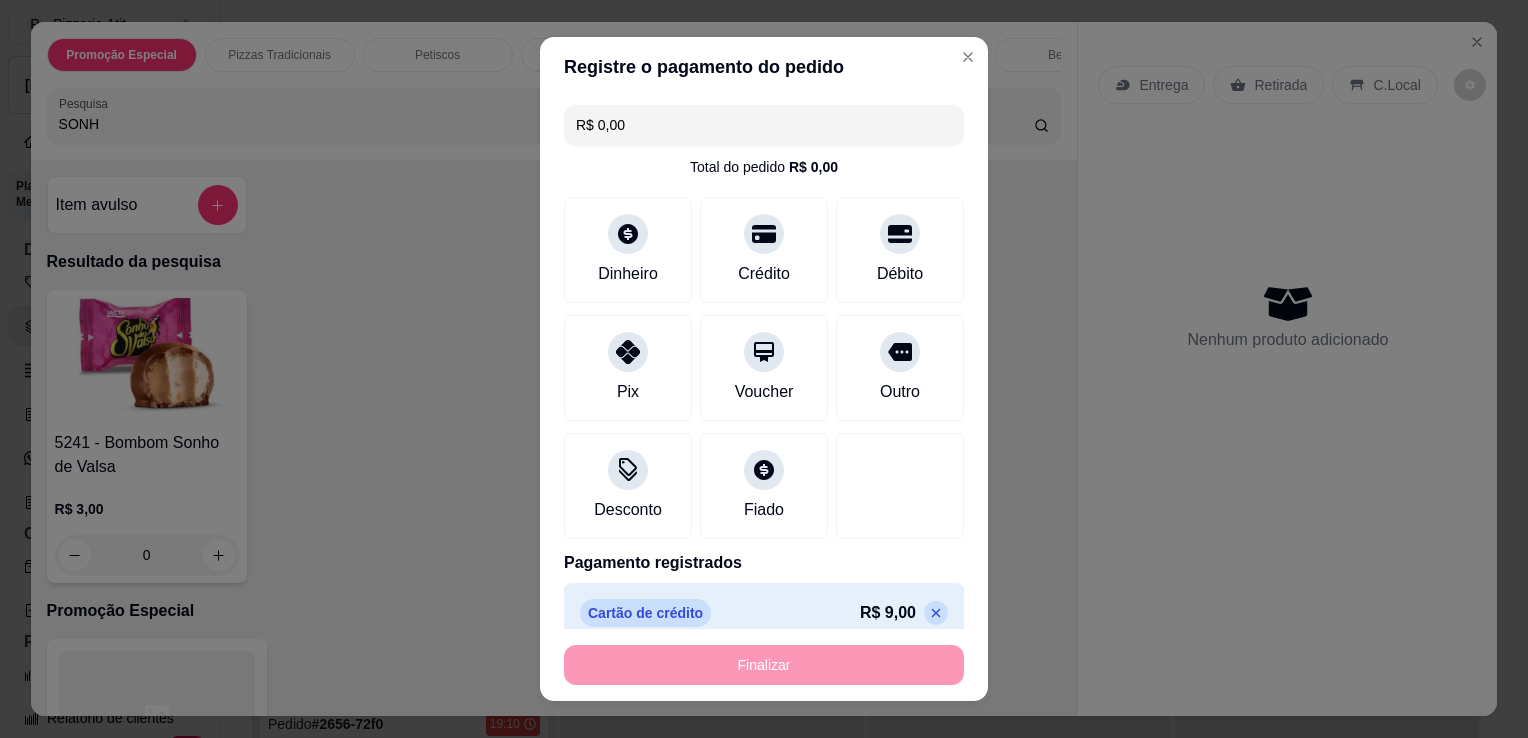 type on "-R$ 9,00" 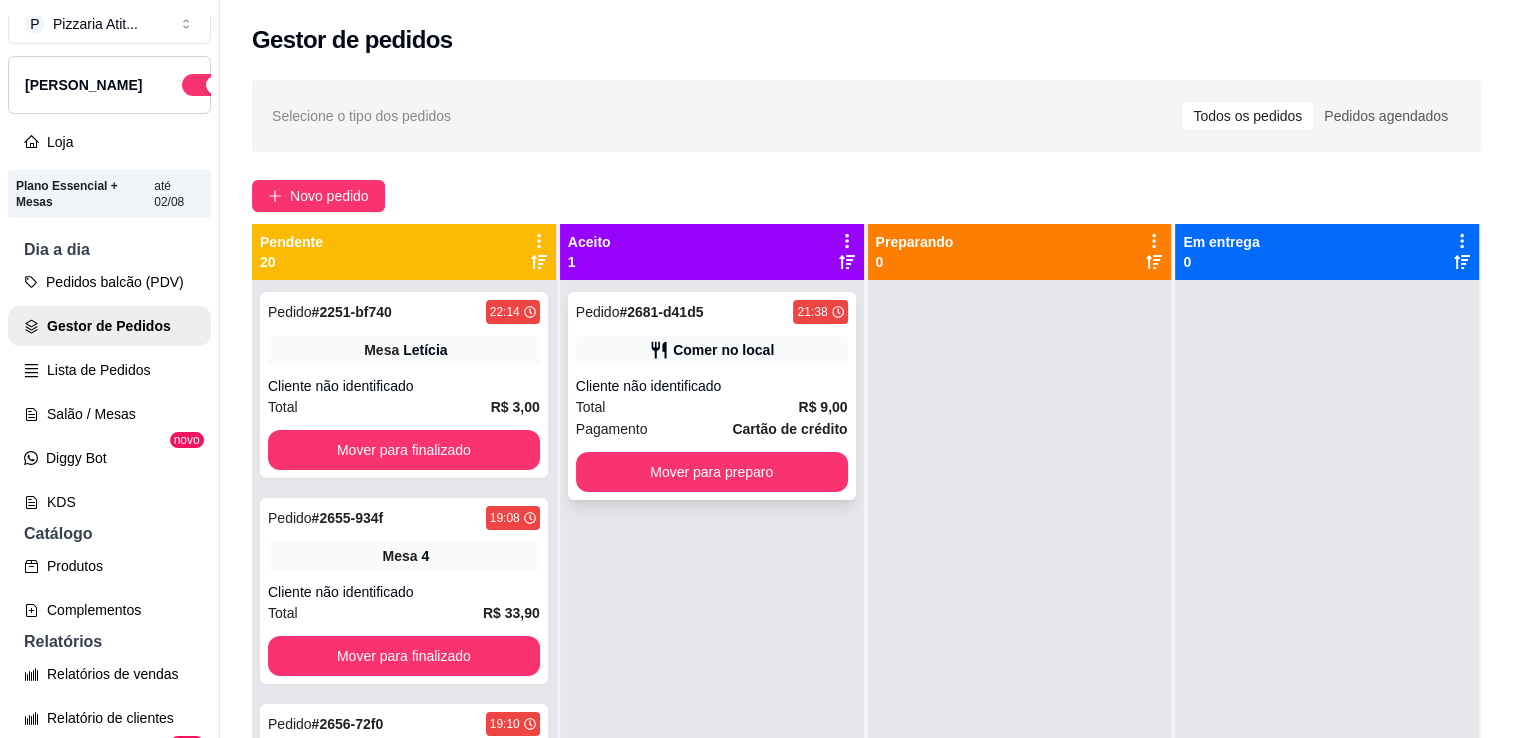 click on "Total R$ 9,00" at bounding box center [712, 407] 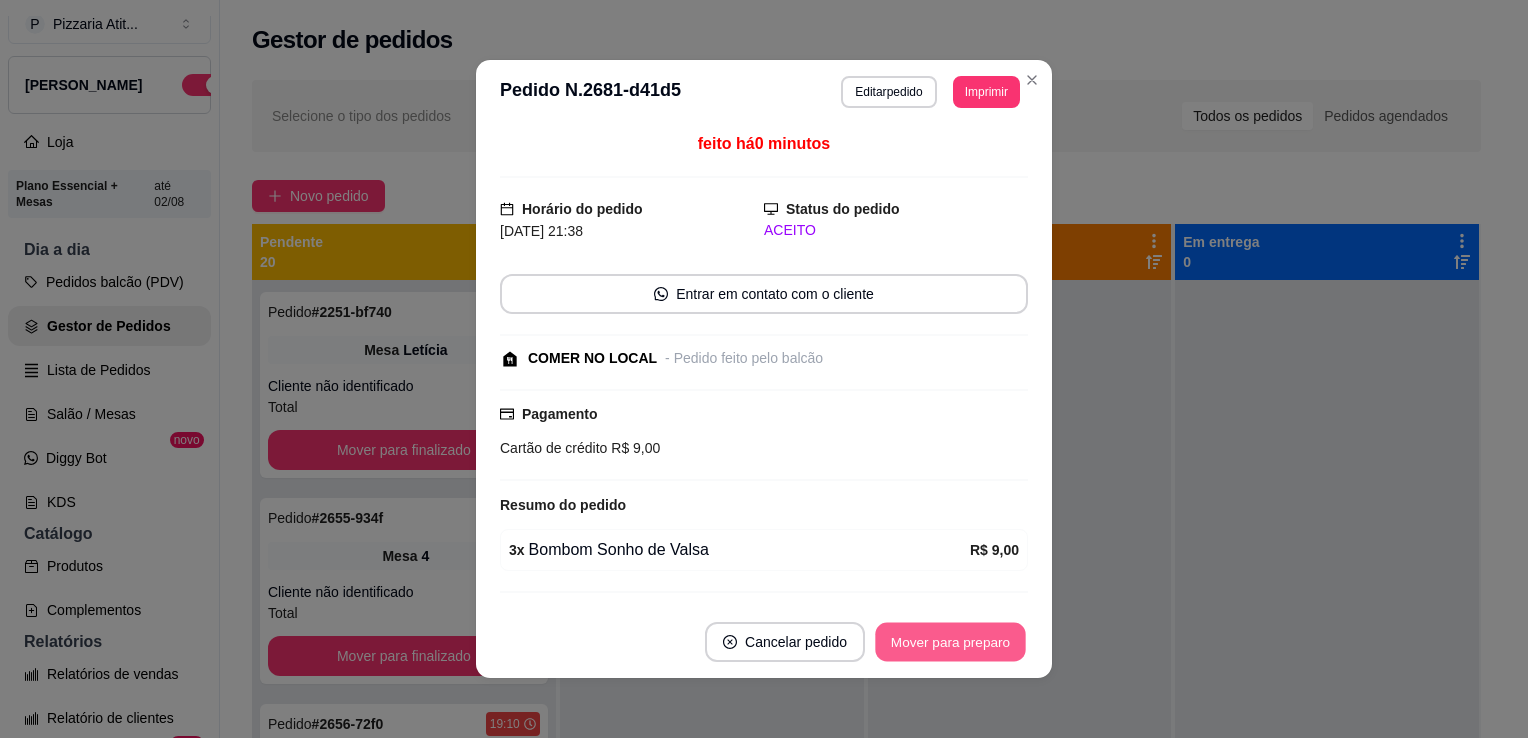 click on "Mover para preparo" at bounding box center (950, 642) 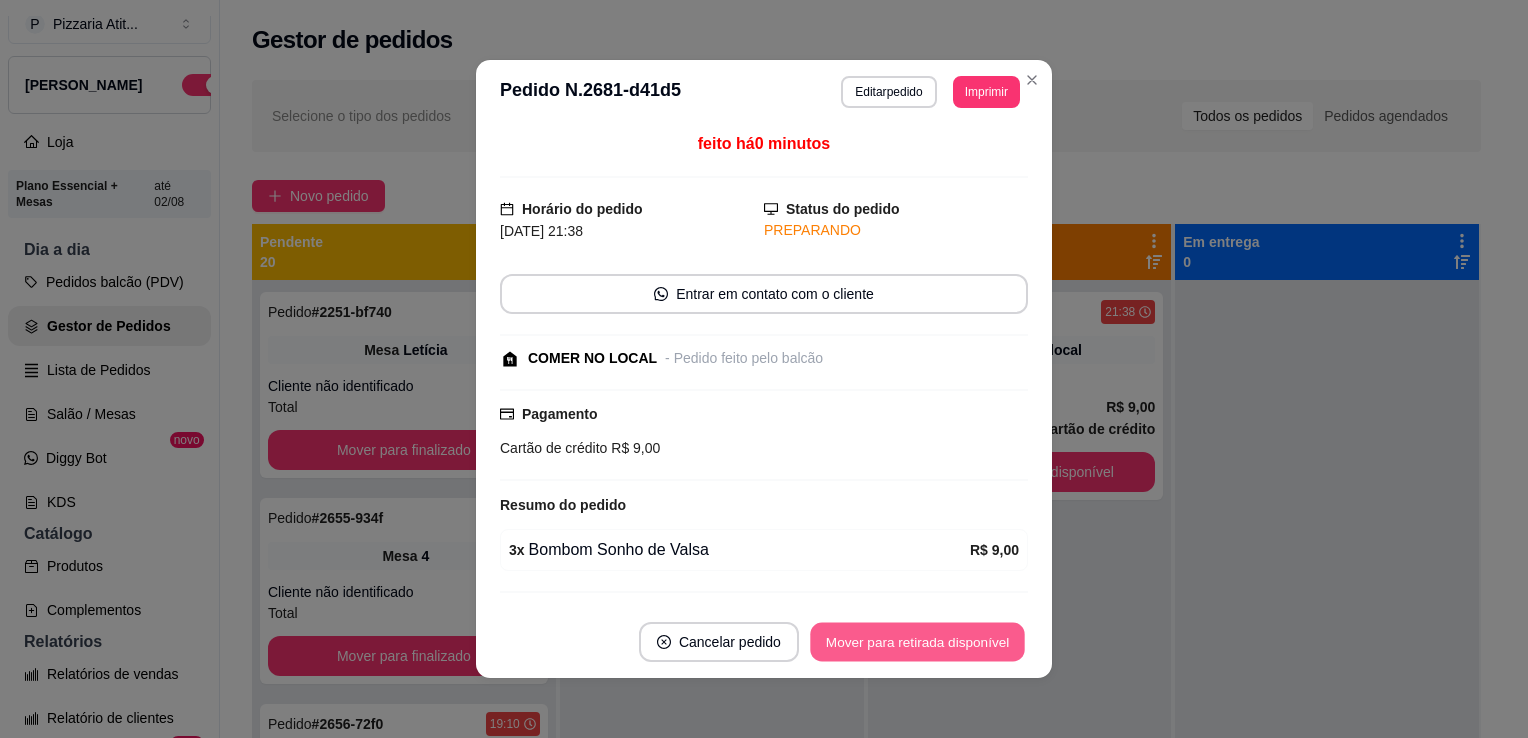 click on "Mover para retirada disponível" at bounding box center (917, 642) 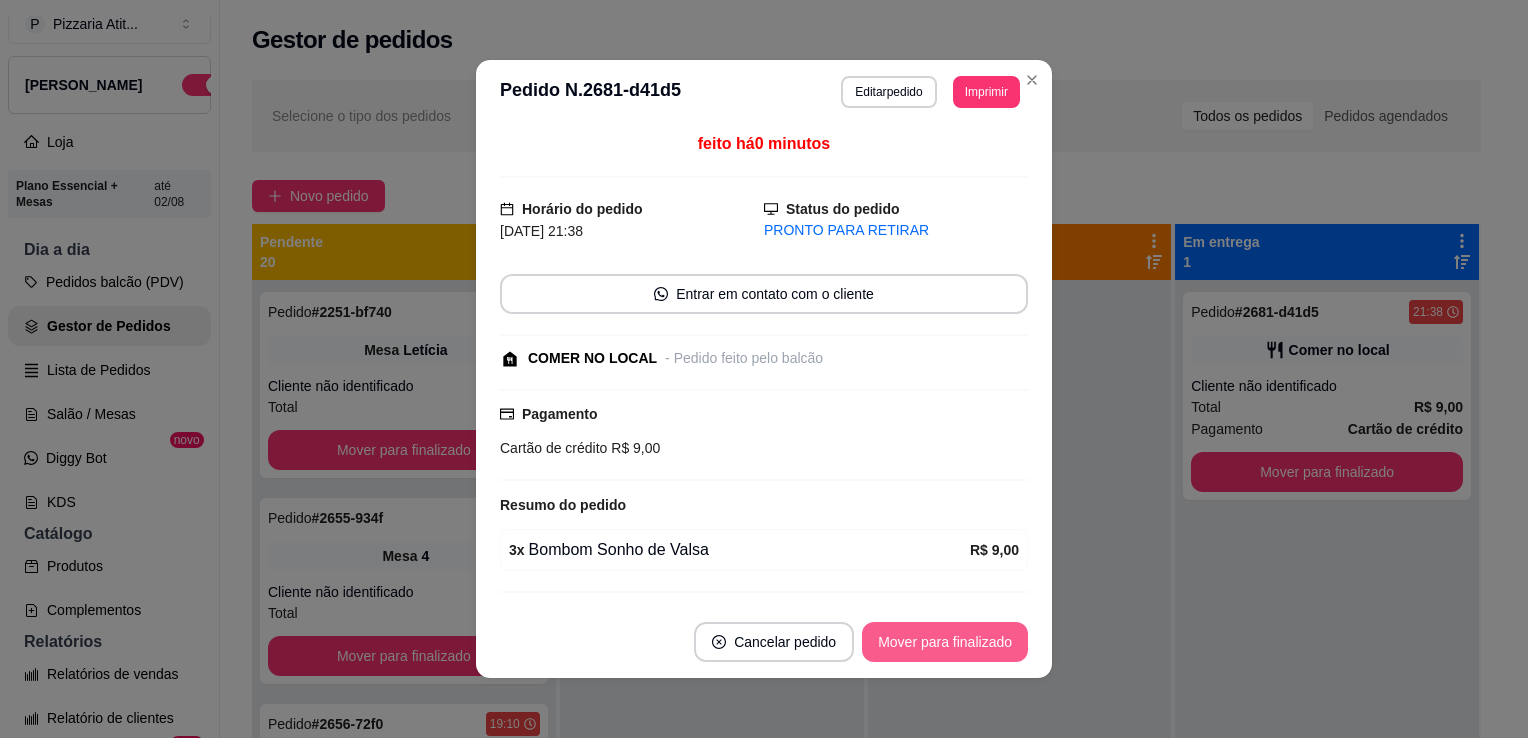 click on "Mover para finalizado" at bounding box center [945, 642] 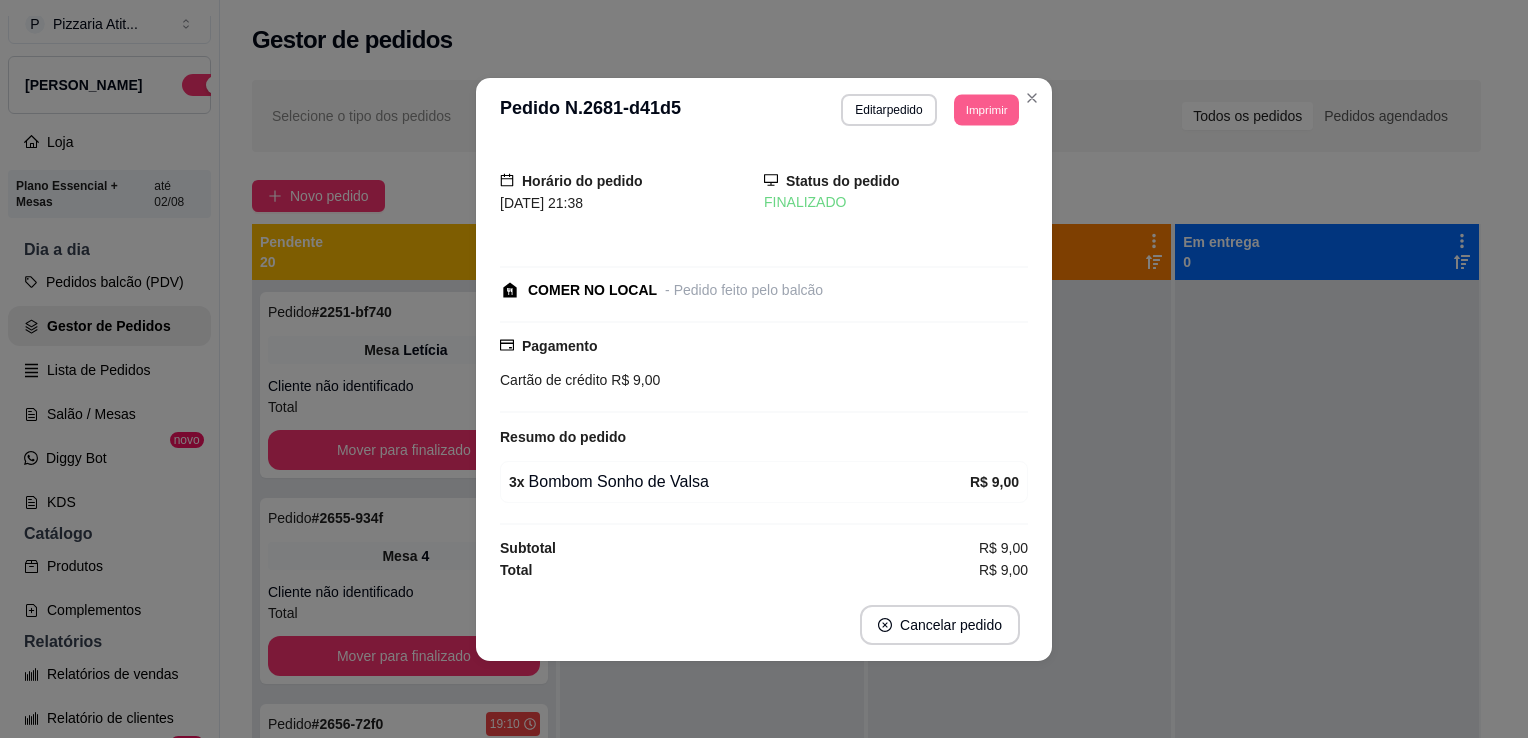 click on "Imprimir" at bounding box center [986, 109] 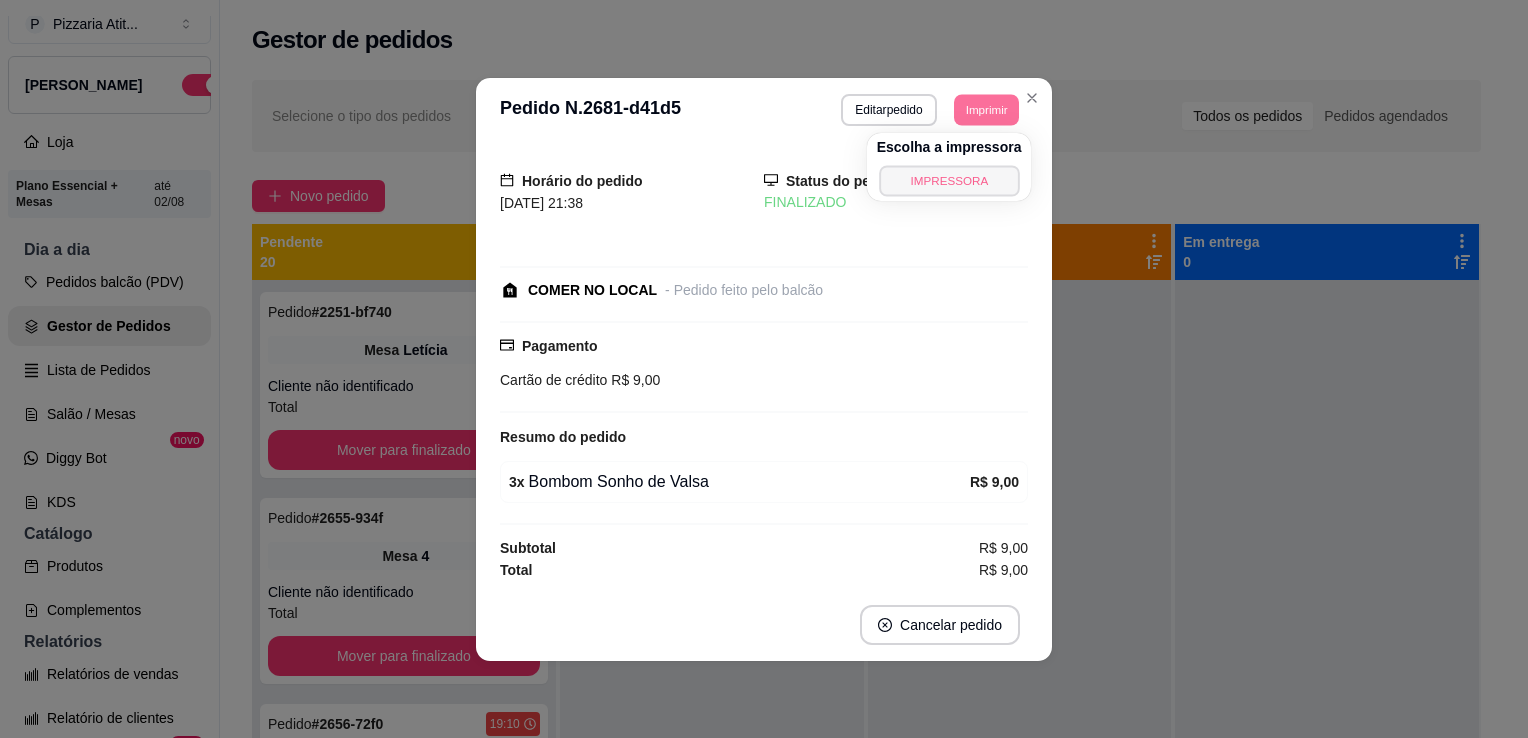 click on "IMPRESSORA" at bounding box center [949, 180] 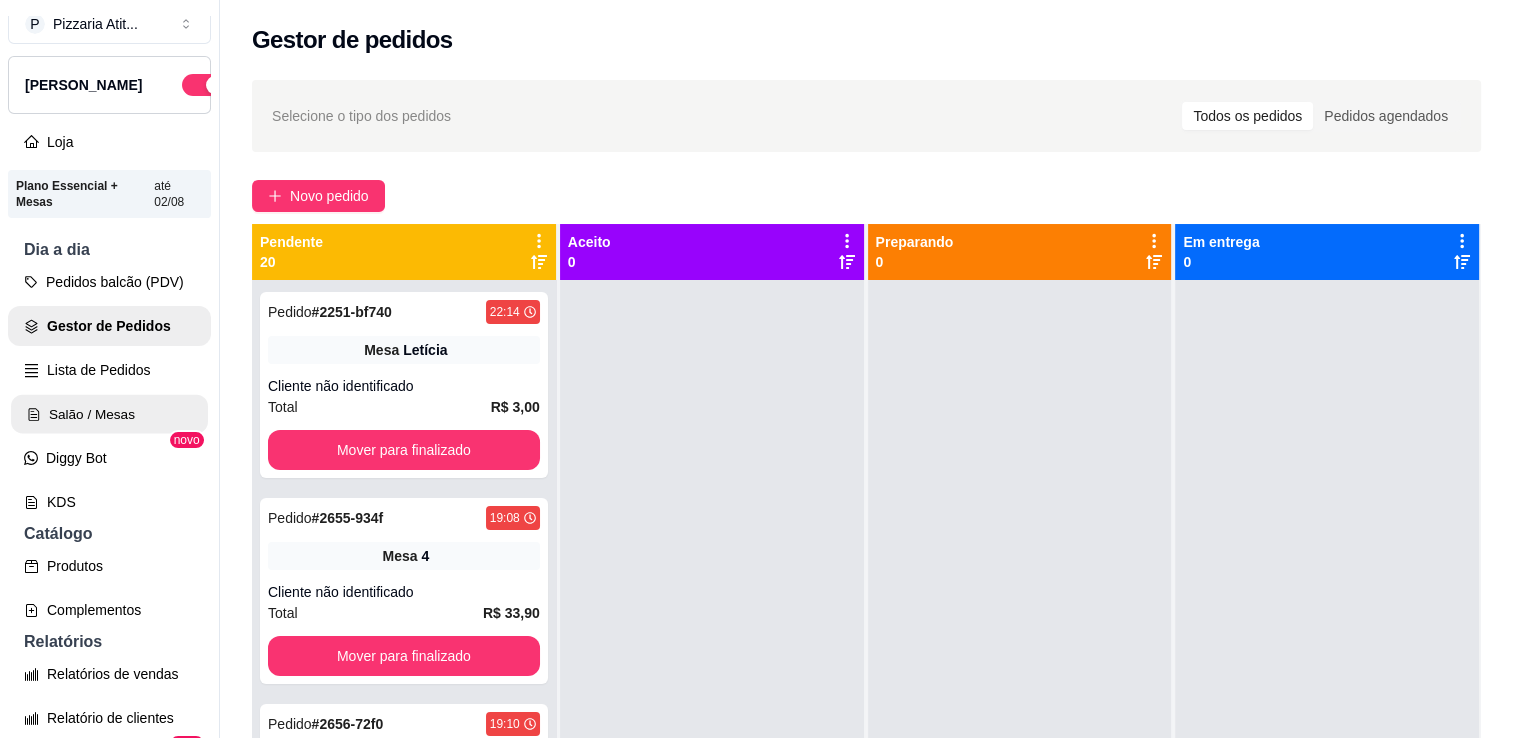 click on "Salão / Mesas" at bounding box center (109, 414) 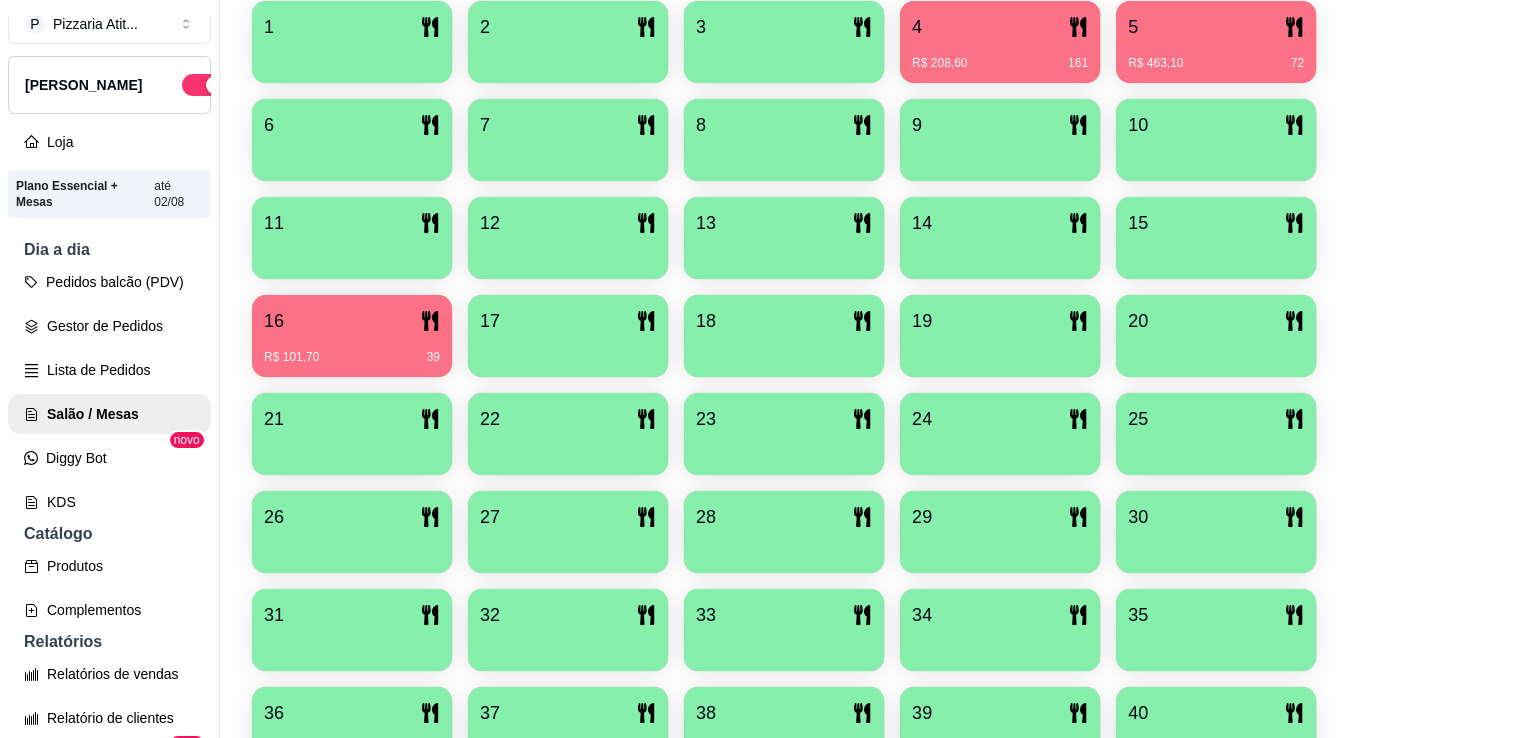 scroll, scrollTop: 454, scrollLeft: 0, axis: vertical 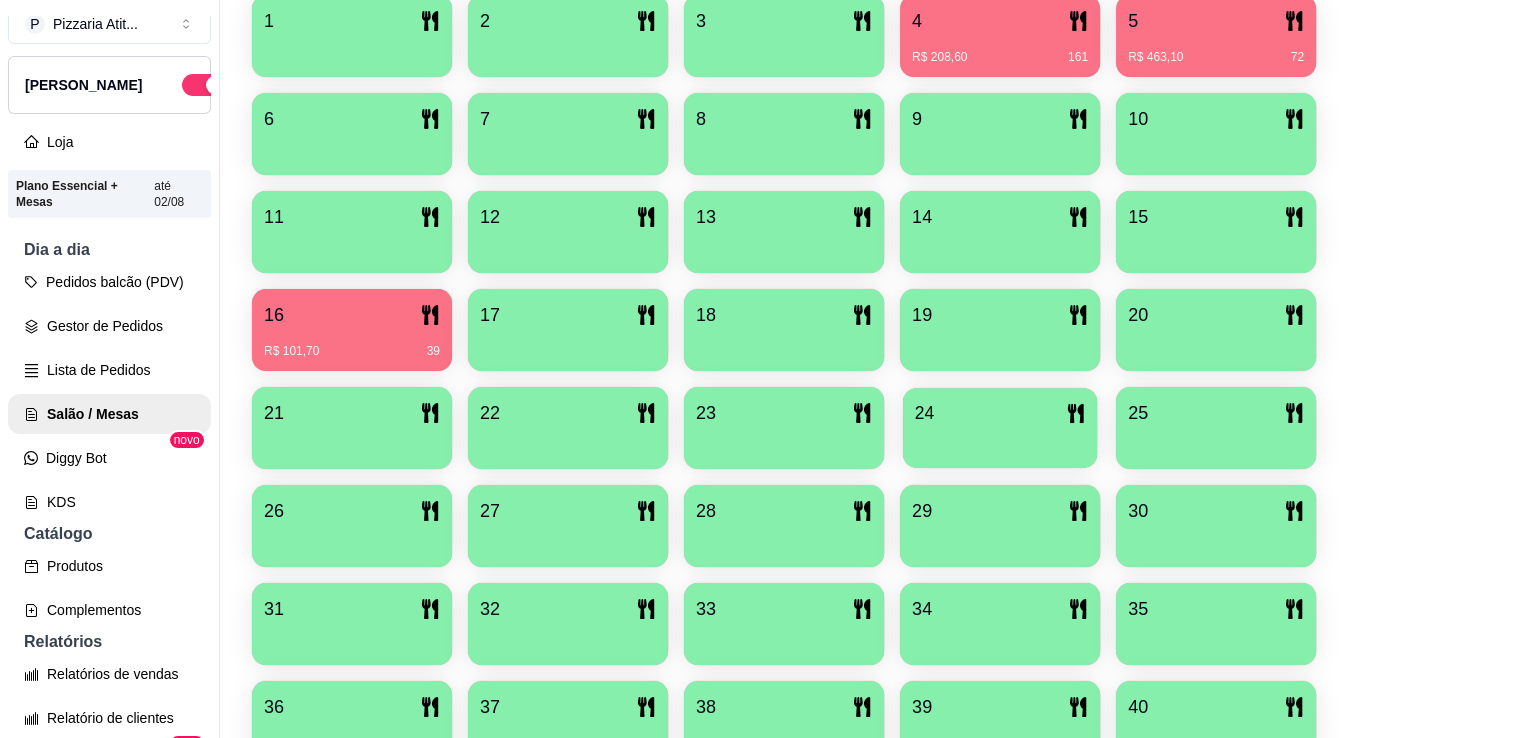 click on "24" at bounding box center [1000, 428] 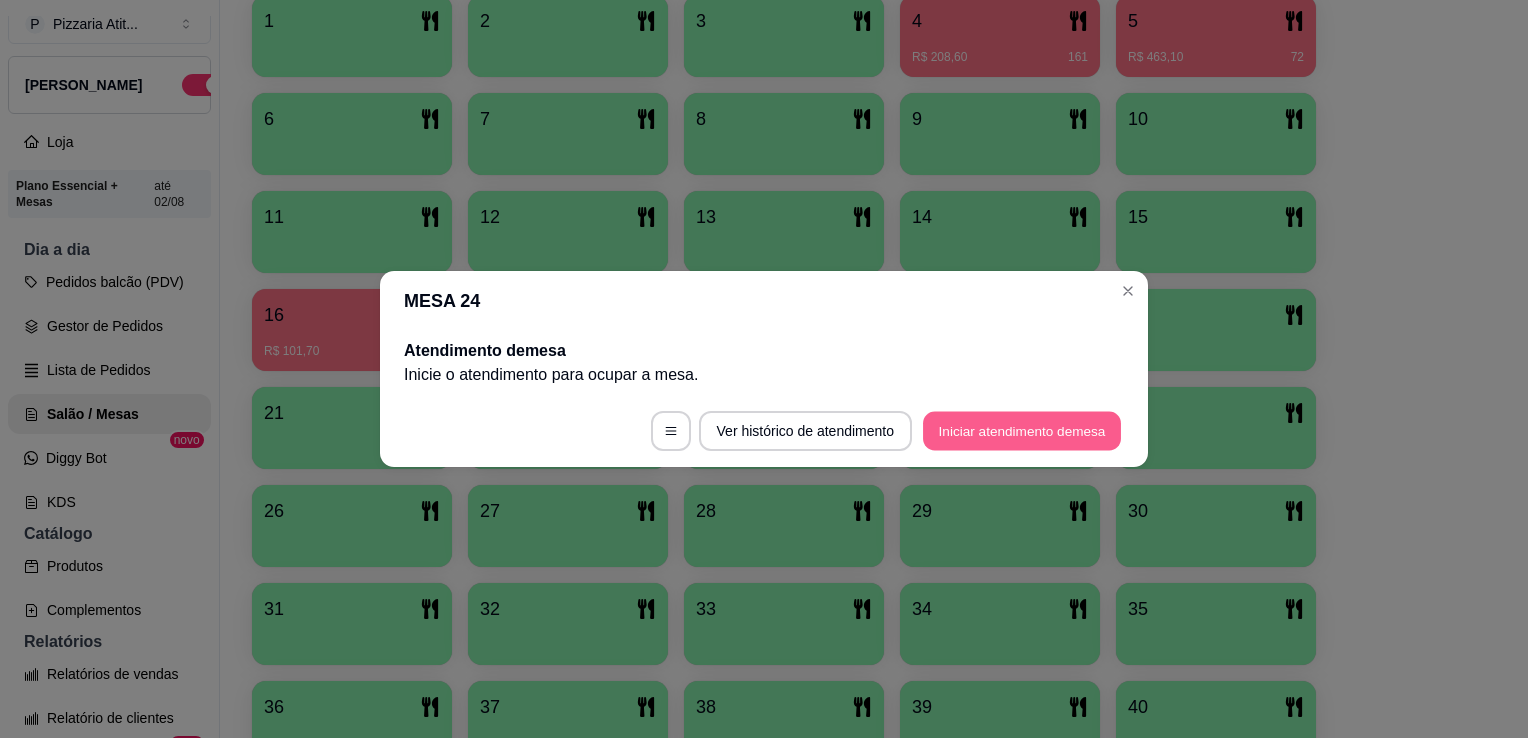 click on "Iniciar atendimento de  mesa" at bounding box center [1022, 431] 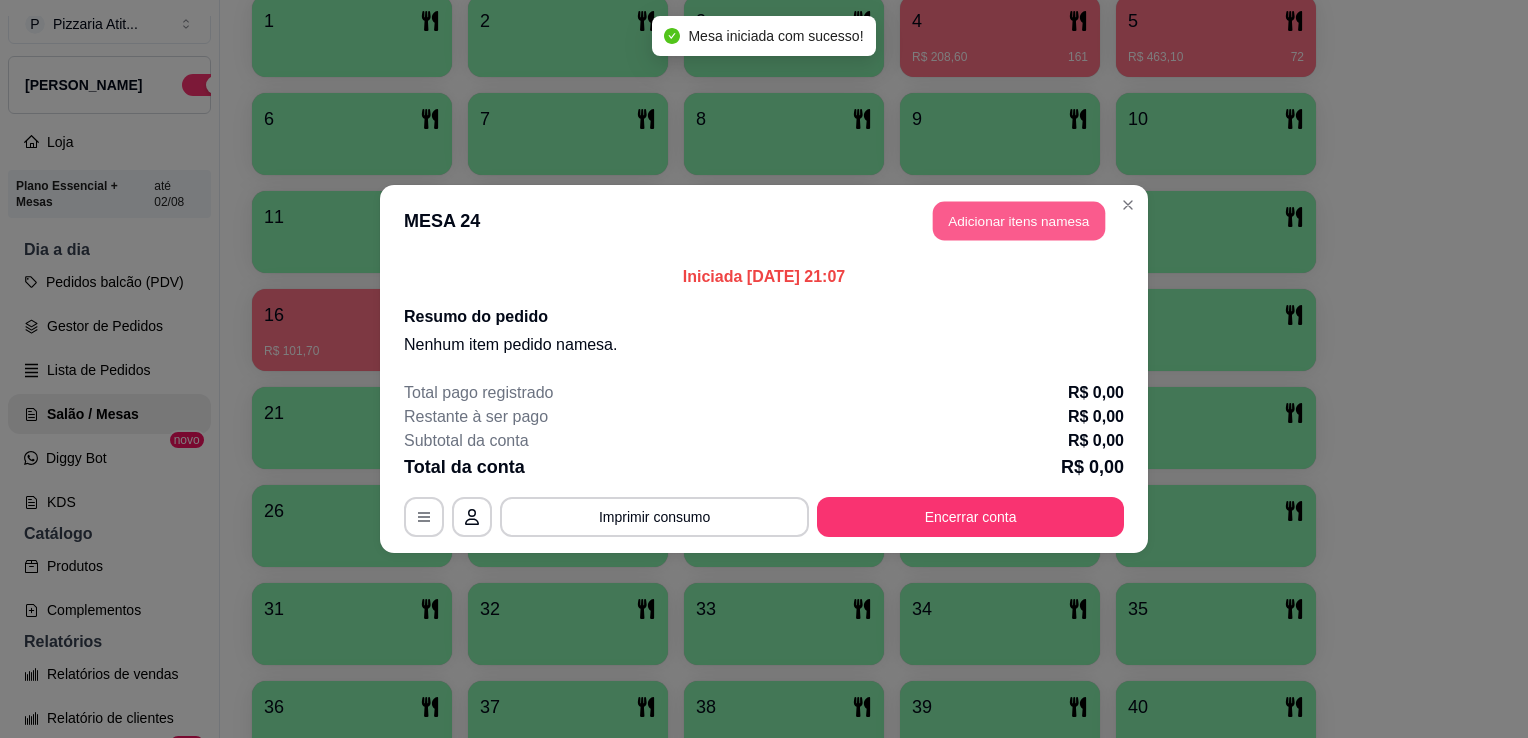 click on "Adicionar itens na  mesa" at bounding box center [1019, 221] 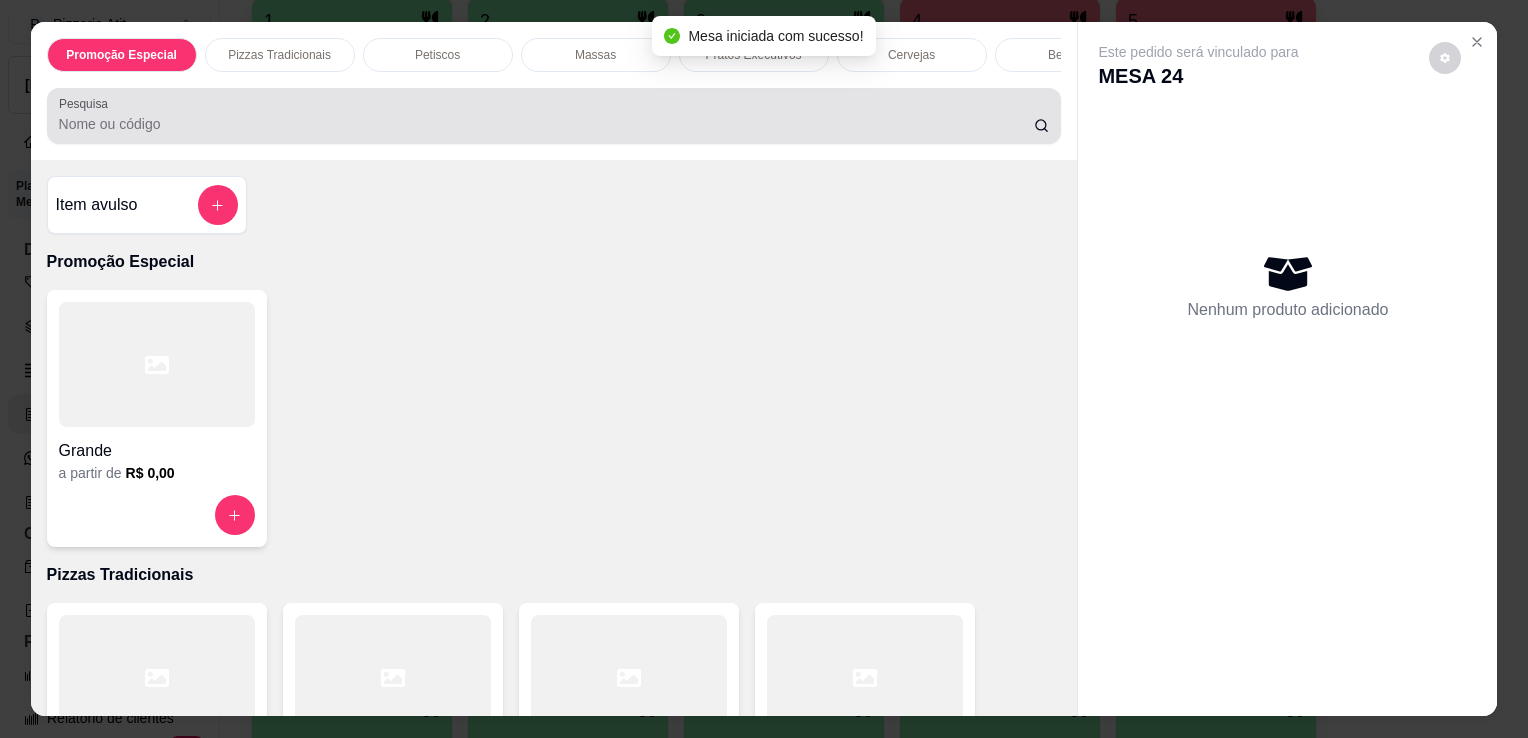 click on "Pesquisa" at bounding box center (546, 124) 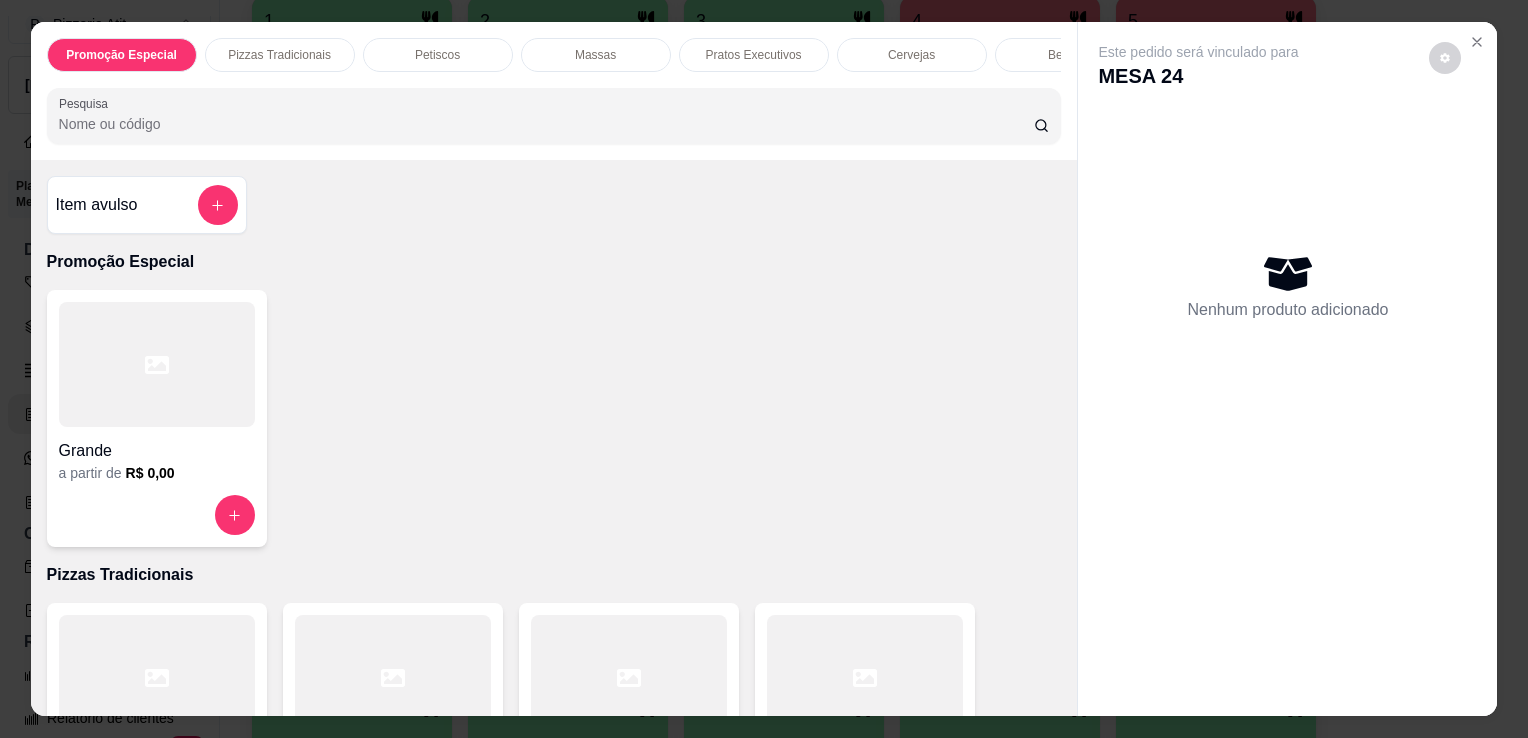 click on "Grande a partir de     R$ 75,00" at bounding box center [865, 731] 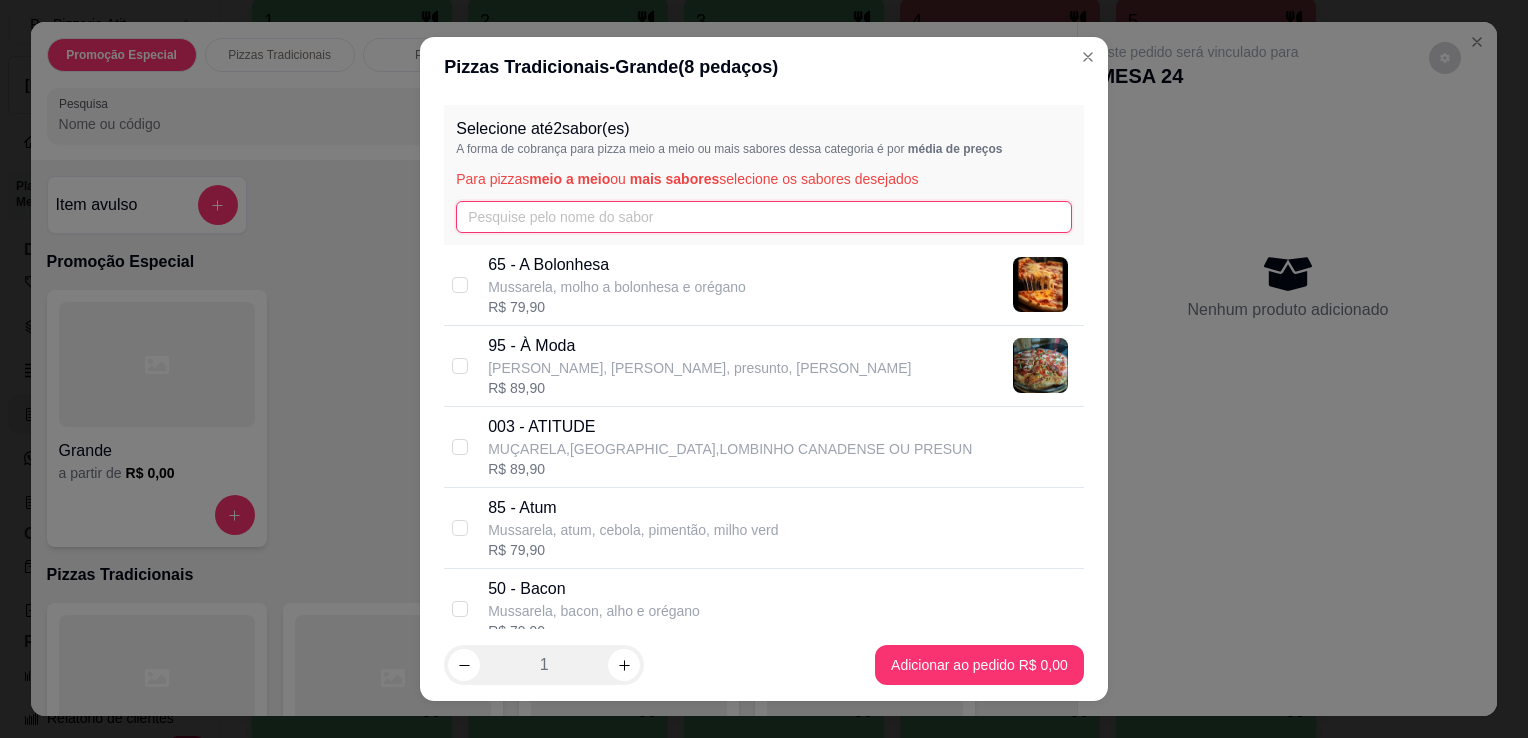 click at bounding box center (764, 217) 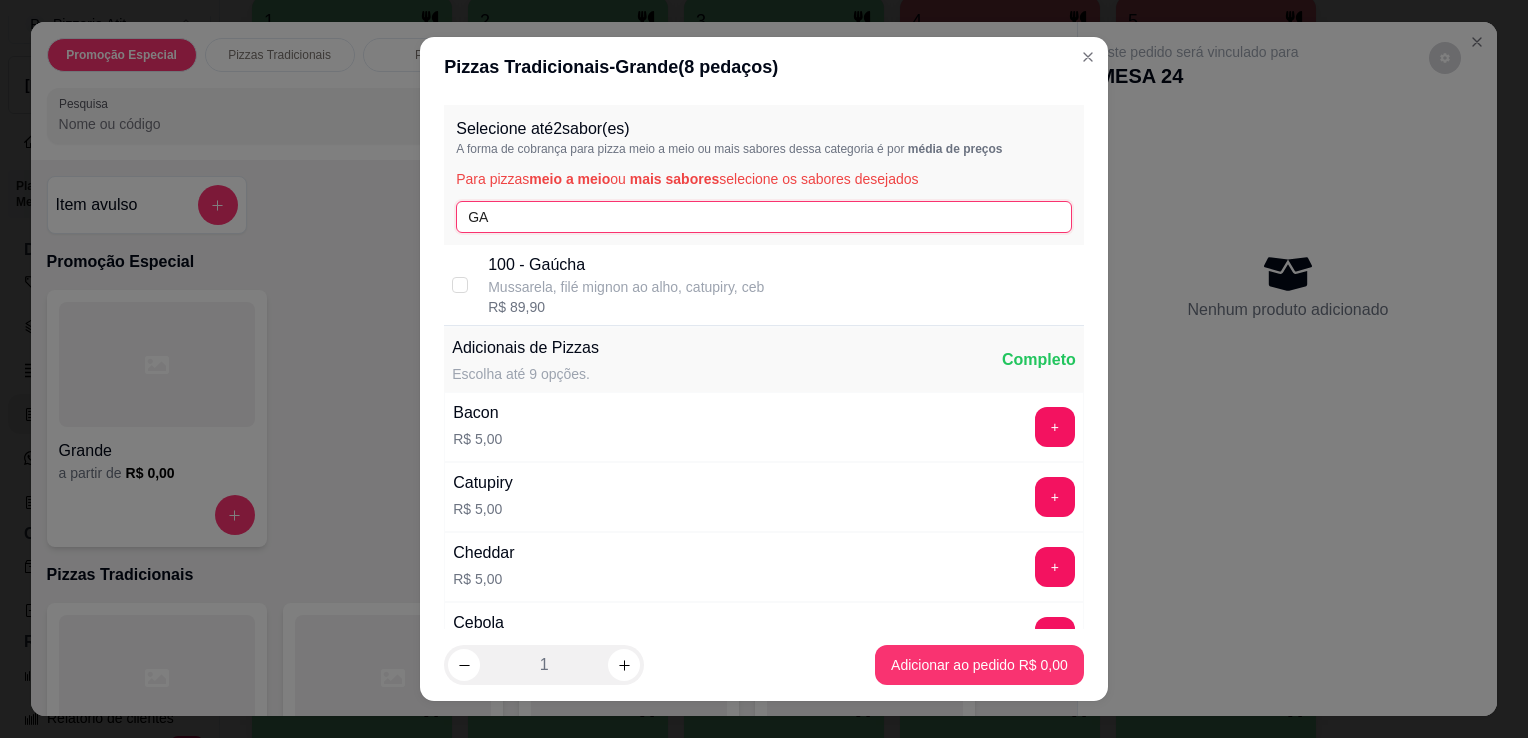 type on "GA" 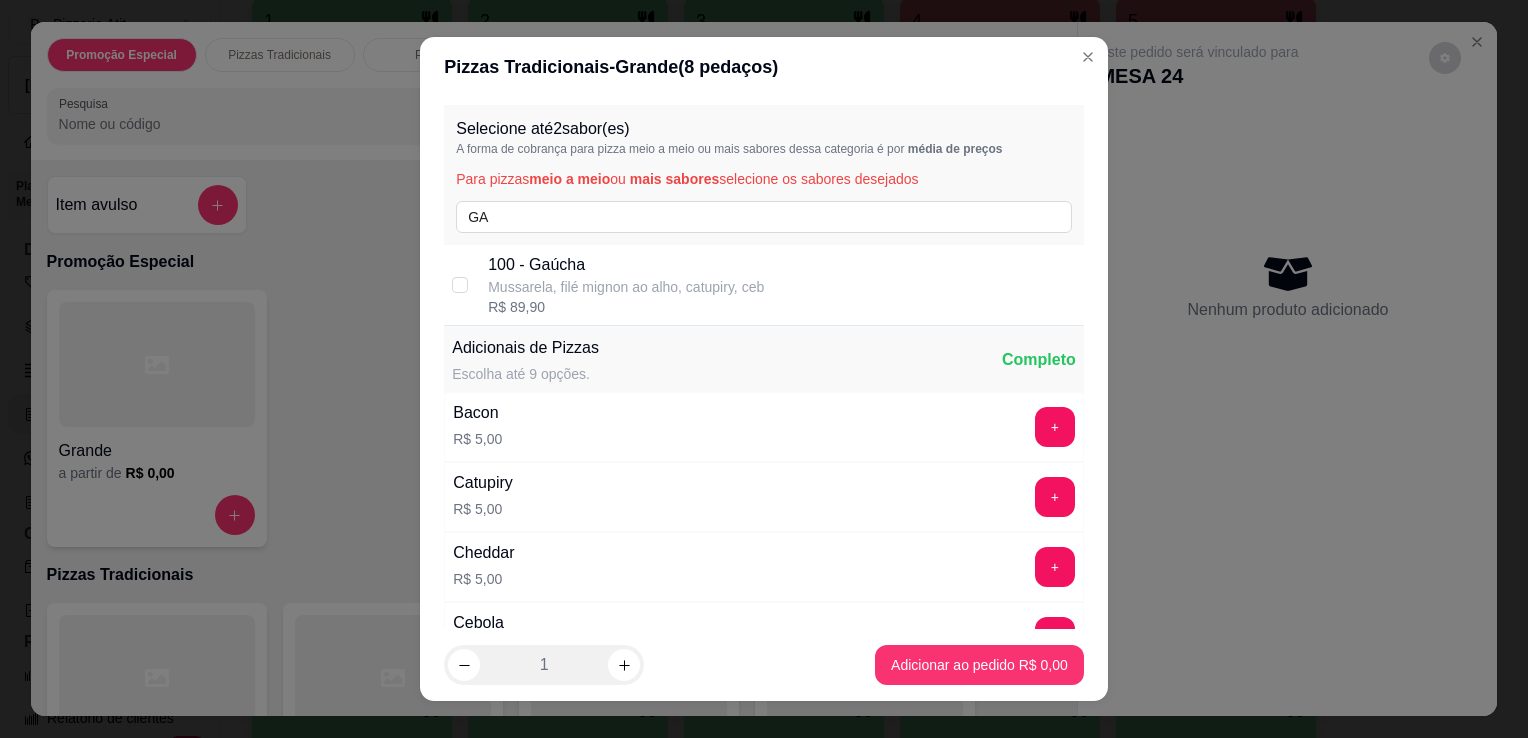 click on "Adicionais de Pizzas  Escolha até 9 opções. Completo" at bounding box center (764, 360) 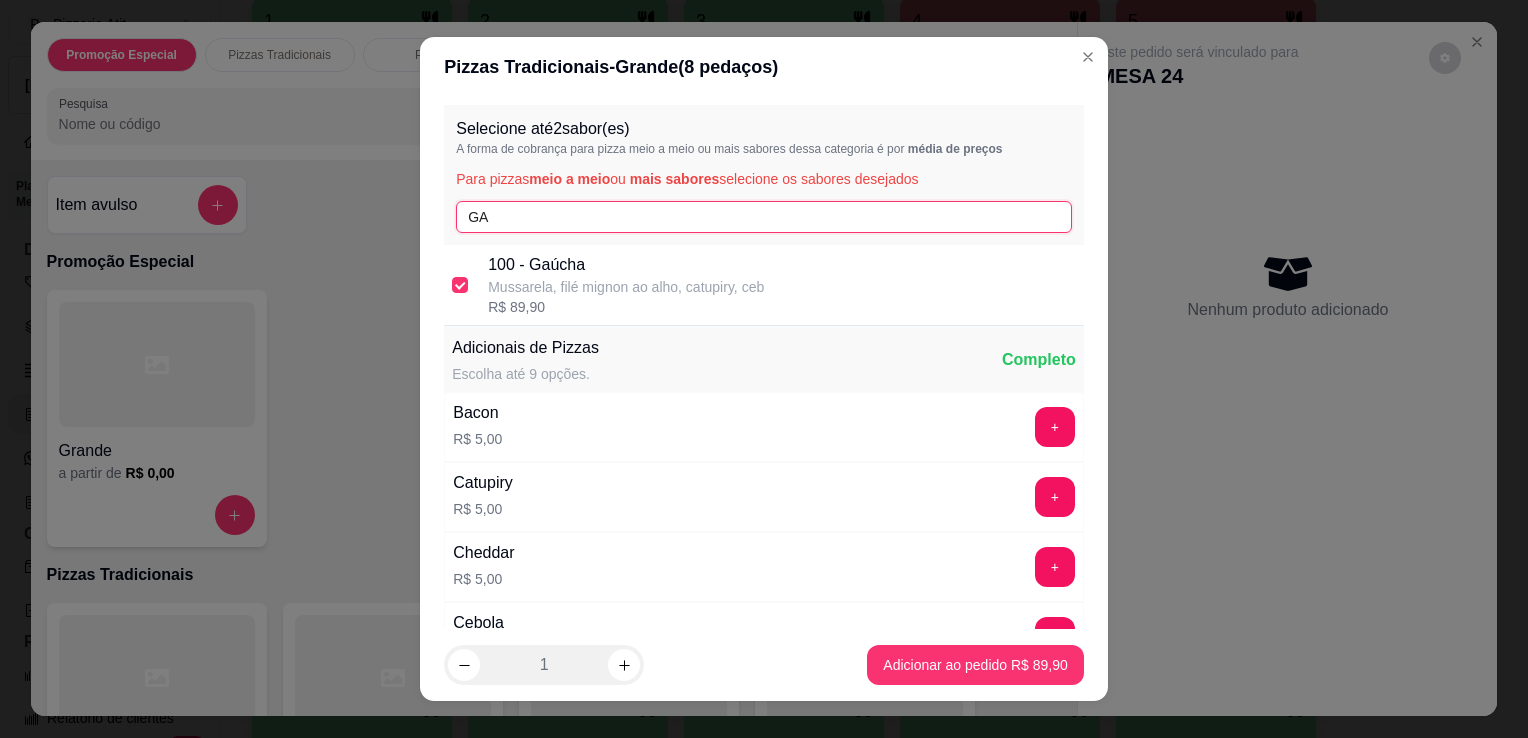 click on "GA" at bounding box center (764, 217) 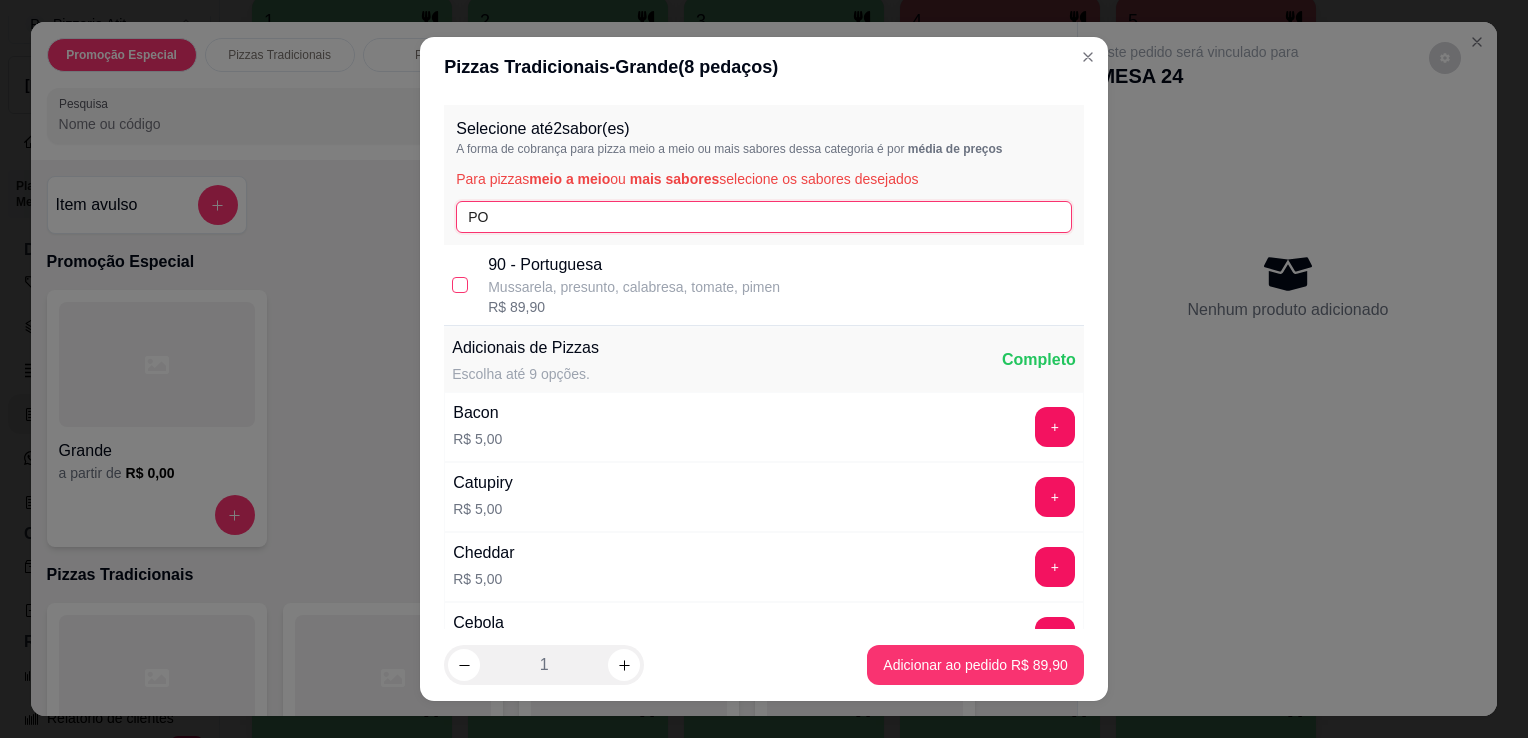 type on "PO" 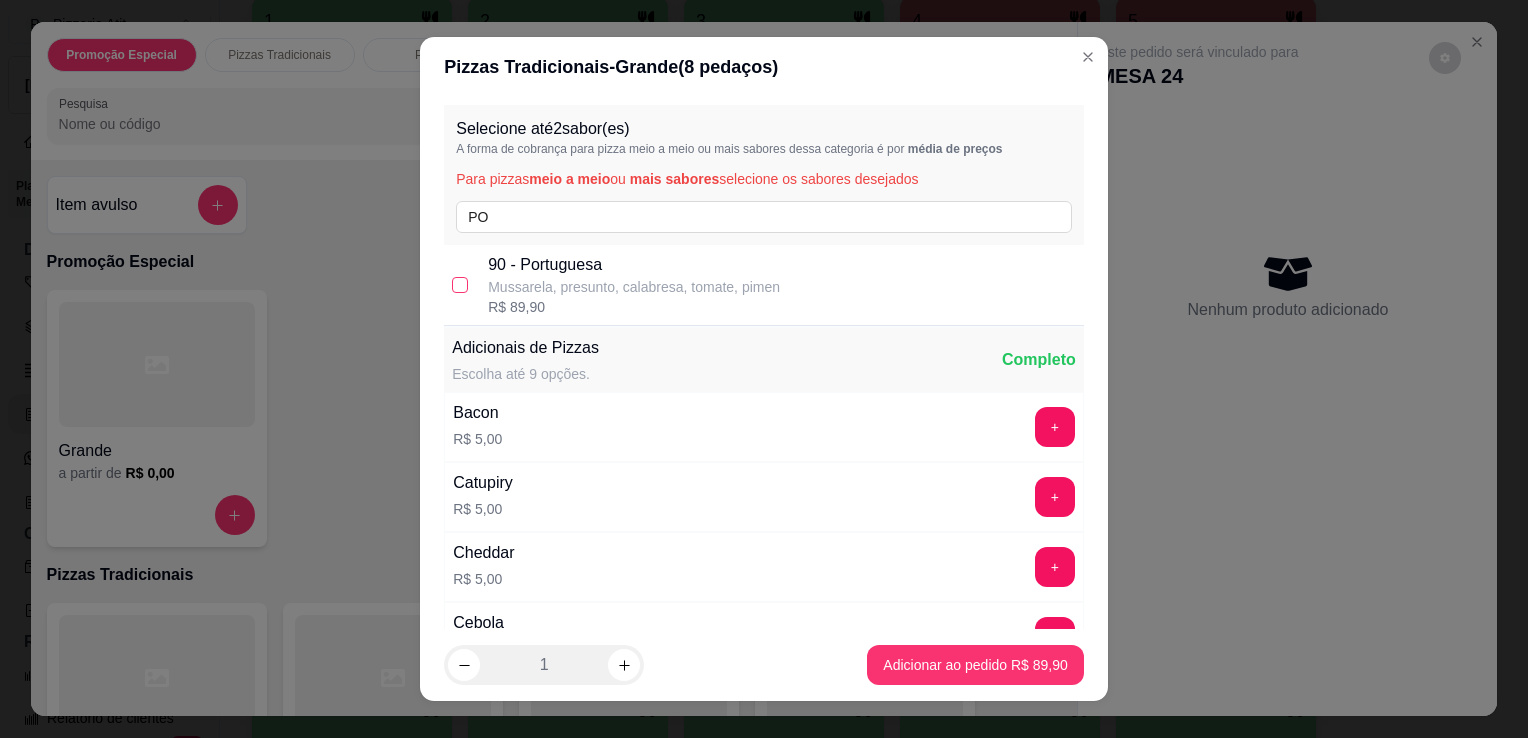 click at bounding box center (460, 285) 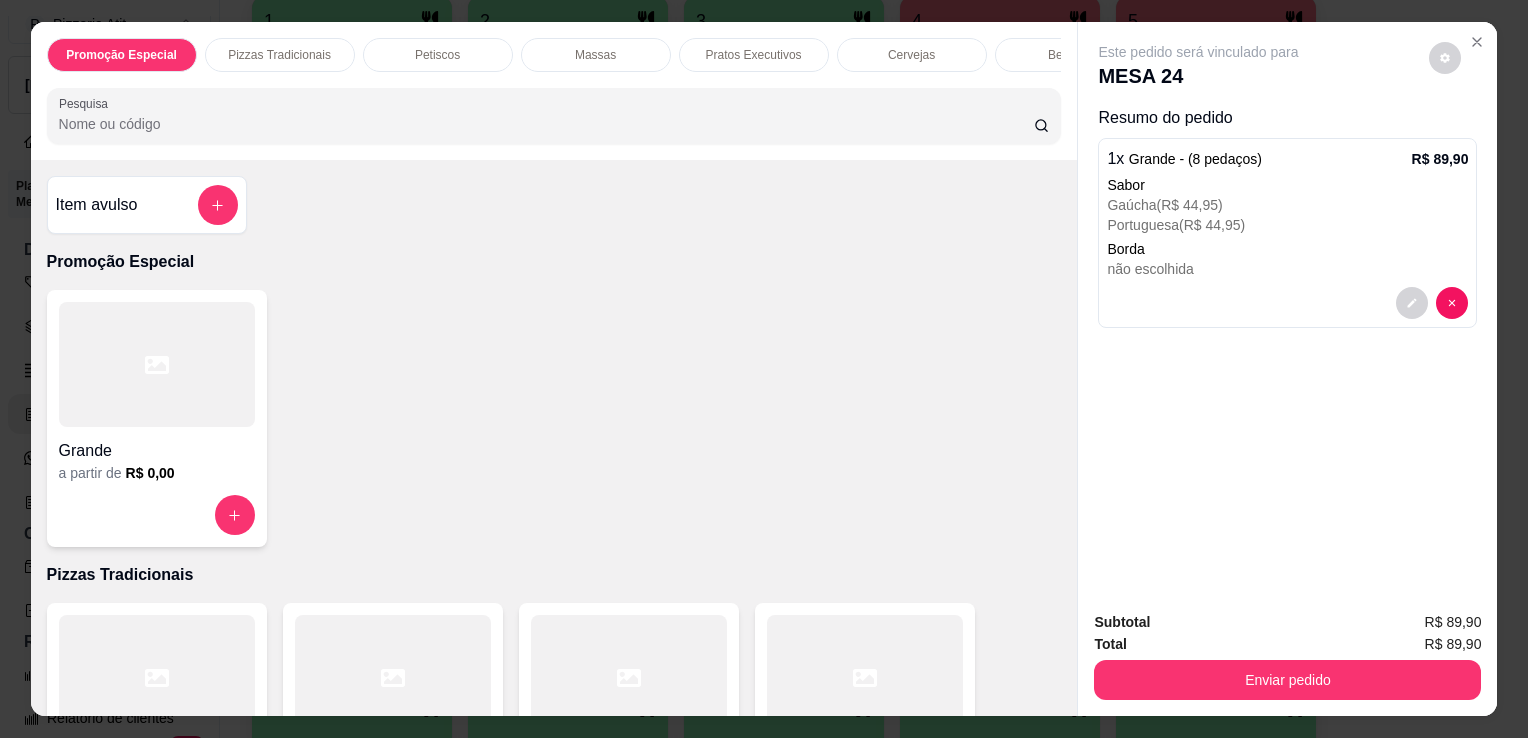 click at bounding box center (865, 677) 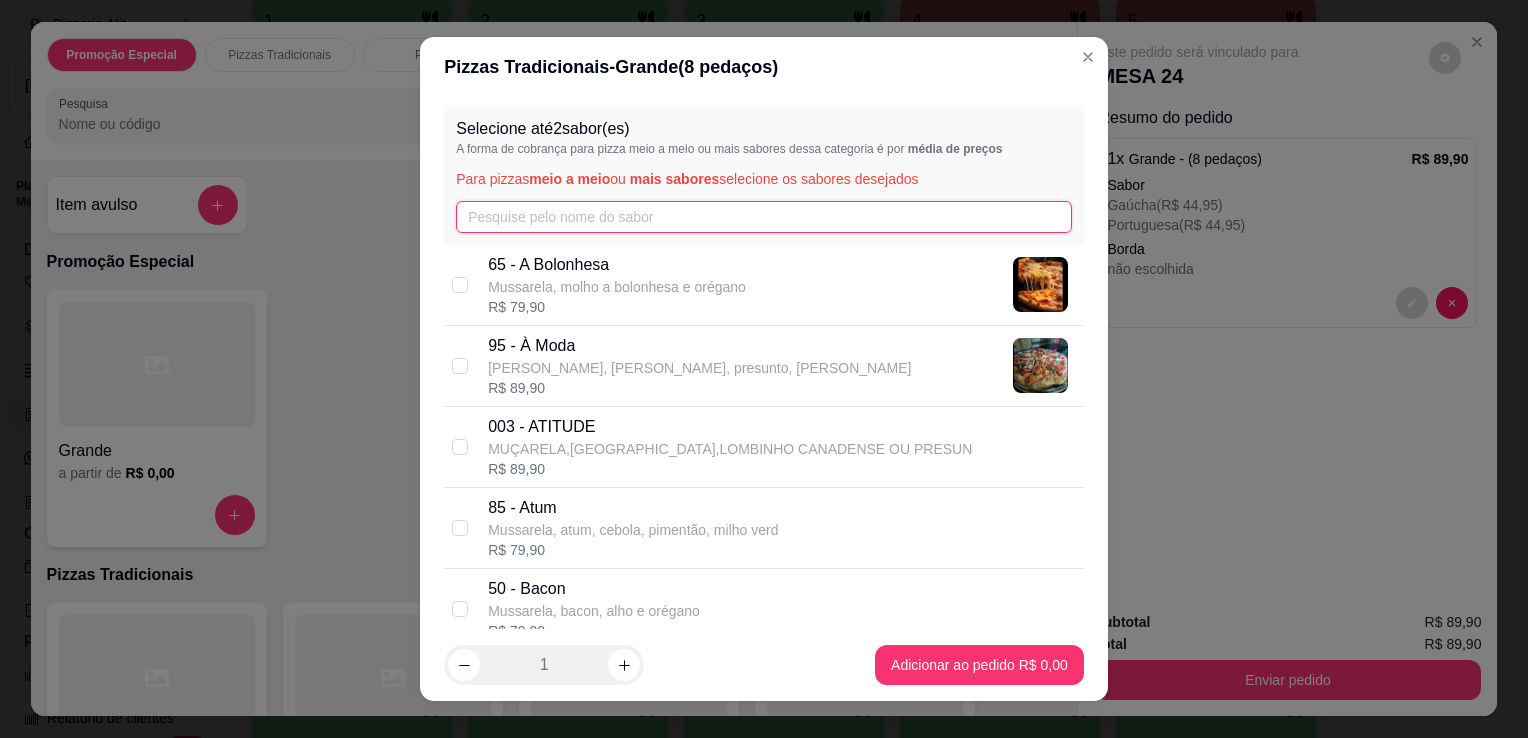 click at bounding box center [764, 217] 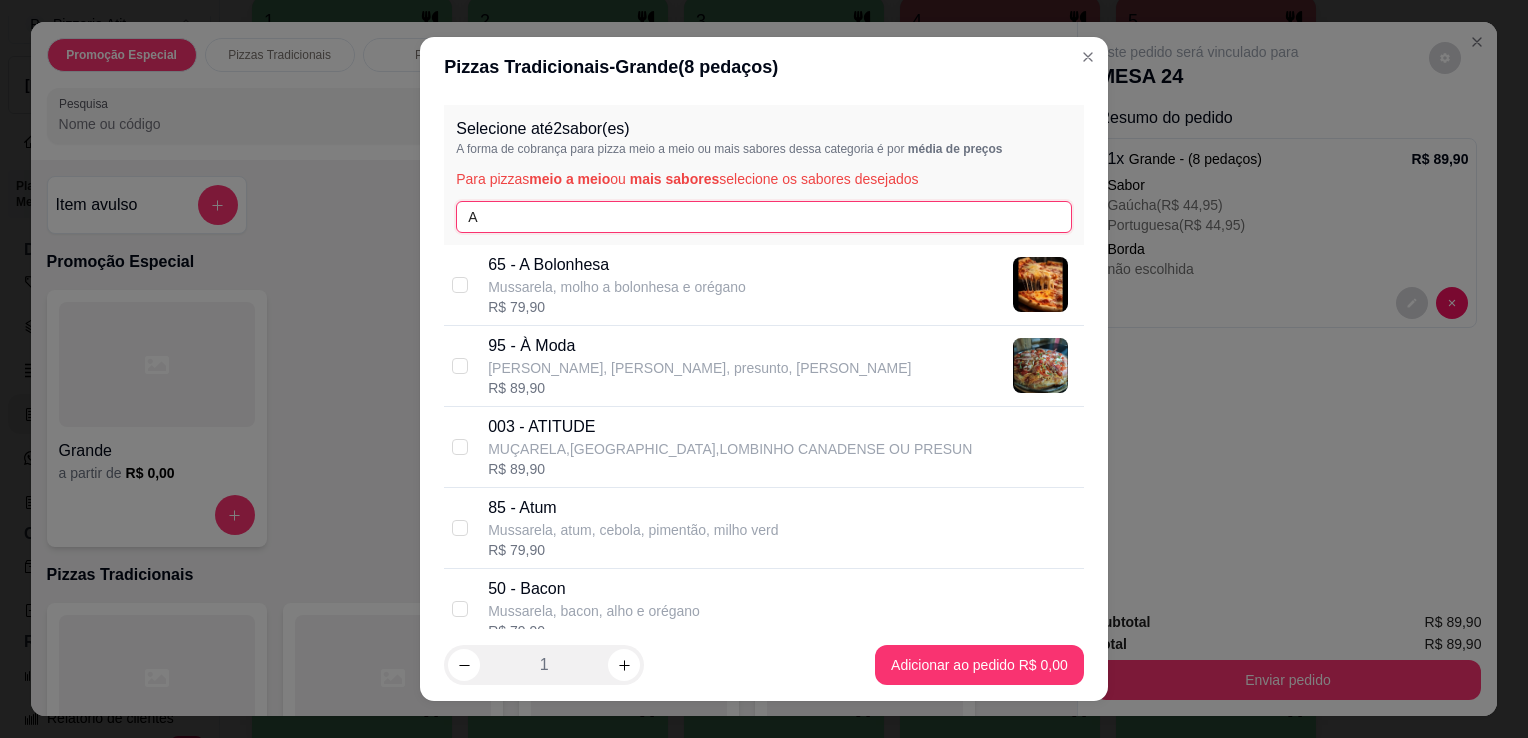 type on "A" 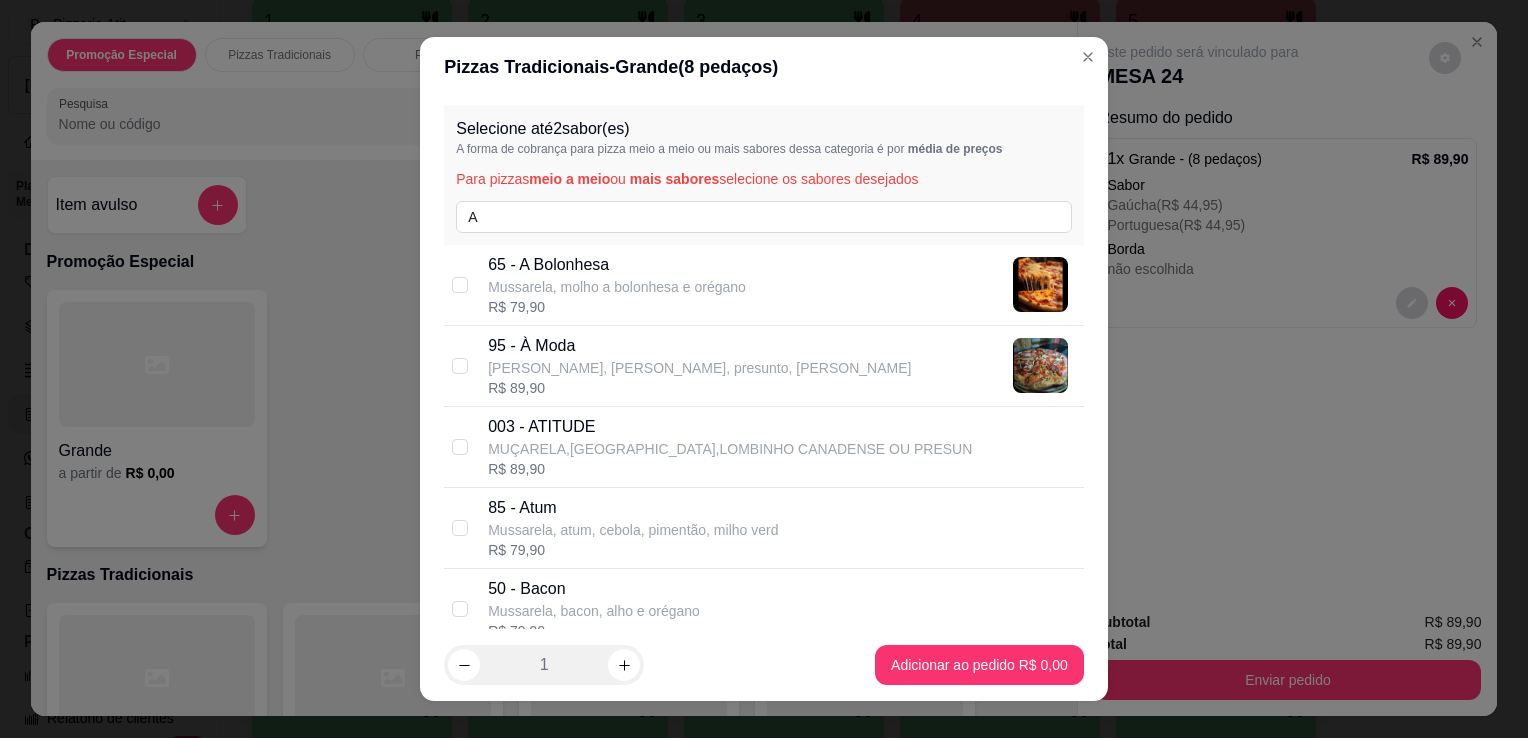 click on "[PERSON_NAME], [PERSON_NAME], presunto, [PERSON_NAME]" at bounding box center (699, 368) 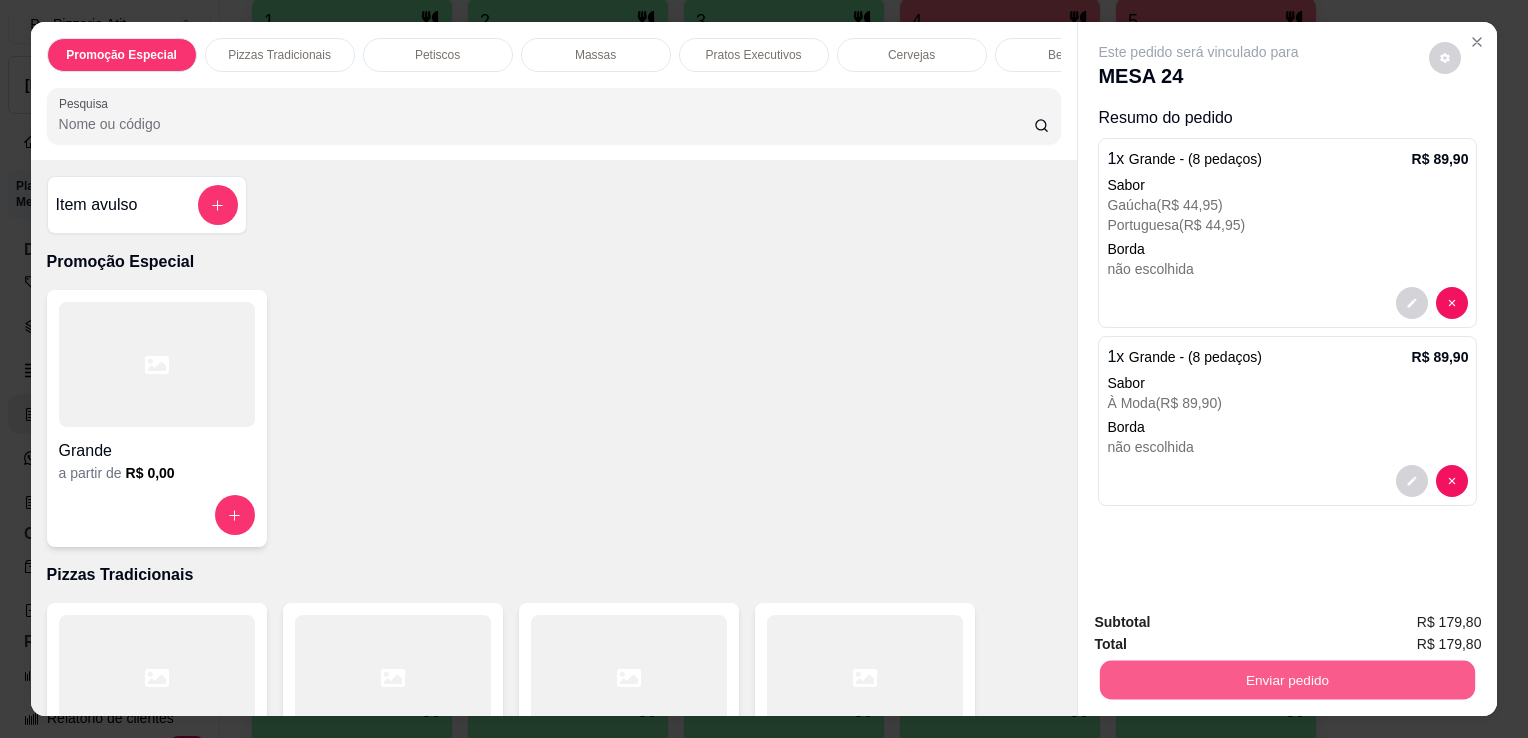 click on "Enviar pedido" at bounding box center [1287, 679] 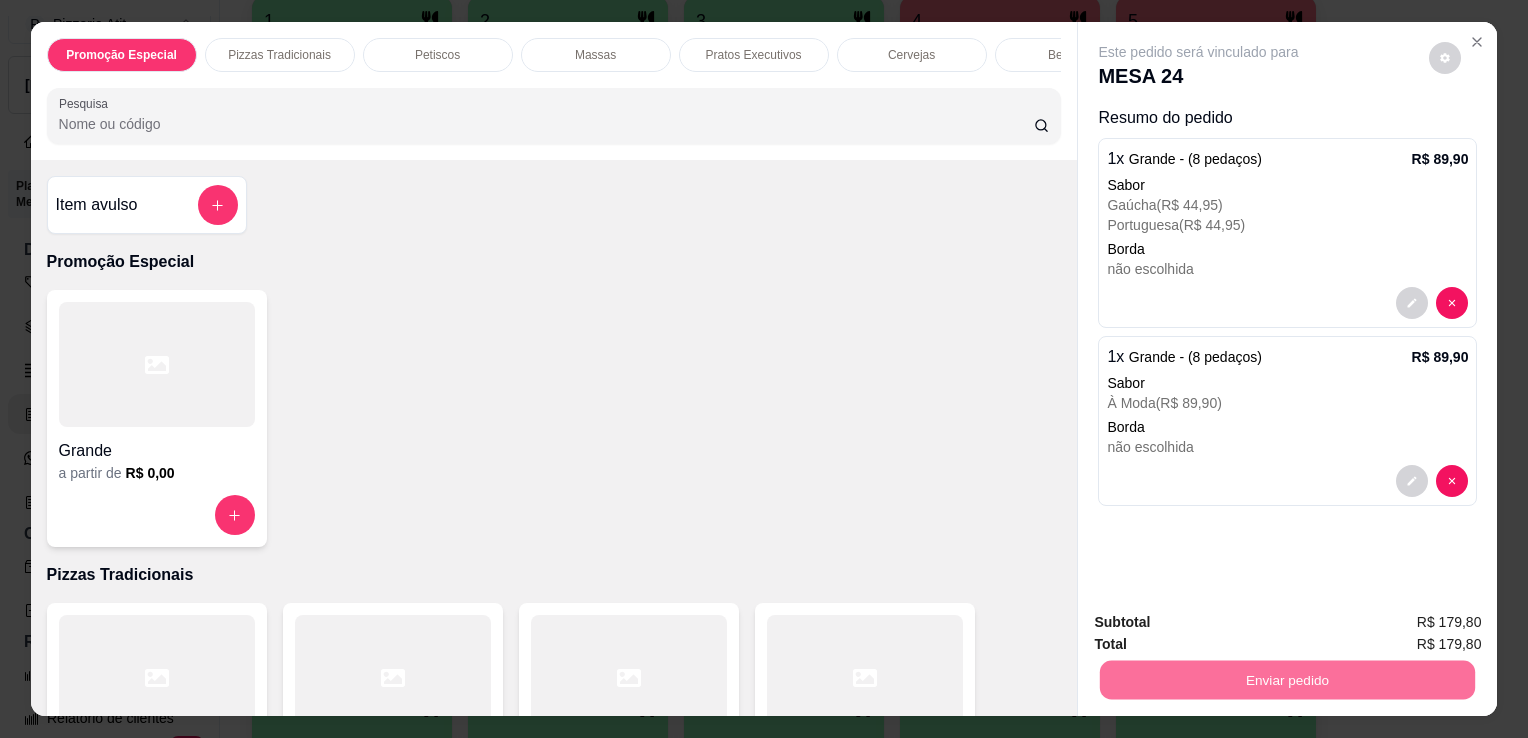 click on "Não registrar e enviar pedido" at bounding box center (1222, 623) 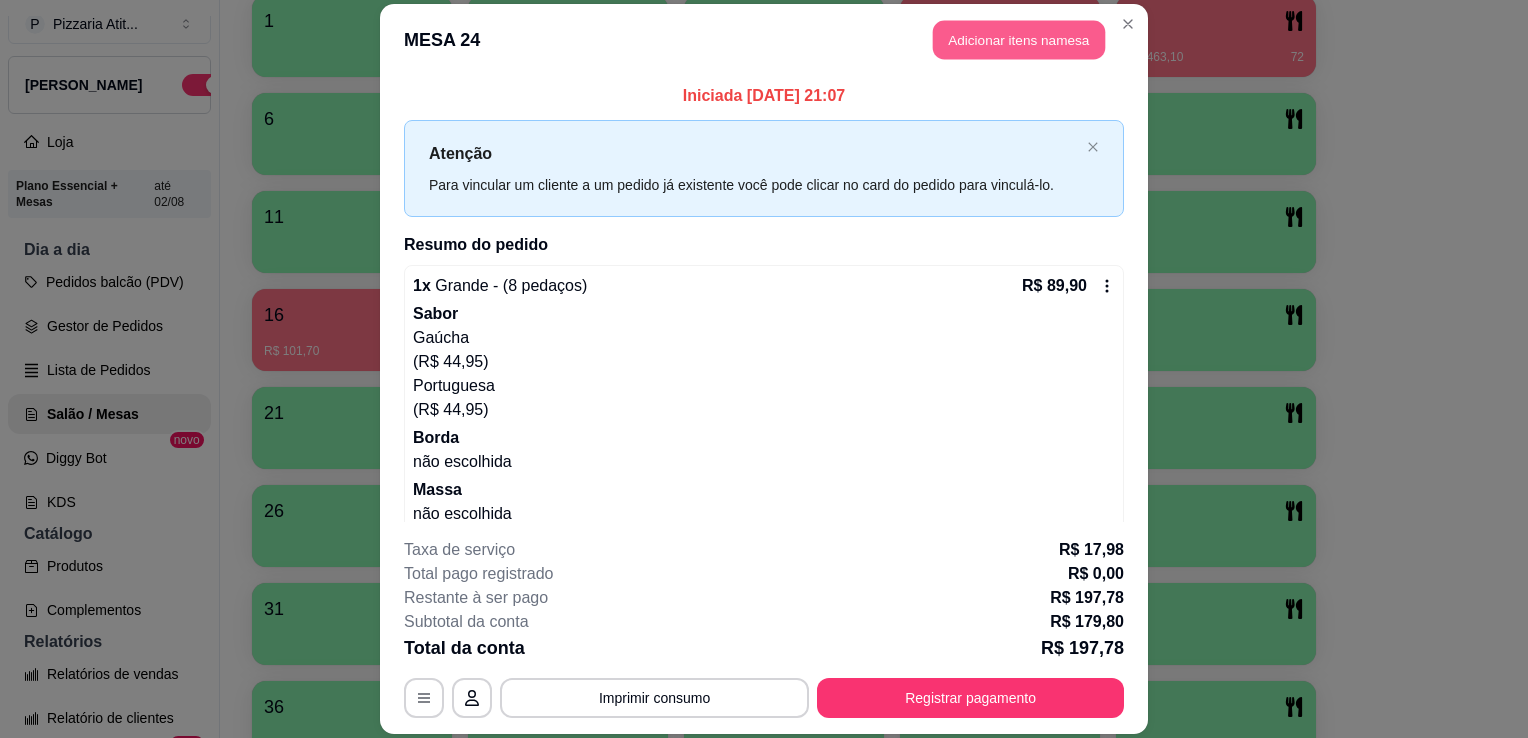 click on "Adicionar itens na  mesa" at bounding box center [1019, 39] 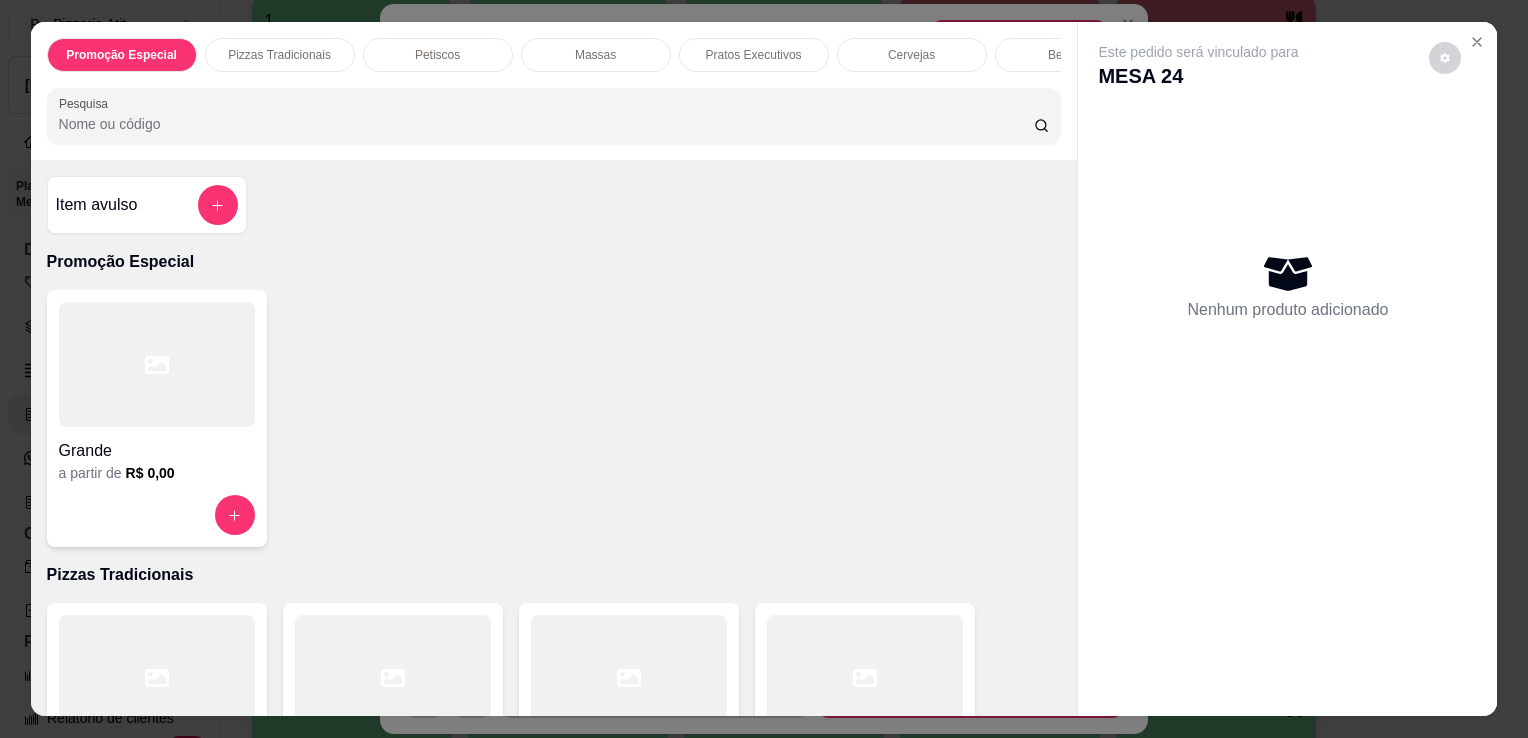 click on "Pesquisa" at bounding box center (546, 124) 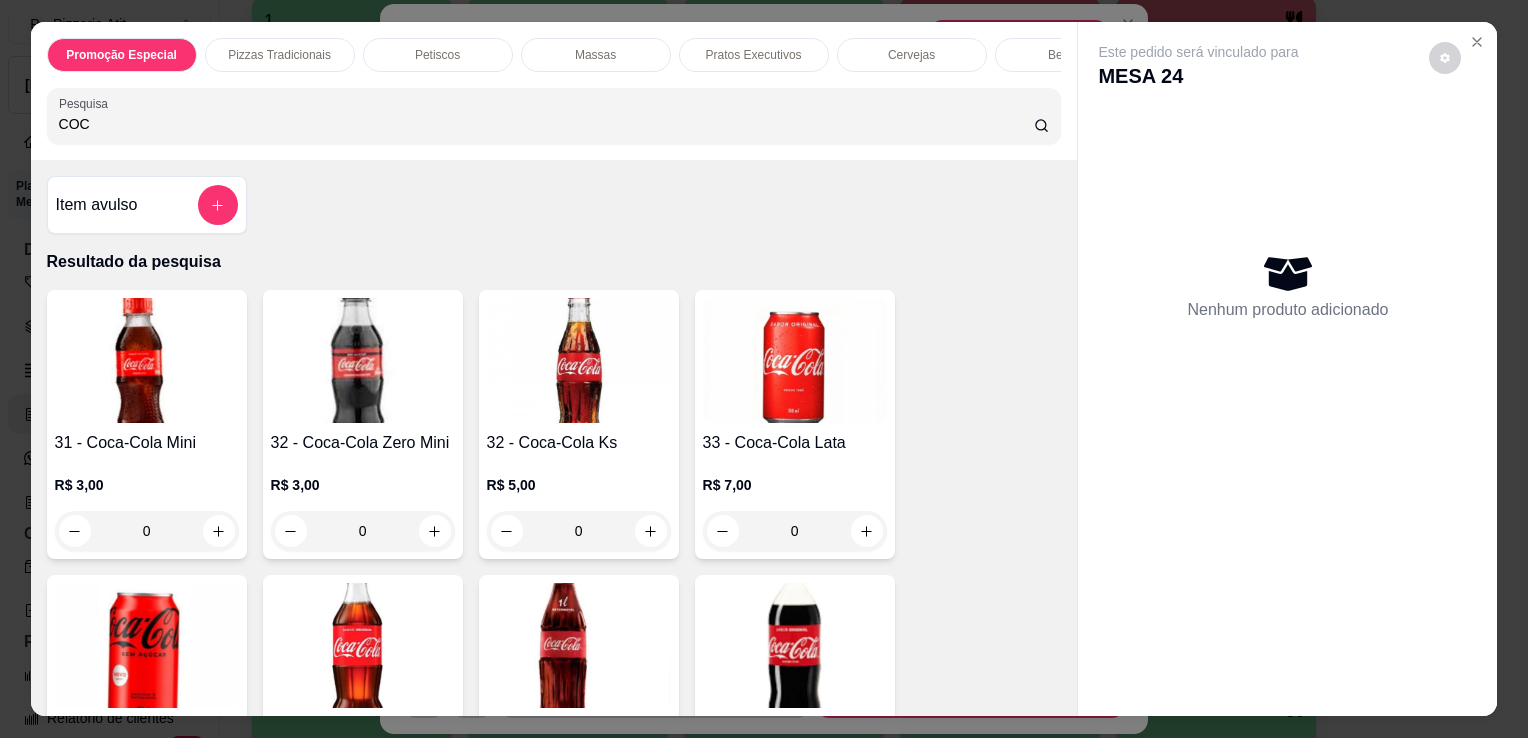 type on "COC" 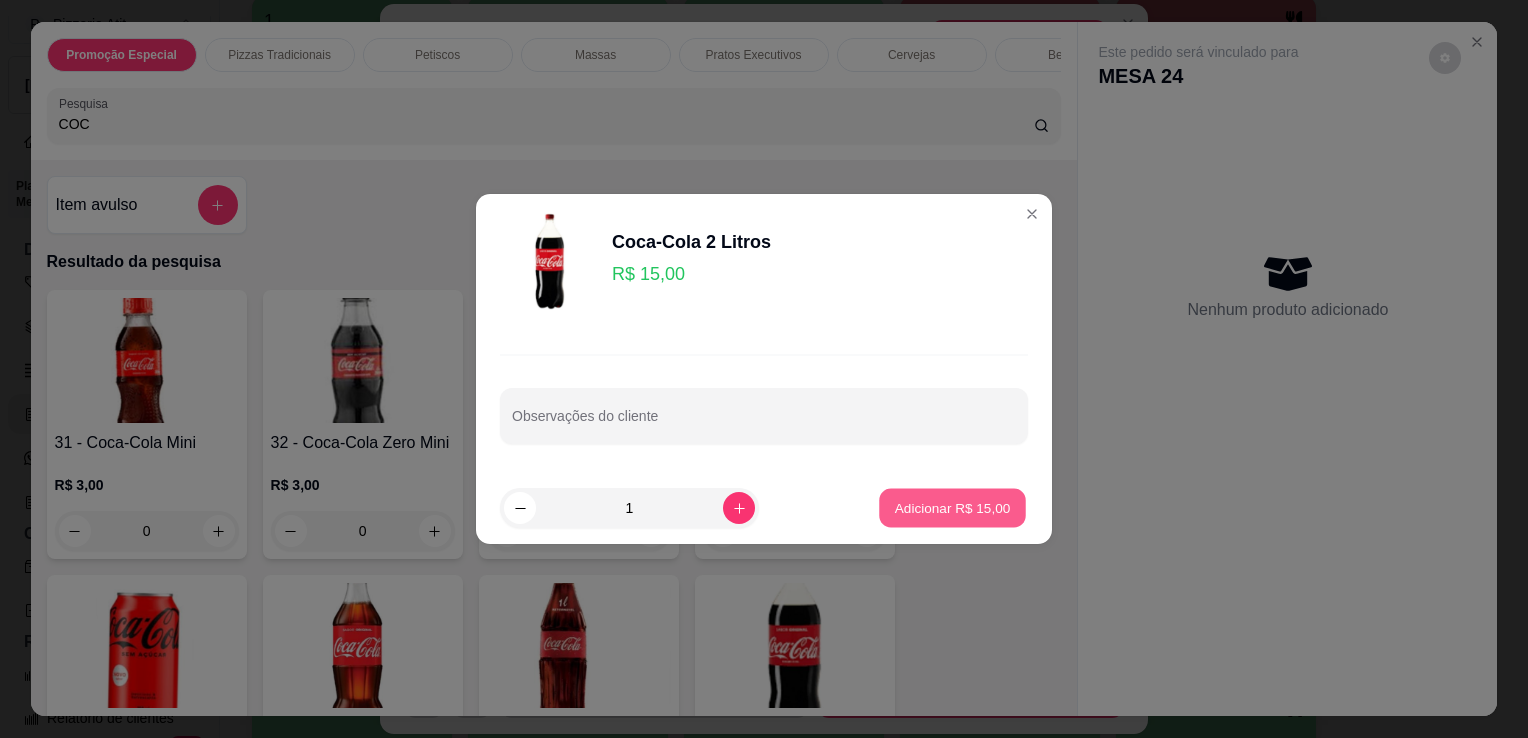 click on "Adicionar   R$ 15,00" at bounding box center [953, 507] 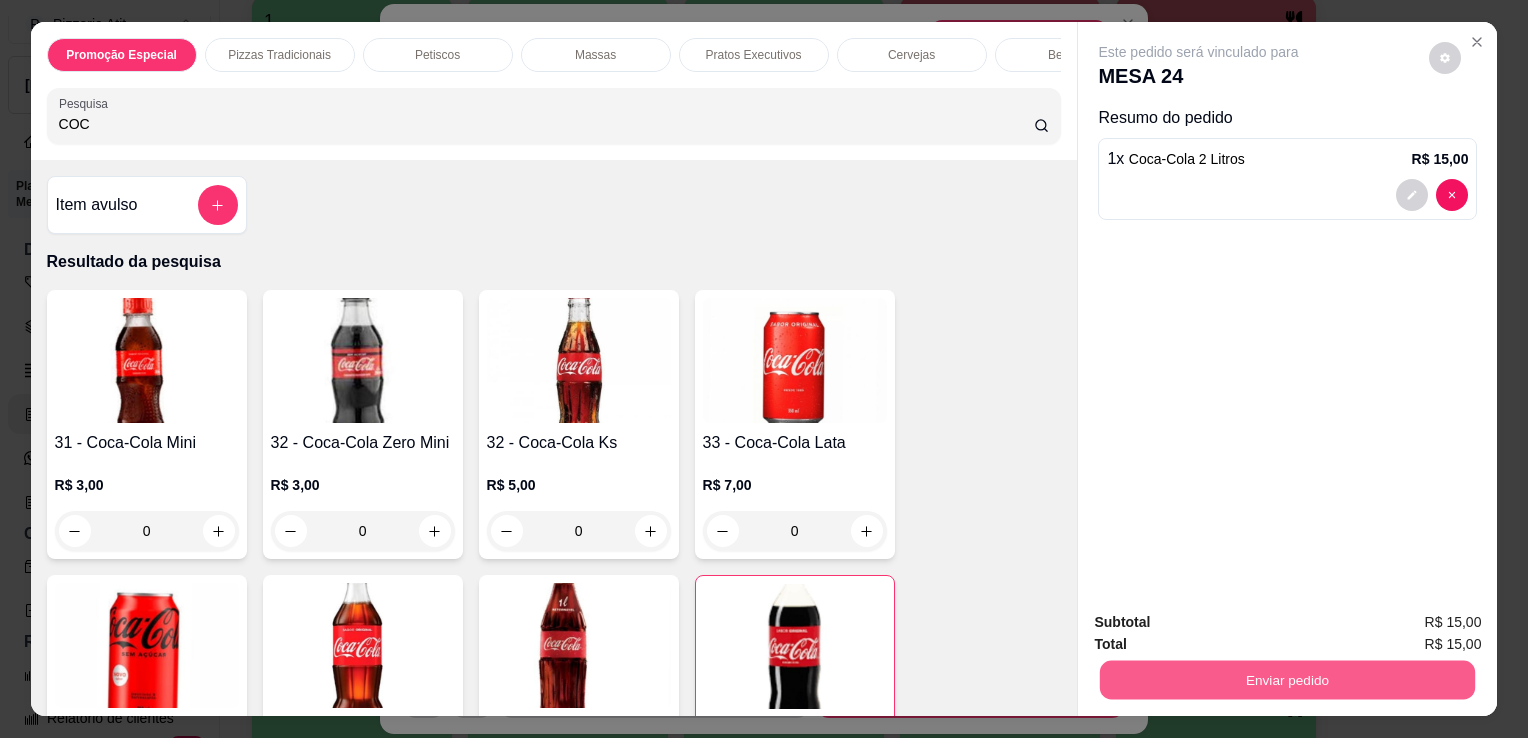 click on "Enviar pedido" at bounding box center [1287, 679] 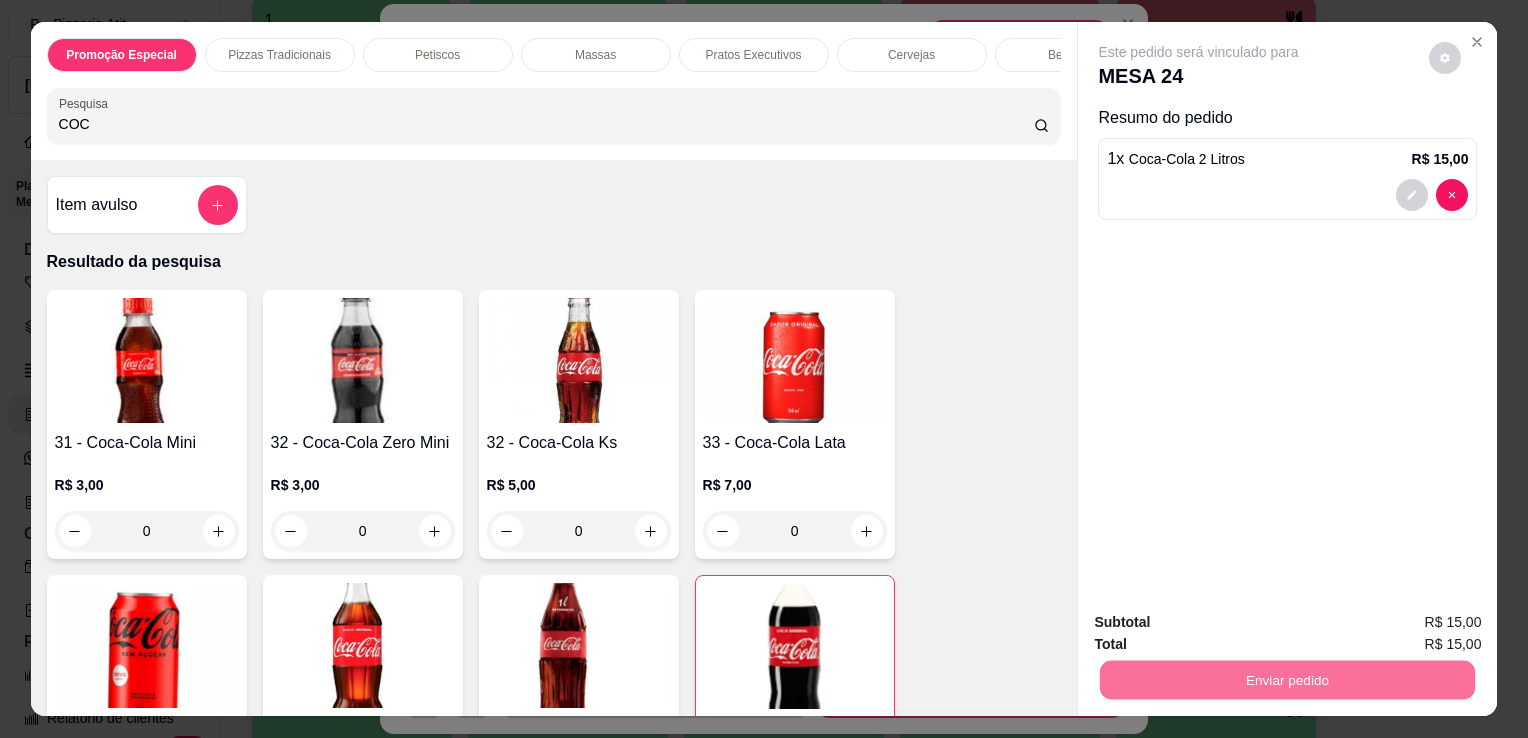 click on "Não registrar e enviar pedido" at bounding box center [1222, 623] 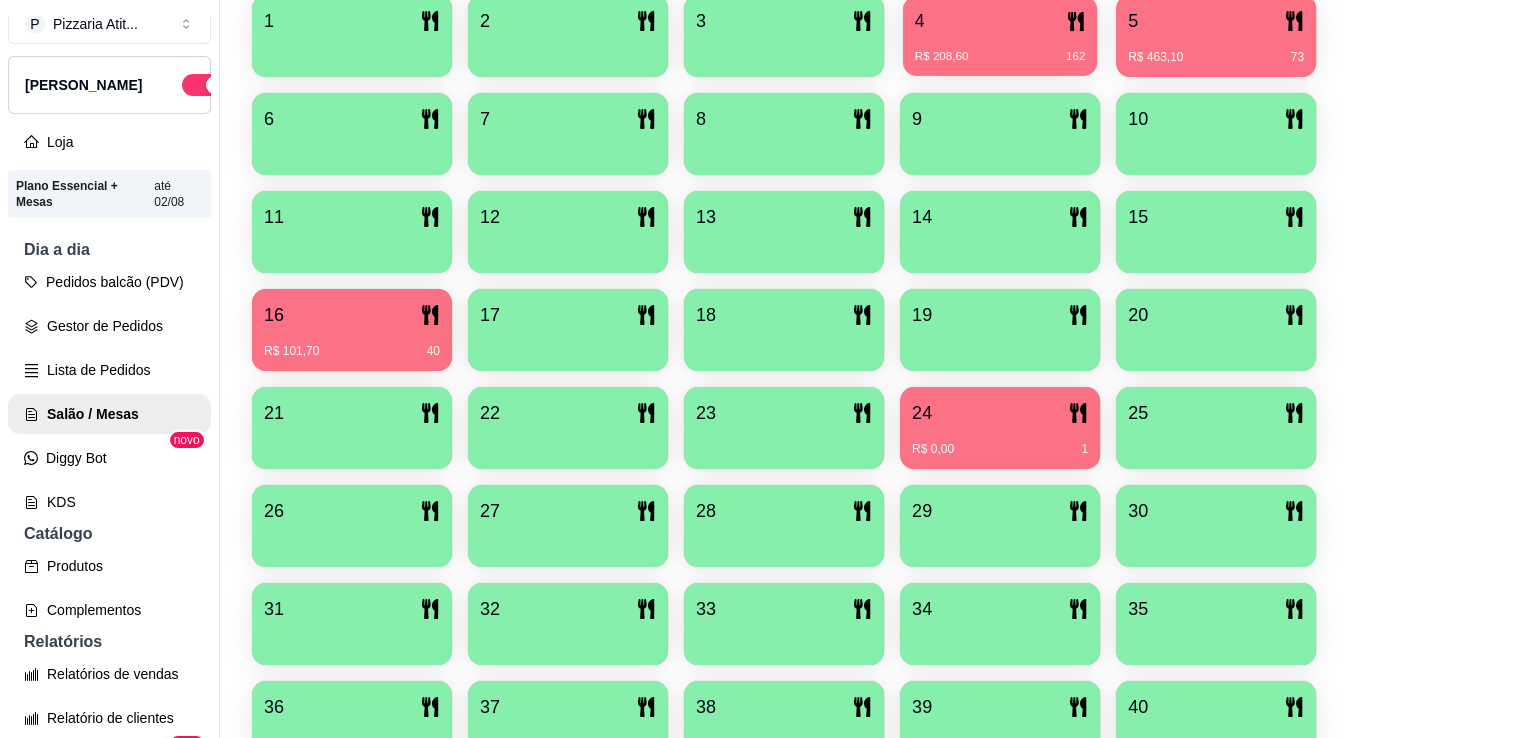 click on "R$ 208,60 162" at bounding box center [1000, 49] 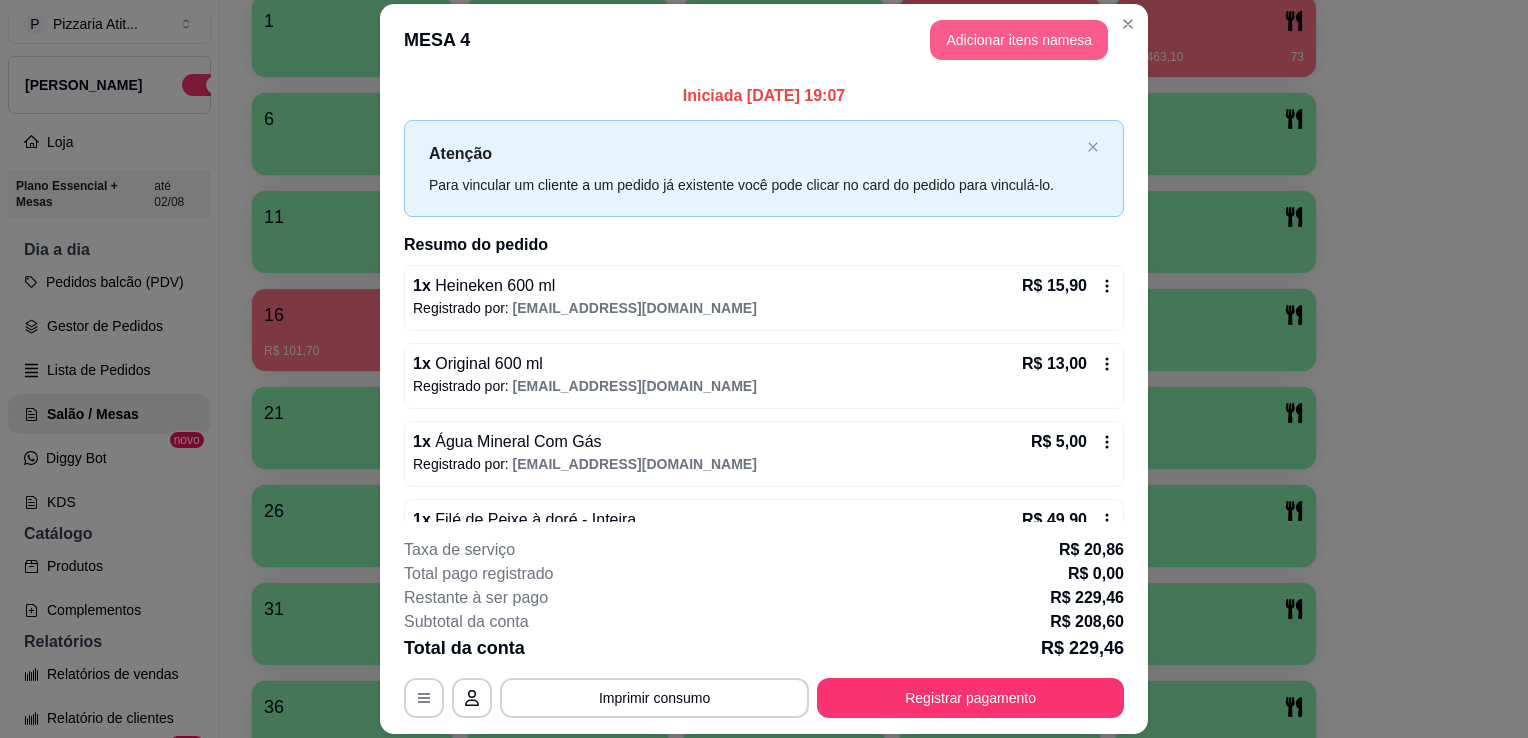 click on "Adicionar itens na  mesa" at bounding box center [1019, 40] 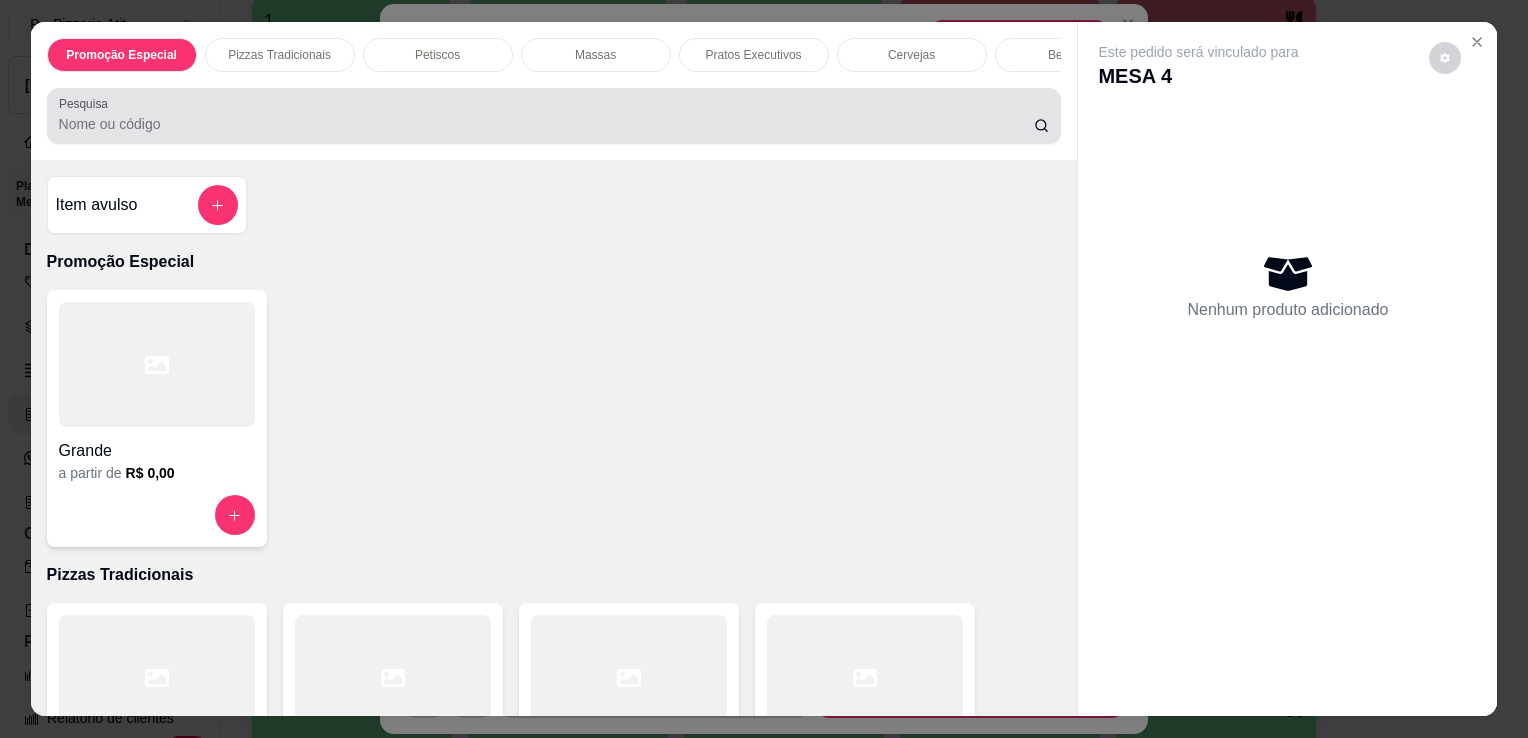 click at bounding box center [554, 116] 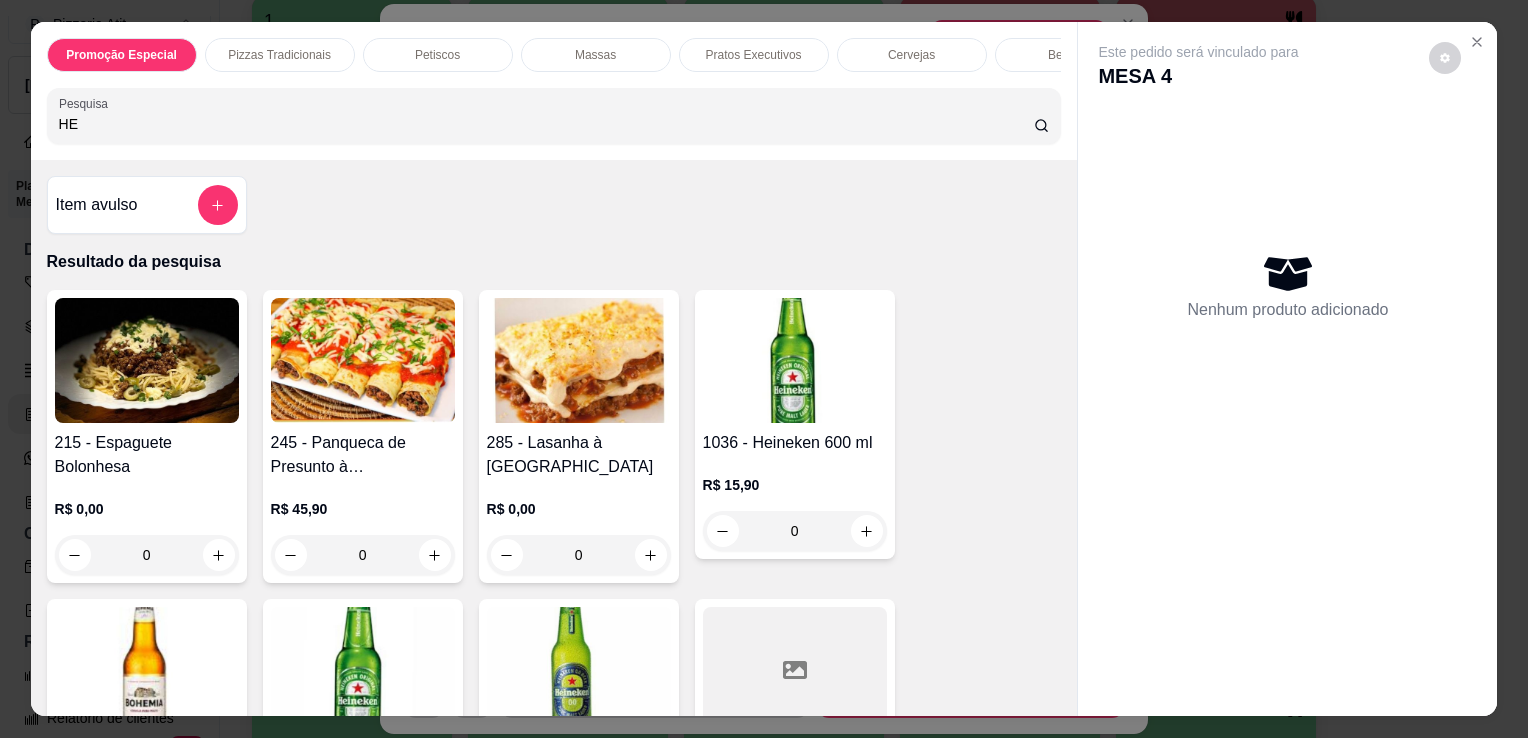 type on "HE" 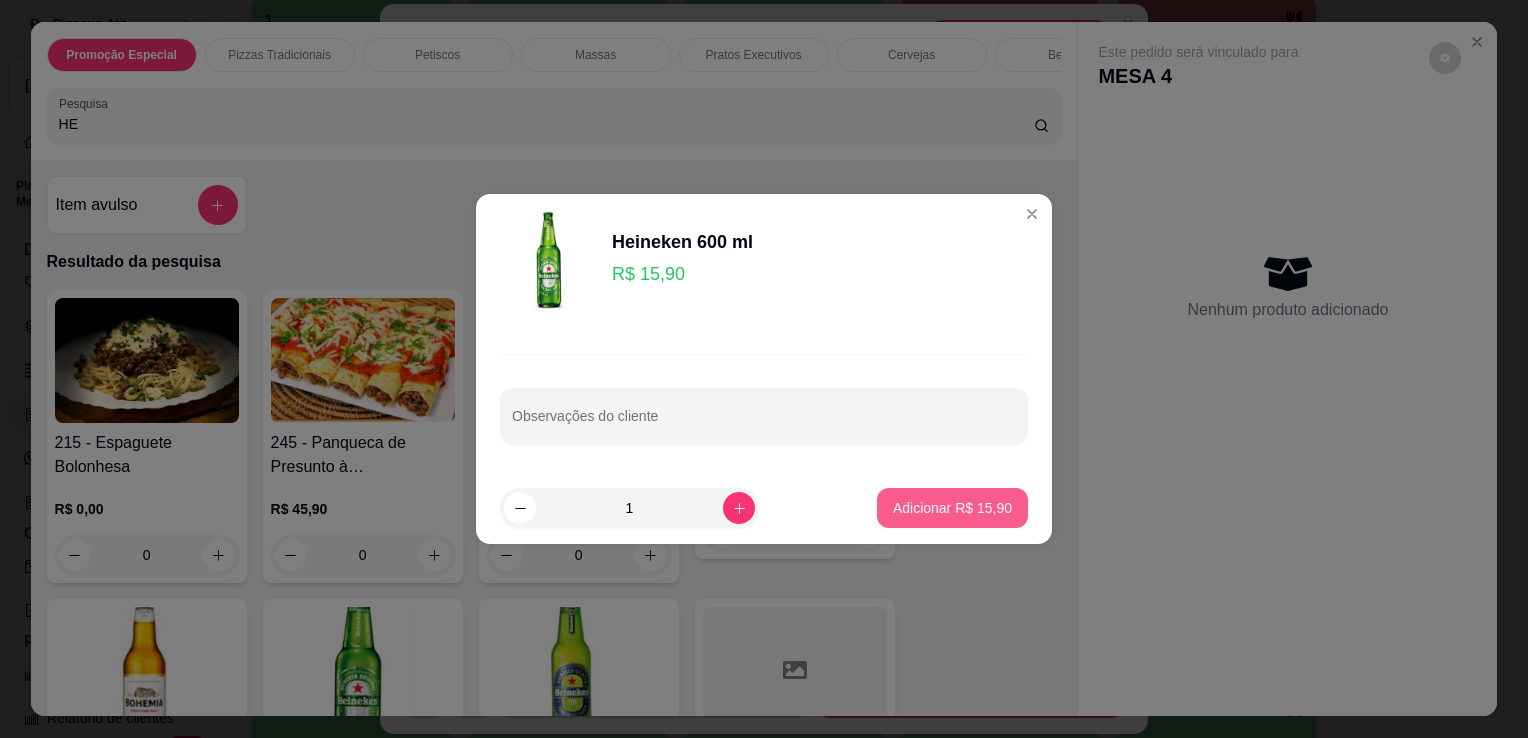 click on "Adicionar   R$ 15,90" at bounding box center (952, 508) 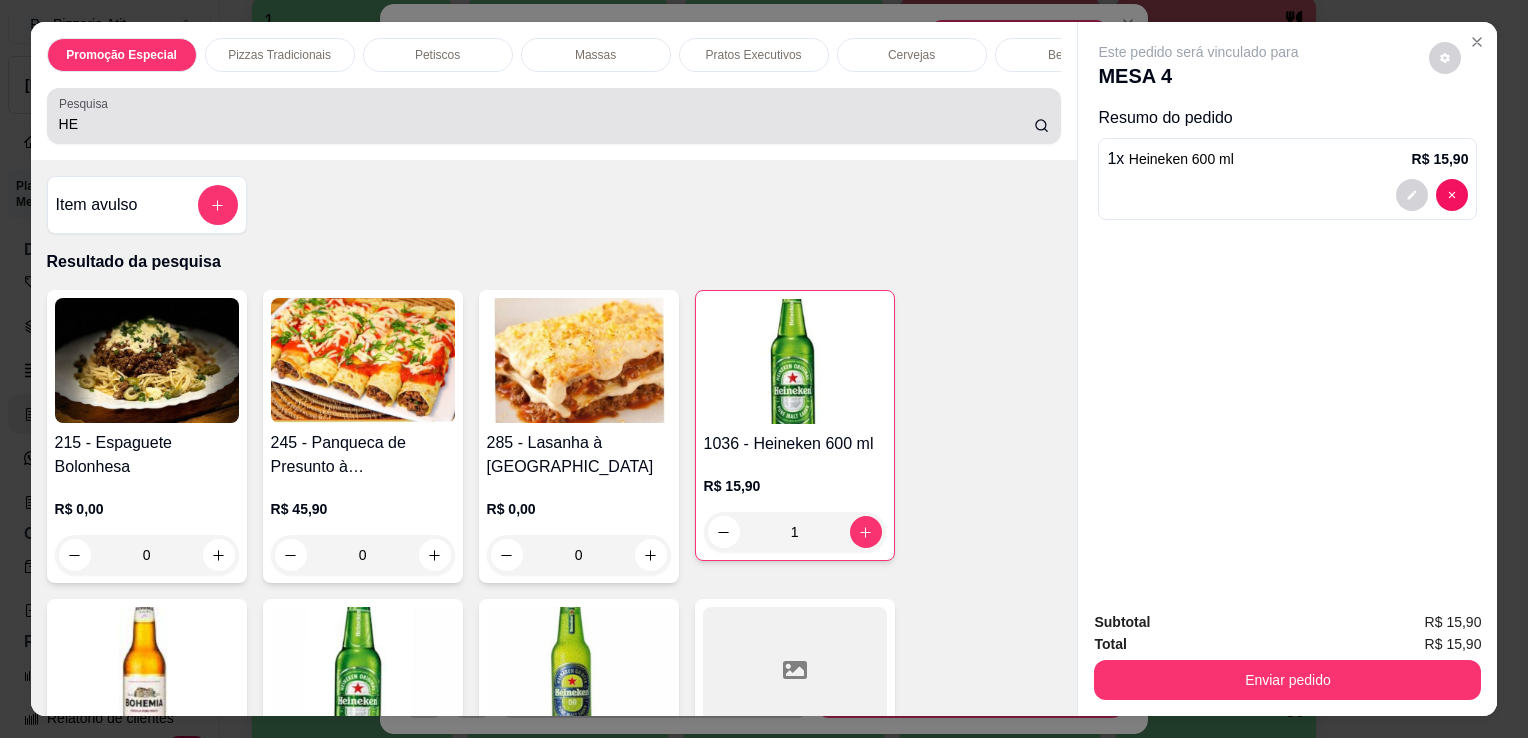 click on "HE" at bounding box center (554, 116) 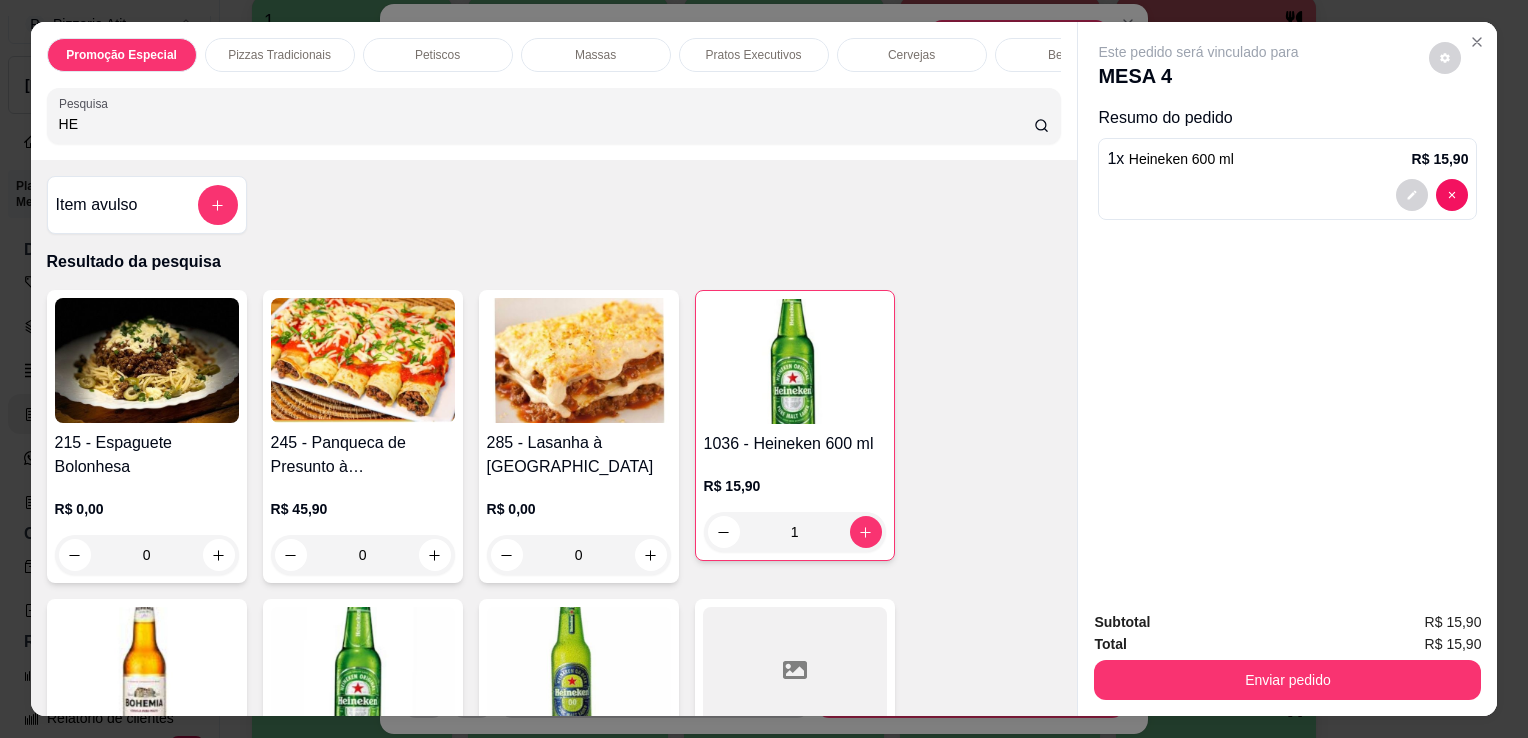 type on "H" 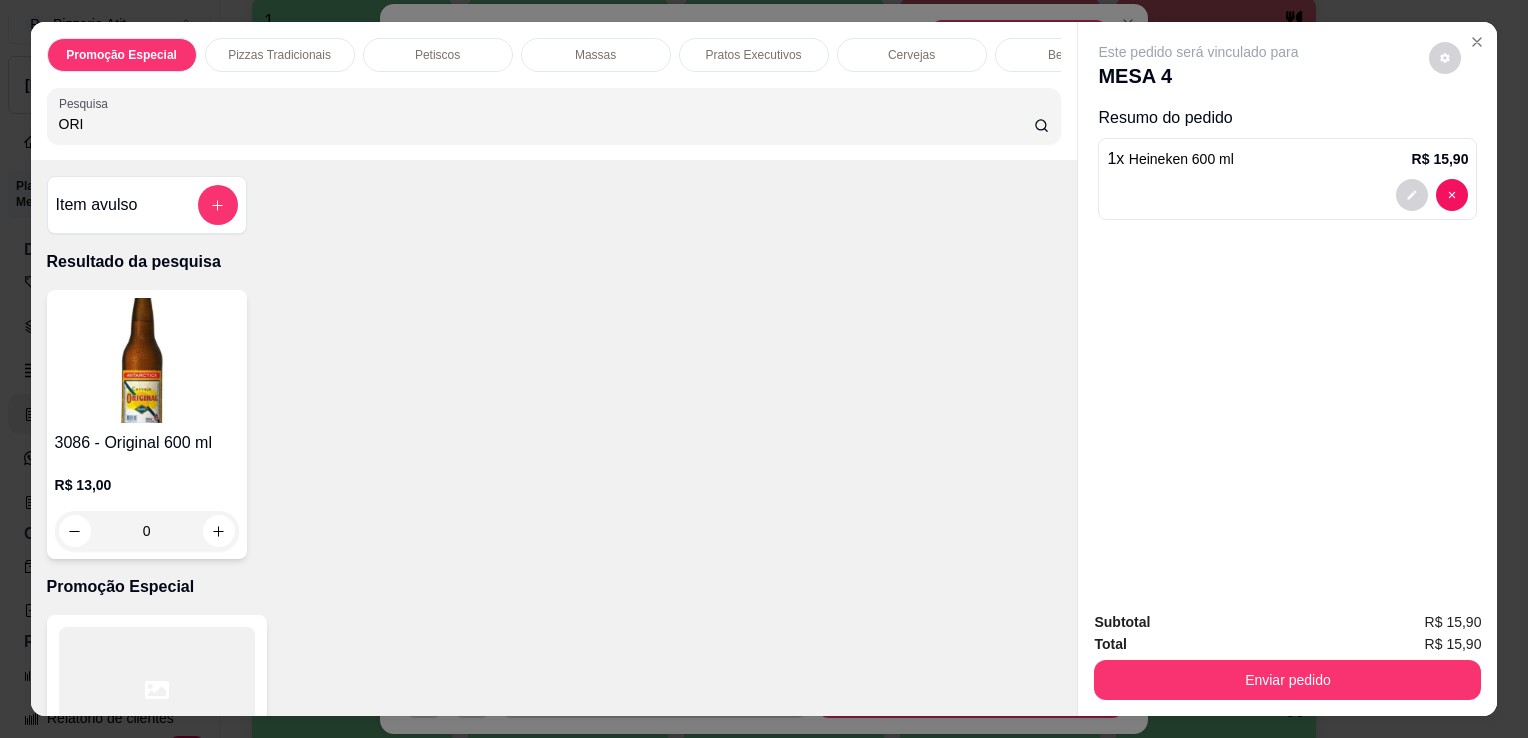 type on "ORI" 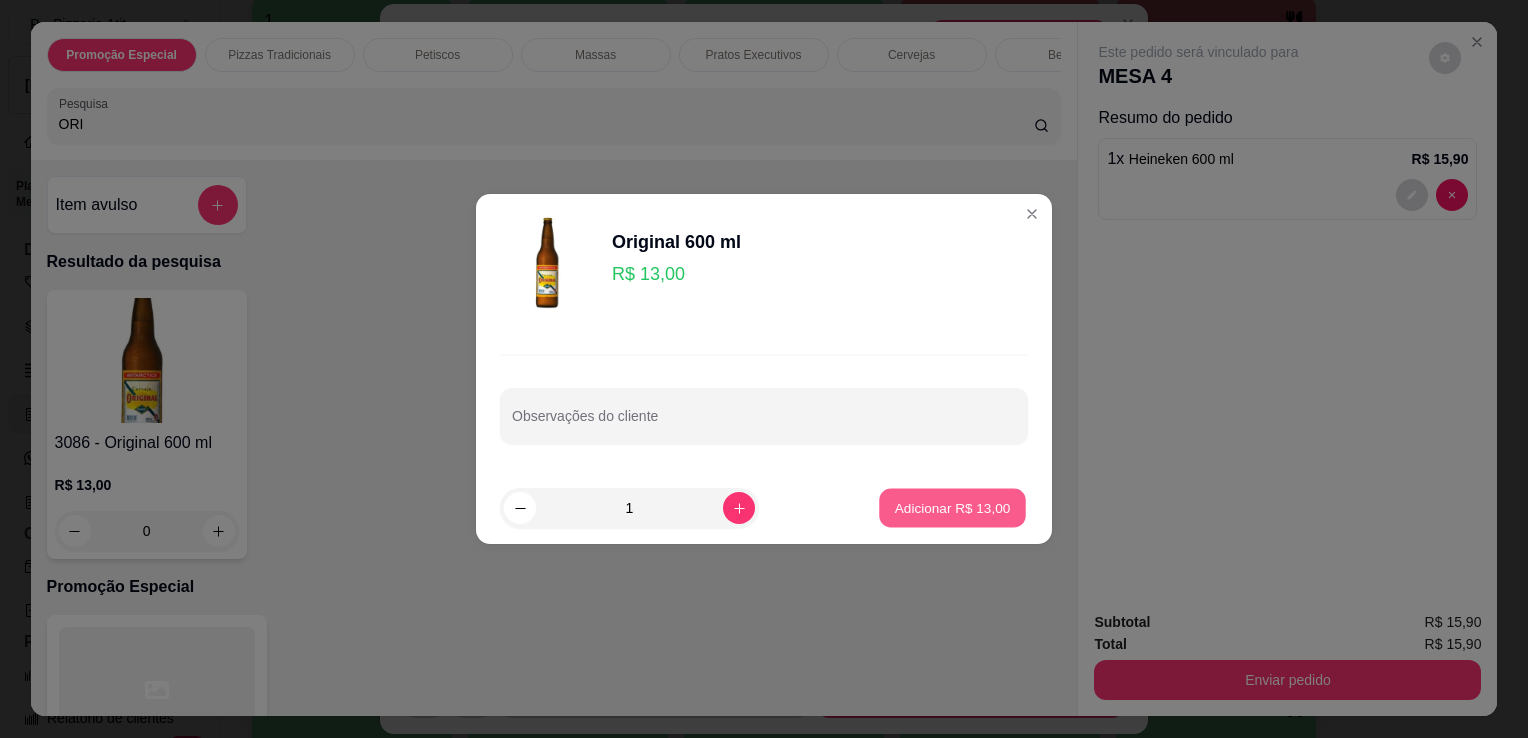 click on "Adicionar   R$ 13,00" at bounding box center (953, 507) 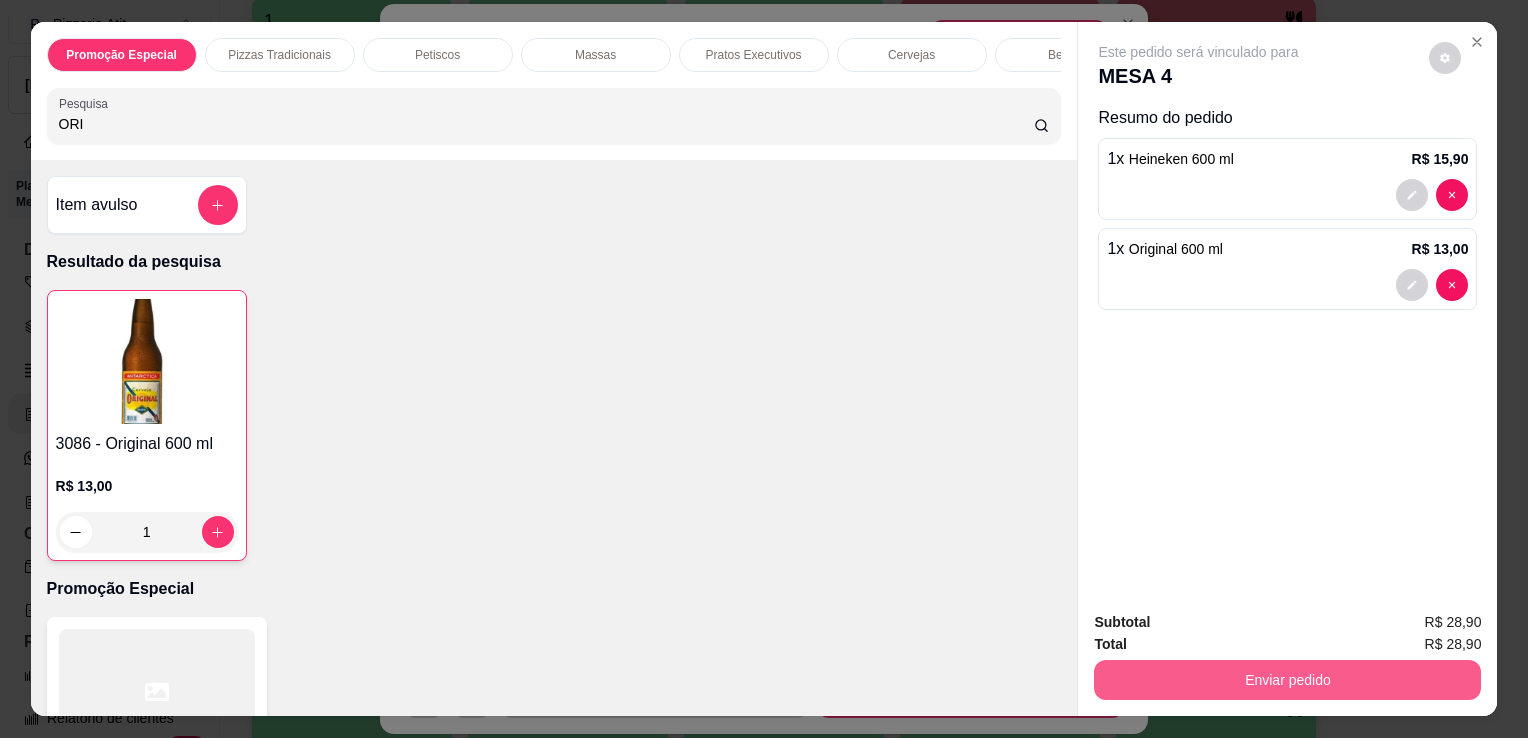 click on "Enviar pedido" at bounding box center [1287, 680] 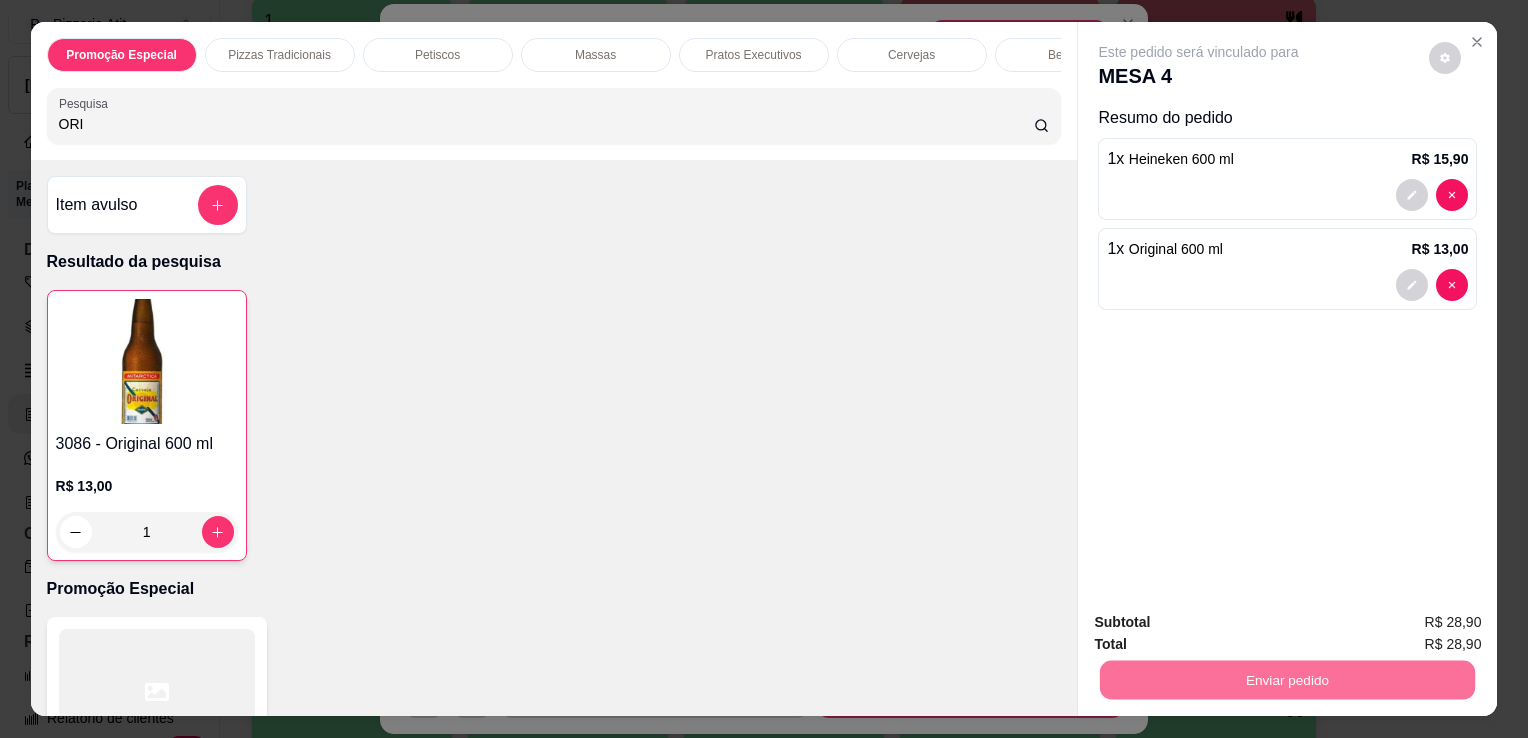 click on "Não registrar e enviar pedido" at bounding box center [1222, 623] 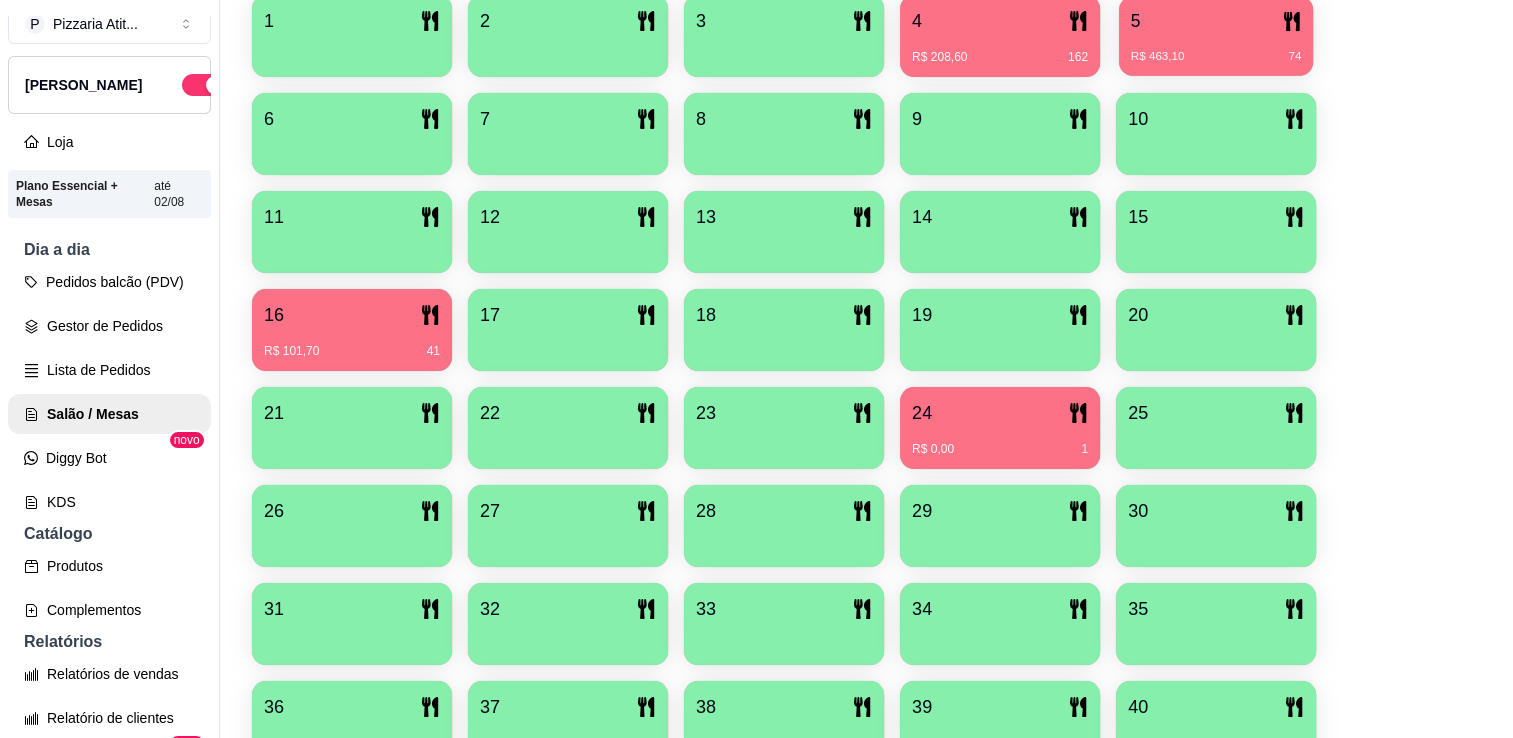 click on "R$ 463,10 74" at bounding box center (1216, 49) 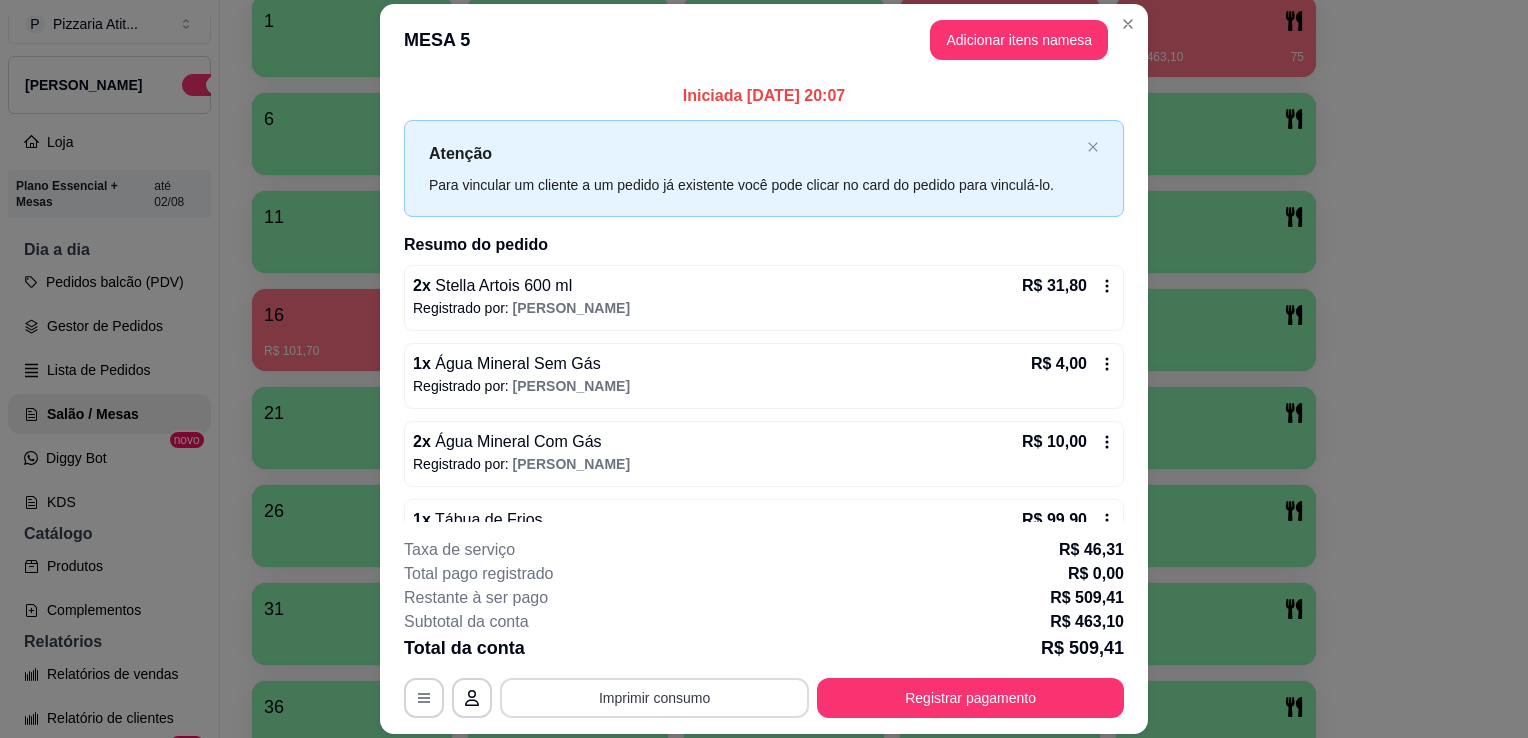 click on "Imprimir consumo" at bounding box center (654, 698) 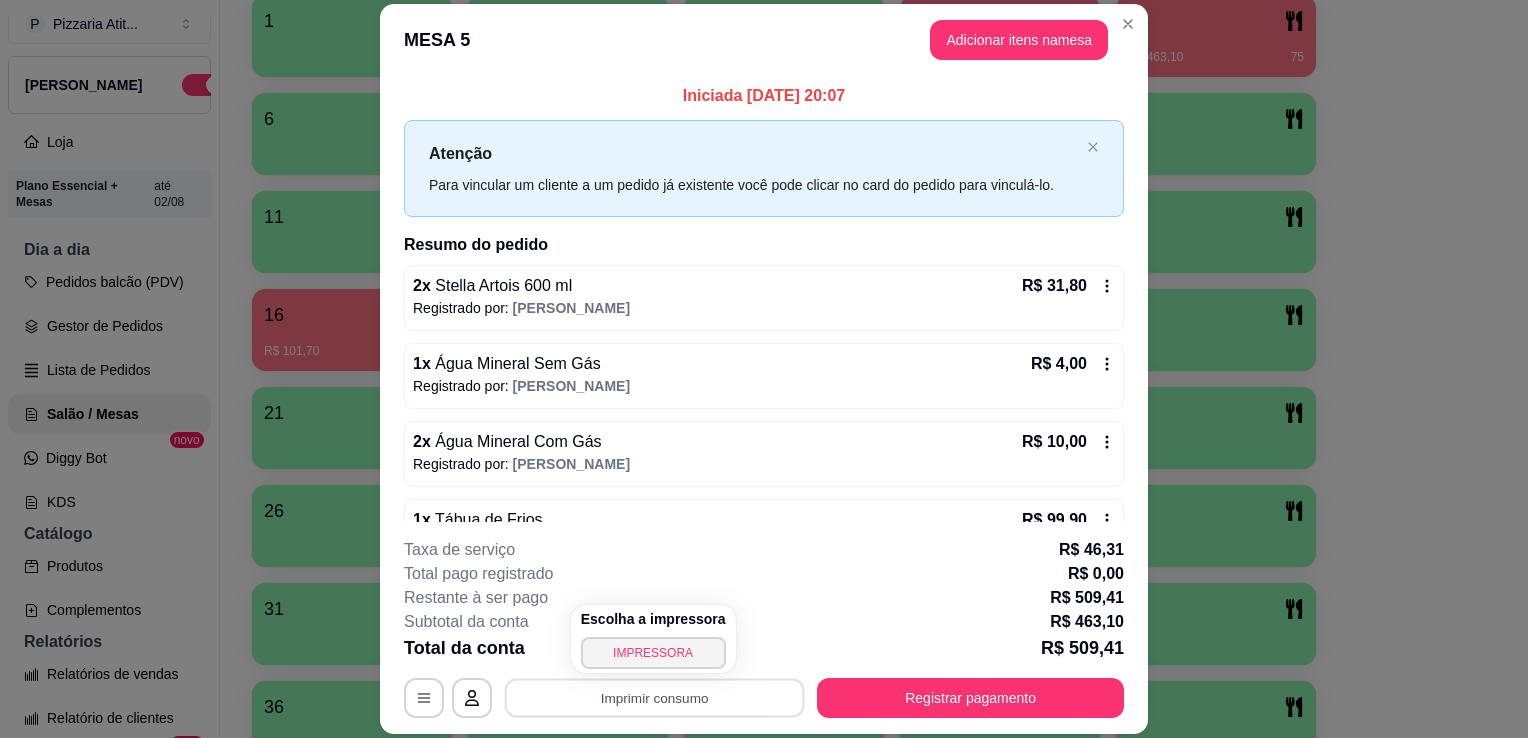 click on "Escolha a impressora IMPRESSORA" at bounding box center [653, 639] 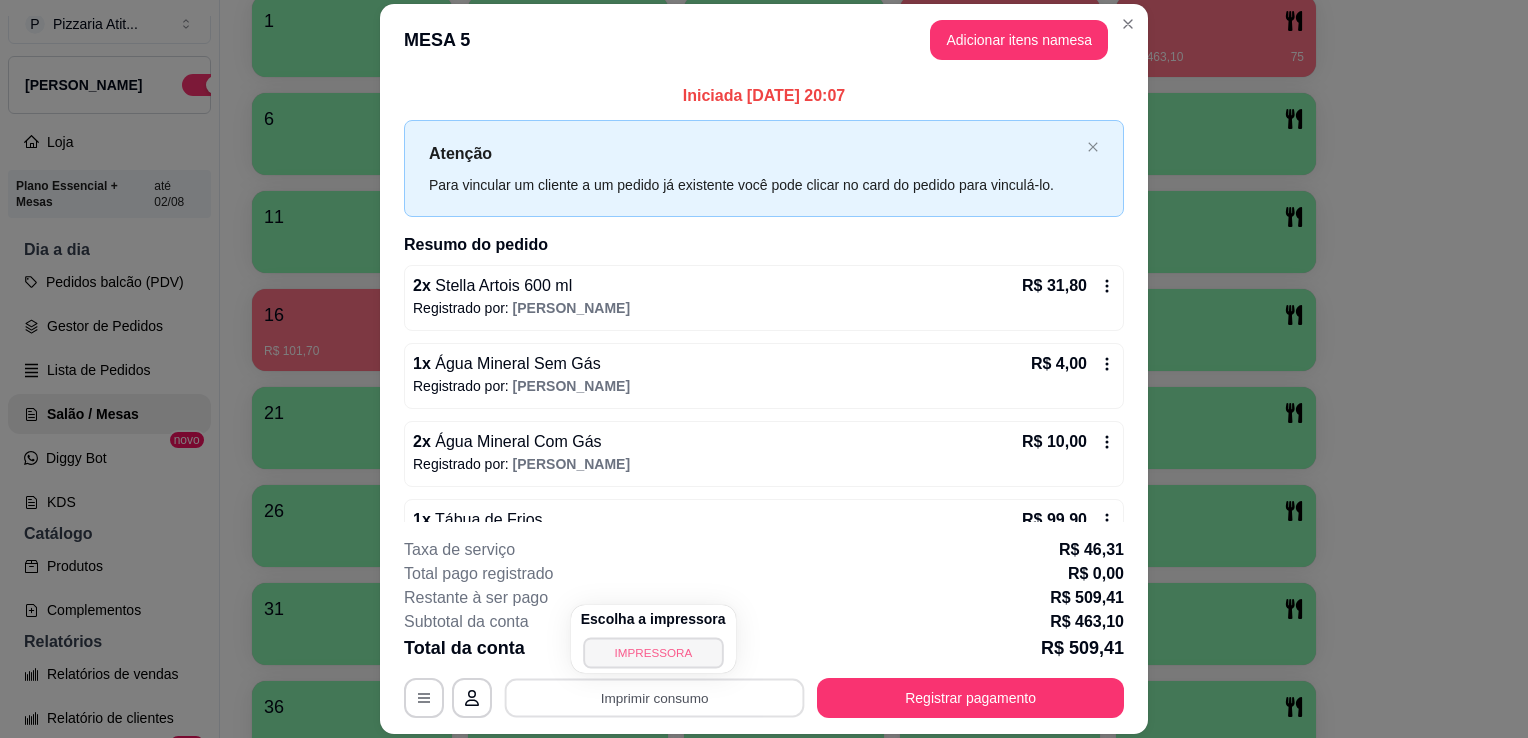 click on "IMPRESSORA" at bounding box center (653, 652) 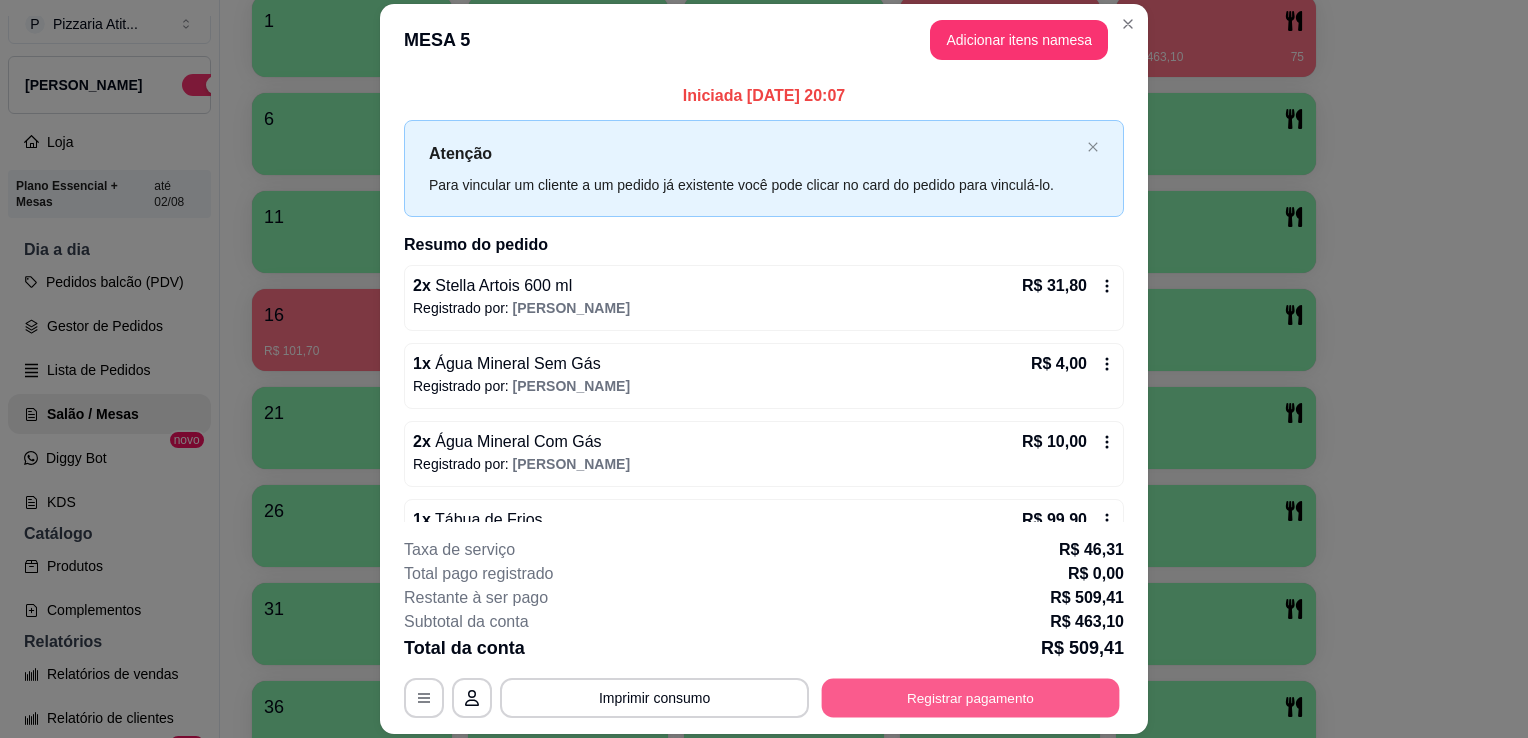 click on "Registrar pagamento" at bounding box center (971, 698) 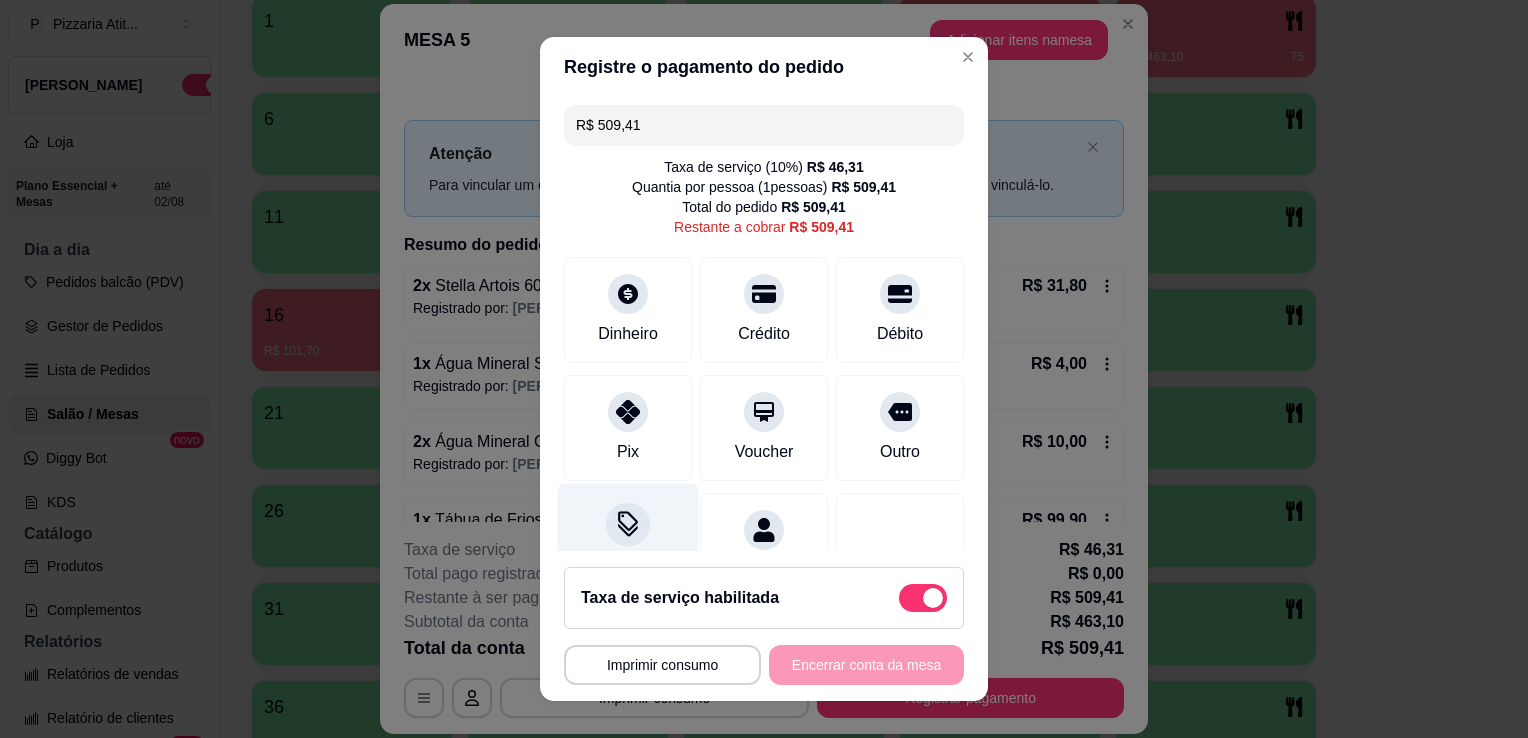 click at bounding box center (628, 524) 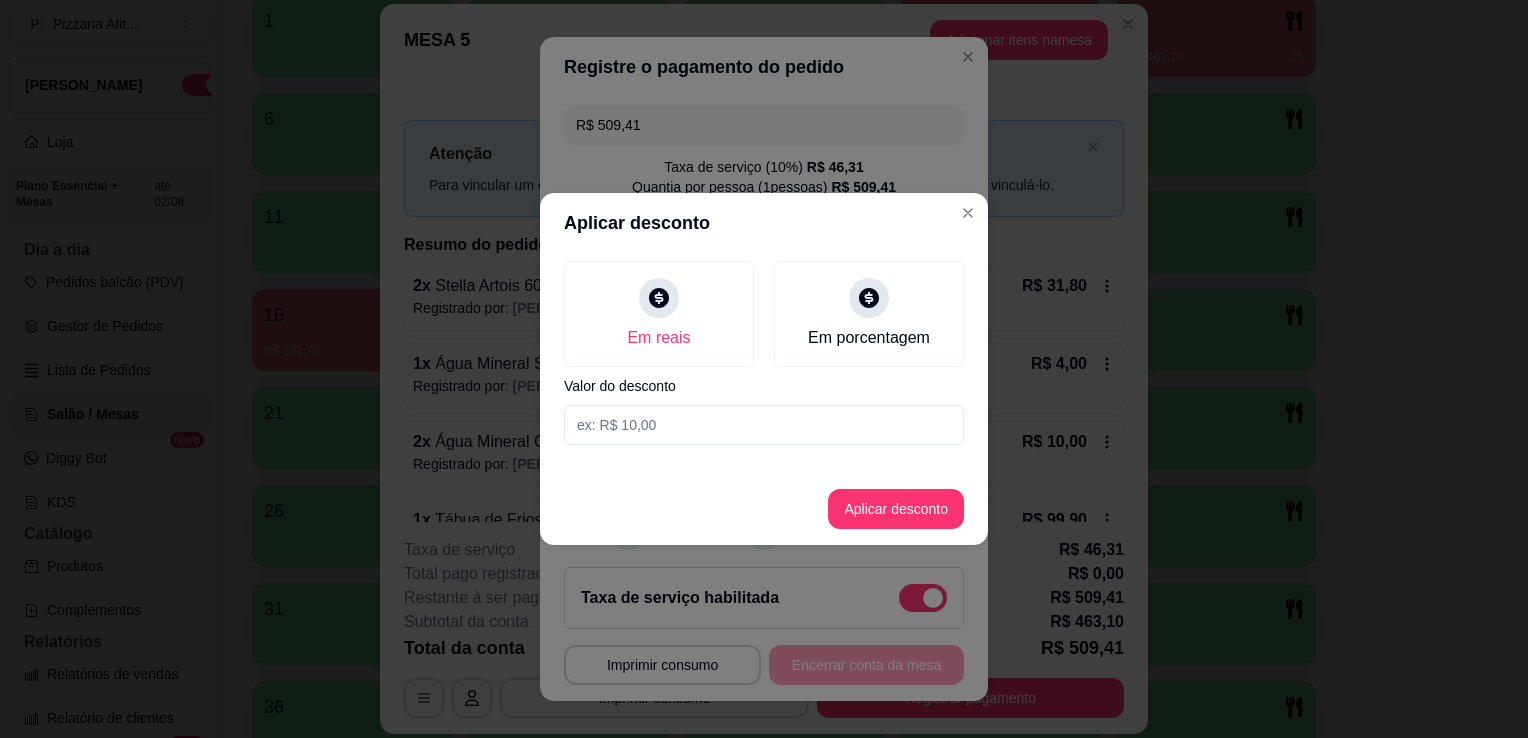 click at bounding box center [764, 425] 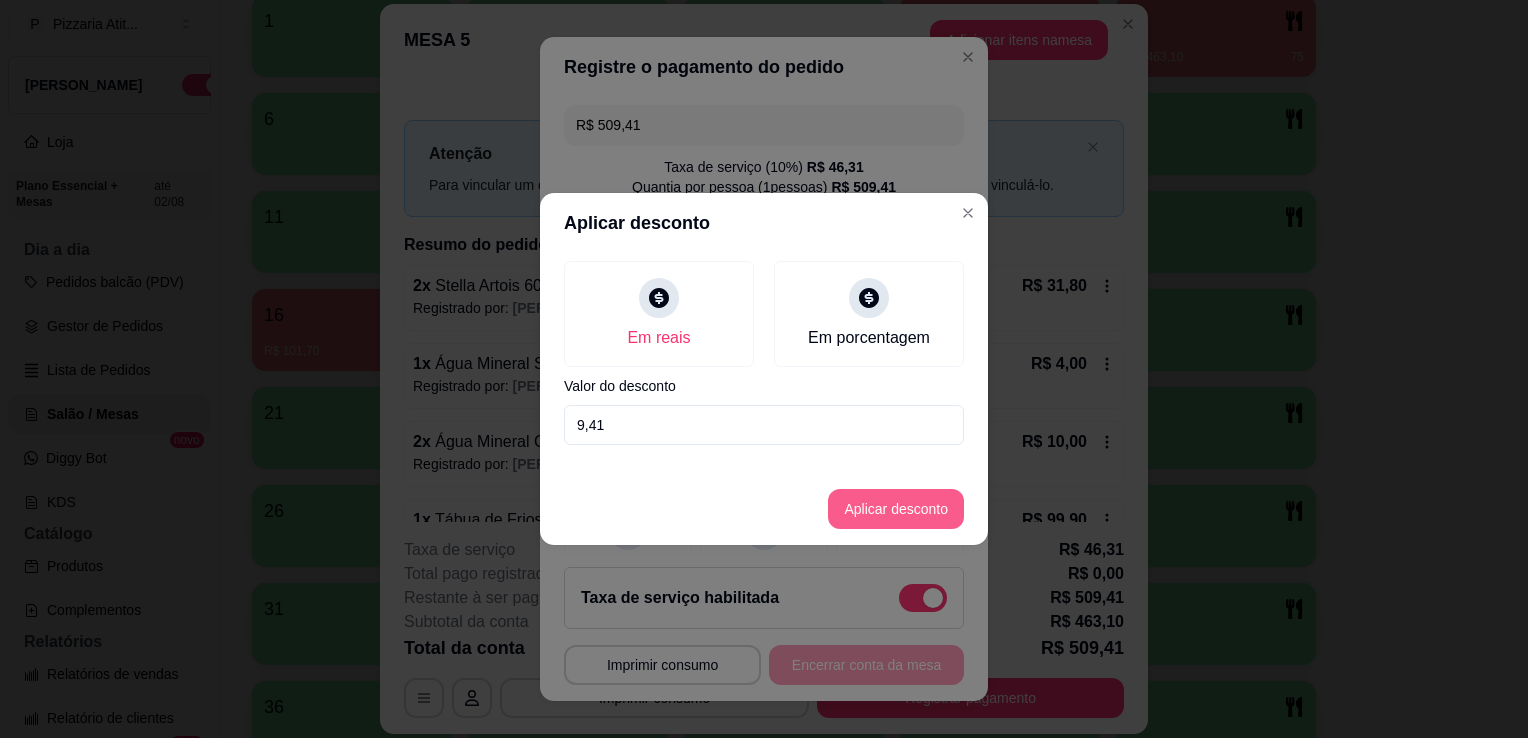 type on "9,41" 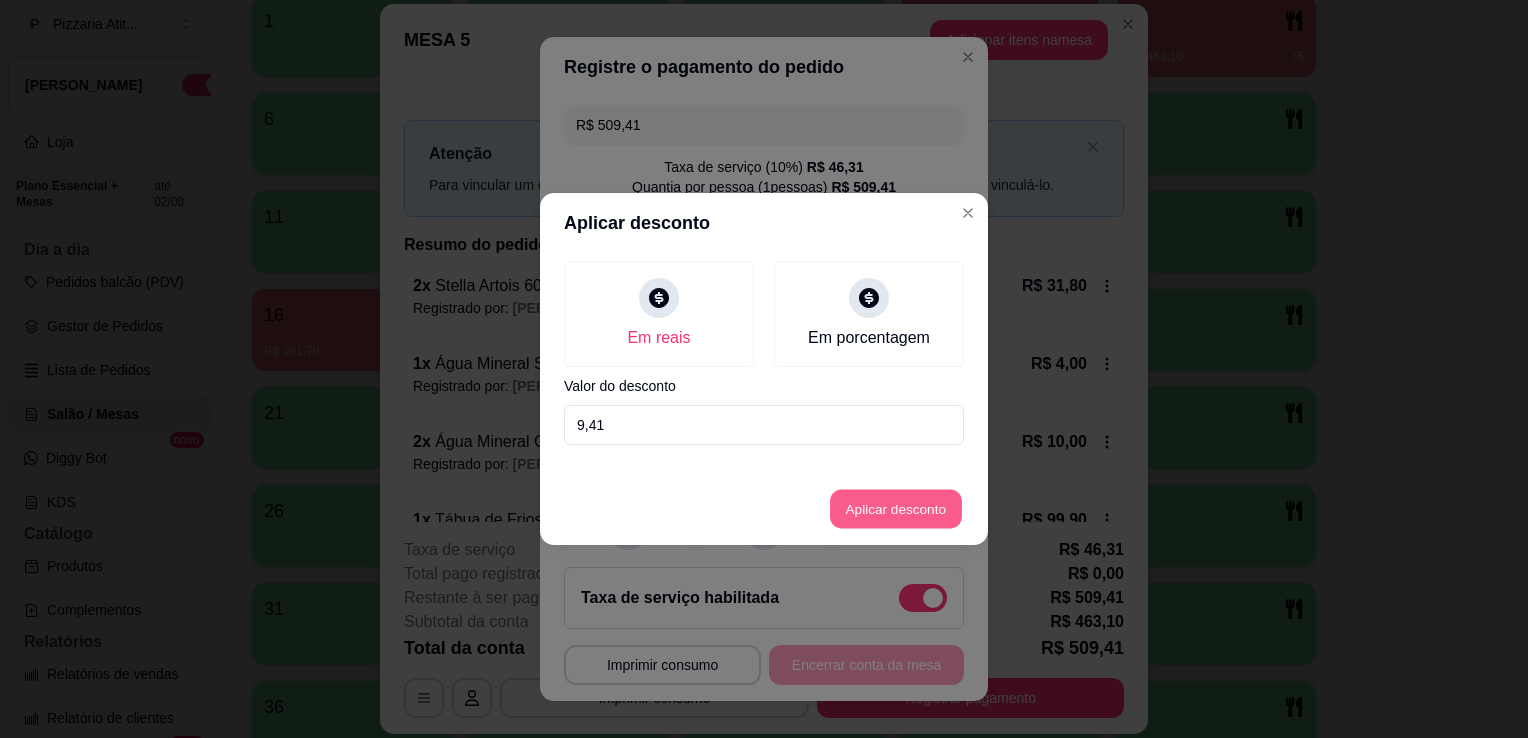 click on "Aplicar desconto" at bounding box center (896, 509) 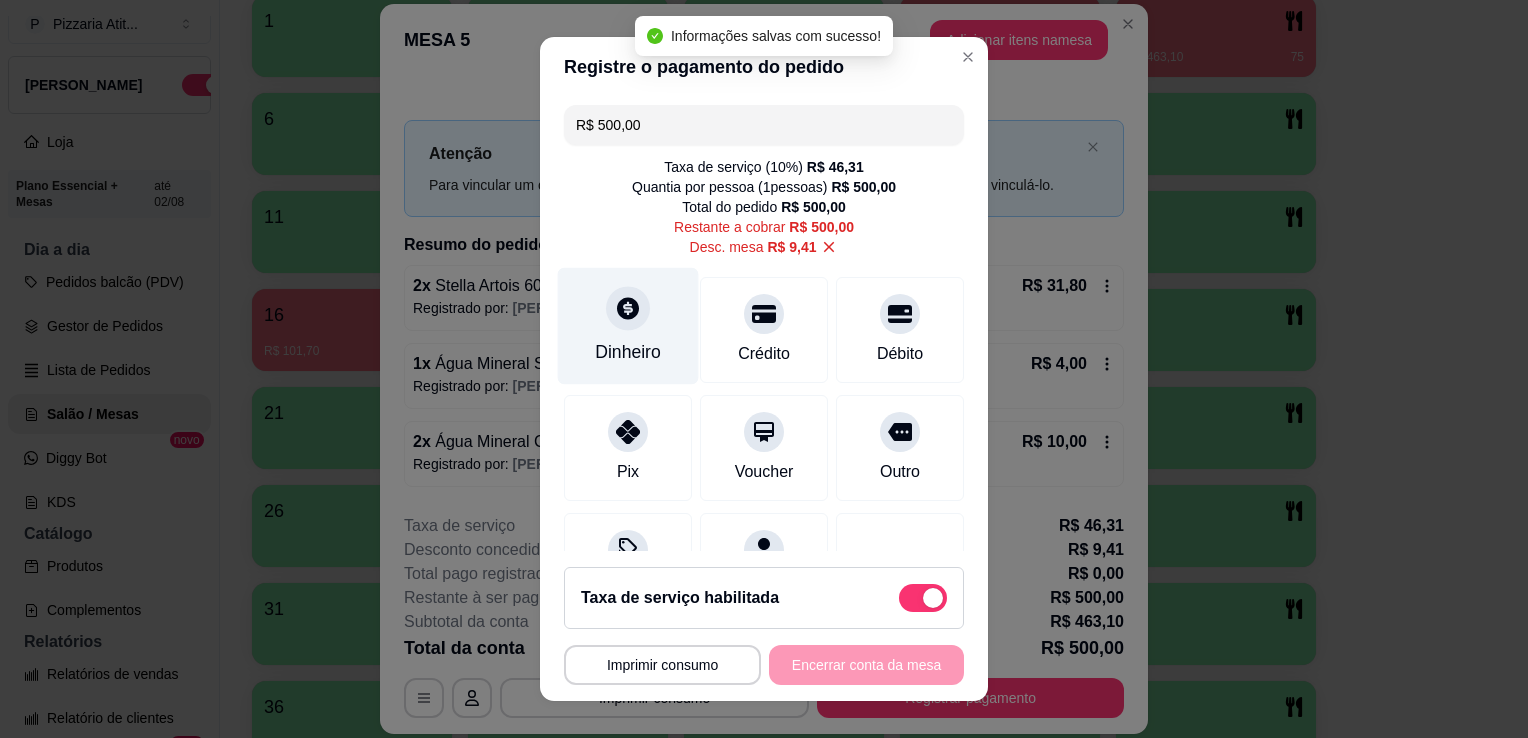 click on "Dinheiro" at bounding box center (628, 352) 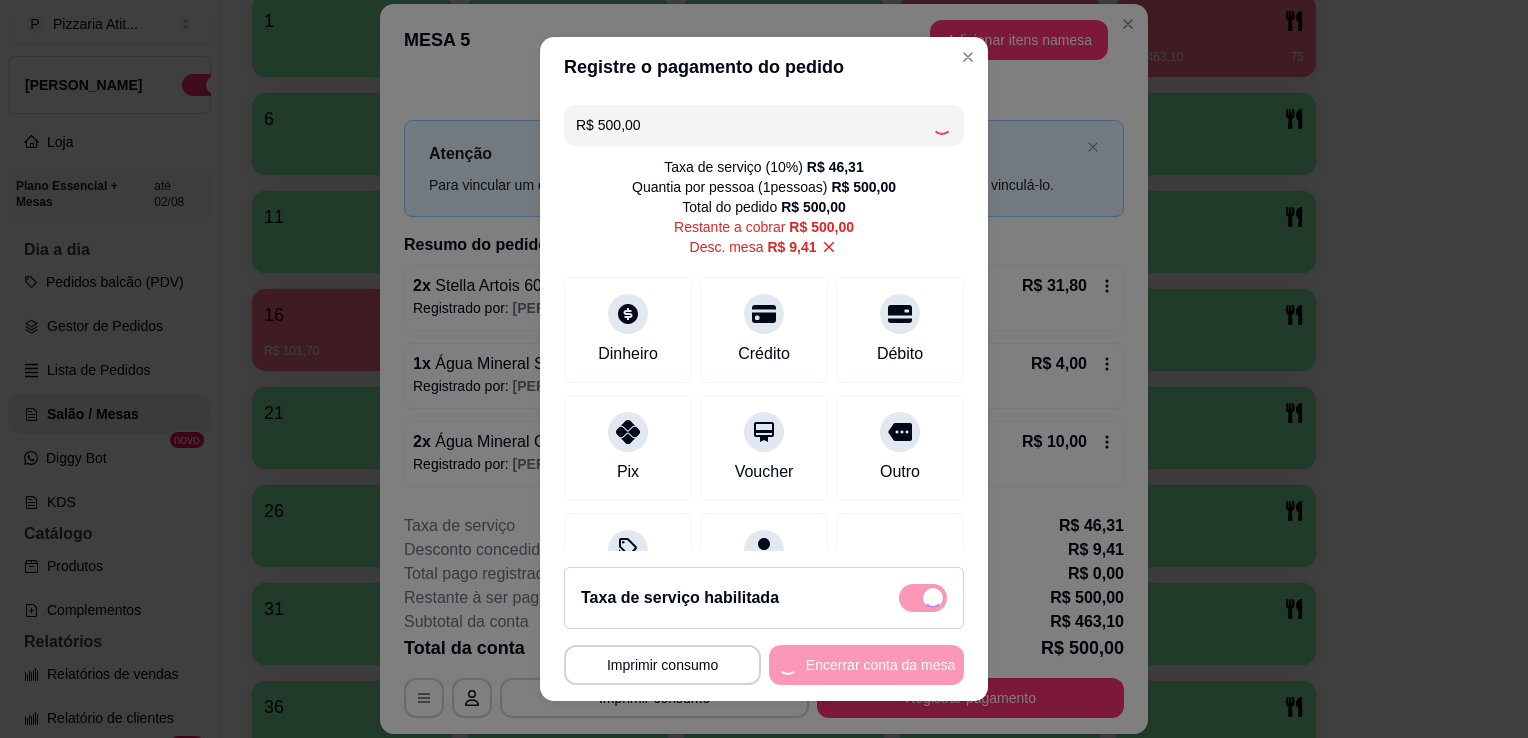 type on "R$ 0,00" 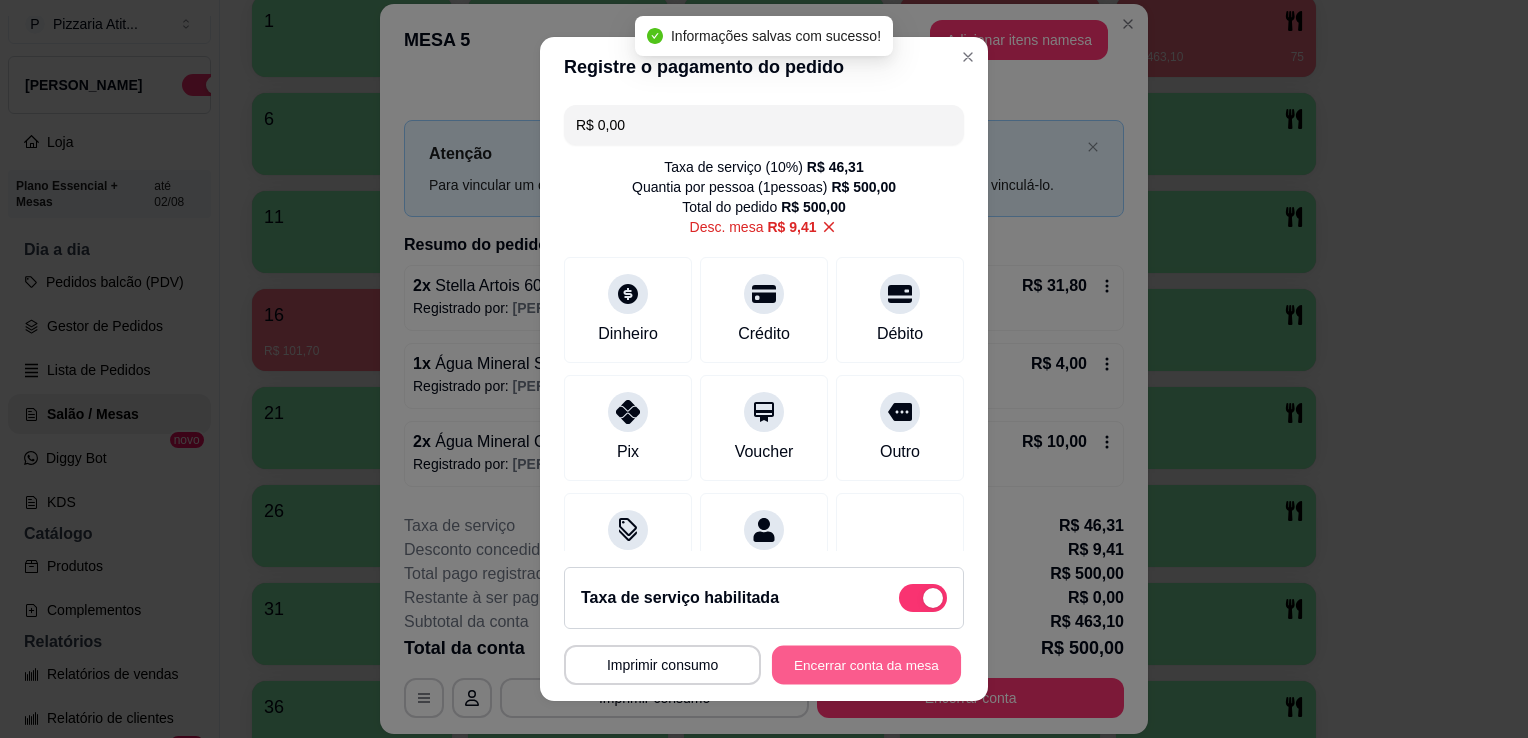 click on "Encerrar conta da mesa" at bounding box center (866, 665) 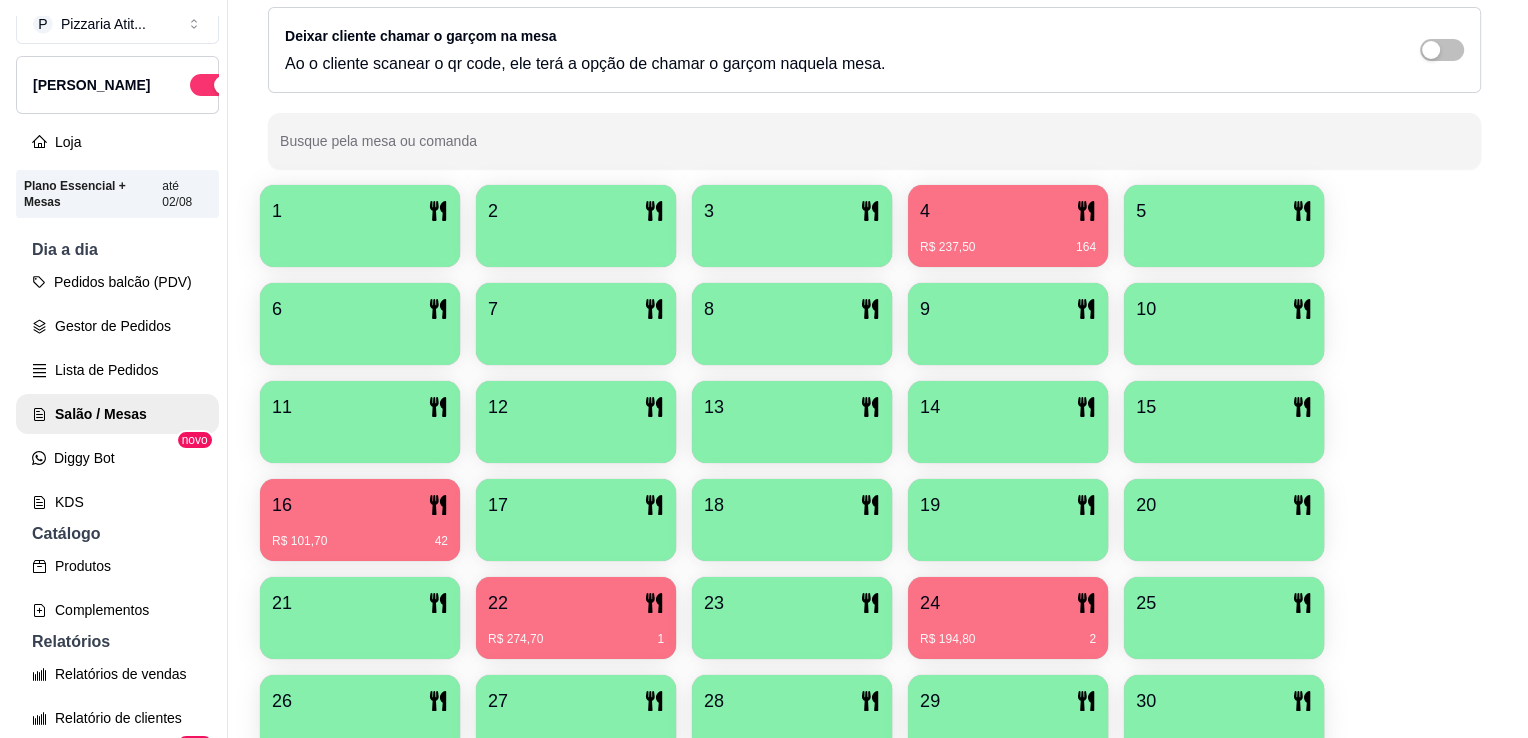scroll, scrollTop: 254, scrollLeft: 0, axis: vertical 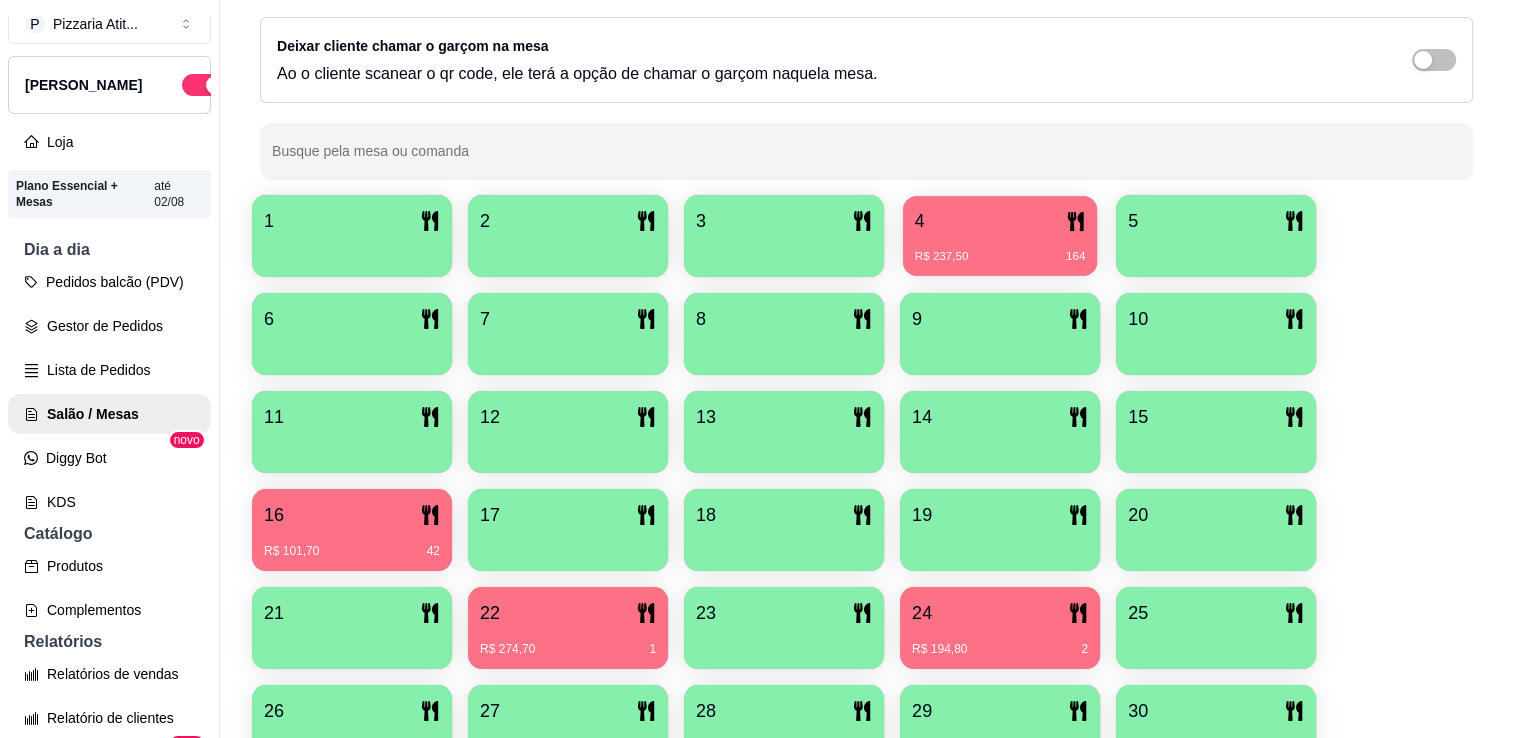 click on "4 R$ 237,50 164" at bounding box center [1000, 236] 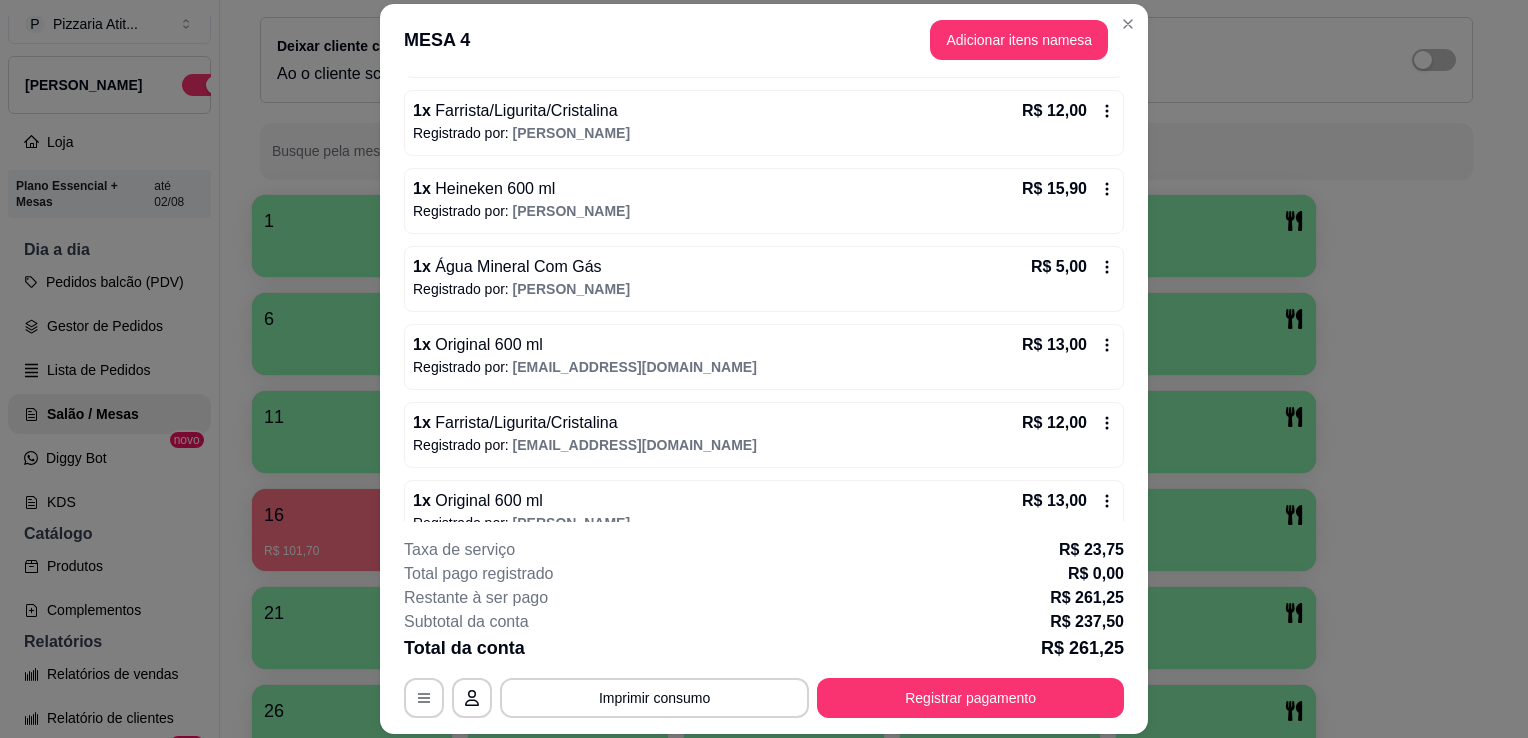 scroll, scrollTop: 979, scrollLeft: 0, axis: vertical 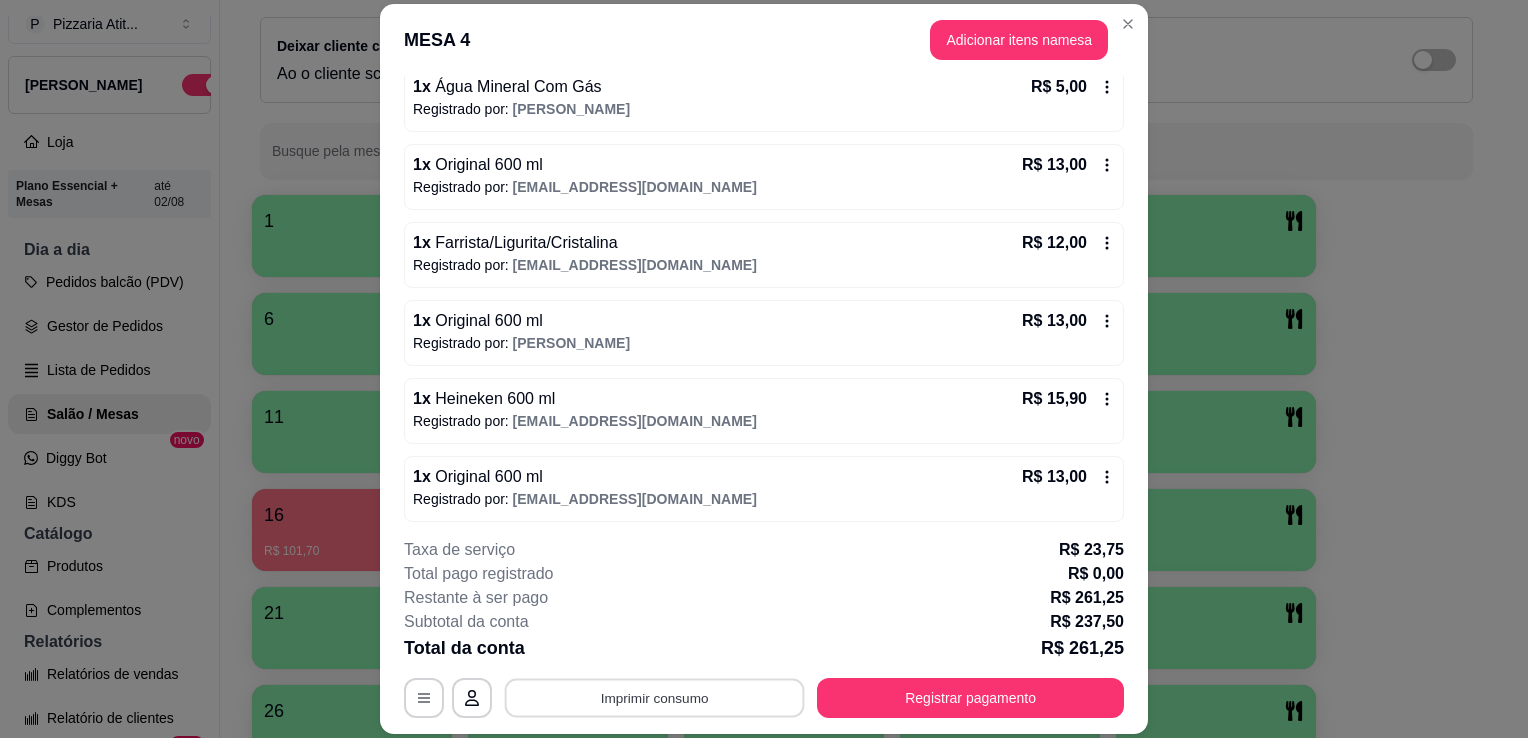 click on "Imprimir consumo" at bounding box center (655, 698) 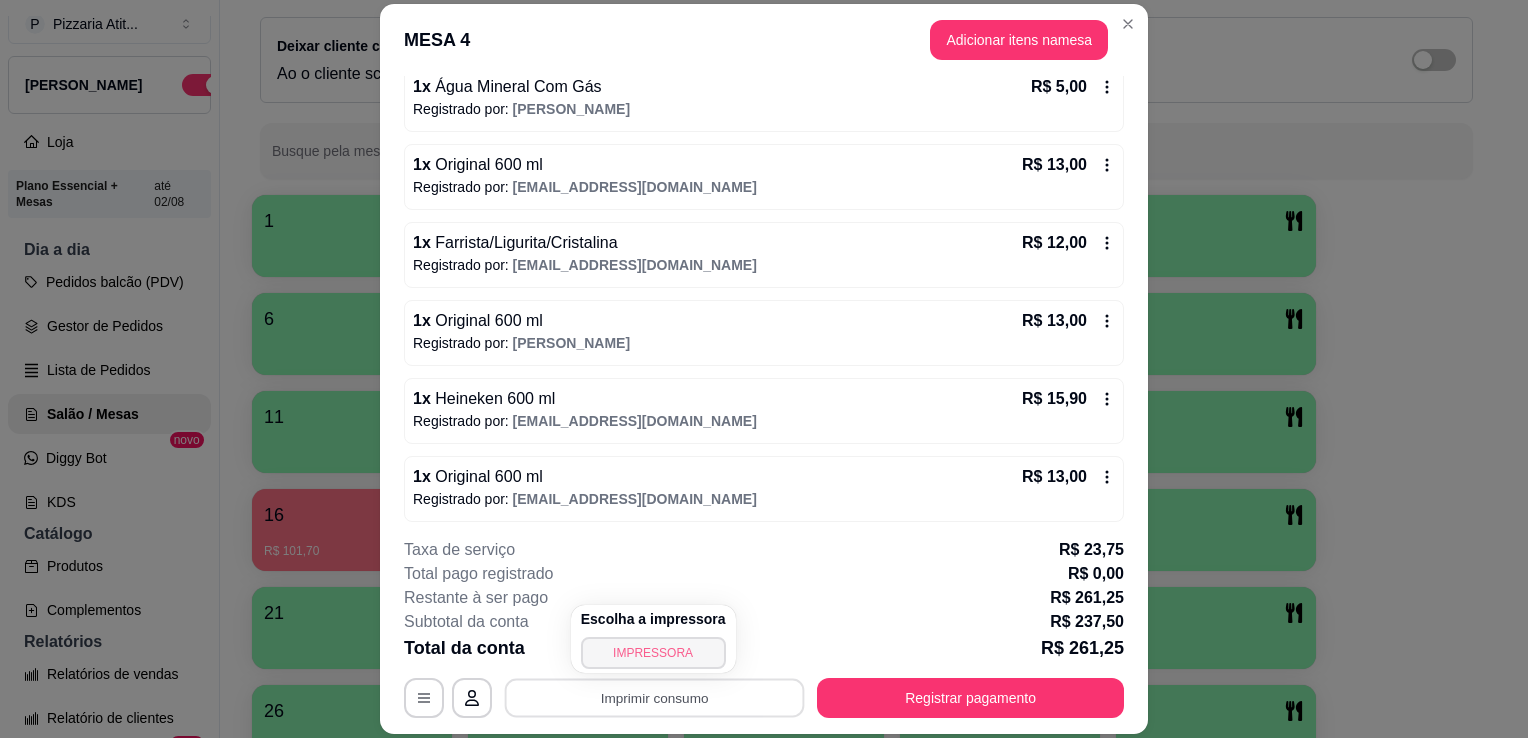 click on "IMPRESSORA" at bounding box center [653, 653] 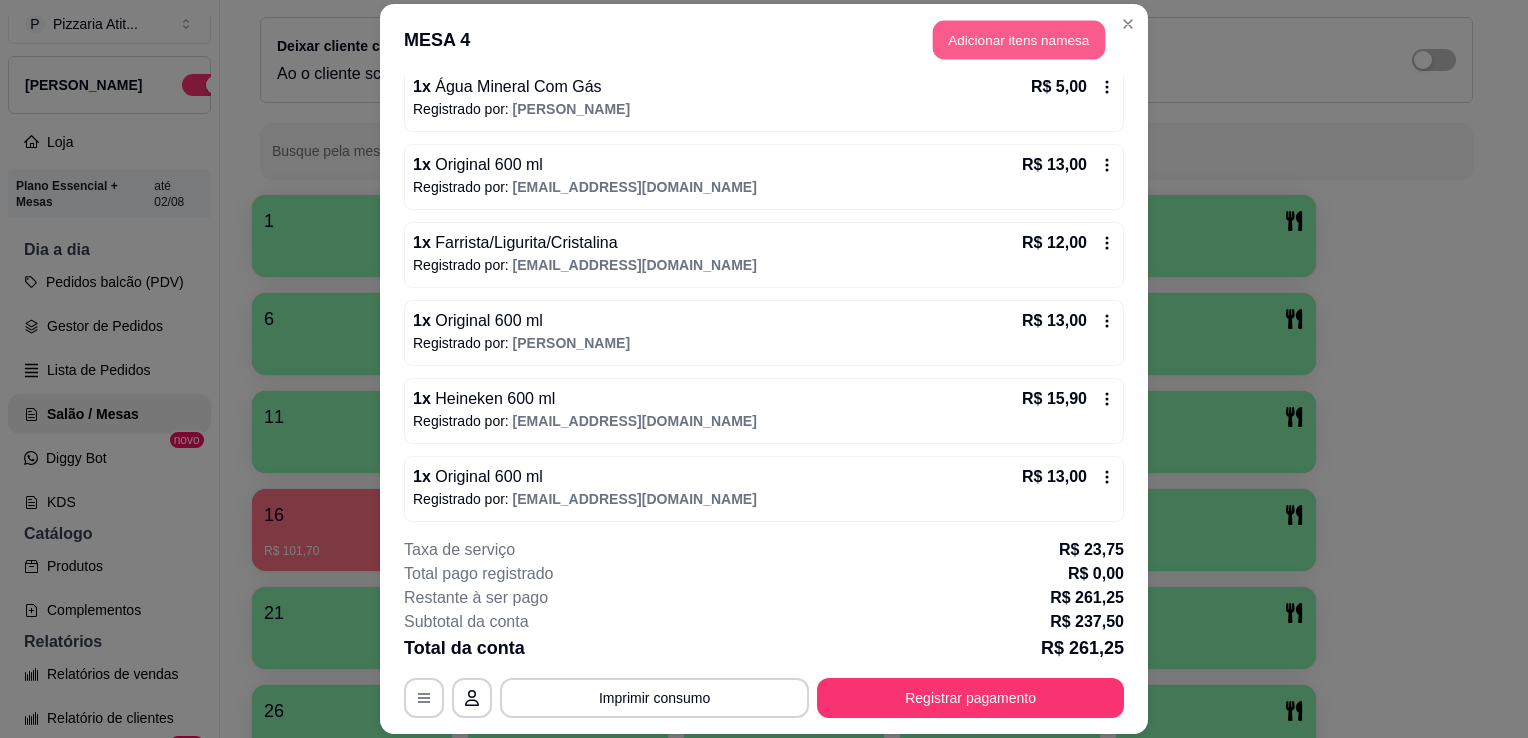 click on "Adicionar itens na  mesa" at bounding box center [1019, 39] 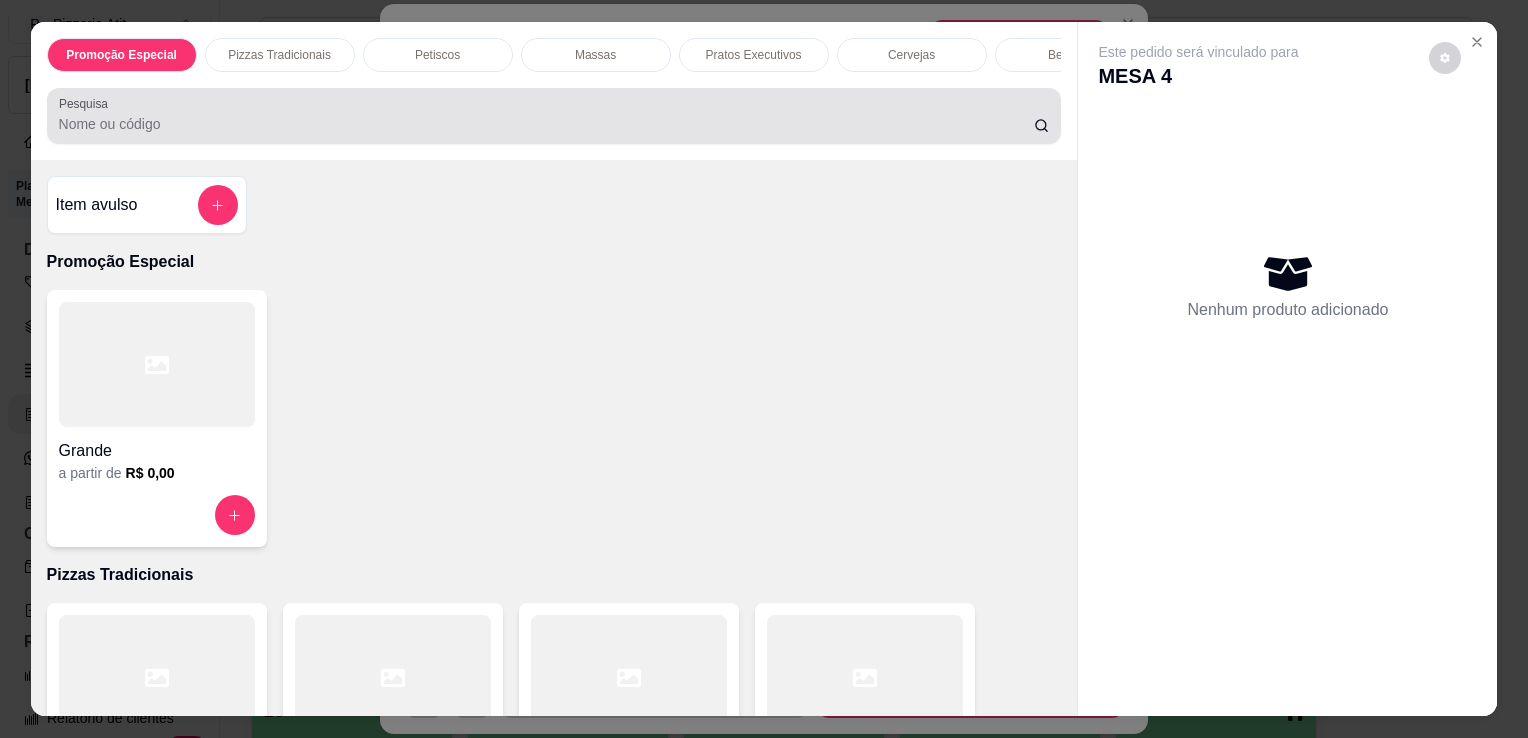 click at bounding box center (554, 116) 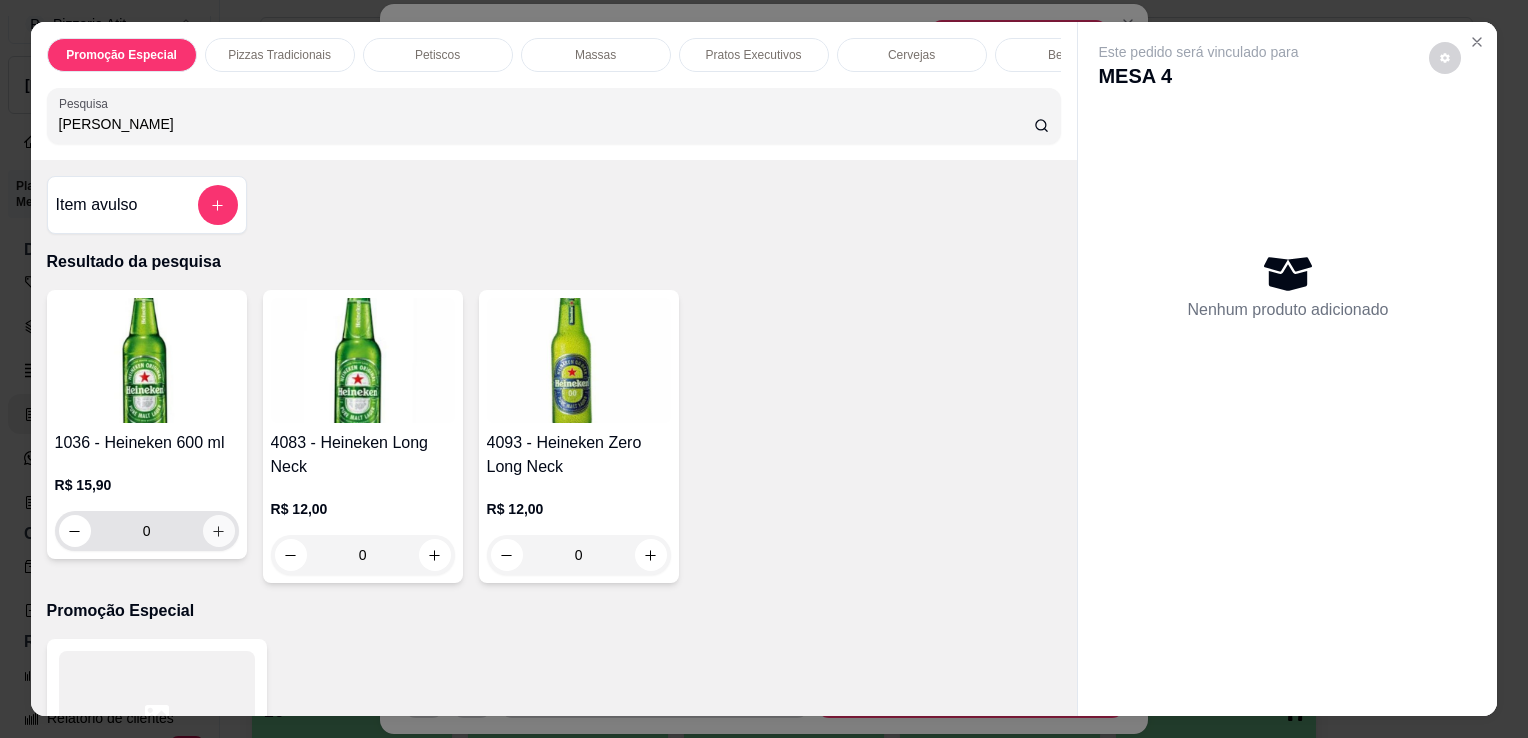 type on "[PERSON_NAME]" 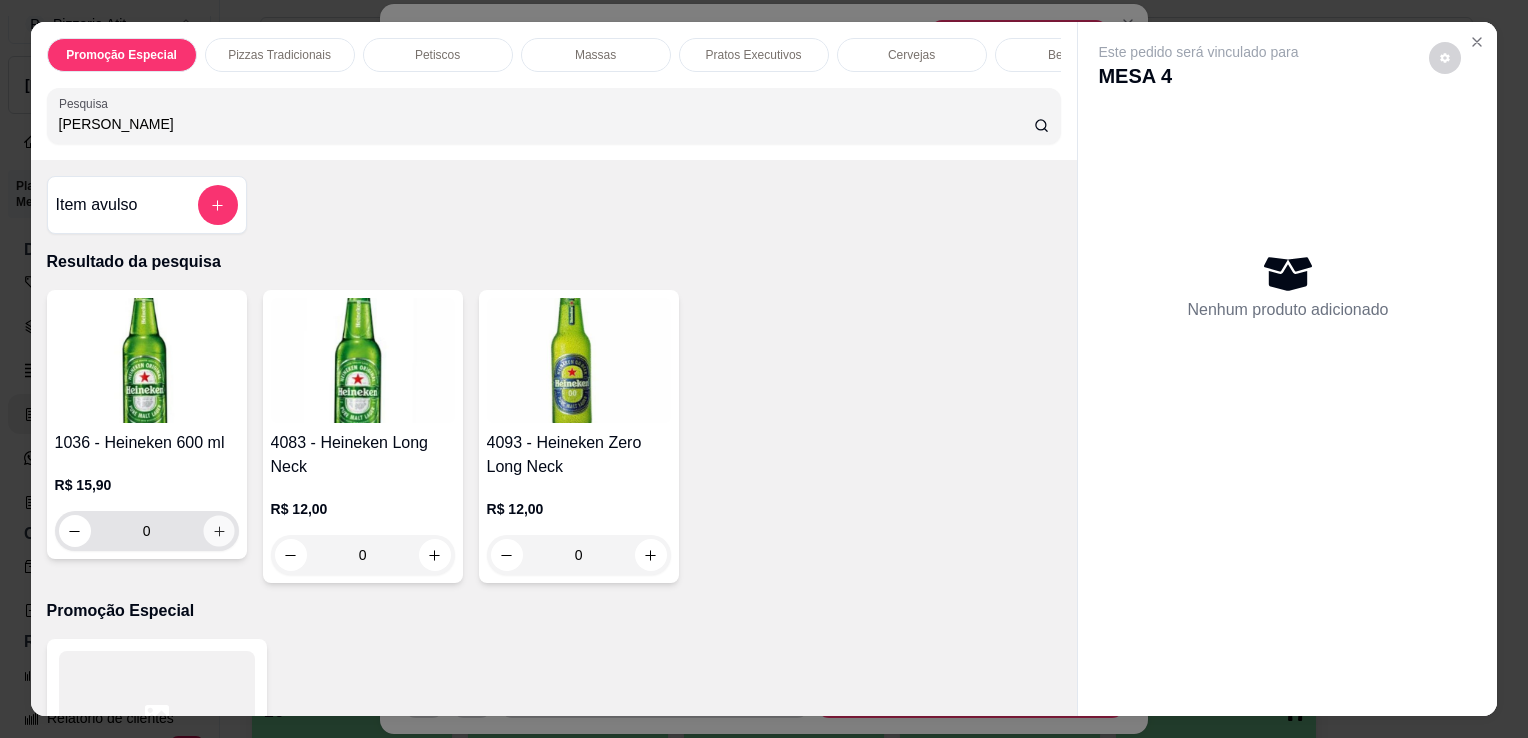 click 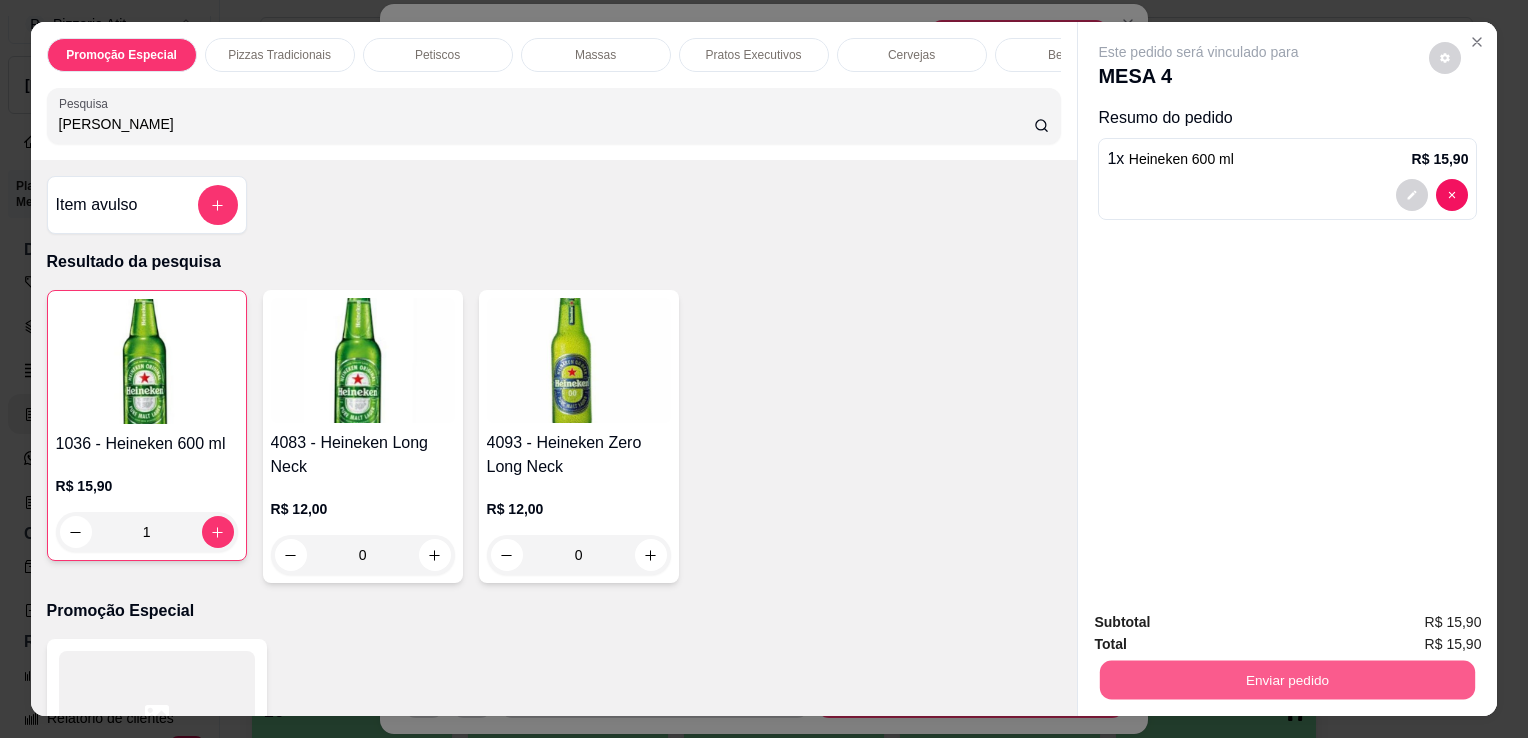 click on "Enviar pedido" at bounding box center (1287, 679) 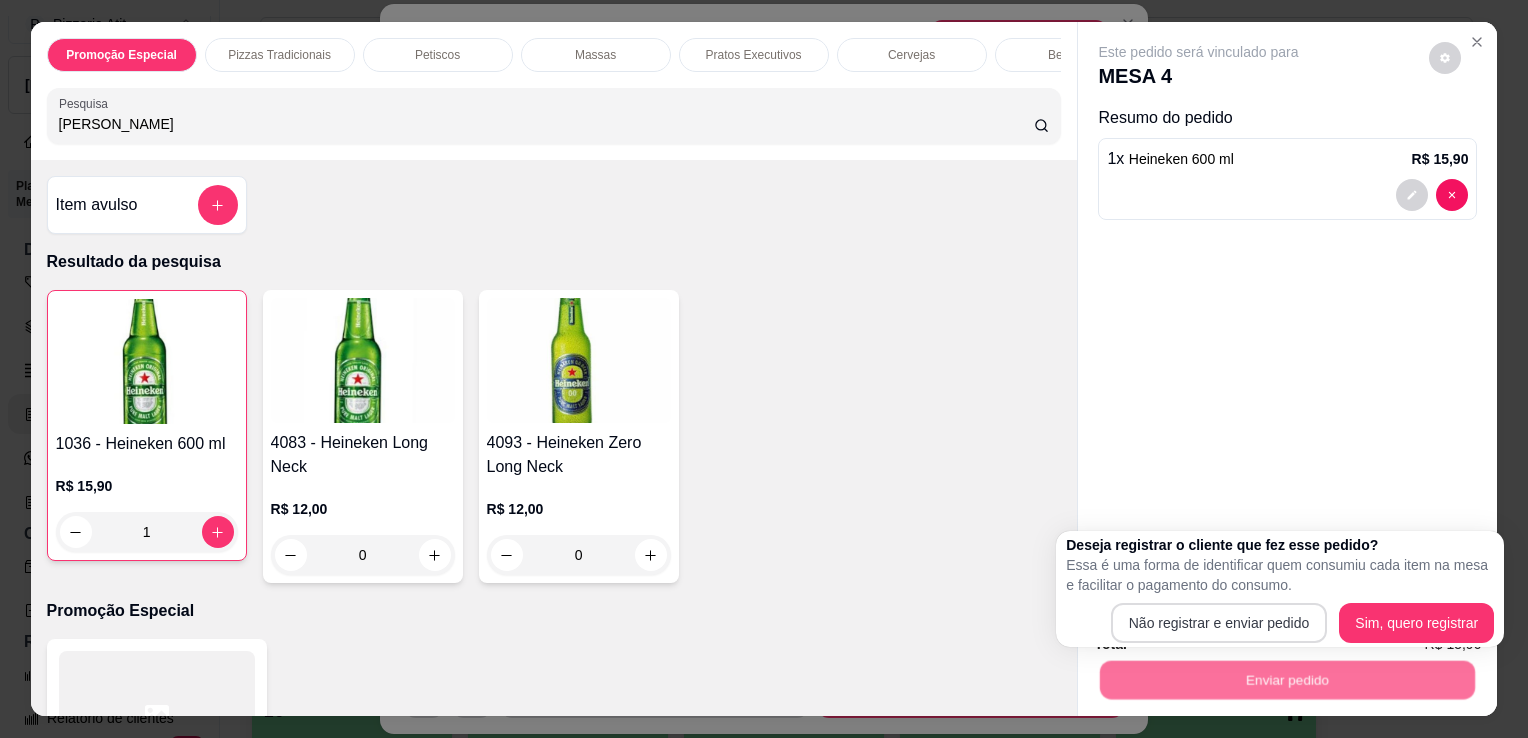 click on "P Pizzaria Atit ... Loja Aberta Loja Plano Essencial + Mesas até 02/08   Dia a dia Pedidos balcão (PDV) Gestor de Pedidos Lista de Pedidos Salão / Mesas Diggy Bot novo KDS Catálogo Produtos Complementos Relatórios Relatórios de vendas Relatório de clientes Relatório de fidelidade novo Gerenciar Entregadores novo Nota Fiscal (NFC-e) Controle de caixa Controle de fiado Cupons Clientes Estoque Configurações Diggy Planos Precisa de ajuda? Sair Salão / Mesas / Comandas Adicionar mesa / comanda Imprimir qr-codes da mesa Adicionar funcionário Configurar taxa de serviço Novidade! Agora é possível gerenciar o consumo da mesa por clientes.   Veja como isso funciona Todos Mesas Comandas Deixar cliente chamar o garçom na mesa Ao o cliente scanear o qr code, ele terá a opção de chamar o garçom naquela mesa. Busque pela mesa ou comanda
1 2 3 4 R$ 237,50 177 5 6 7 8 9 10 11 12 13 14 15 16 R$ 101,70 55 17 18 19 20 21 22 R$ 274,70 14 23 24 R$ 194,80 16 25 26 27 28 29 30 31 32 33 34 35 36" at bounding box center [756, 369] 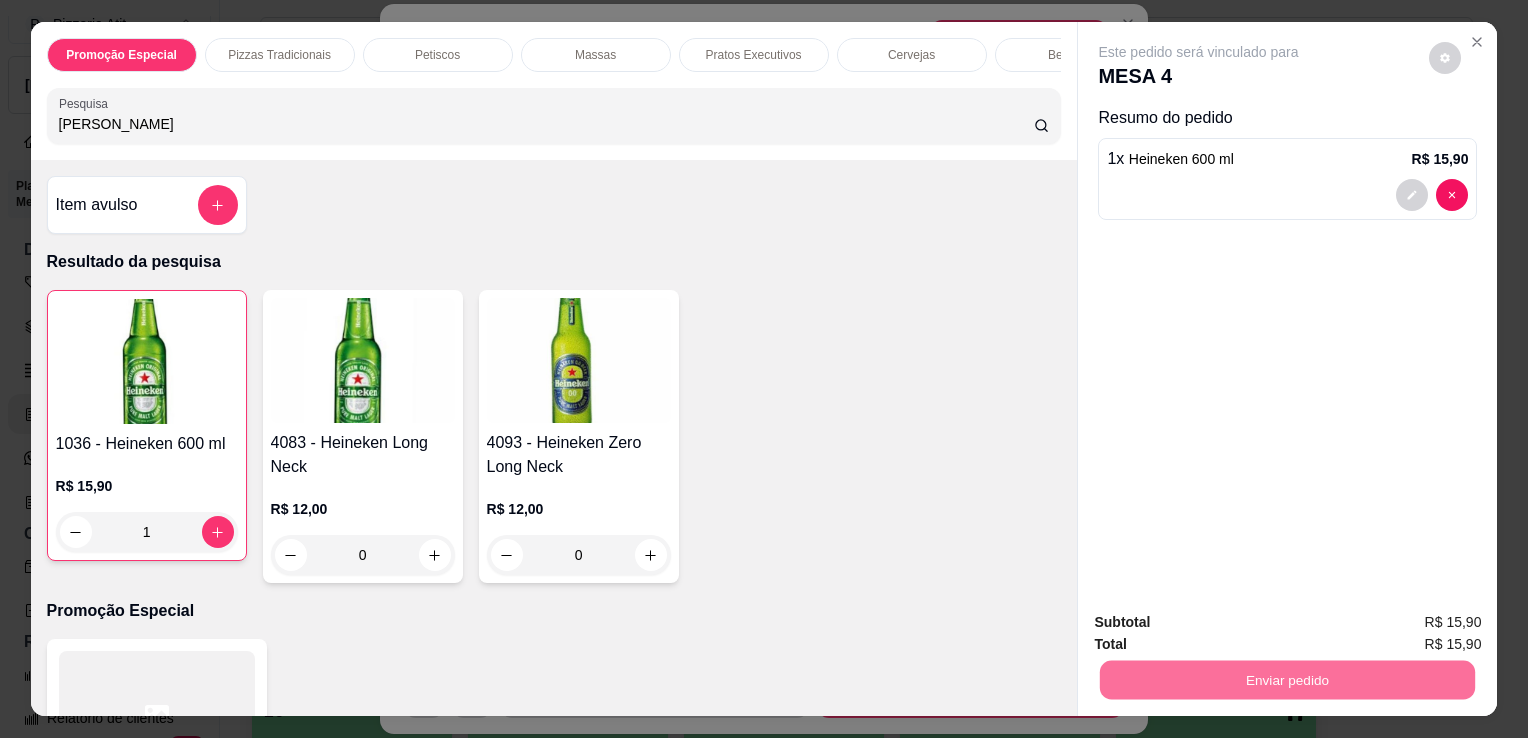 click on "Não registrar e enviar pedido" at bounding box center (1222, 623) 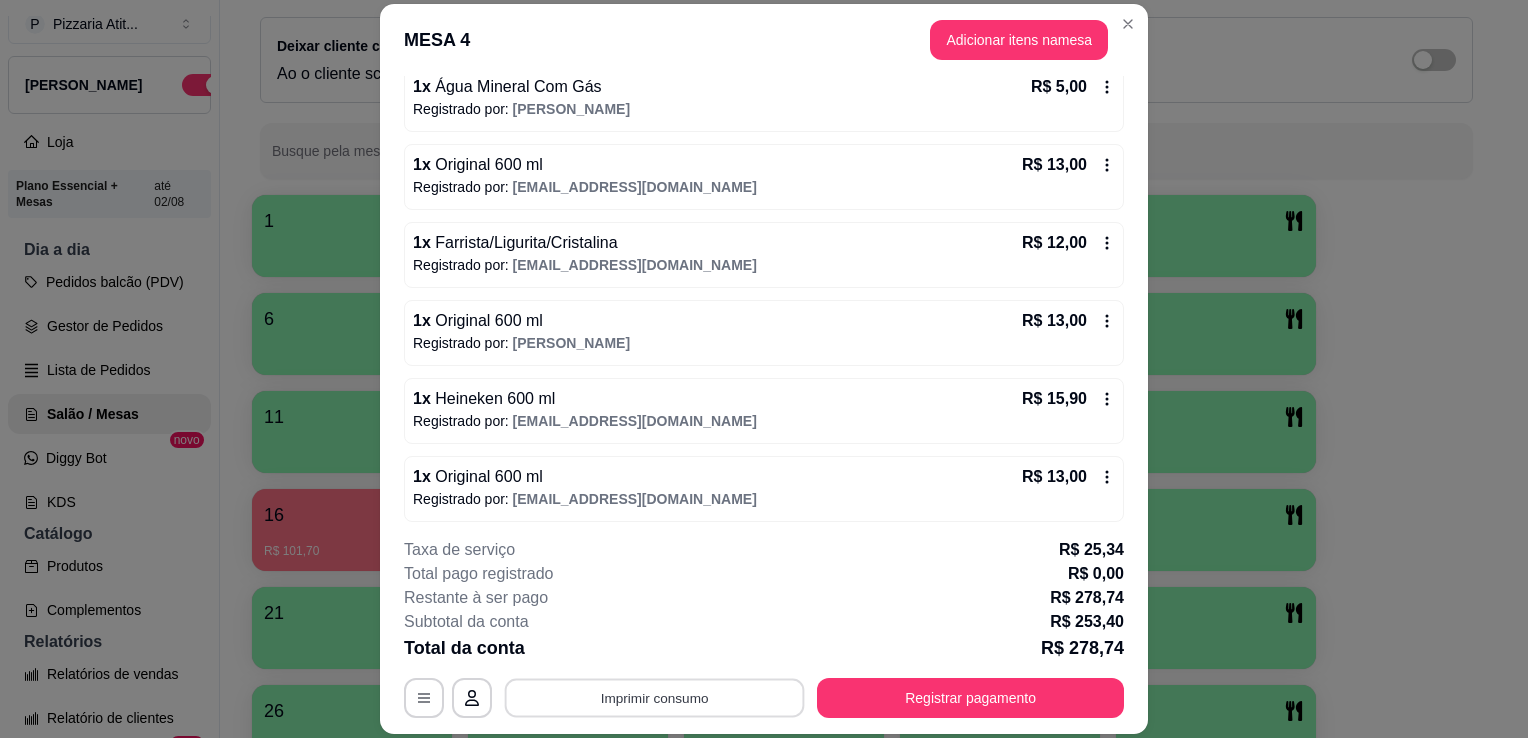 click on "Imprimir consumo" at bounding box center [655, 698] 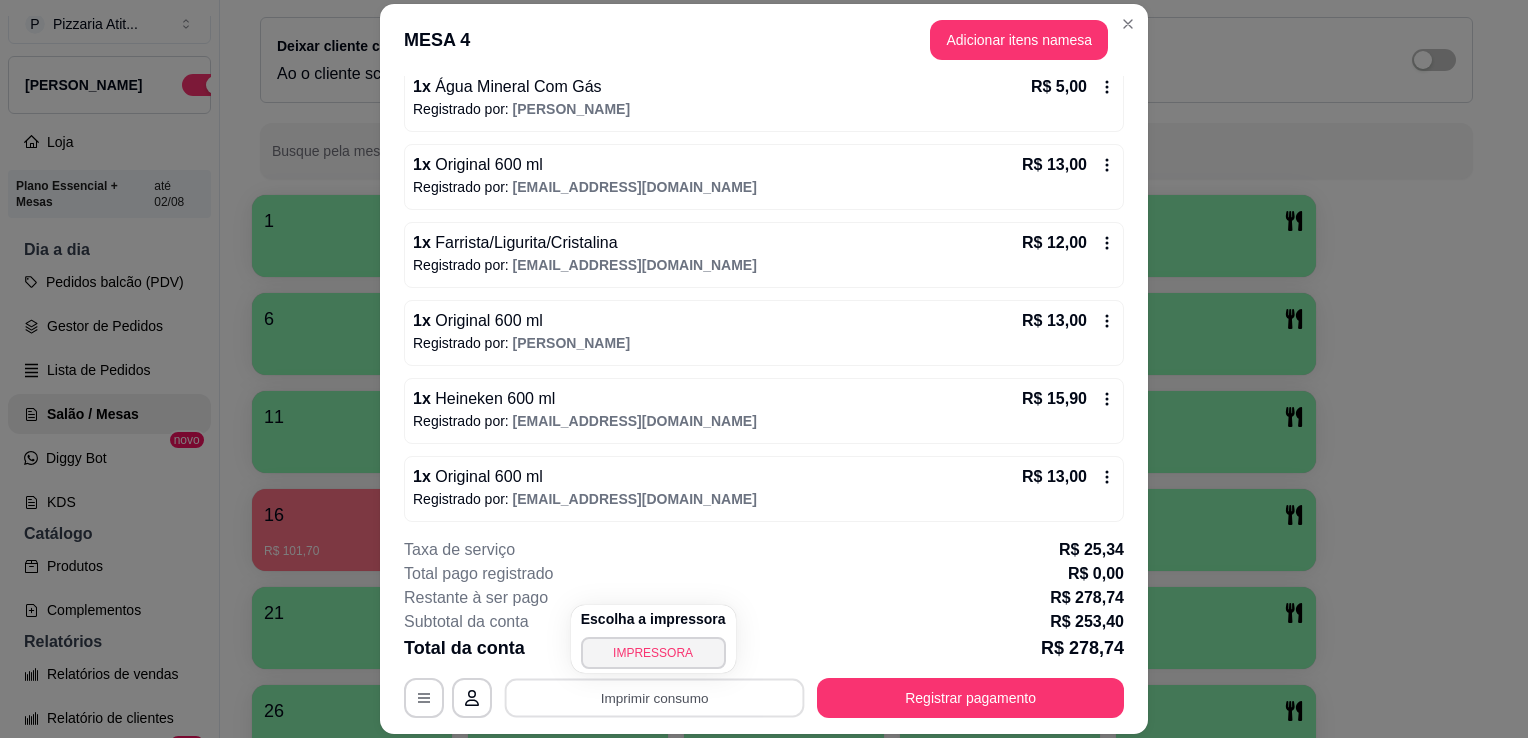 click on "Escolha a impressora IMPRESSORA" at bounding box center [653, 639] 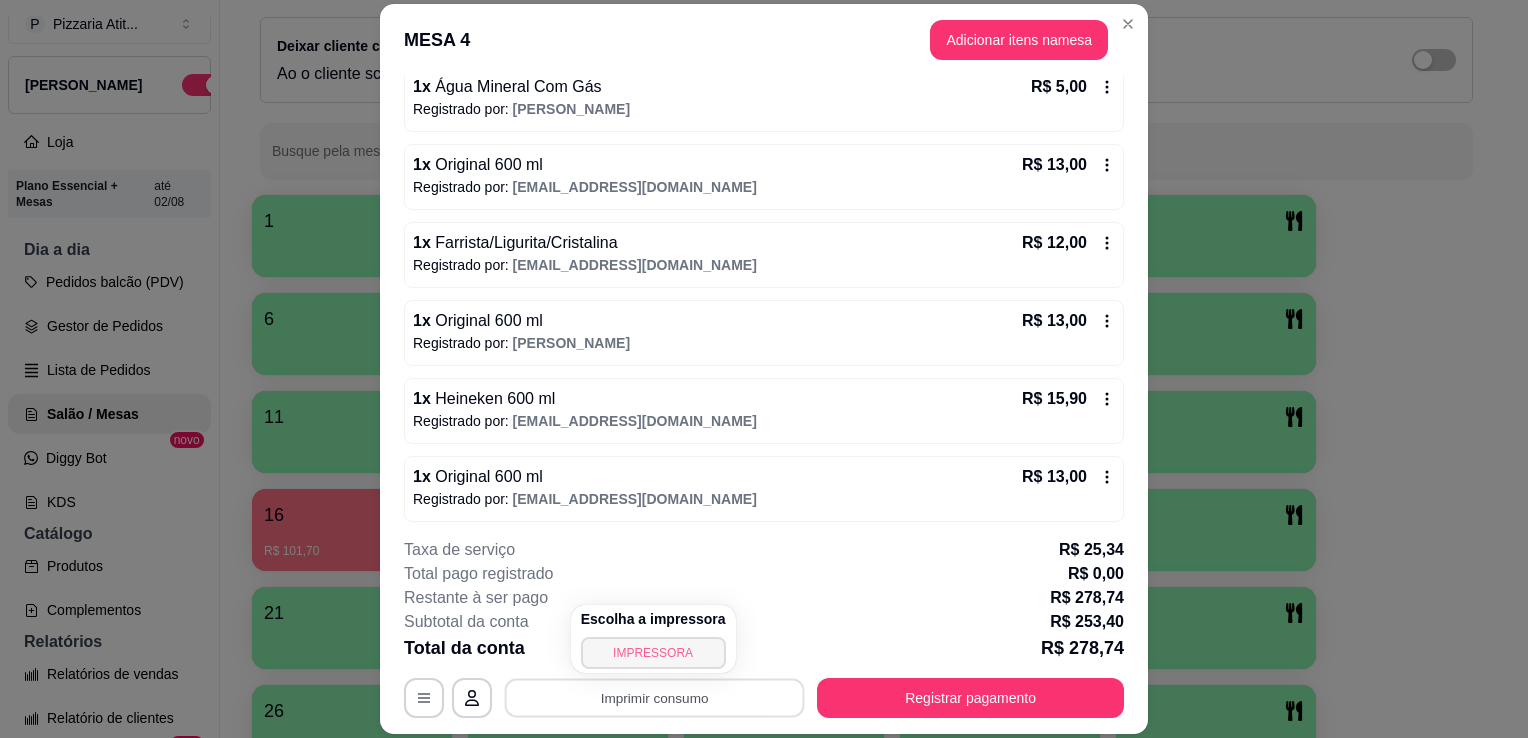 click on "IMPRESSORA" at bounding box center (653, 653) 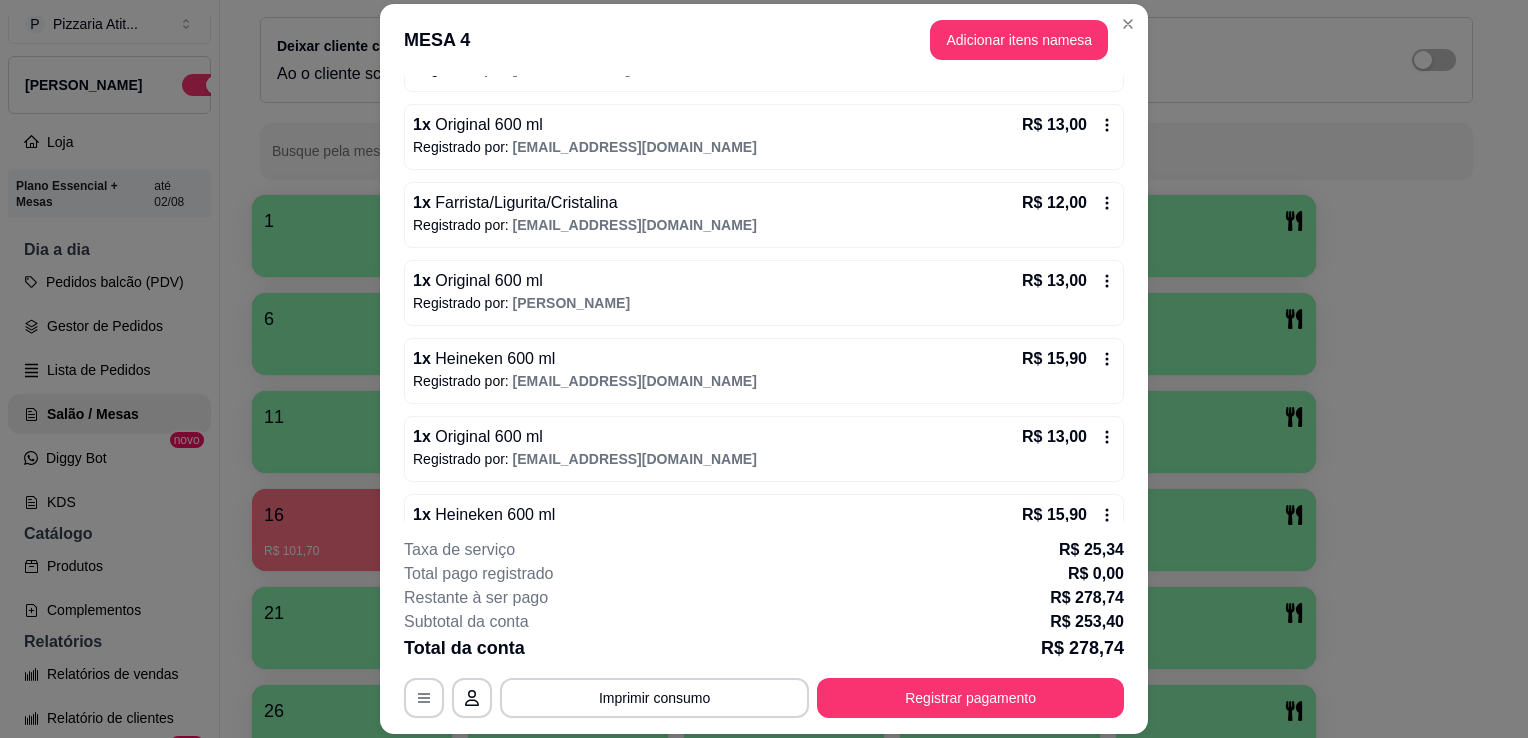 scroll, scrollTop: 1056, scrollLeft: 0, axis: vertical 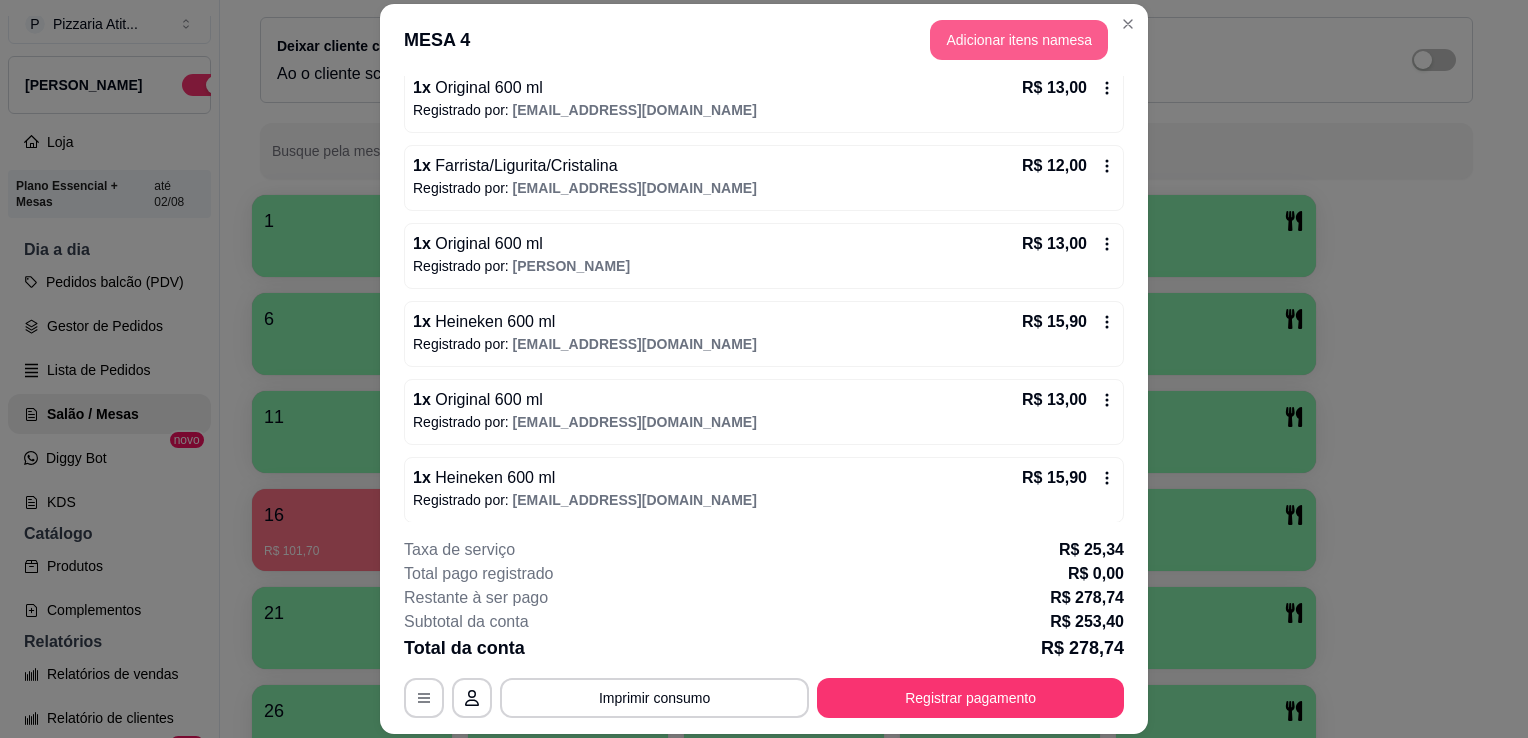 click on "Adicionar itens na  mesa" at bounding box center (1019, 40) 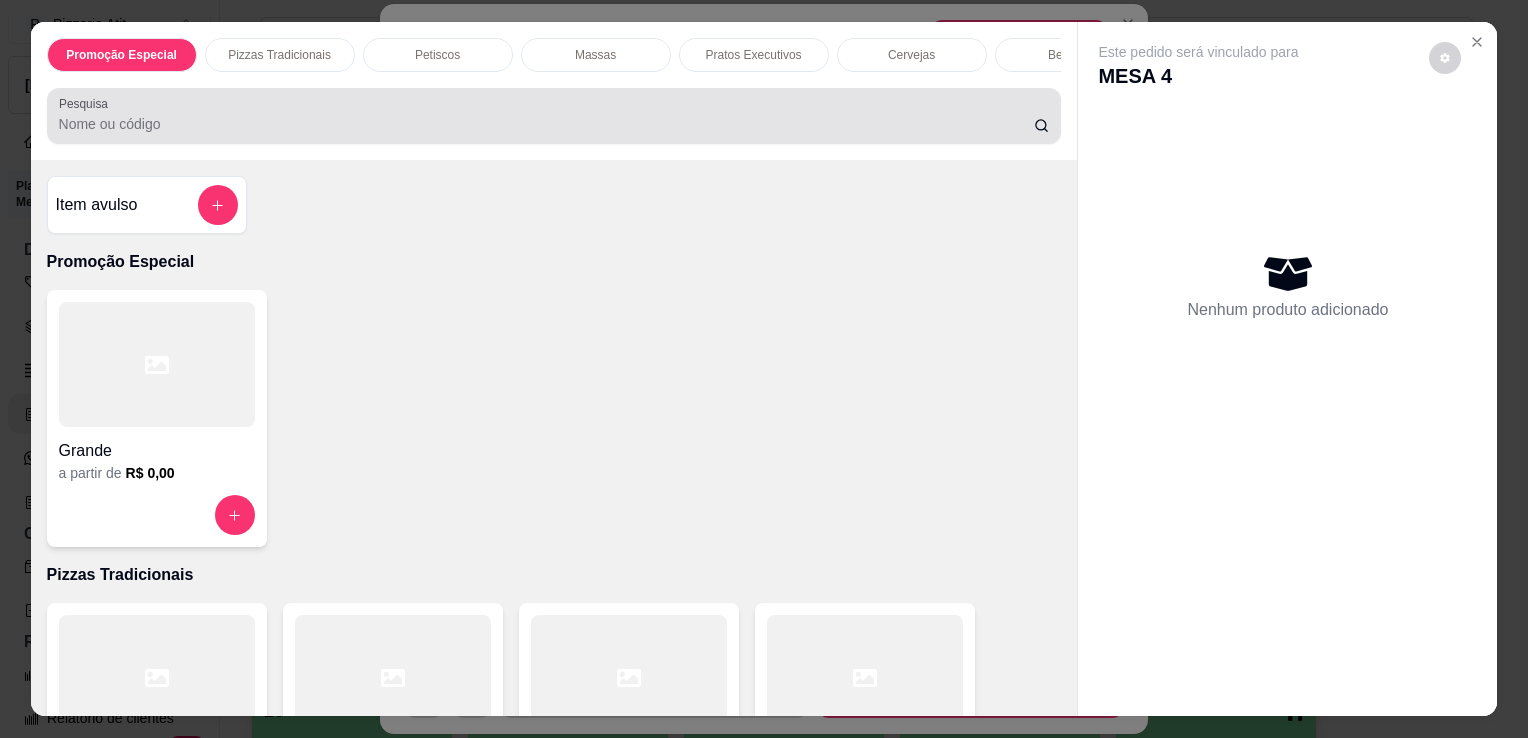 click at bounding box center [554, 116] 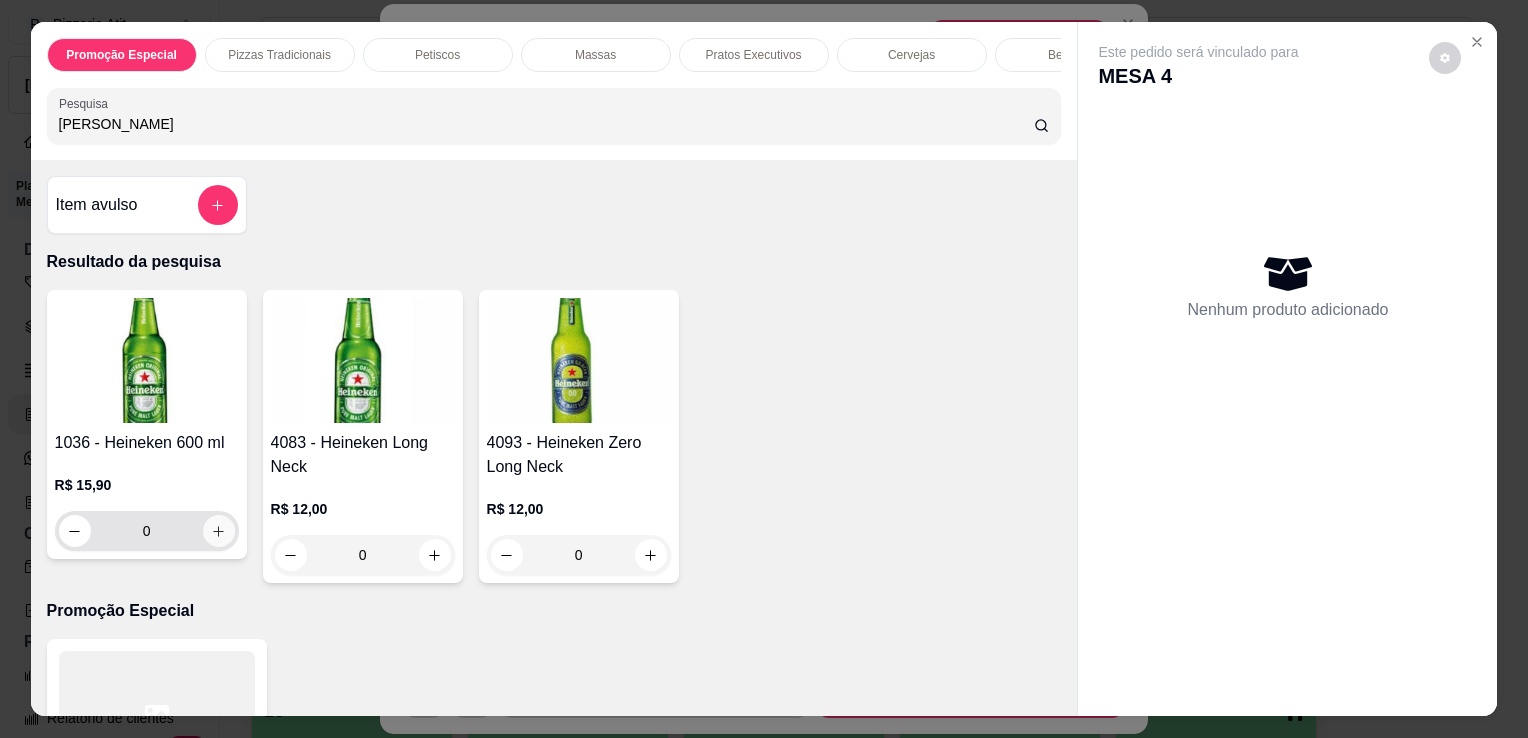 type on "[PERSON_NAME]" 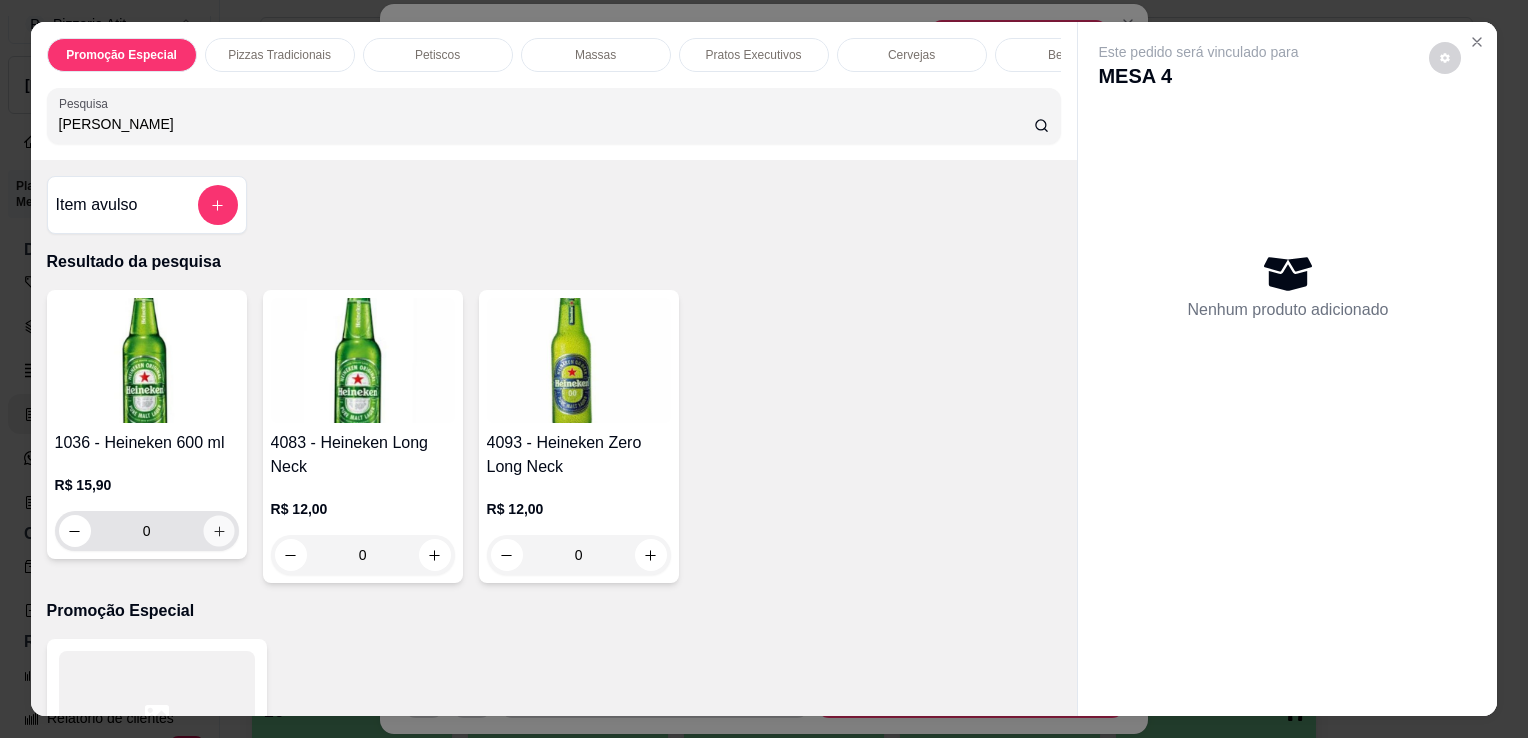 click 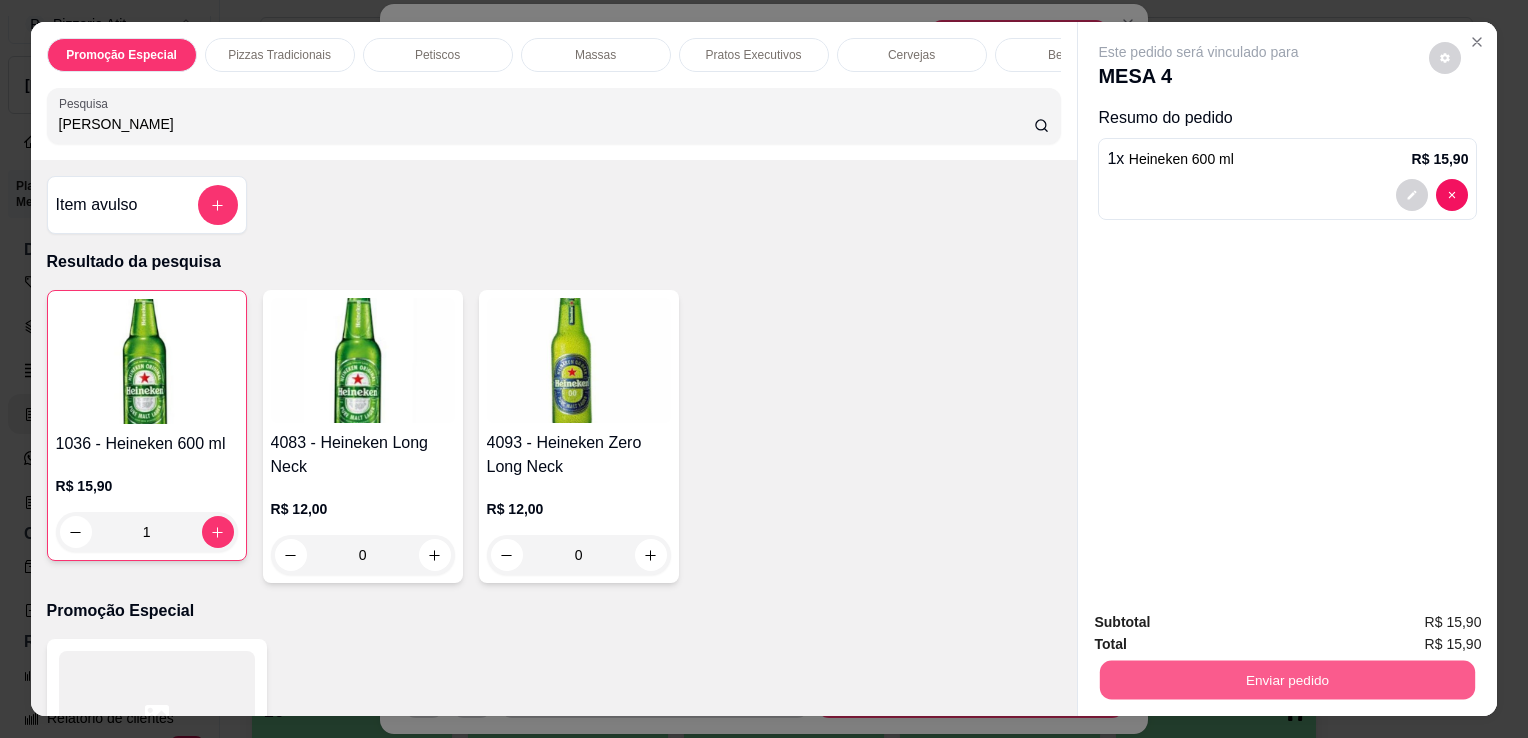 click on "Enviar pedido" at bounding box center (1287, 679) 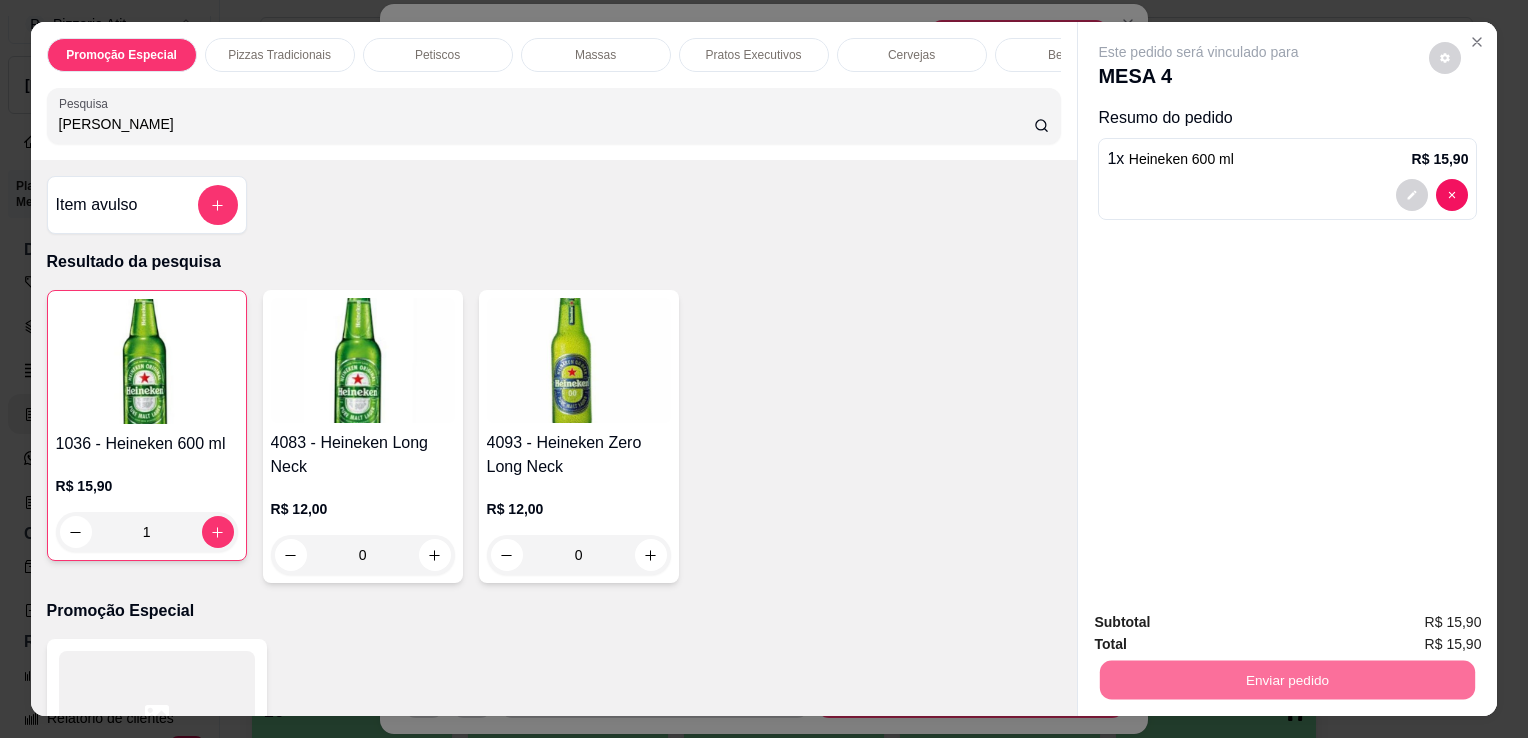 click on "Não registrar e enviar pedido" at bounding box center (1222, 623) 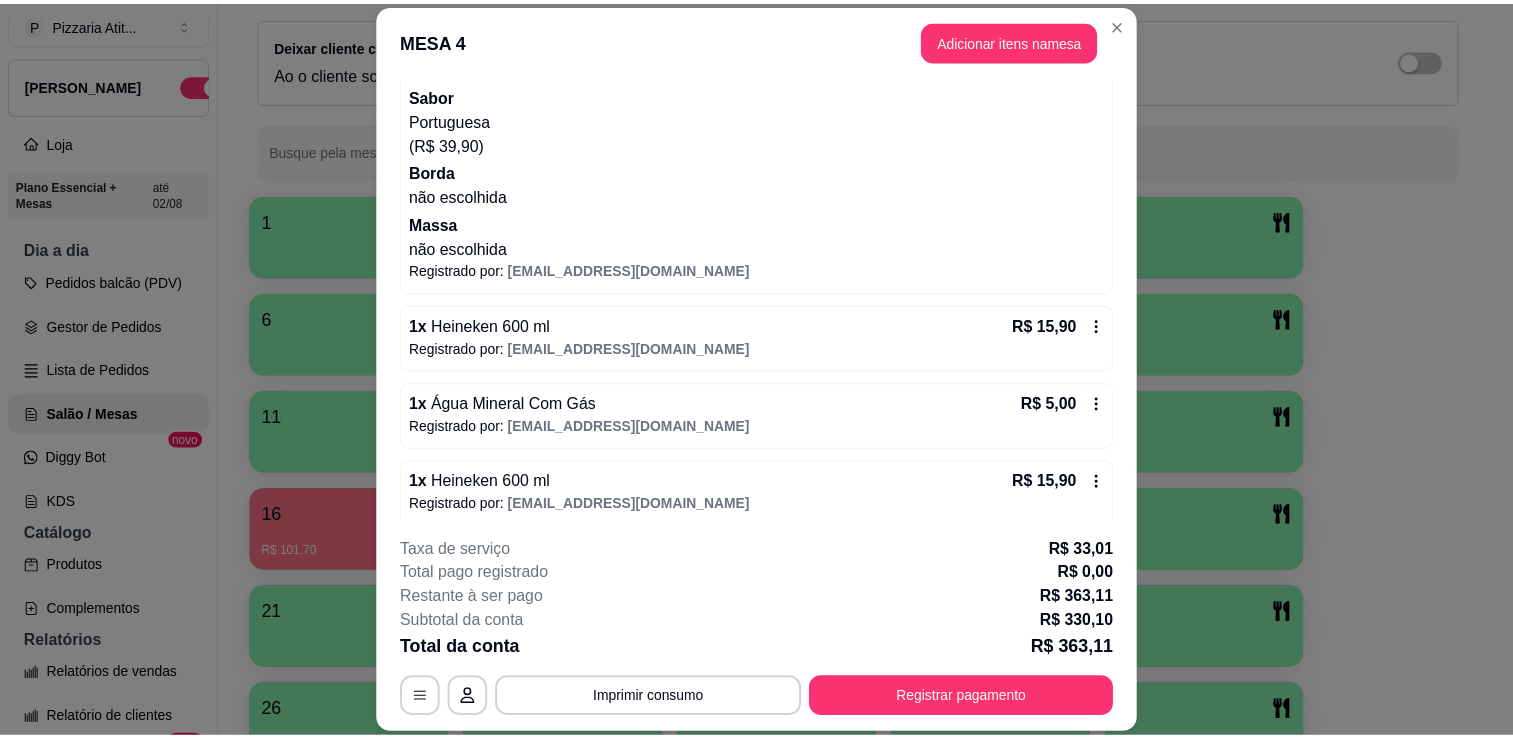 scroll, scrollTop: 1547, scrollLeft: 0, axis: vertical 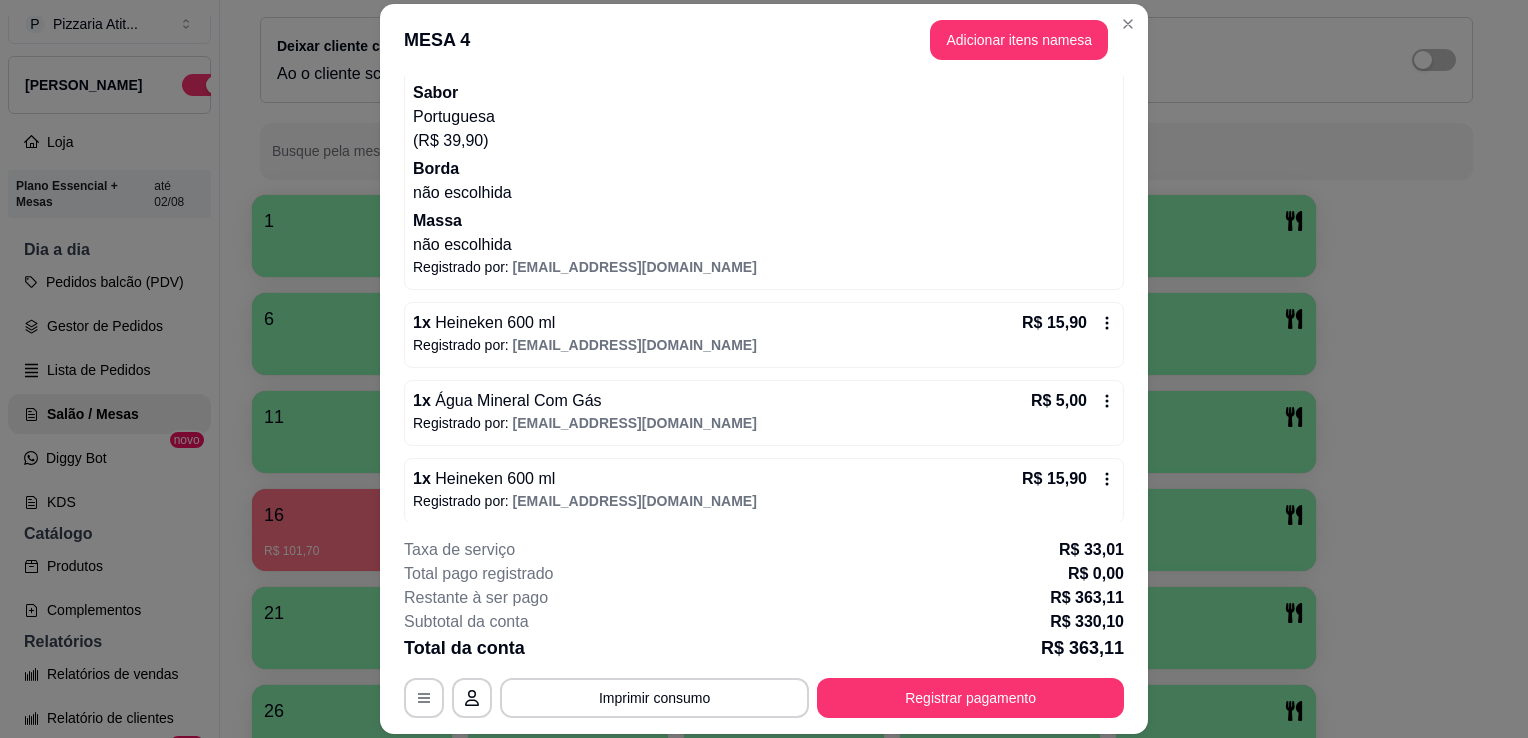 click 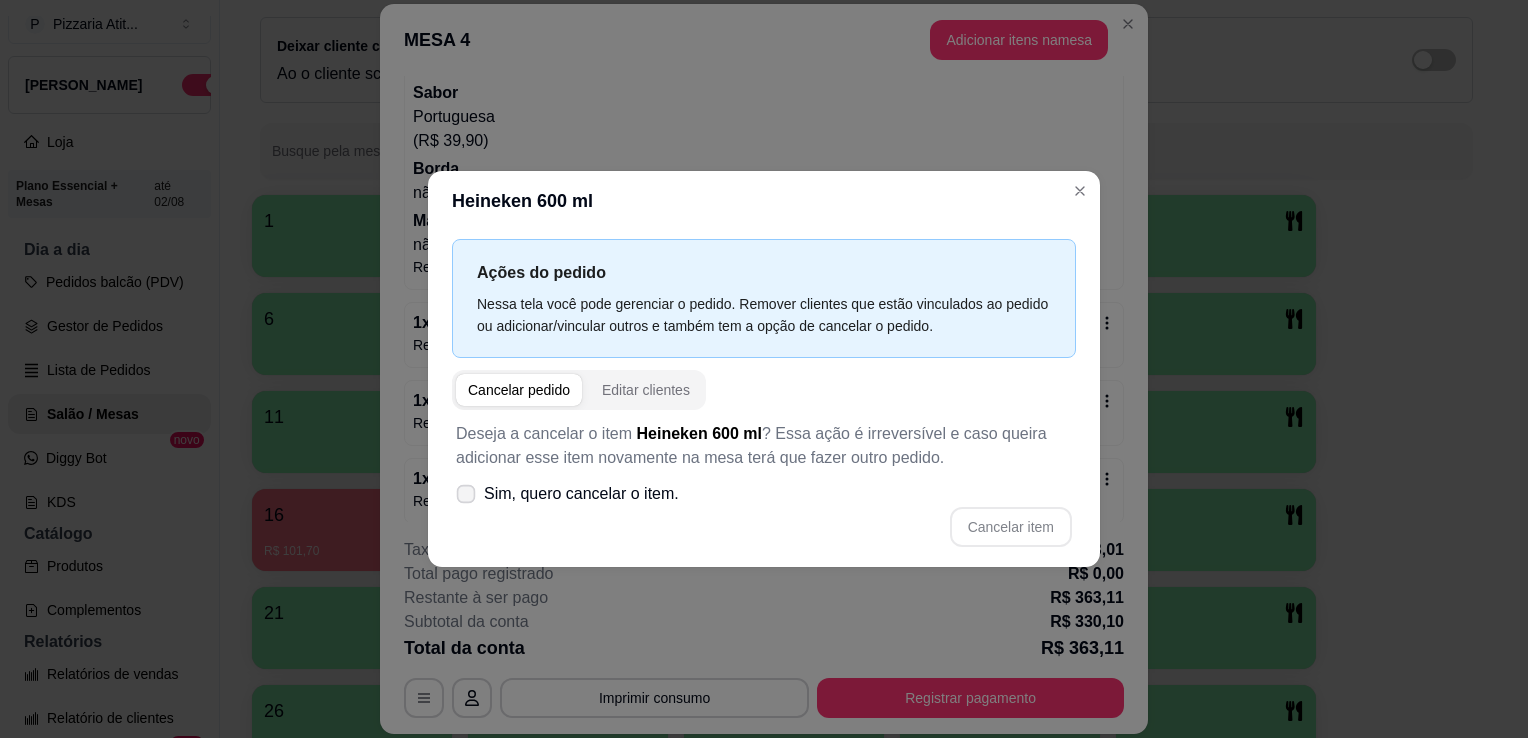click 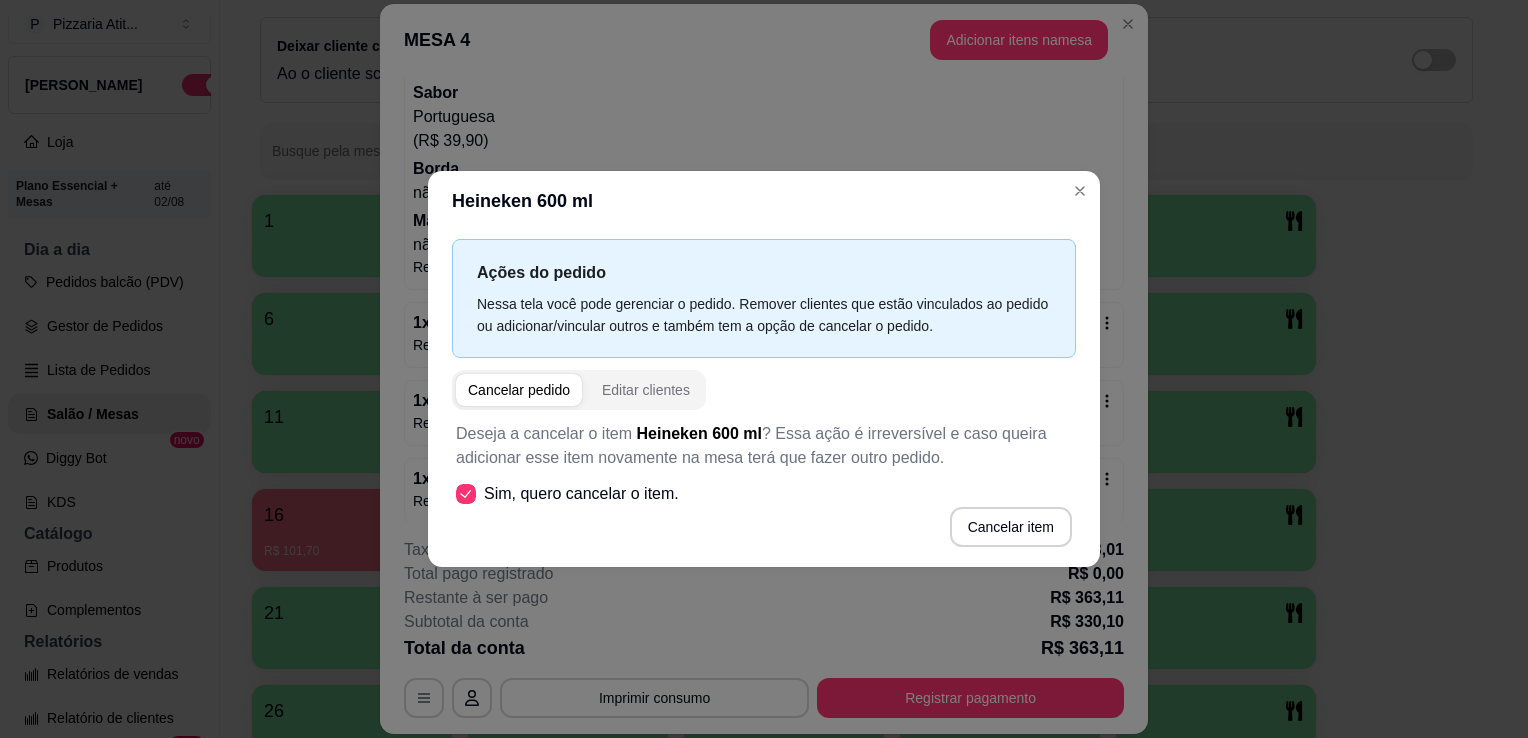 click at bounding box center [519, 390] 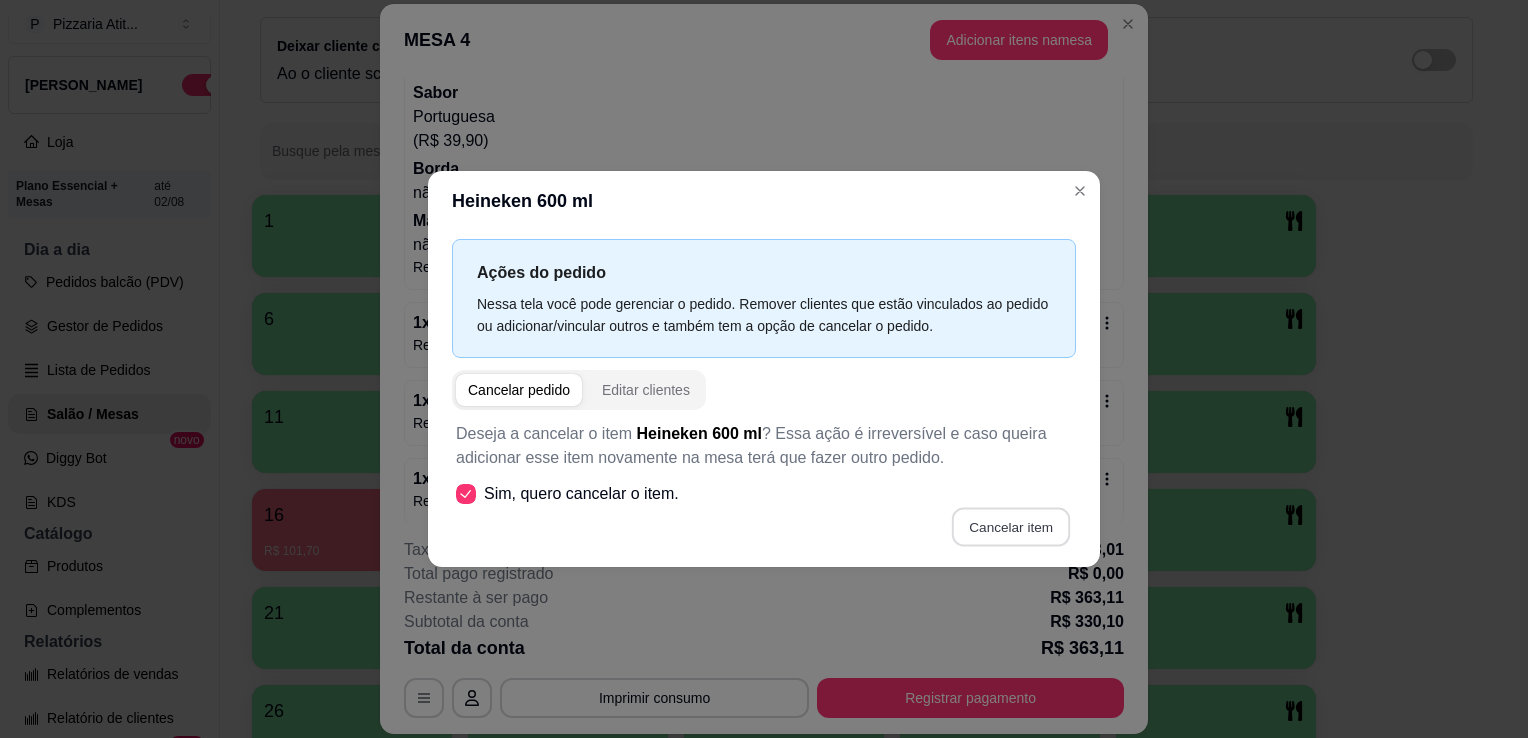 click on "Cancelar item" at bounding box center (1010, 527) 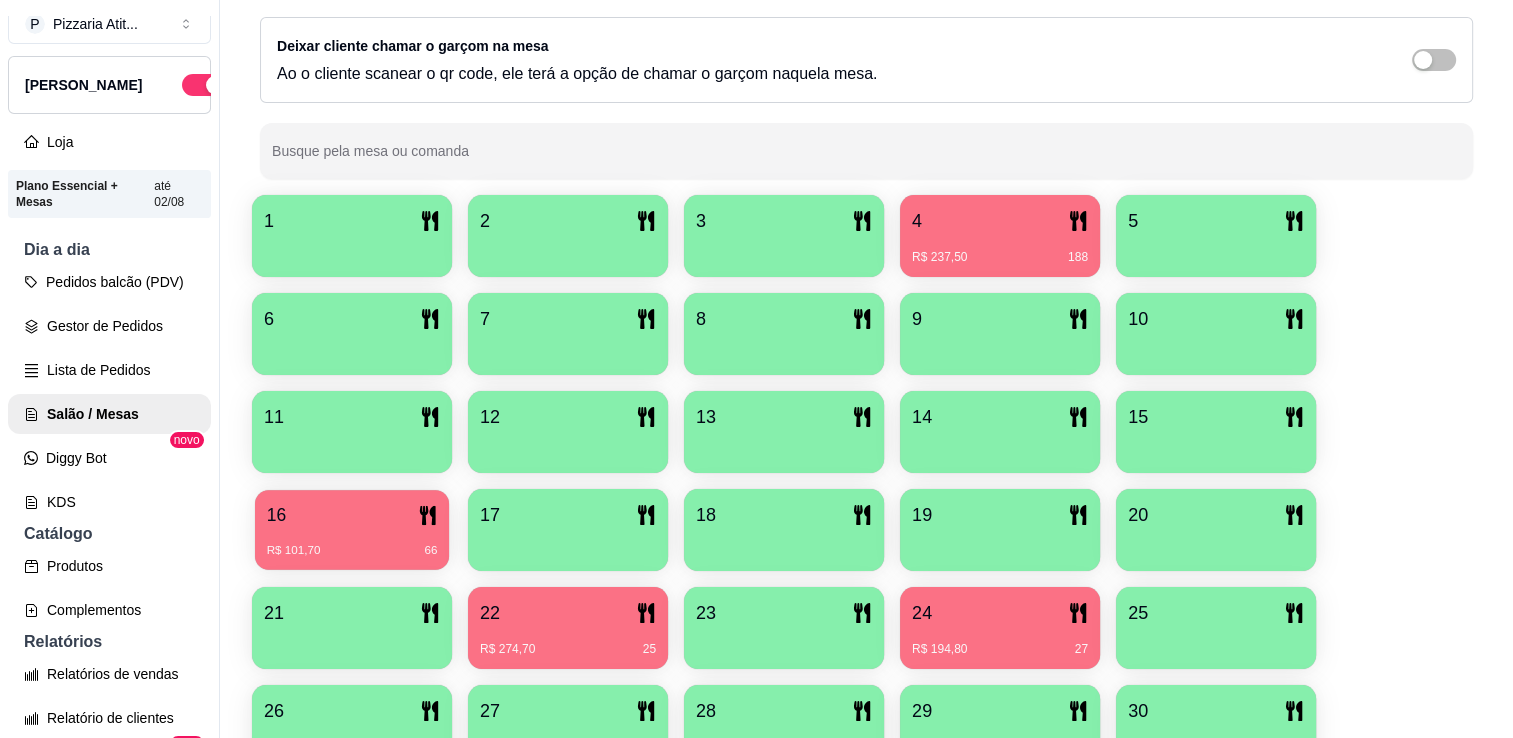click on "R$ 101,70" at bounding box center (294, 551) 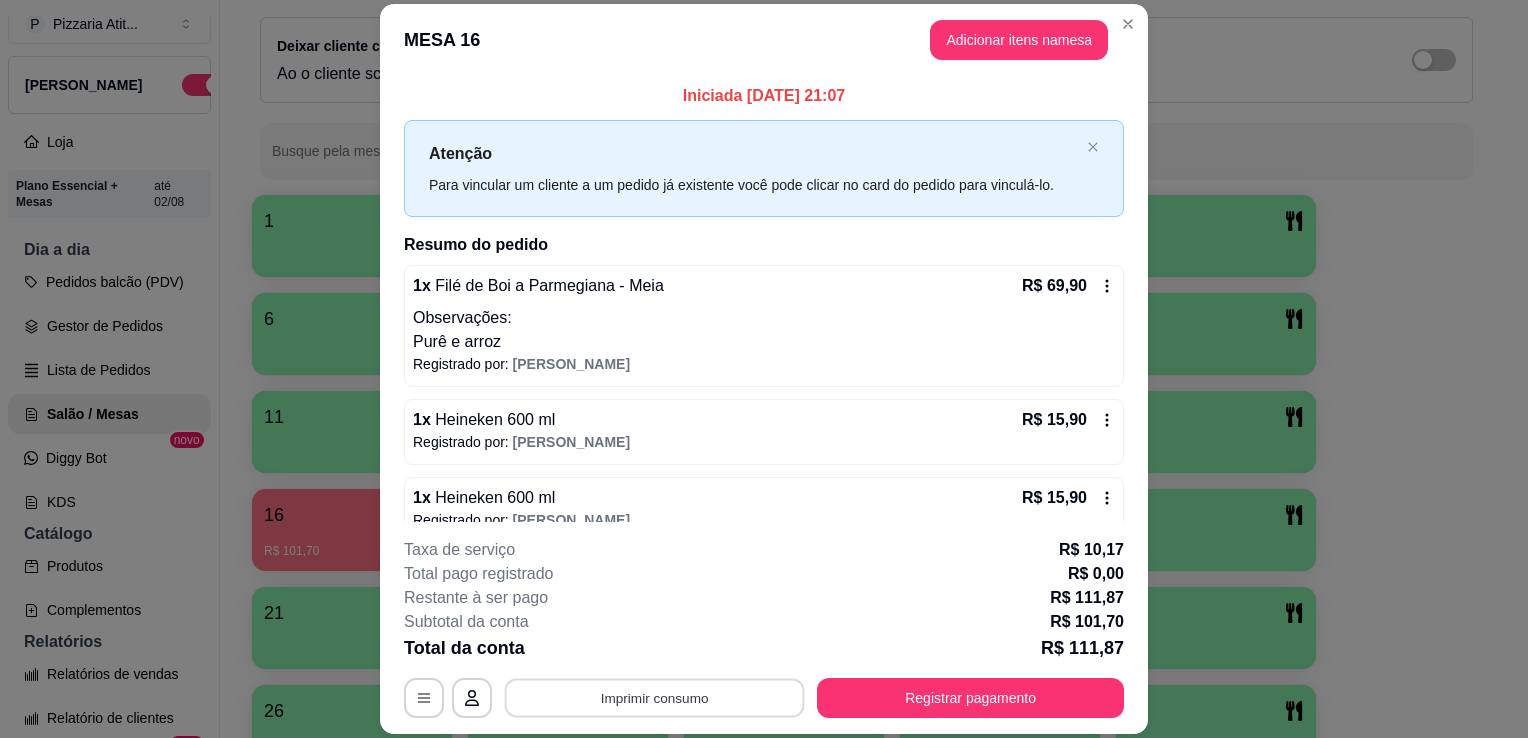 click on "Imprimir consumo" at bounding box center (655, 698) 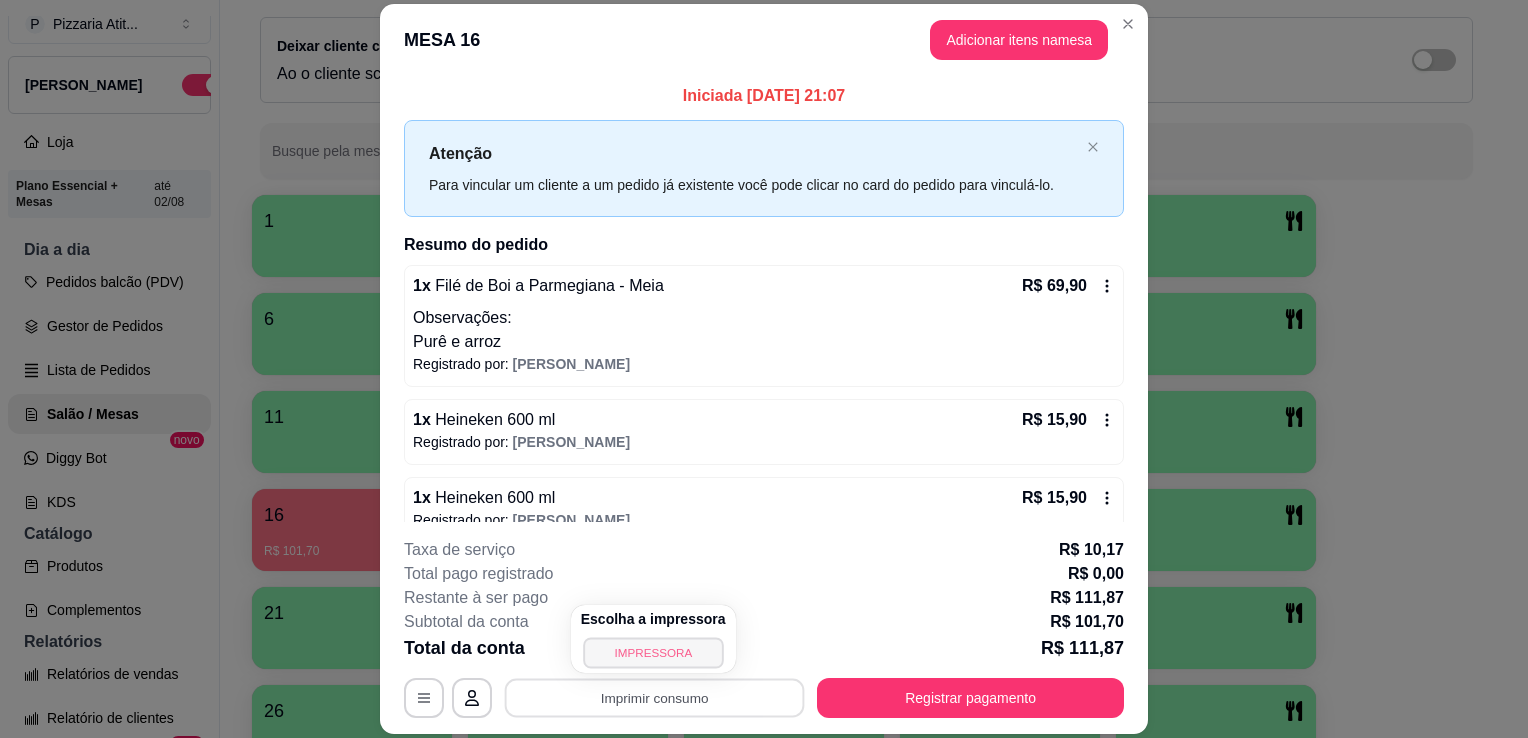 click on "IMPRESSORA" at bounding box center [653, 652] 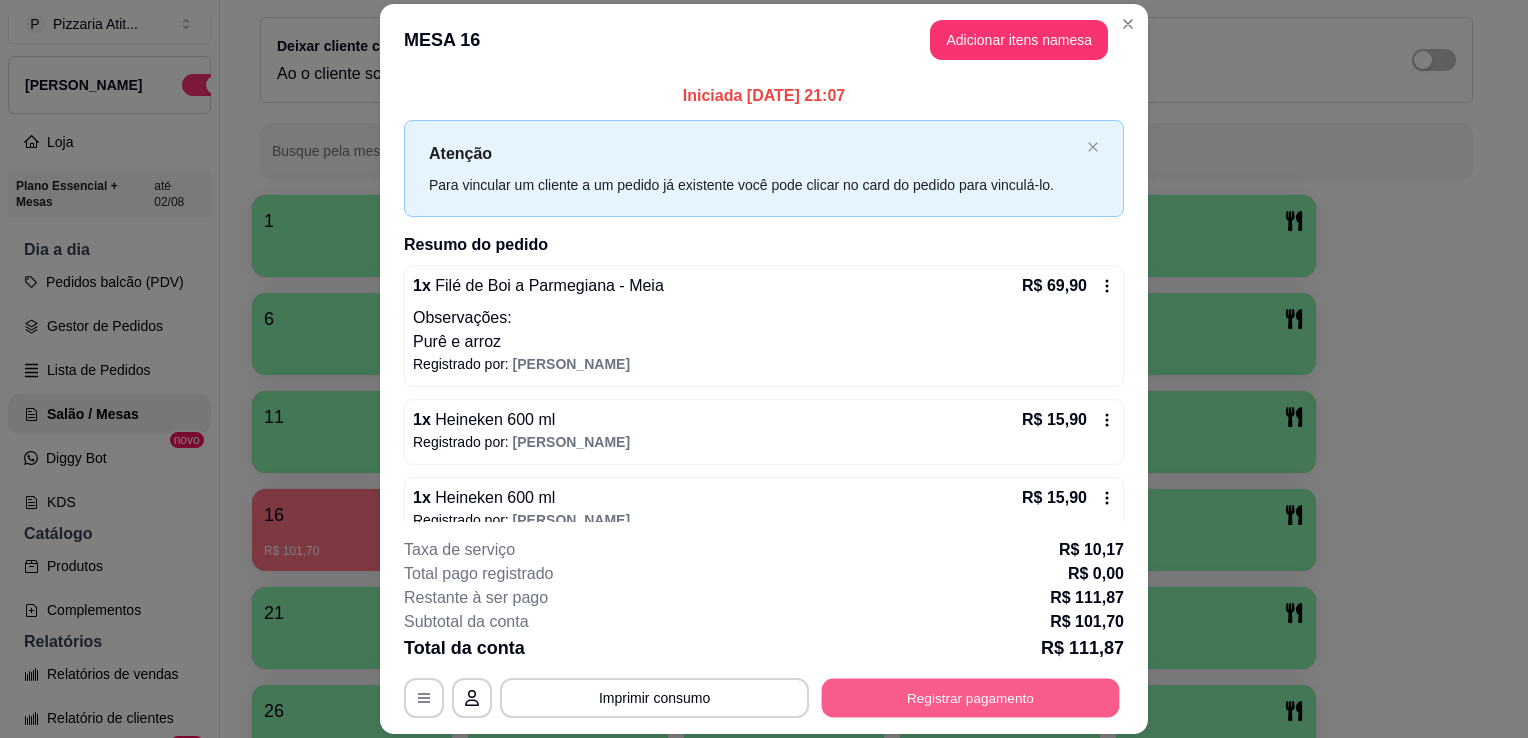 click on "Registrar pagamento" at bounding box center [971, 698] 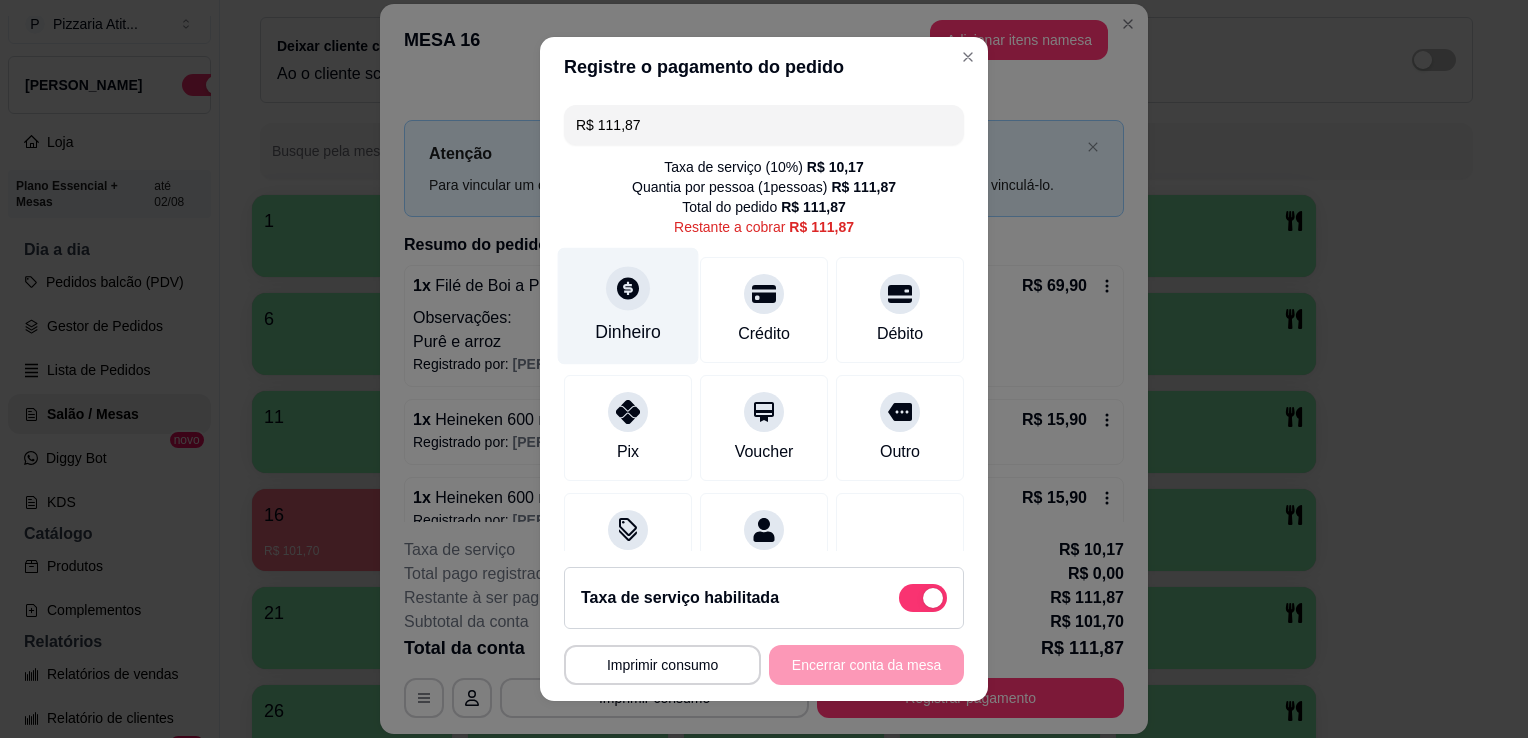 click on "Dinheiro" at bounding box center (628, 306) 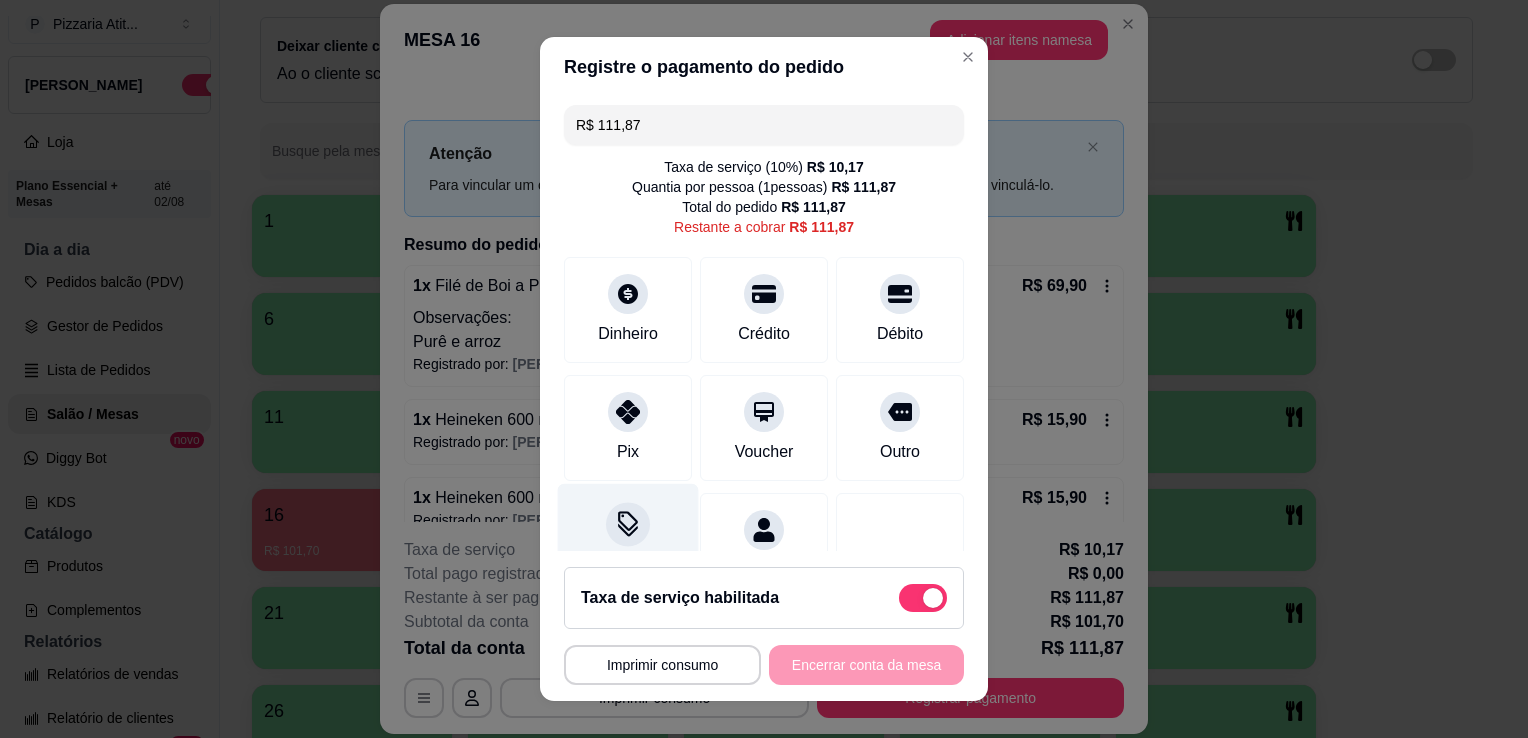 click on "Desconto" at bounding box center (628, 542) 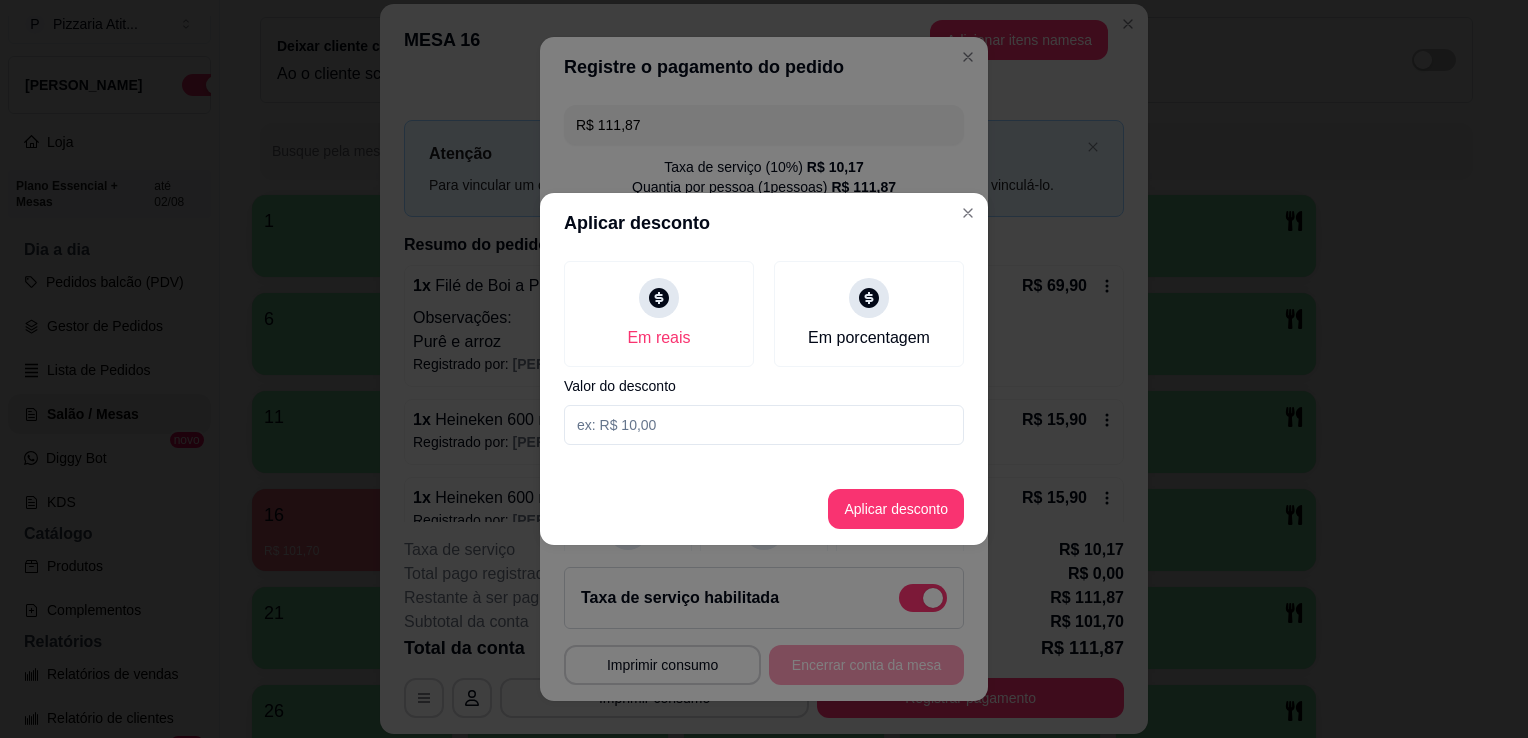 click at bounding box center [764, 425] 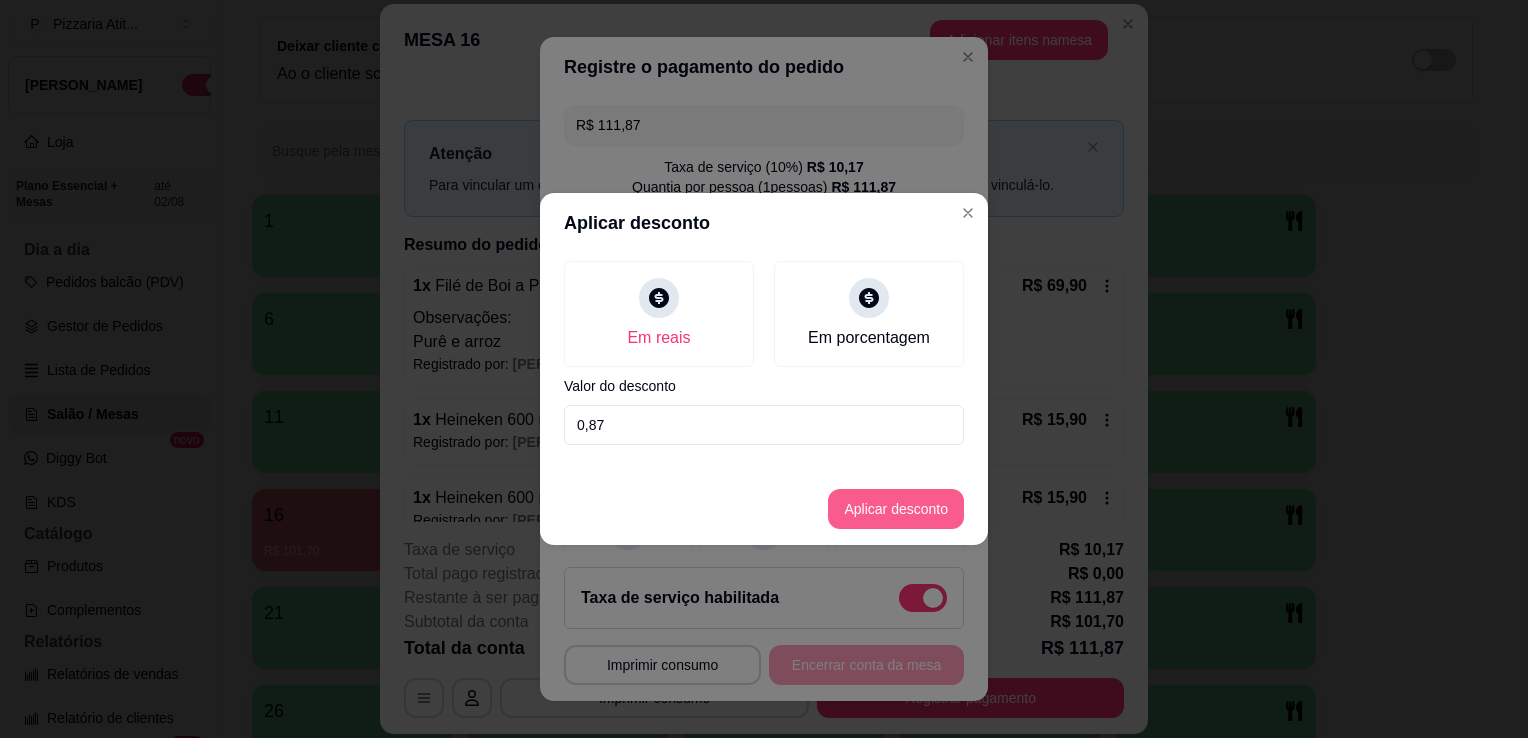 type on "0,87" 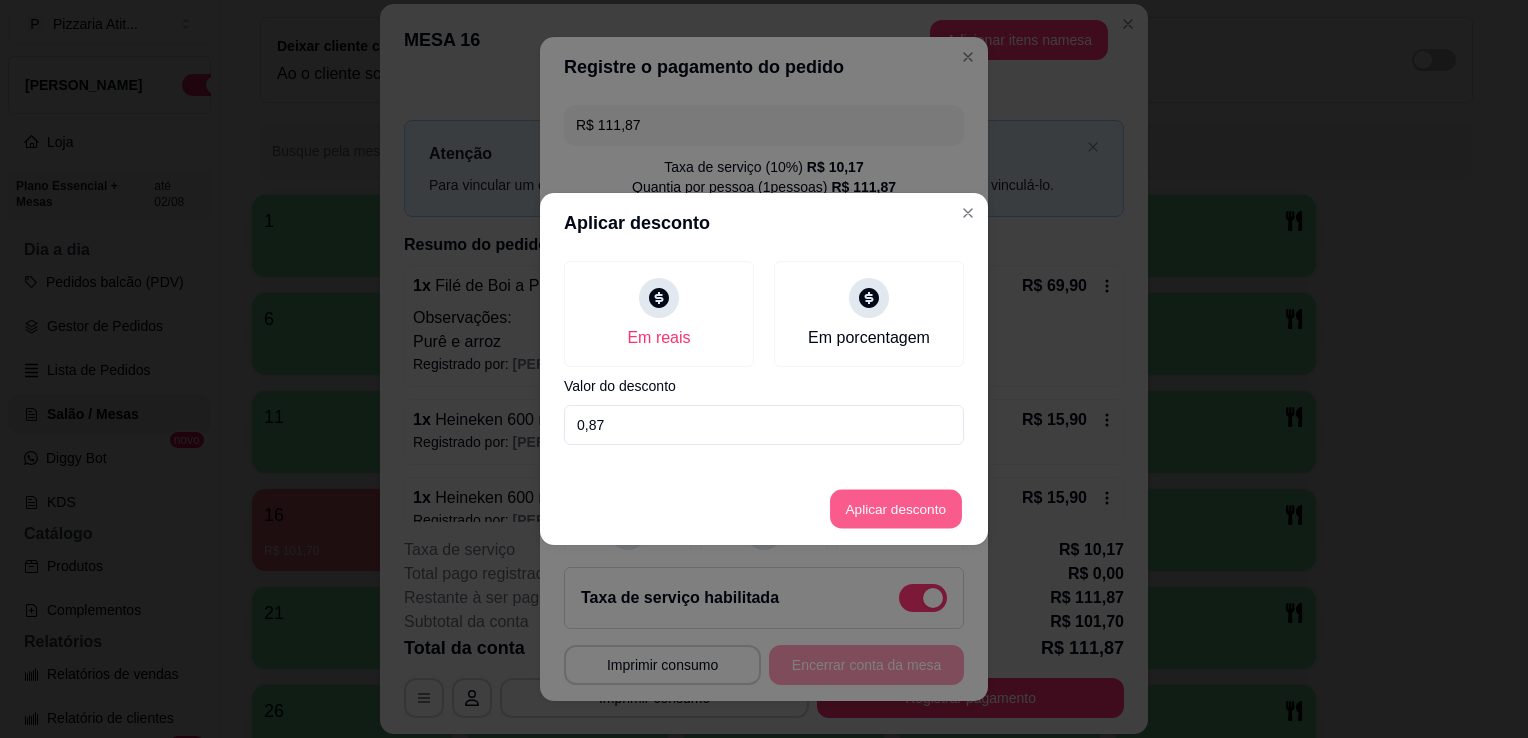 click on "Aplicar desconto" at bounding box center (896, 509) 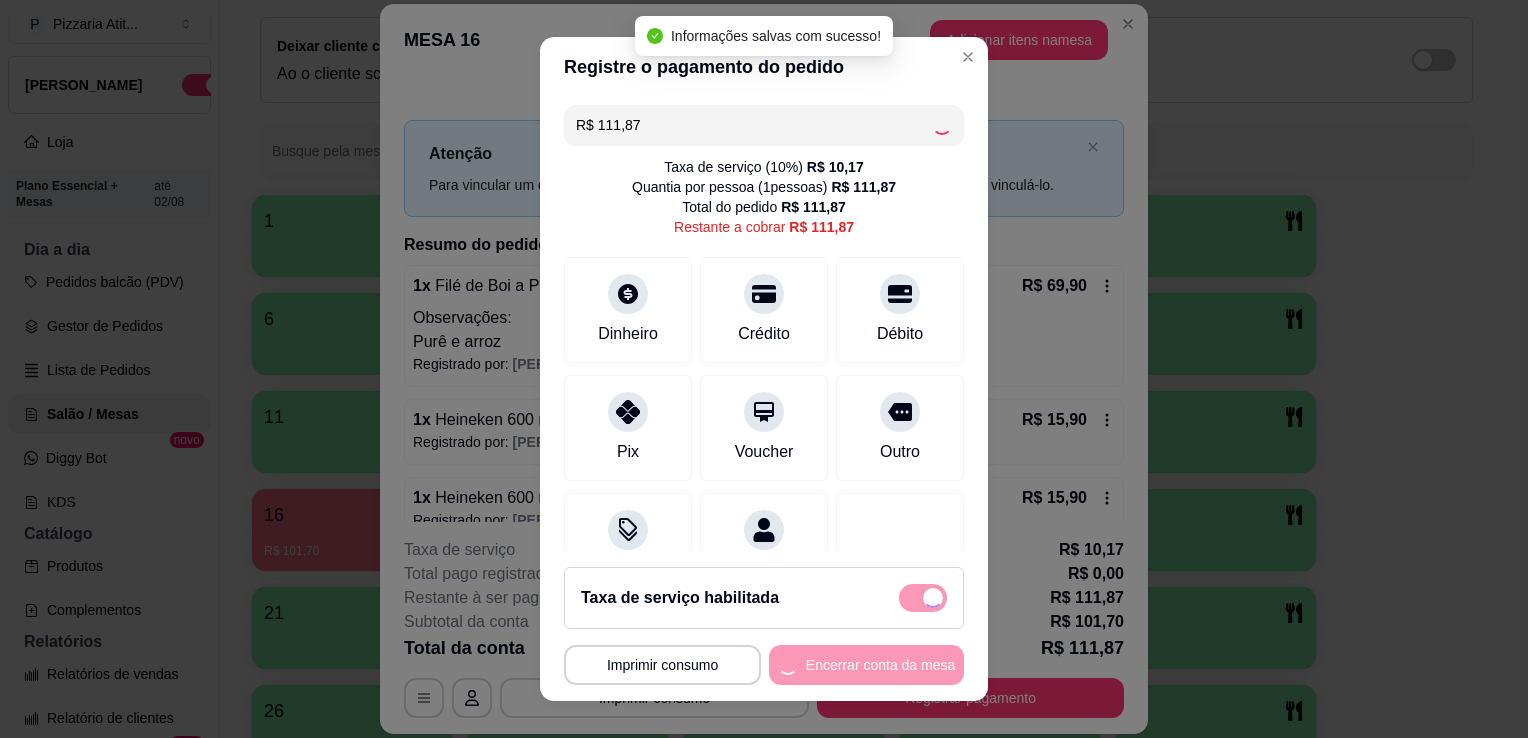 type on "R$ 111,00" 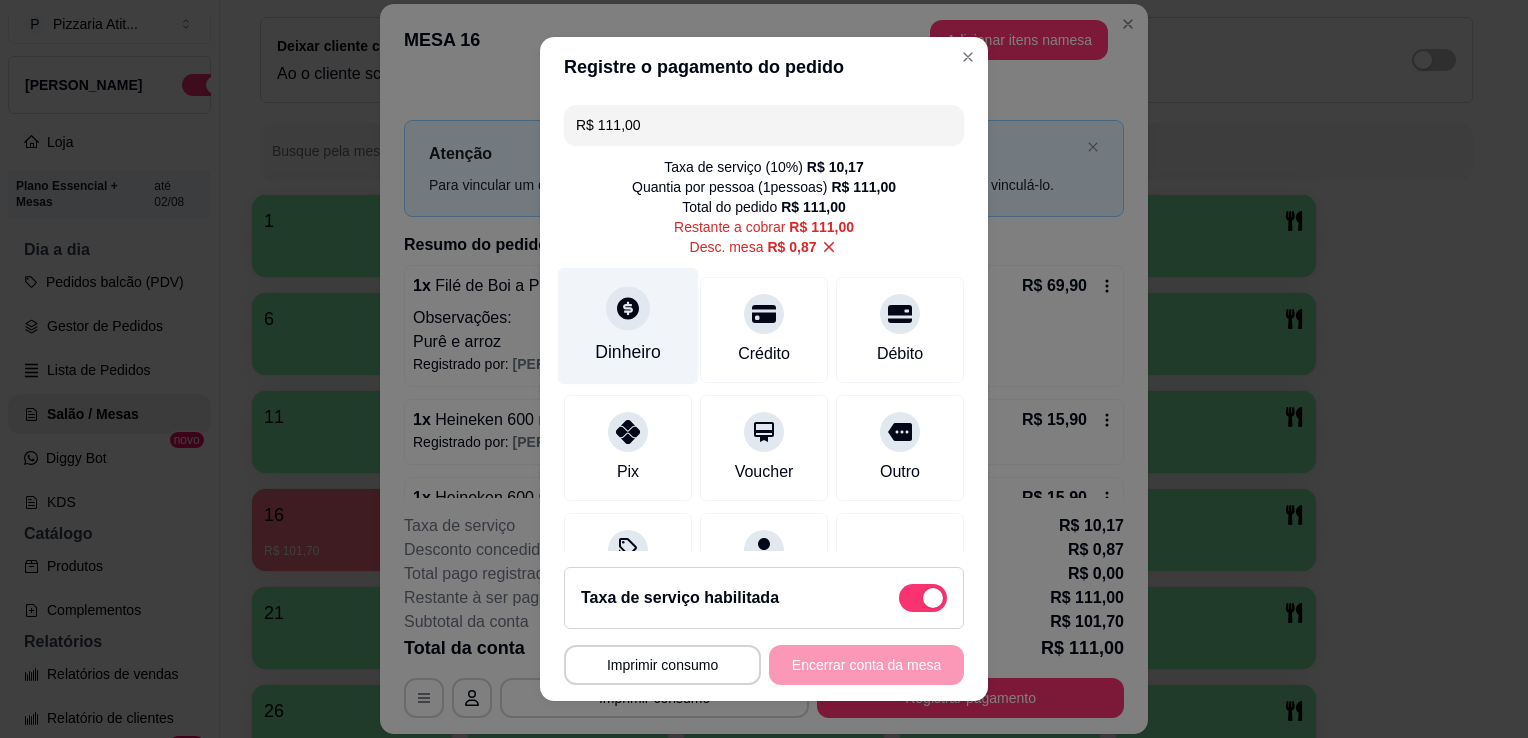 click on "Dinheiro" at bounding box center [628, 326] 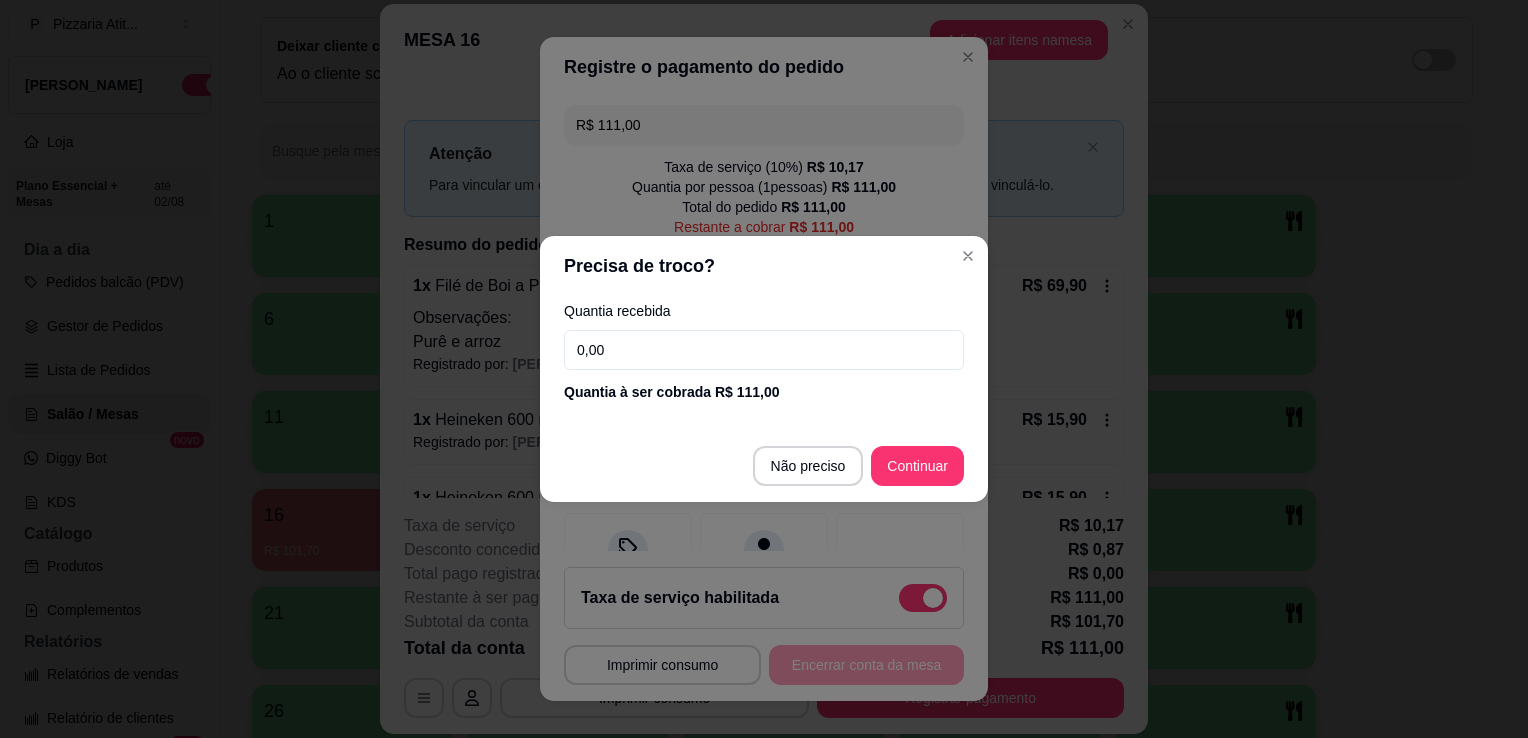 click on "0,00" at bounding box center [764, 350] 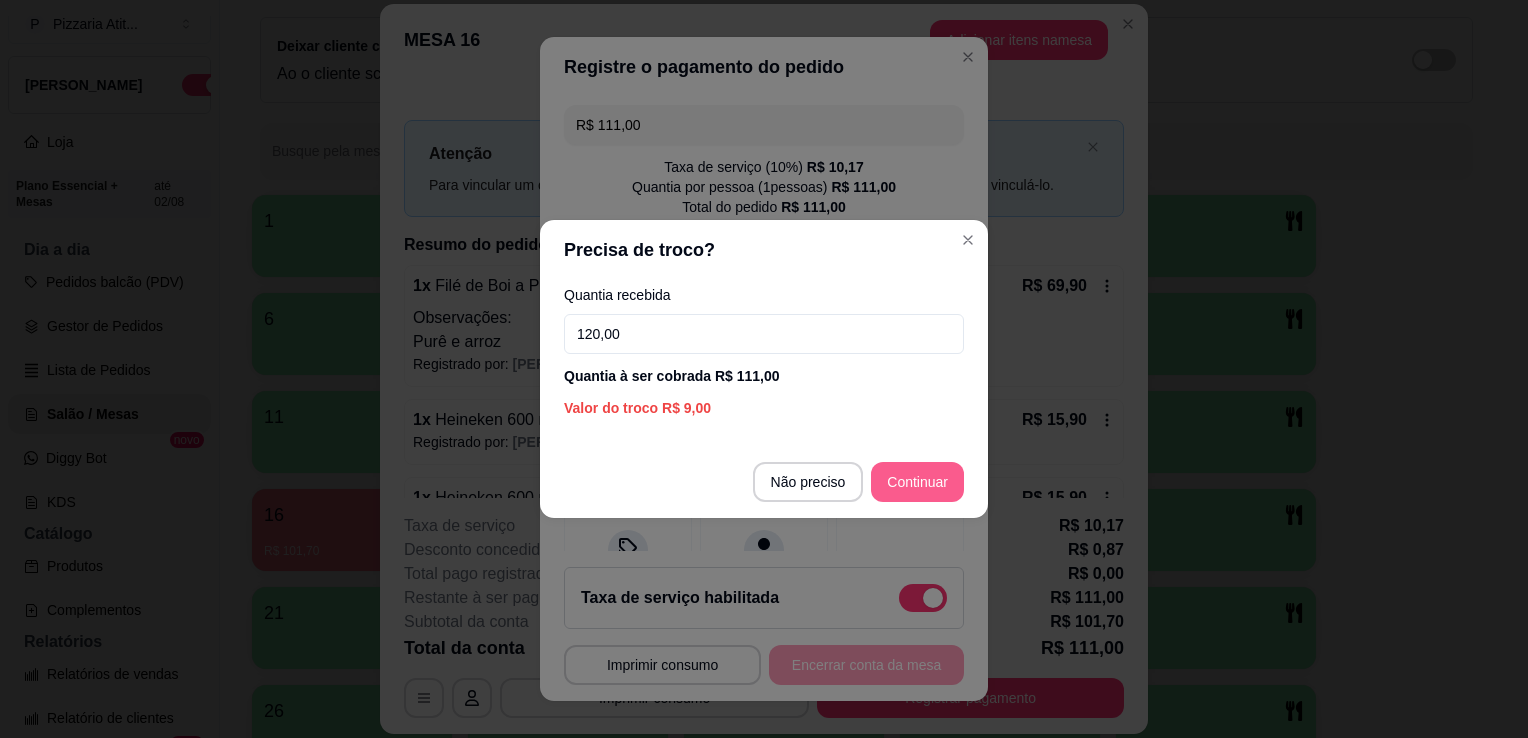 type on "120,00" 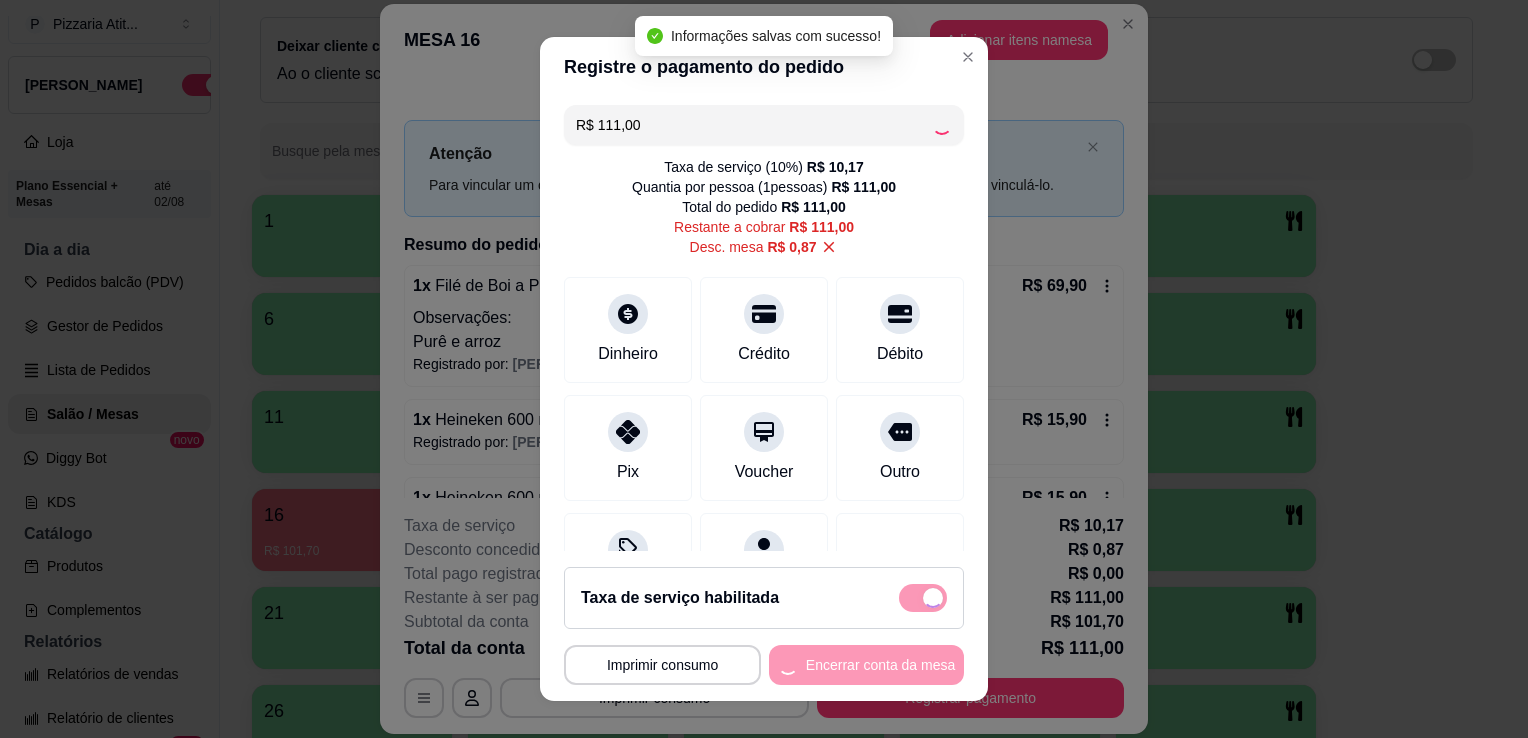 type on "R$ 0,00" 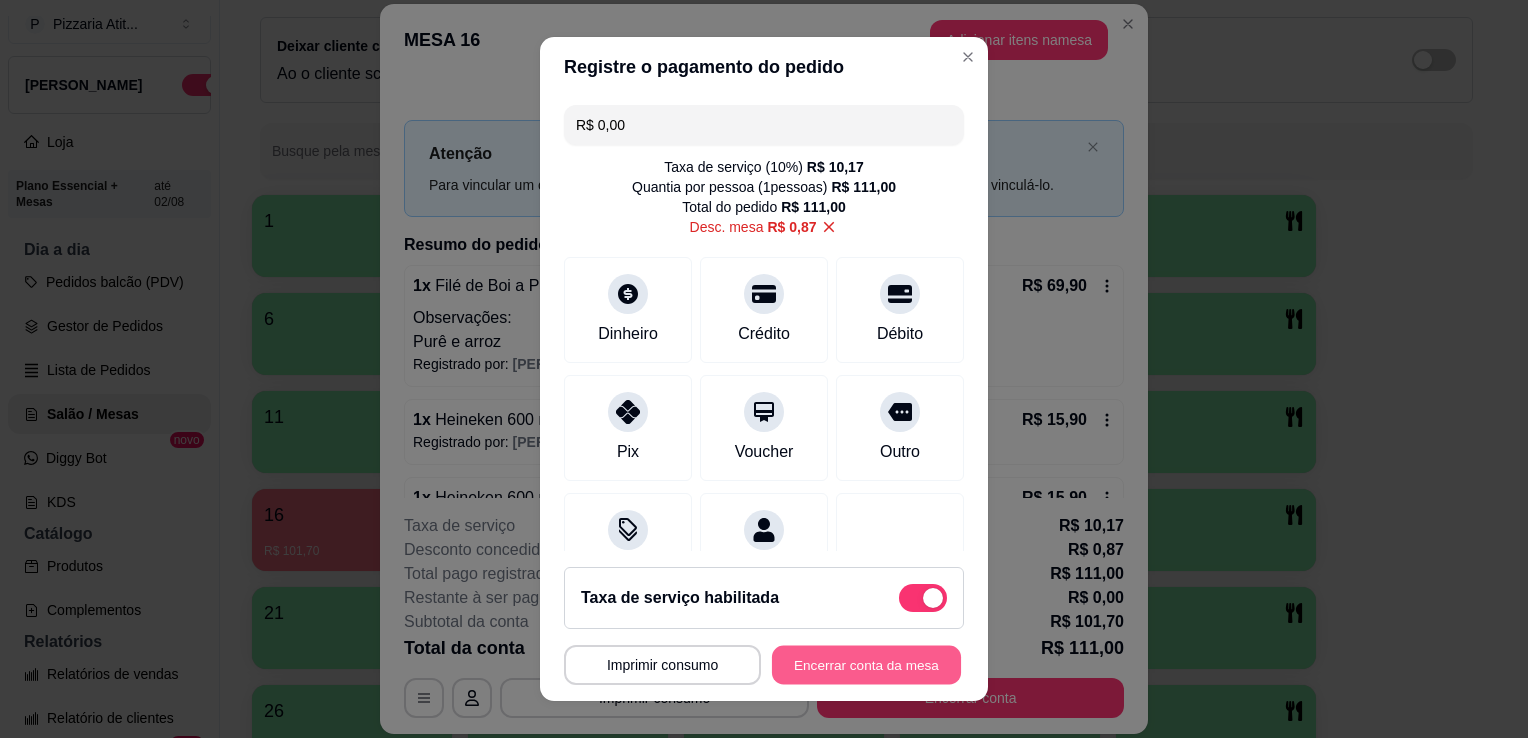 click on "Encerrar conta da mesa" at bounding box center (866, 665) 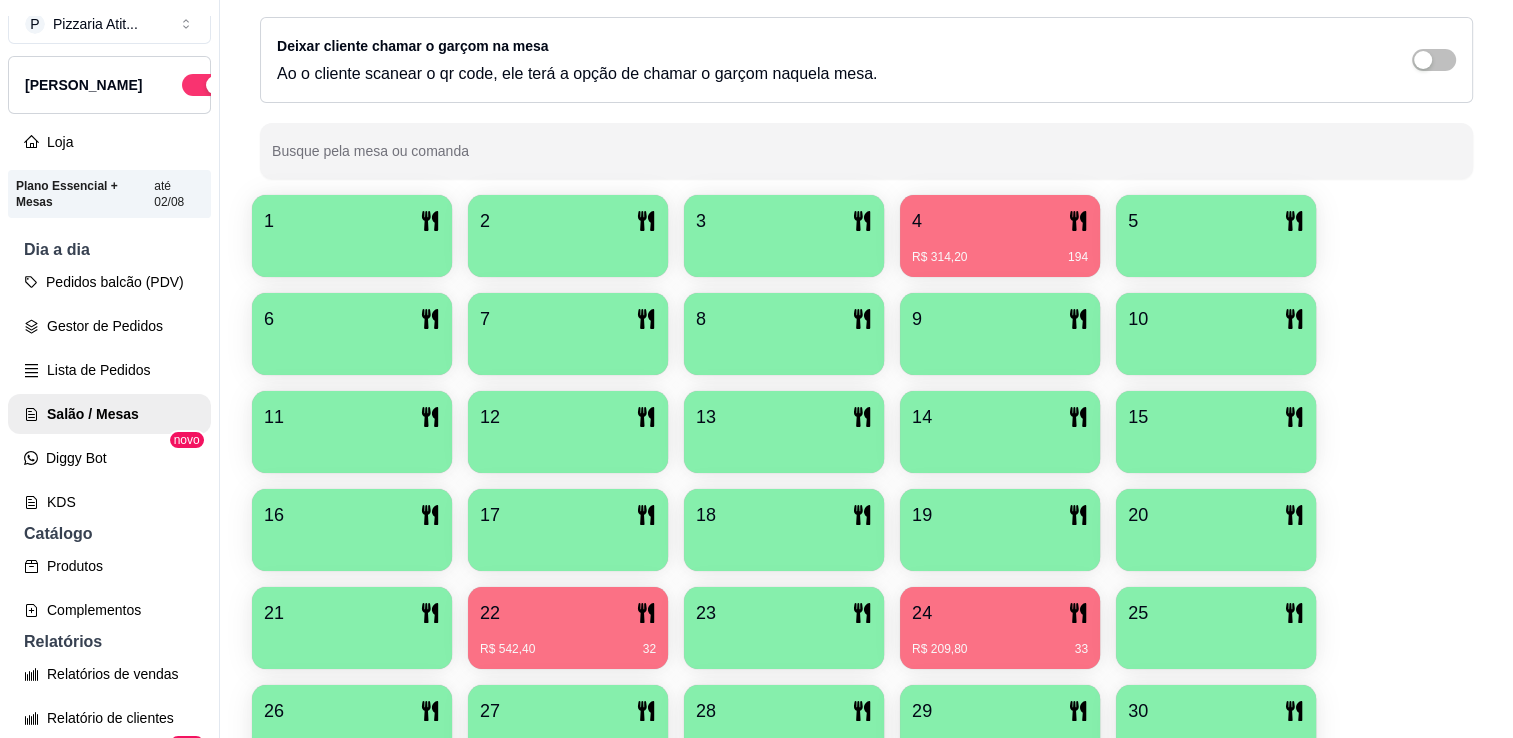 click on "[PERSON_NAME]" at bounding box center [109, 85] 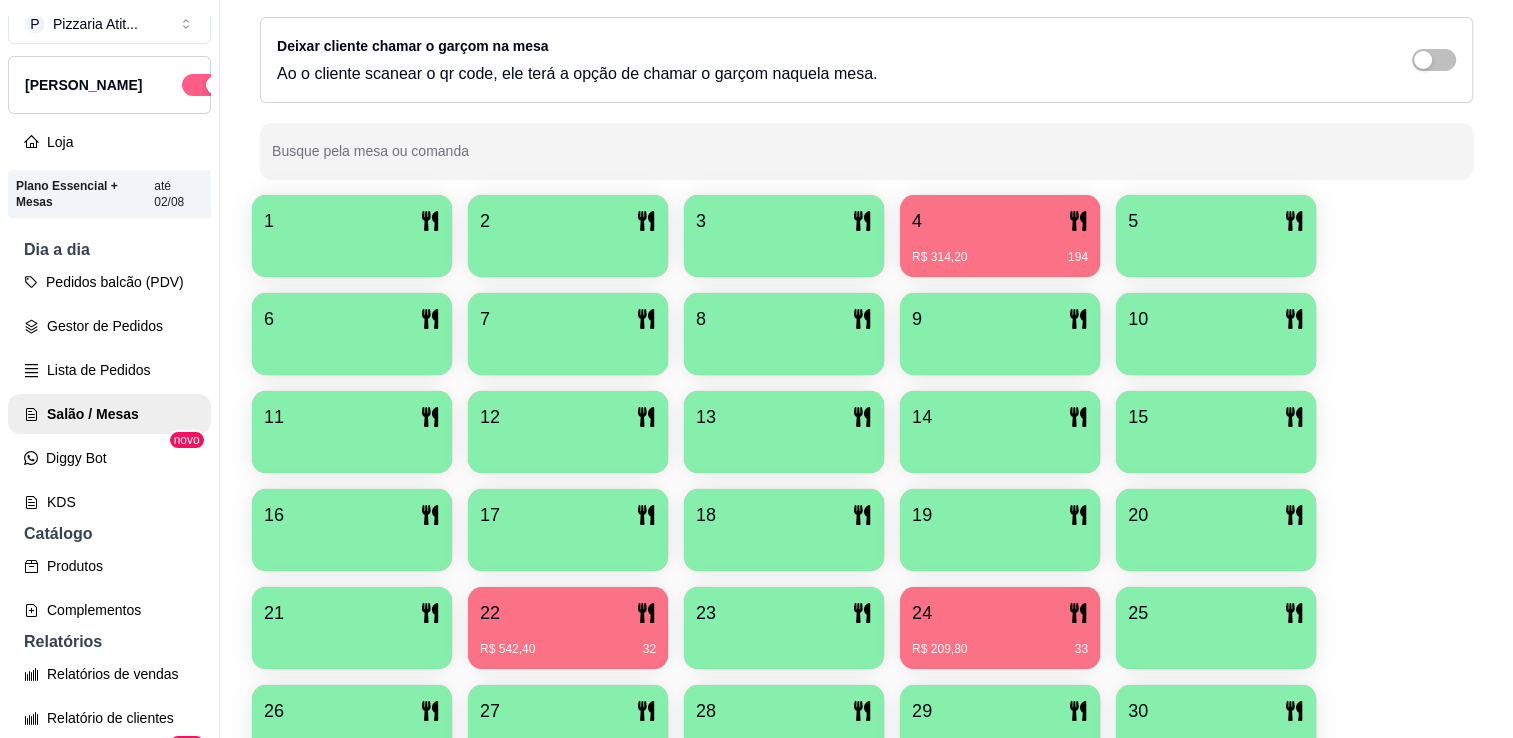 click at bounding box center [204, 85] 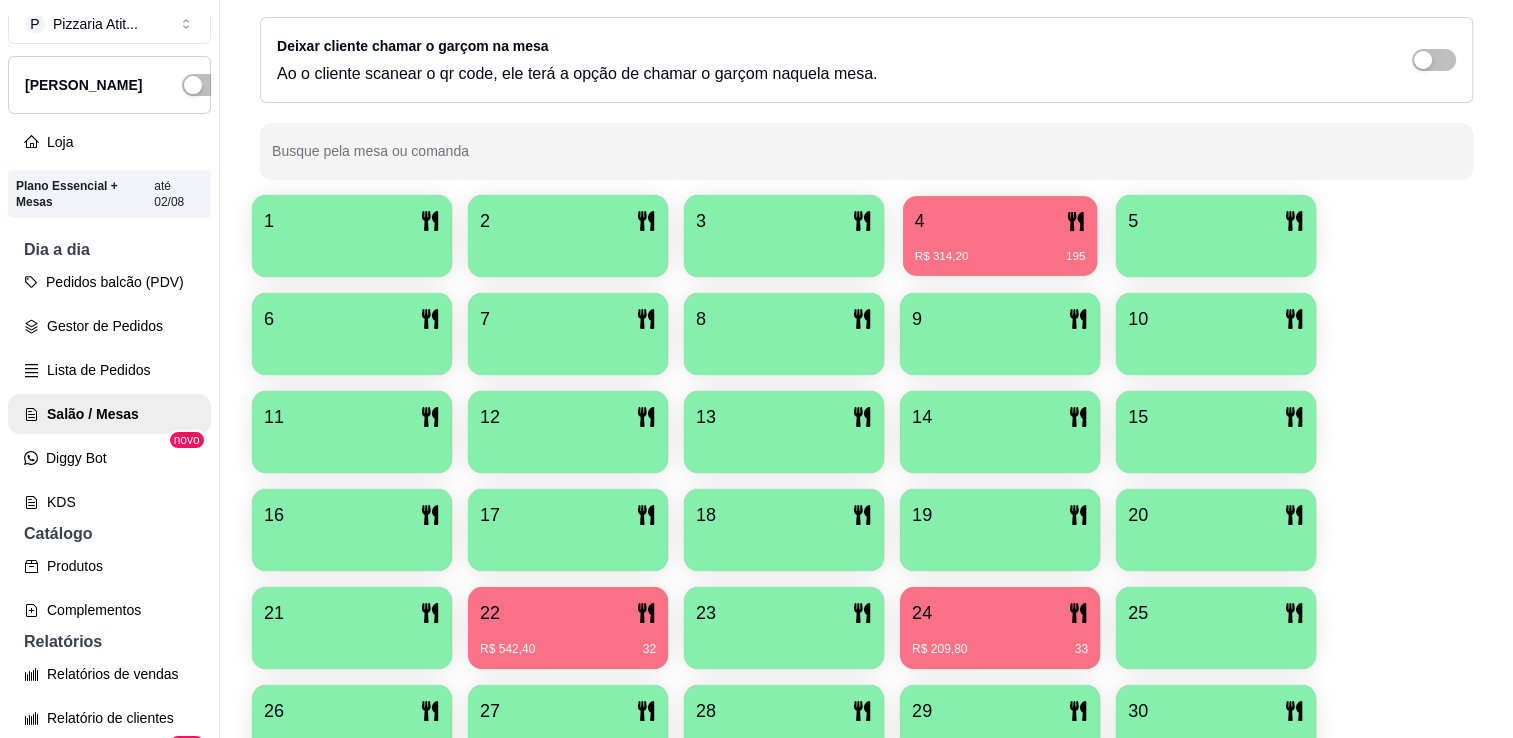 click on "4" at bounding box center [1000, 221] 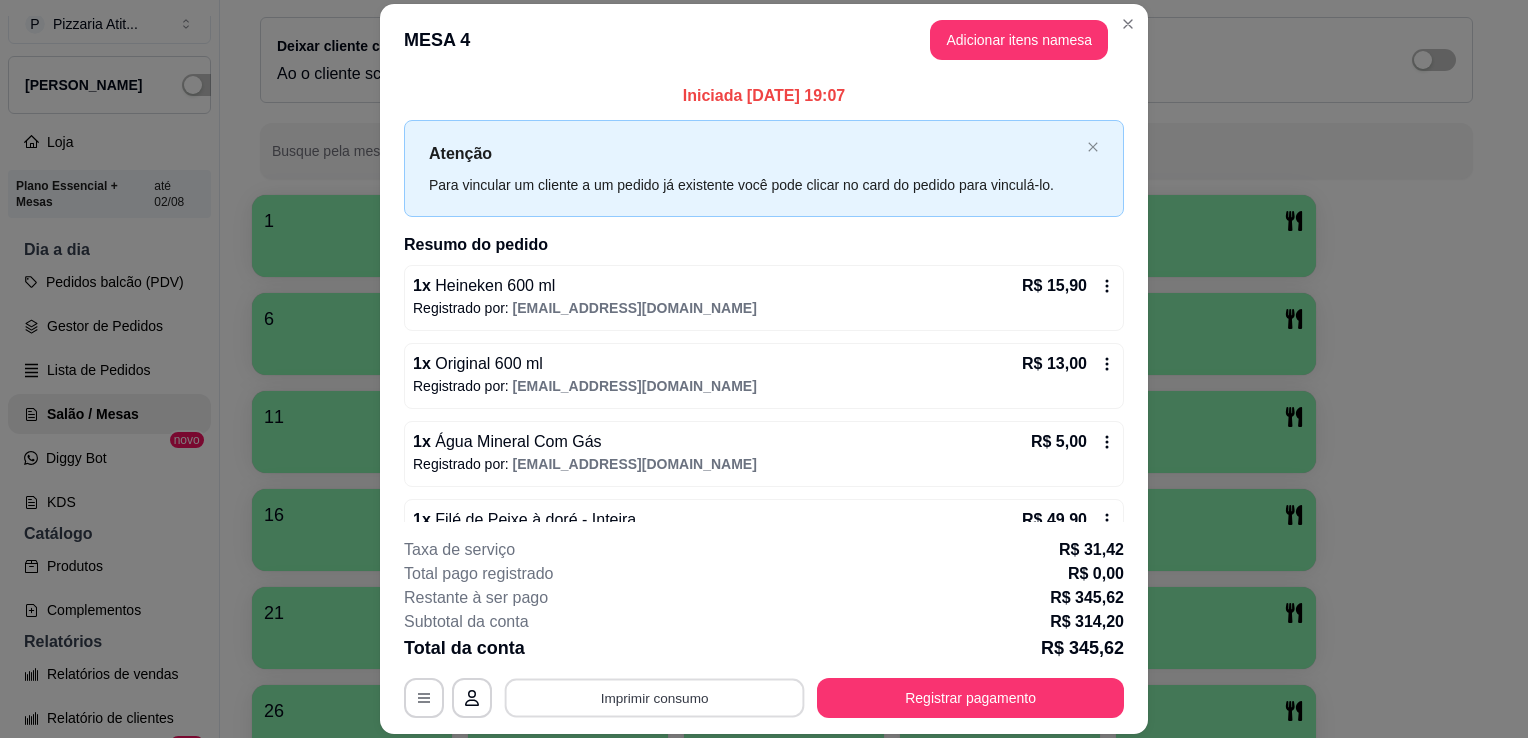 click on "Imprimir consumo" at bounding box center (655, 698) 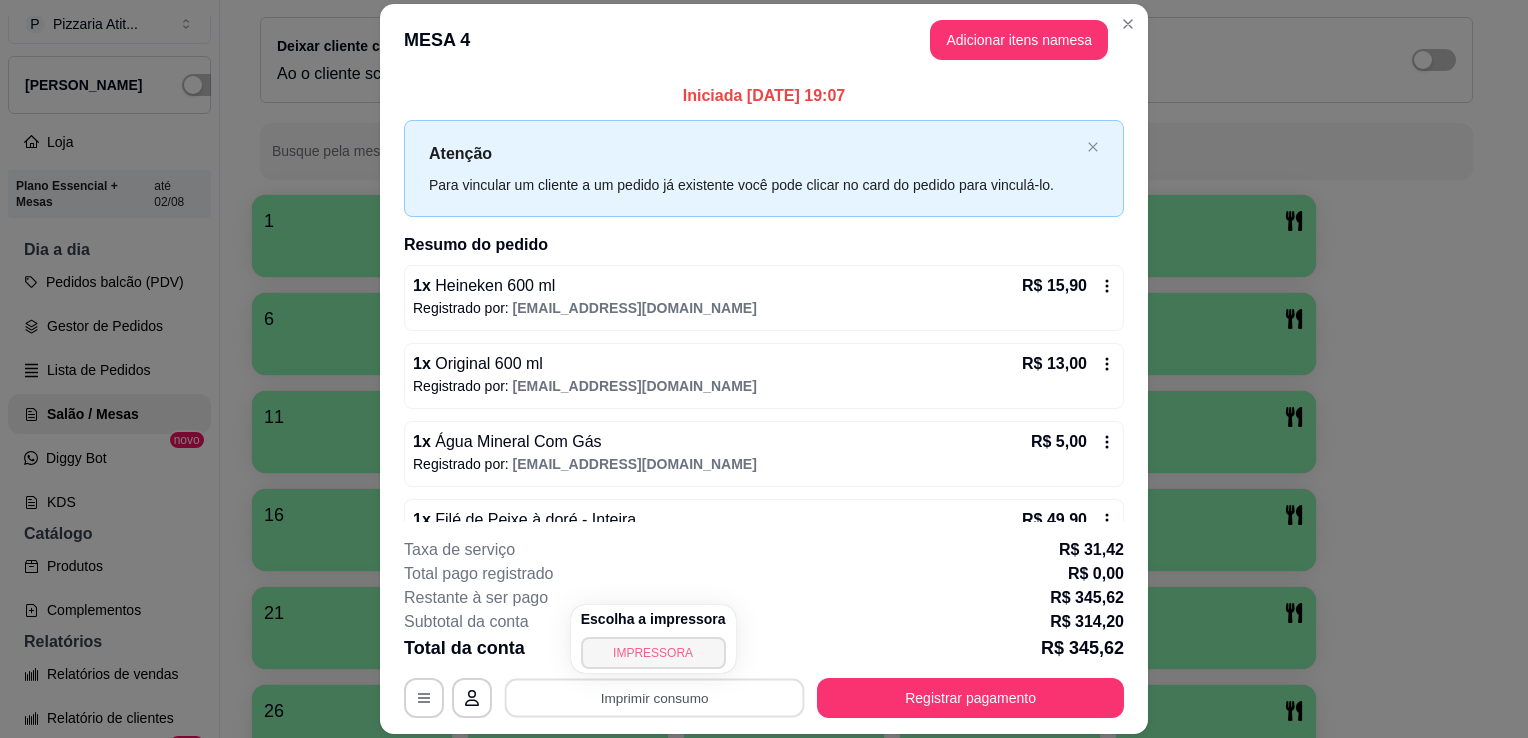 click on "IMPRESSORA" at bounding box center [653, 653] 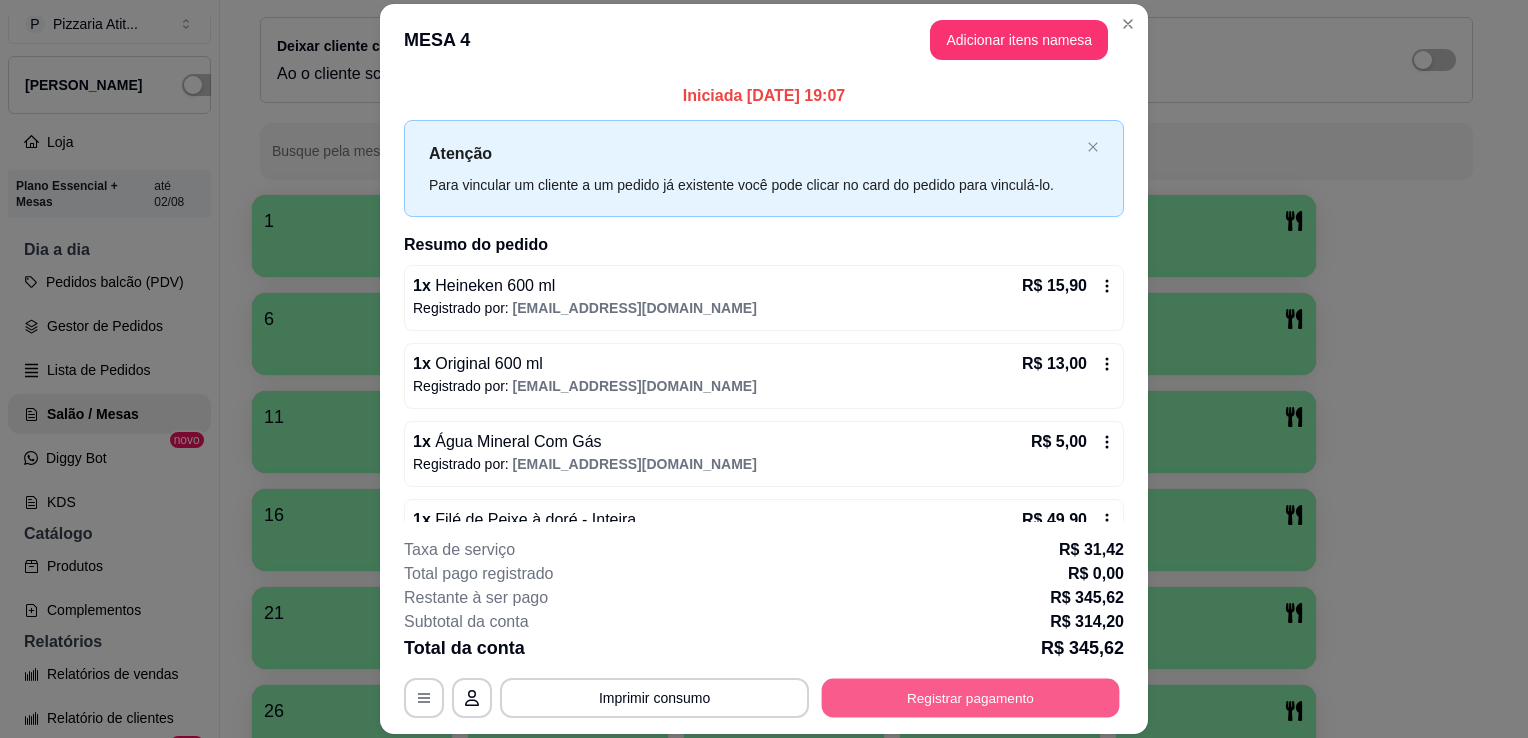 click on "Registrar pagamento" at bounding box center (971, 698) 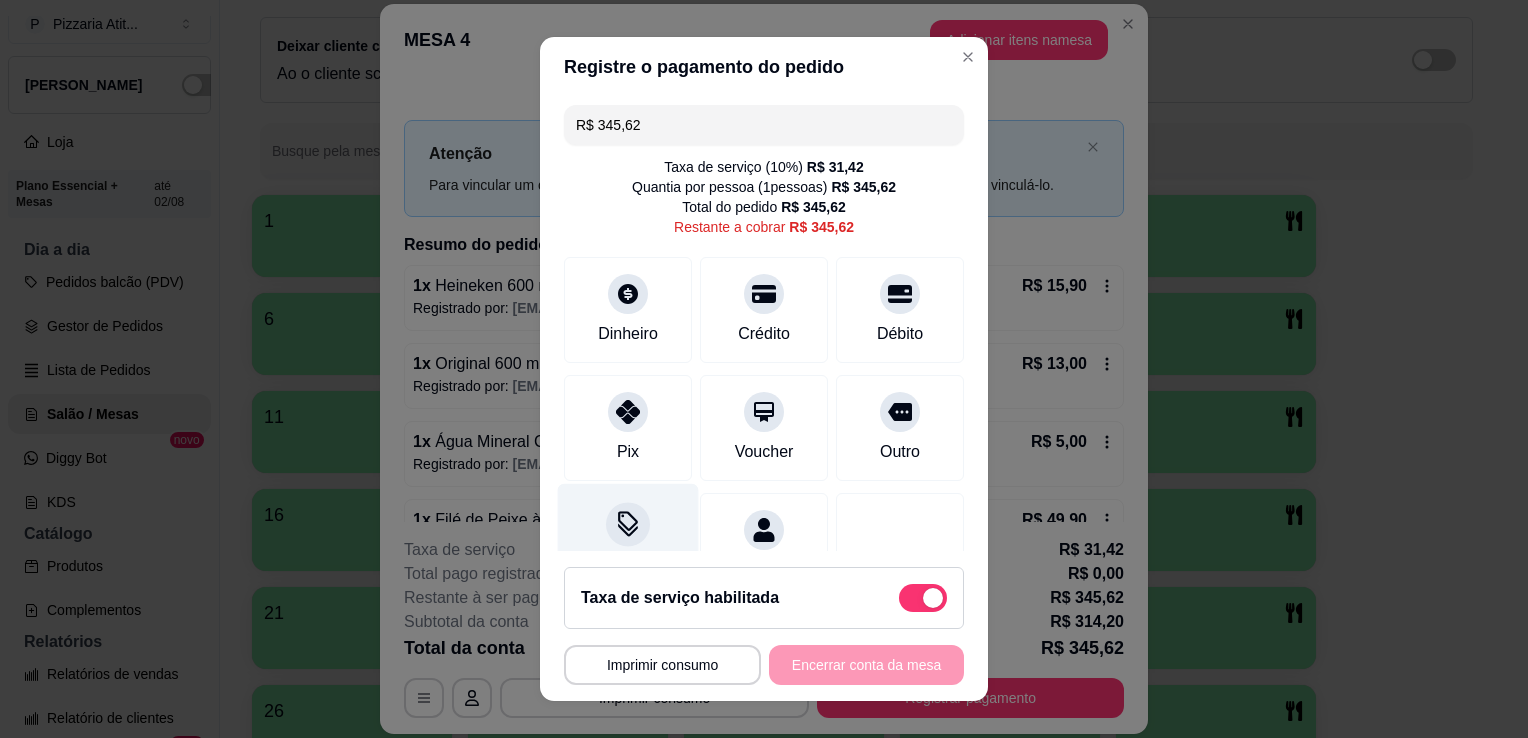 click on "Desconto" at bounding box center [628, 542] 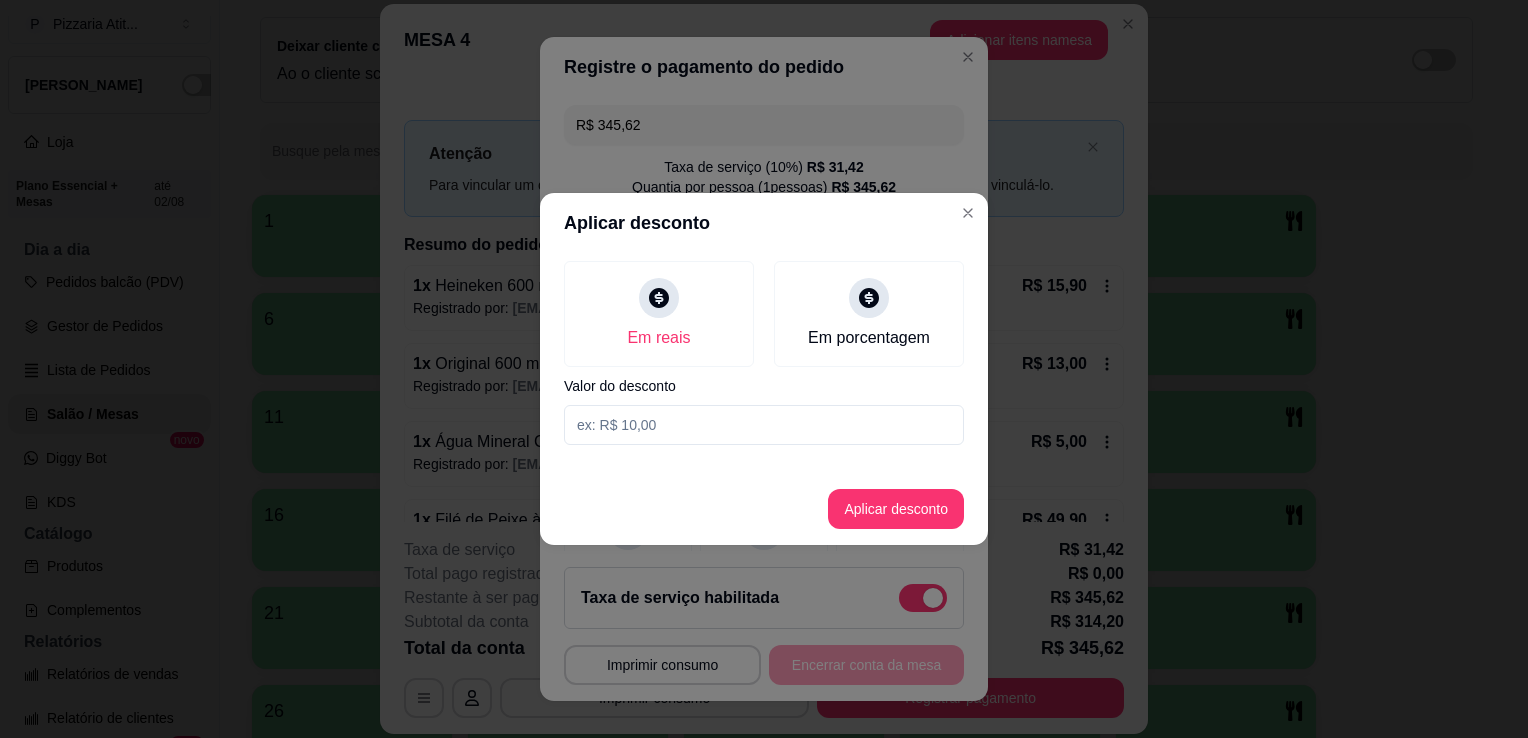 click at bounding box center (764, 425) 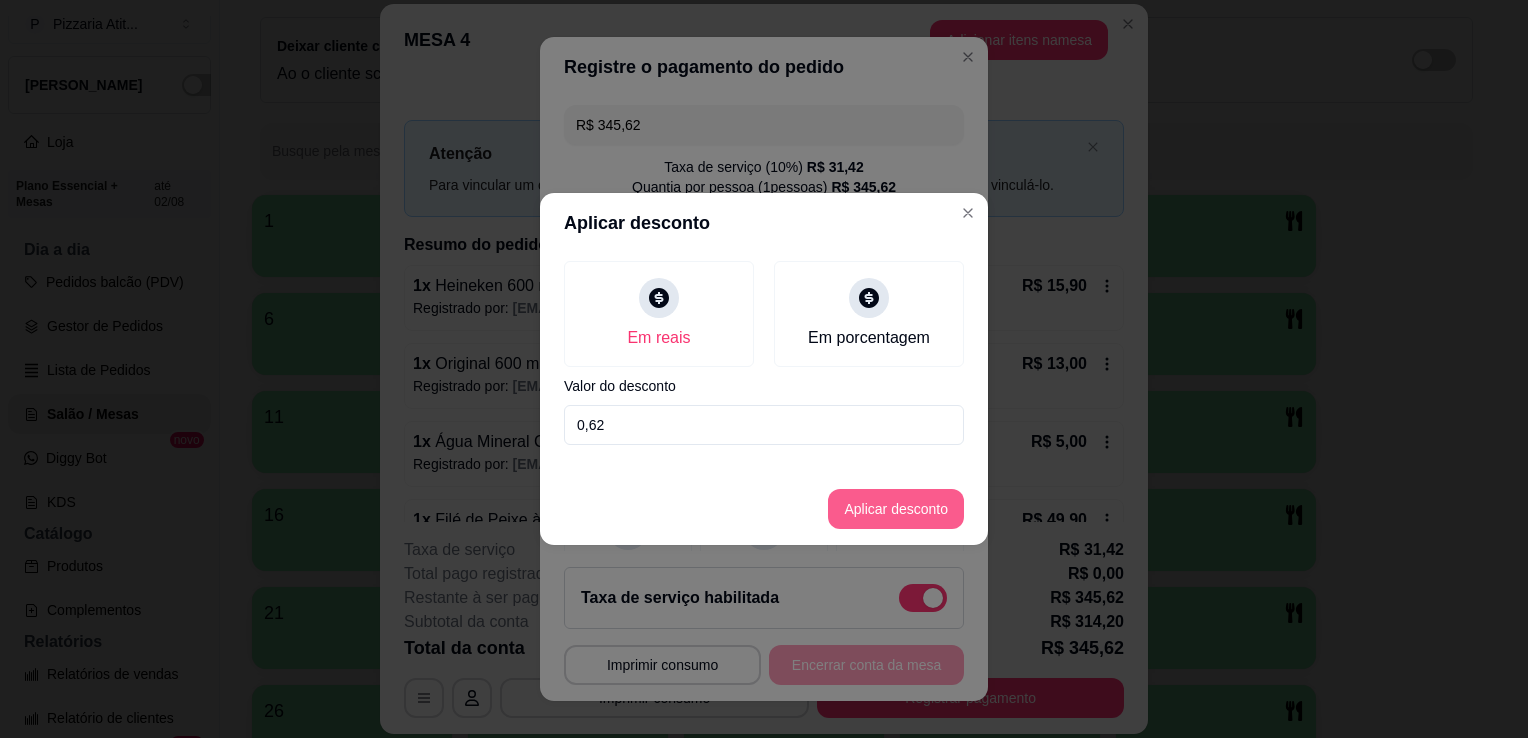 type on "0,62" 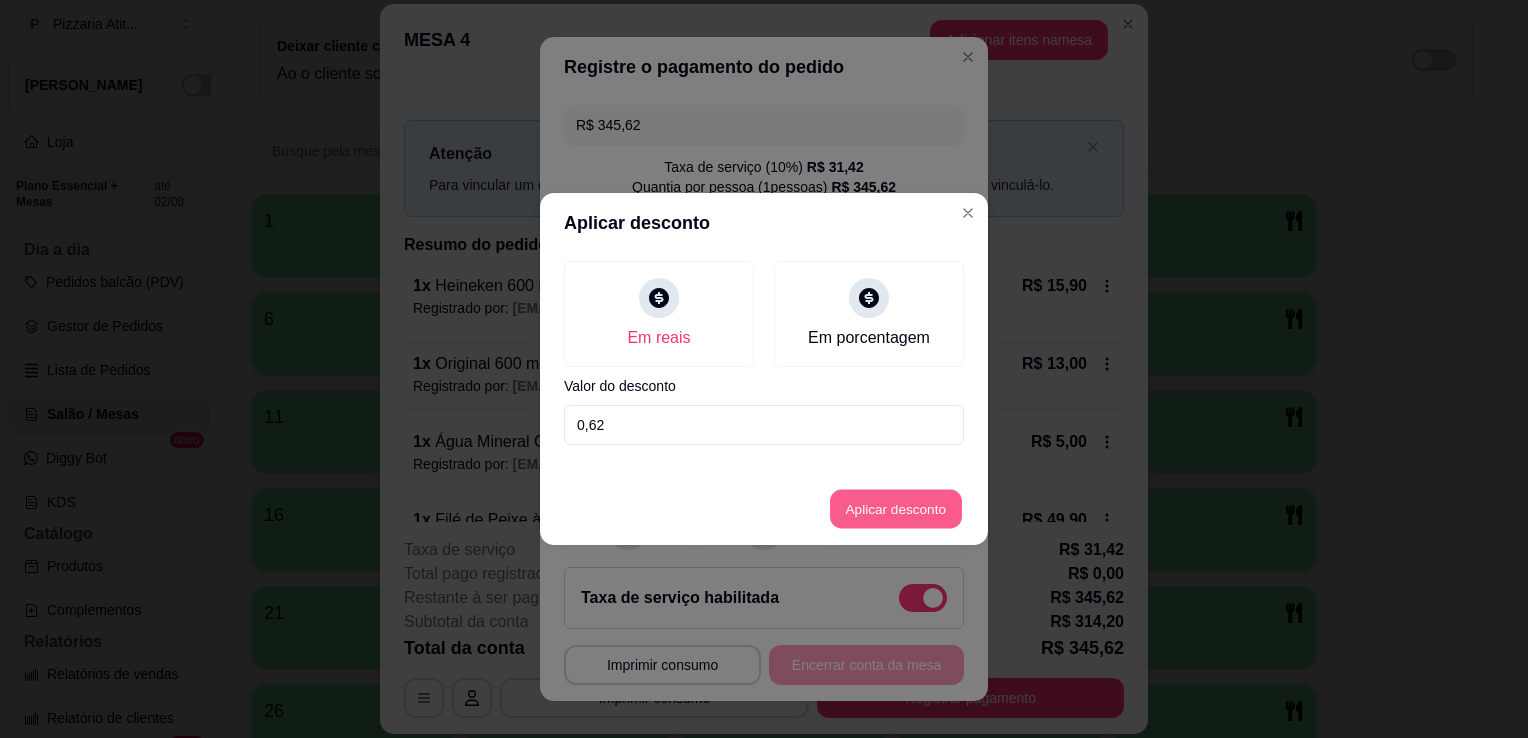 click on "Aplicar desconto" at bounding box center (896, 509) 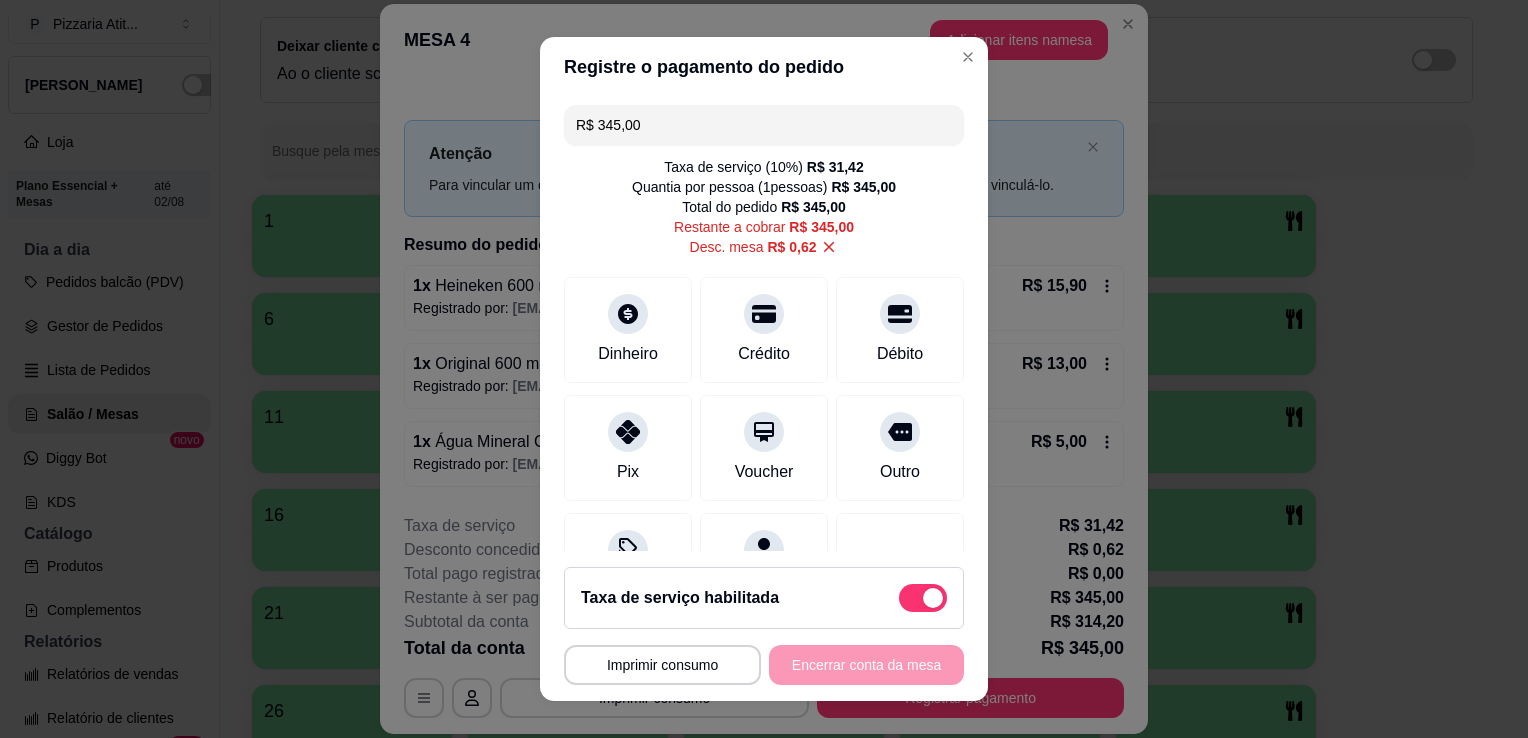 click on "R$ 345,00" at bounding box center (764, 125) 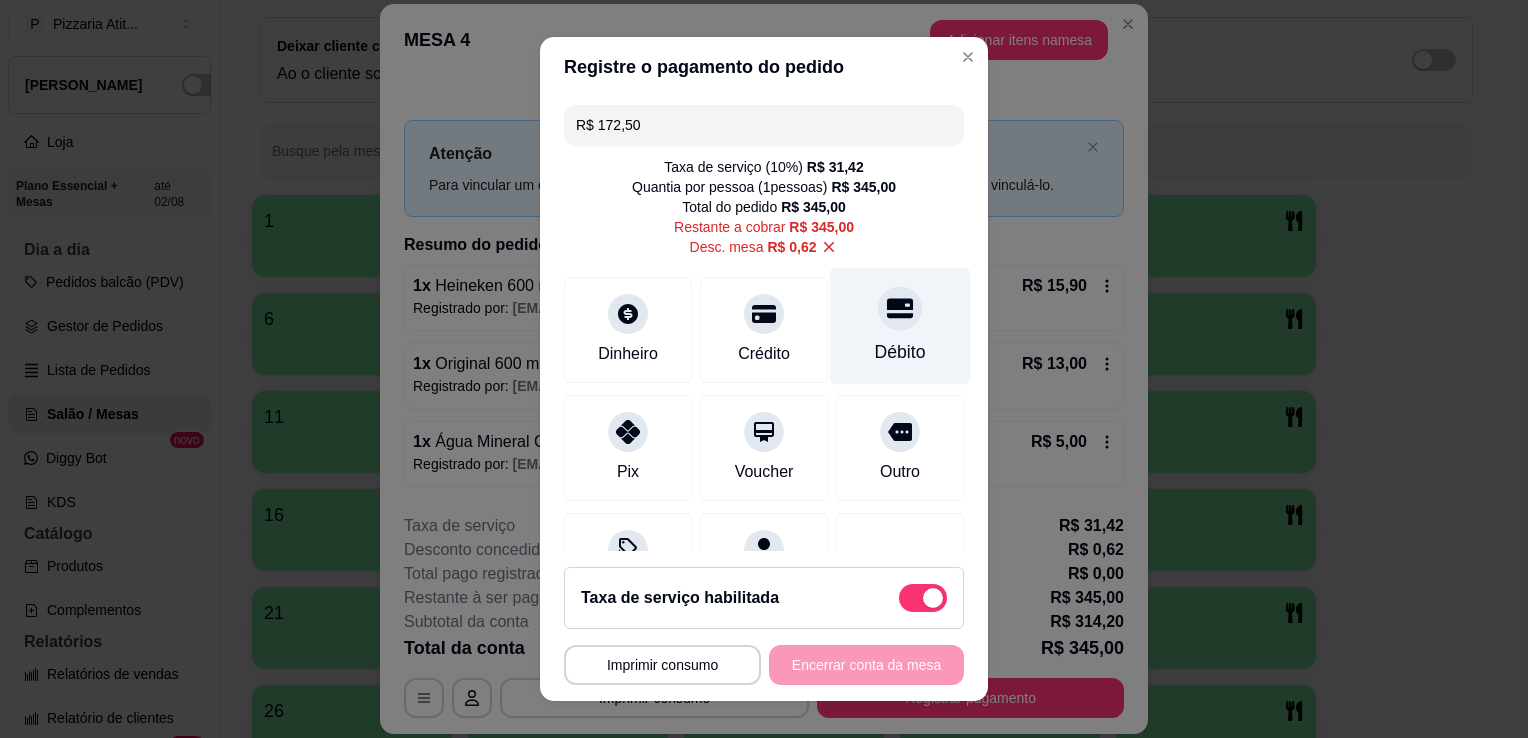 drag, startPoint x: 745, startPoint y: 134, endPoint x: 861, endPoint y: 326, distance: 224.3212 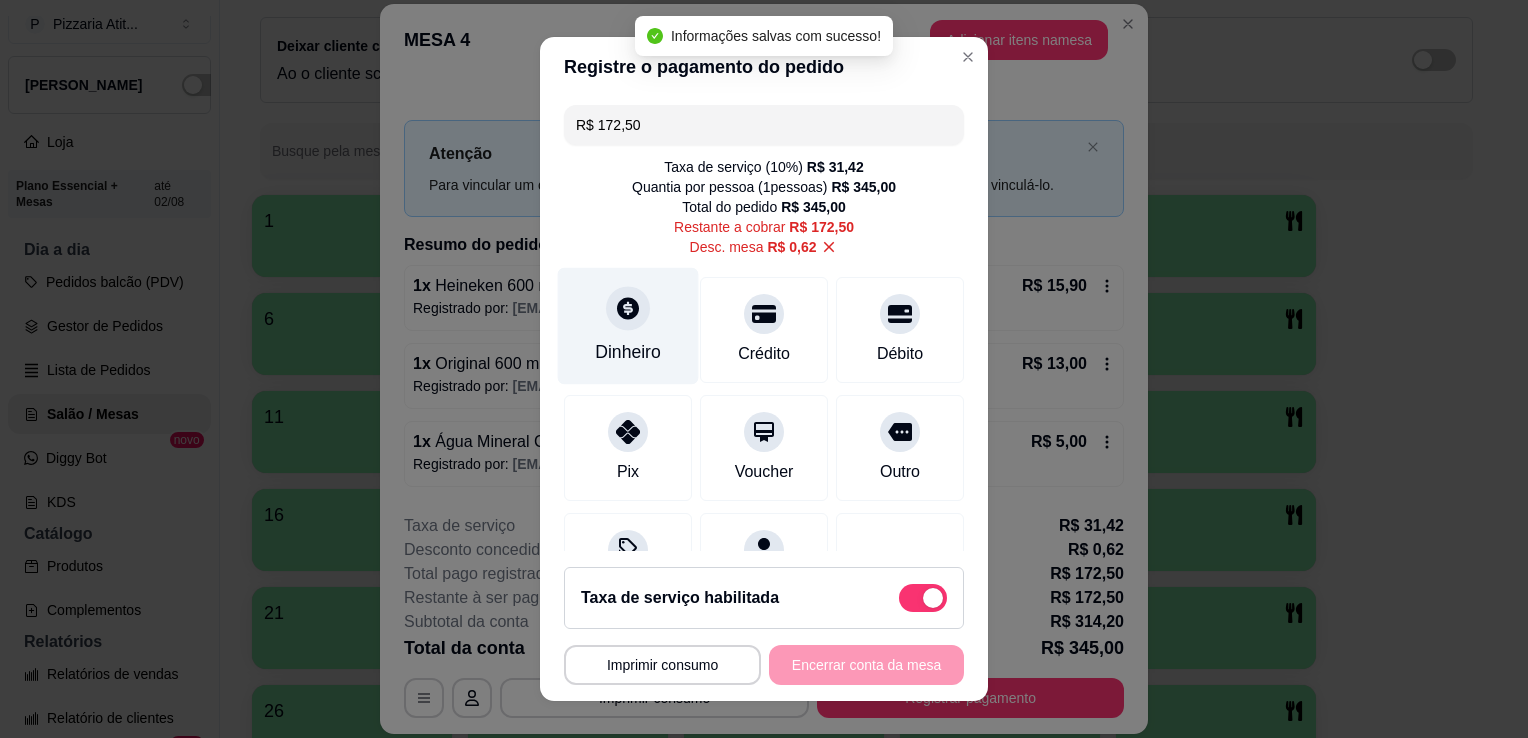 click on "Dinheiro" at bounding box center (628, 352) 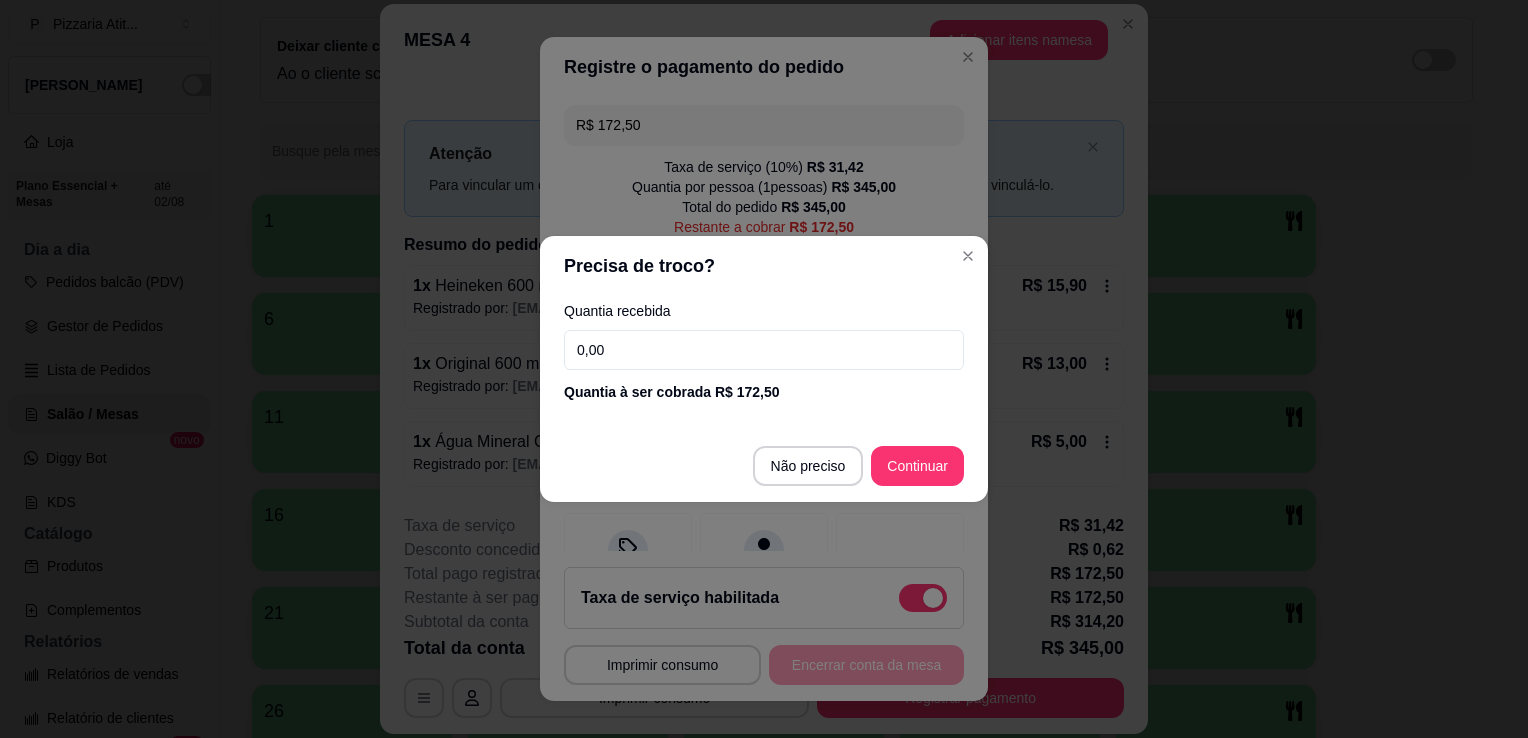click on "0,00" at bounding box center (764, 350) 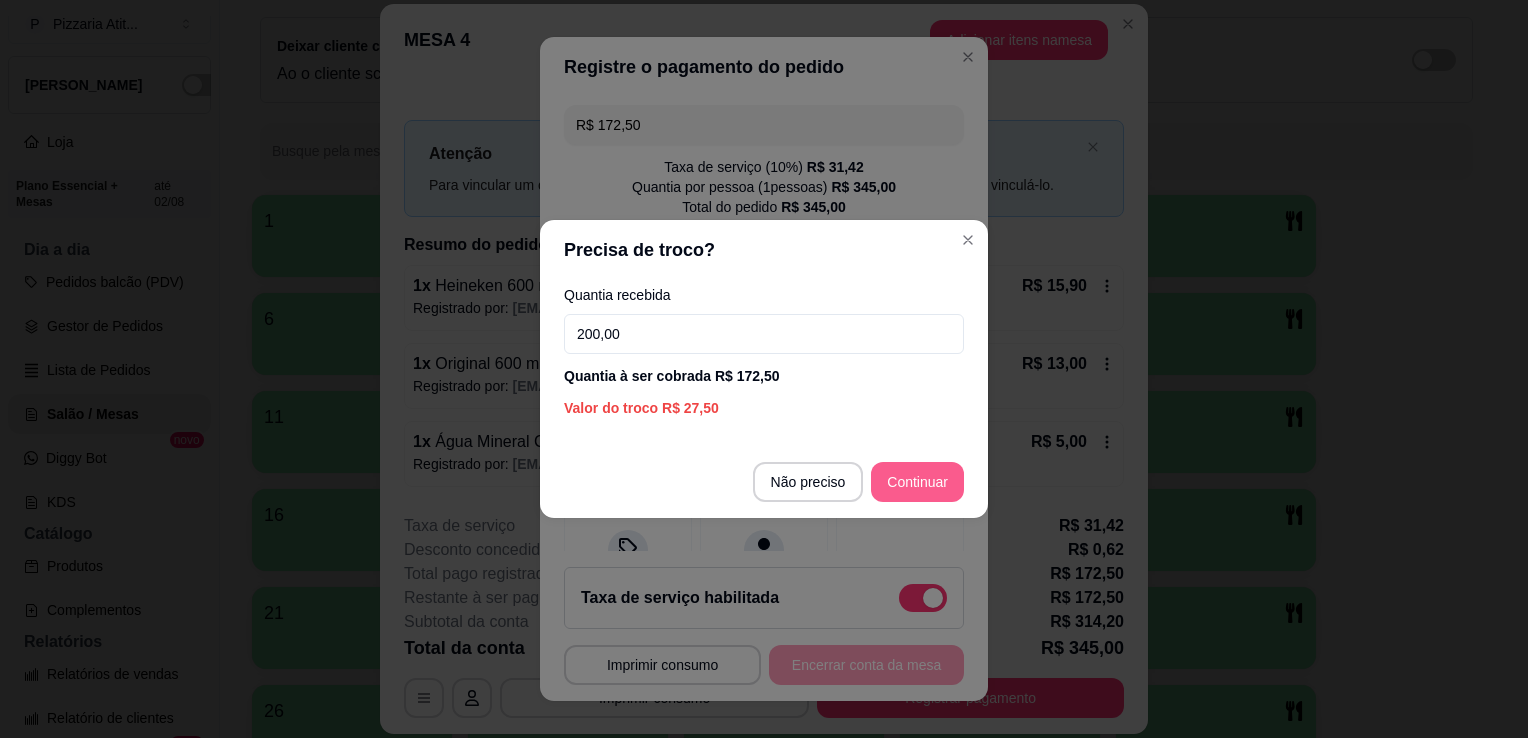 type on "200,00" 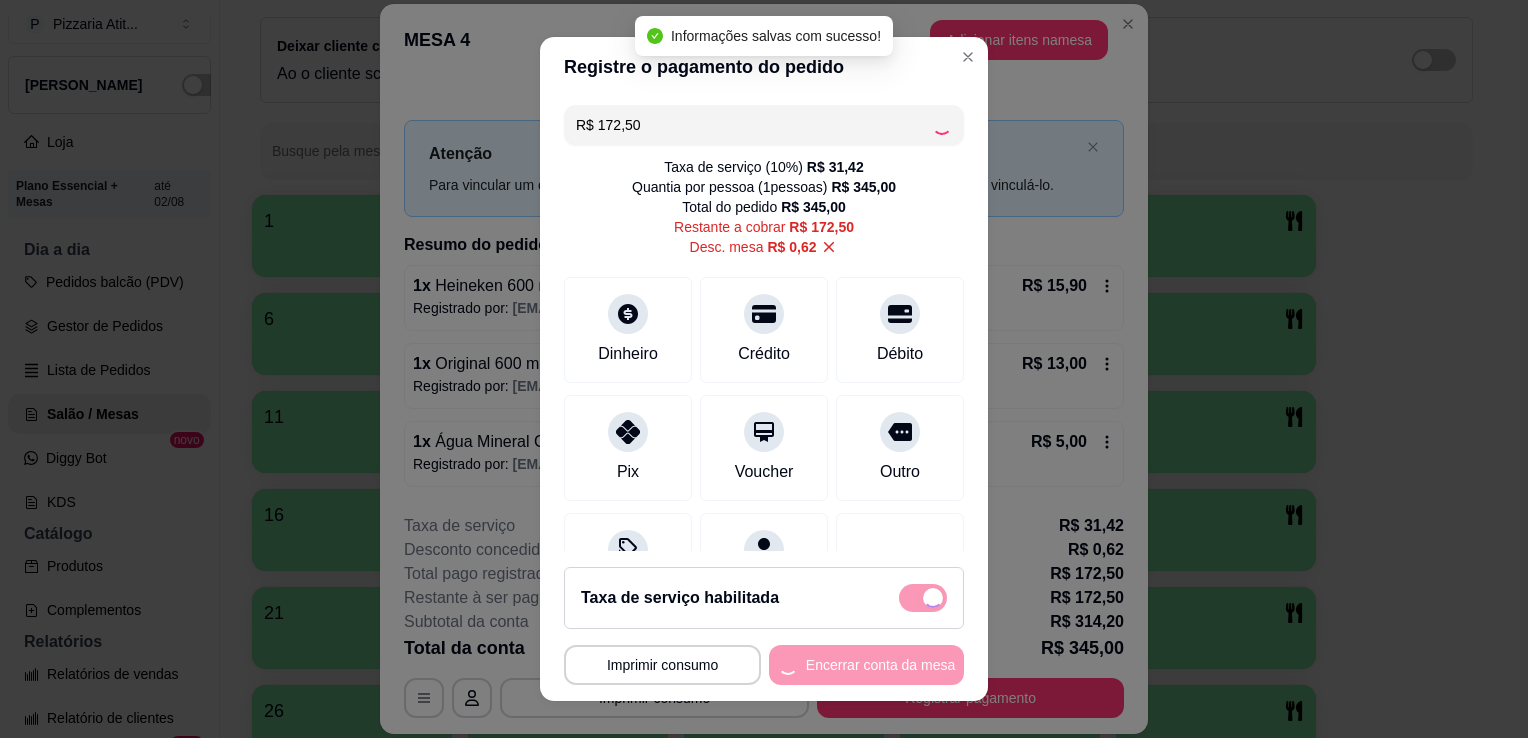 type on "R$ 0,00" 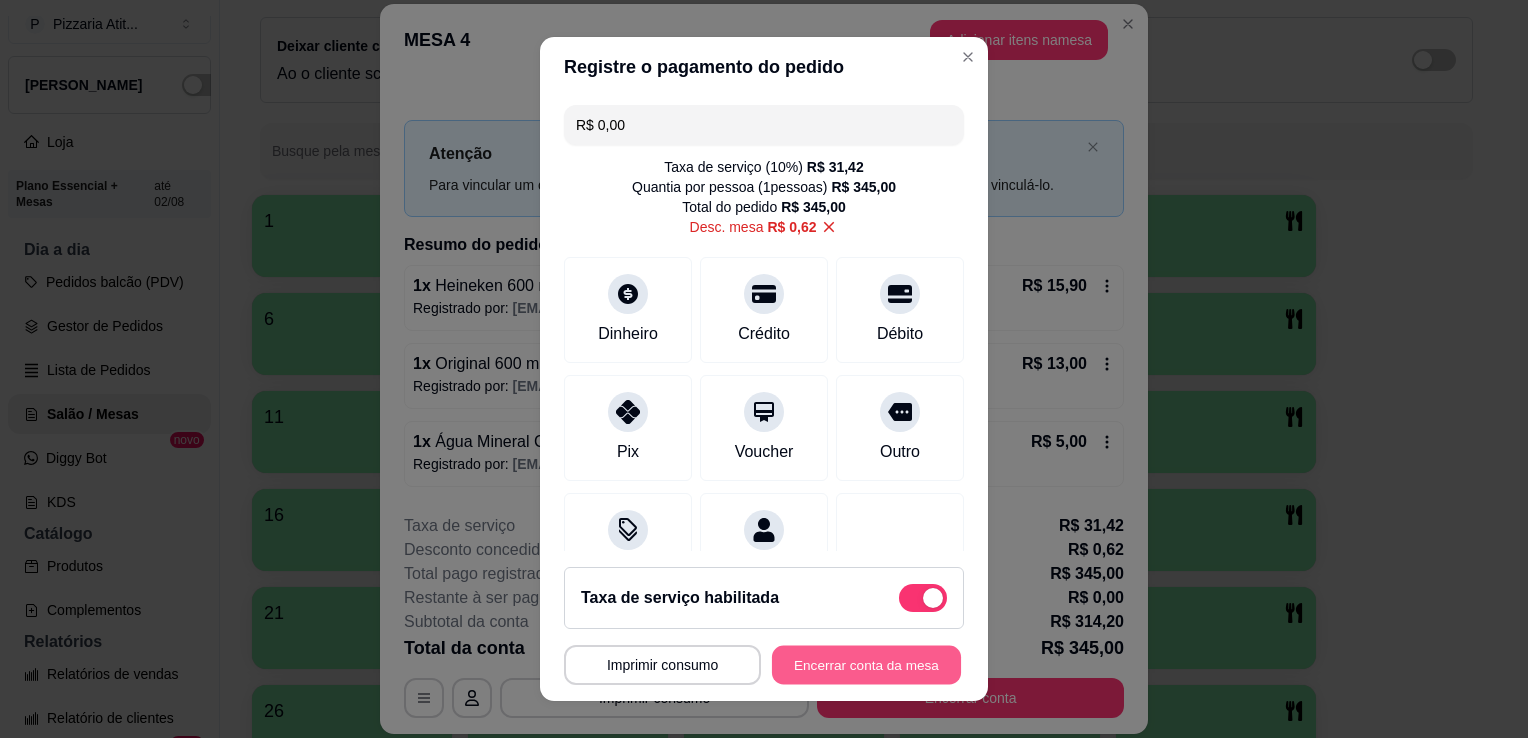 click on "Encerrar conta da mesa" at bounding box center [866, 665] 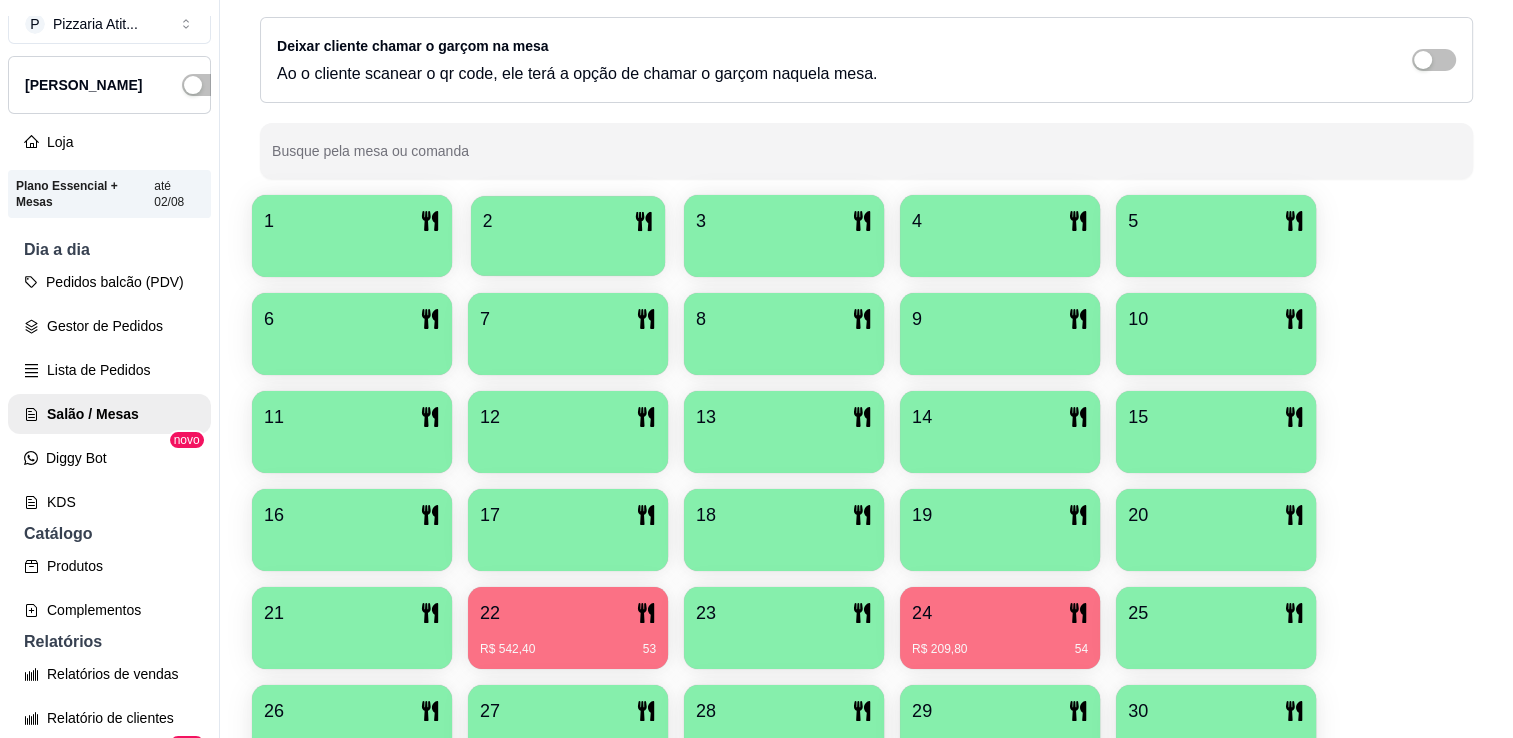 click on "2" at bounding box center [568, 236] 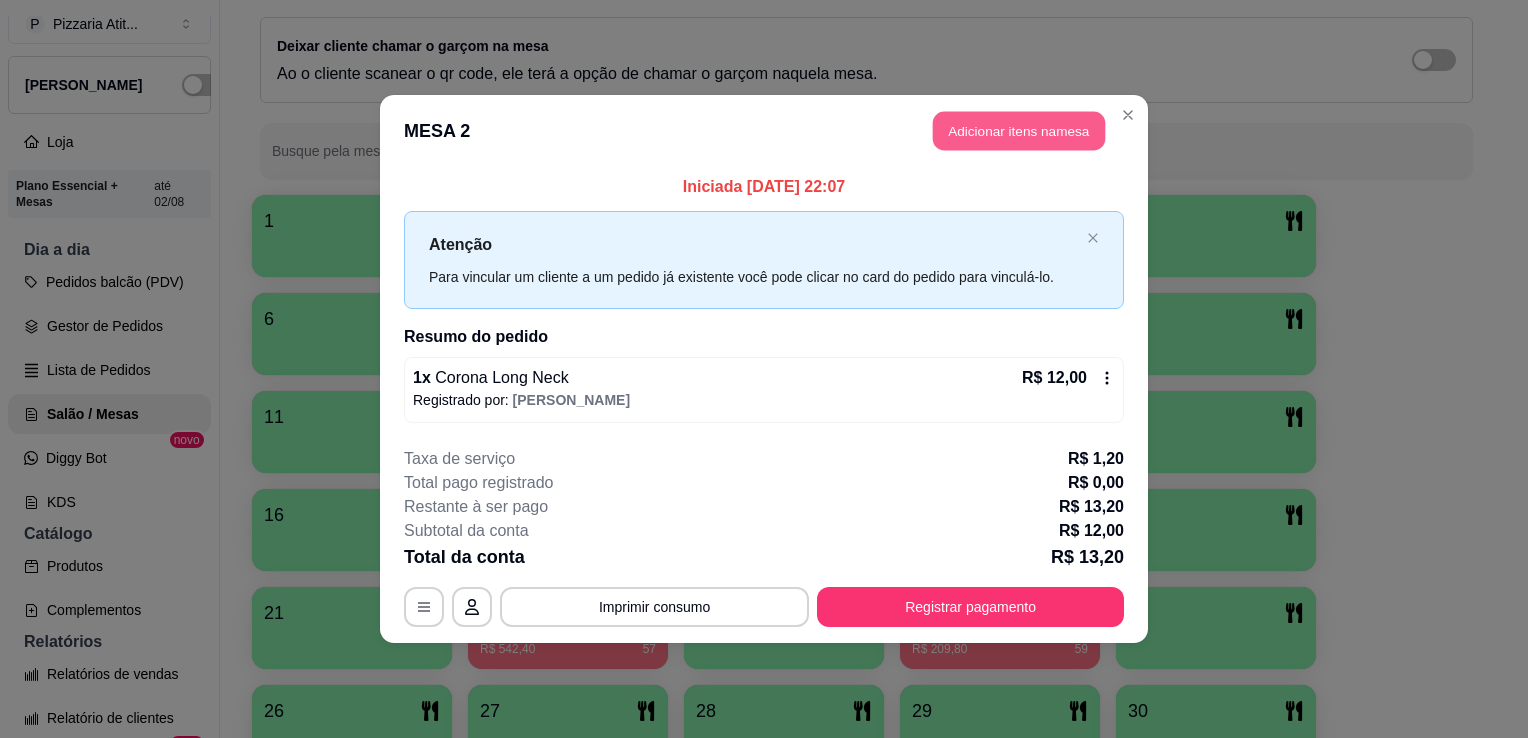click on "Adicionar itens na  mesa" at bounding box center [1019, 131] 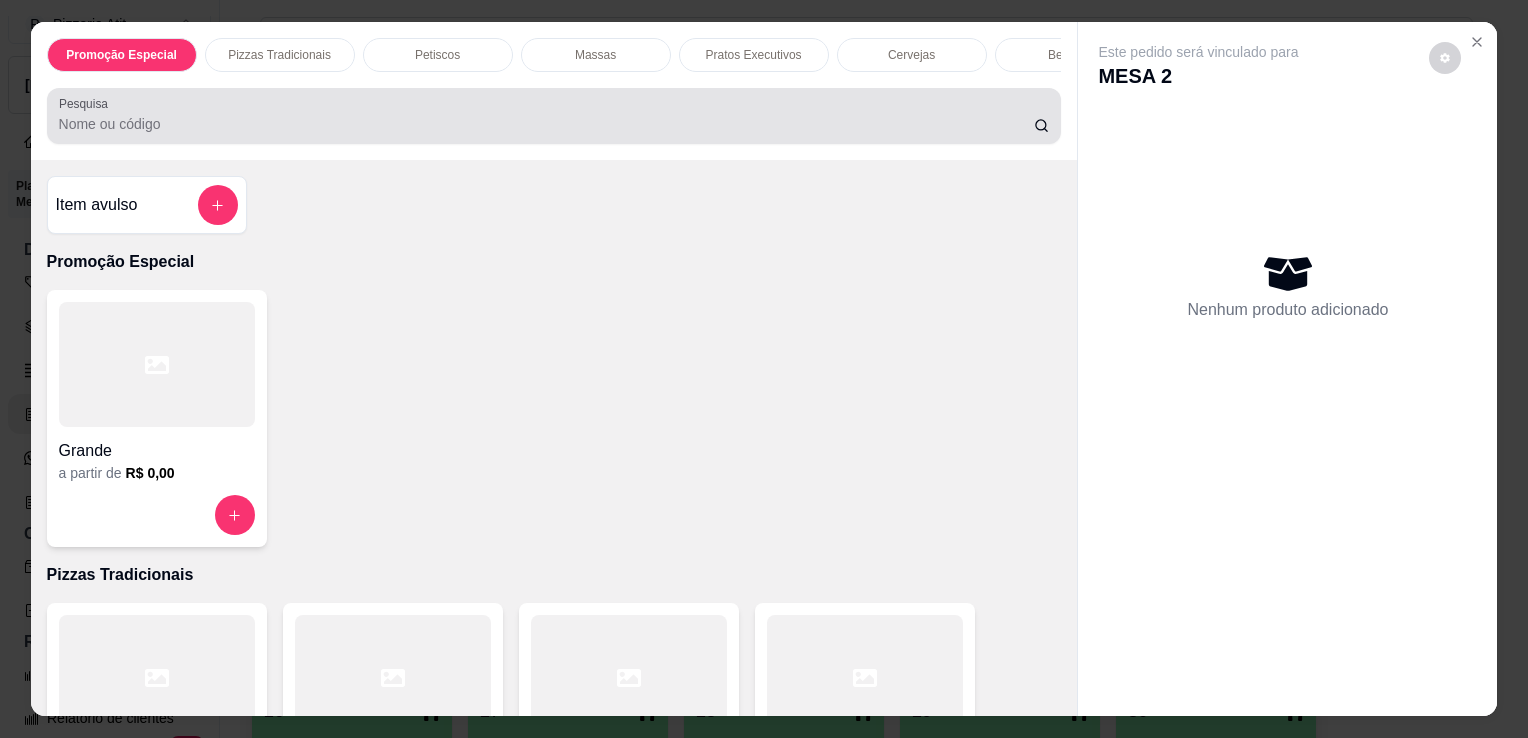 click on "Pesquisa" at bounding box center [554, 116] 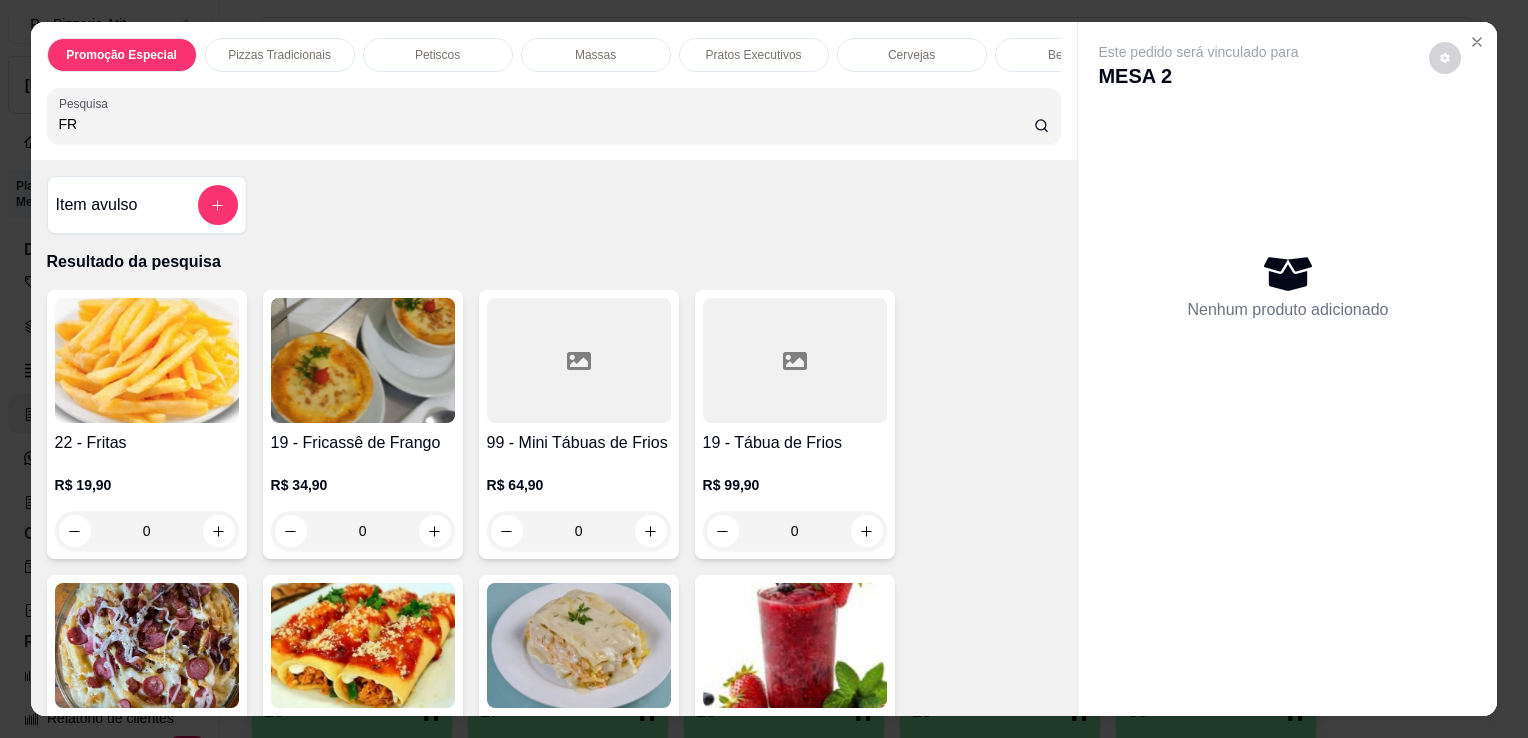 type on "FR" 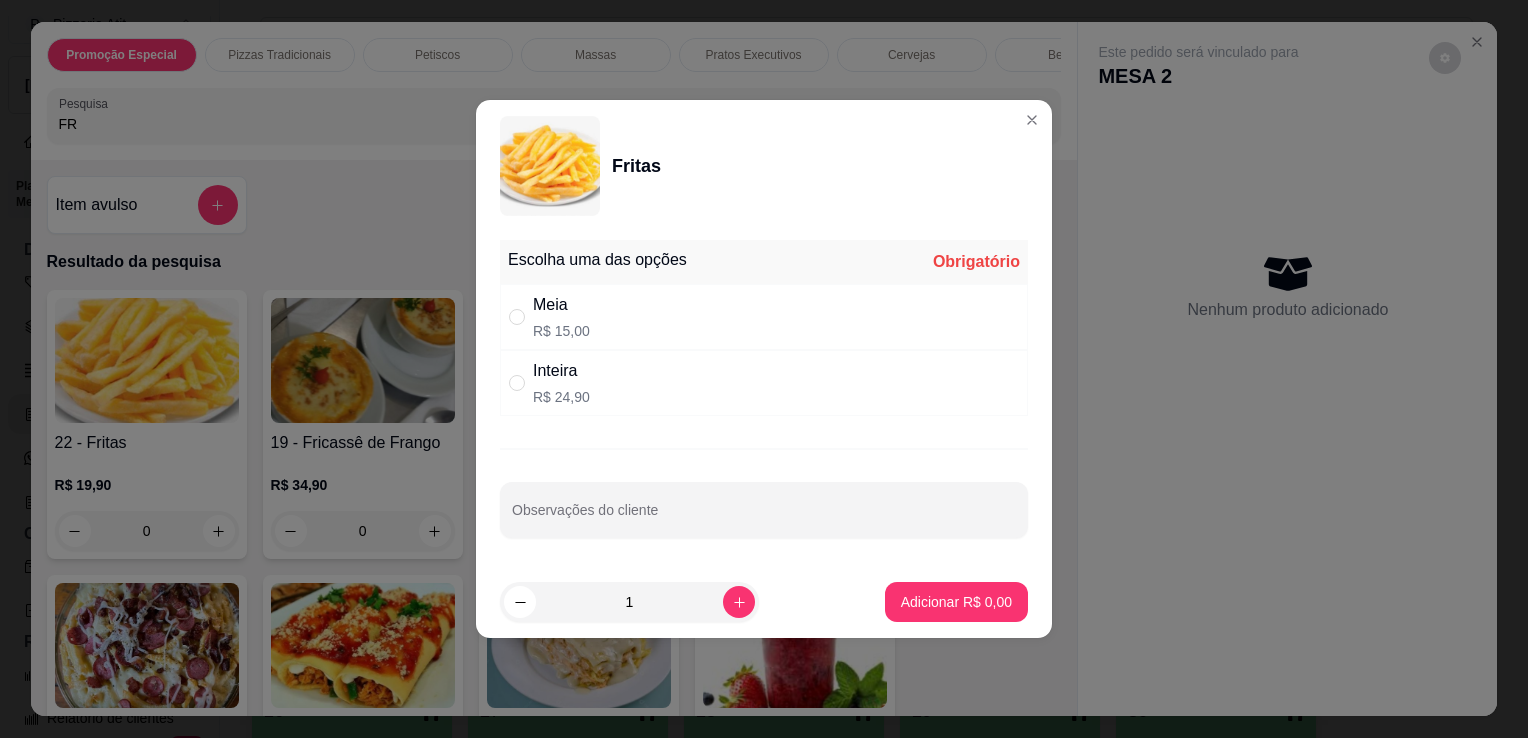 click on "Inteira R$ 24,90" at bounding box center [764, 383] 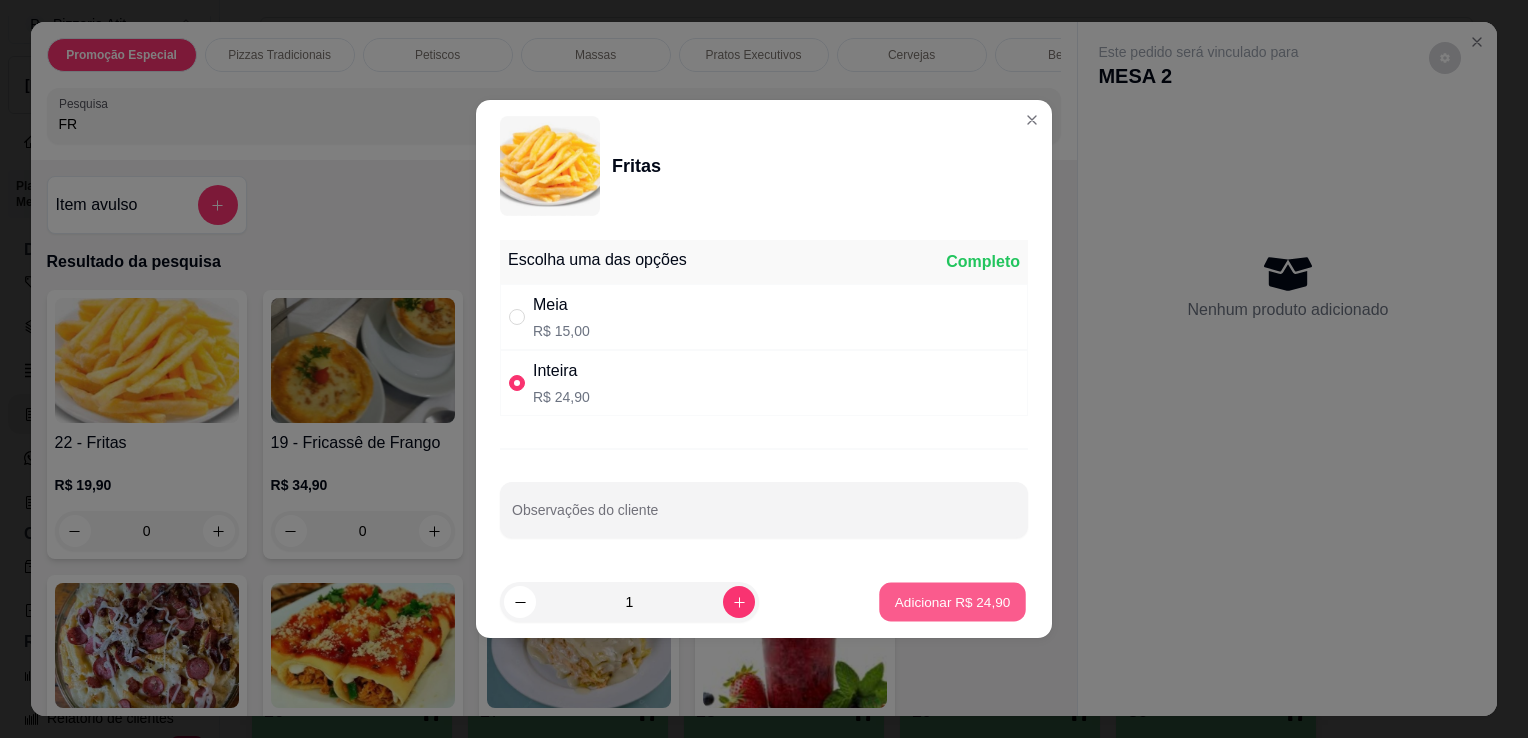 click on "Adicionar   R$ 24,90" at bounding box center [953, 601] 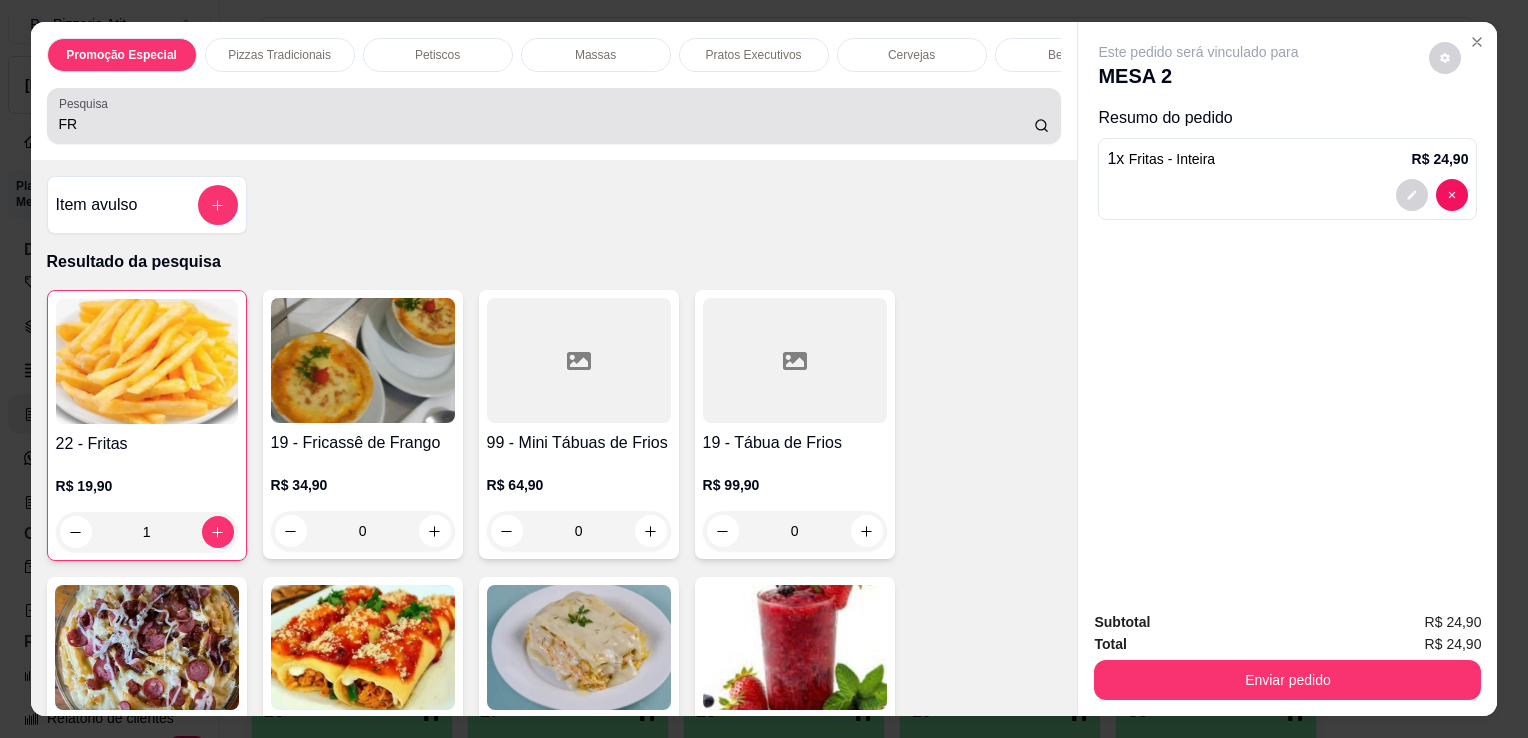 click on "FR" at bounding box center (546, 124) 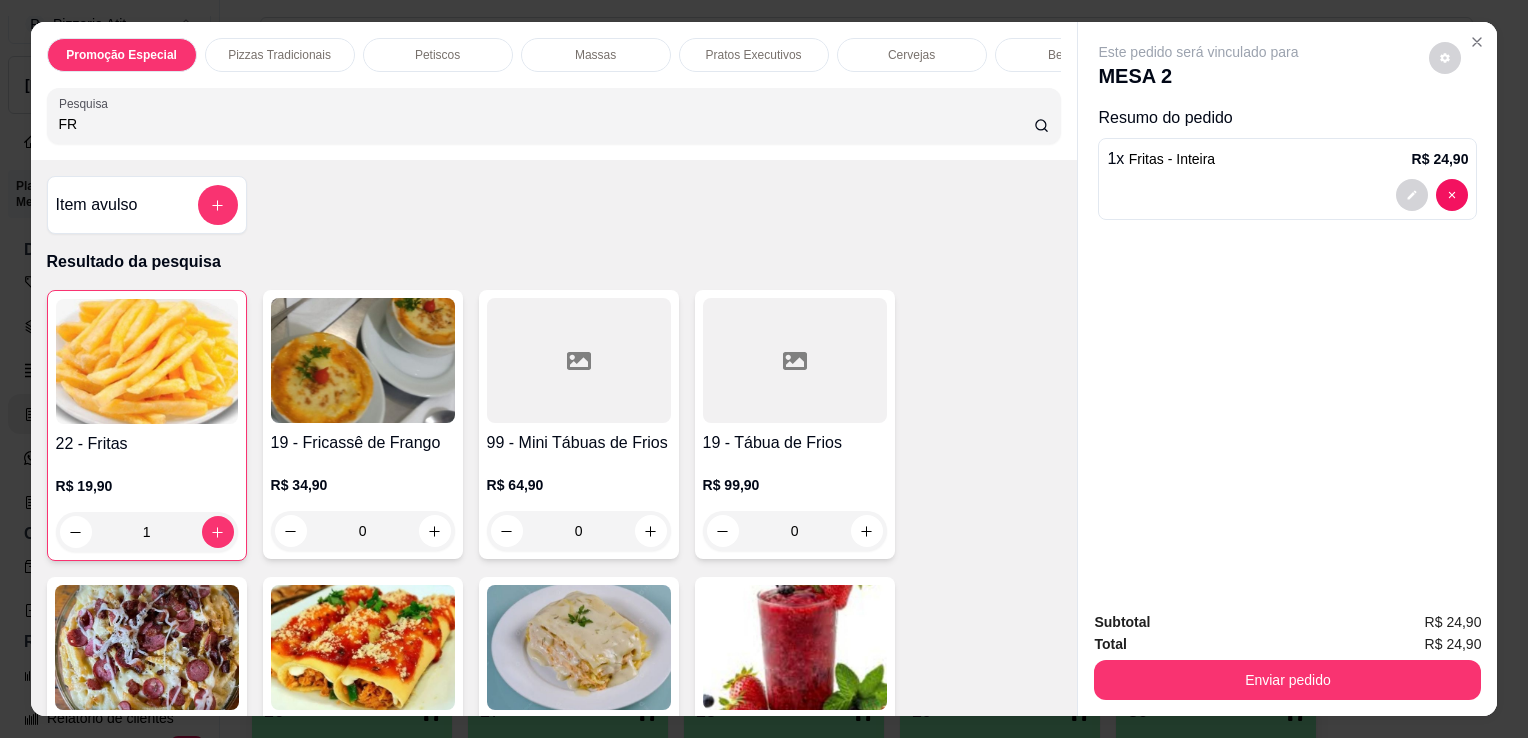 type on "F" 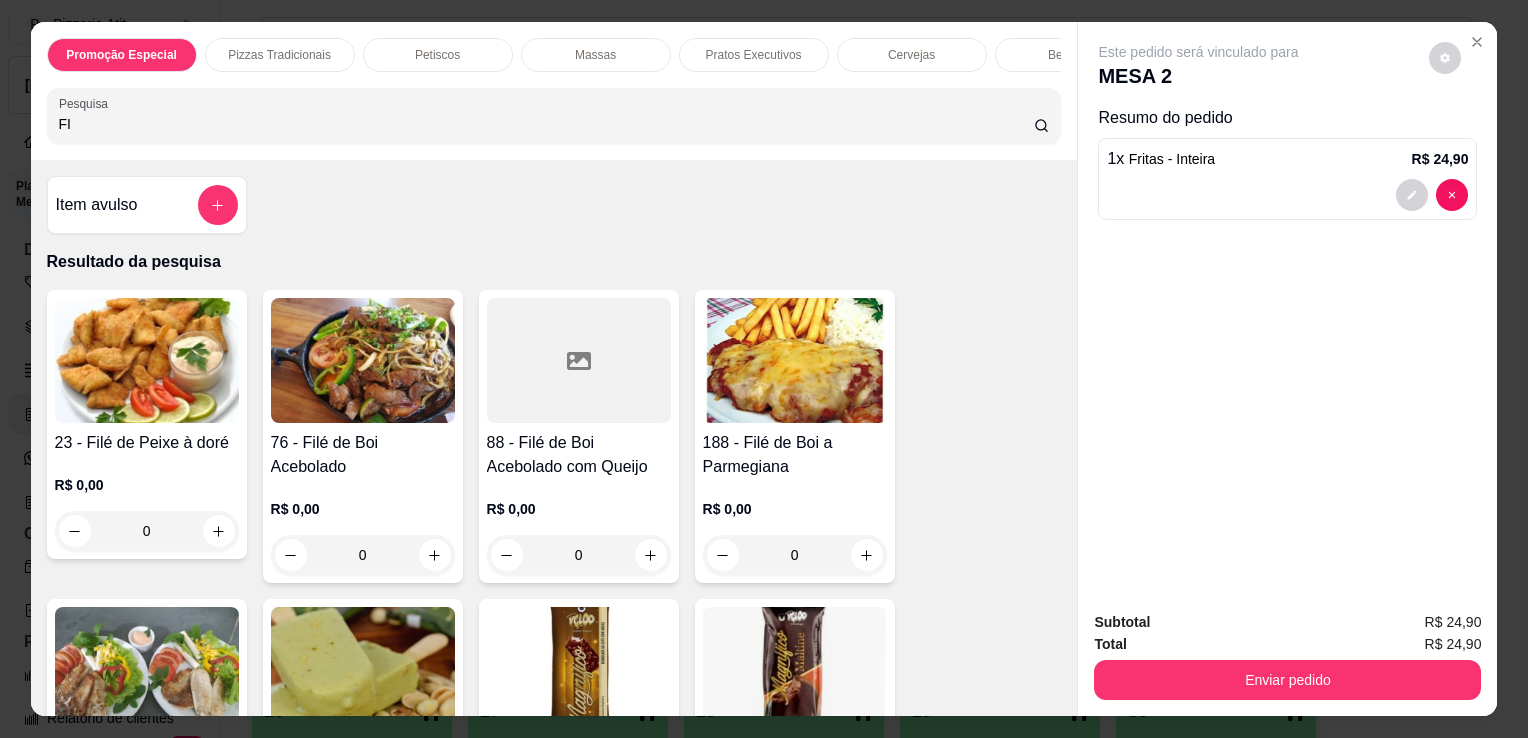 type on "FI" 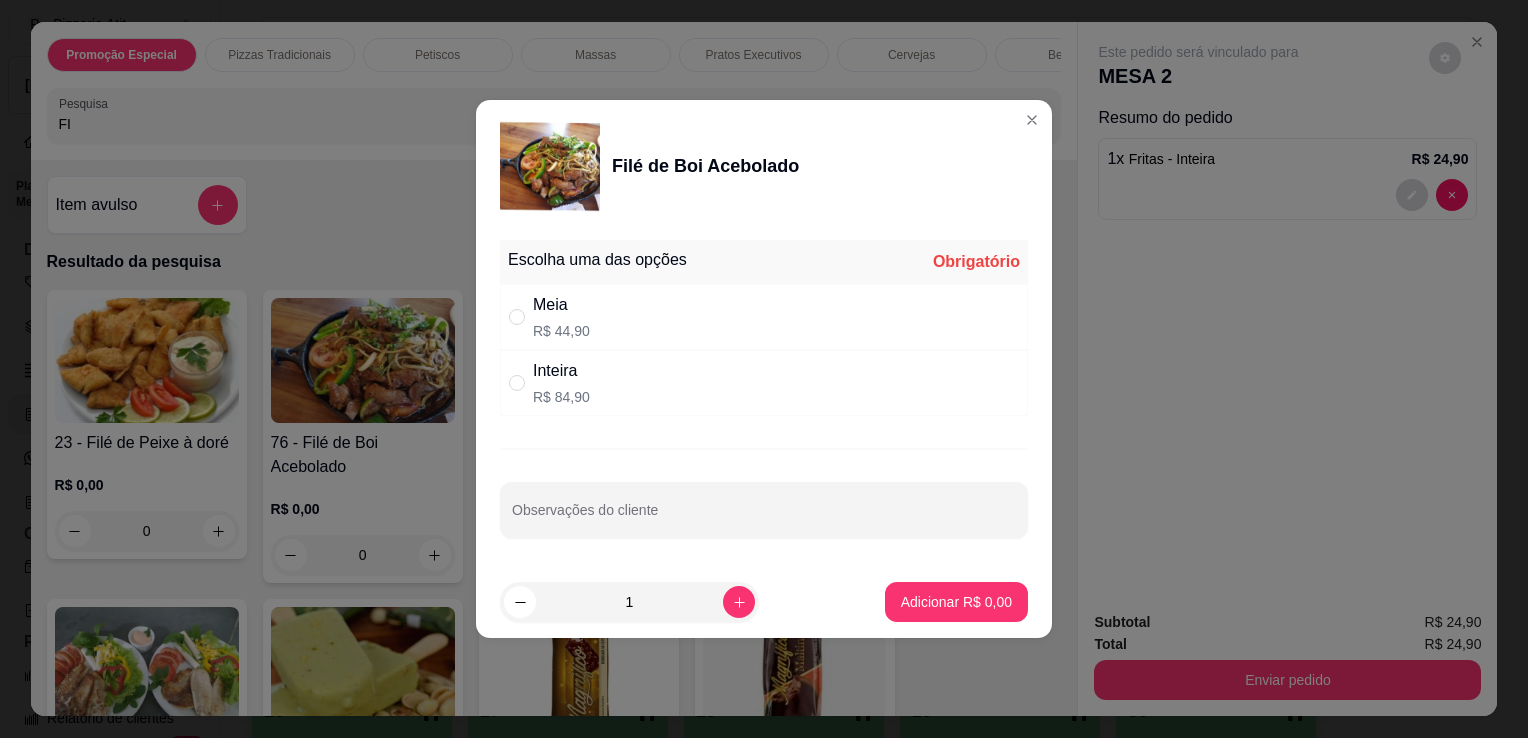 click on "R$ 84,90" at bounding box center (561, 397) 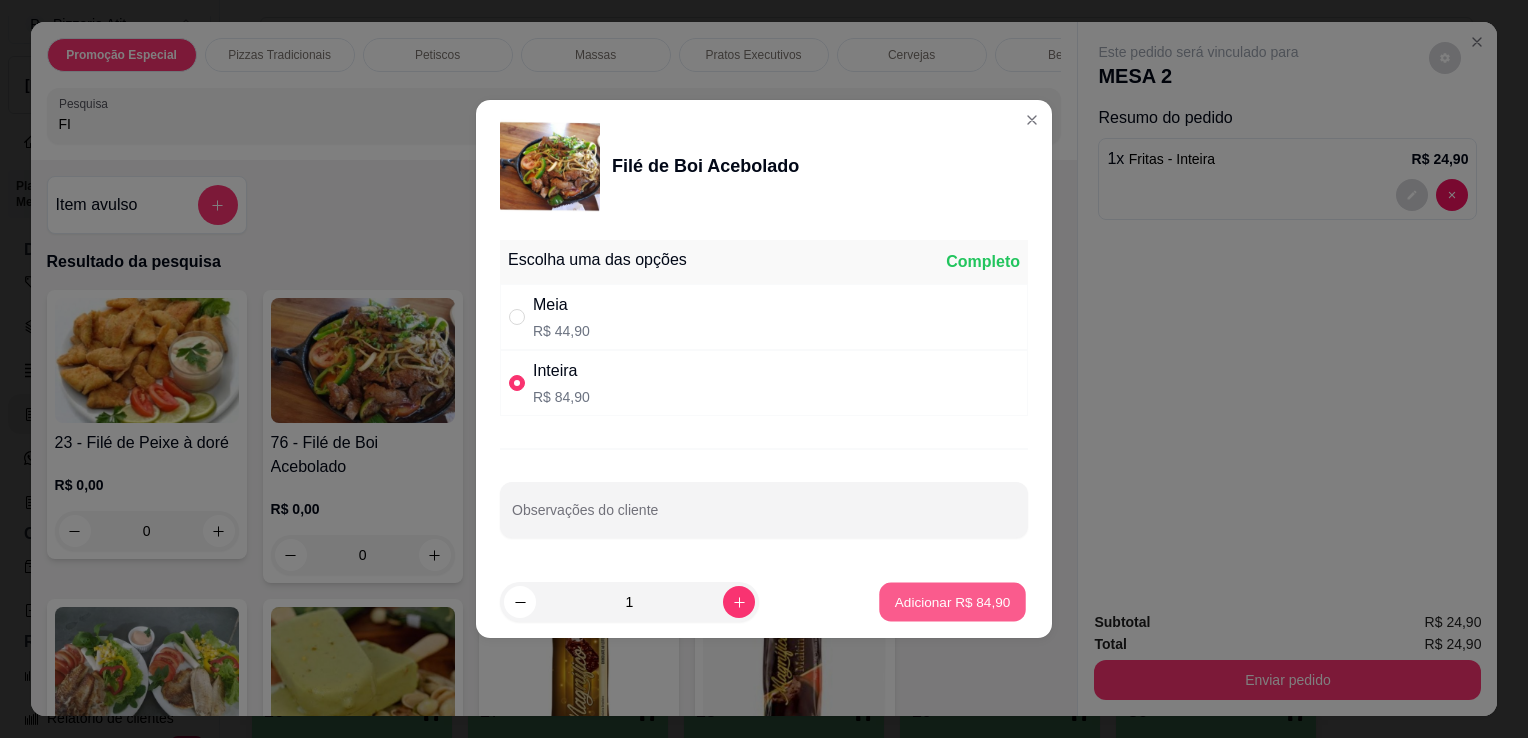 click on "Adicionar   R$ 84,90" at bounding box center [953, 601] 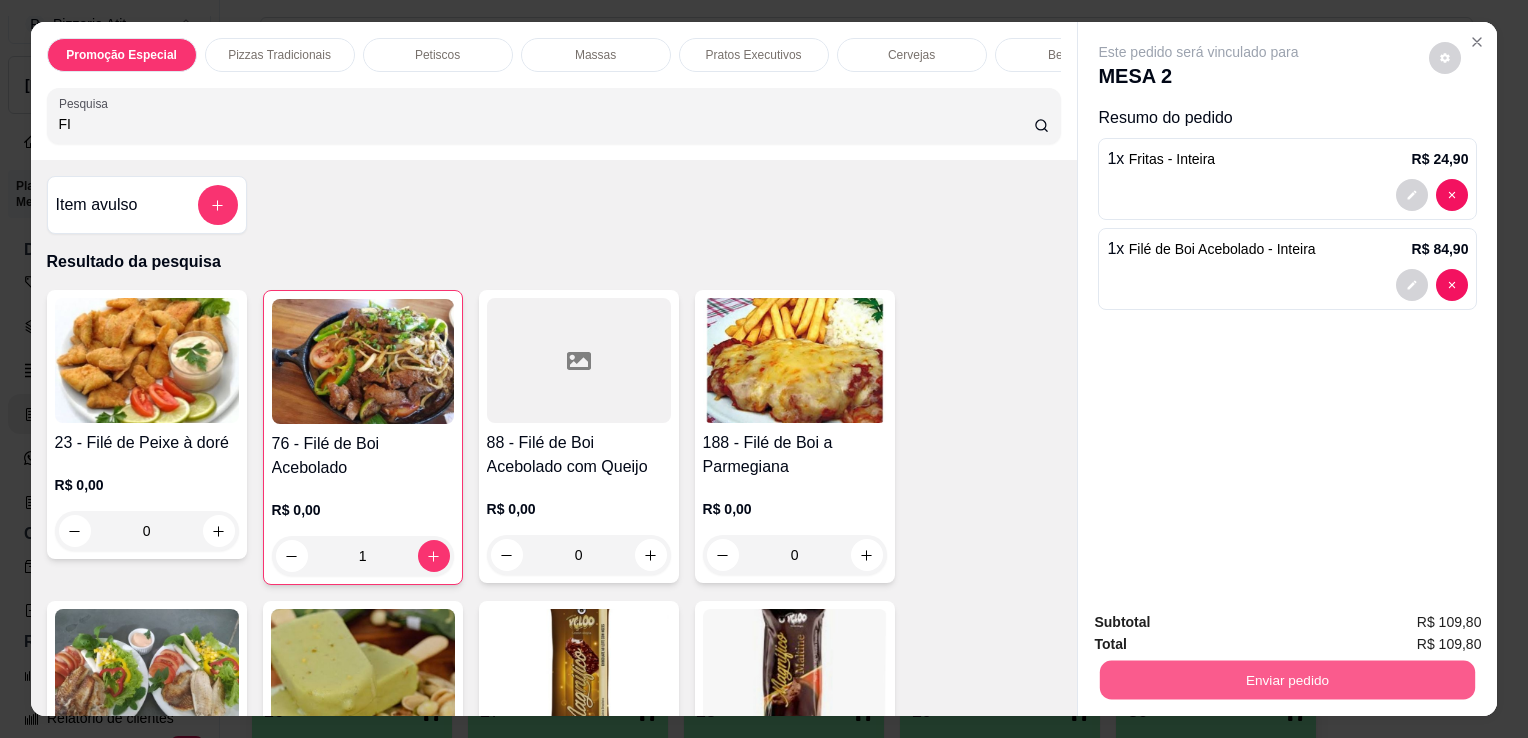click on "Enviar pedido" at bounding box center (1287, 679) 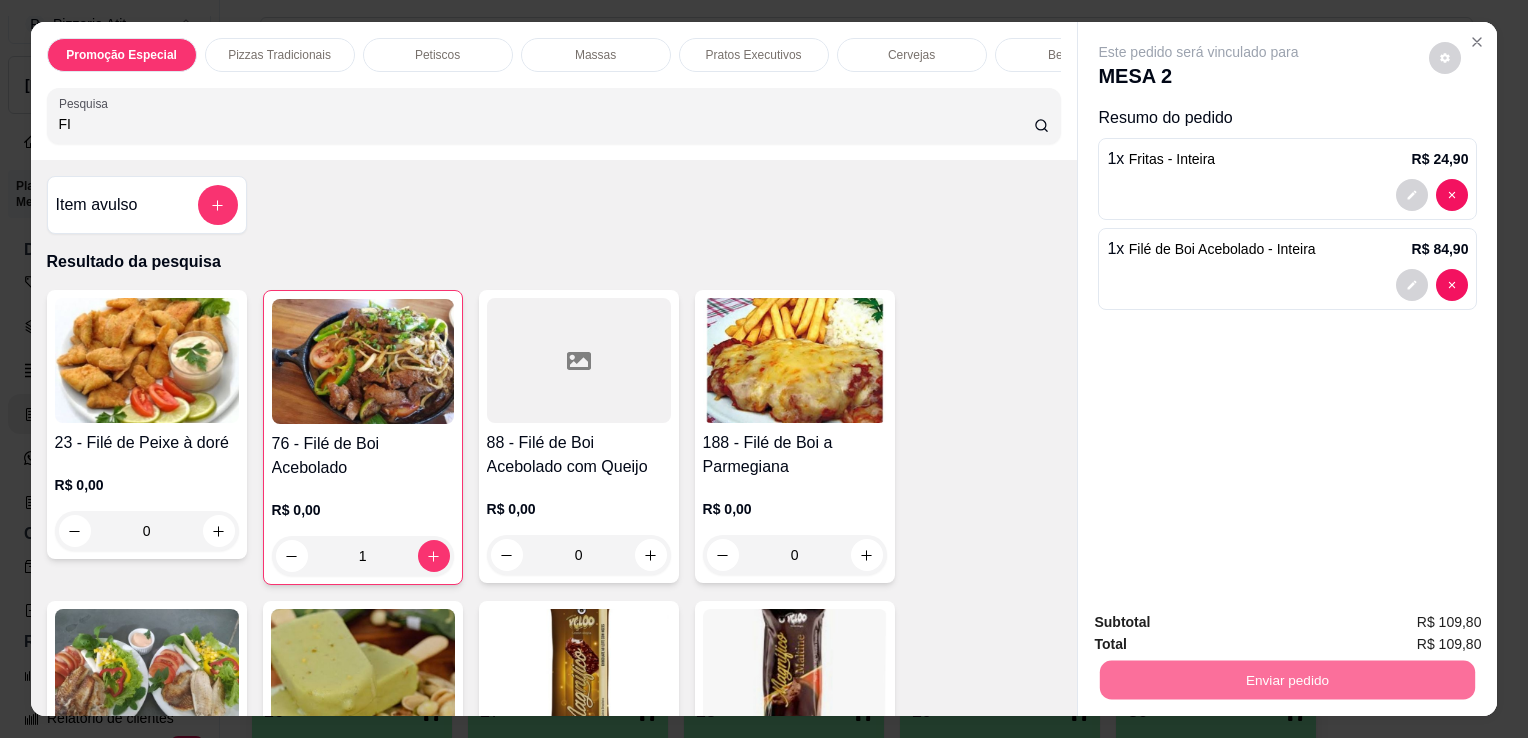click on "Não registrar e enviar pedido" at bounding box center (1222, 623) 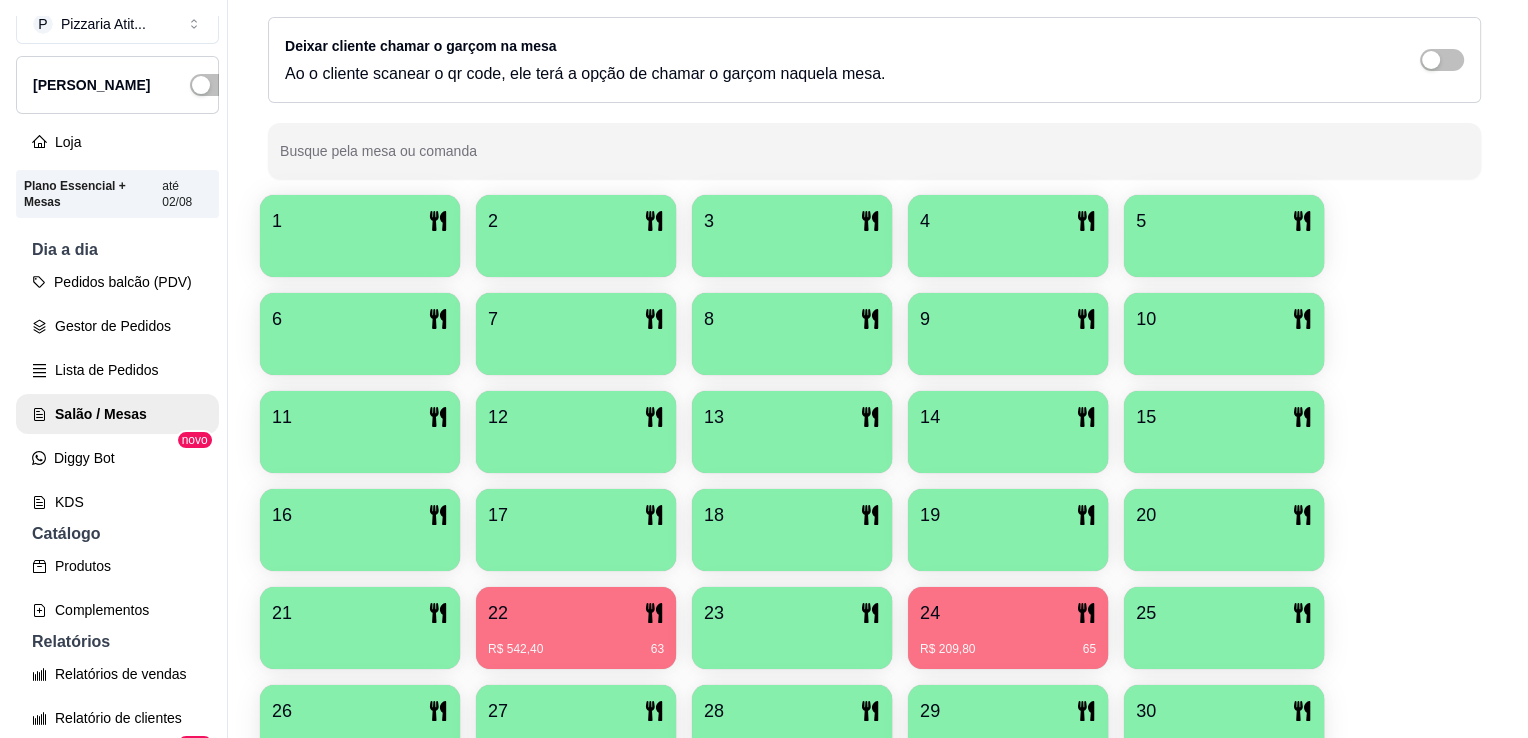 scroll, scrollTop: 671, scrollLeft: 0, axis: vertical 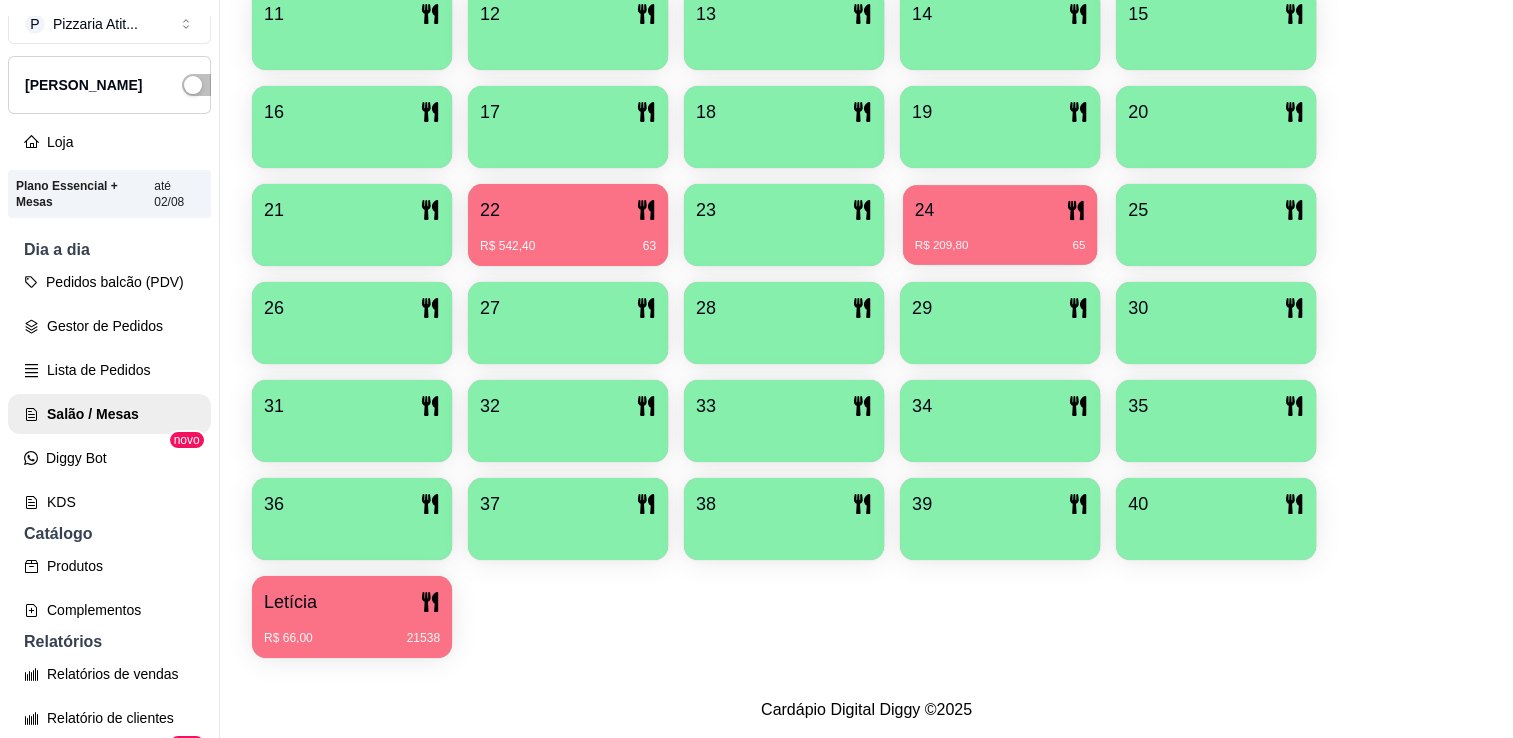 click on "R$ 209,80 65" at bounding box center [1000, 238] 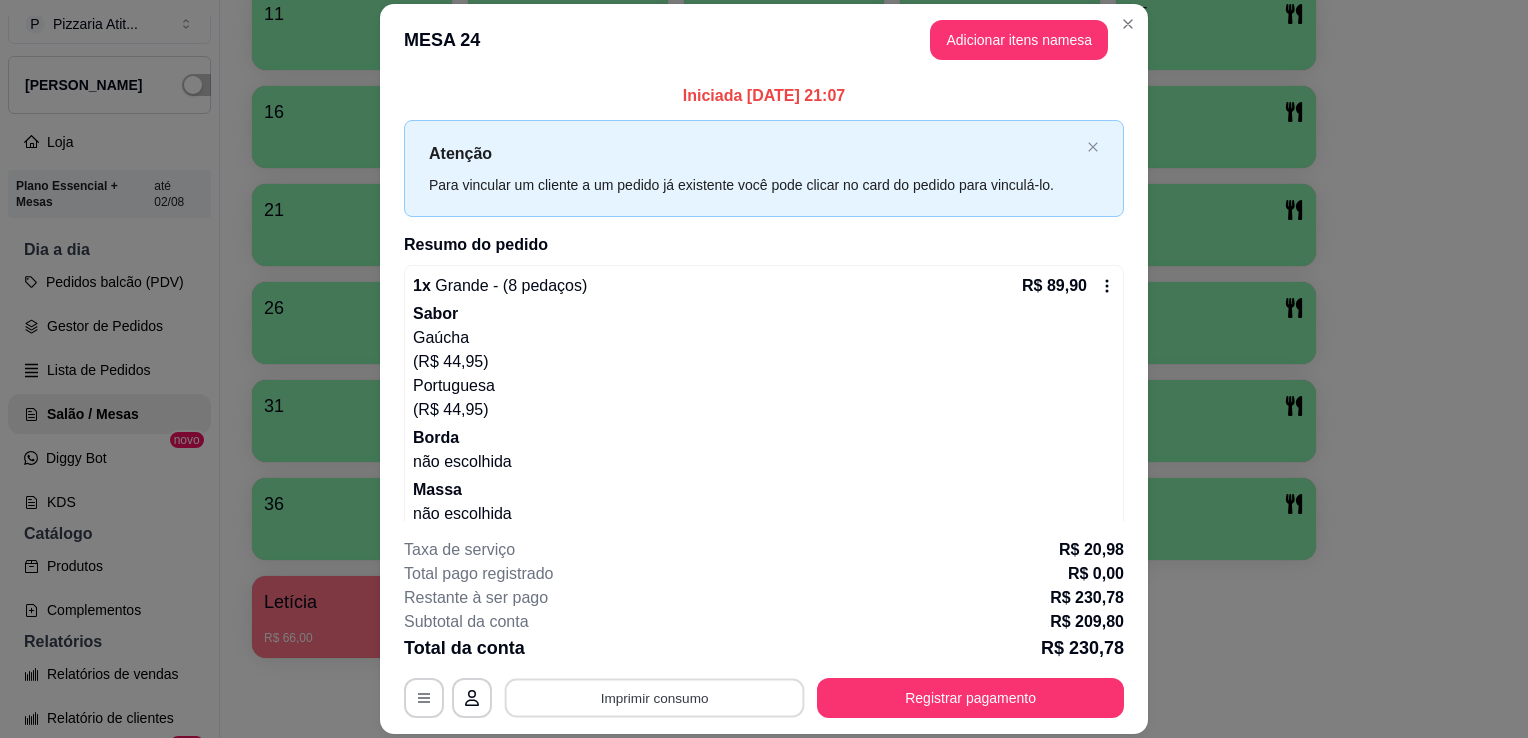 click on "Imprimir consumo" at bounding box center [655, 698] 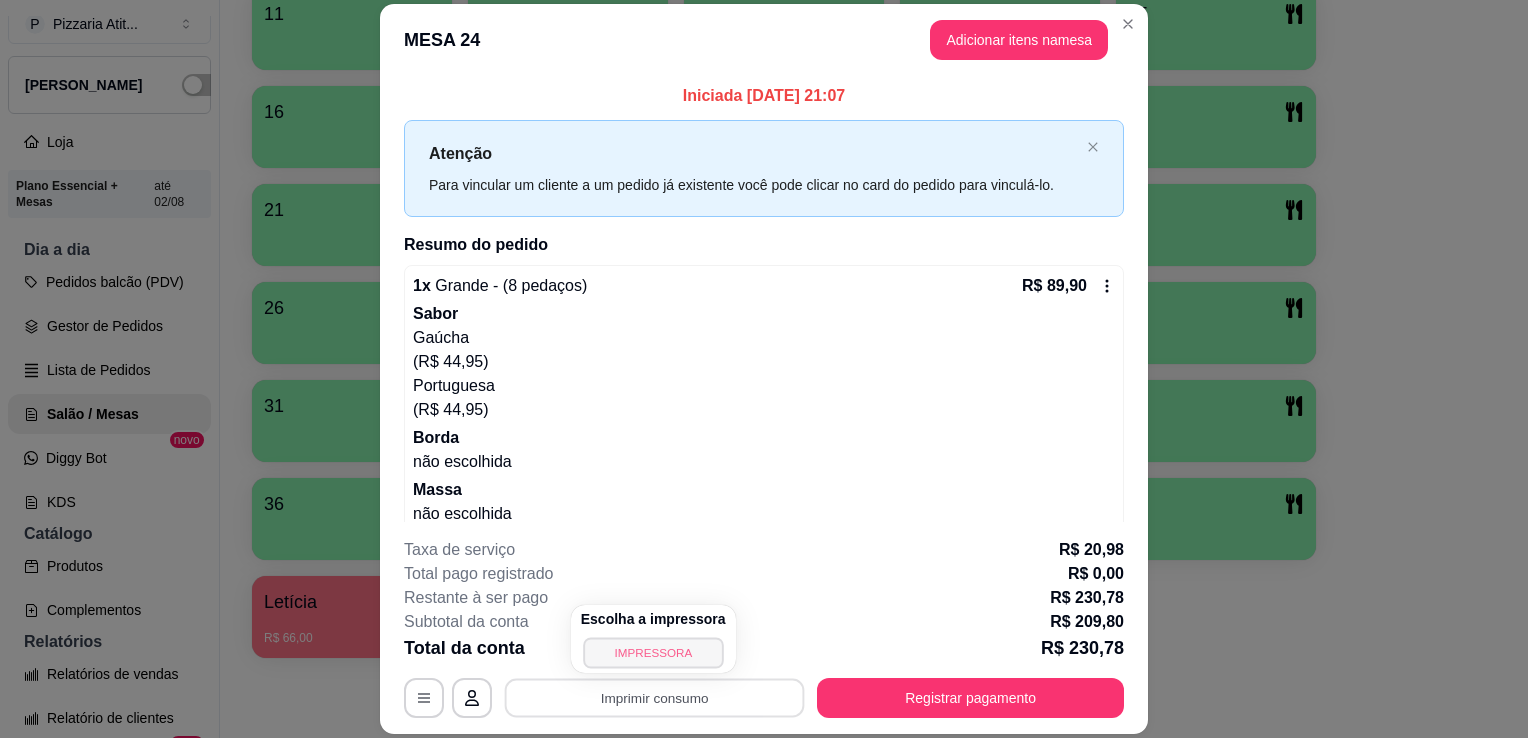 click on "IMPRESSORA" at bounding box center (653, 652) 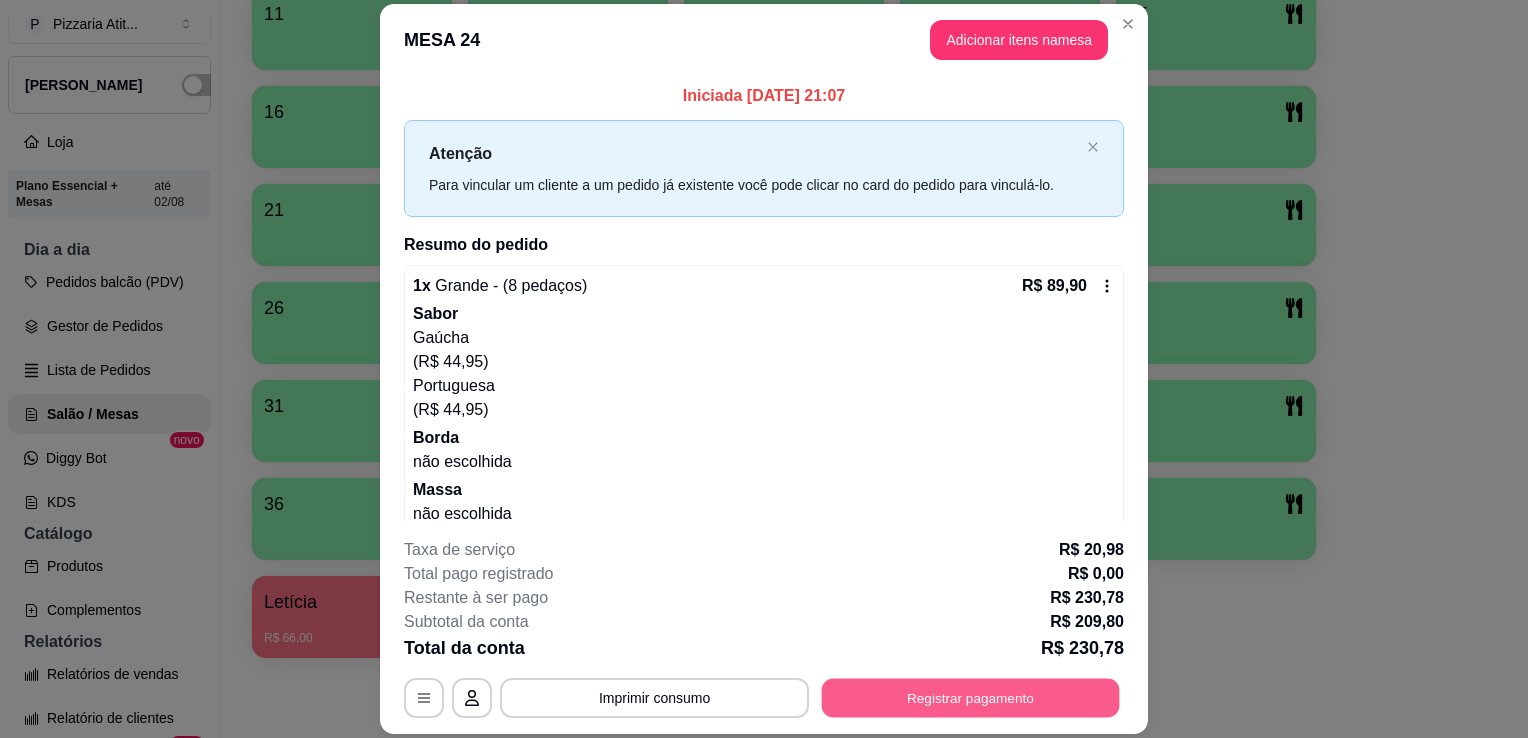 click on "Registrar pagamento" at bounding box center (971, 698) 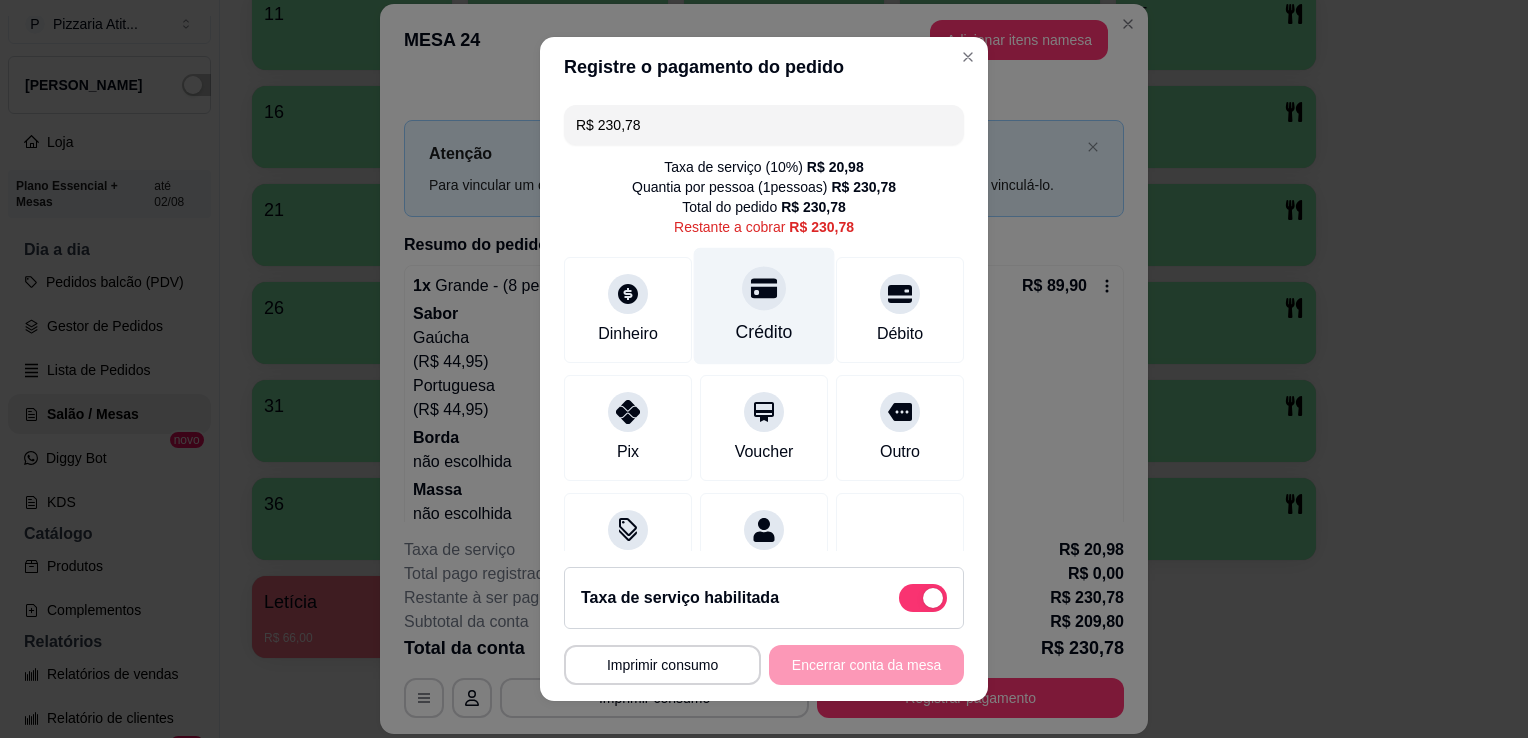 click on "Crédito" at bounding box center (764, 306) 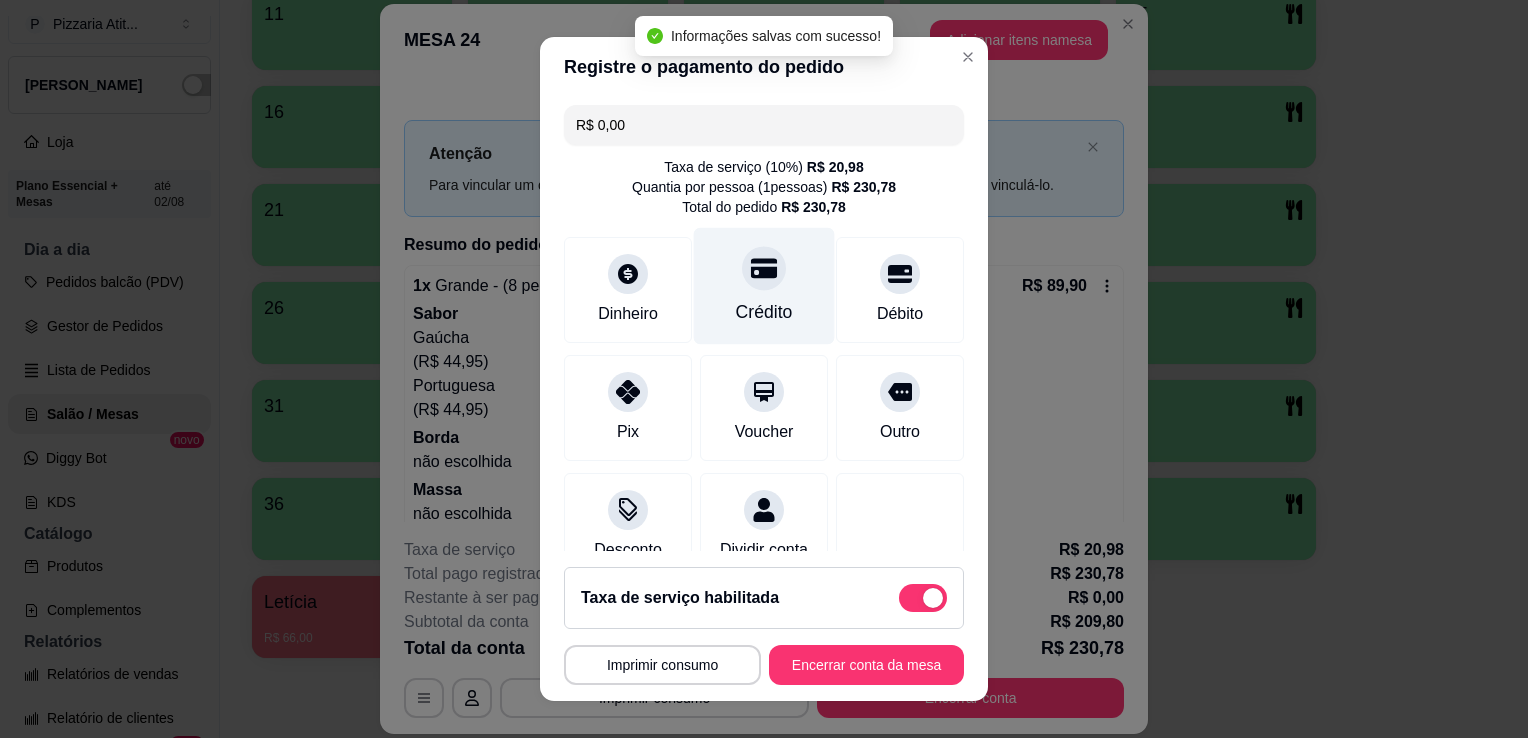 type on "R$ 0,00" 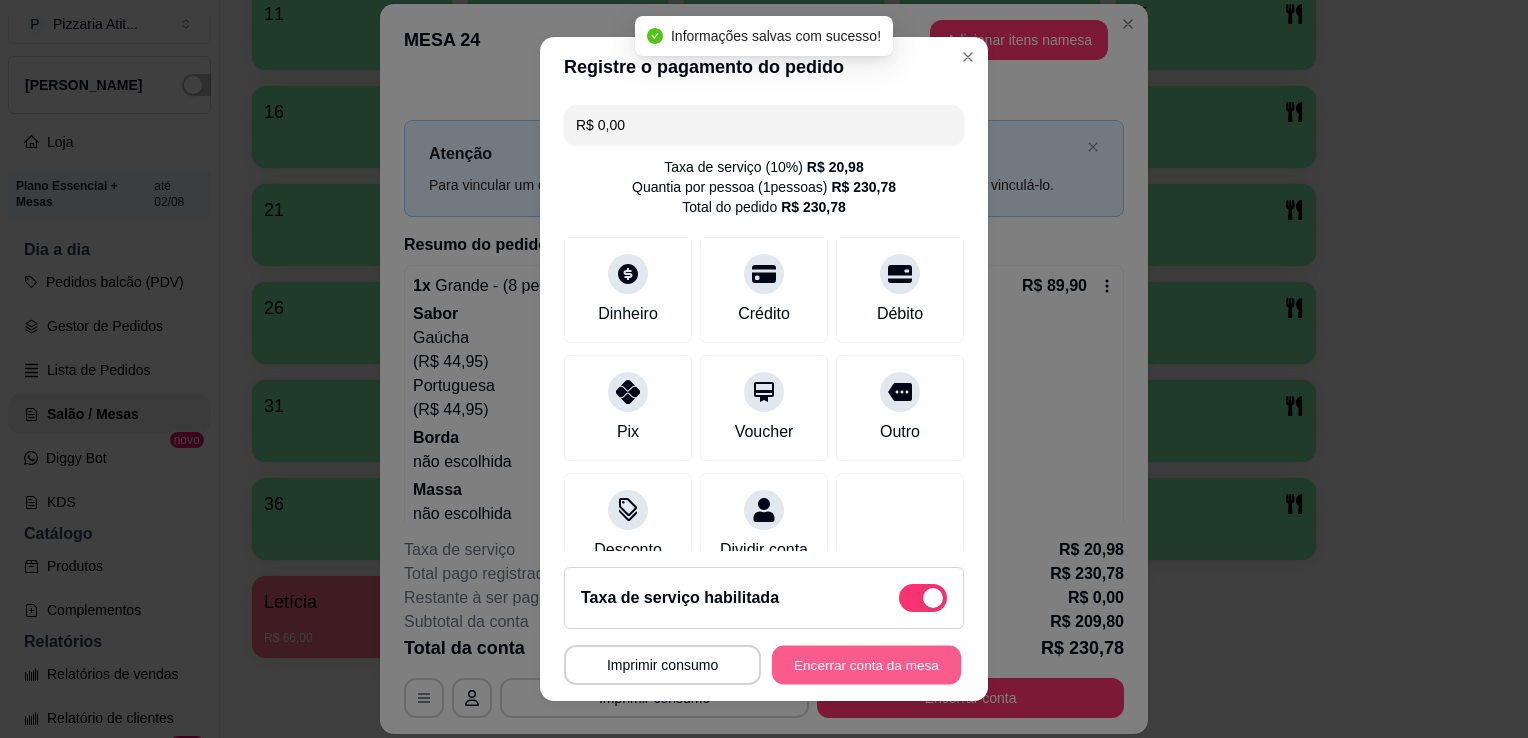 click on "Encerrar conta da mesa" at bounding box center [866, 665] 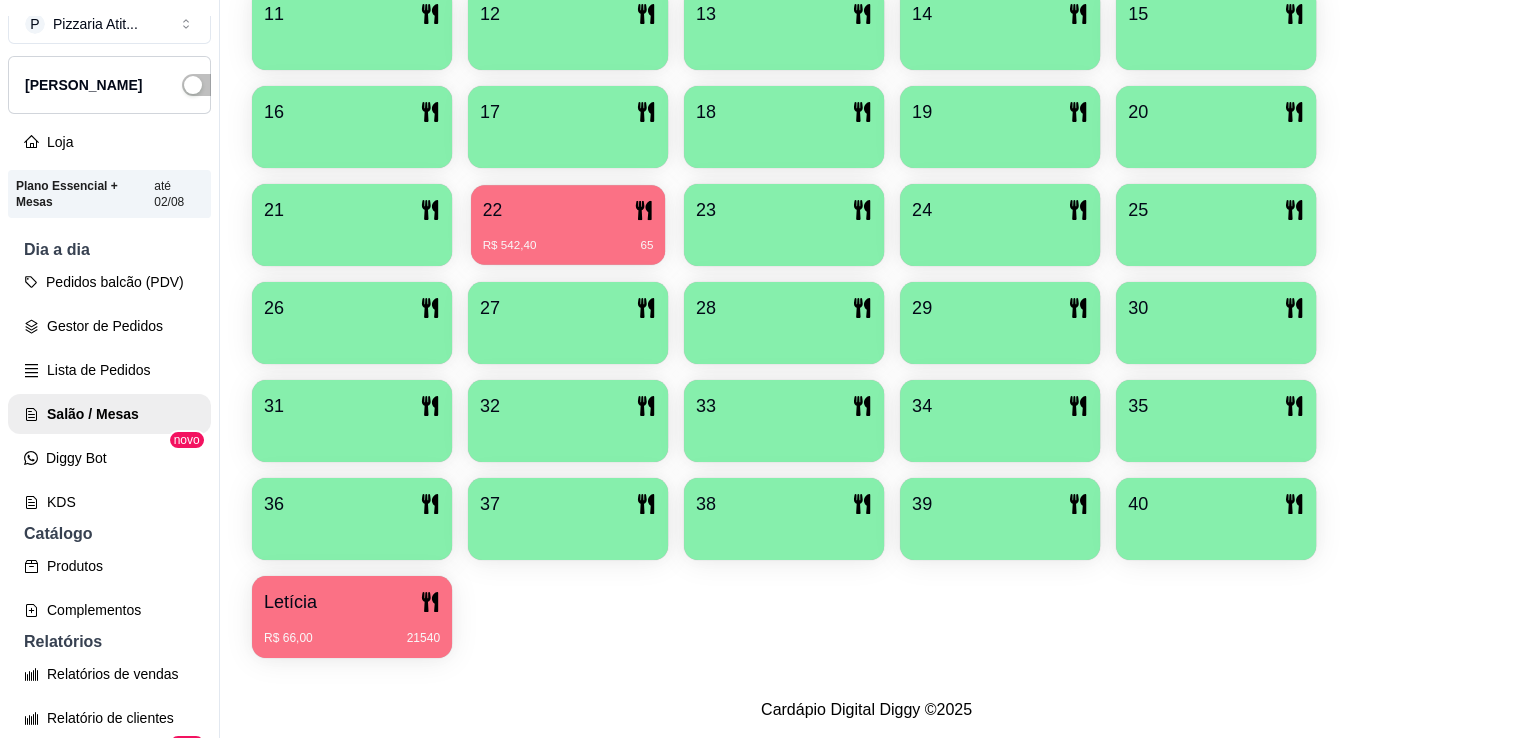 click on "22" at bounding box center (568, 210) 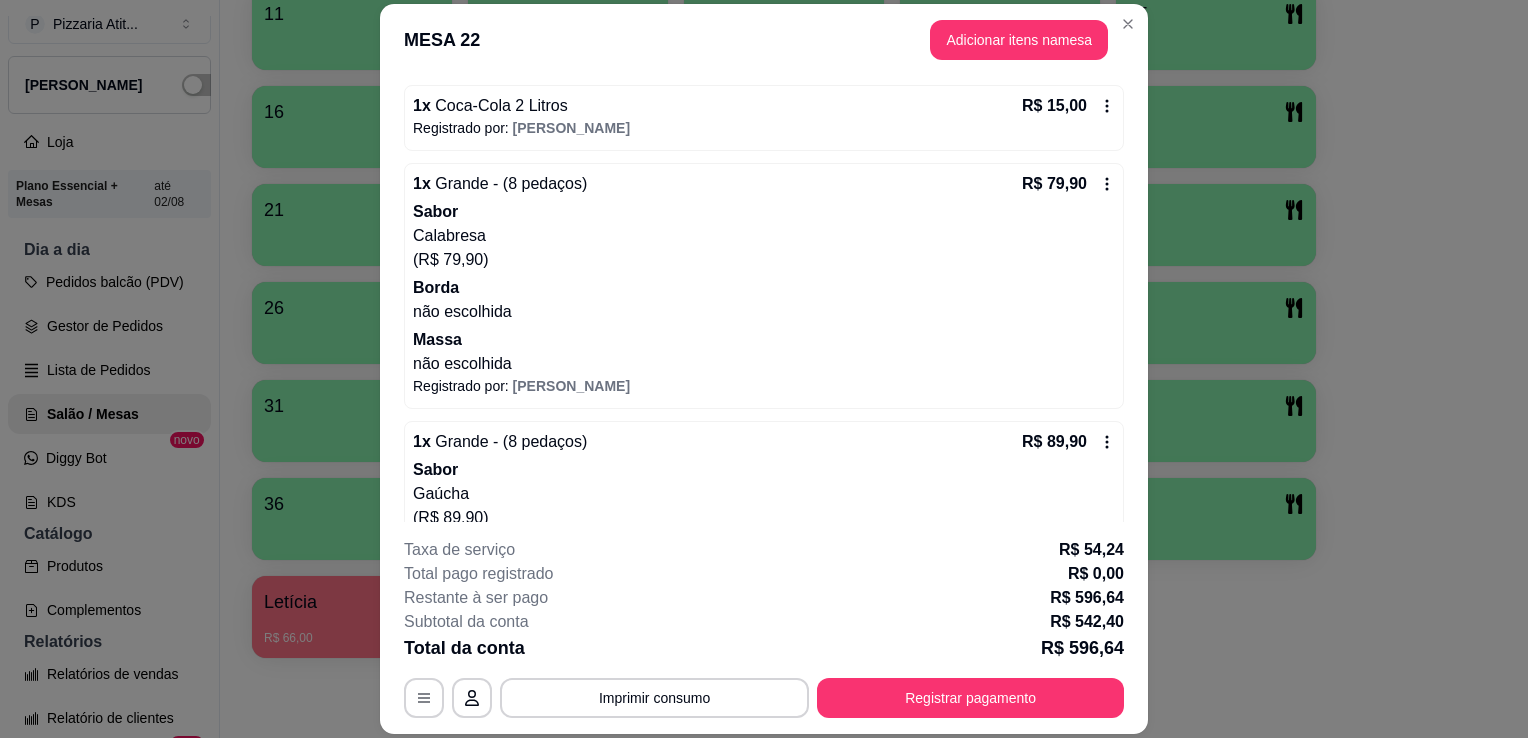 scroll, scrollTop: 1156, scrollLeft: 0, axis: vertical 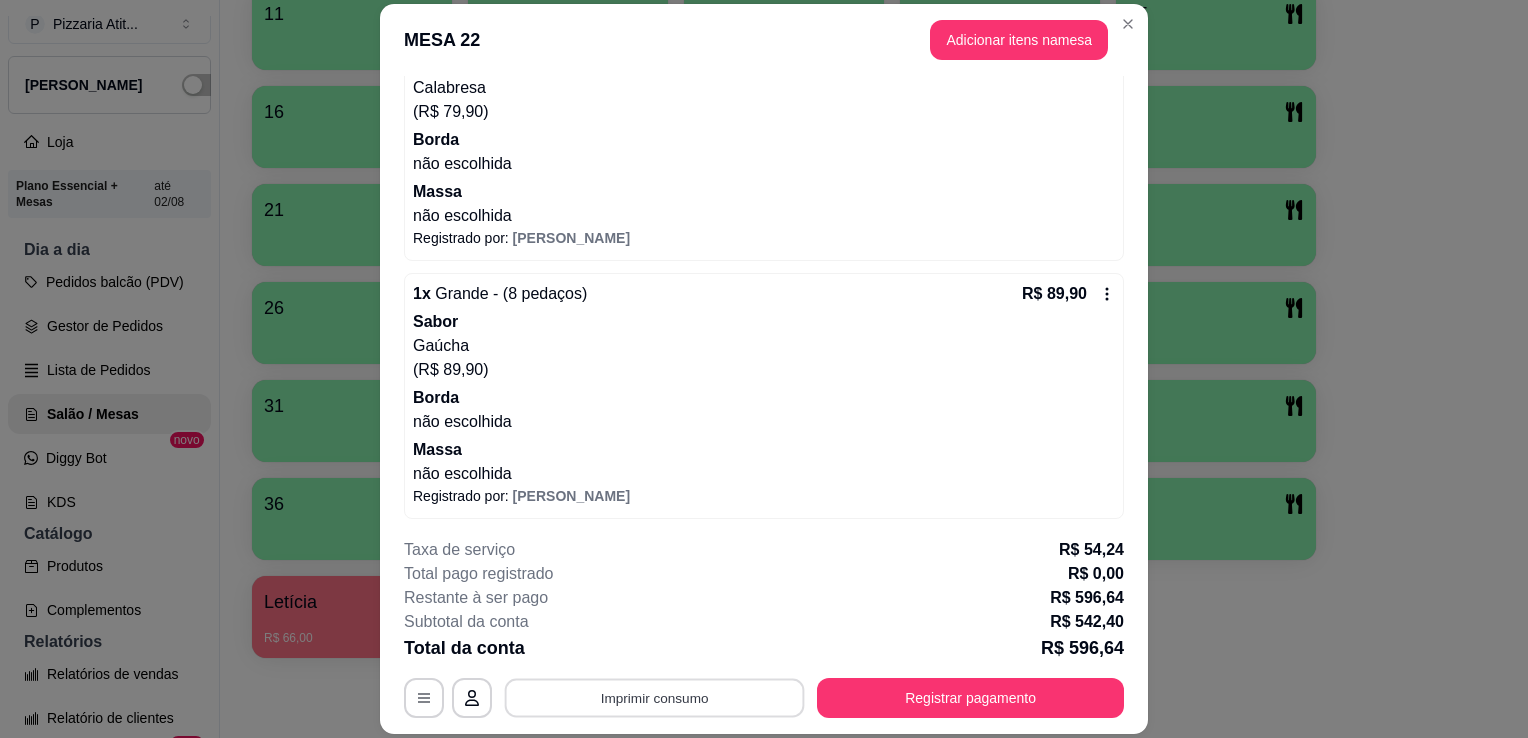 click on "Imprimir consumo" at bounding box center [655, 698] 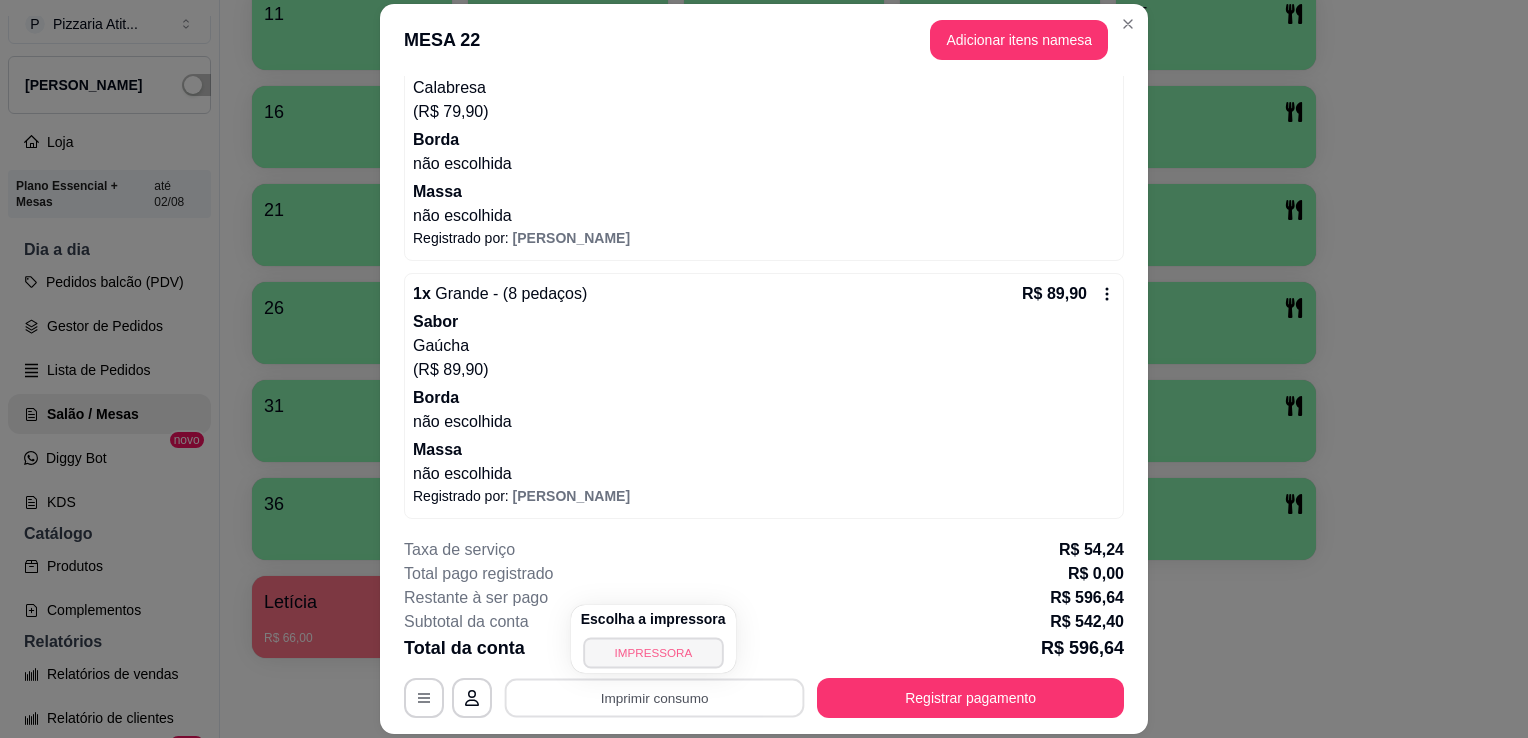 click on "IMPRESSORA" at bounding box center [653, 652] 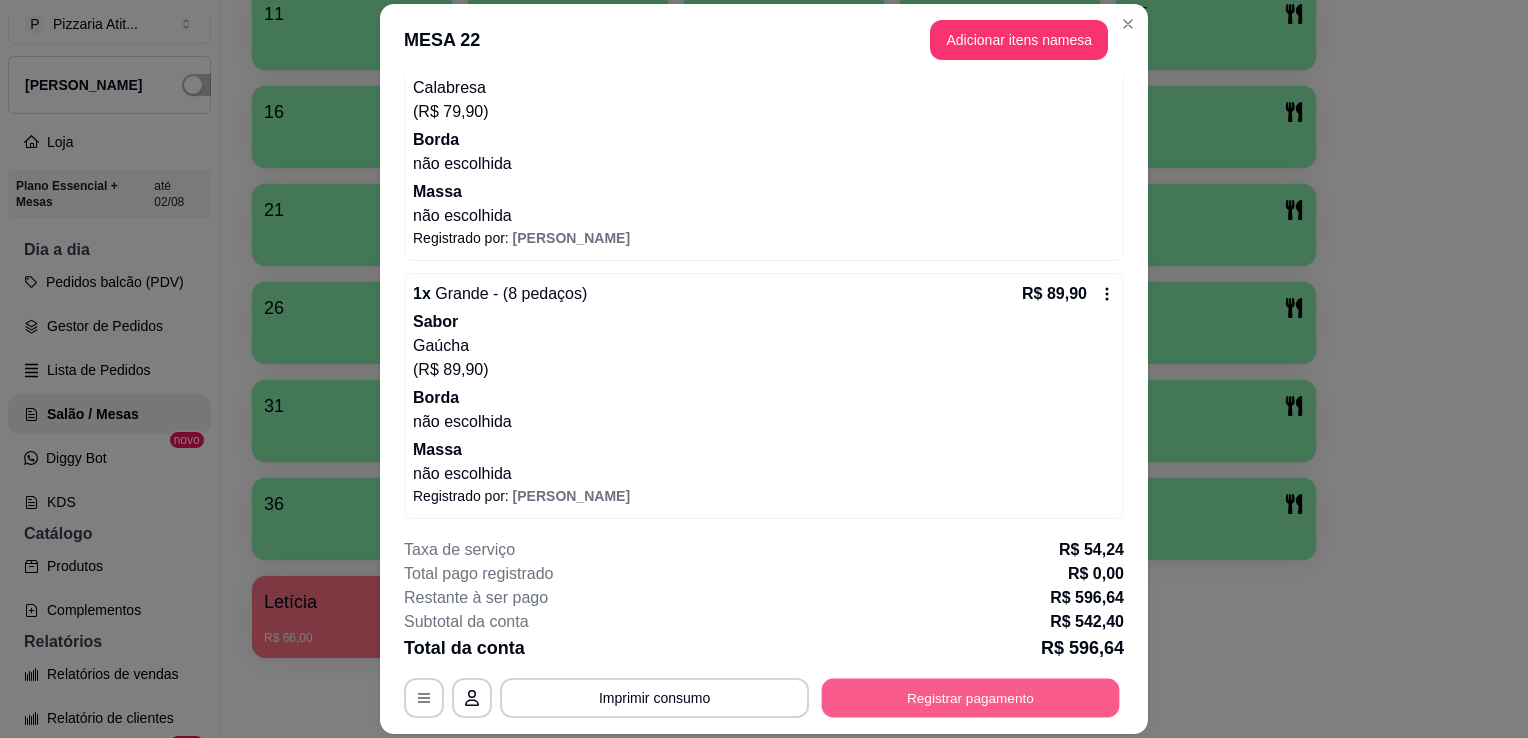 click on "Registrar pagamento" at bounding box center [971, 698] 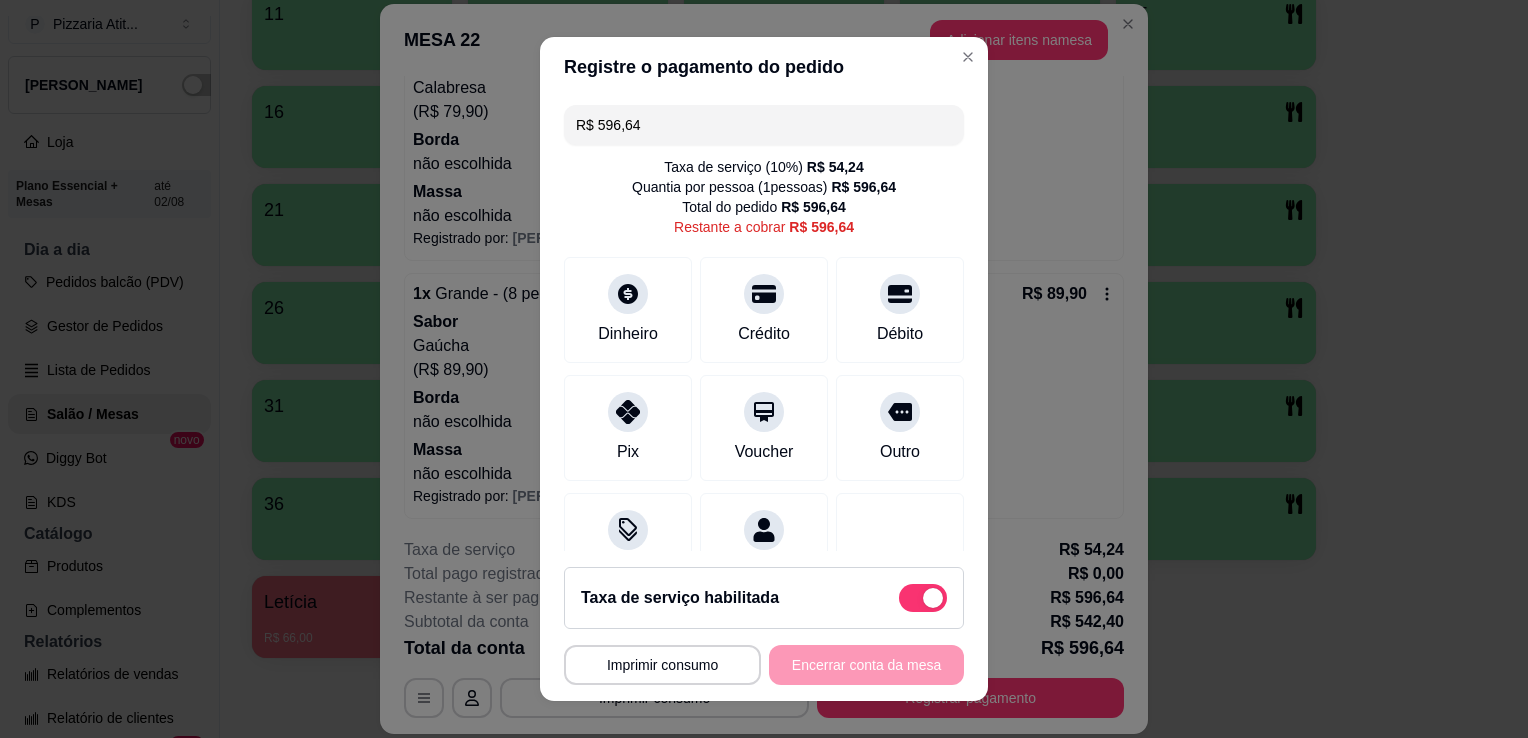 click on "R$ 596,64" at bounding box center (764, 125) 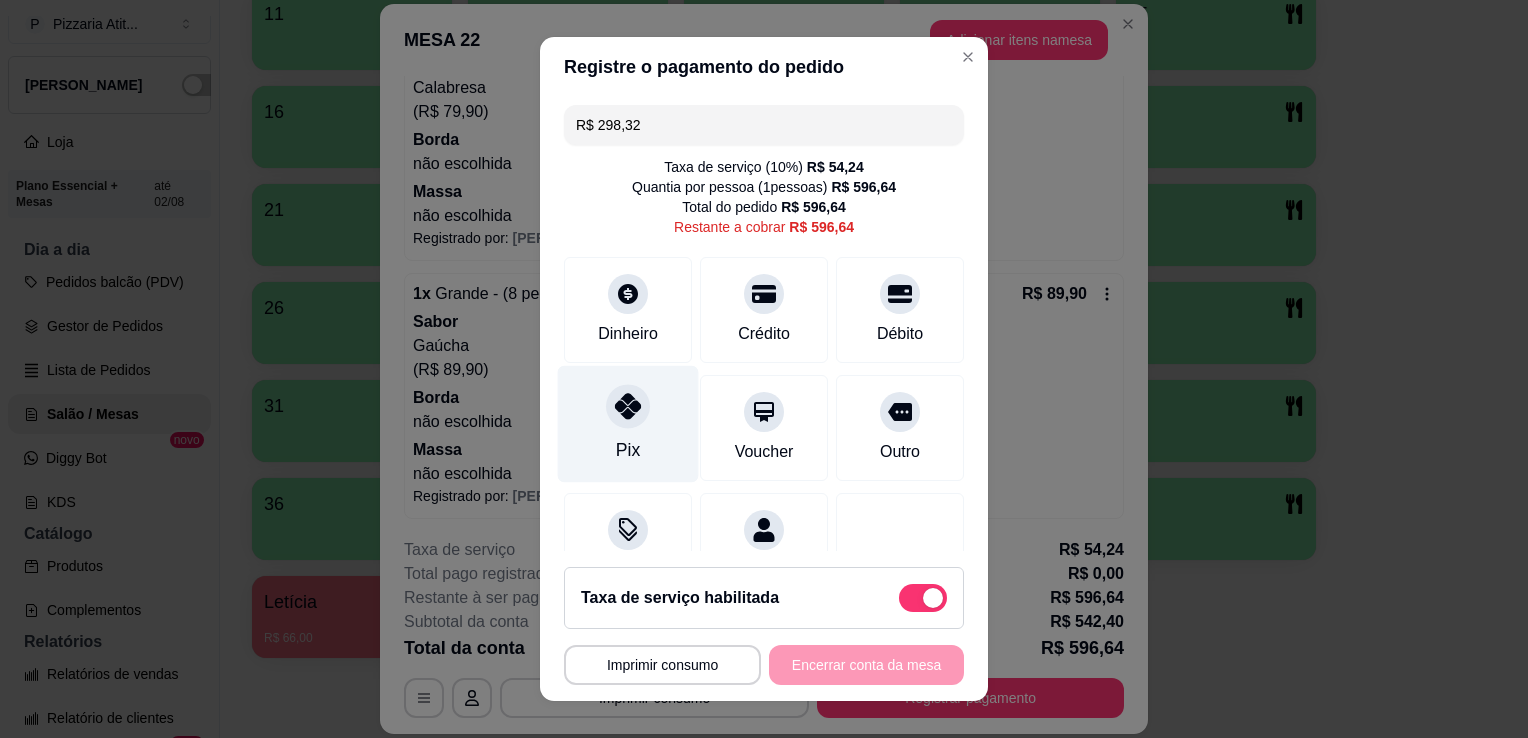 click on "Pix" at bounding box center (628, 424) 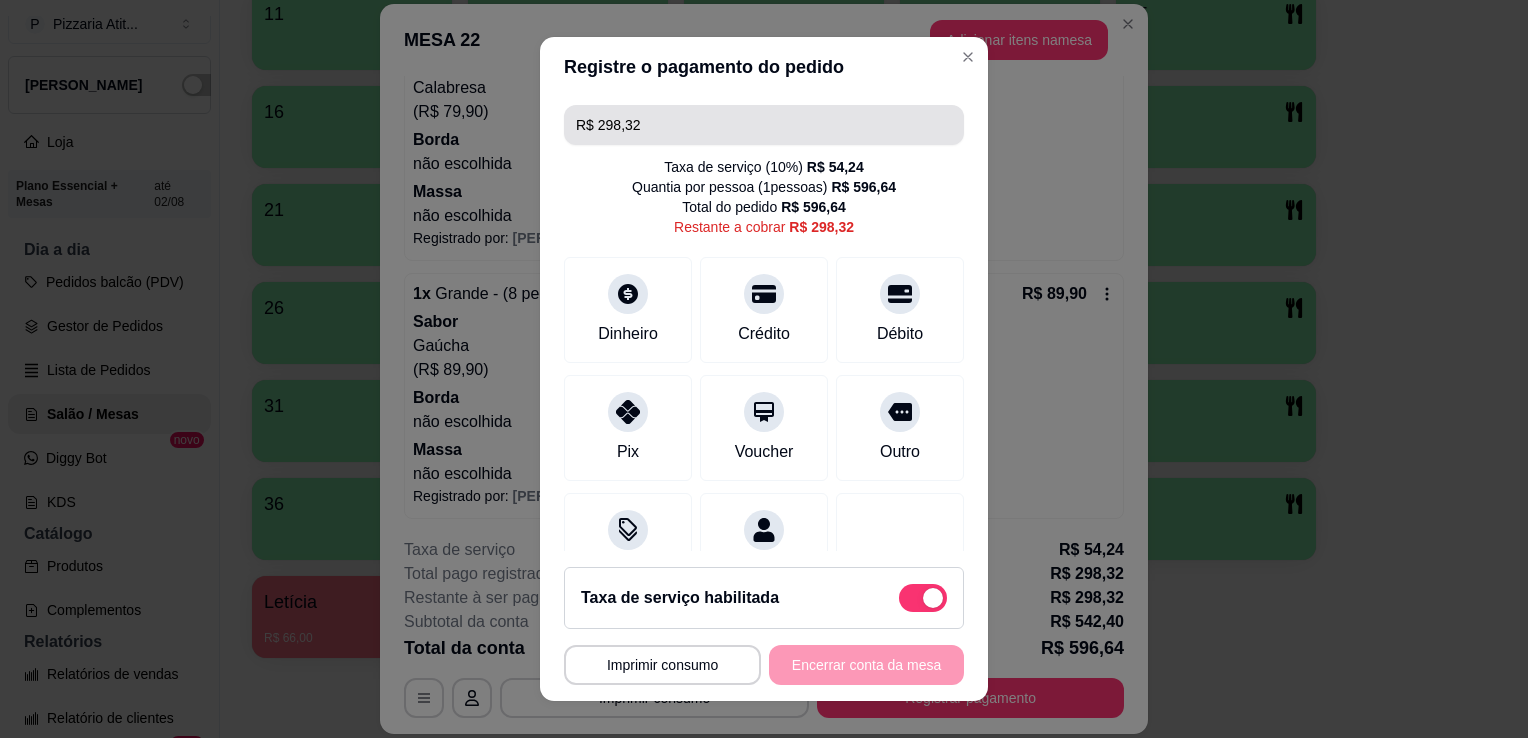 click on "R$ 298,32" at bounding box center (764, 125) 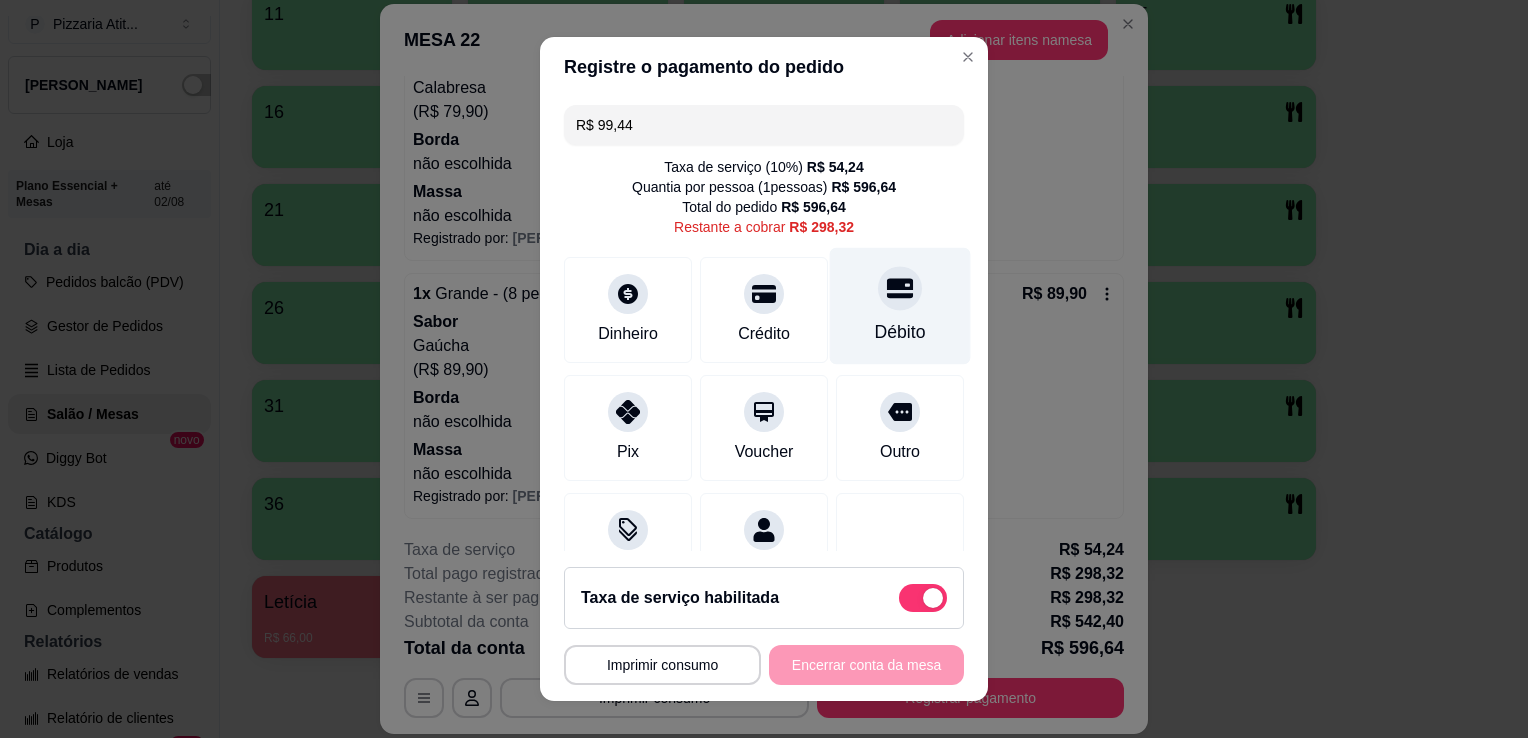 click at bounding box center [900, 288] 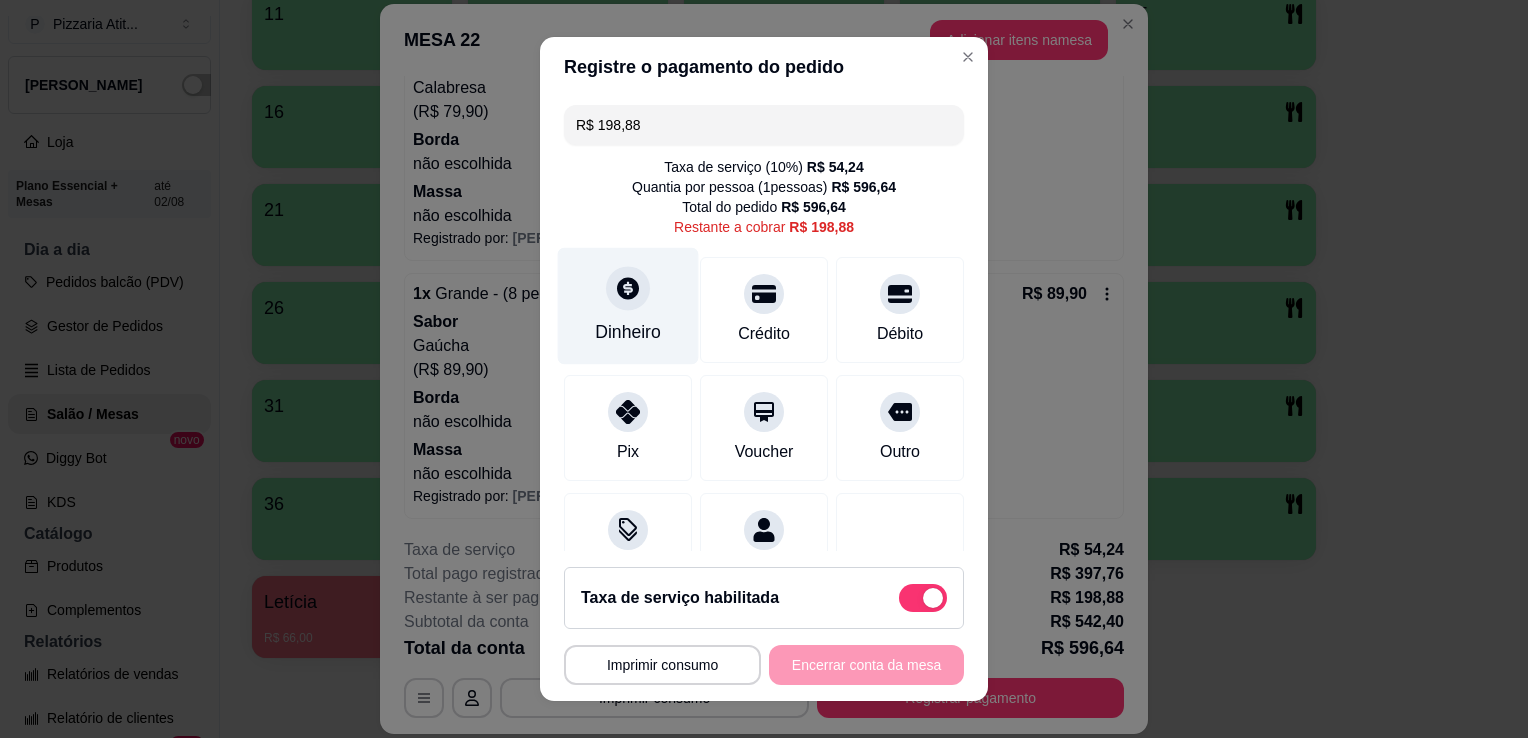 click on "Dinheiro" at bounding box center [628, 332] 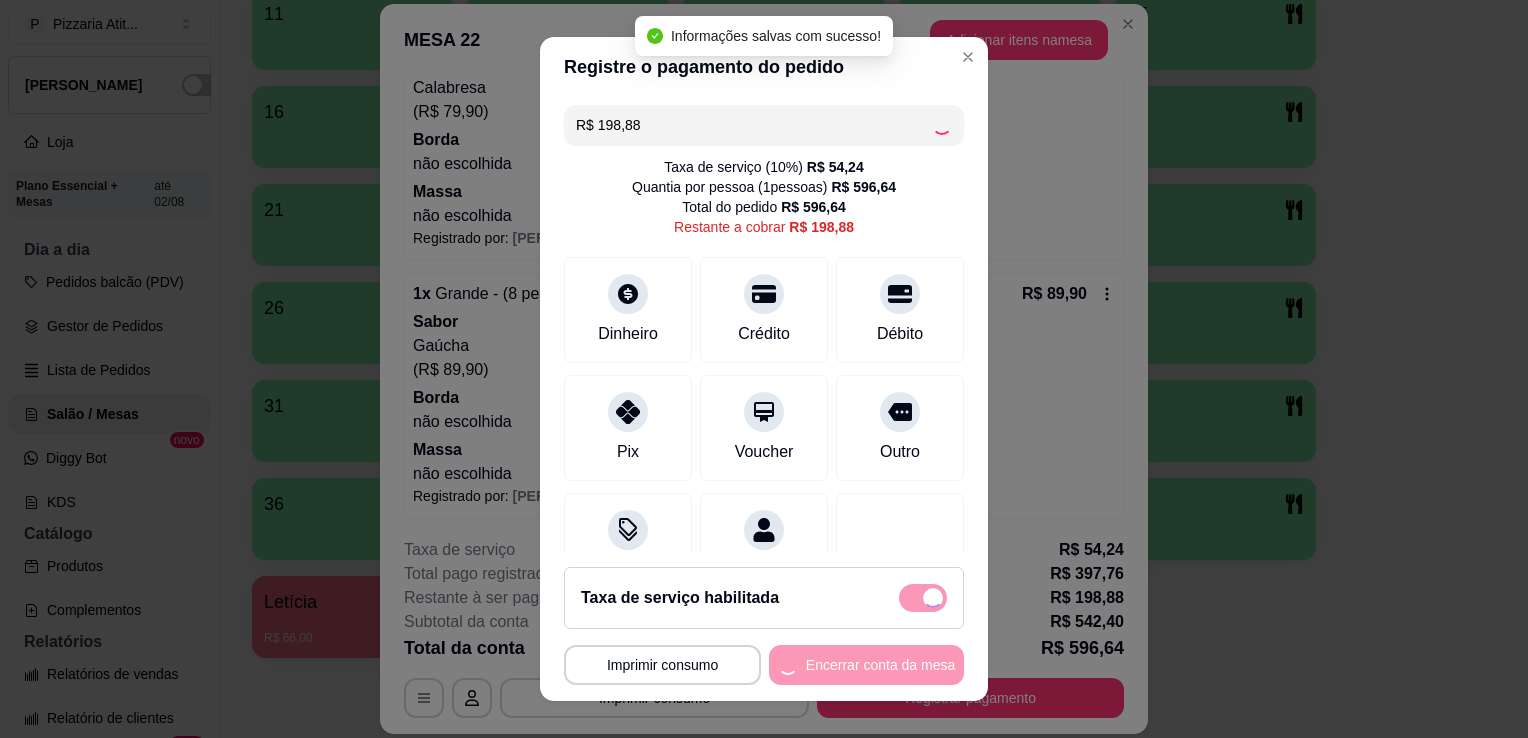 type on "R$ 0,00" 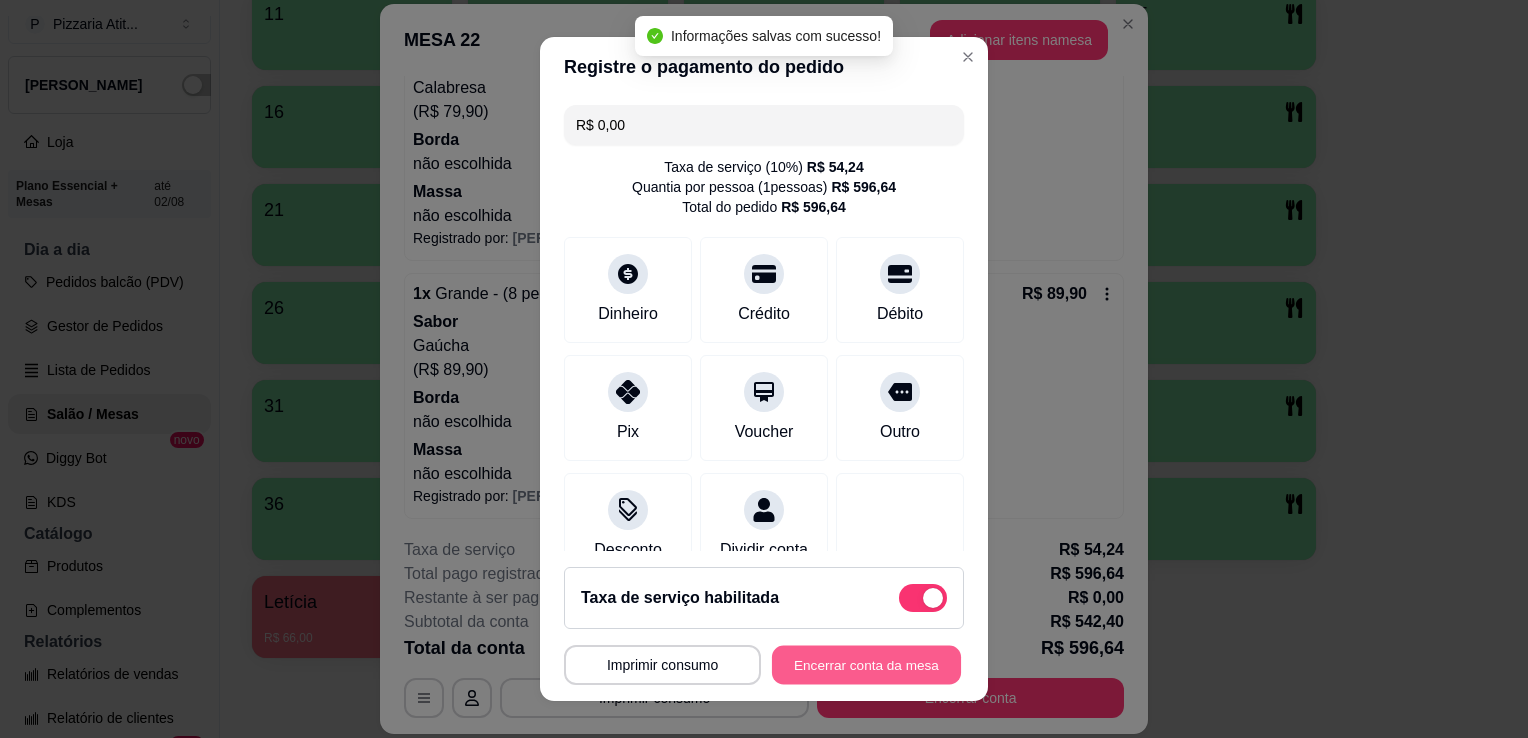 click on "Encerrar conta da mesa" at bounding box center [866, 665] 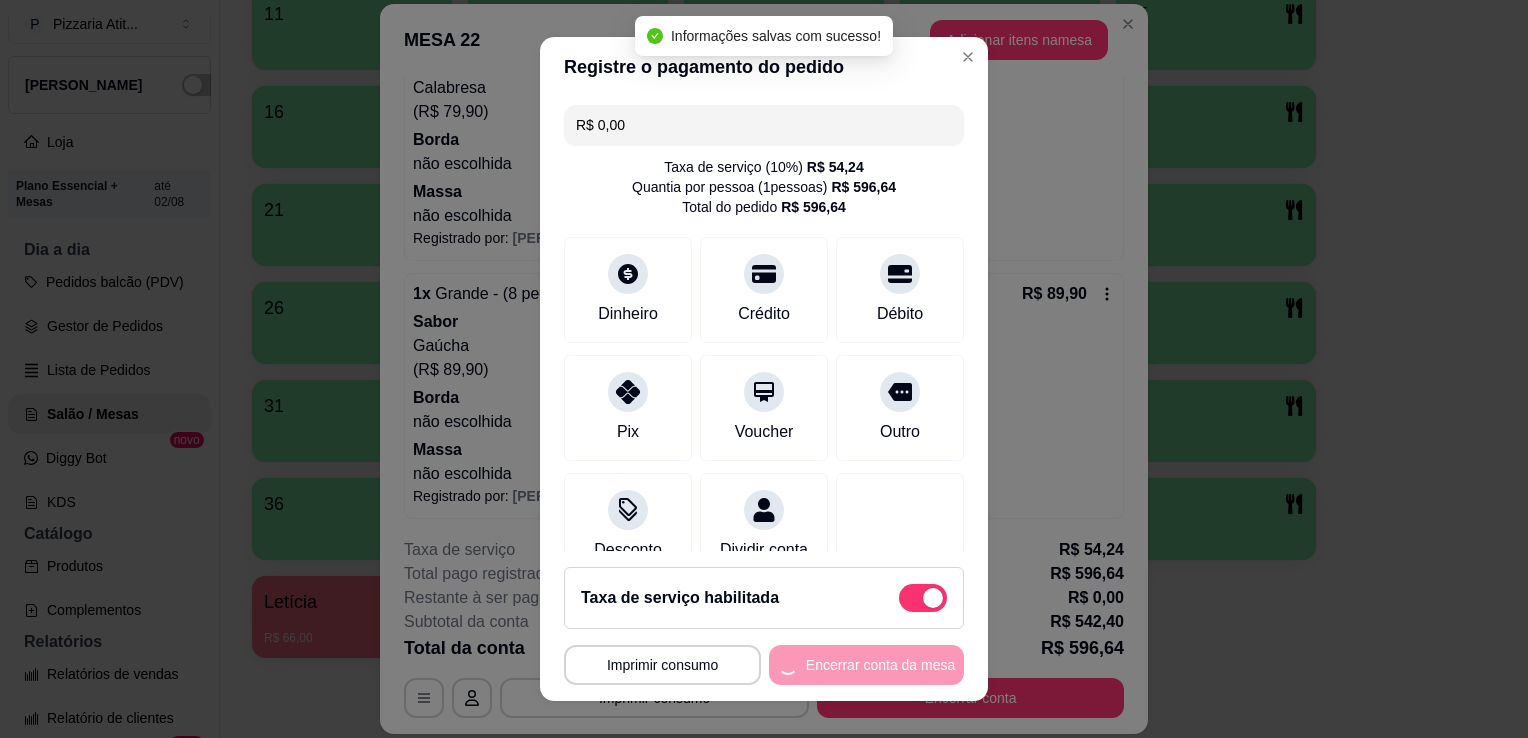 scroll, scrollTop: 0, scrollLeft: 0, axis: both 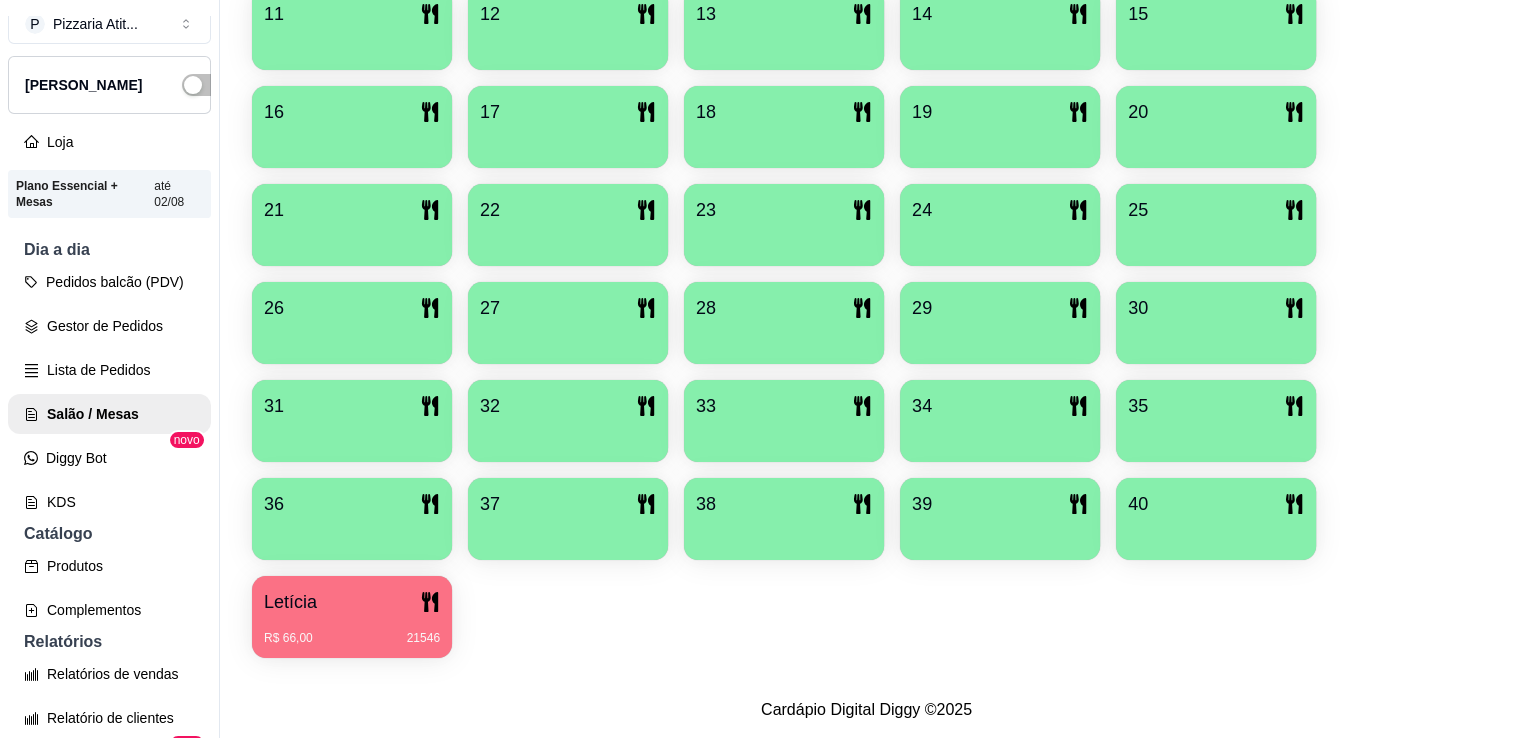 type 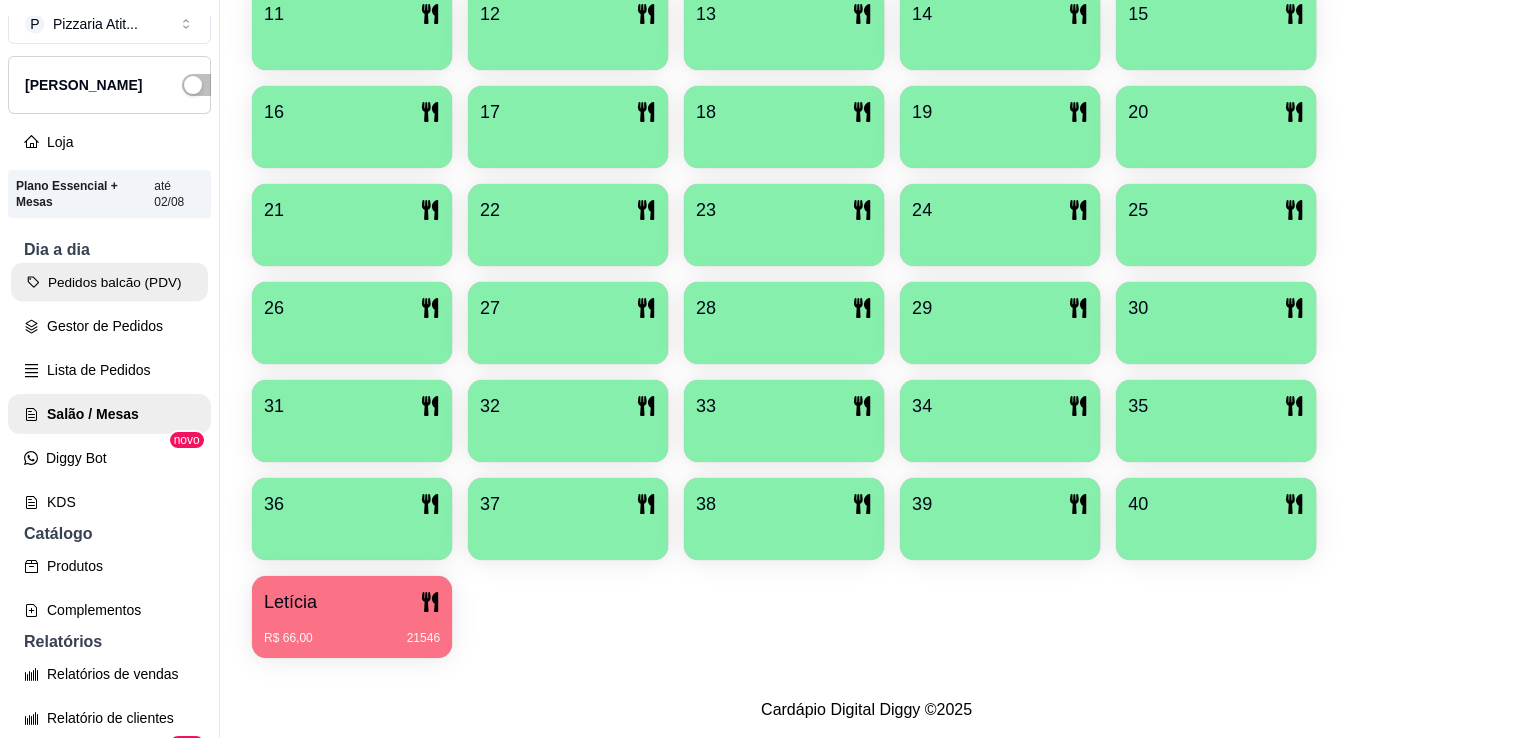 click on "Pedidos balcão (PDV)" at bounding box center (109, 282) 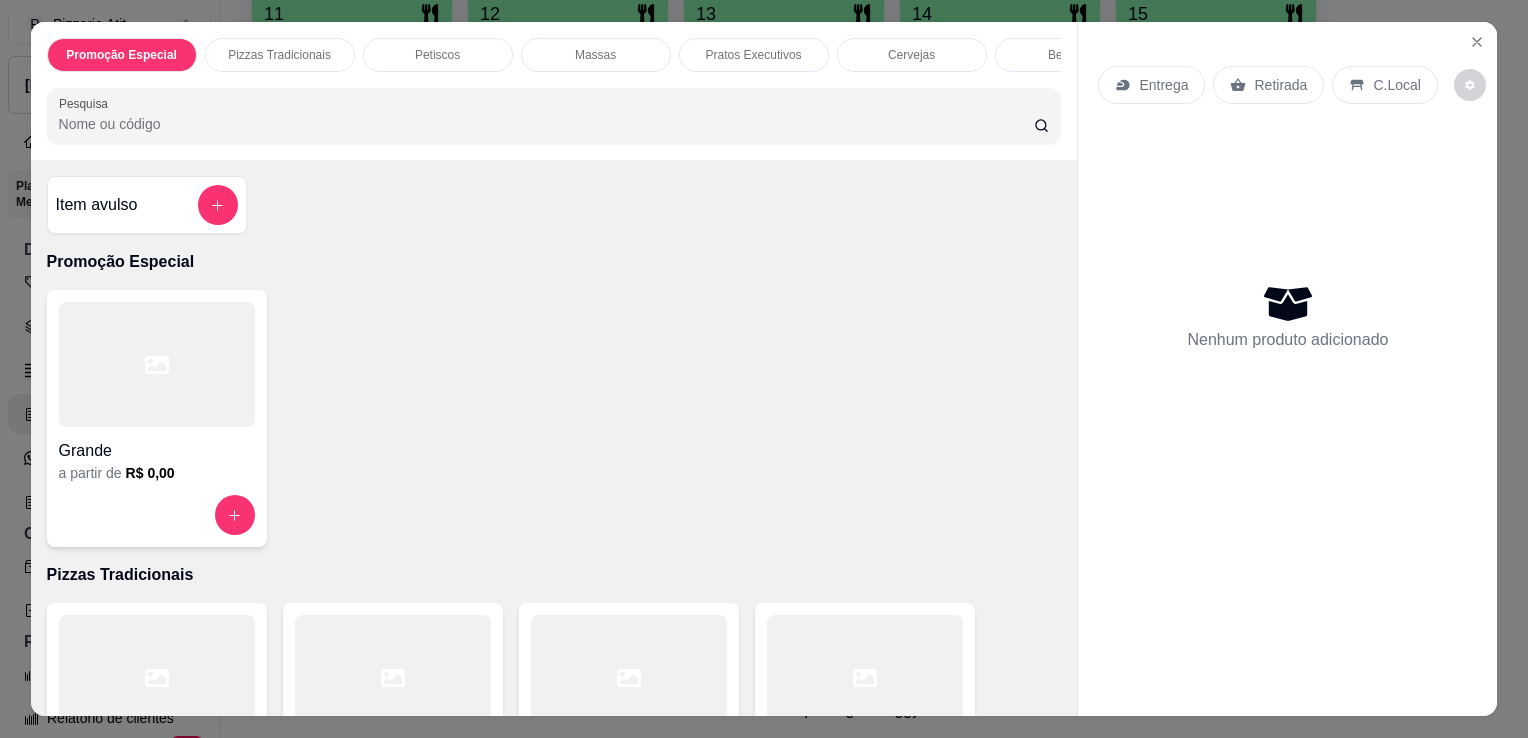 click on "Pesquisa" at bounding box center [546, 124] 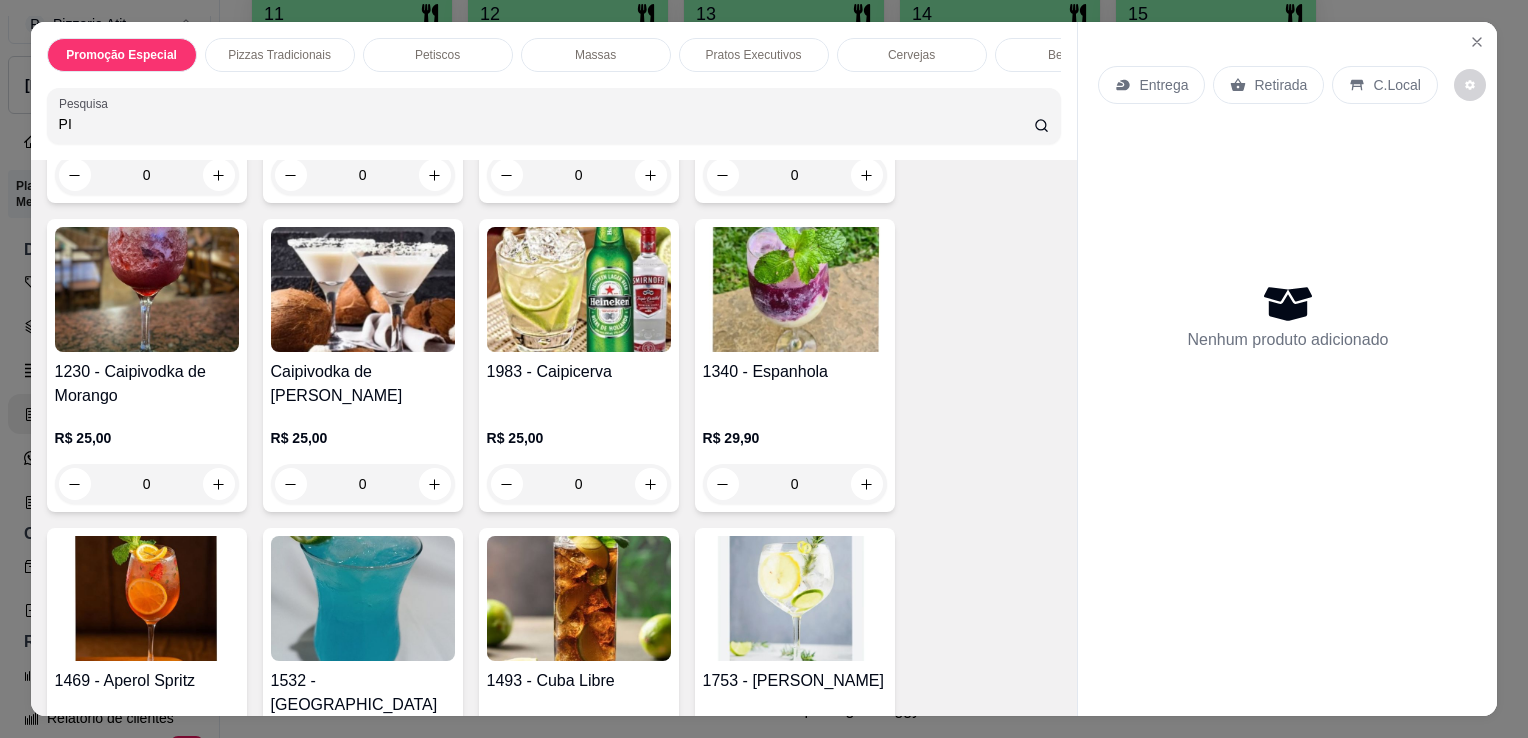 scroll, scrollTop: 10725, scrollLeft: 0, axis: vertical 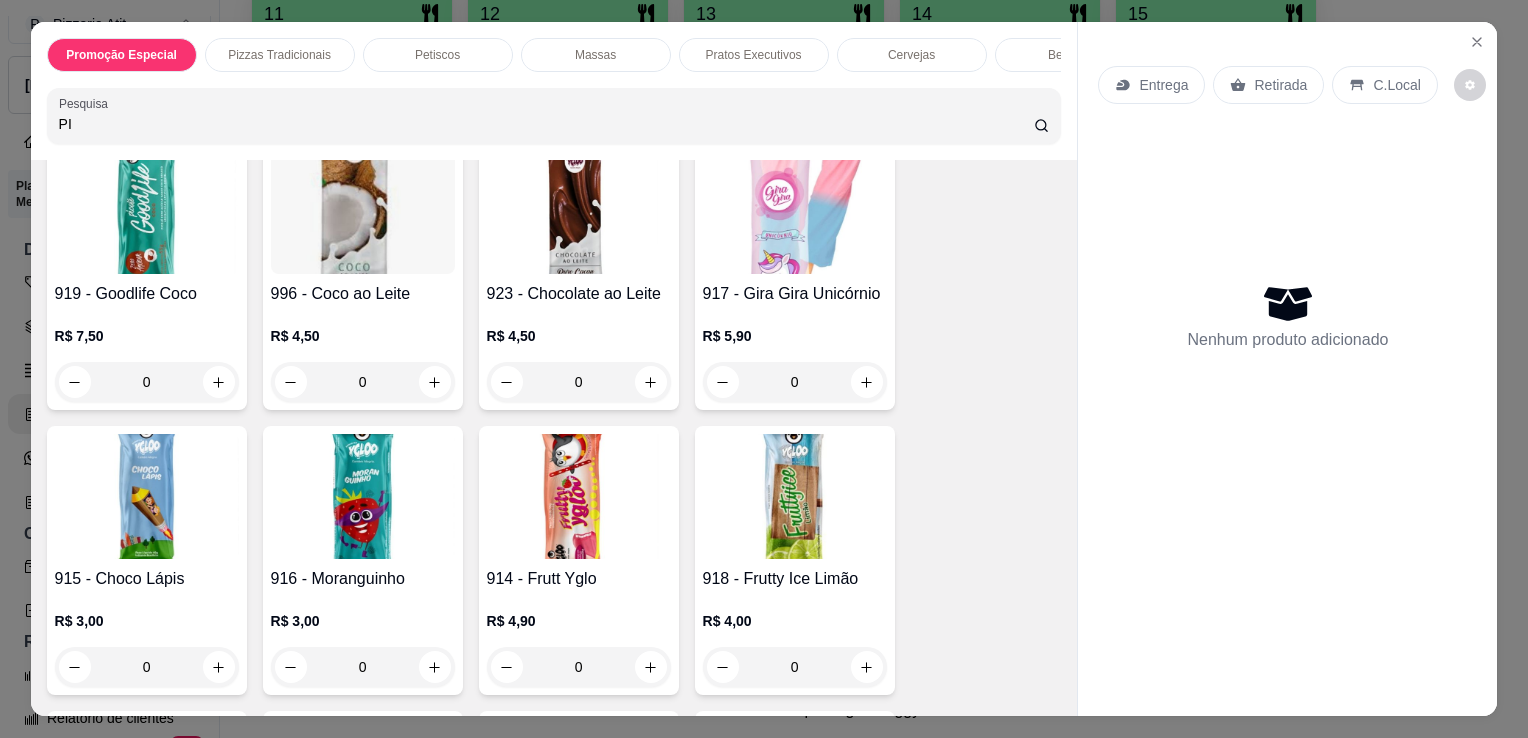 click on "PI" at bounding box center [546, 124] 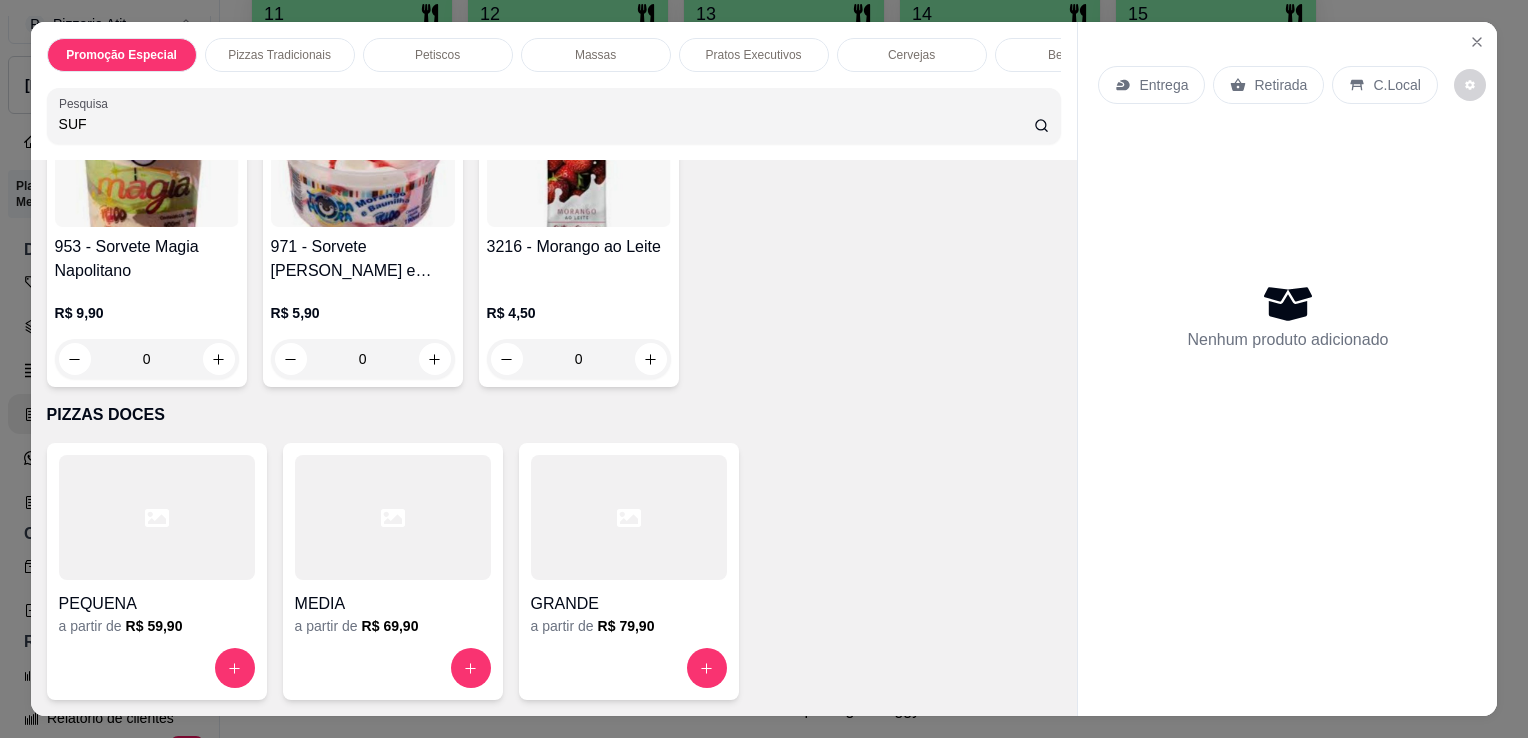 scroll, scrollTop: 14840, scrollLeft: 0, axis: vertical 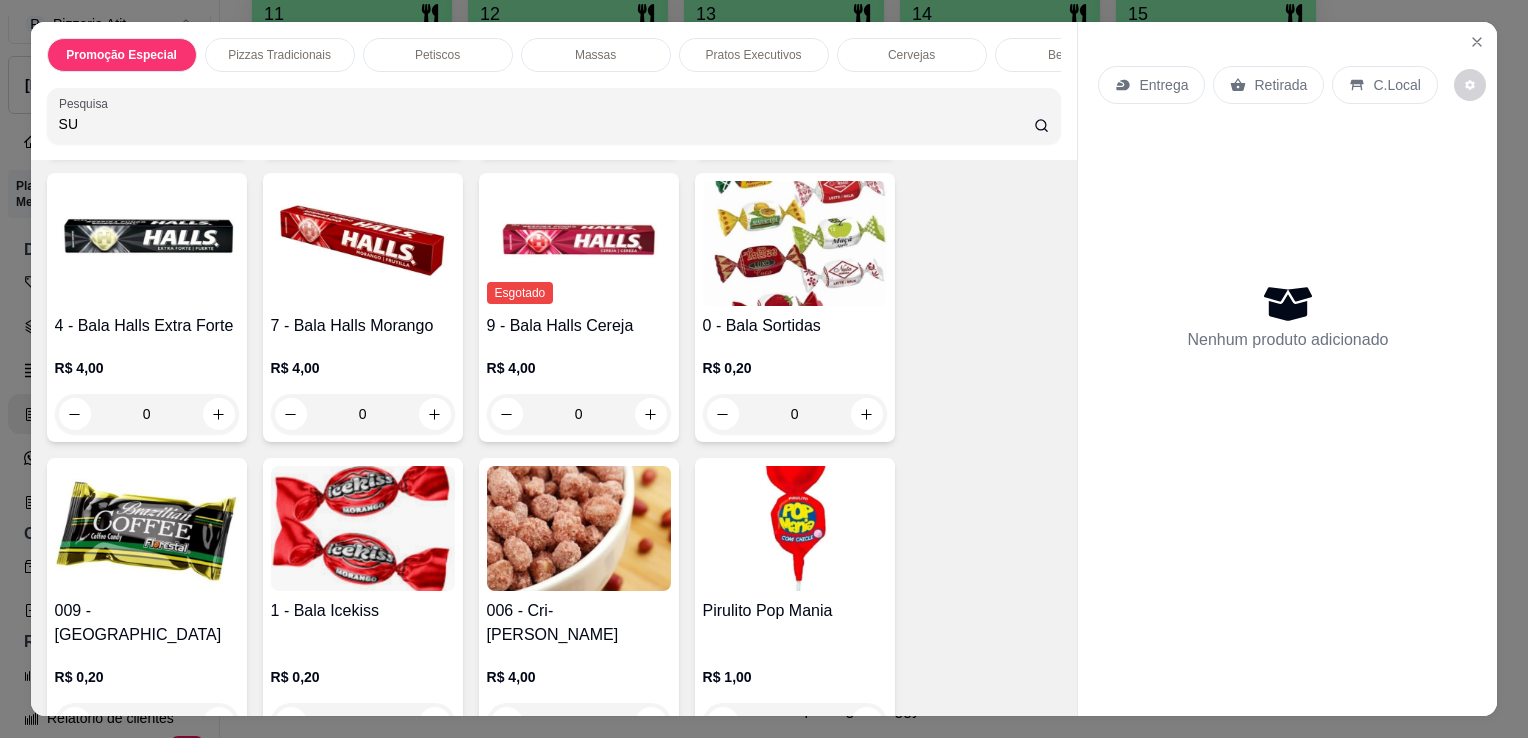 type on "S" 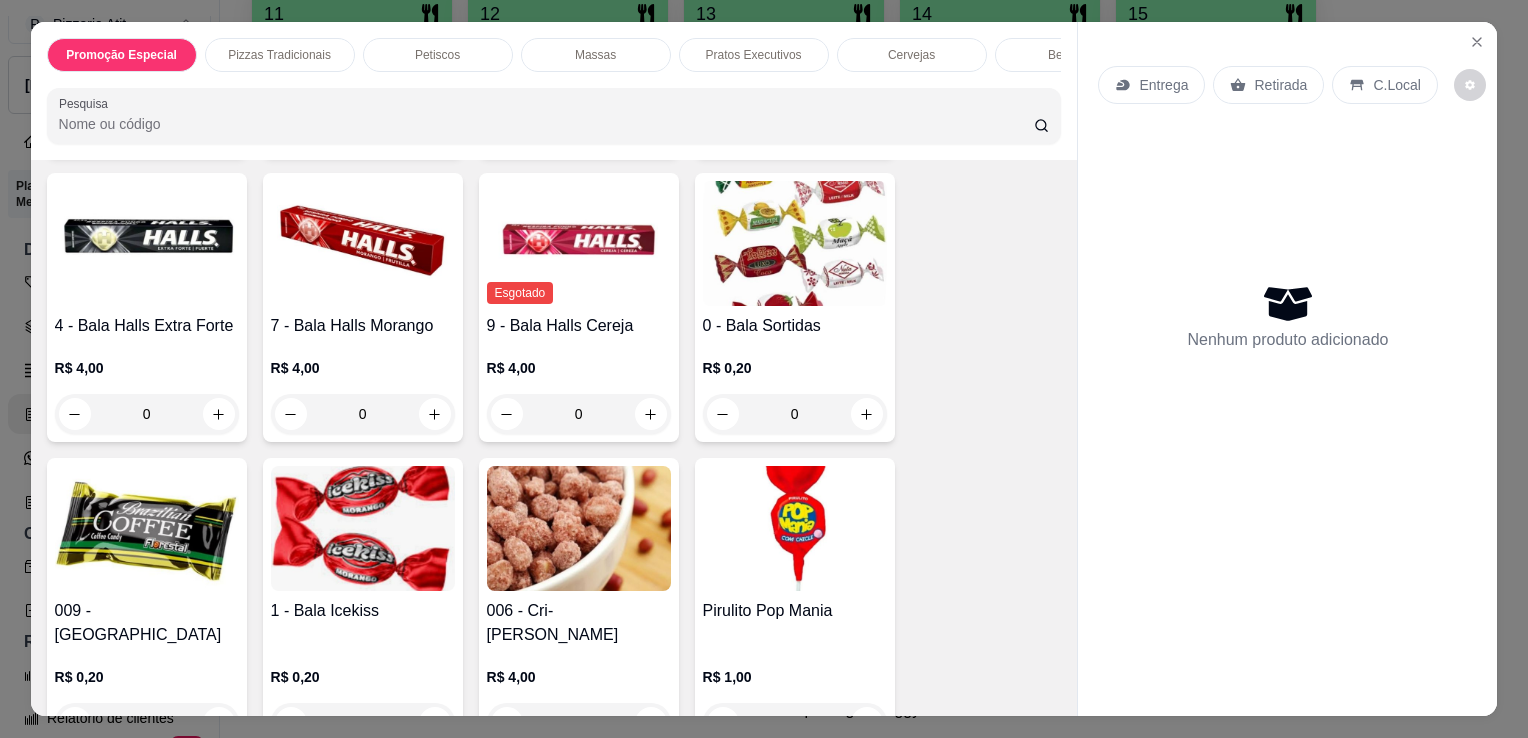 scroll, scrollTop: 14515, scrollLeft: 0, axis: vertical 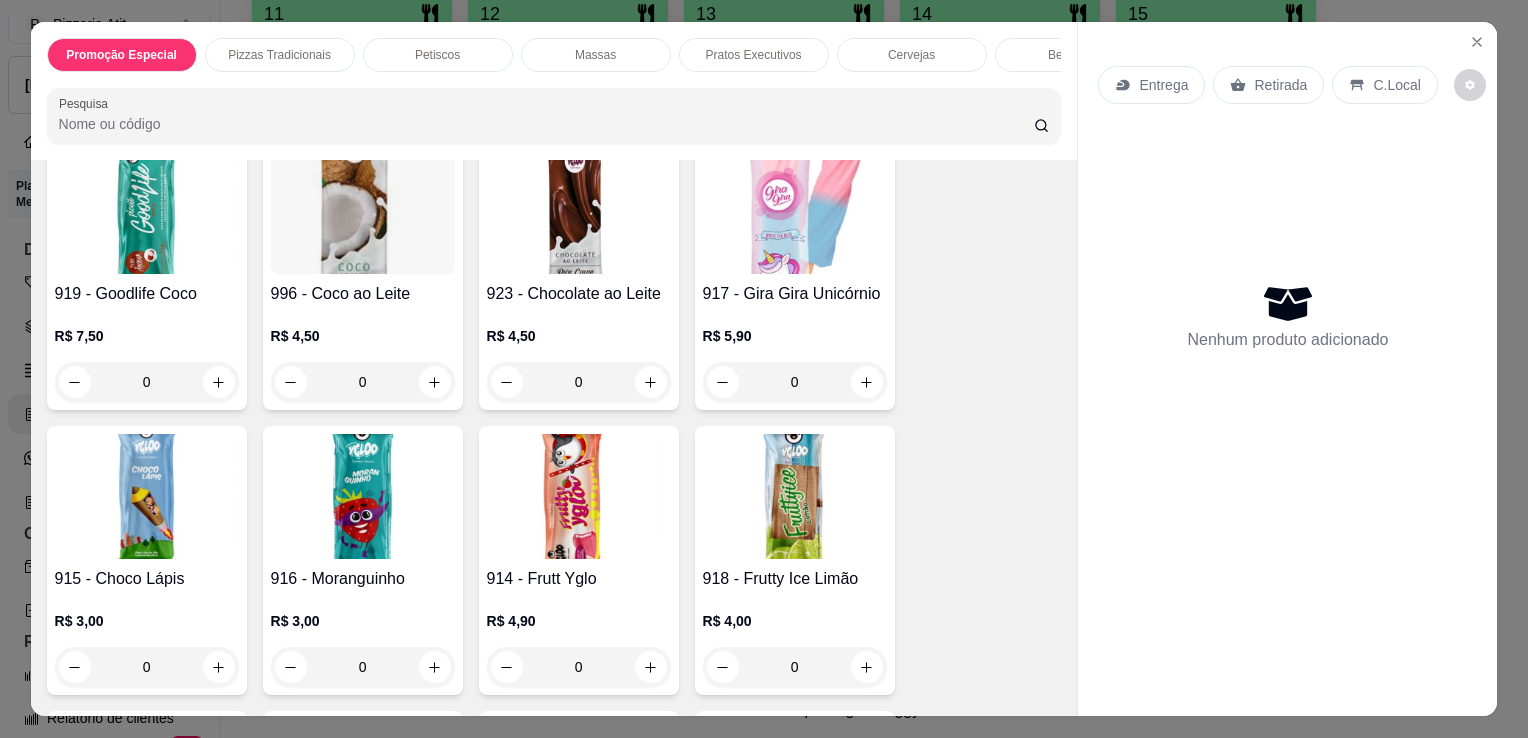 type 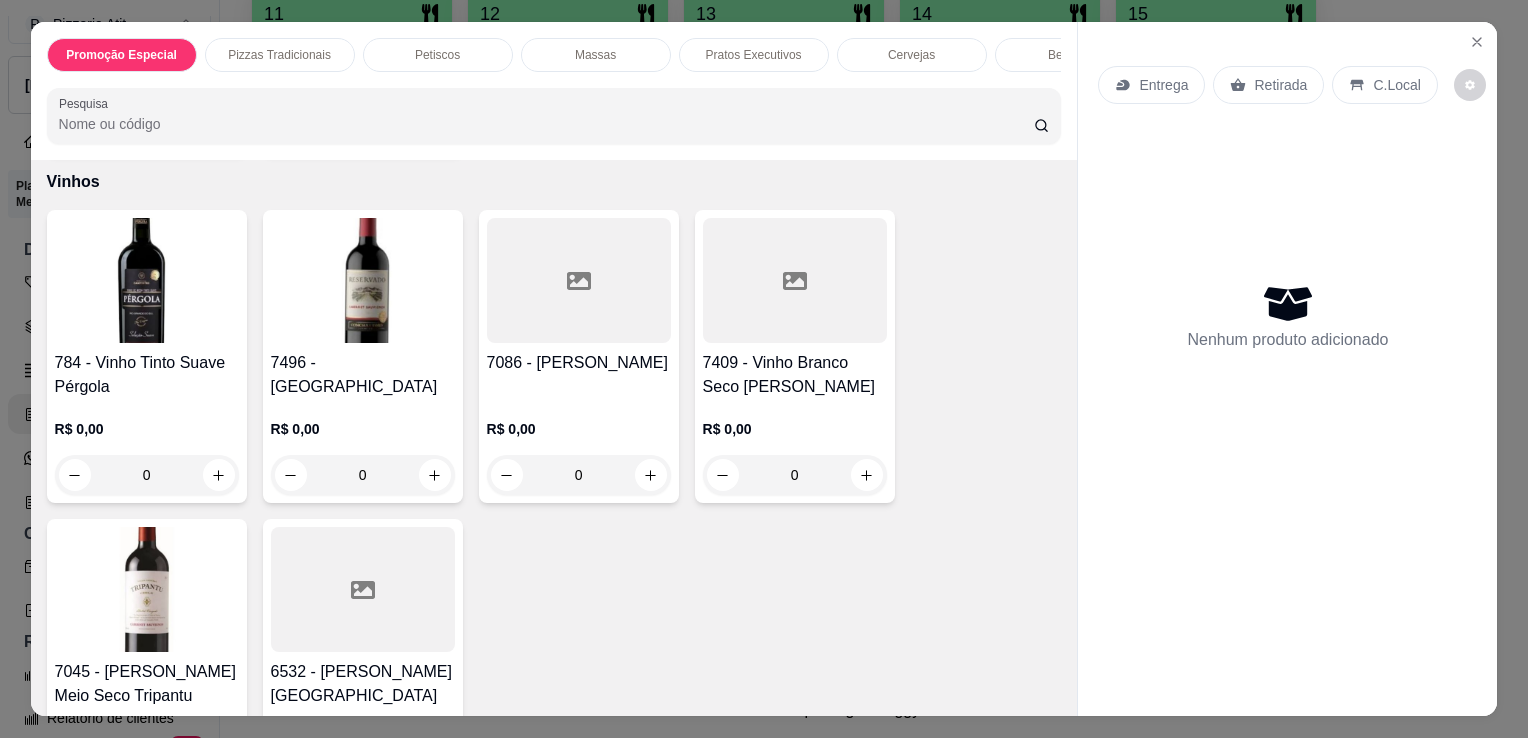 scroll, scrollTop: 10250, scrollLeft: 0, axis: vertical 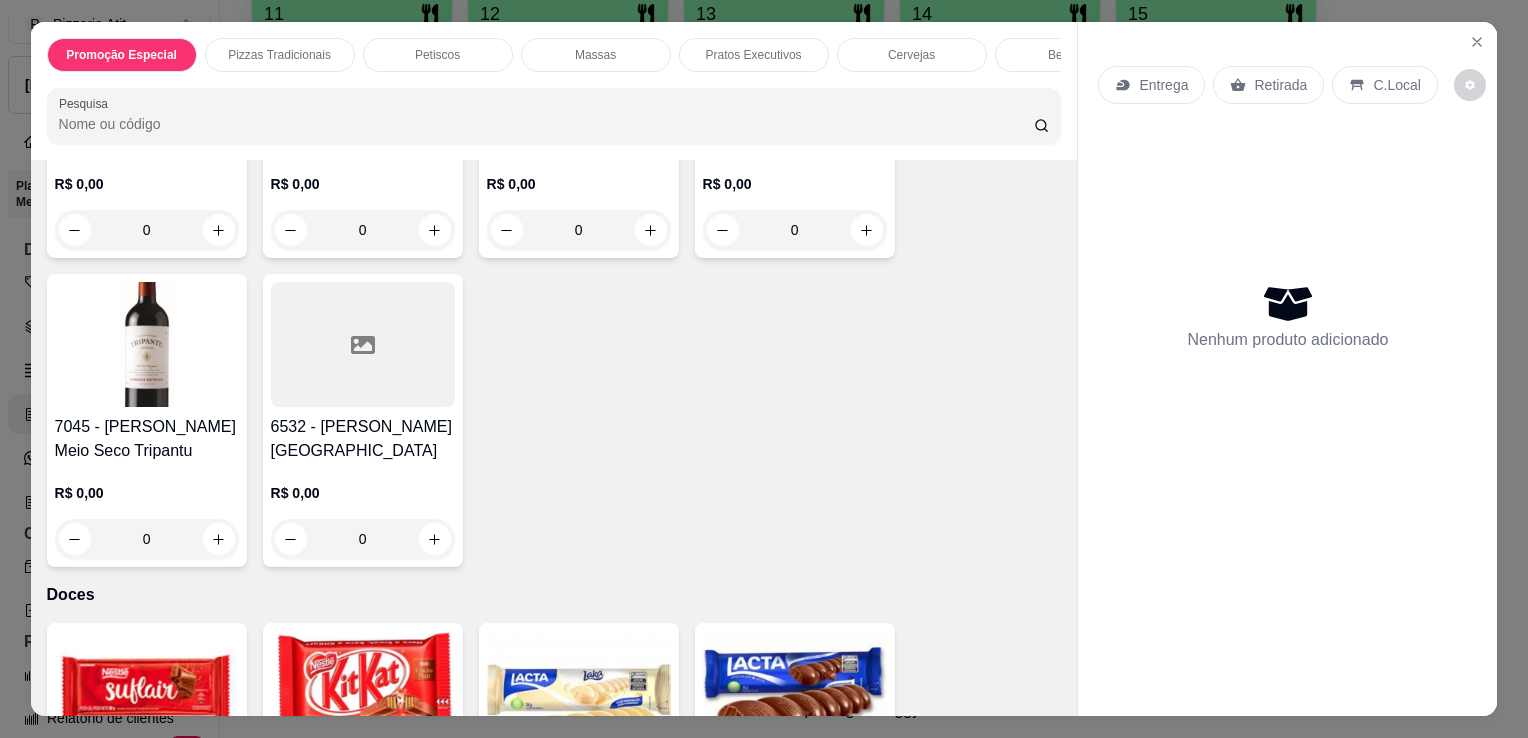 click at bounding box center (147, 693) 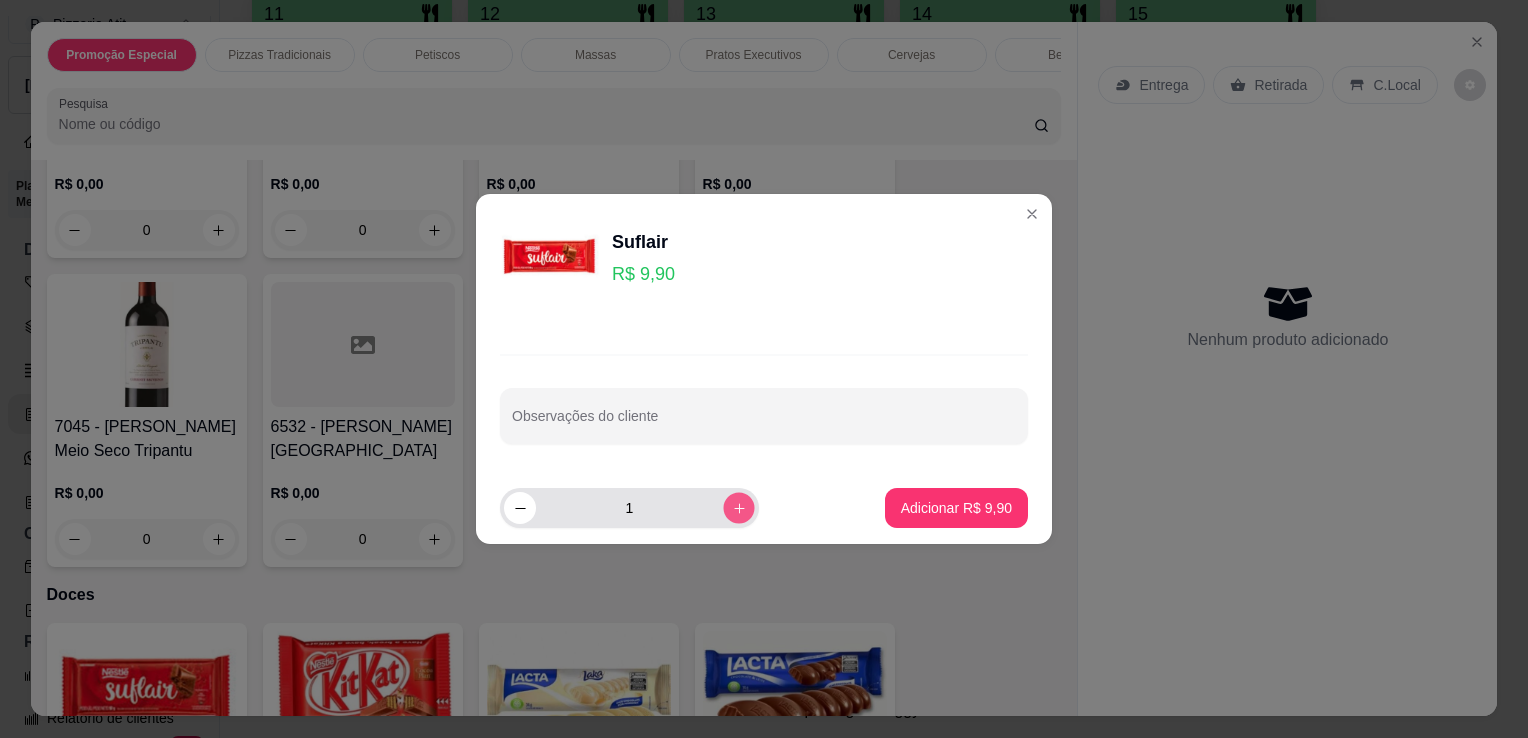 click at bounding box center (738, 507) 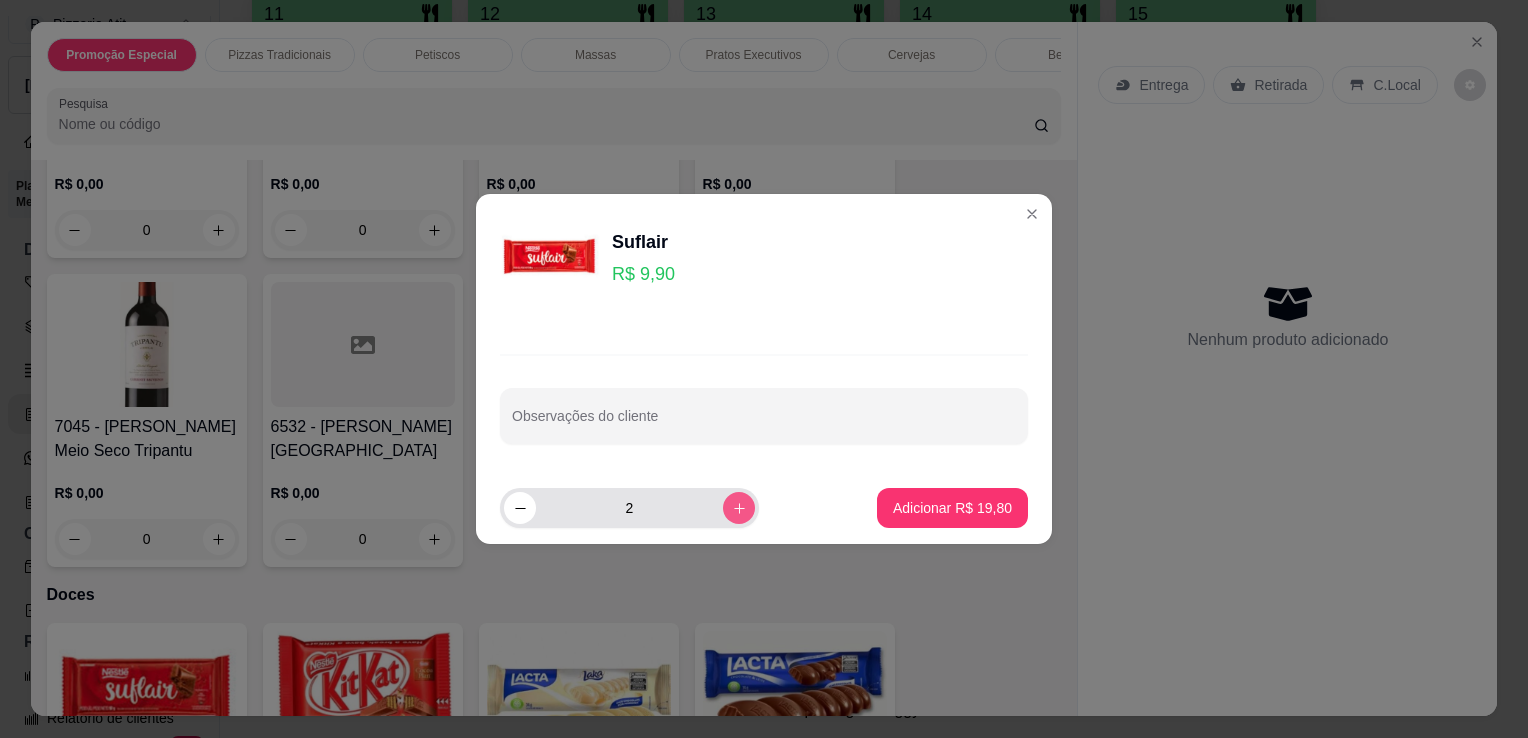 click at bounding box center [739, 508] 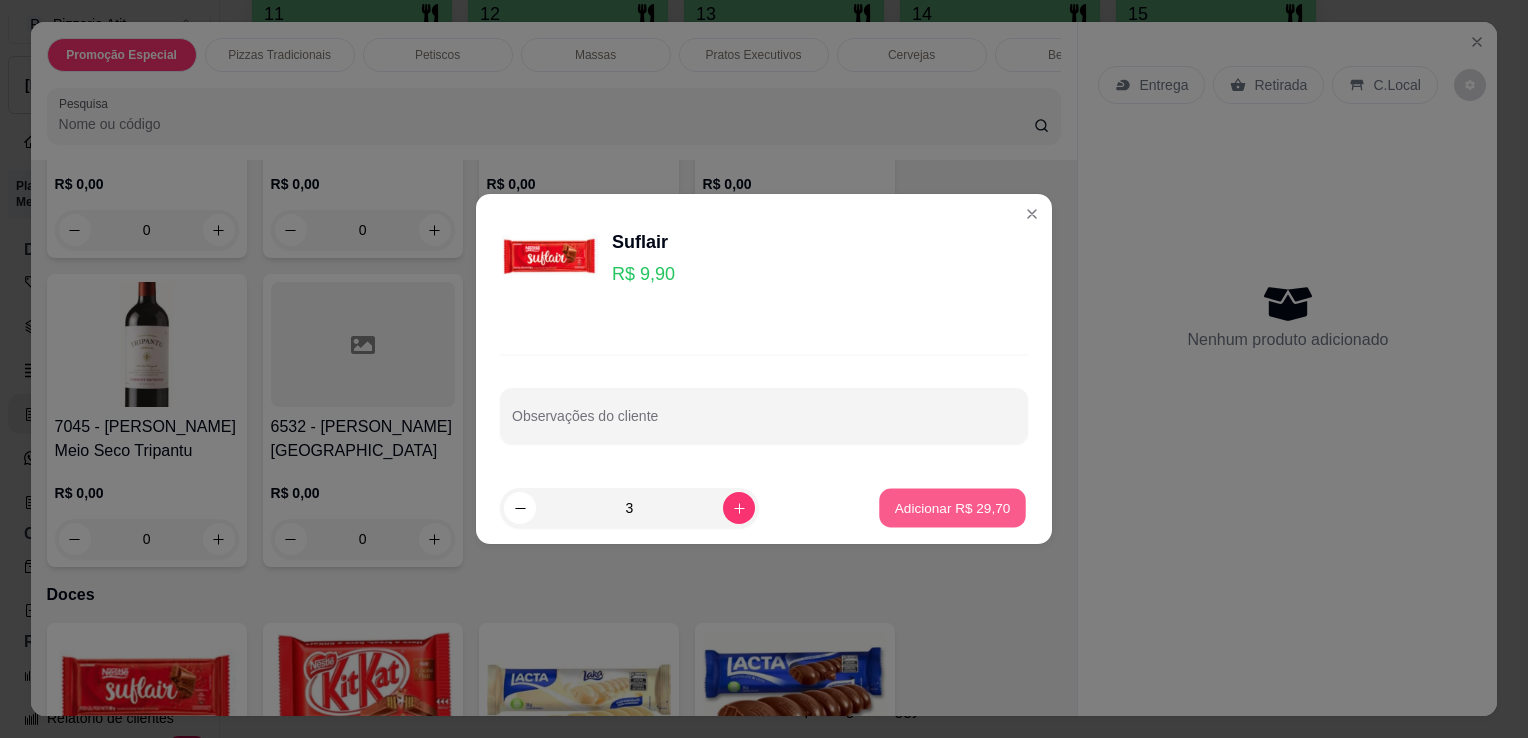 click on "Adicionar   R$ 29,70" at bounding box center (953, 507) 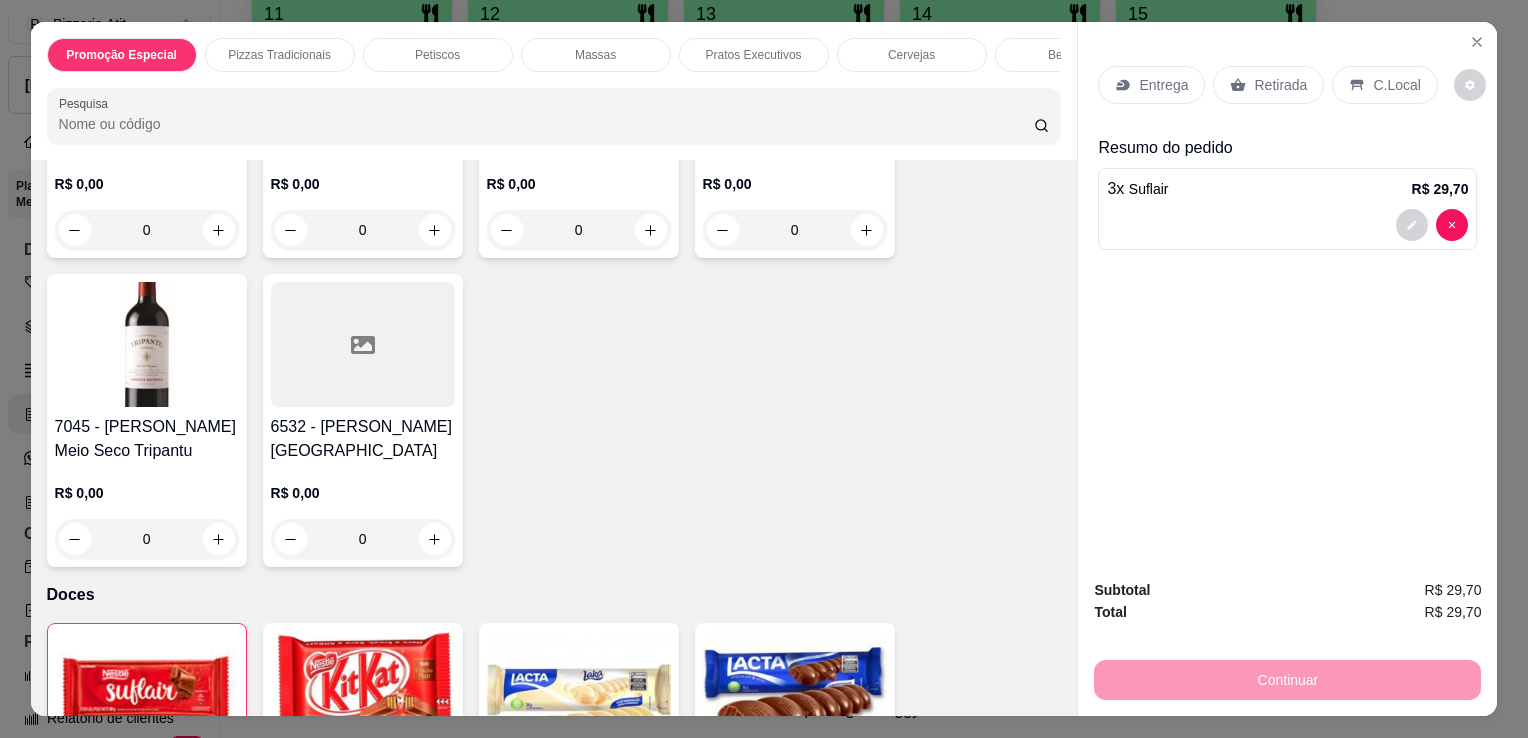 click on "C.Local" at bounding box center (1384, 85) 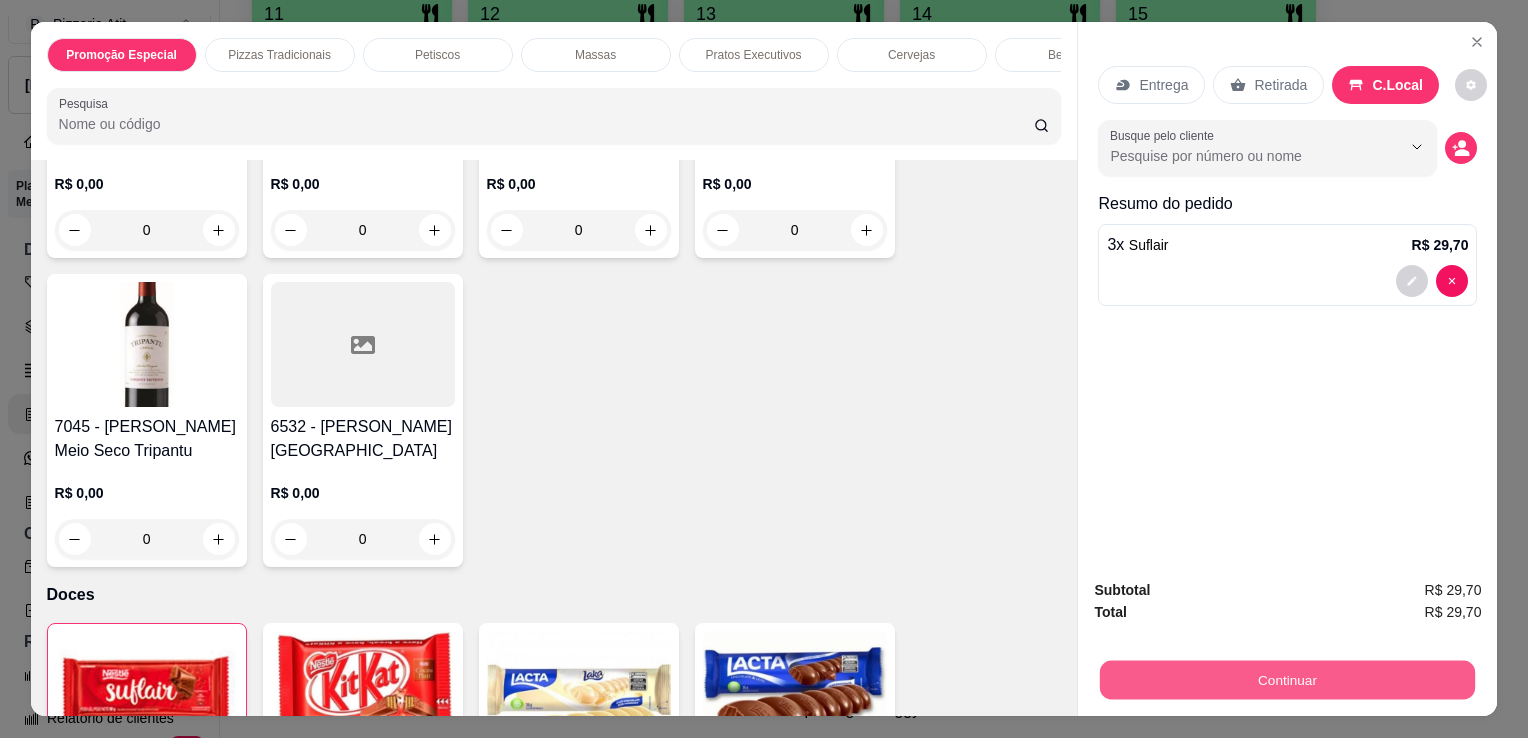 click on "Continuar" at bounding box center (1287, 679) 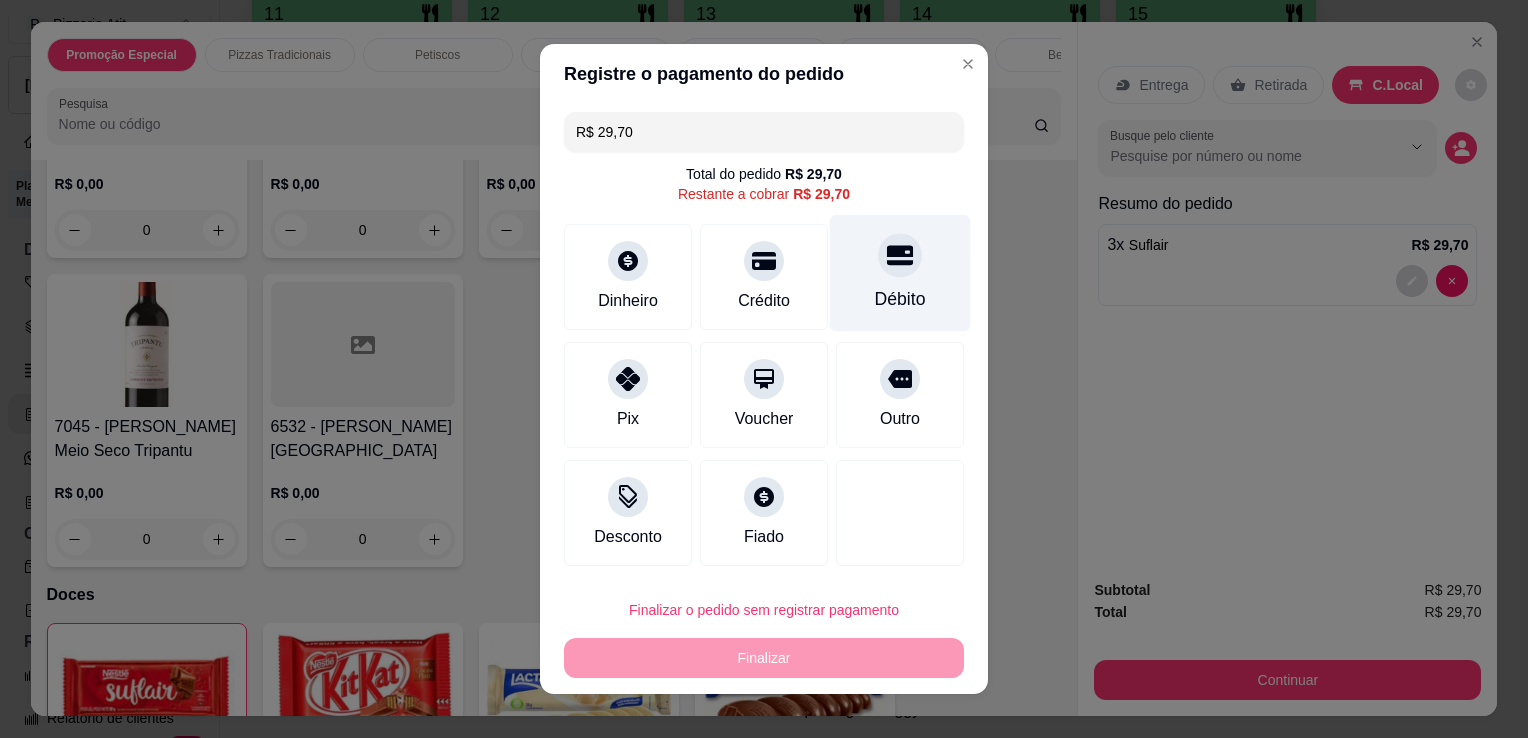 click on "Débito" at bounding box center (900, 273) 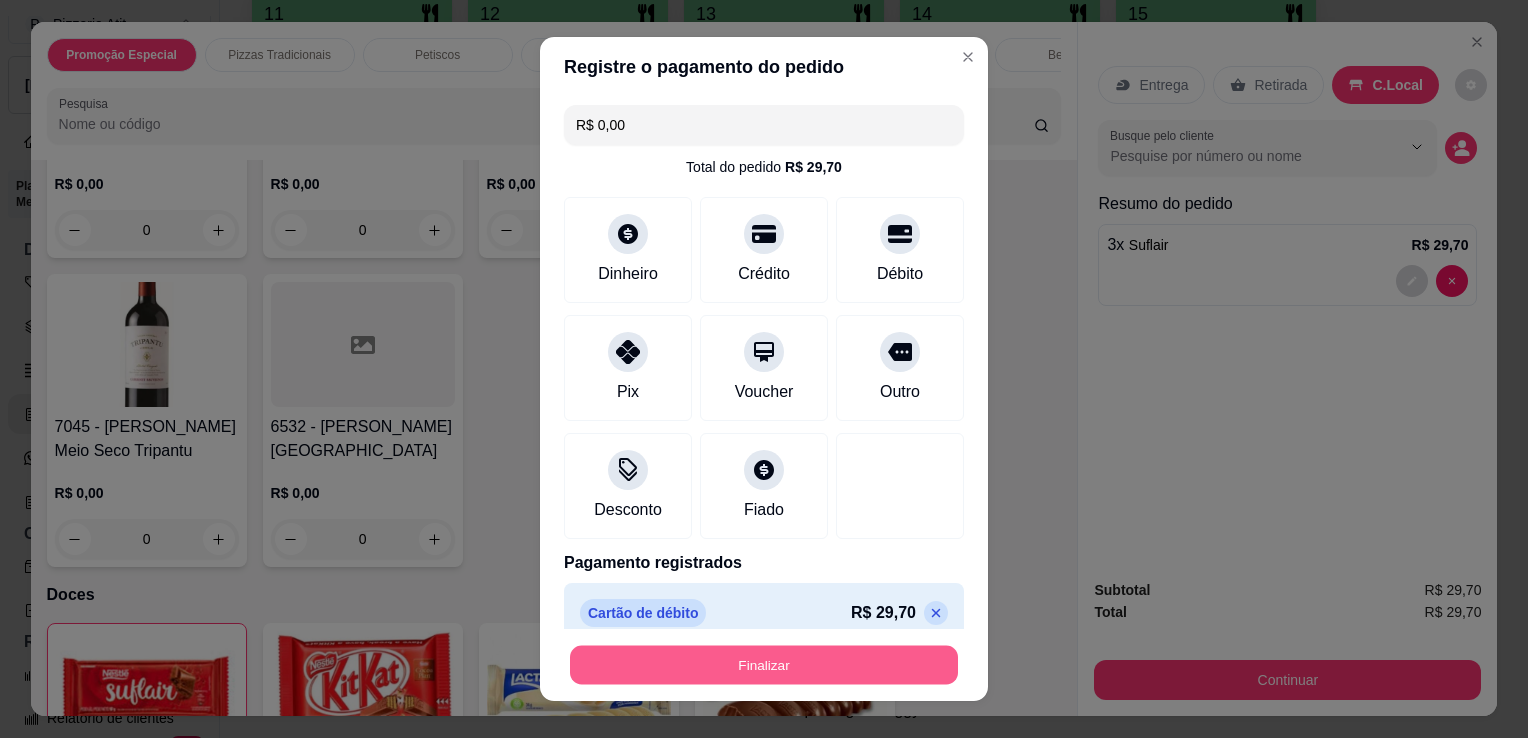 click on "Finalizar" at bounding box center (764, 665) 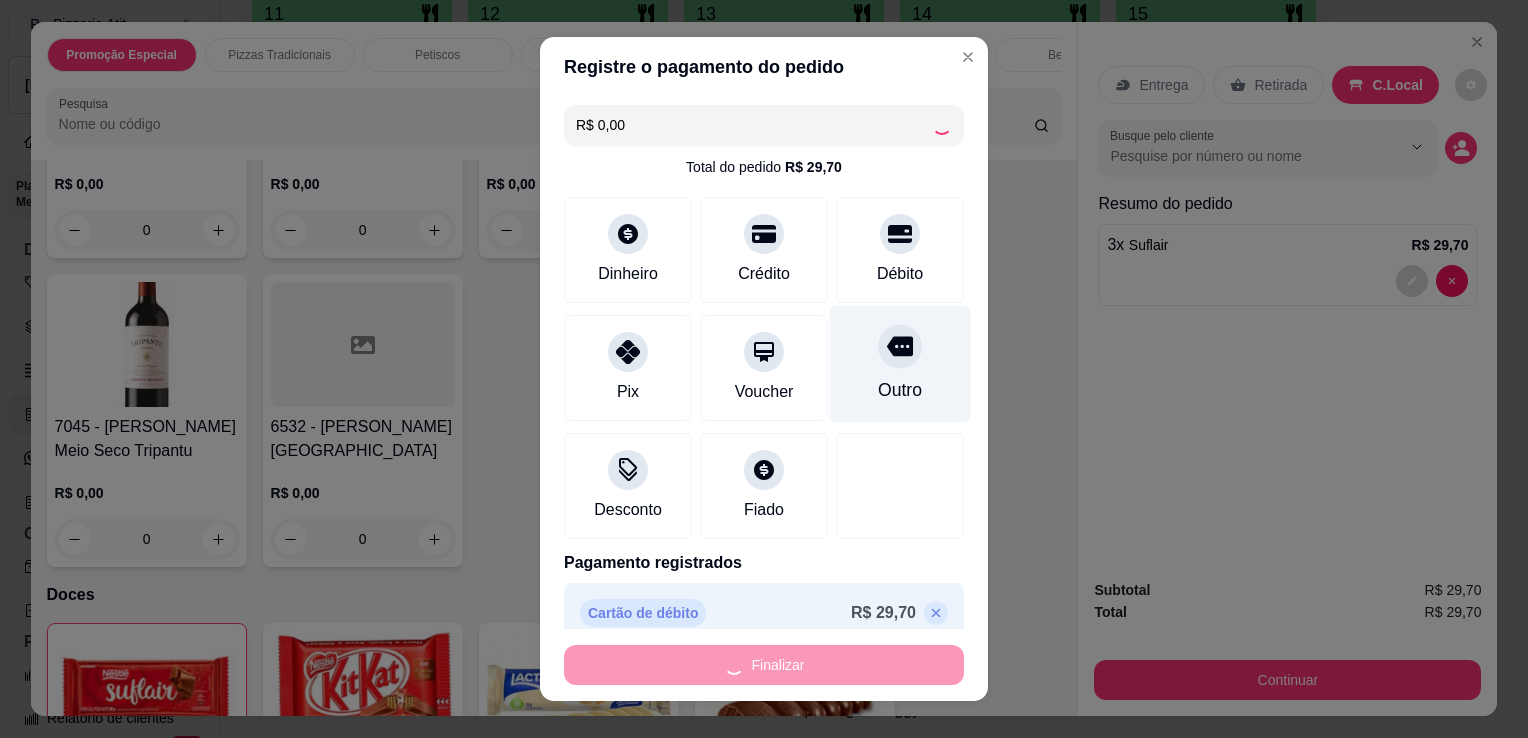 type on "0" 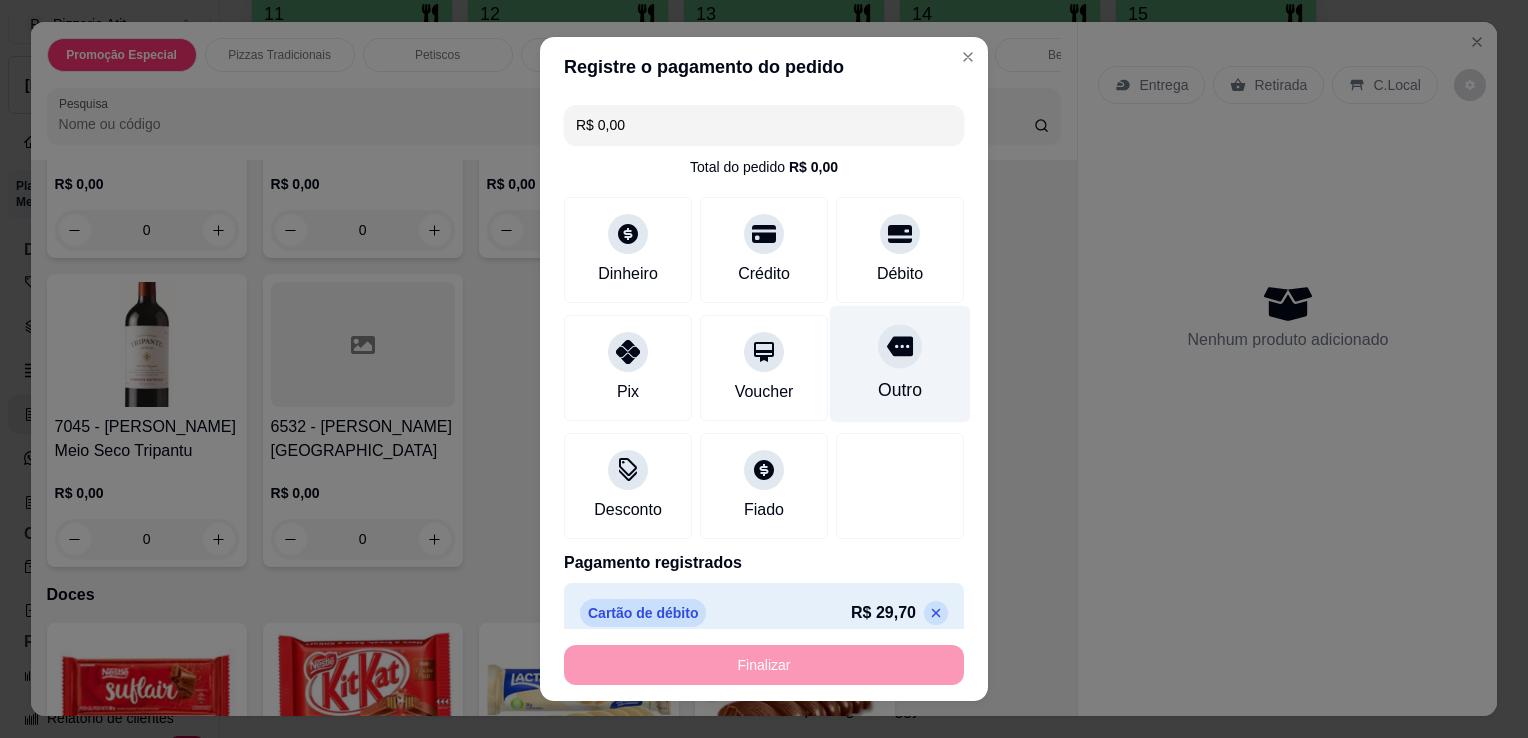 type on "-R$ 29,70" 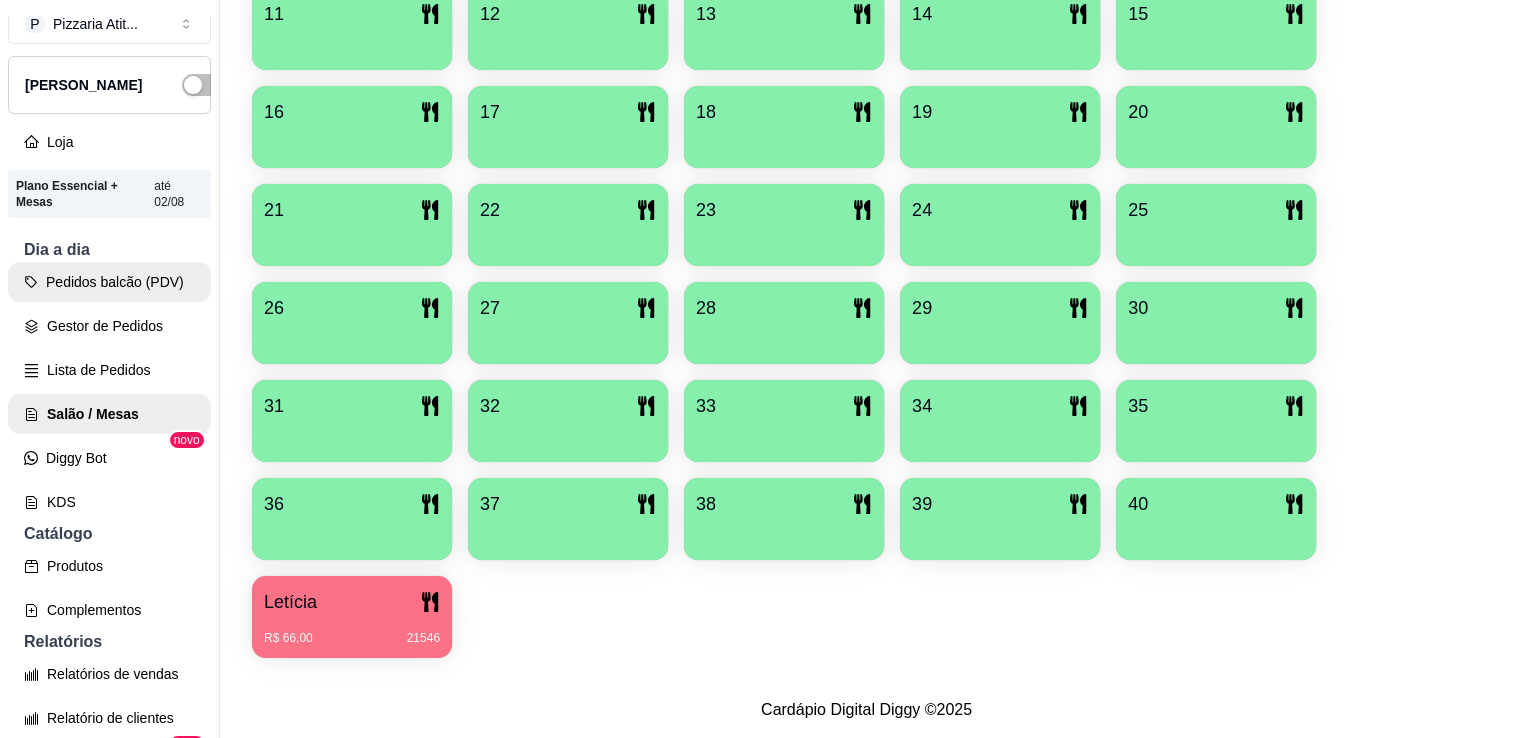 click on "Pedidos balcão (PDV)" at bounding box center (109, 282) 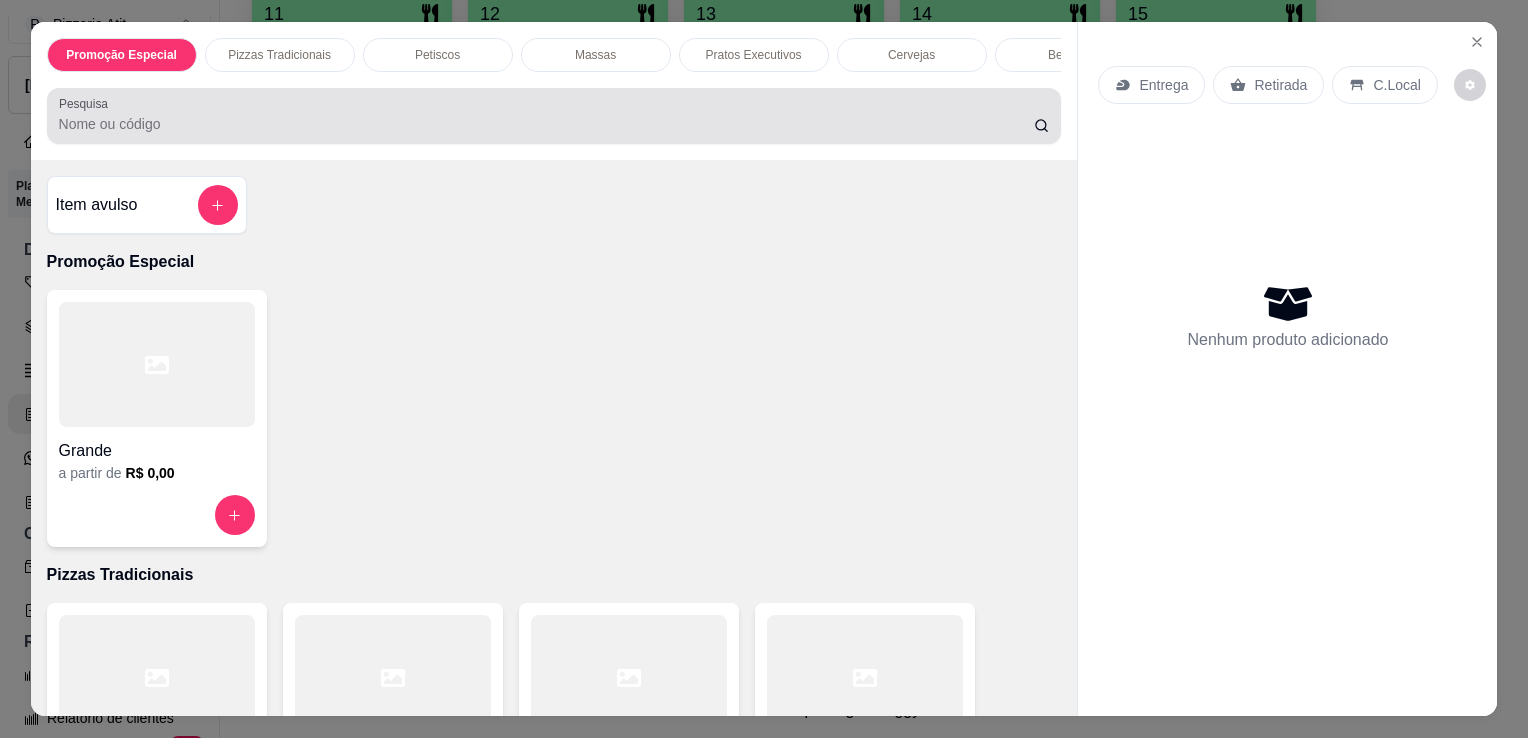 click at bounding box center (554, 116) 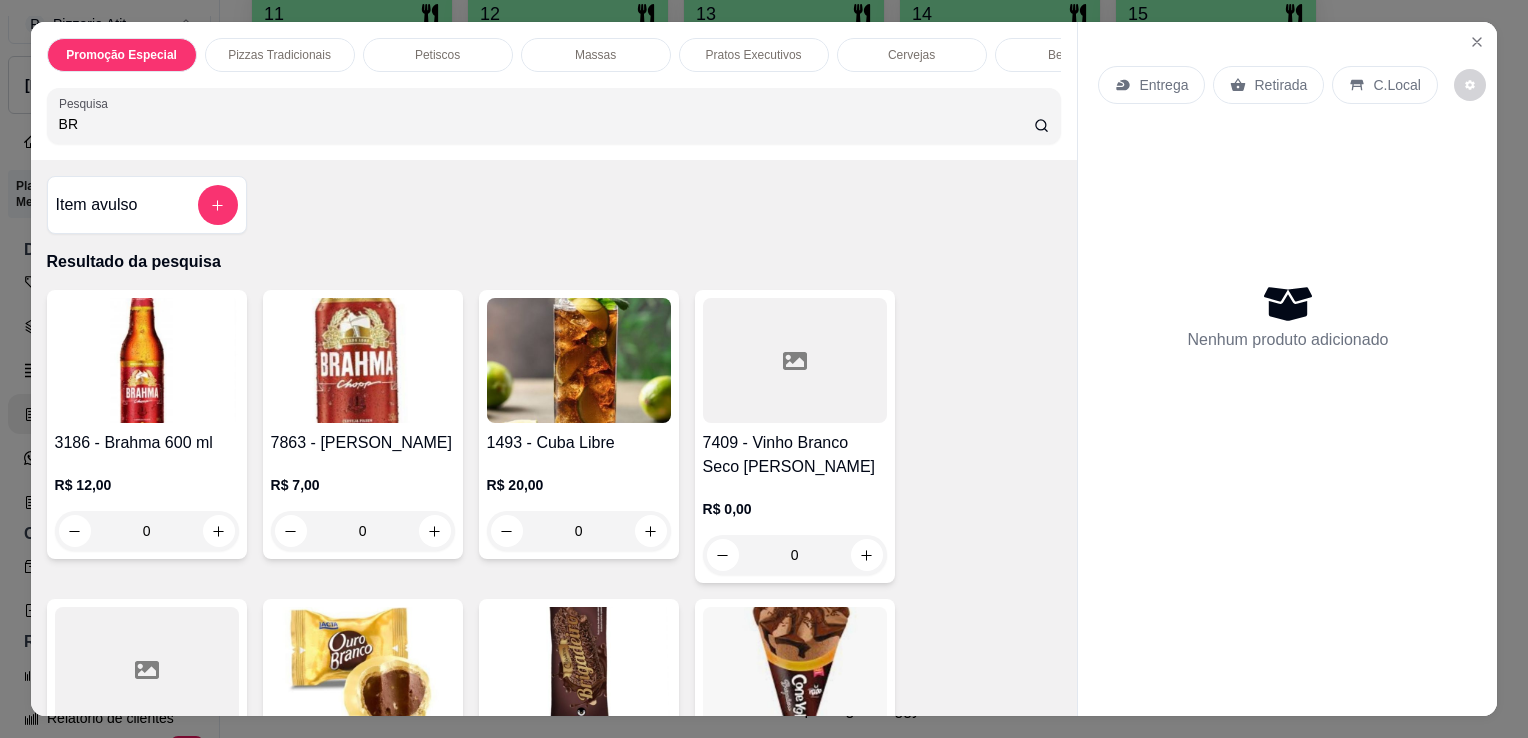 type on "BR" 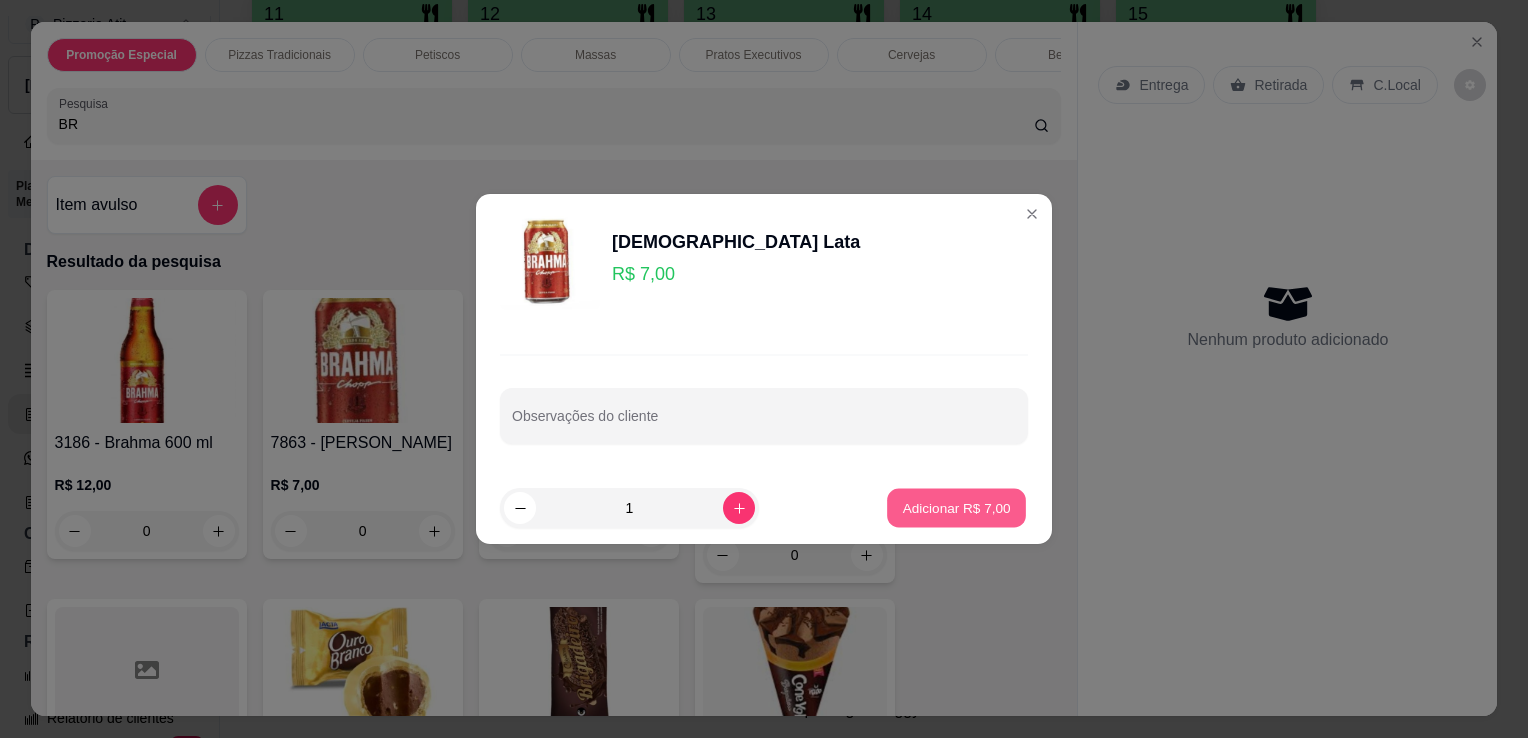 click on "Adicionar   R$ 7,00" at bounding box center [956, 507] 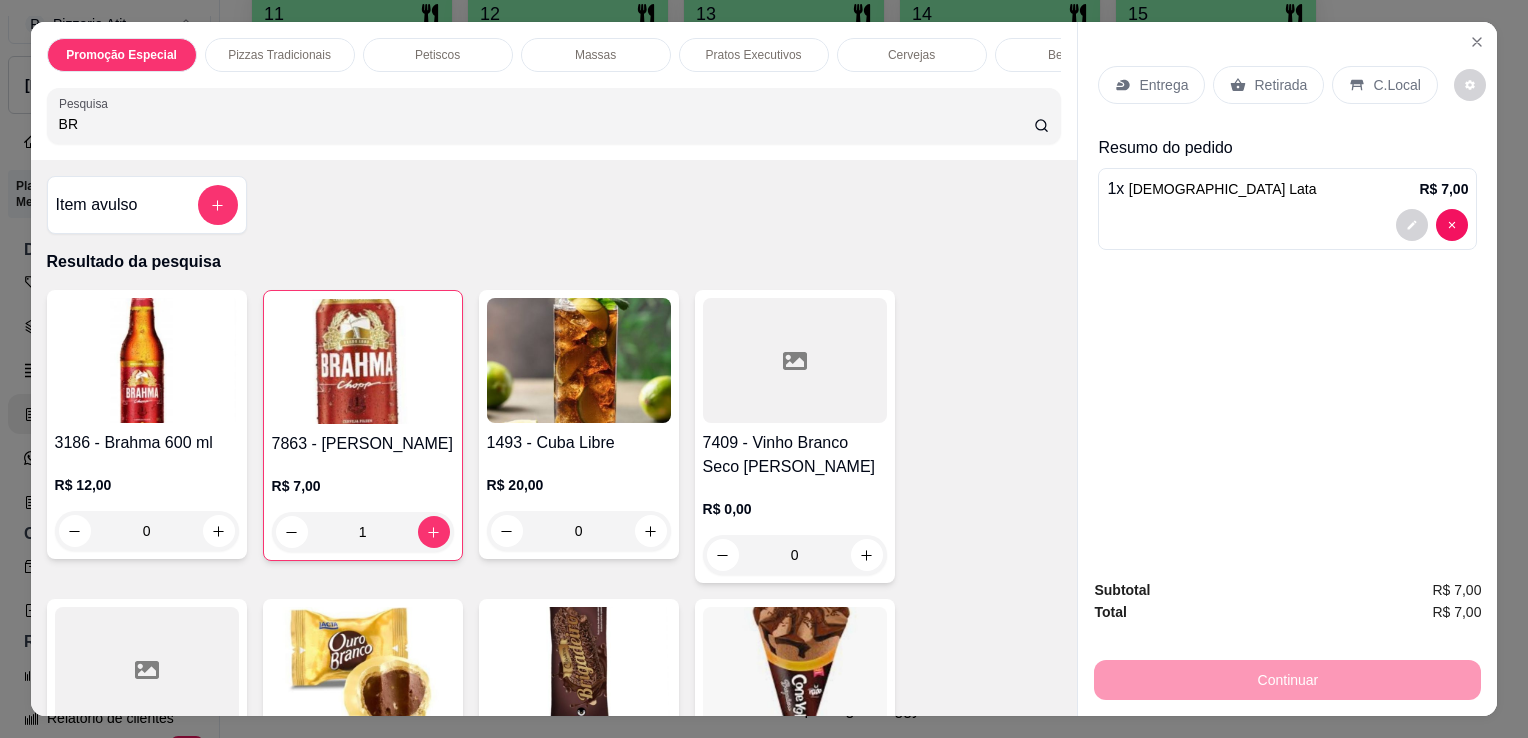 click on "C.Local" at bounding box center [1396, 85] 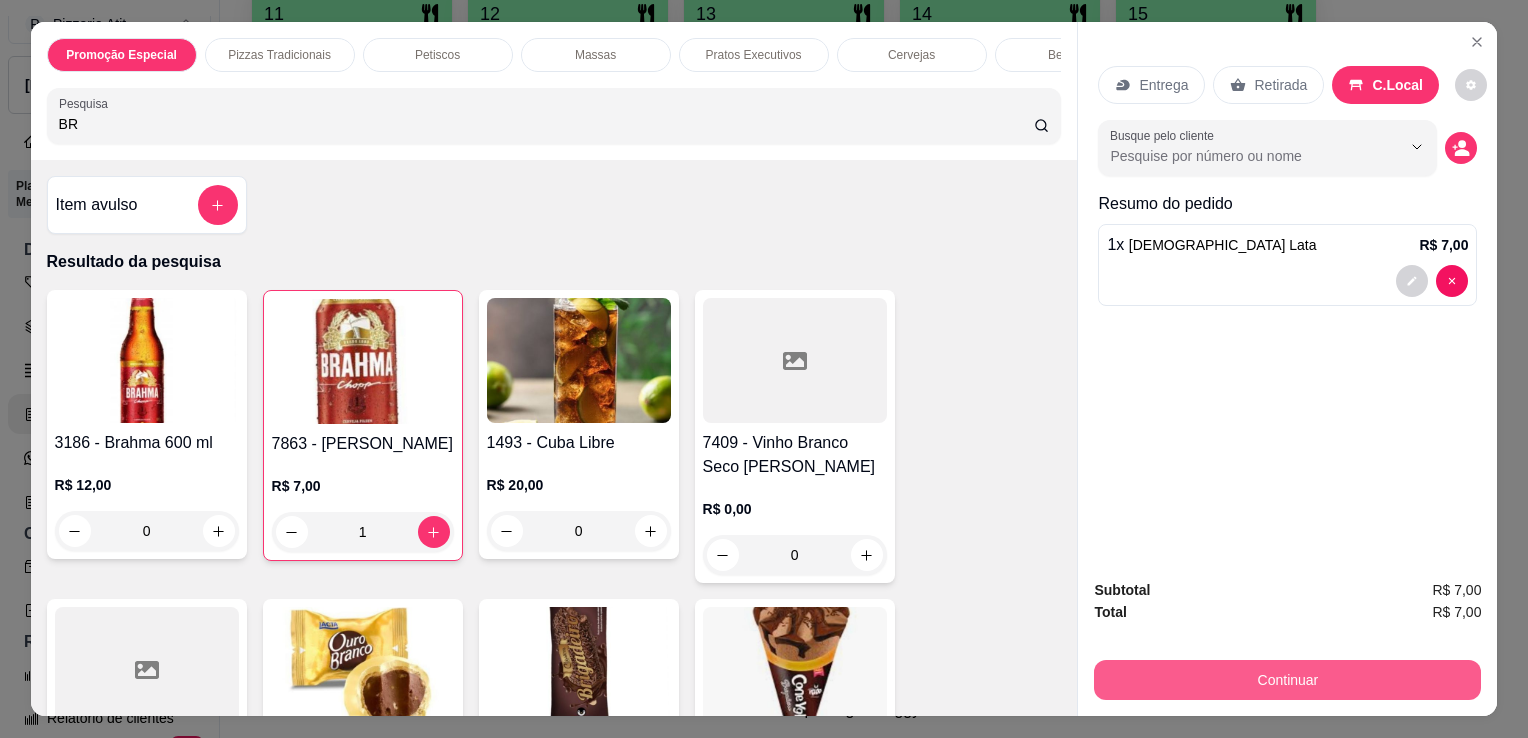 click on "Continuar" at bounding box center [1287, 680] 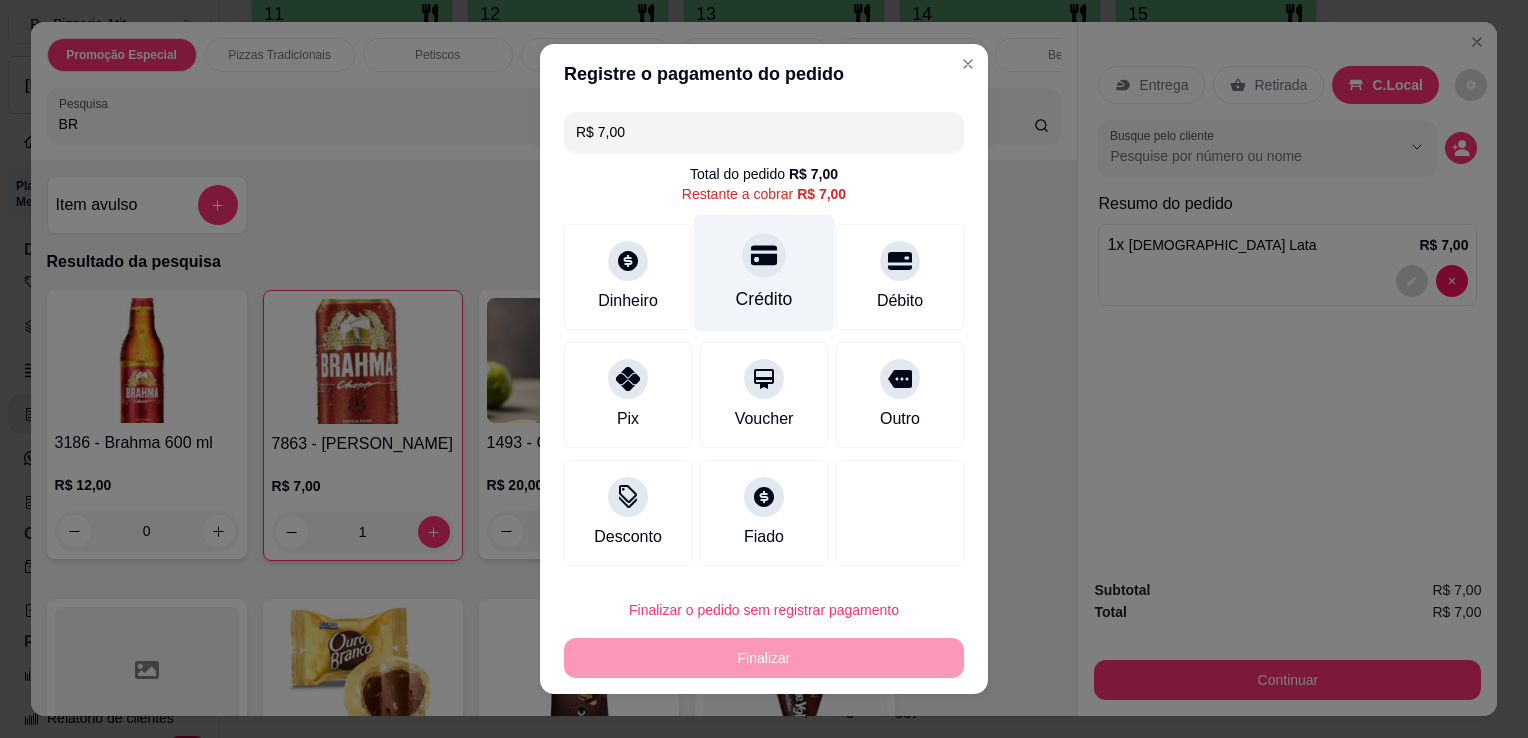 click on "Crédito" at bounding box center [764, 273] 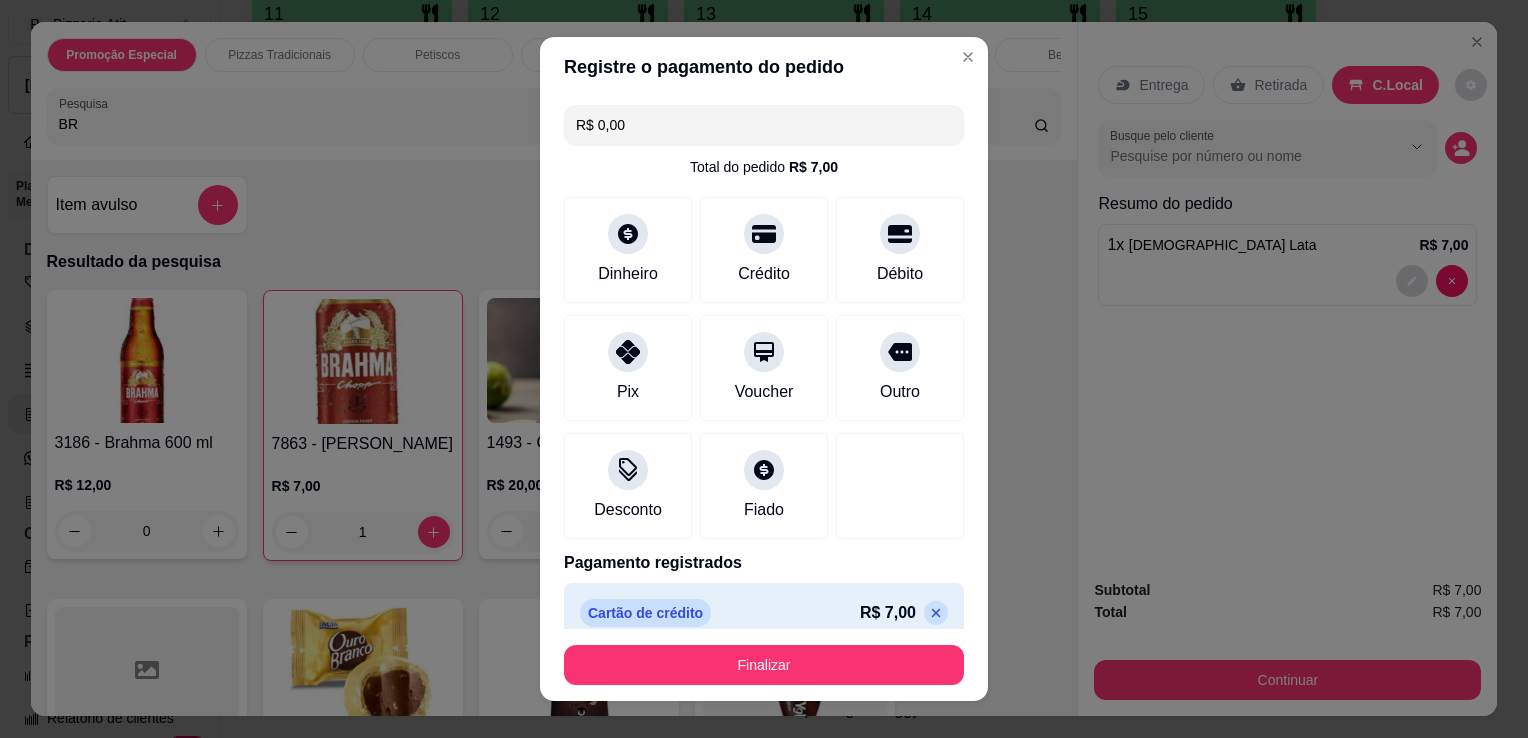 click on "Finalizar" at bounding box center (764, 665) 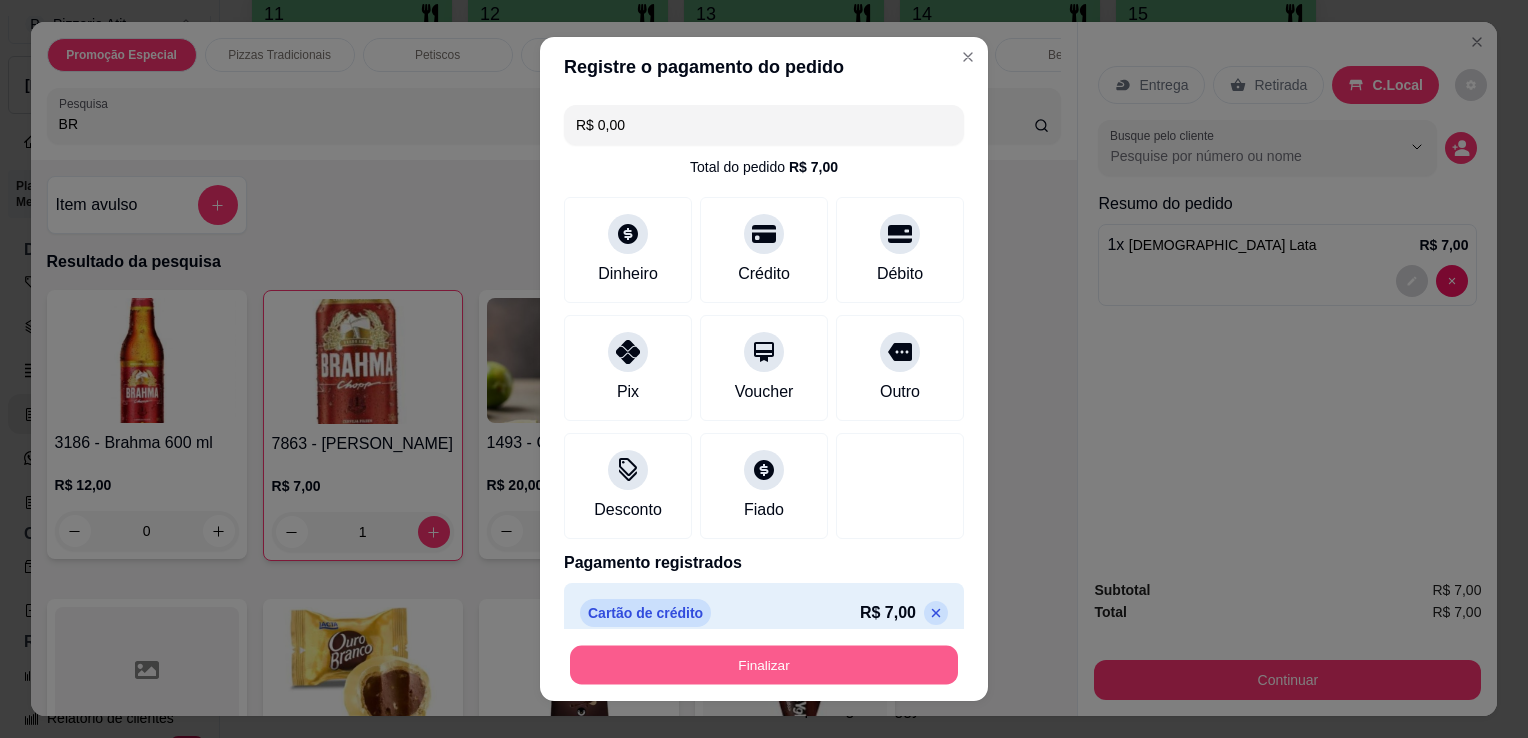 click on "Finalizar" at bounding box center [764, 665] 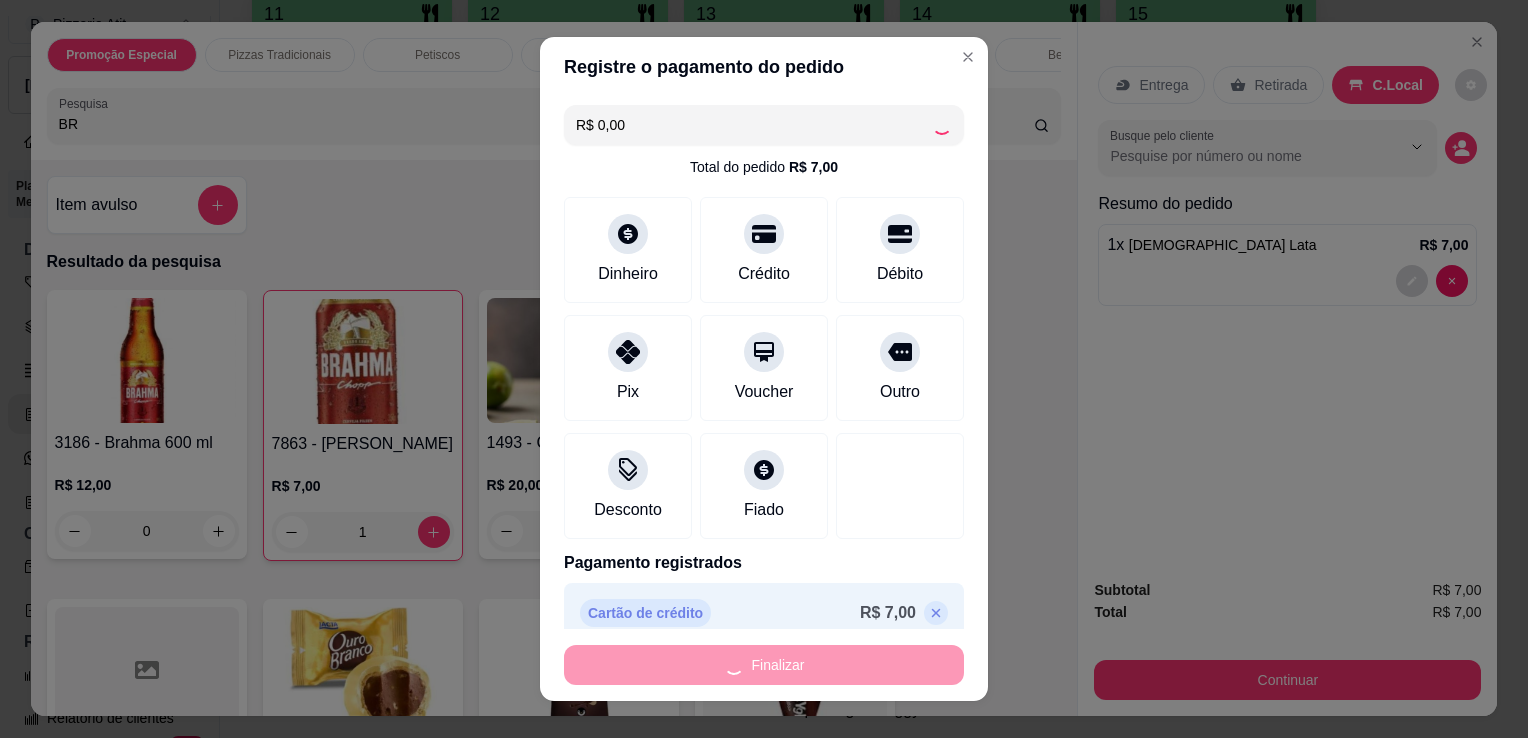 type on "0" 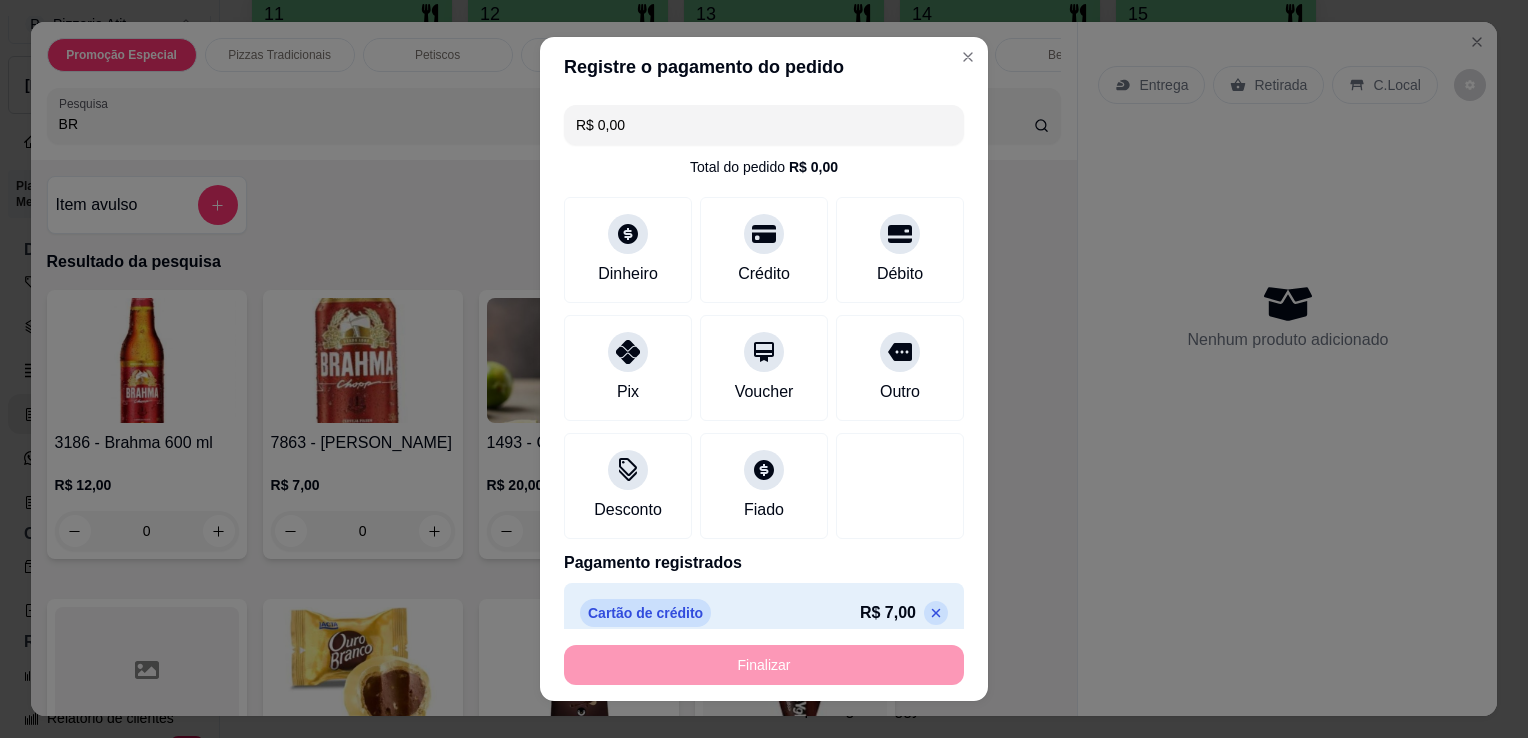 type on "-R$ 7,00" 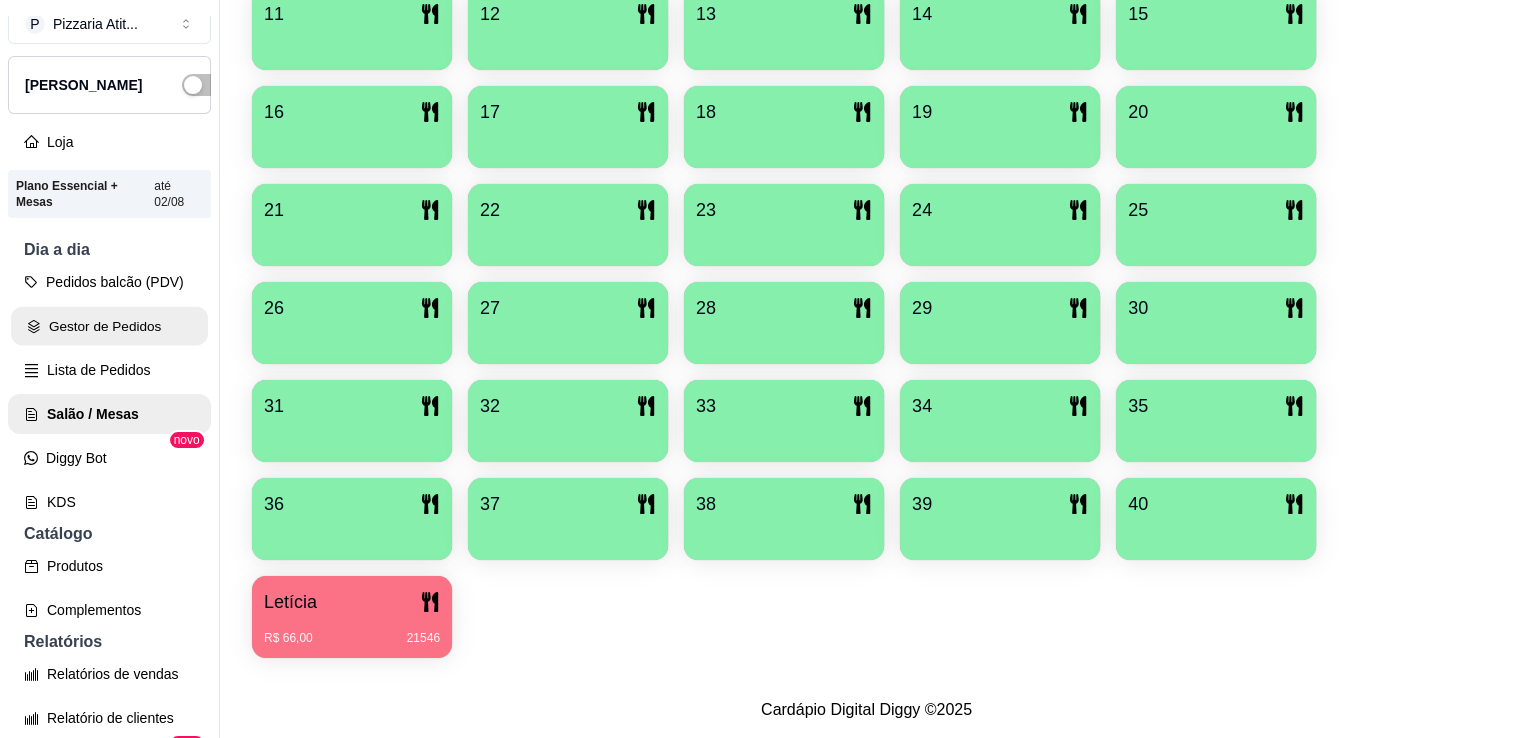 click on "Gestor de Pedidos" at bounding box center [109, 326] 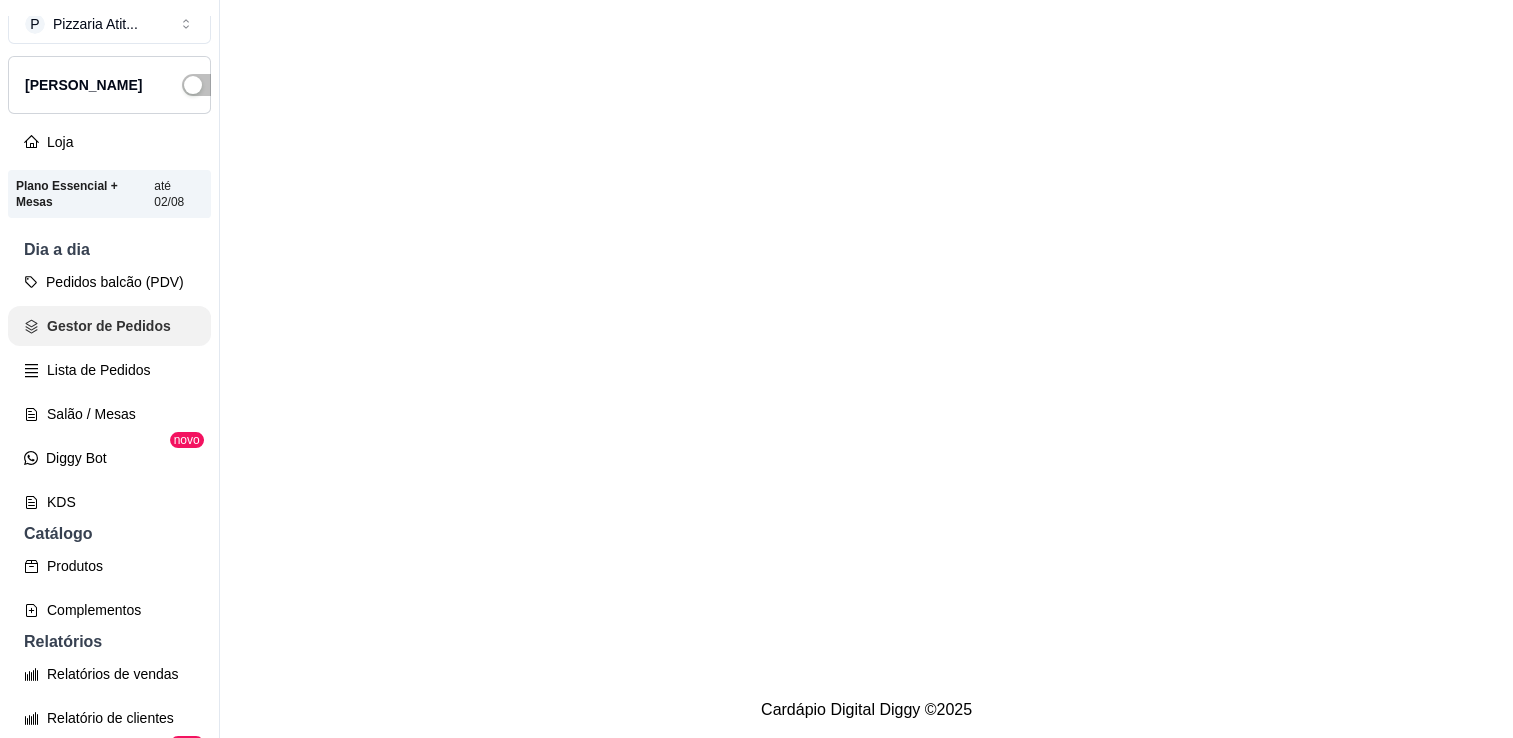 scroll, scrollTop: 0, scrollLeft: 0, axis: both 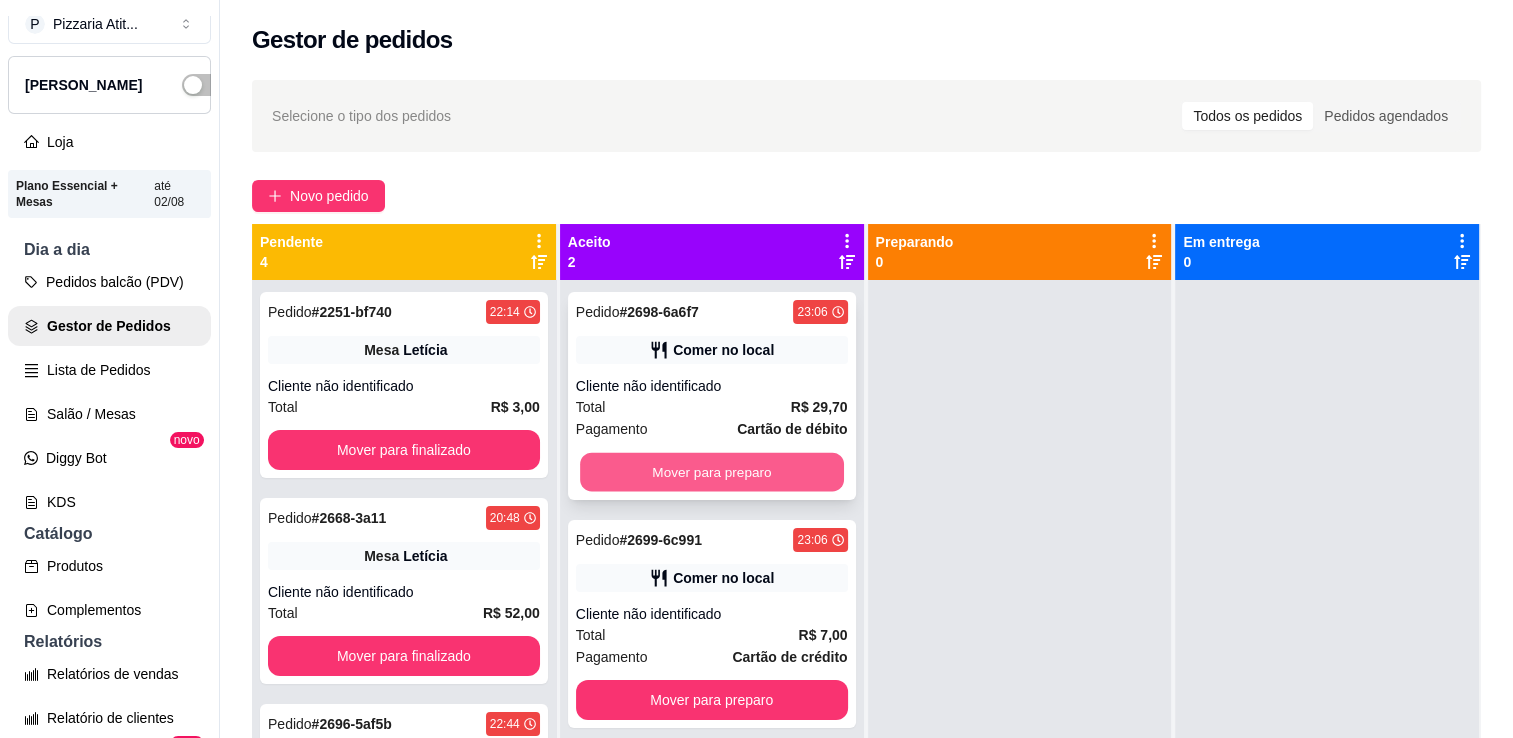 click on "Mover para preparo" at bounding box center (712, 472) 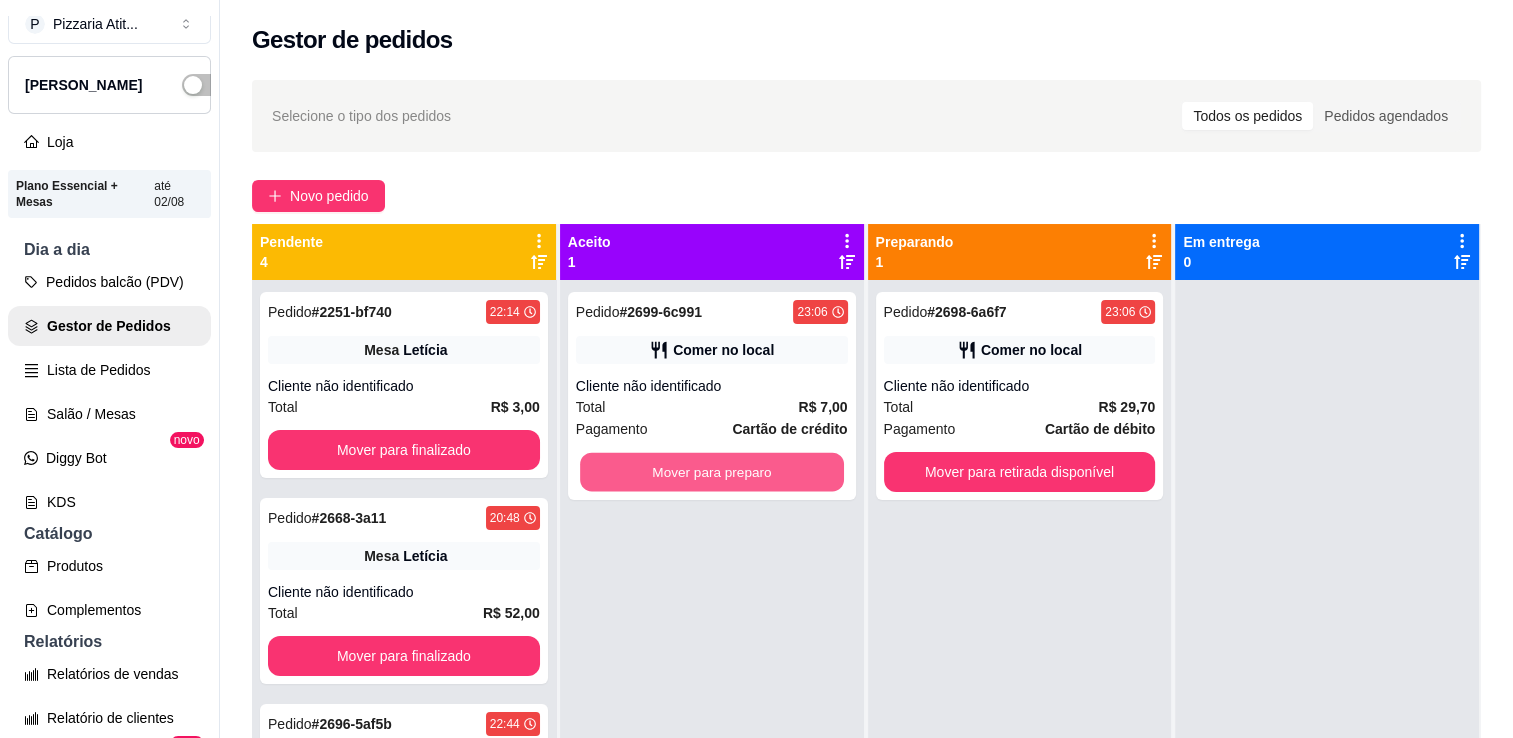click on "Mover para preparo" at bounding box center (712, 472) 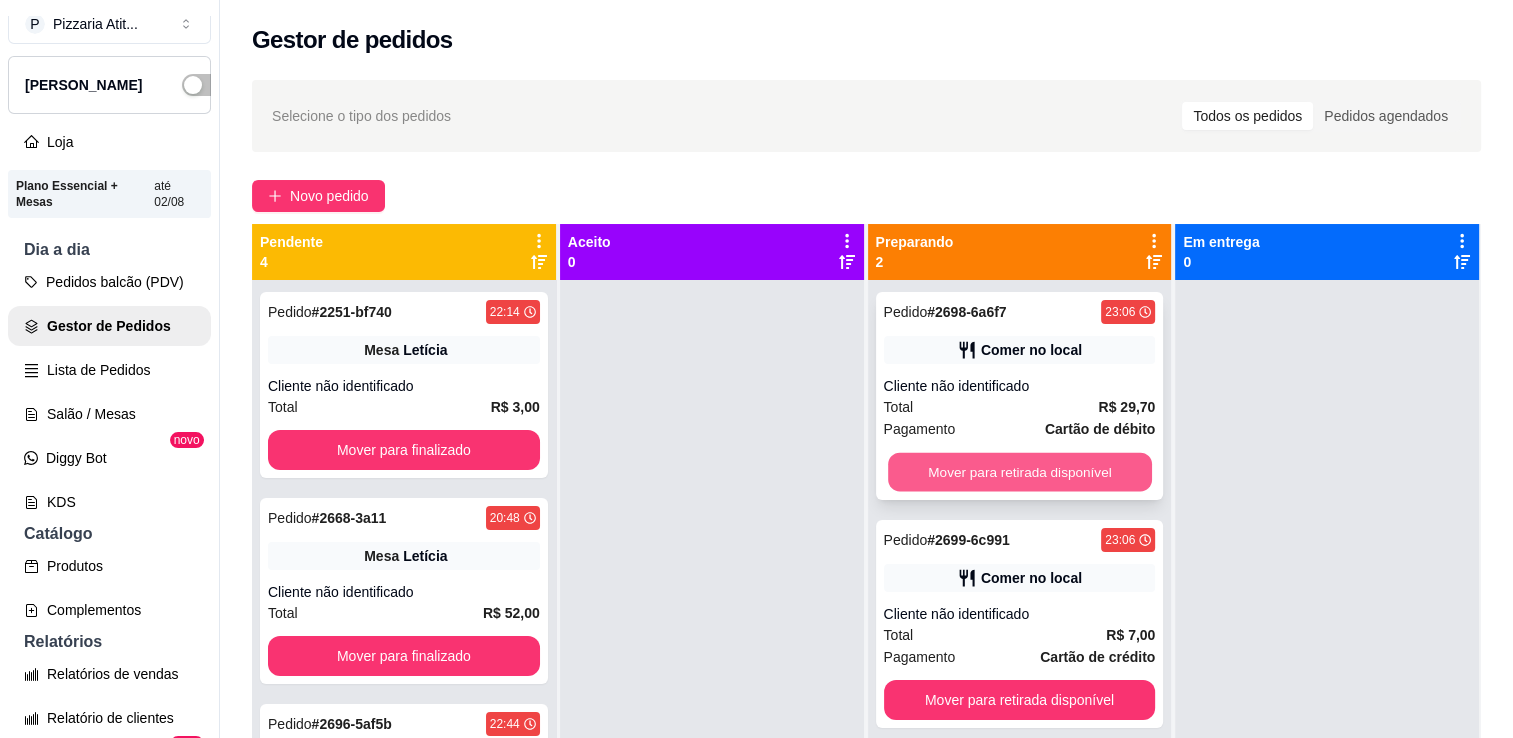 click on "Mover para retirada disponível" at bounding box center [1020, 472] 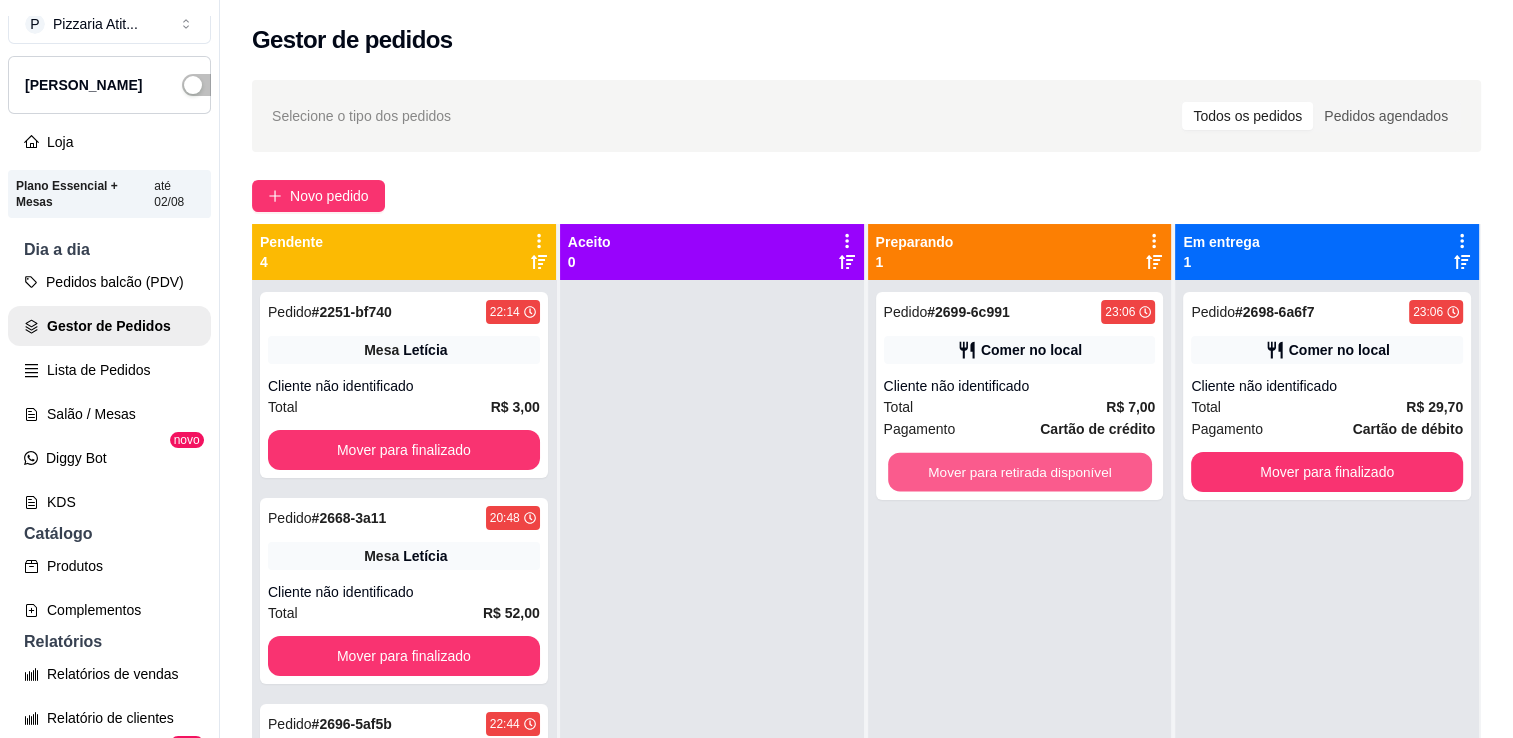 click on "Mover para retirada disponível" at bounding box center [1020, 472] 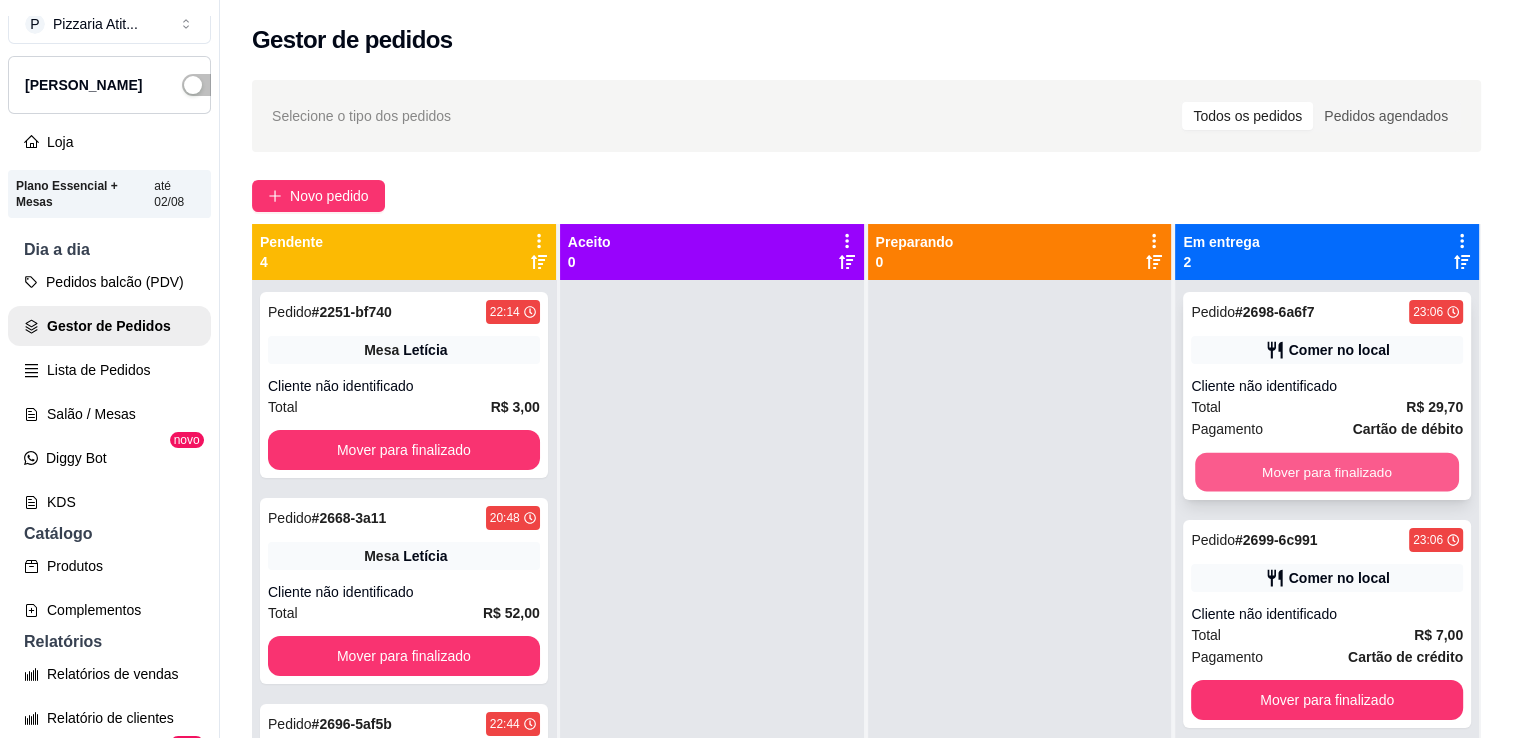 click on "Mover para finalizado" at bounding box center (1327, 472) 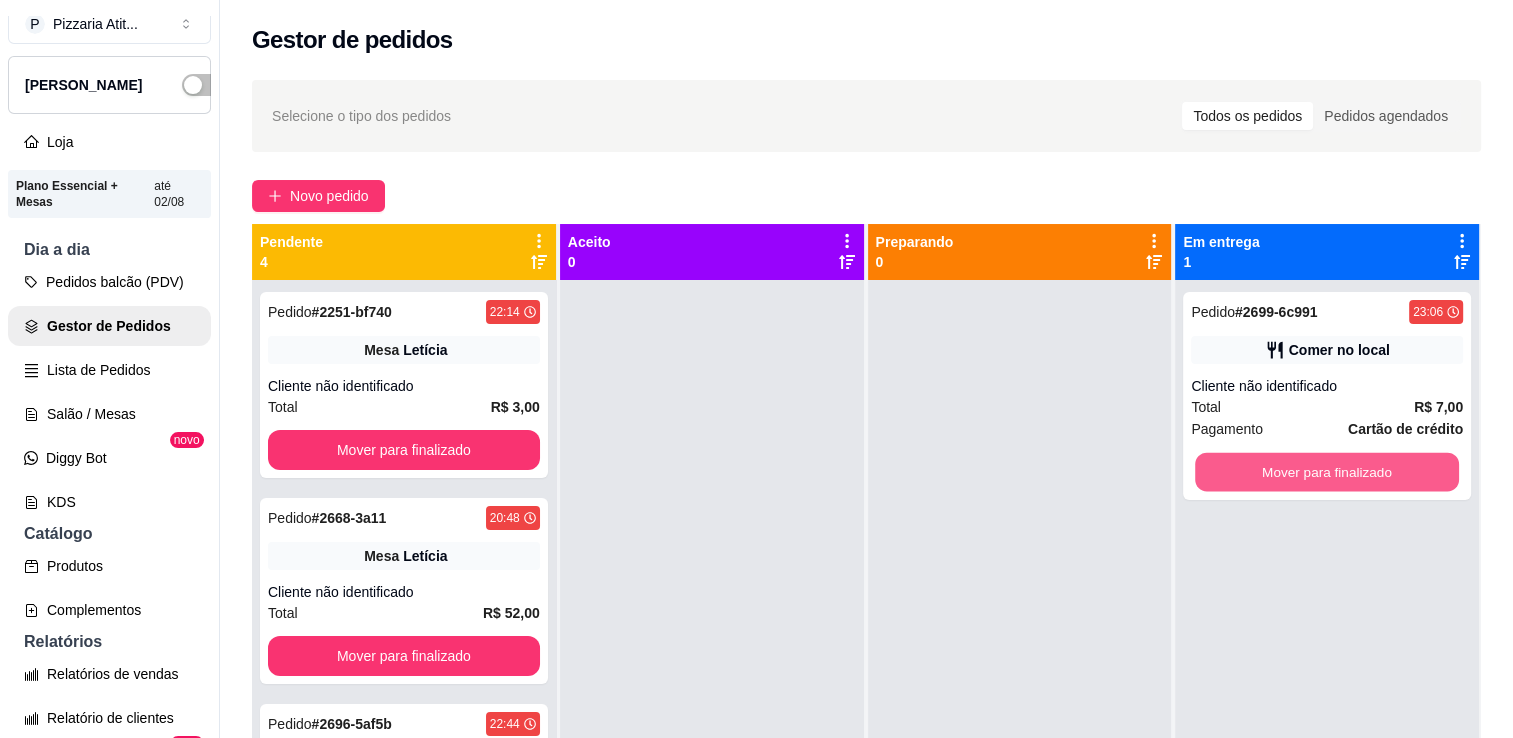 click on "Mover para finalizado" at bounding box center [1327, 472] 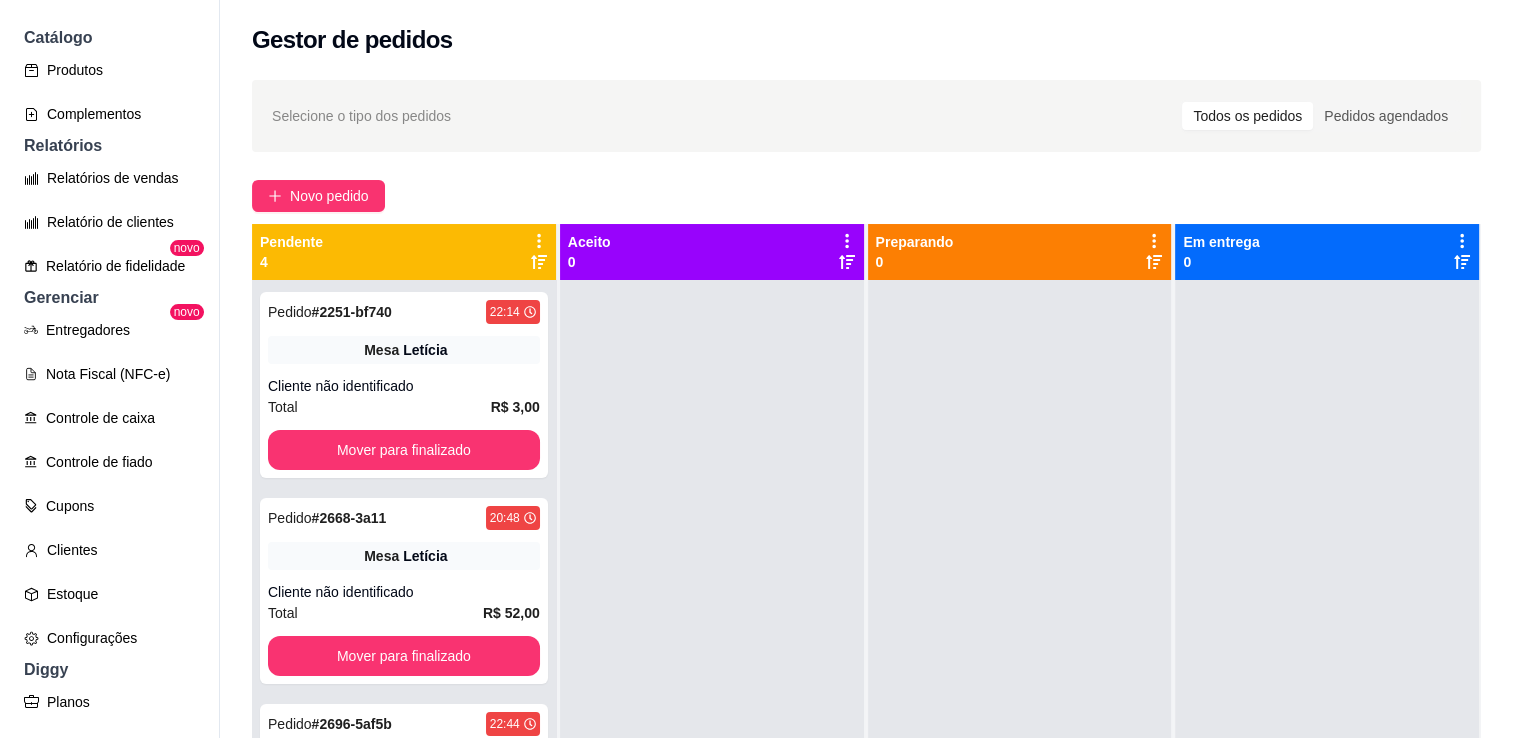 scroll, scrollTop: 547, scrollLeft: 0, axis: vertical 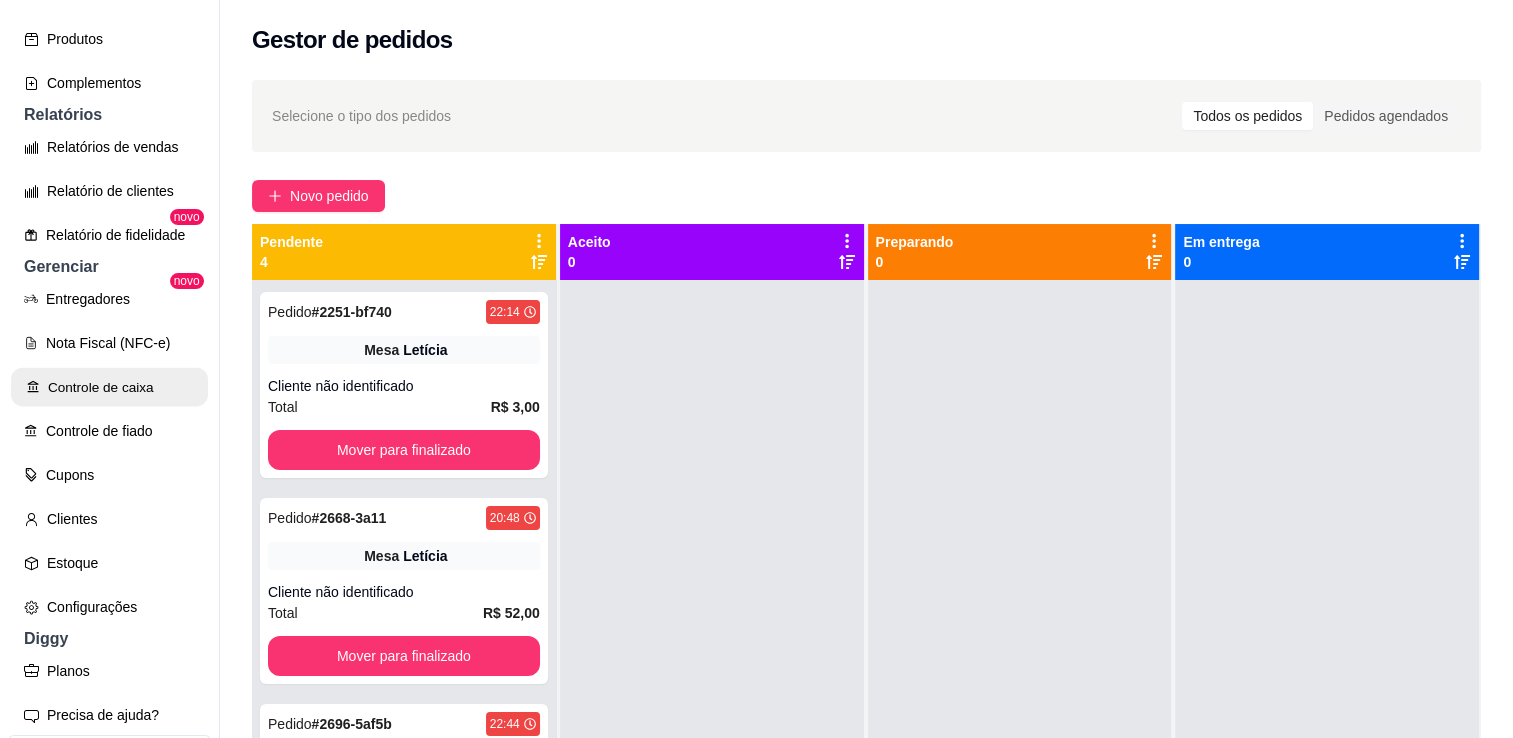 click on "Controle de caixa" at bounding box center (109, 387) 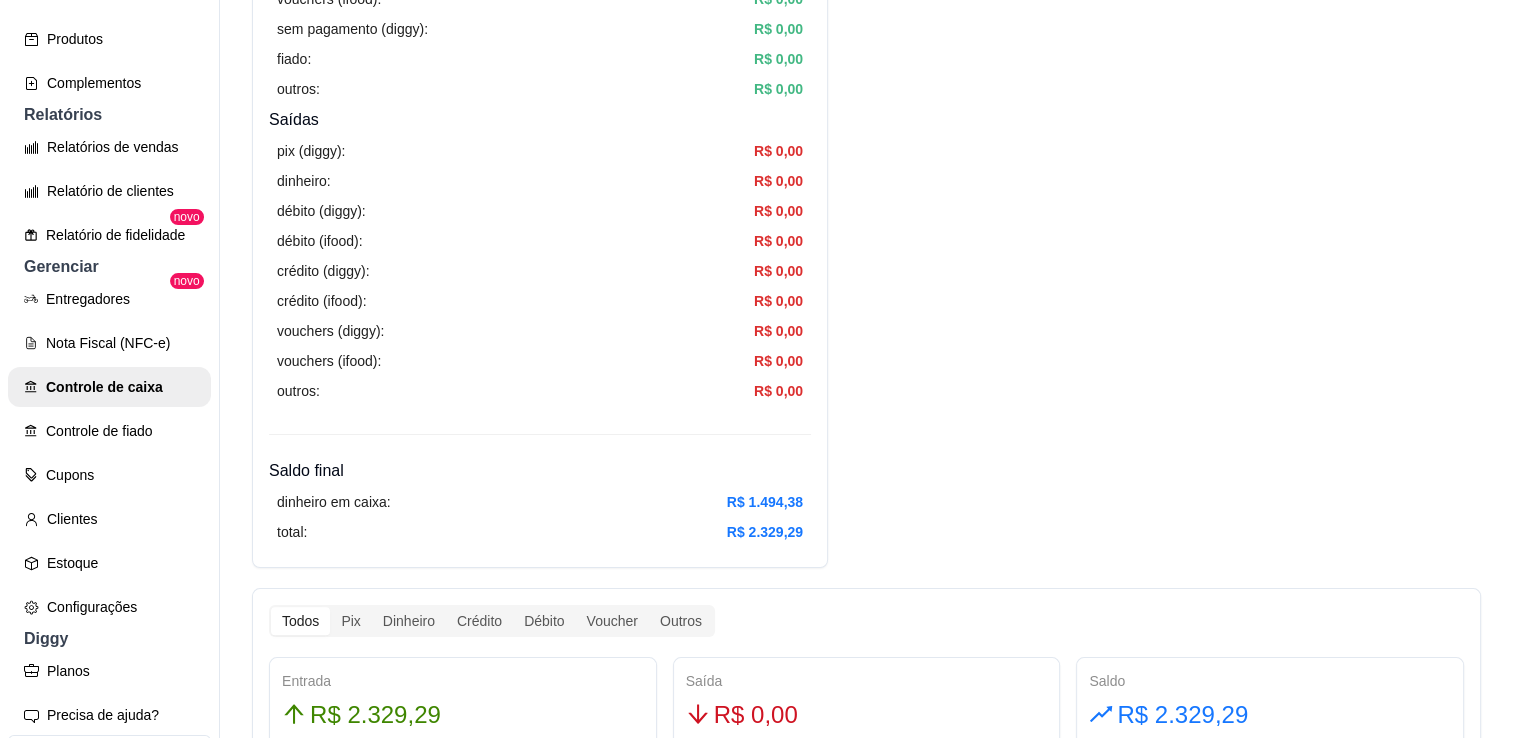 scroll, scrollTop: 594, scrollLeft: 0, axis: vertical 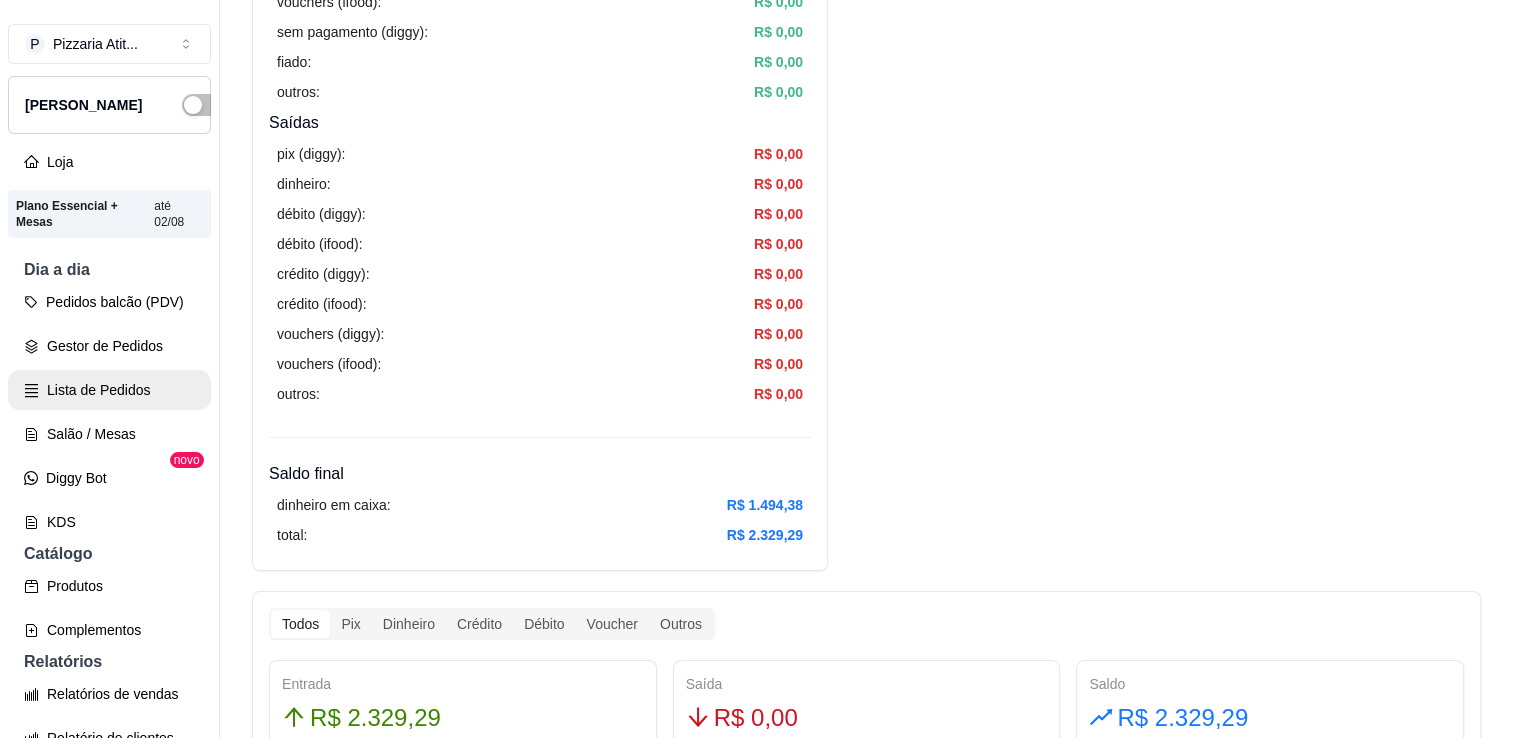 click on "Lista de Pedidos" at bounding box center [109, 390] 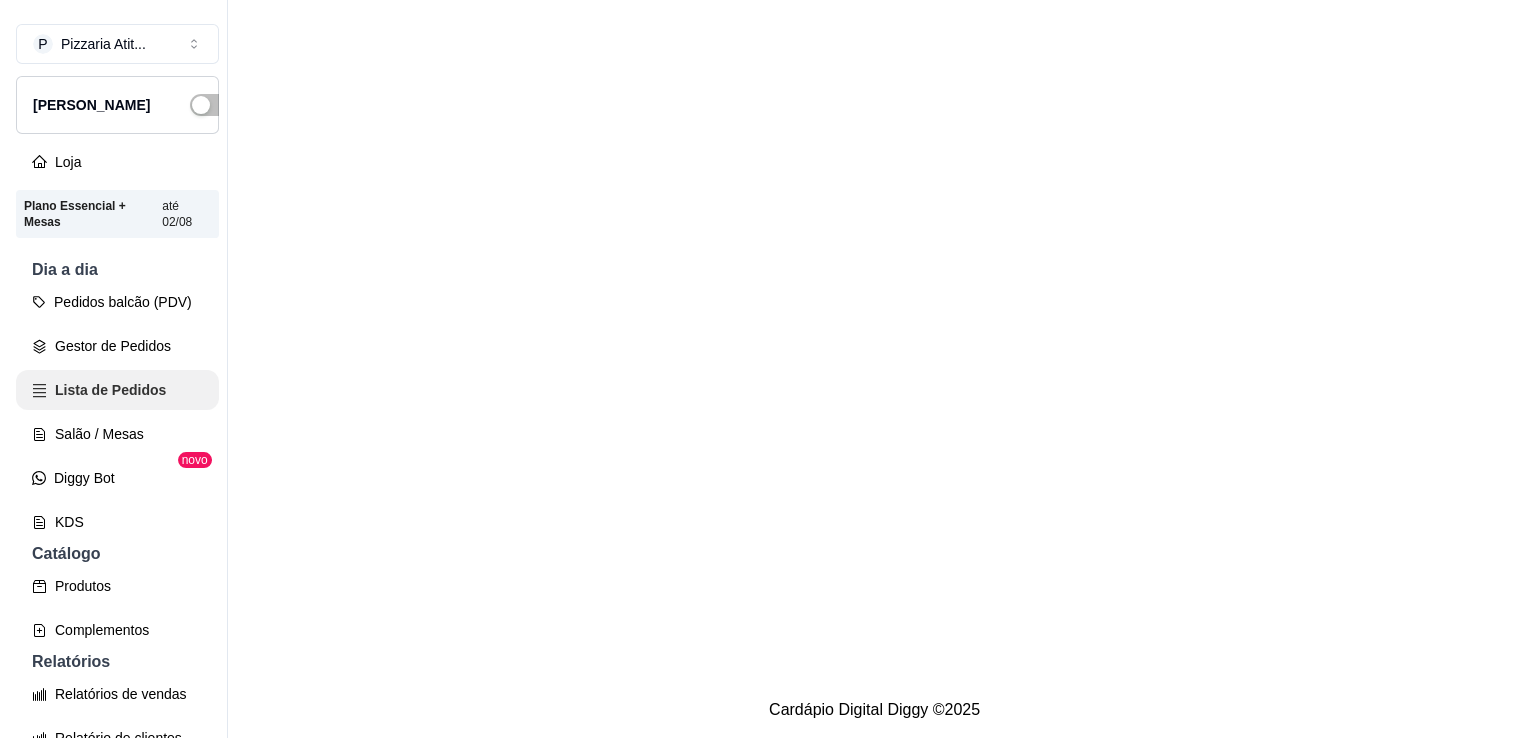 scroll, scrollTop: 0, scrollLeft: 0, axis: both 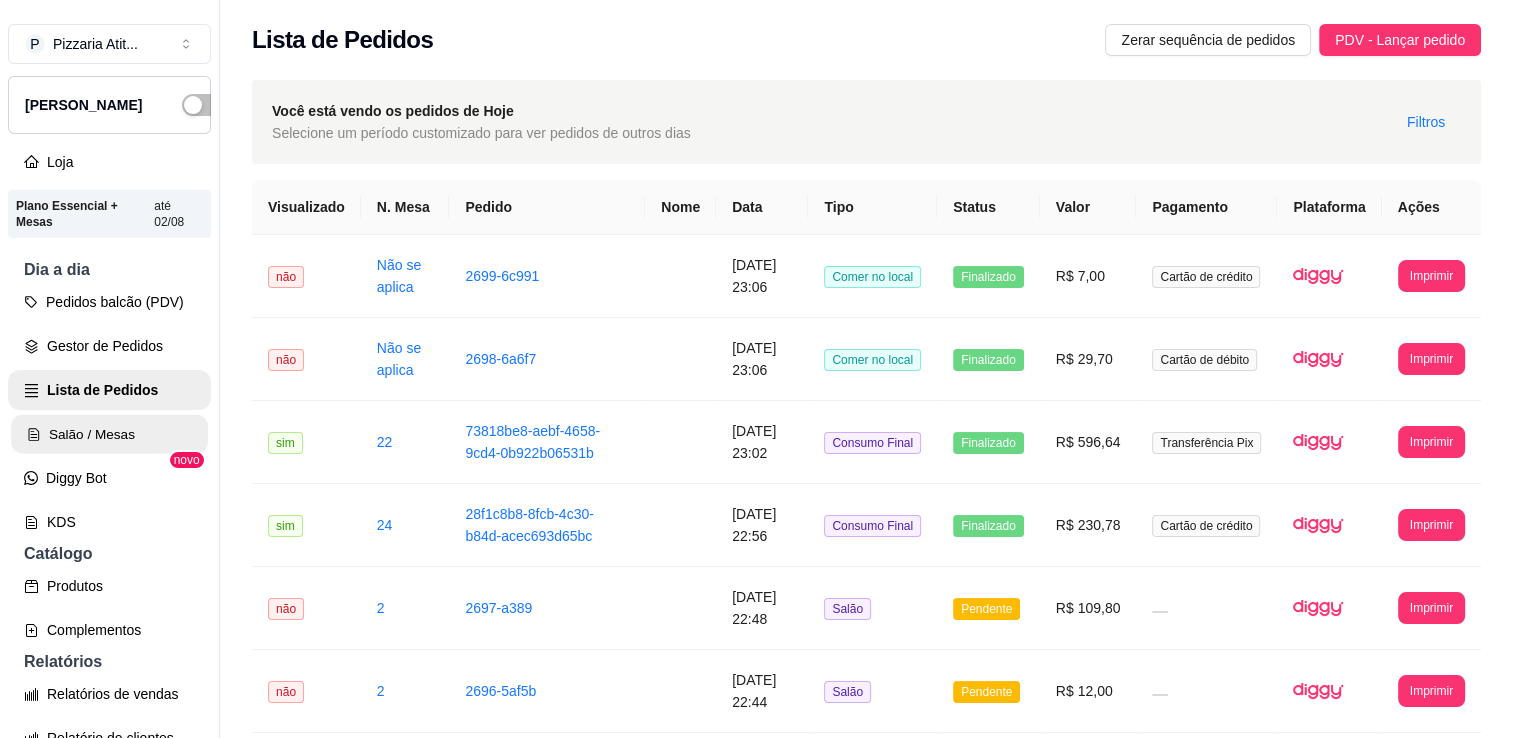 click on "Salão / Mesas" at bounding box center [109, 434] 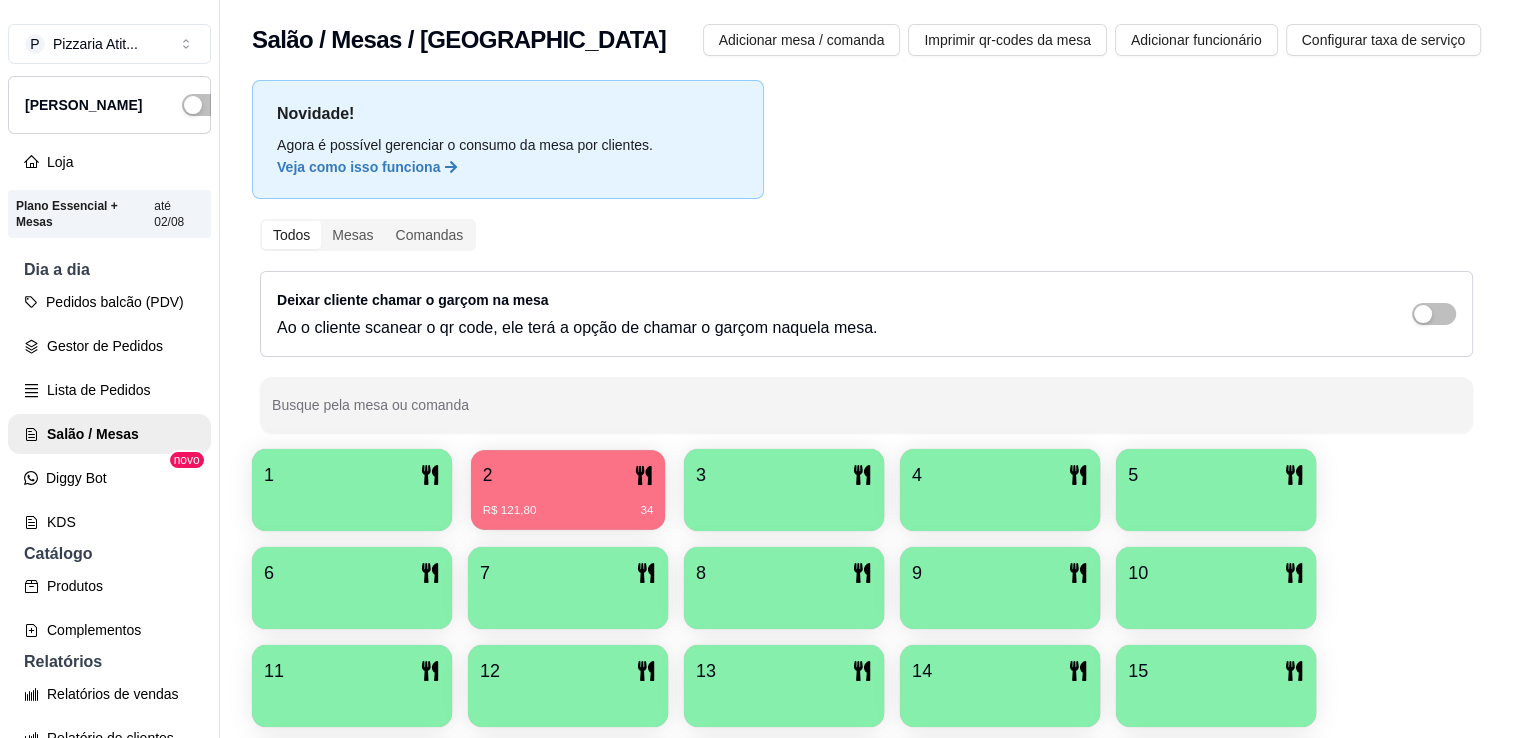 click on "2 R$ 121,80 34" at bounding box center (568, 490) 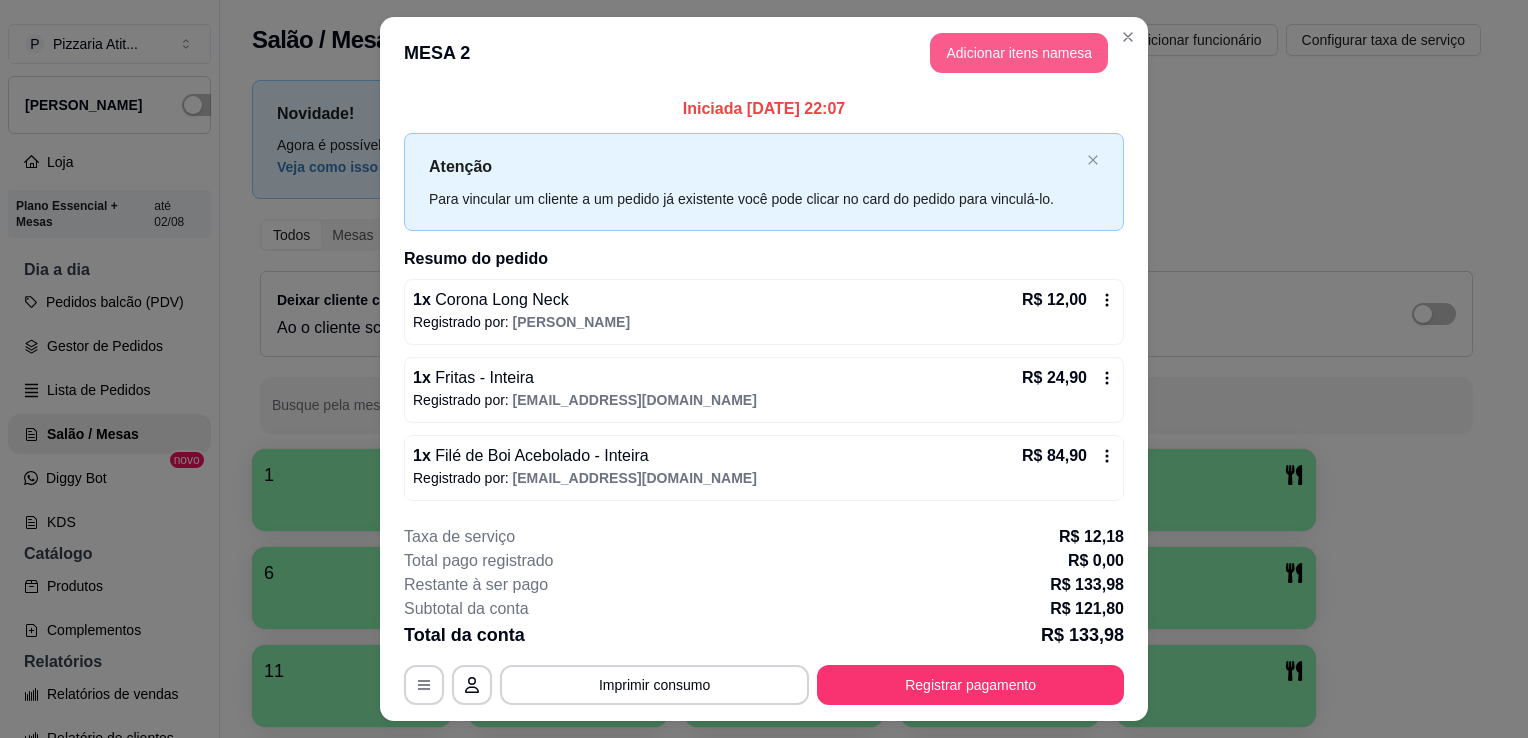 click on "Adicionar itens na  mesa" at bounding box center (1019, 53) 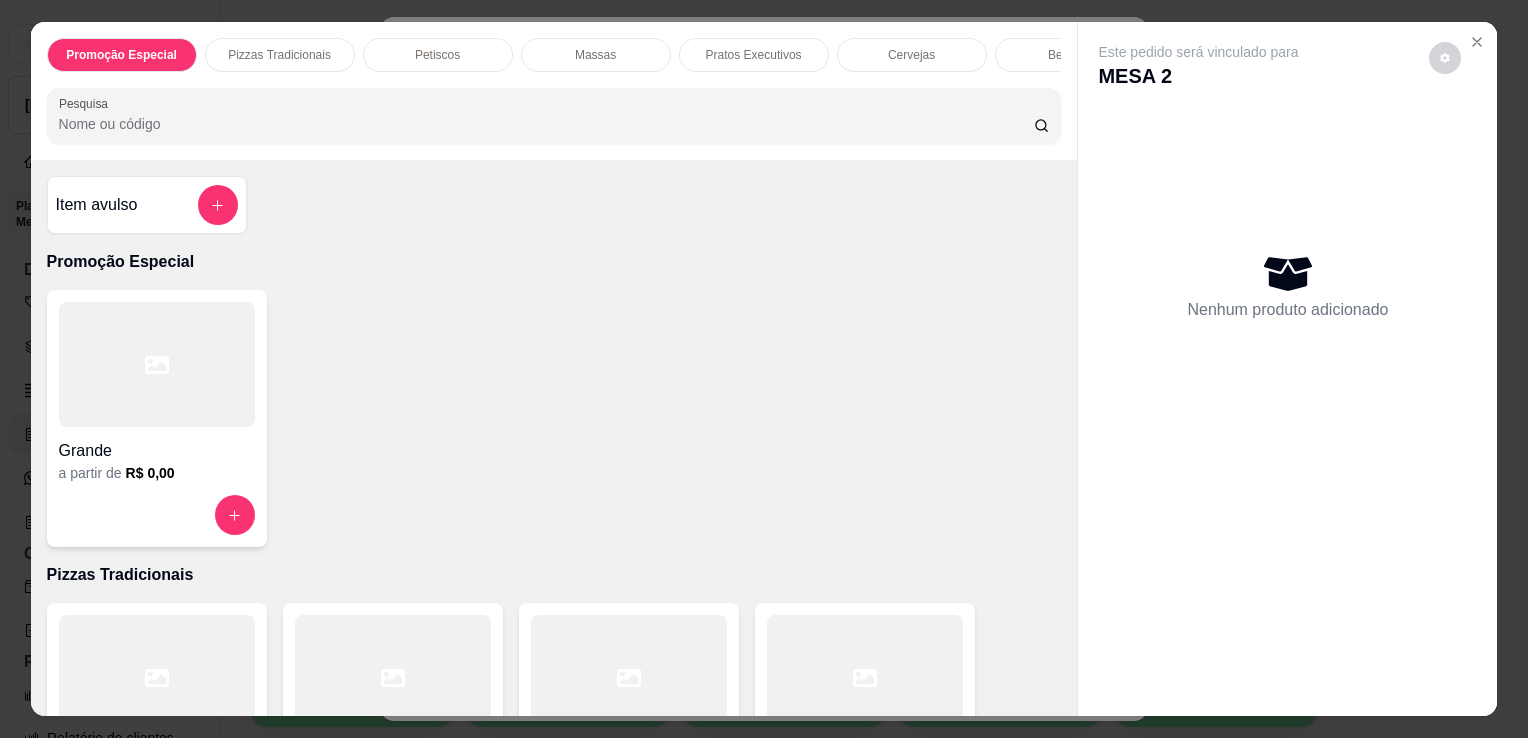 click on "Pesquisa" at bounding box center [546, 124] 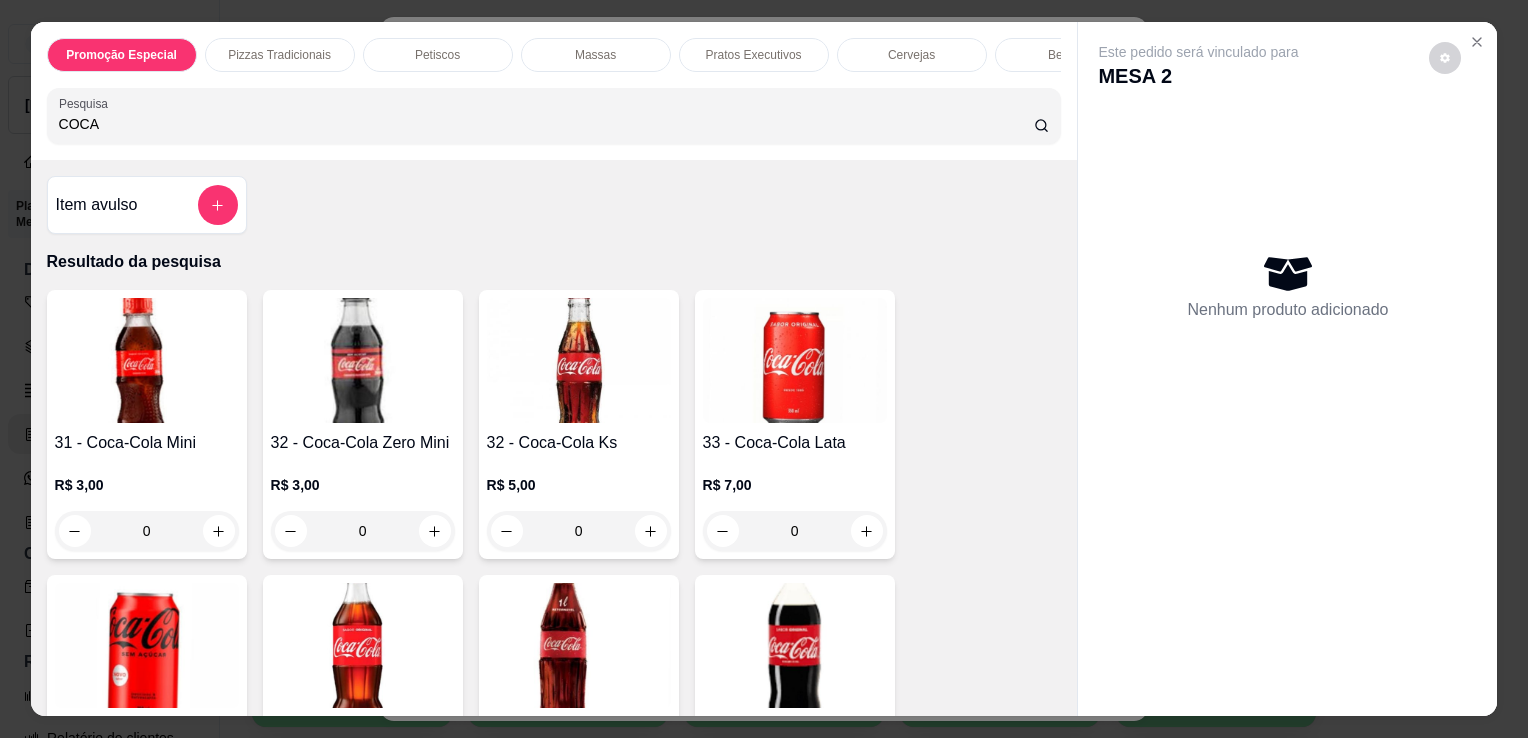 type on "COCA" 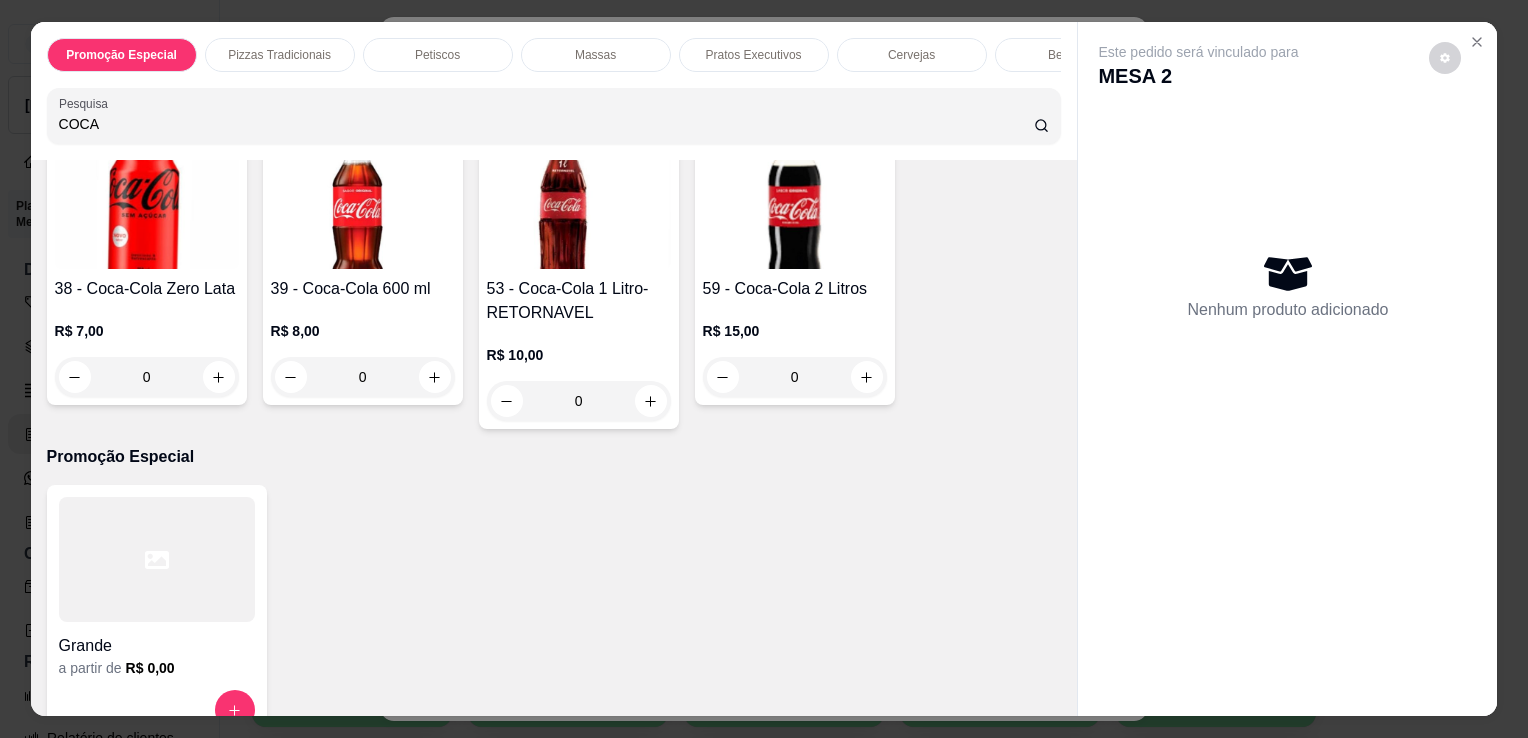 scroll, scrollTop: 440, scrollLeft: 0, axis: vertical 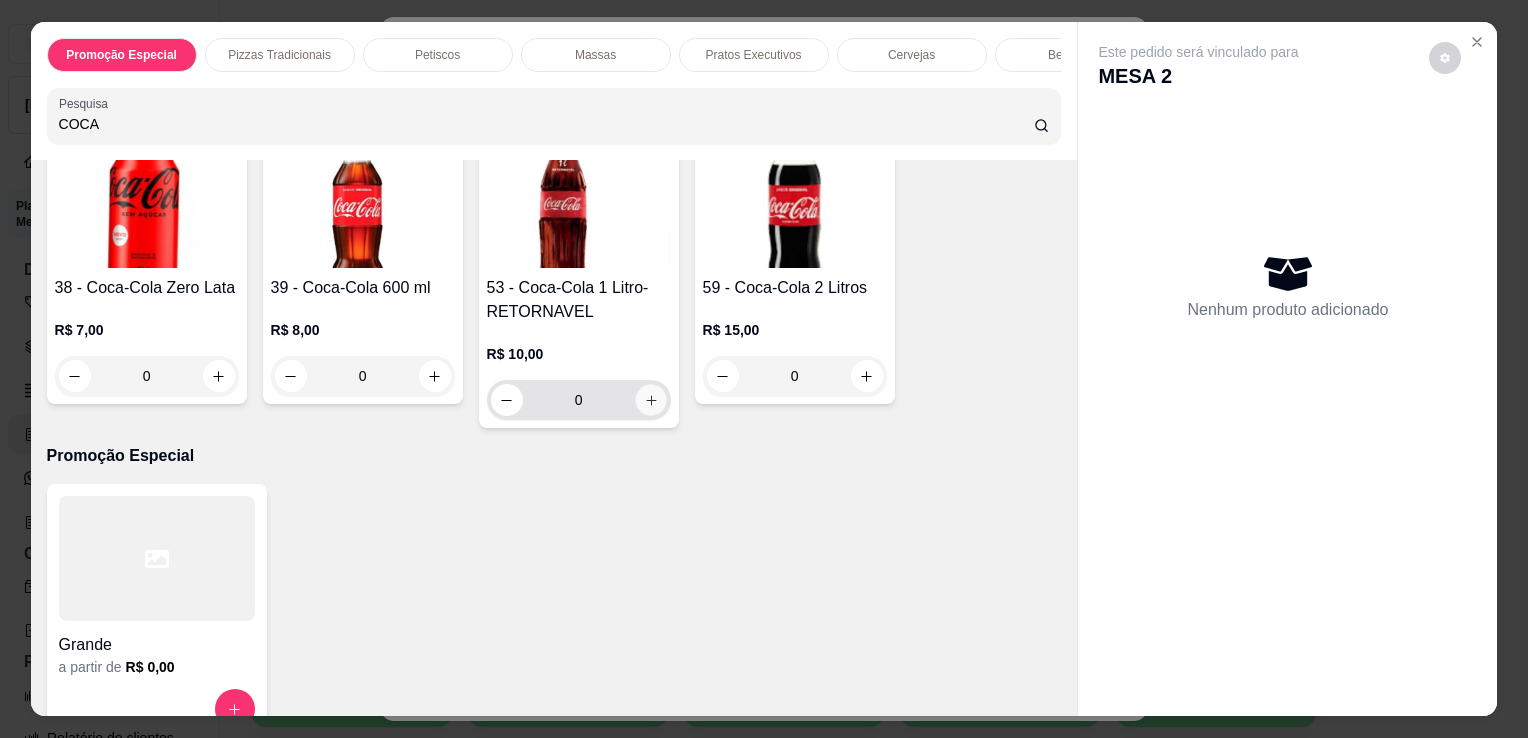 click at bounding box center (650, 400) 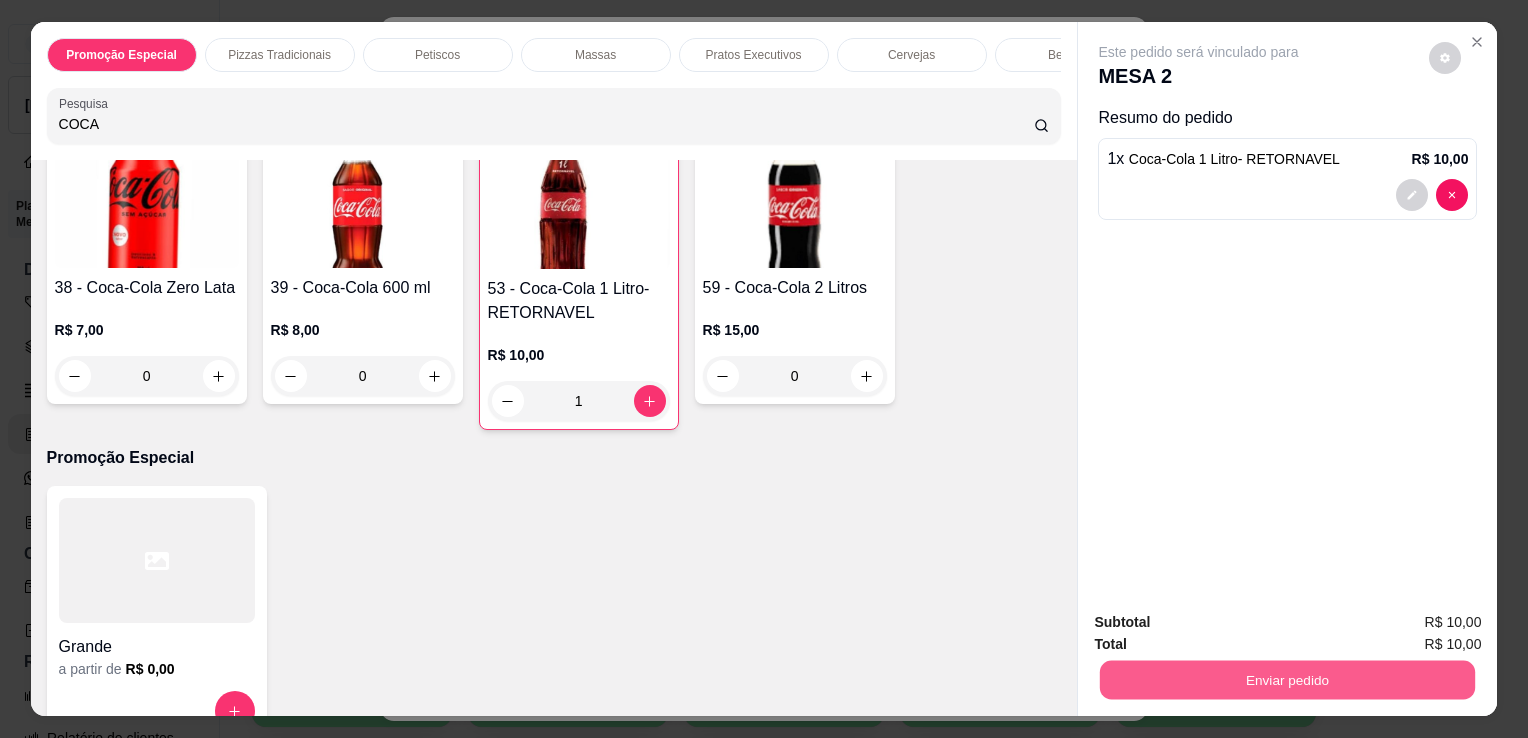 click on "Enviar pedido" at bounding box center (1287, 679) 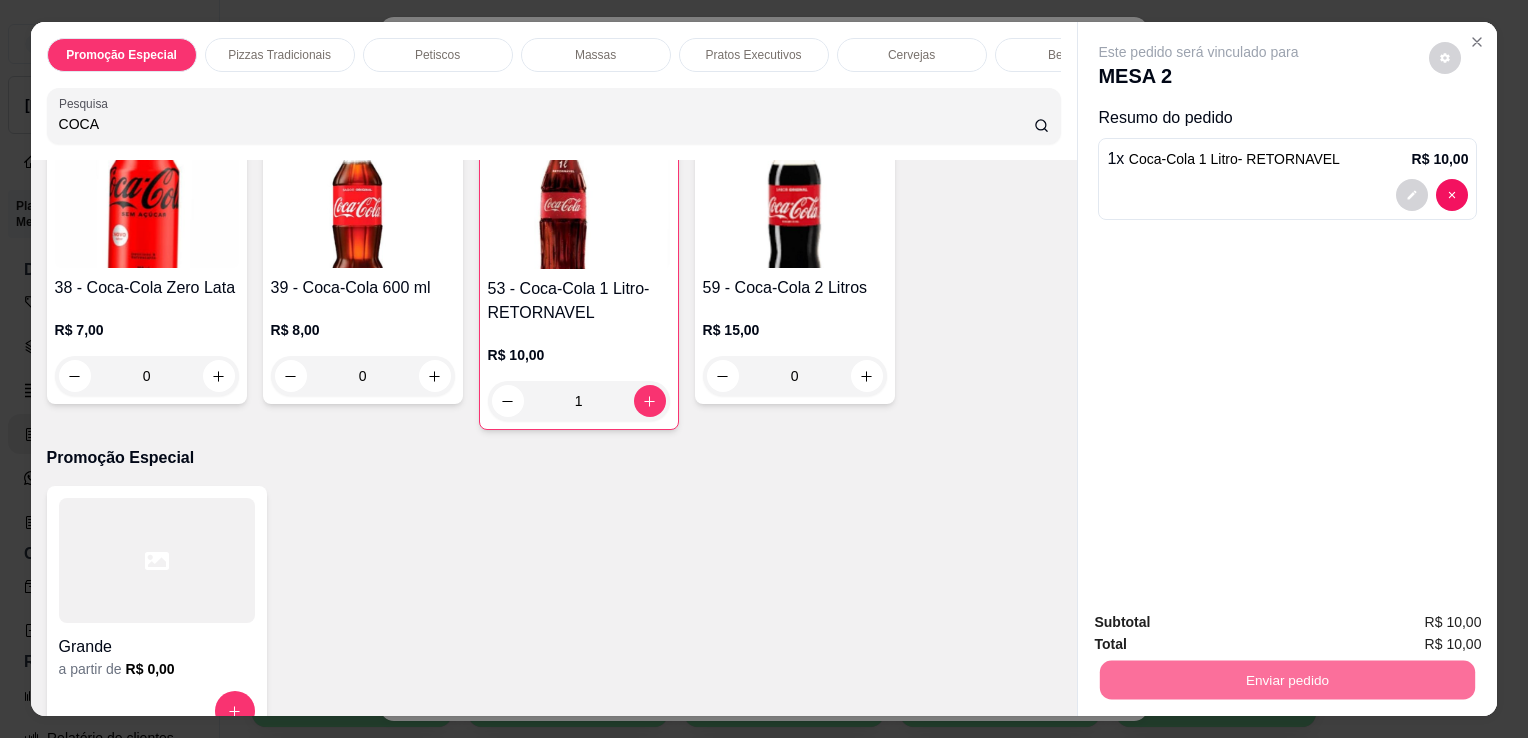 click on "Não registrar e enviar pedido" at bounding box center (1222, 623) 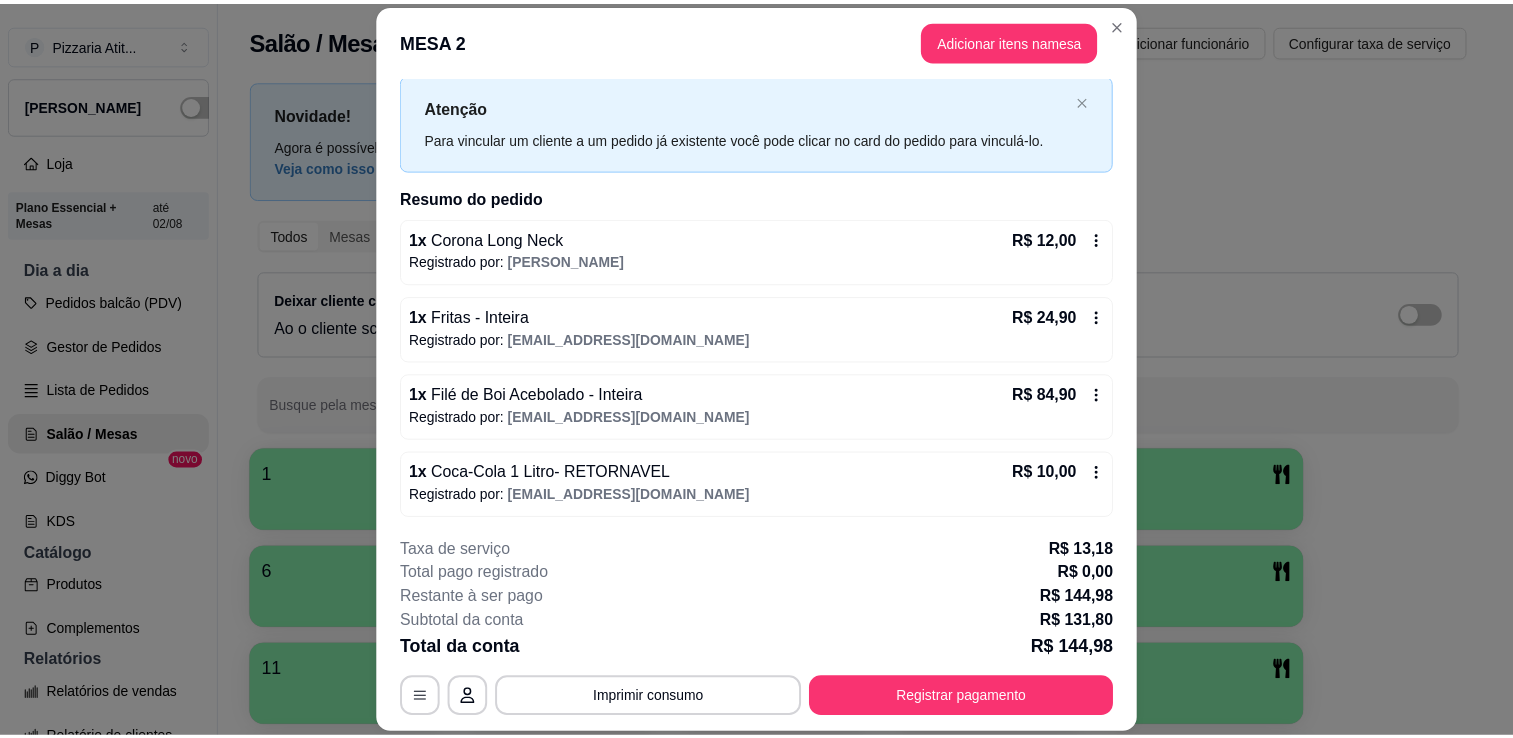 scroll, scrollTop: 48, scrollLeft: 0, axis: vertical 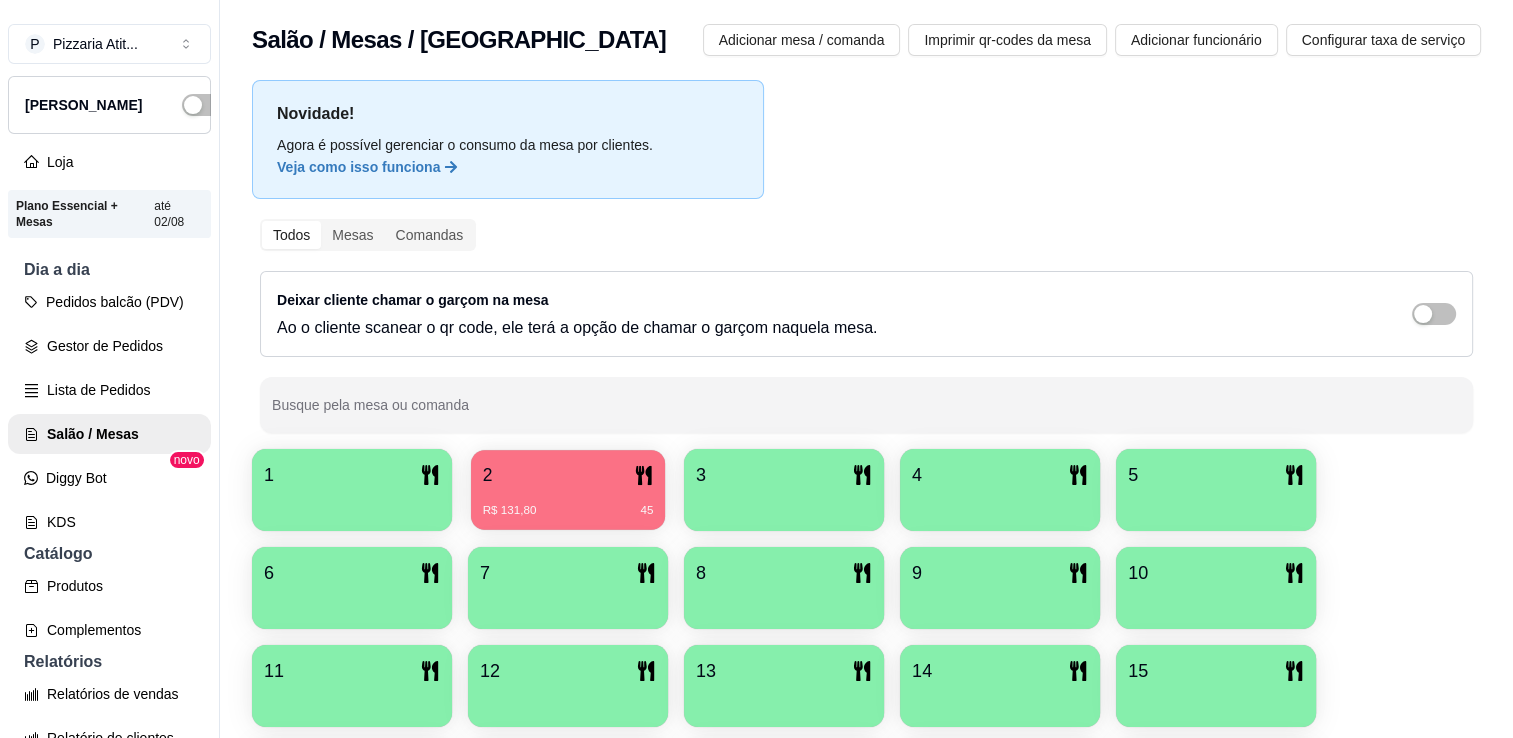 click on "2 R$ 131,80 45" at bounding box center (568, 490) 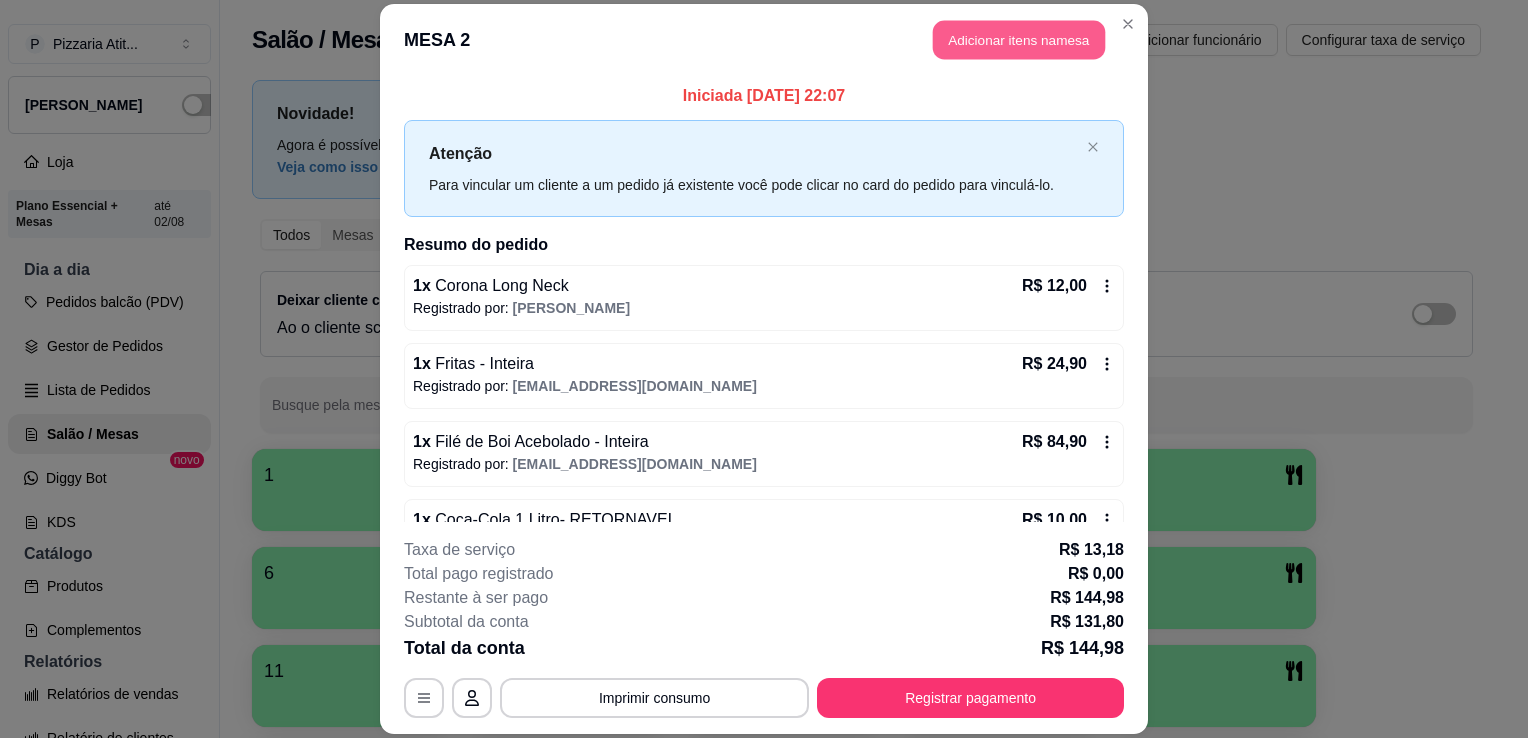 click on "Adicionar itens na  mesa" at bounding box center (1019, 39) 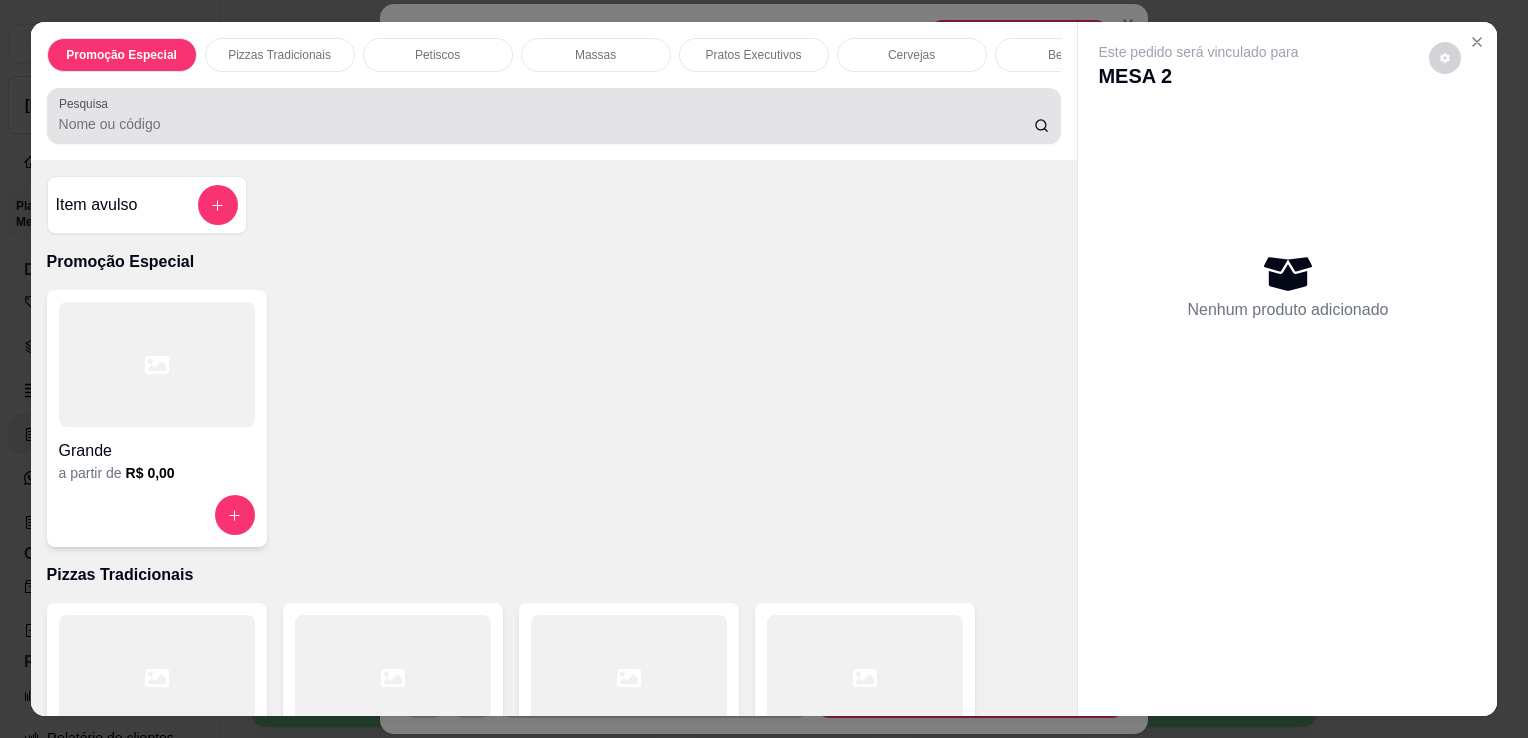 click at bounding box center [554, 116] 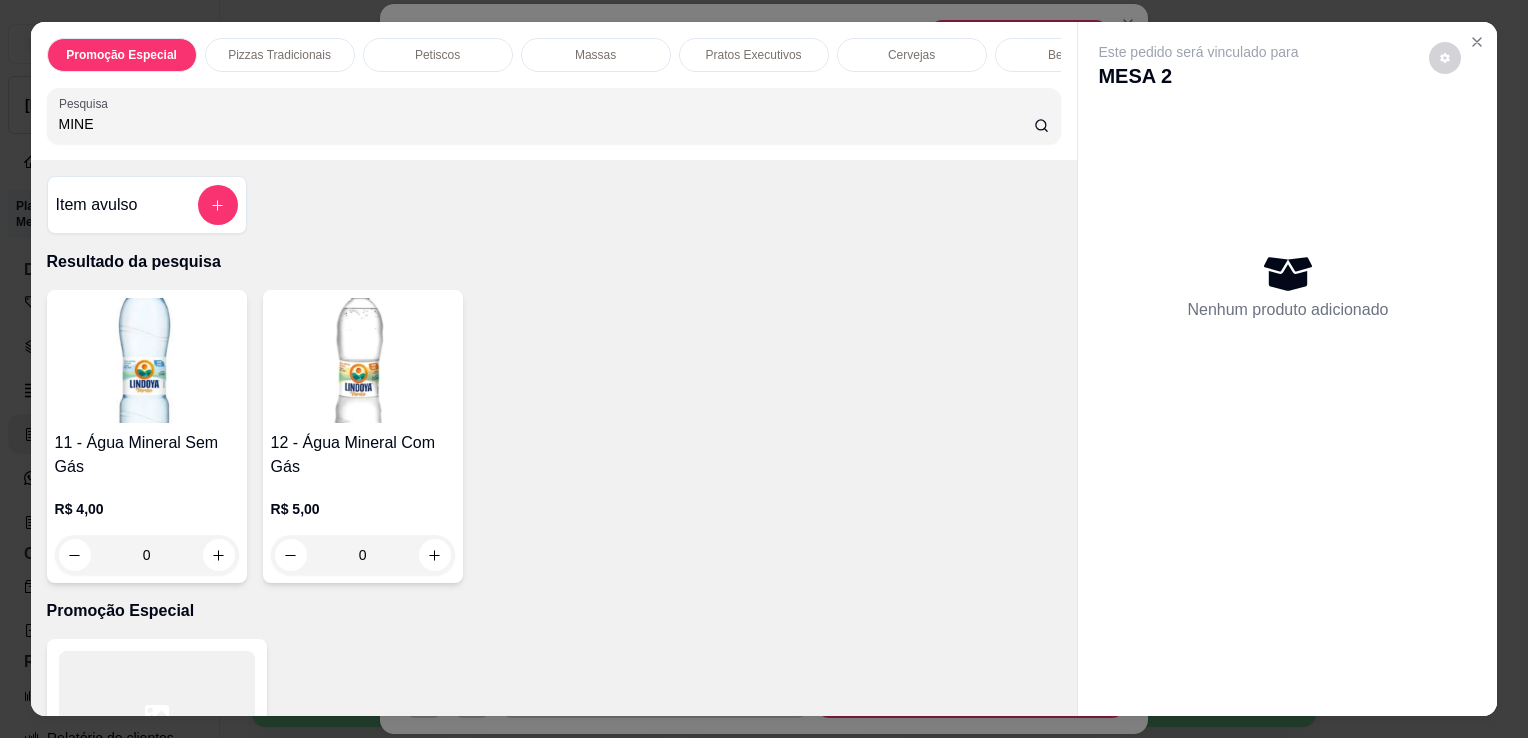 type on "MINE" 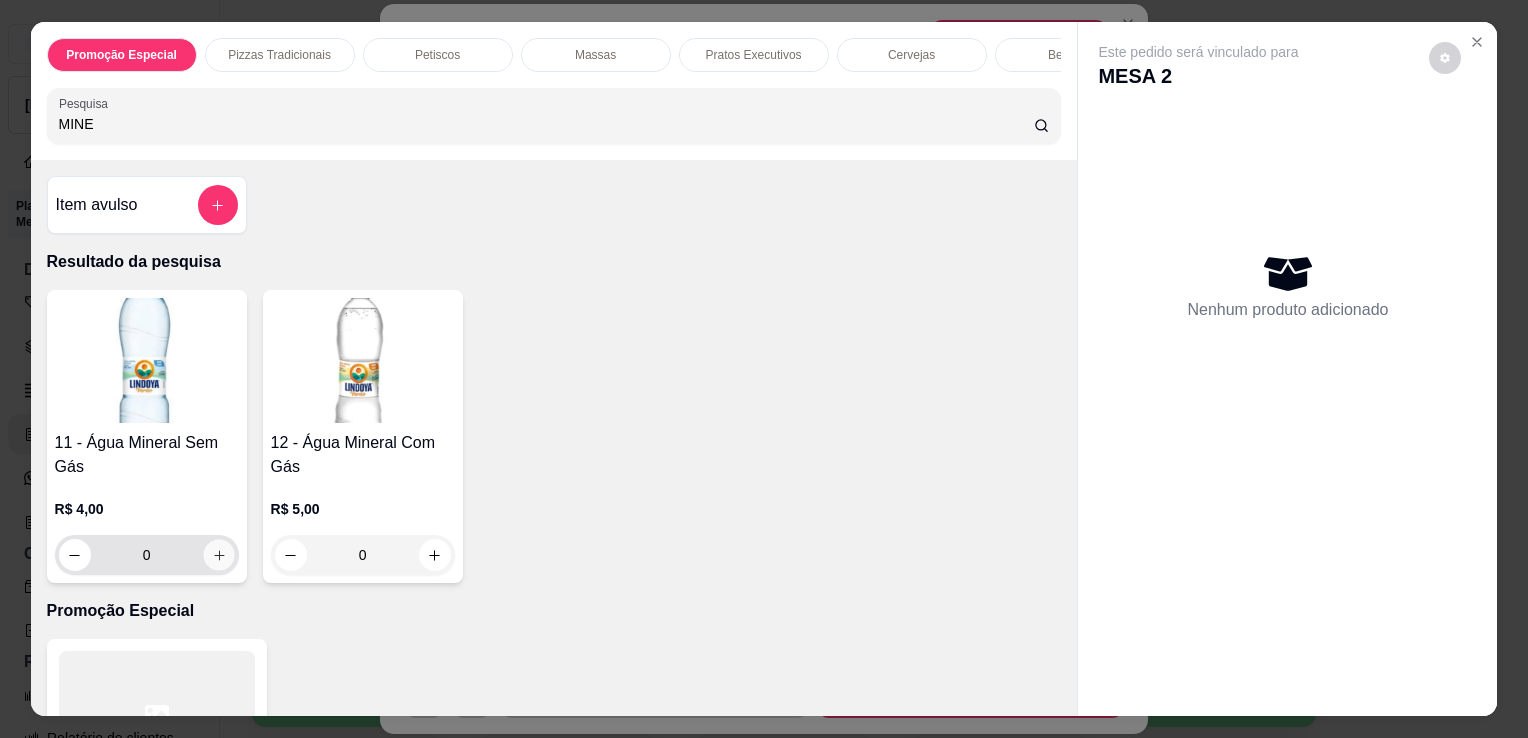 click at bounding box center (218, 555) 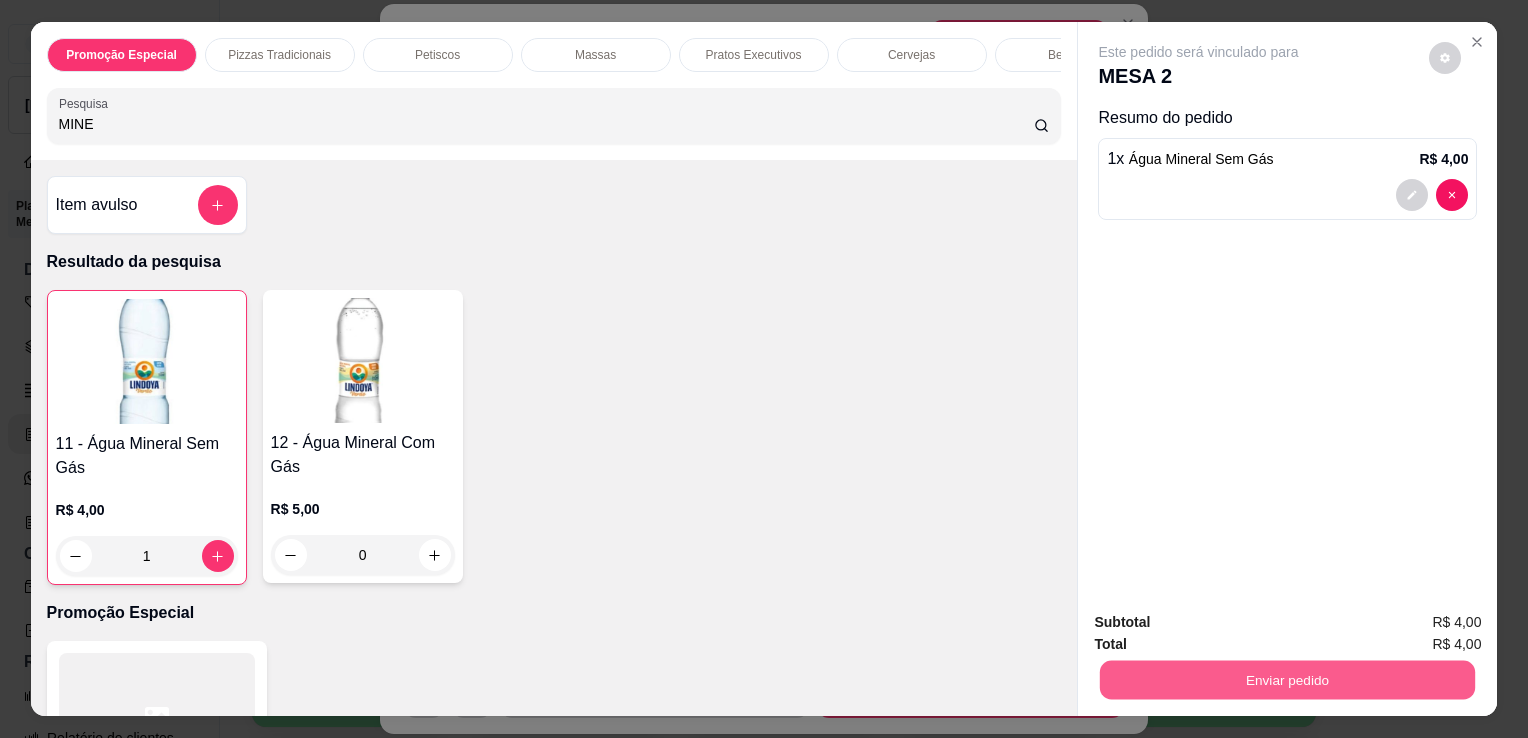 click on "Enviar pedido" at bounding box center [1287, 679] 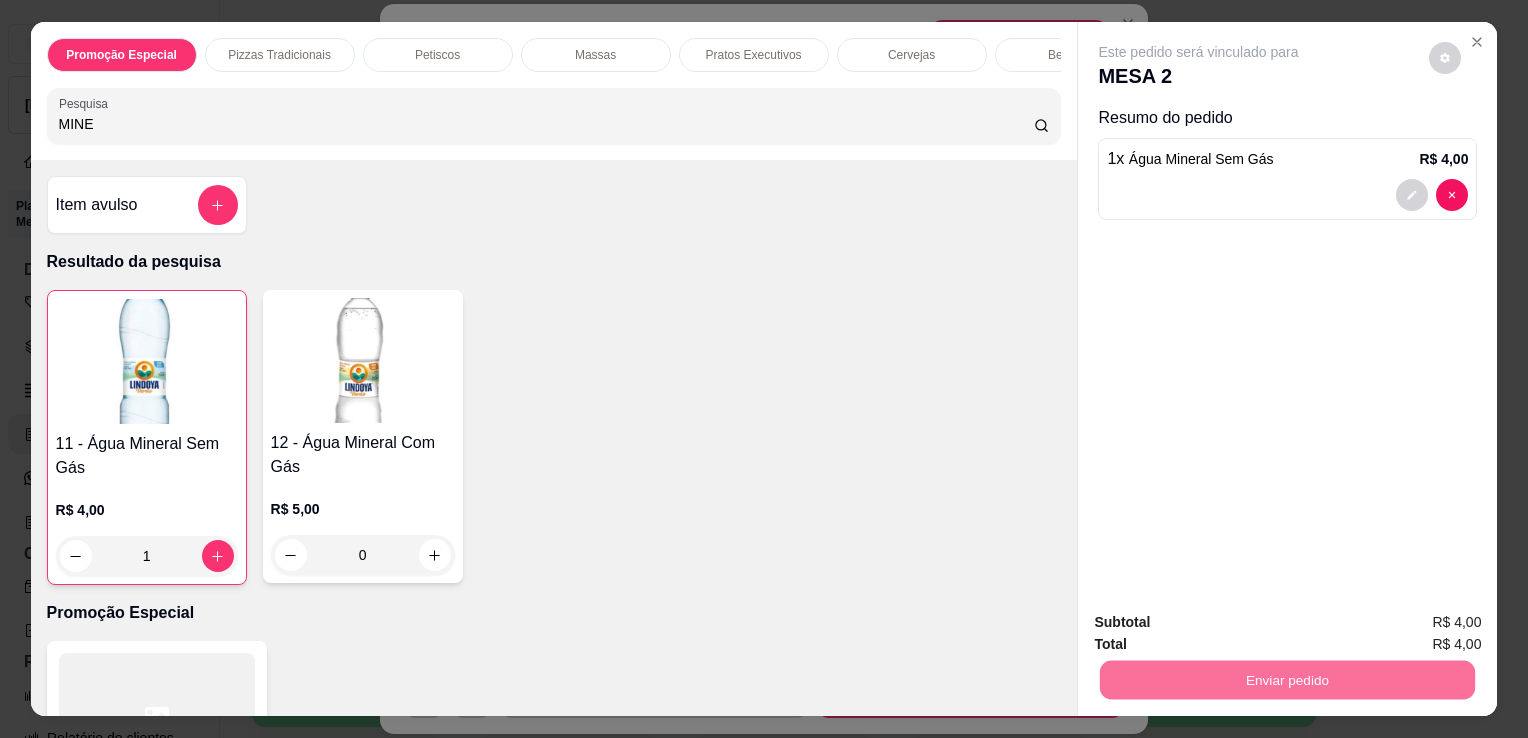 click on "Não registrar e enviar pedido" at bounding box center (1222, 624) 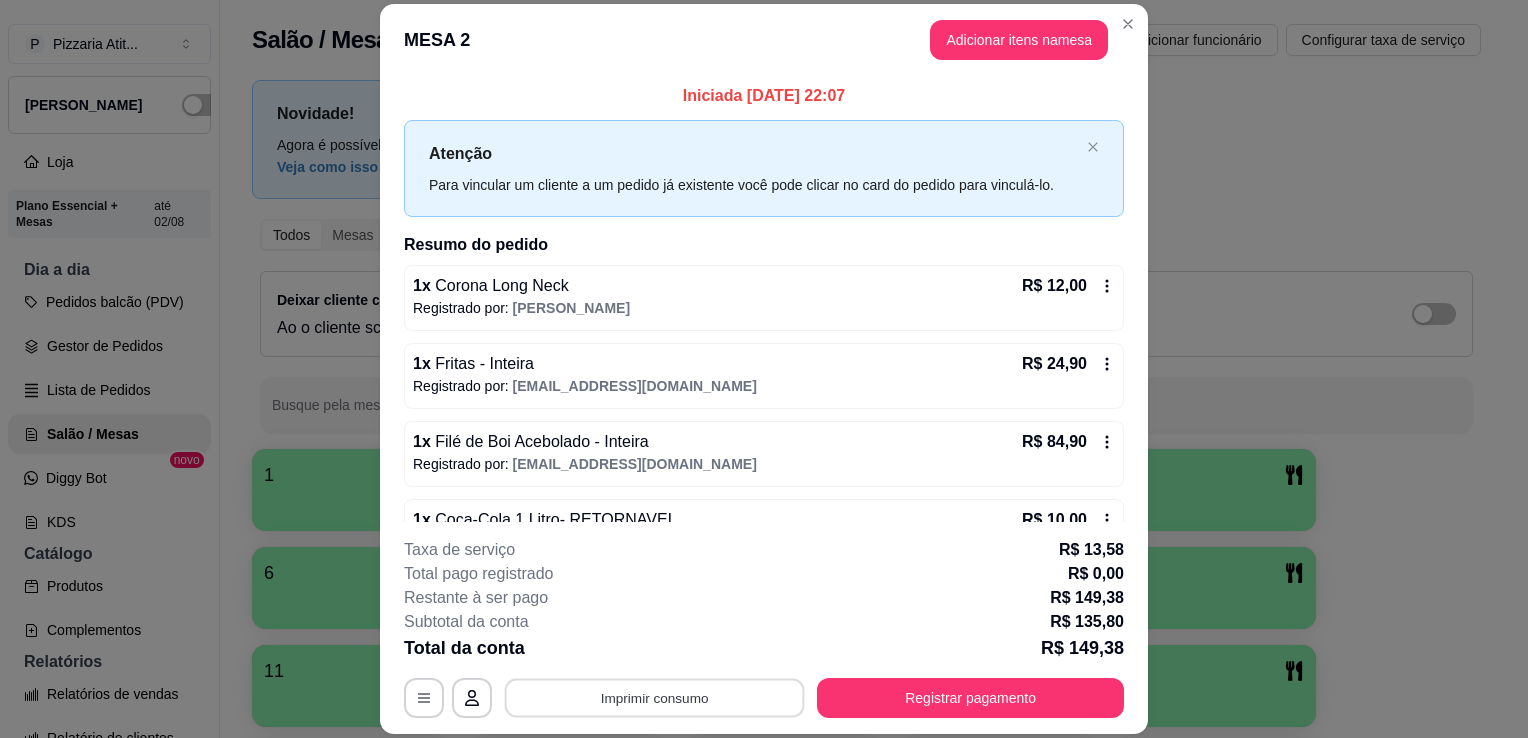 click on "Imprimir consumo" at bounding box center (655, 698) 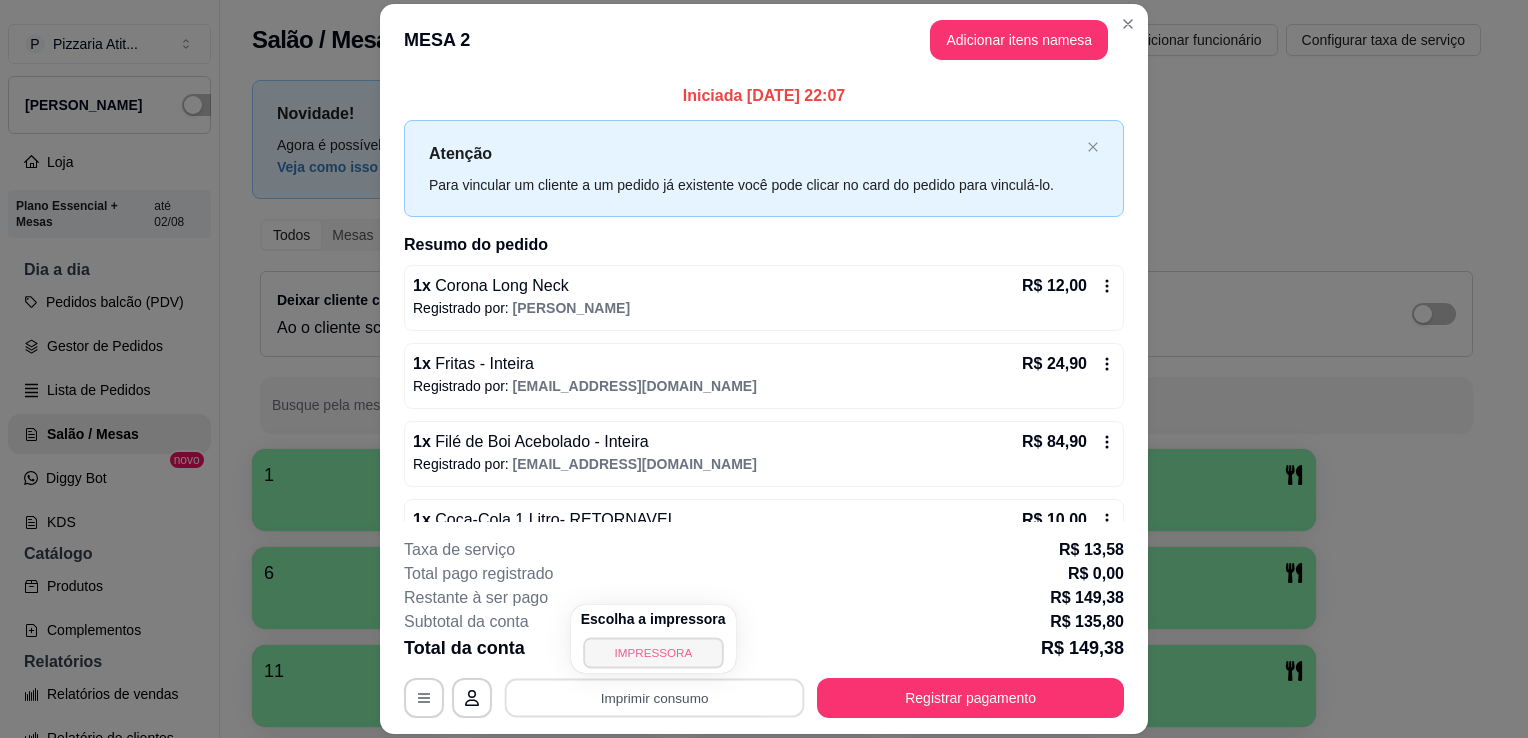 click on "IMPRESSORA" at bounding box center [653, 652] 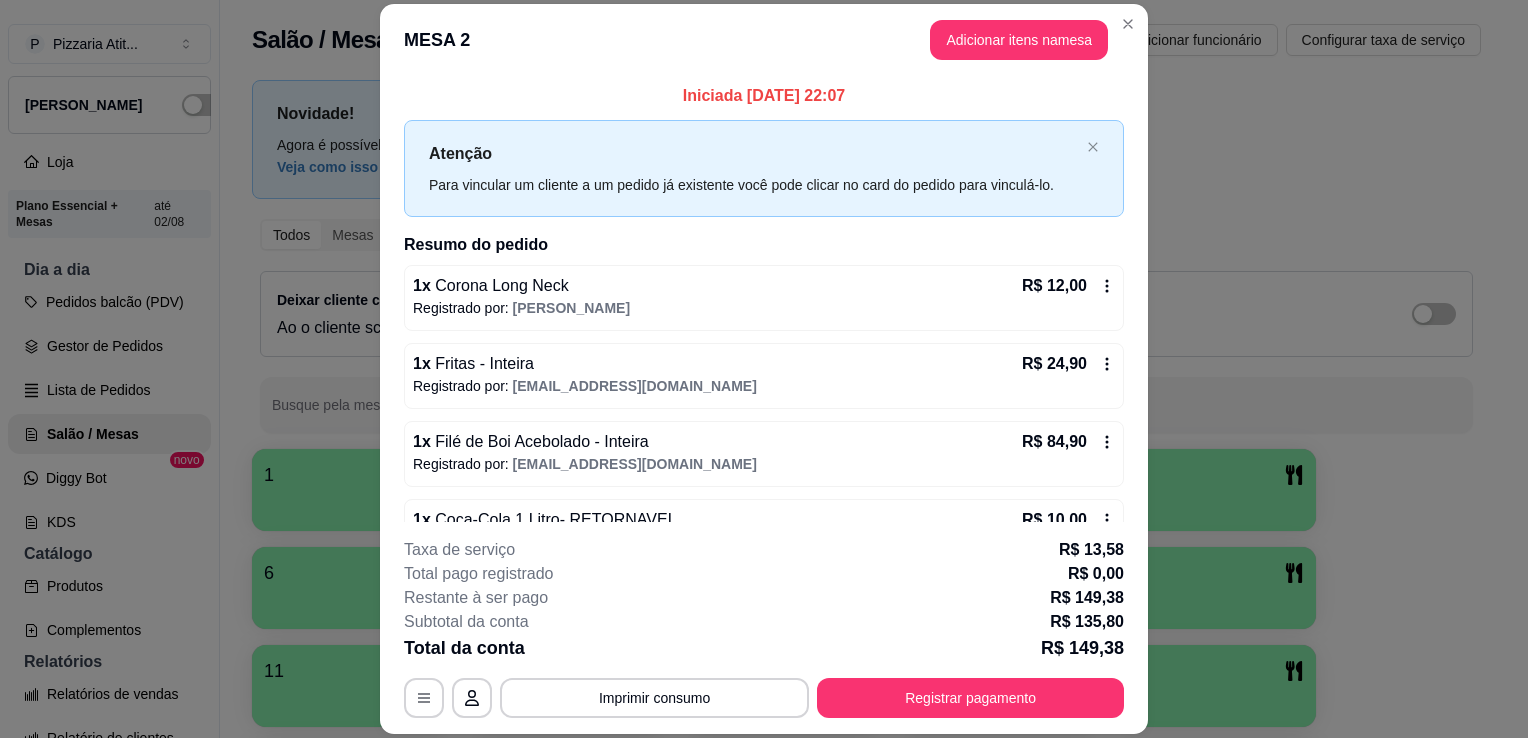 drag, startPoint x: 1112, startPoint y: 43, endPoint x: 1132, endPoint y: 10, distance: 38.587563 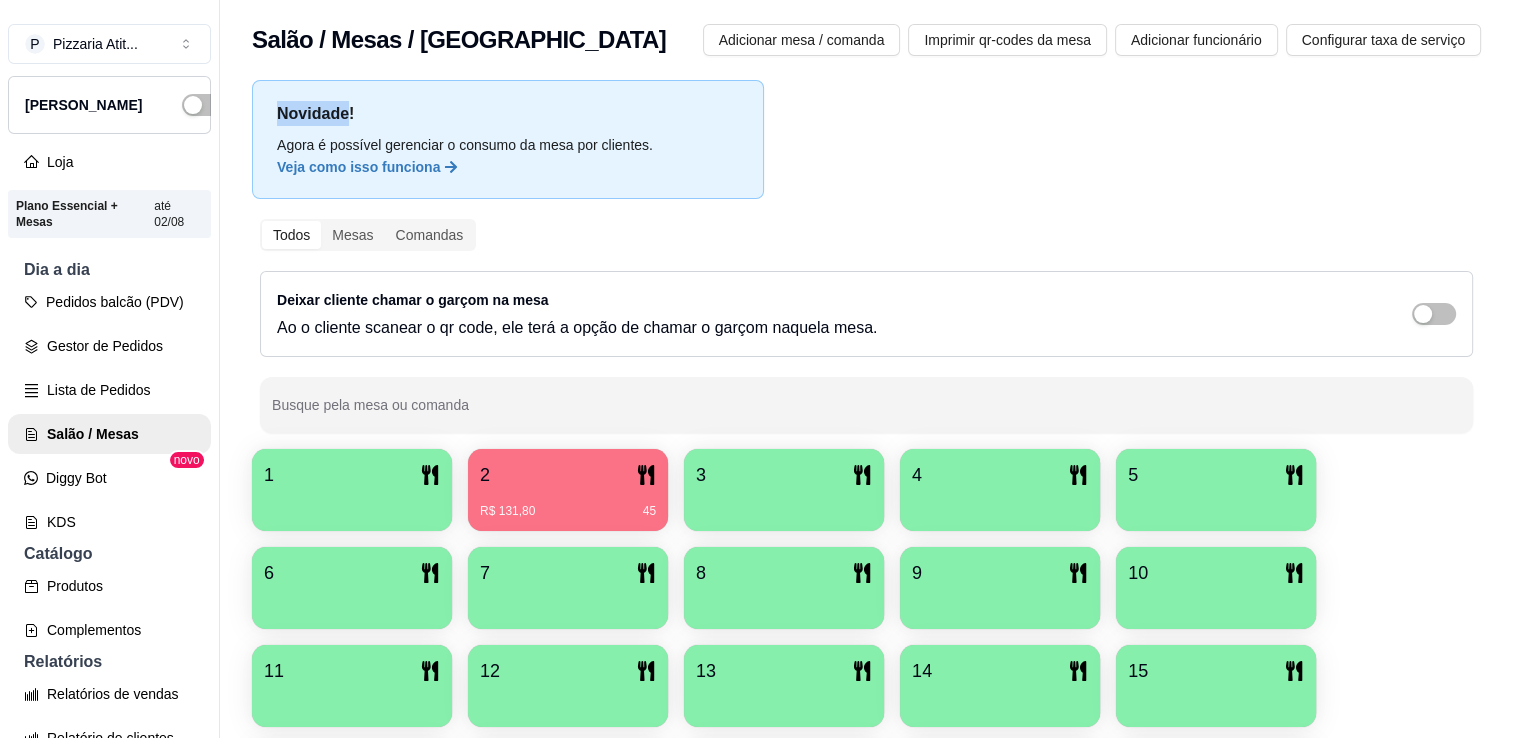 click on "Salão / Mesas / Comandas Adicionar mesa / comanda Imprimir qr-codes da mesa Adicionar funcionário Configurar taxa de serviço" at bounding box center (866, 34) 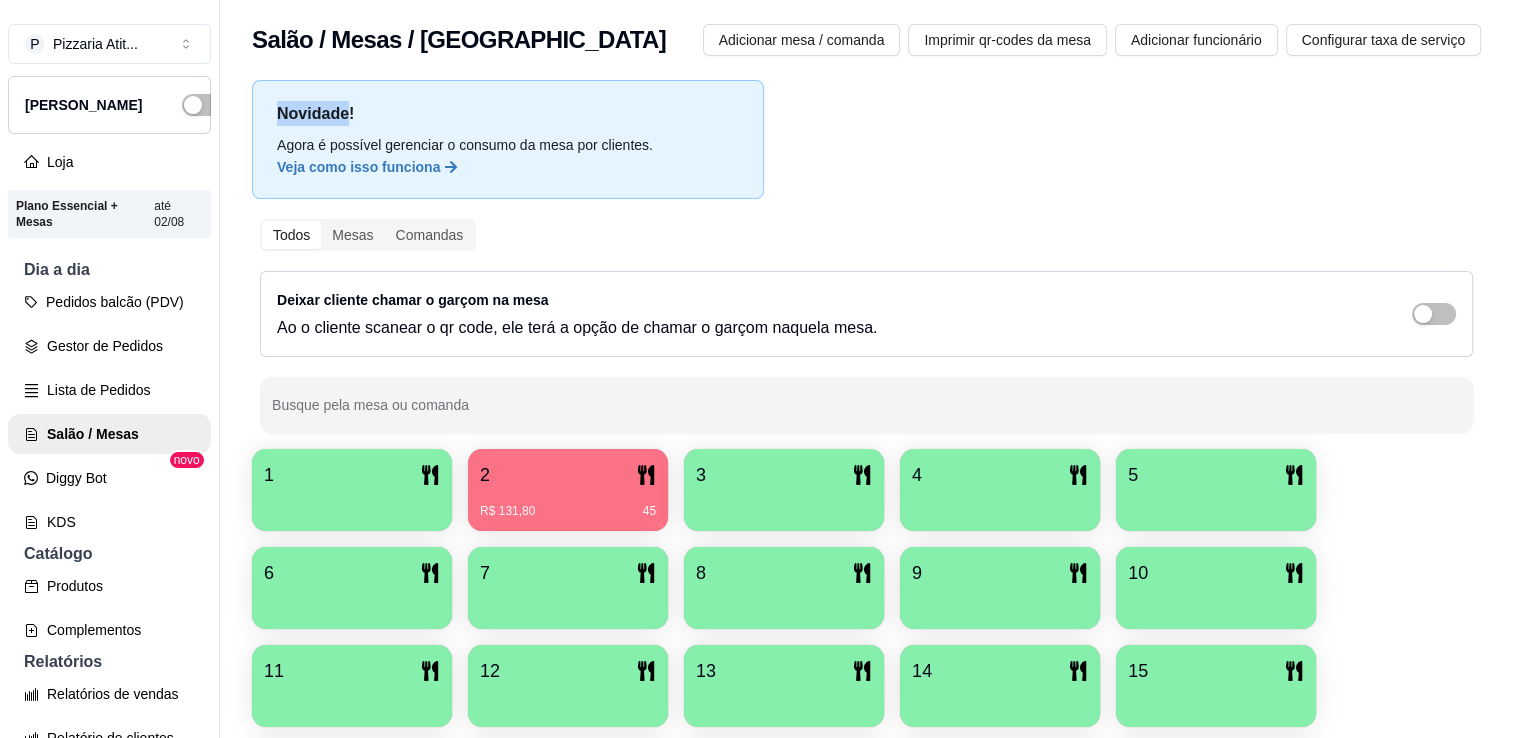 scroll, scrollTop: 645, scrollLeft: 0, axis: vertical 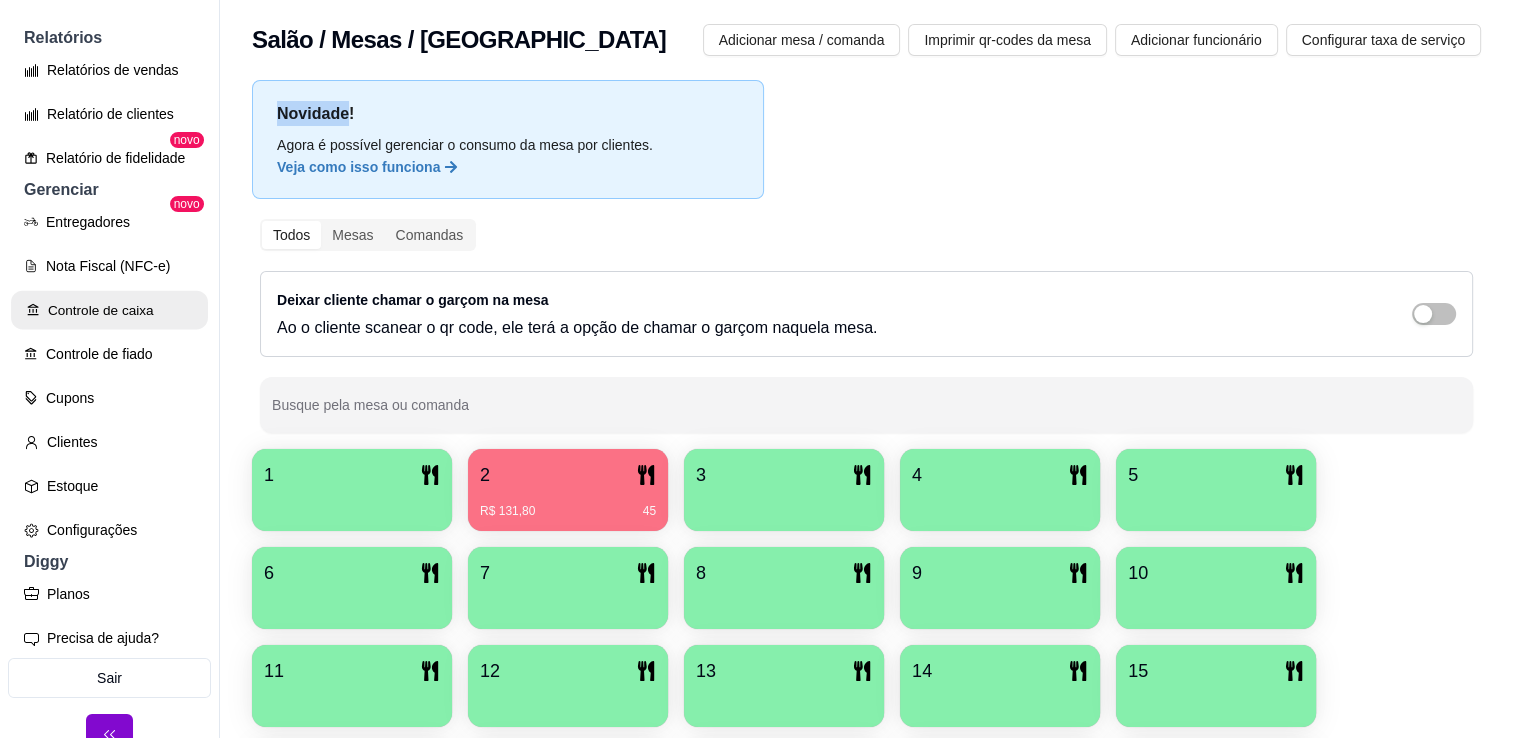click on "Controle de caixa" at bounding box center [109, 310] 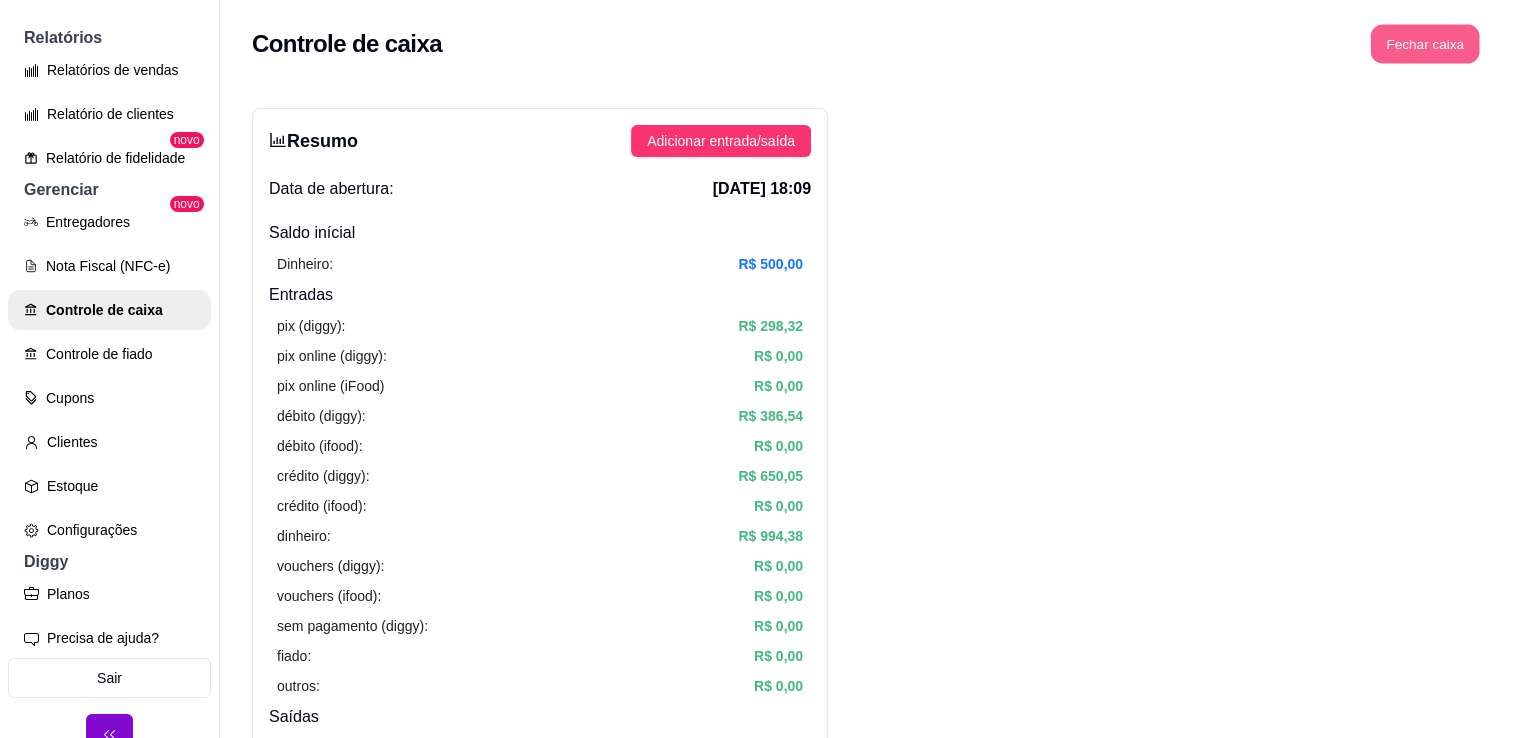 click on "Fechar caixa" at bounding box center (1425, 44) 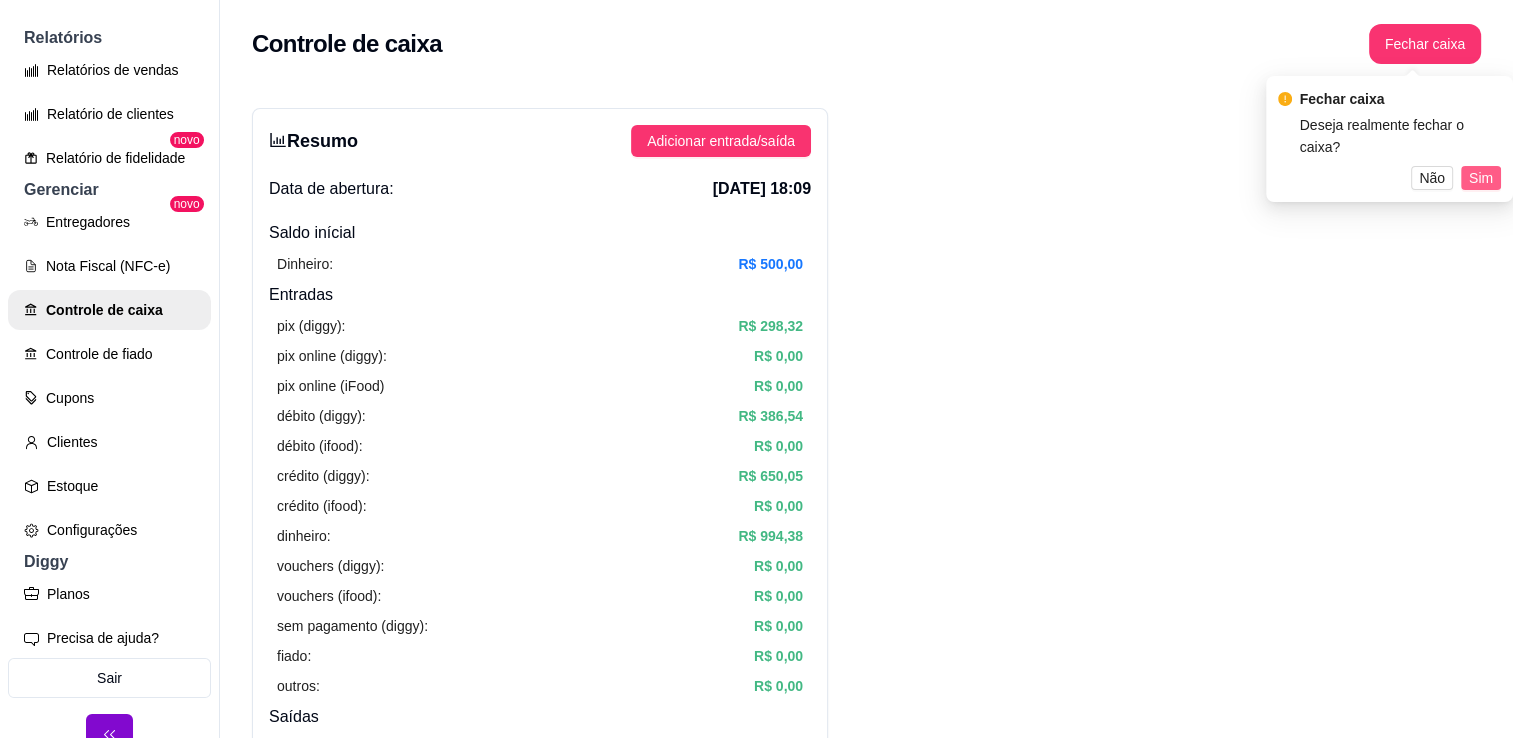 click on "Sim" at bounding box center [1481, 178] 